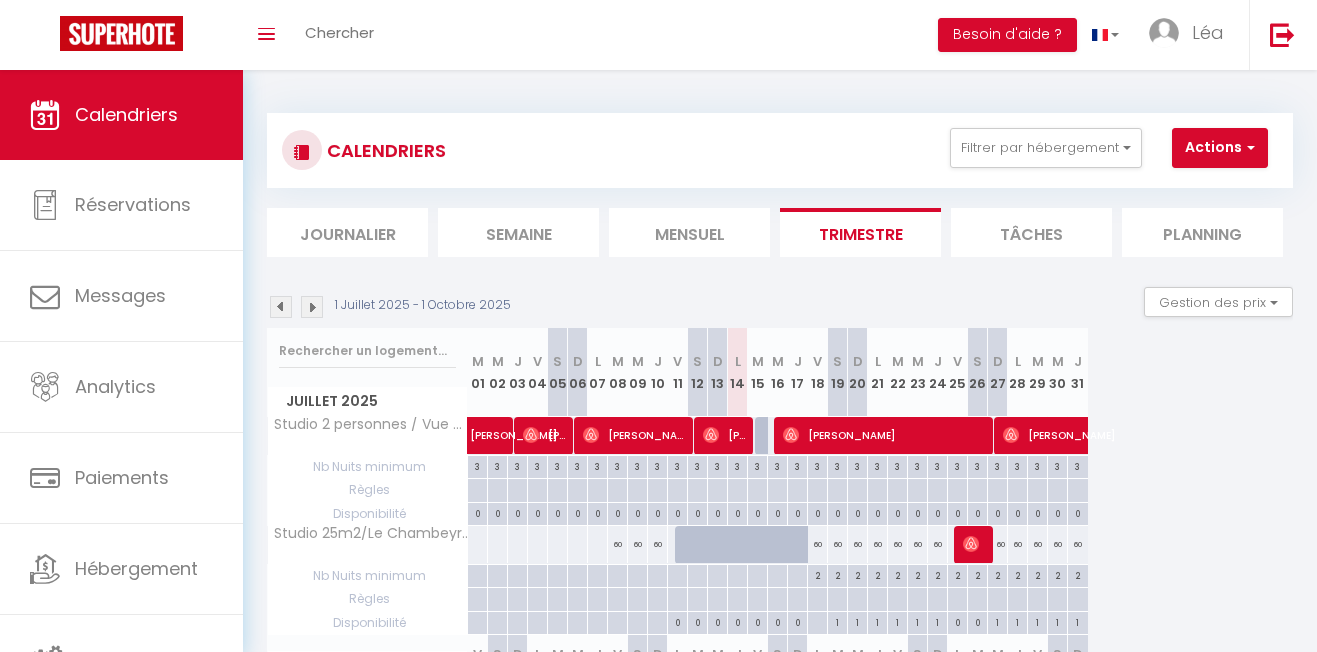 scroll, scrollTop: 0, scrollLeft: 0, axis: both 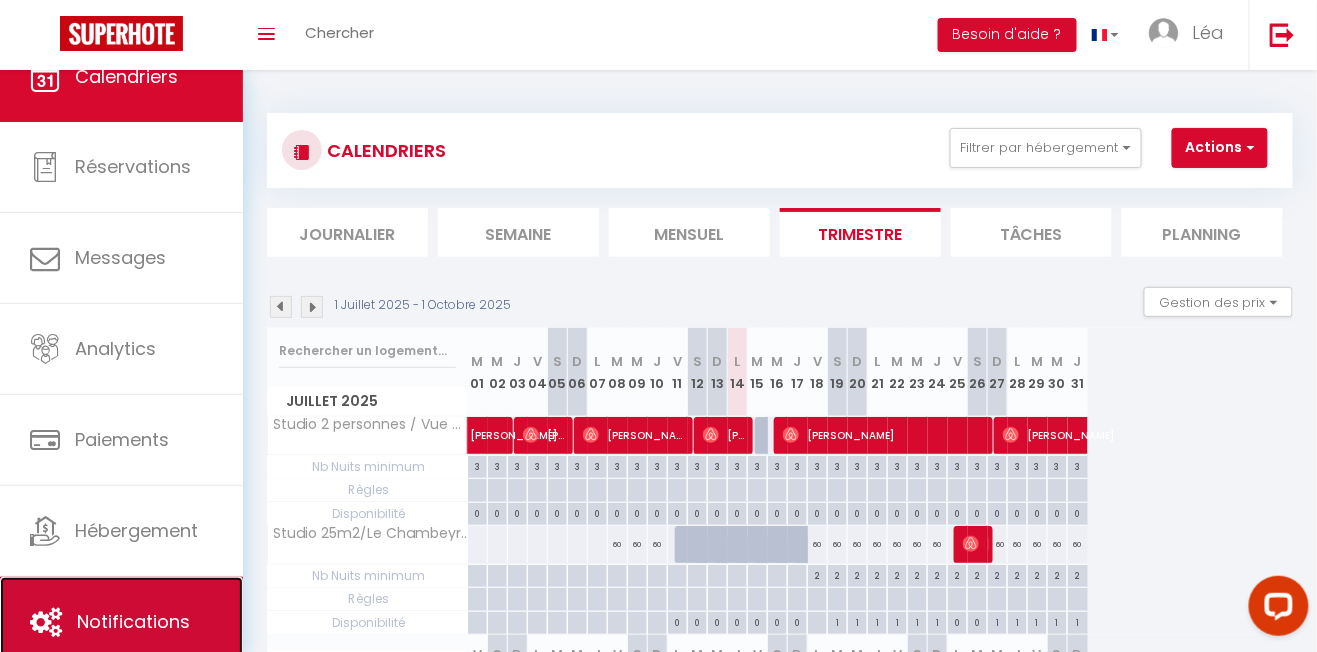 click on "Notifications" at bounding box center [133, 621] 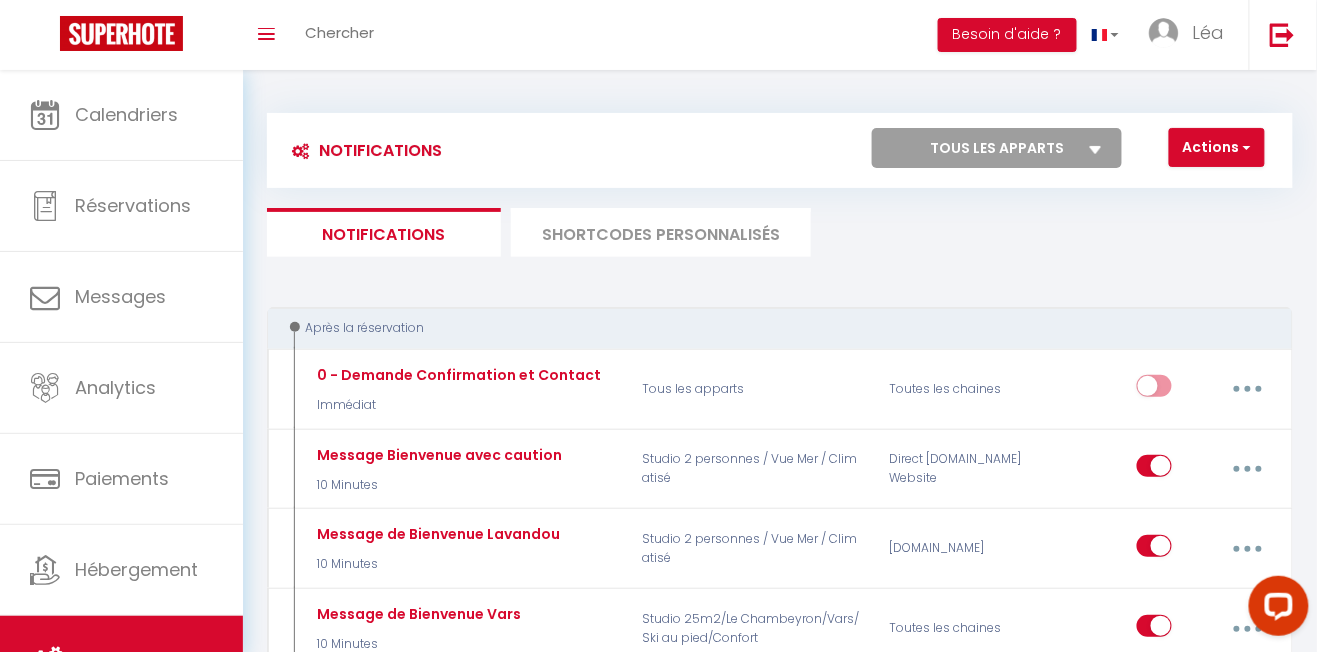 scroll, scrollTop: 49, scrollLeft: 0, axis: vertical 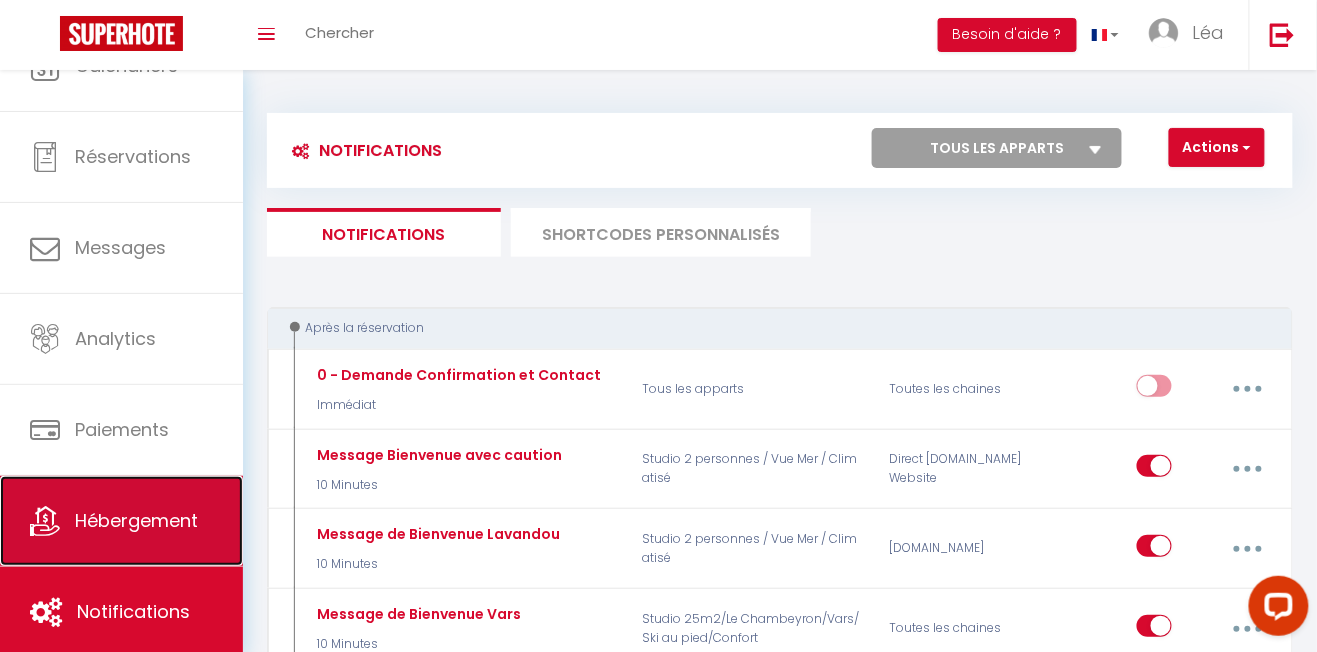click on "Hébergement" at bounding box center (136, 520) 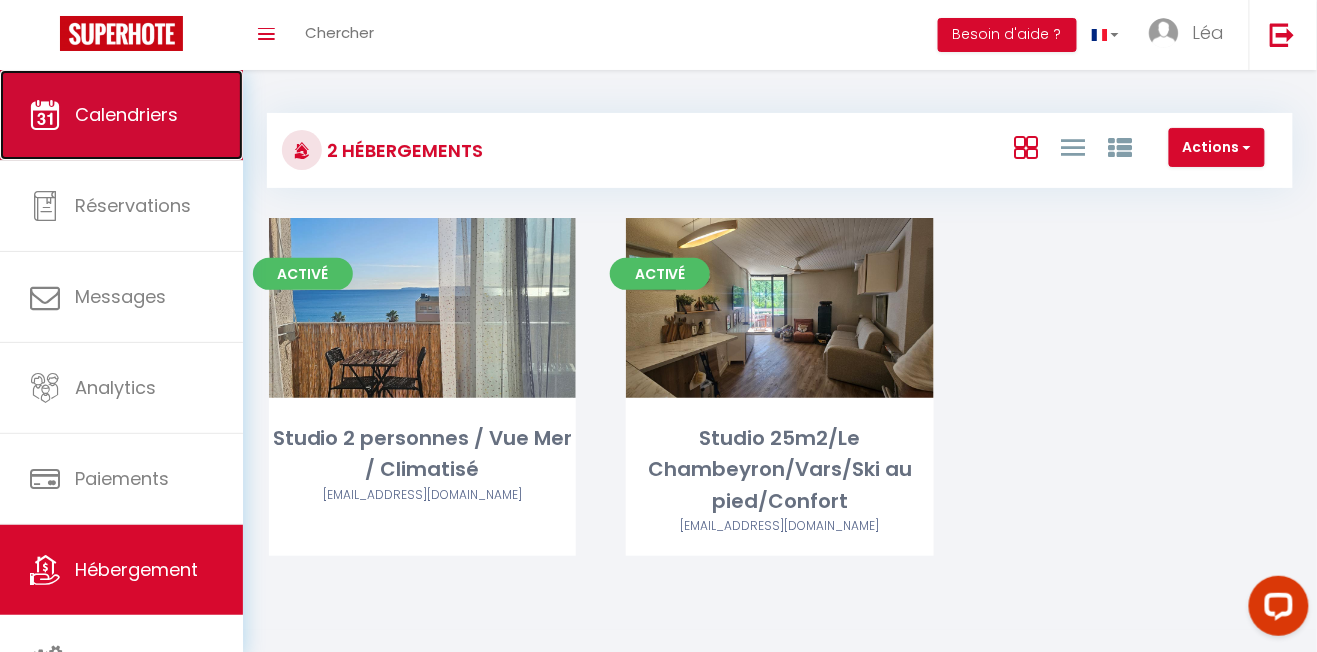 click on "Calendriers" at bounding box center [121, 115] 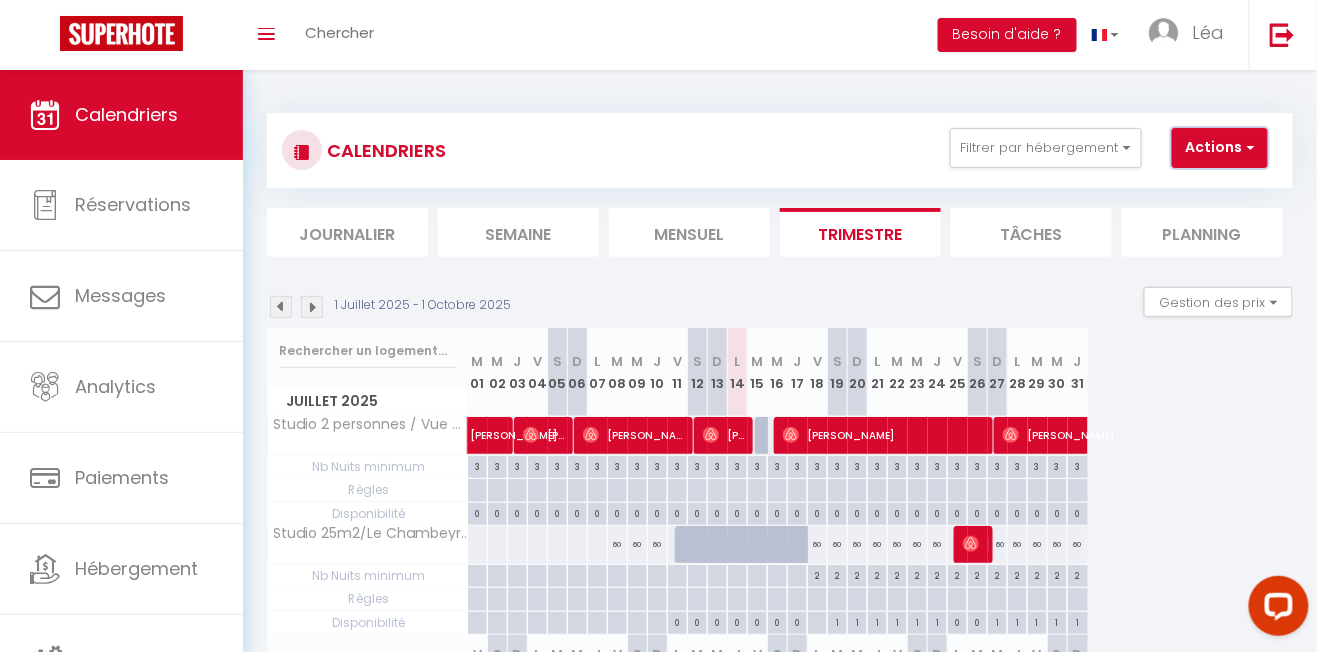 click on "Actions" at bounding box center [1220, 148] 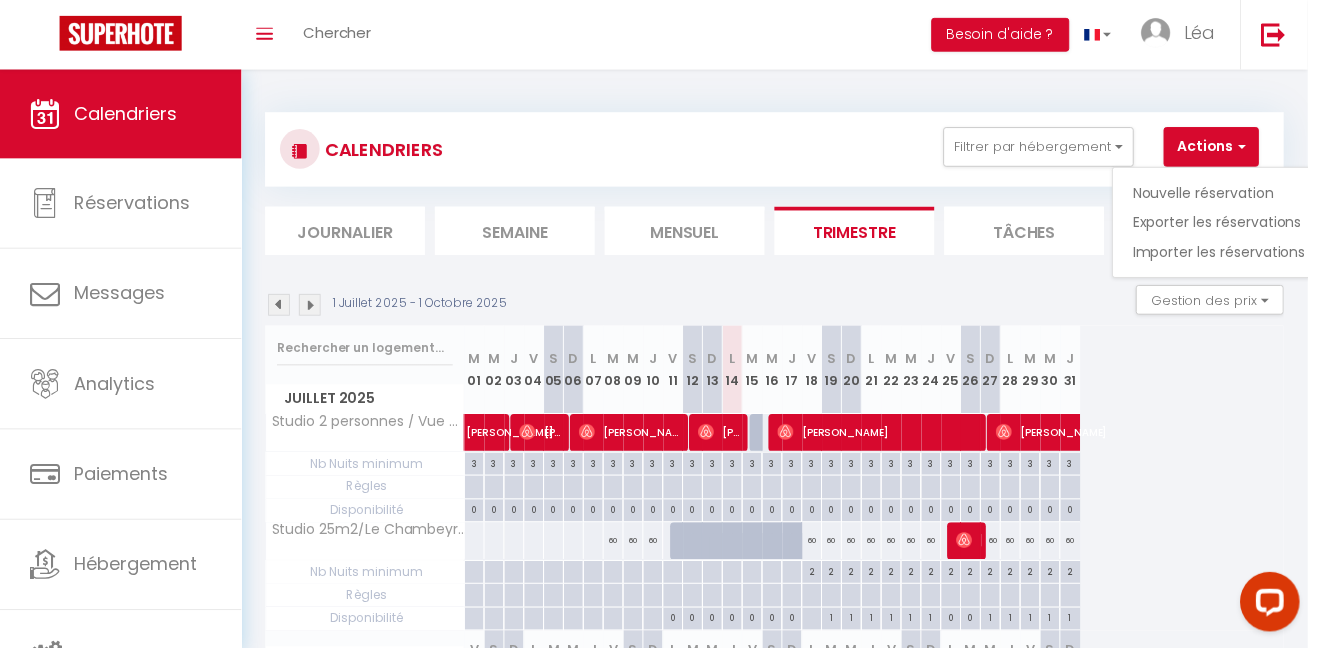 click at bounding box center [658, 326] 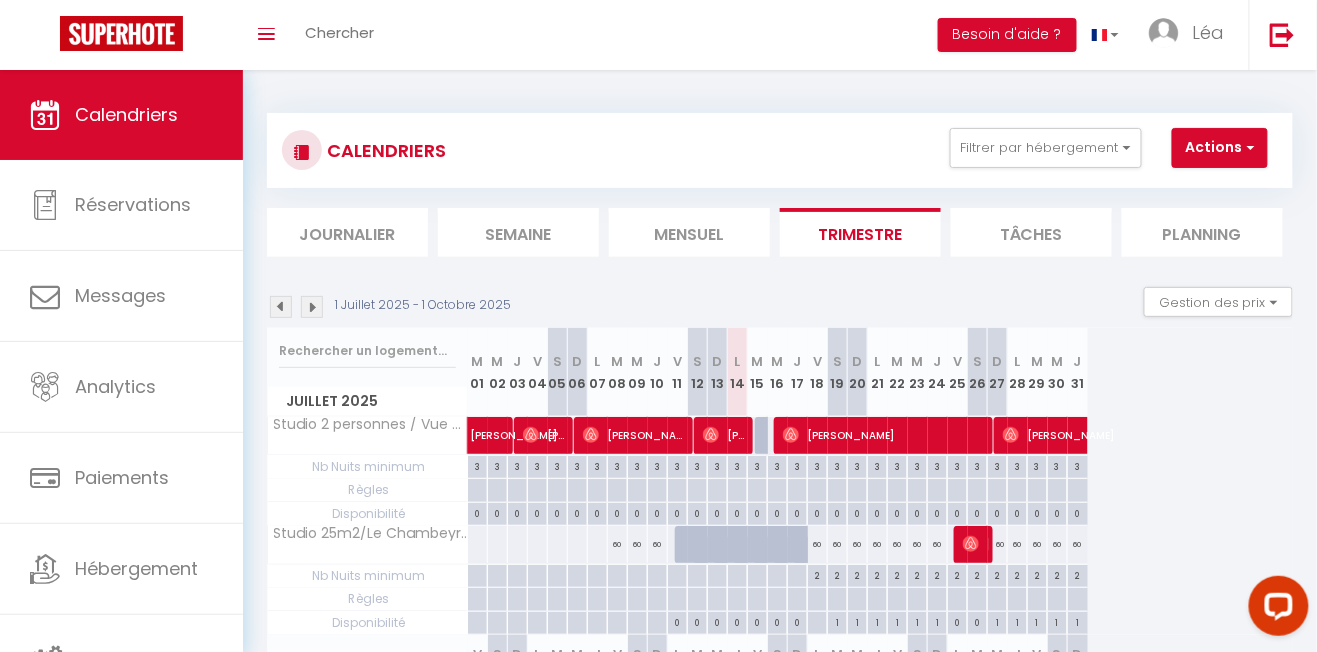 click on "Tâches" at bounding box center [1031, 232] 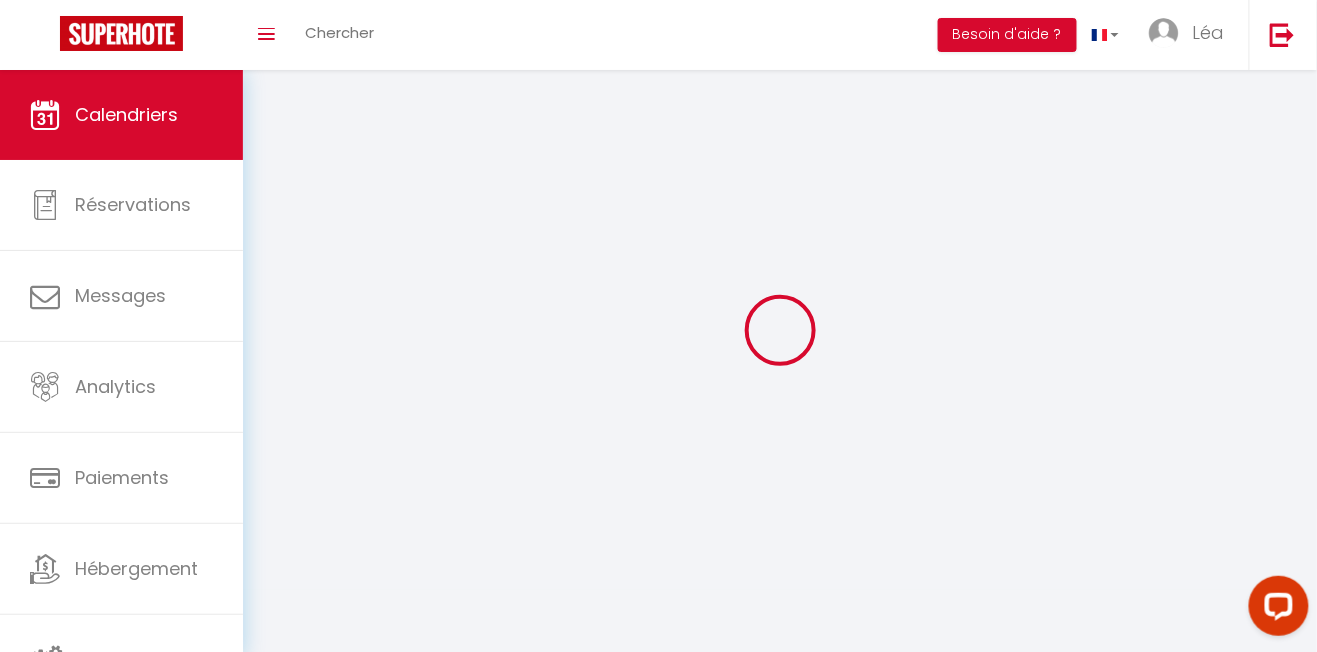 select 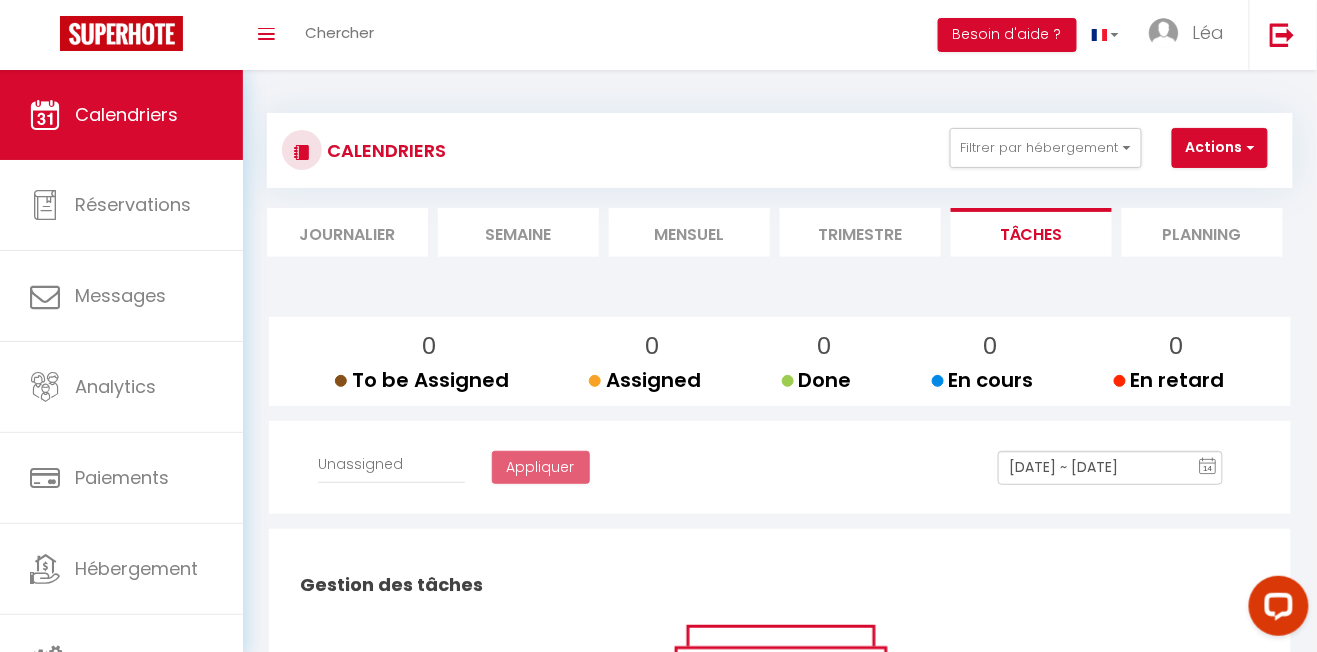 click on "Planning" at bounding box center (1202, 232) 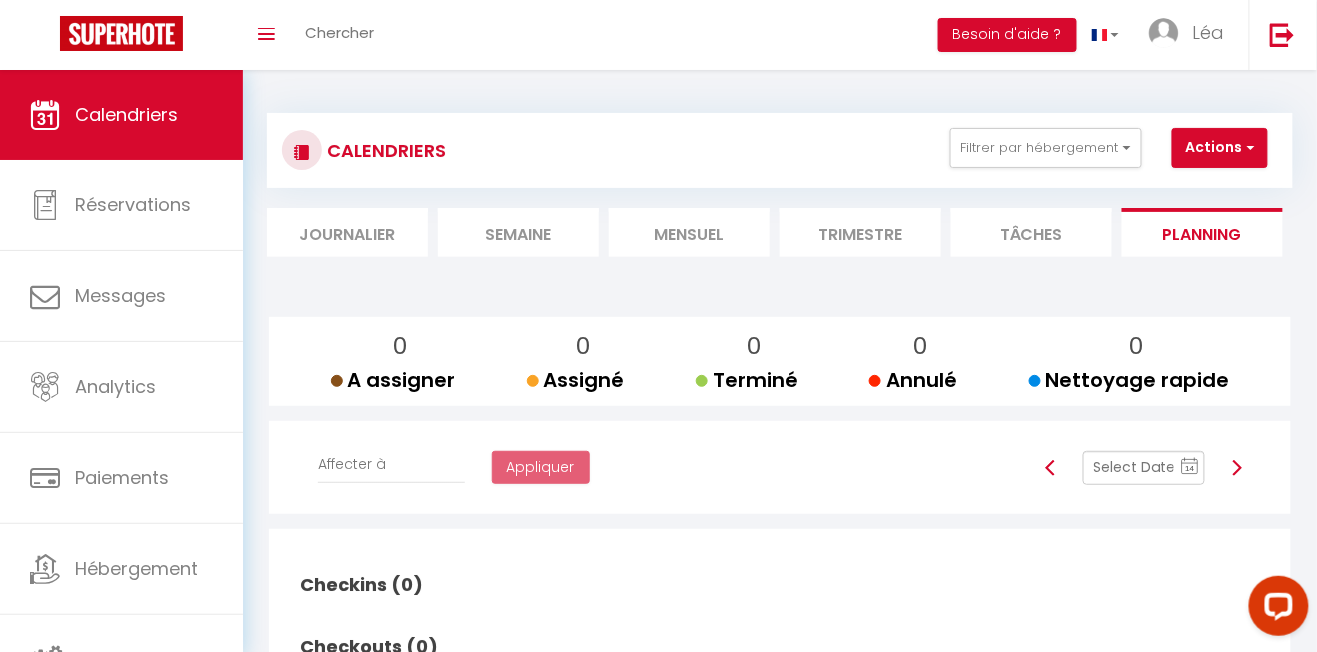 click on "Journalier" at bounding box center (347, 232) 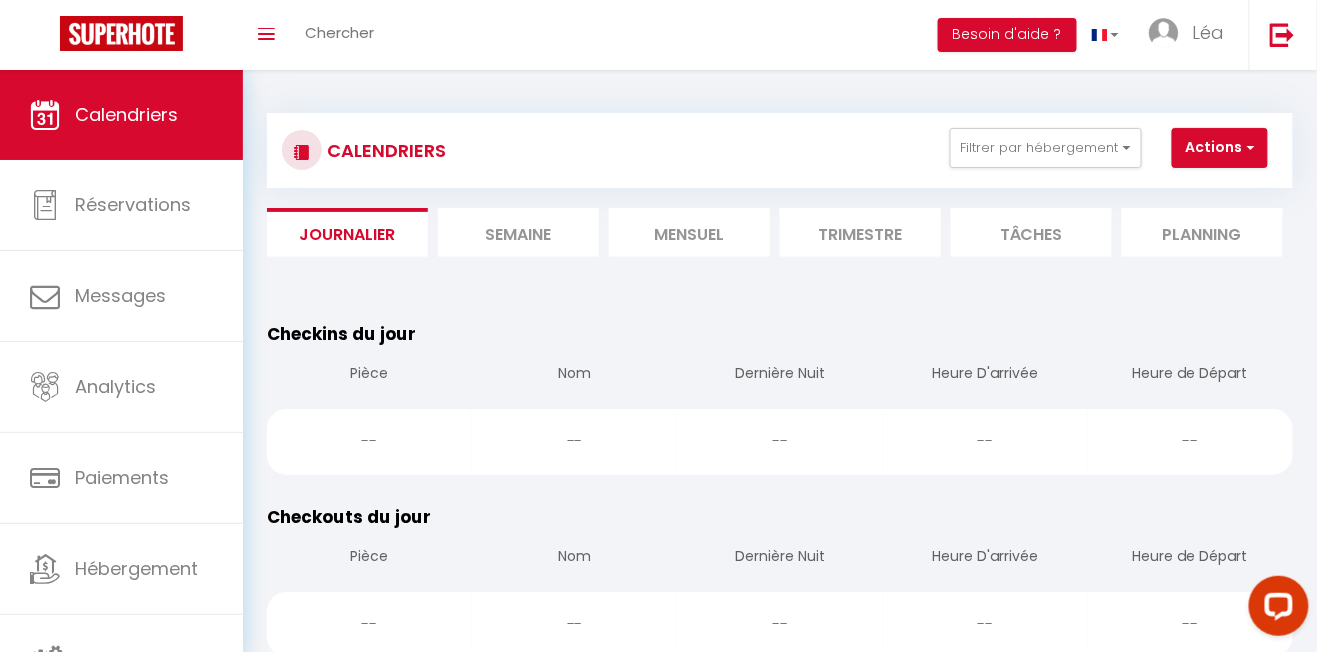 click on "Semaine" at bounding box center [518, 232] 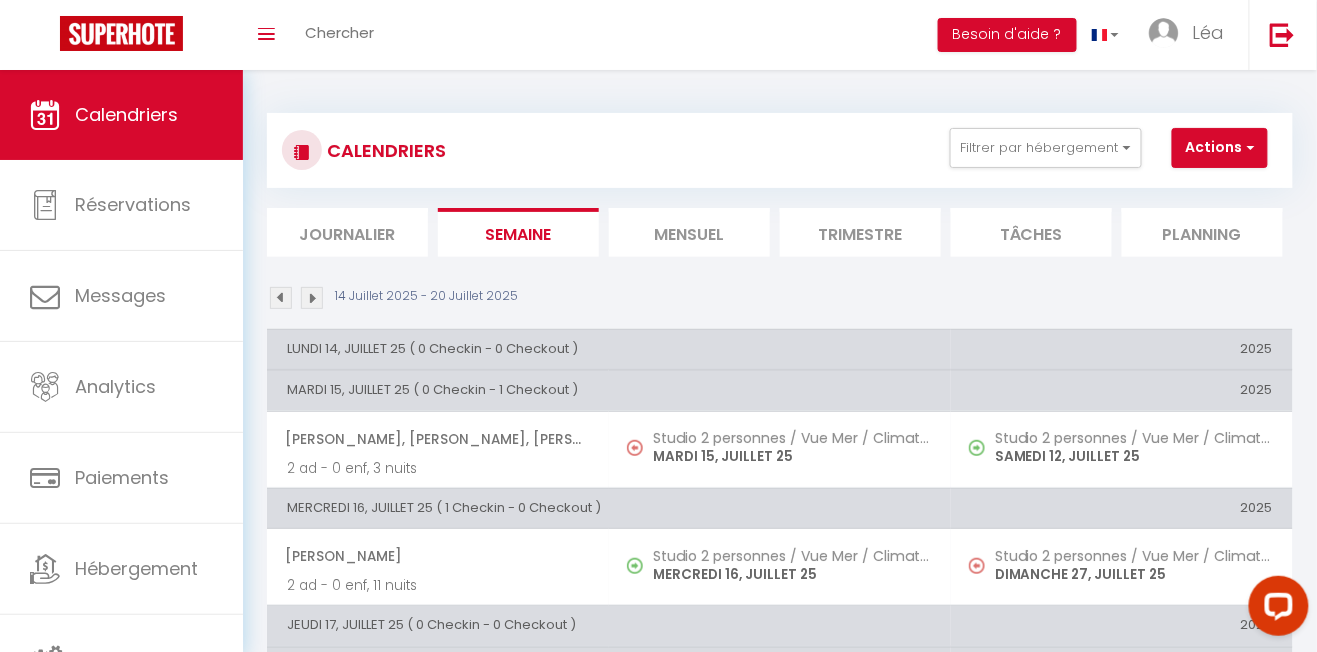 click on "Mensuel" at bounding box center [689, 232] 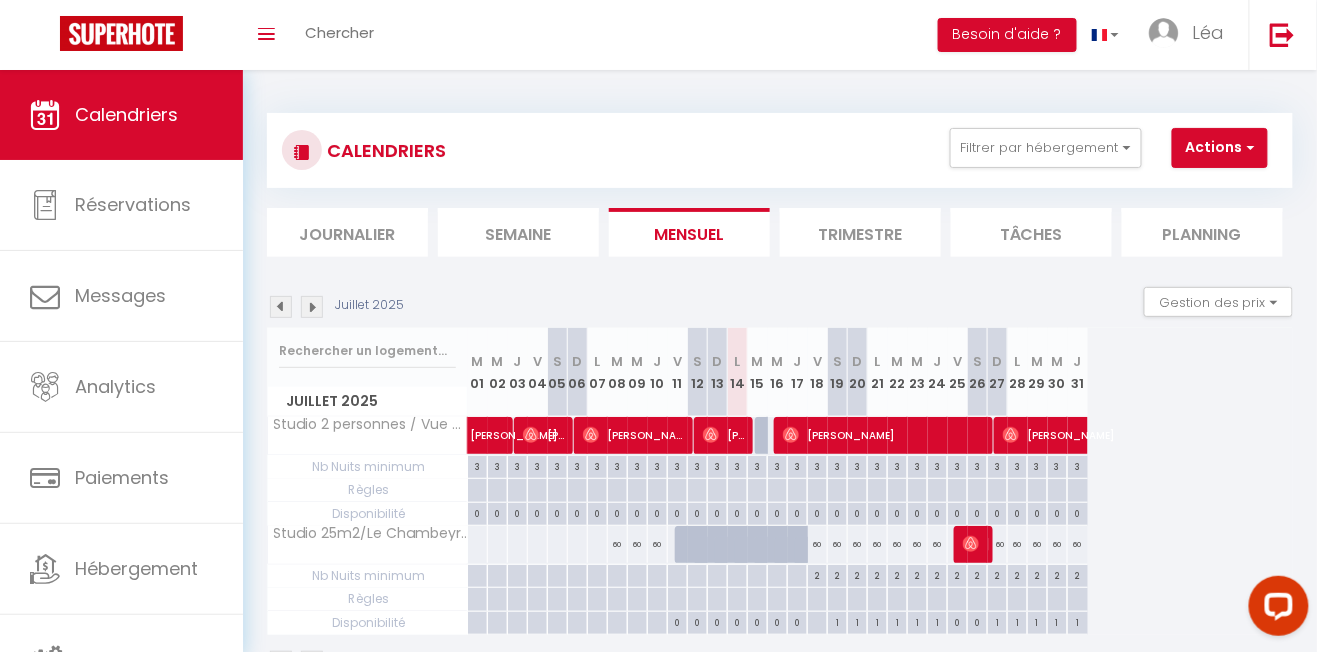 click on "Trimestre" at bounding box center (860, 232) 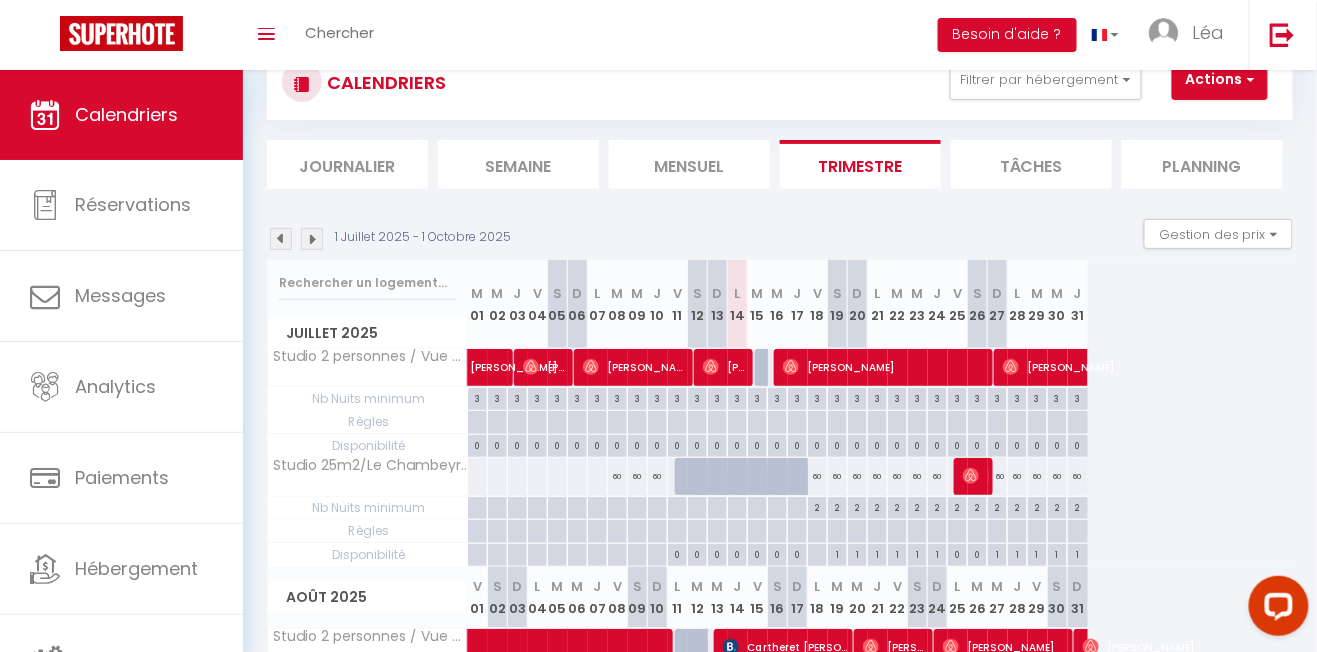 scroll, scrollTop: 0, scrollLeft: 0, axis: both 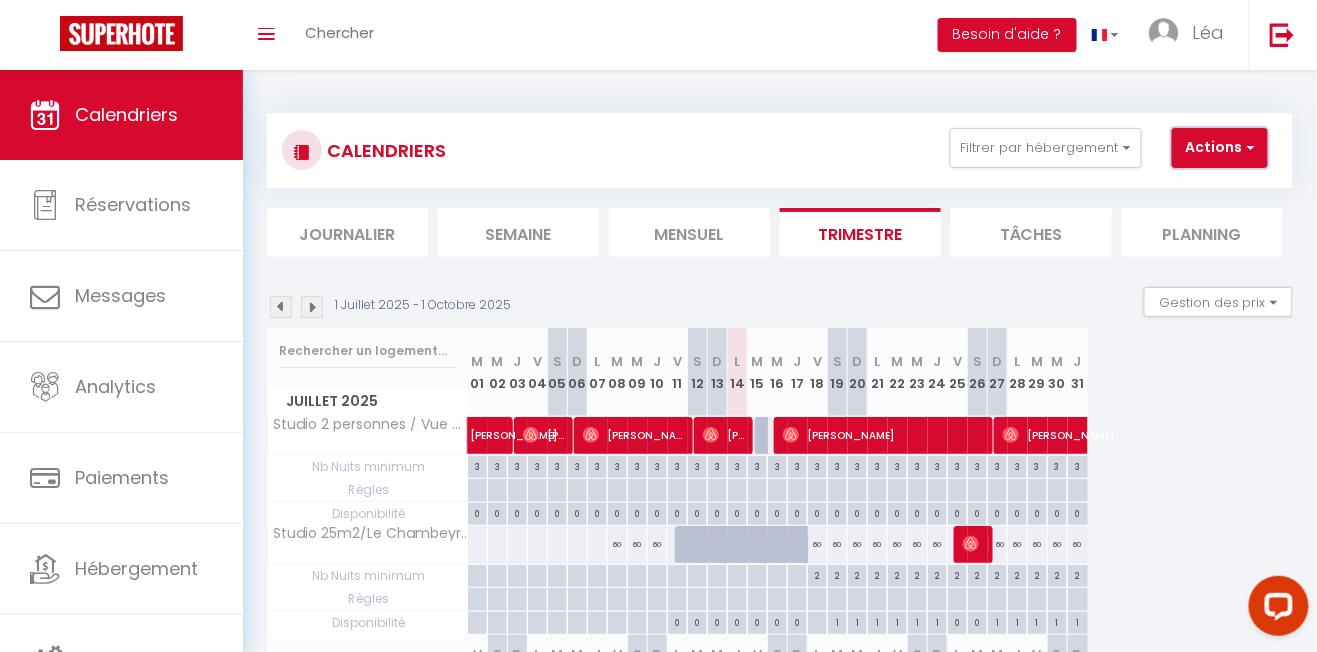 click at bounding box center [1248, 147] 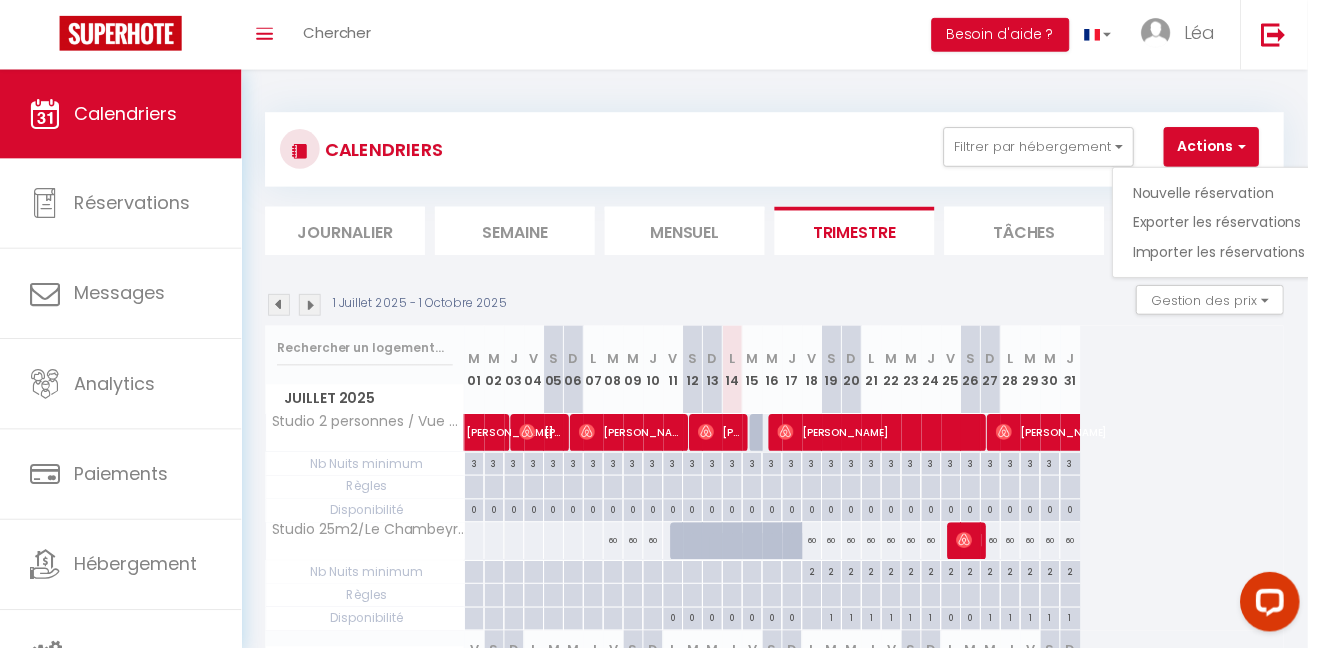 click at bounding box center (658, 326) 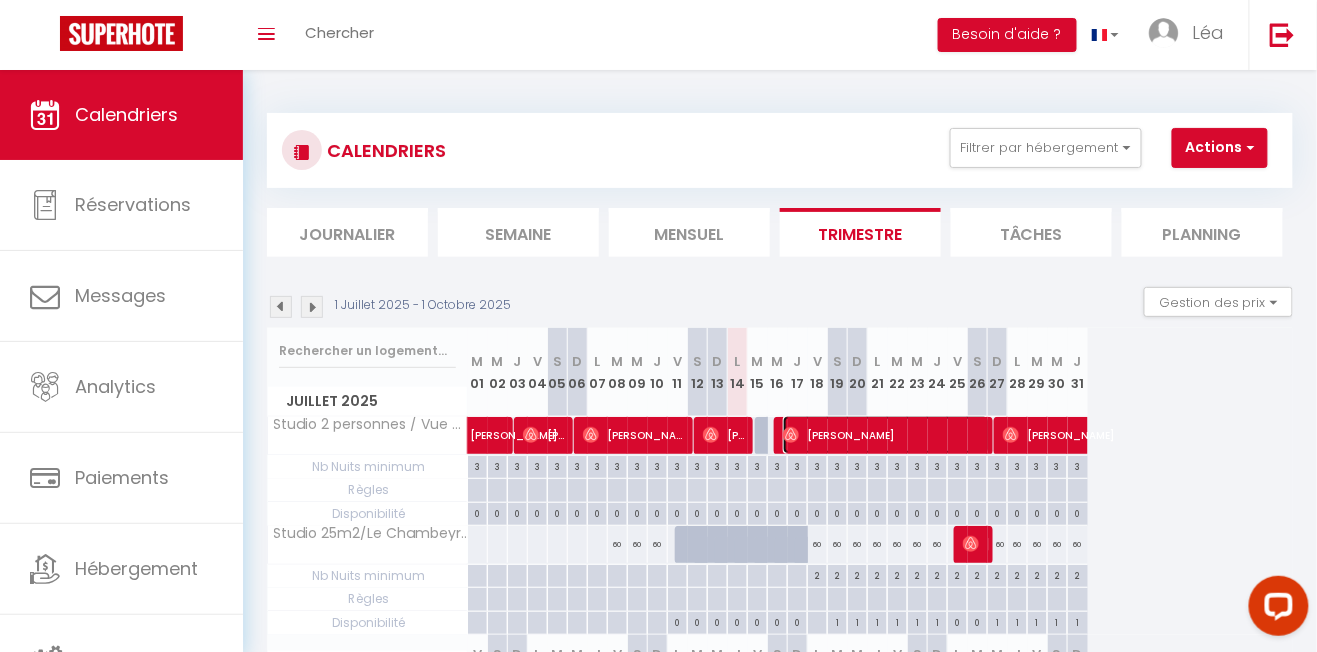 click on "Christel Moreno" at bounding box center (886, 435) 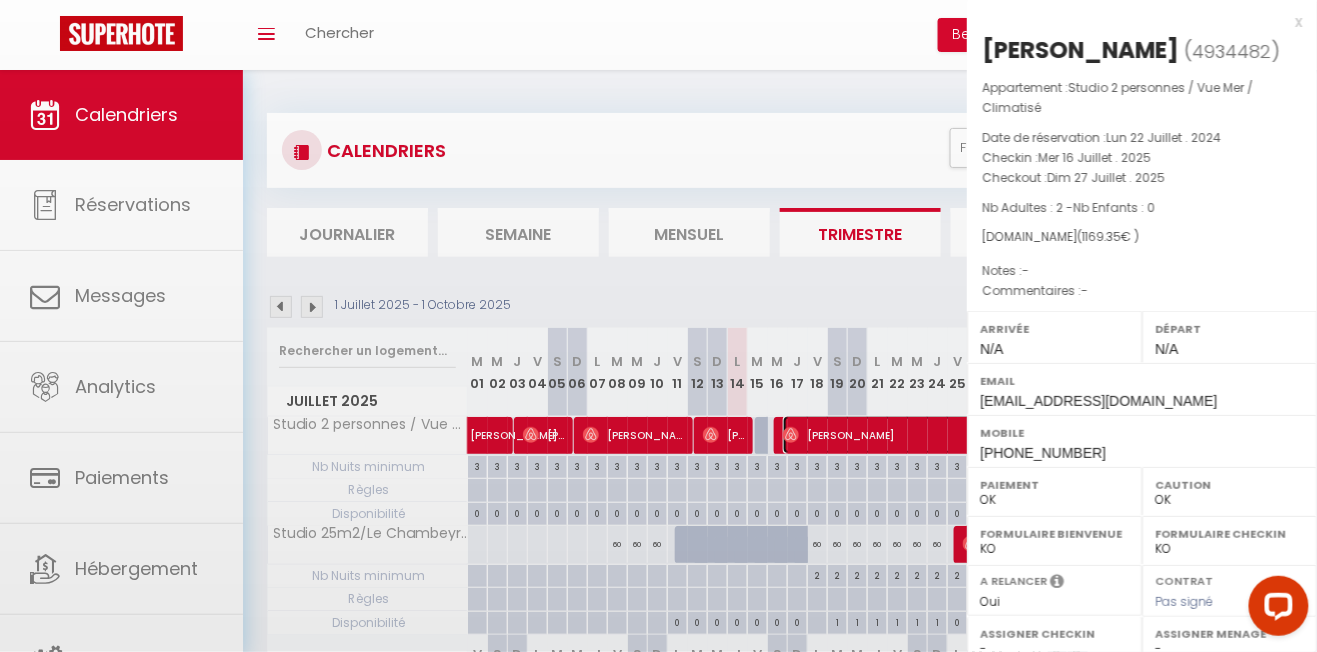 select on "39472" 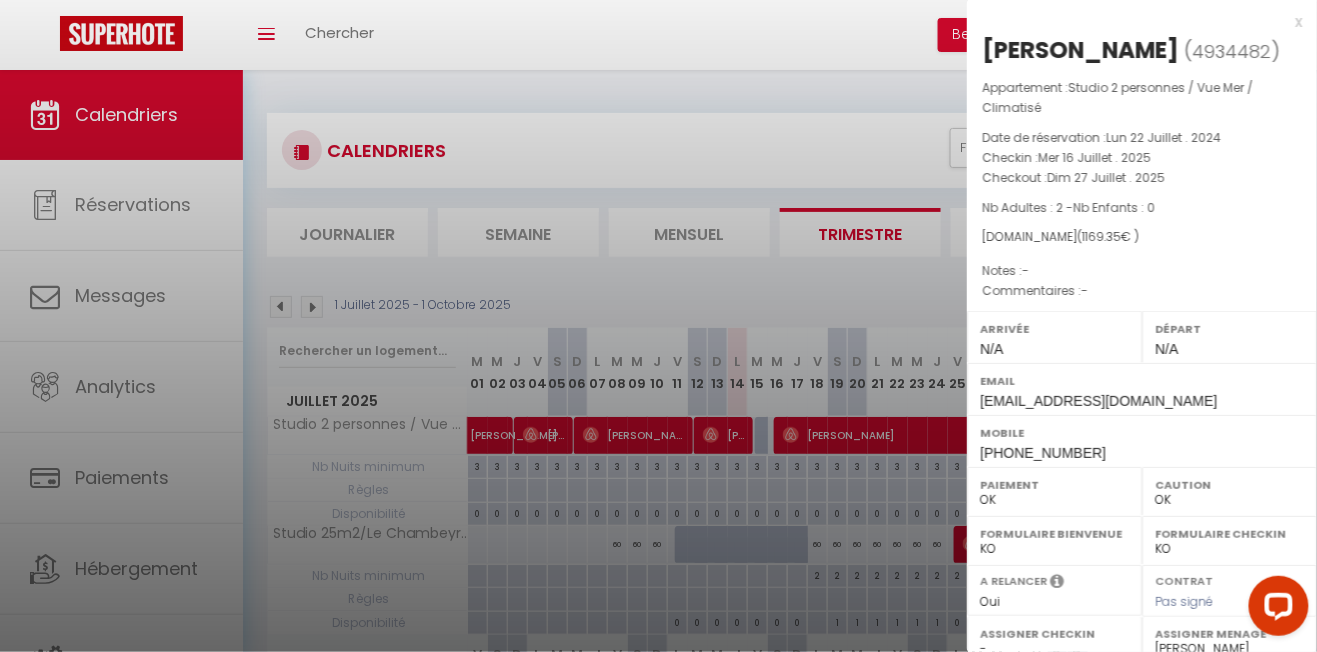 click at bounding box center [658, 326] 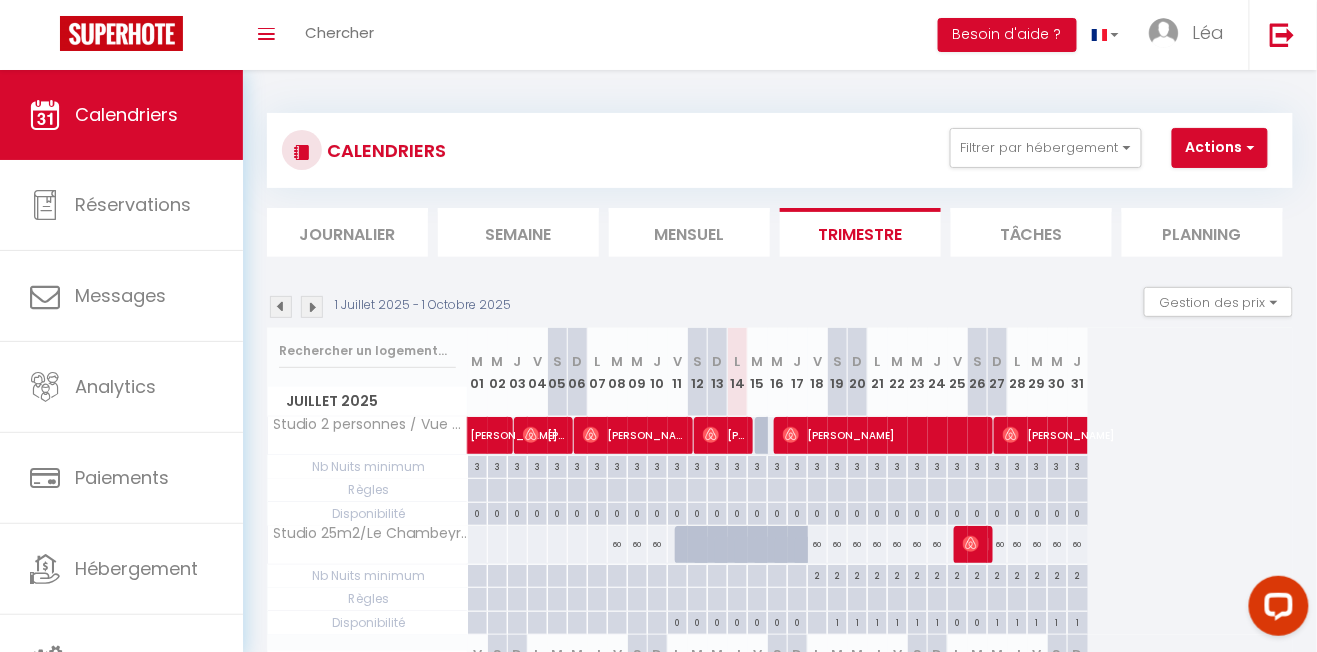 click on "Tâches" at bounding box center (1031, 232) 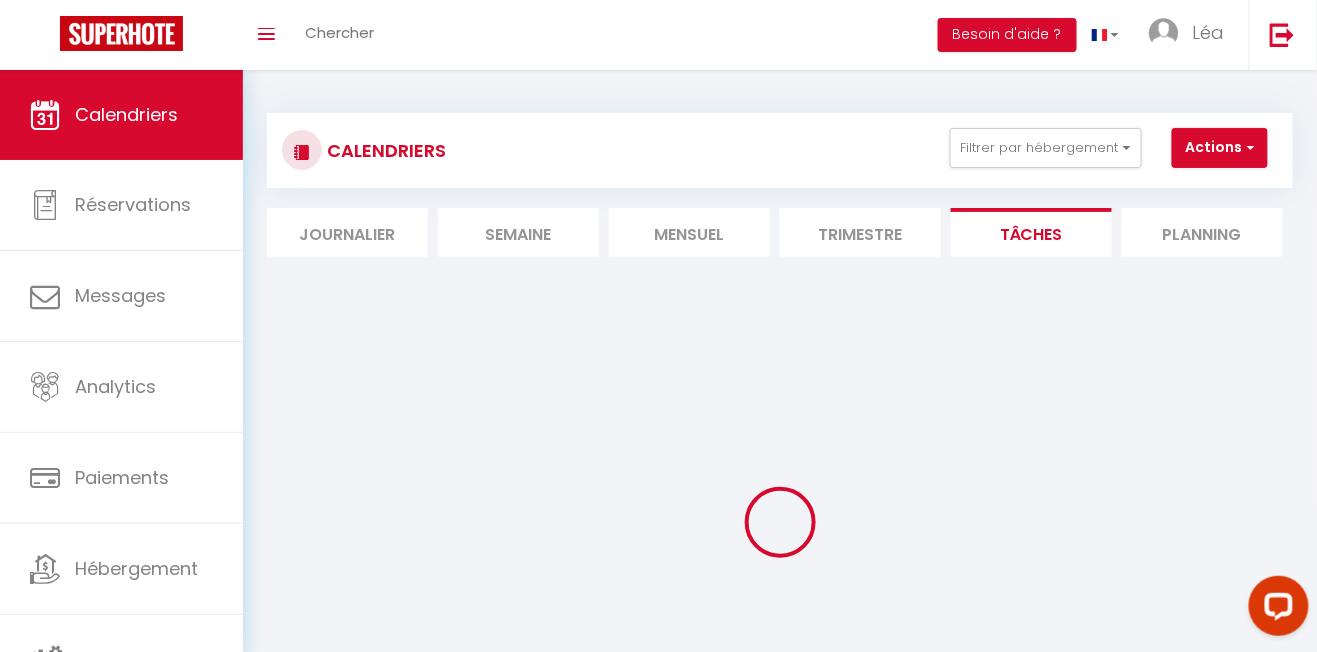 select 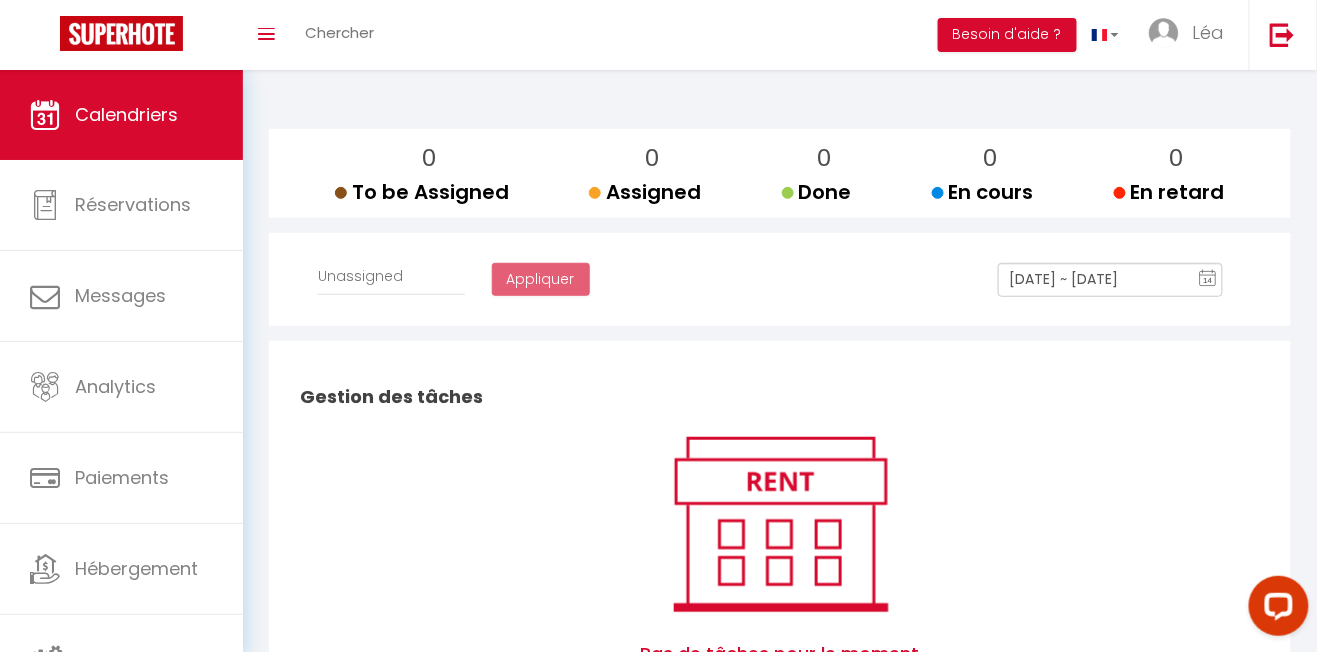 scroll, scrollTop: 0, scrollLeft: 0, axis: both 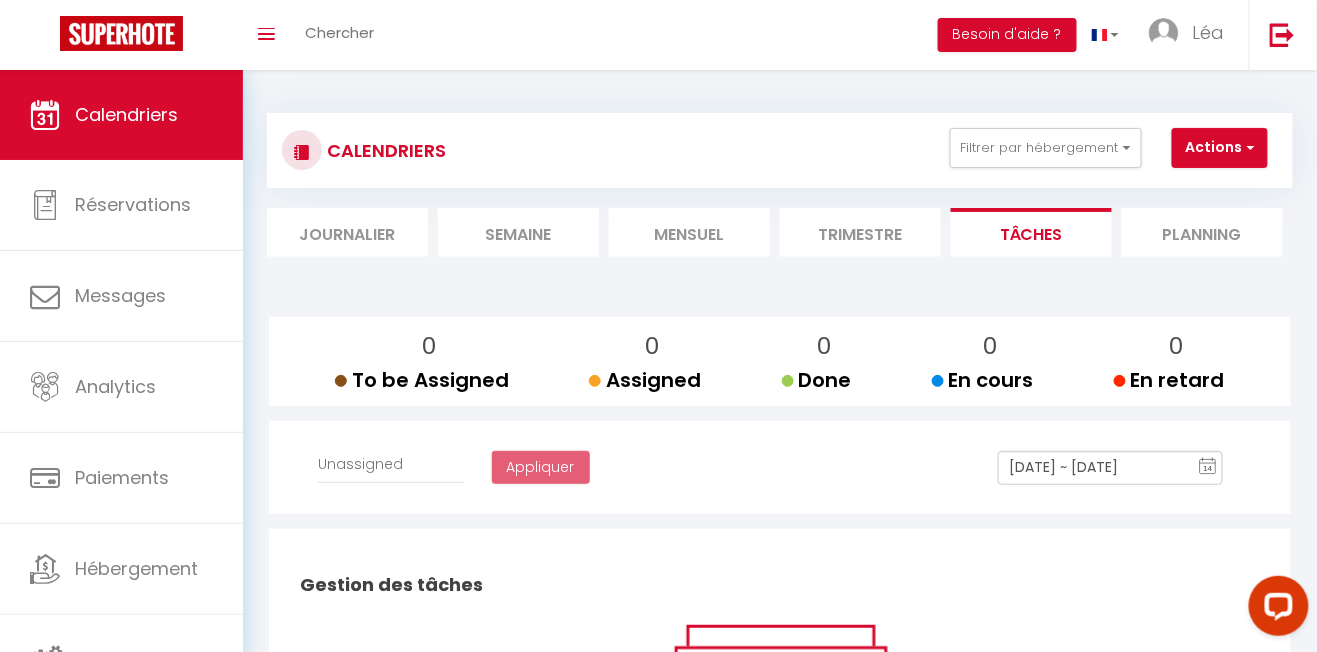 click on "Planning" at bounding box center [1202, 232] 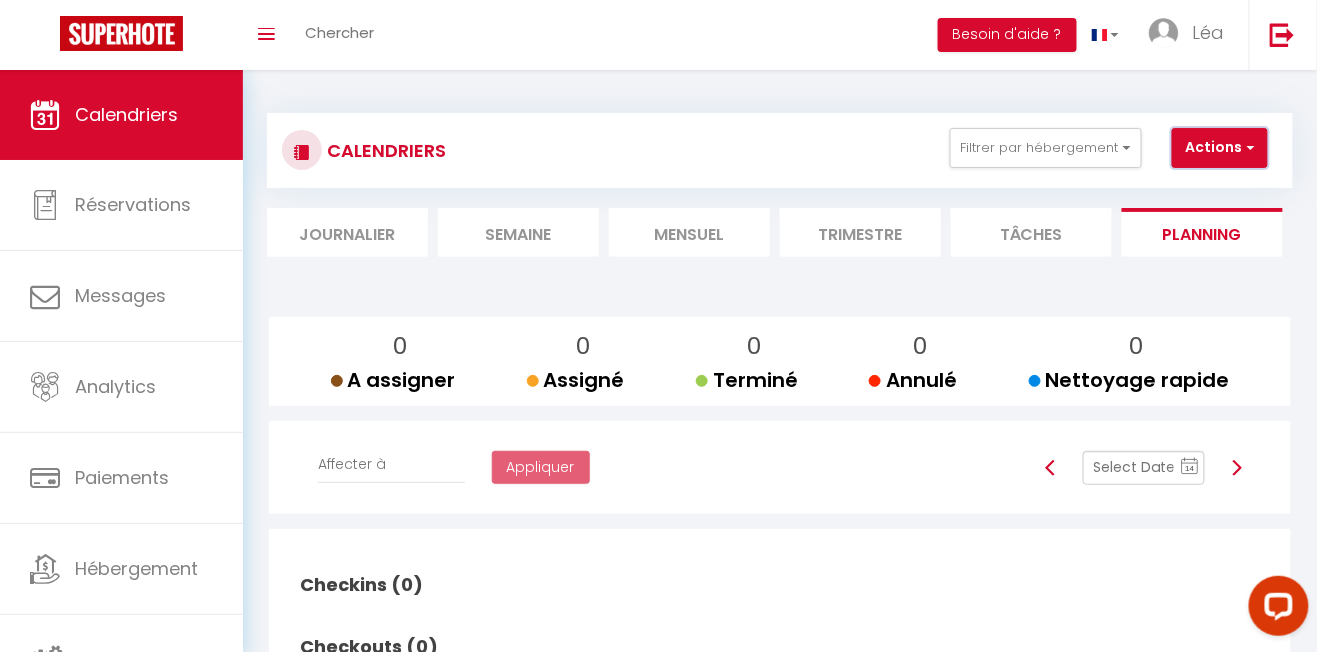 click at bounding box center (1248, 147) 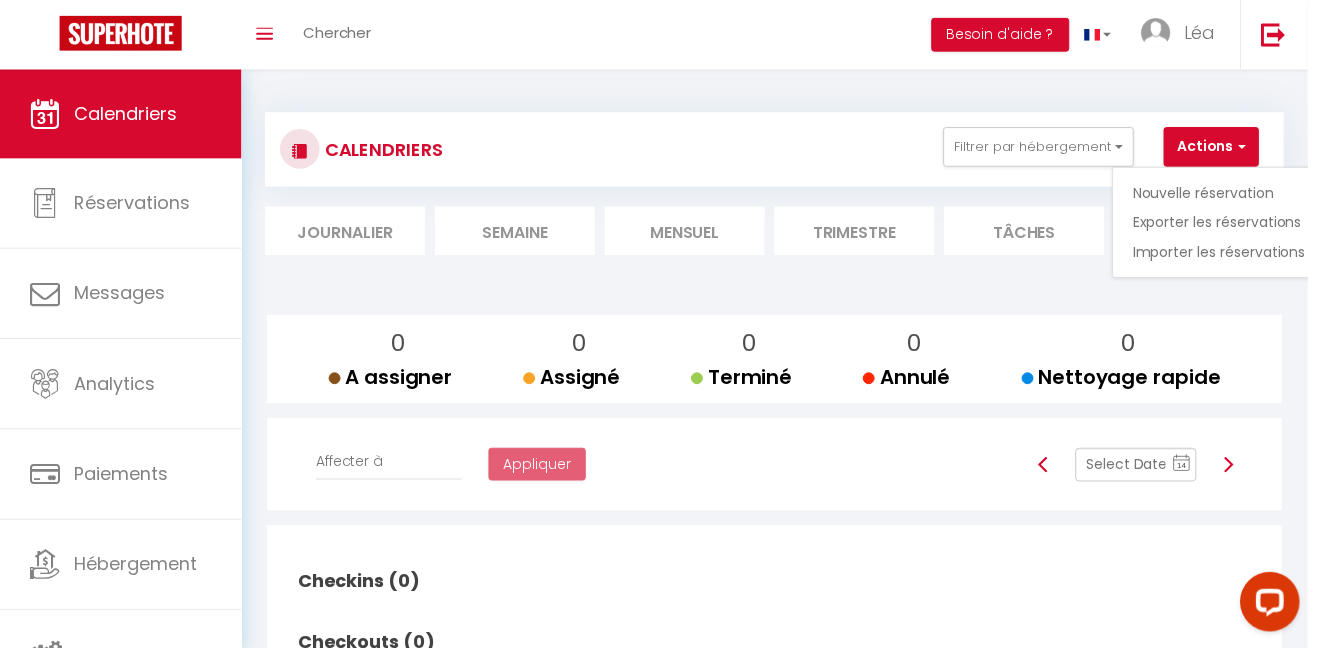 click at bounding box center [658, 326] 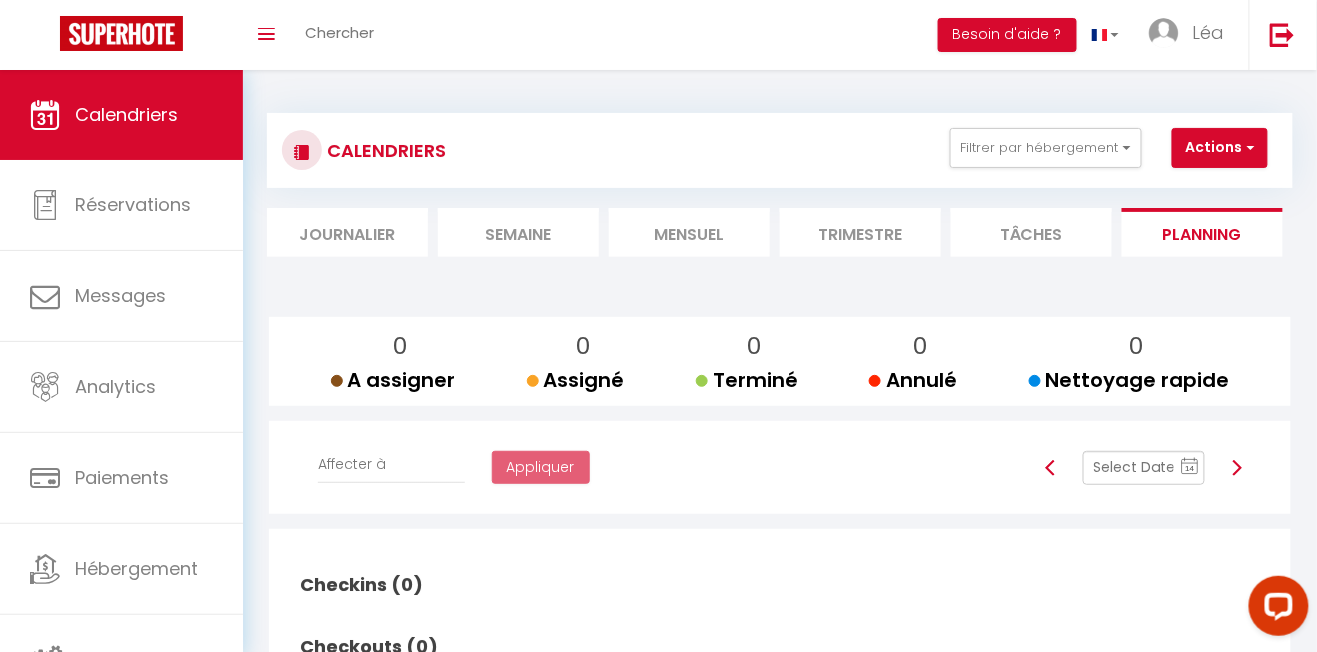 click on "Mensuel" at bounding box center (689, 232) 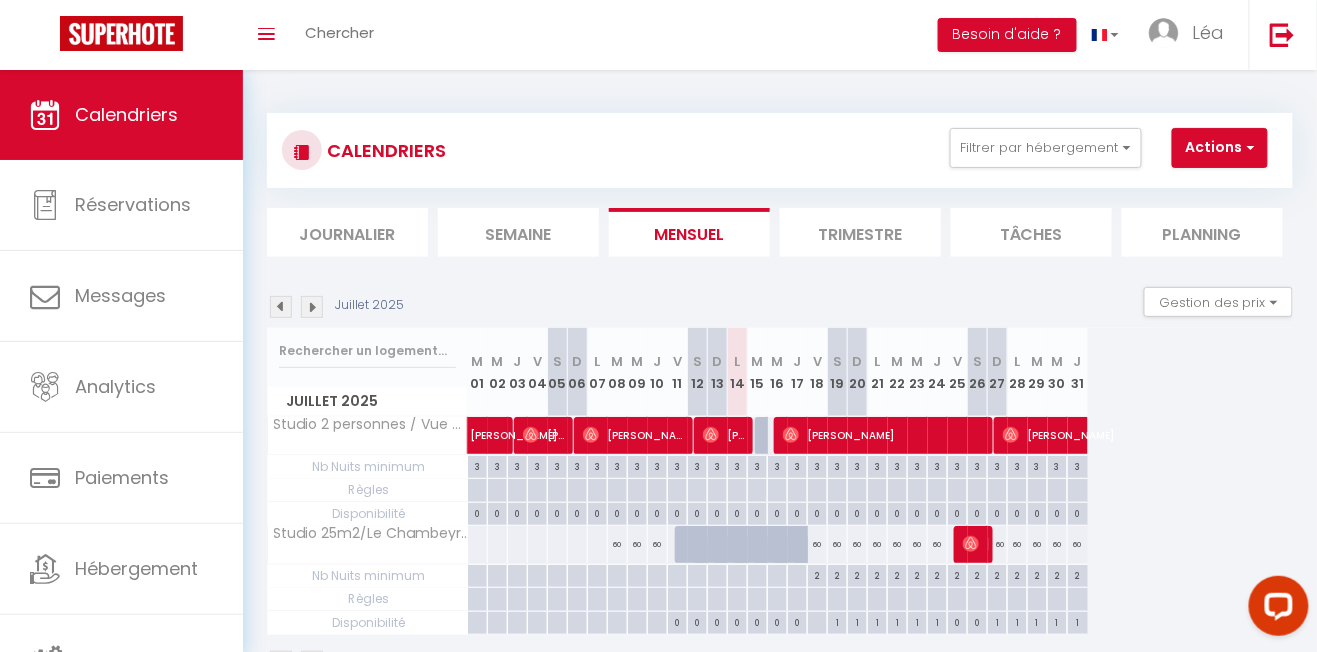 click on "Semaine" at bounding box center [518, 232] 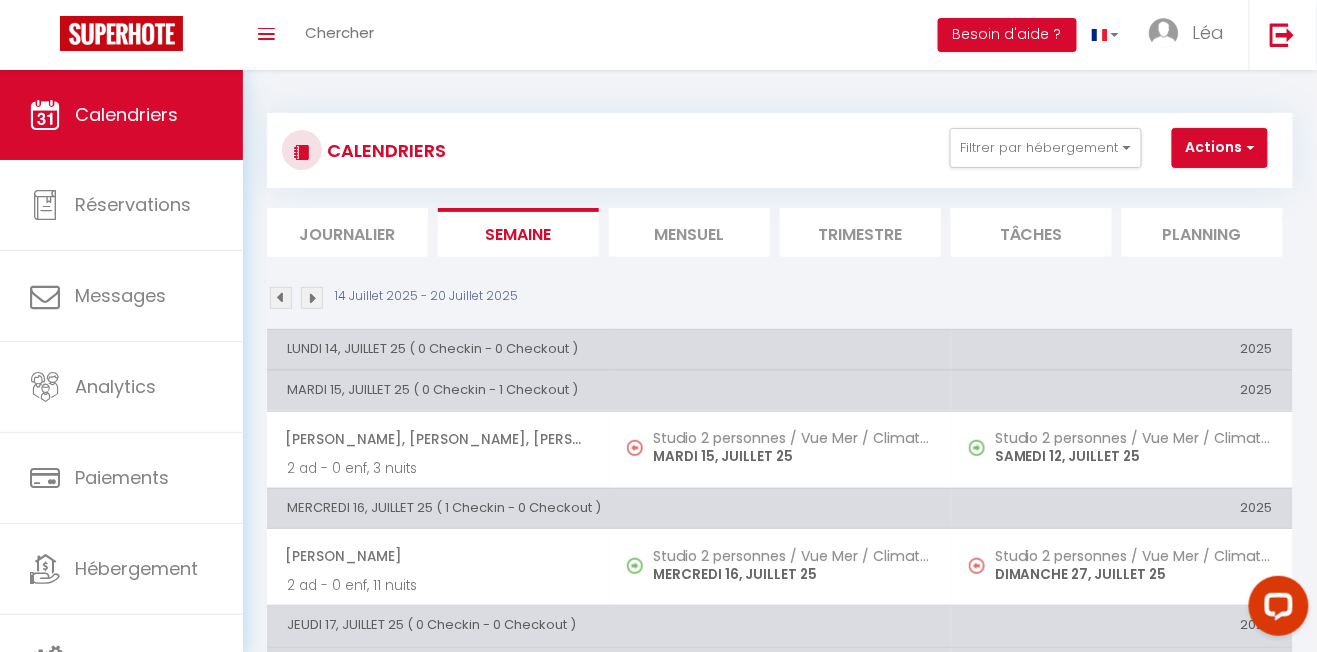 click on "Journalier" at bounding box center [347, 232] 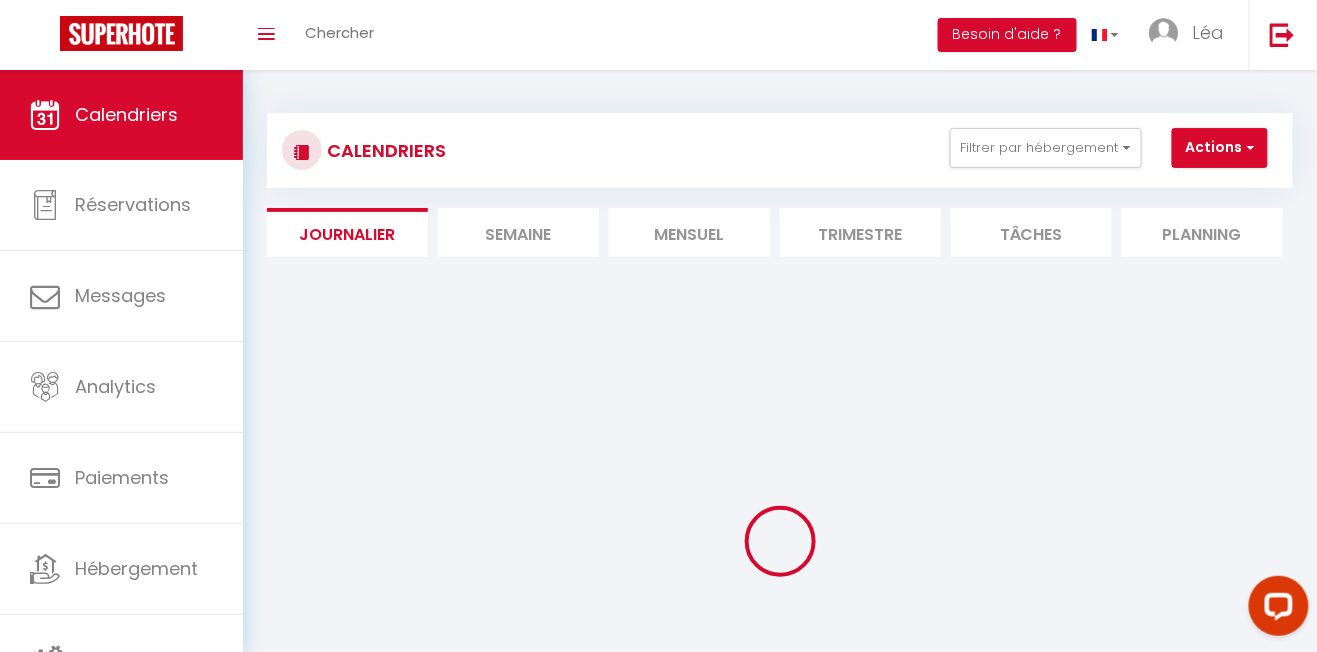 click on "Mensuel" at bounding box center [689, 232] 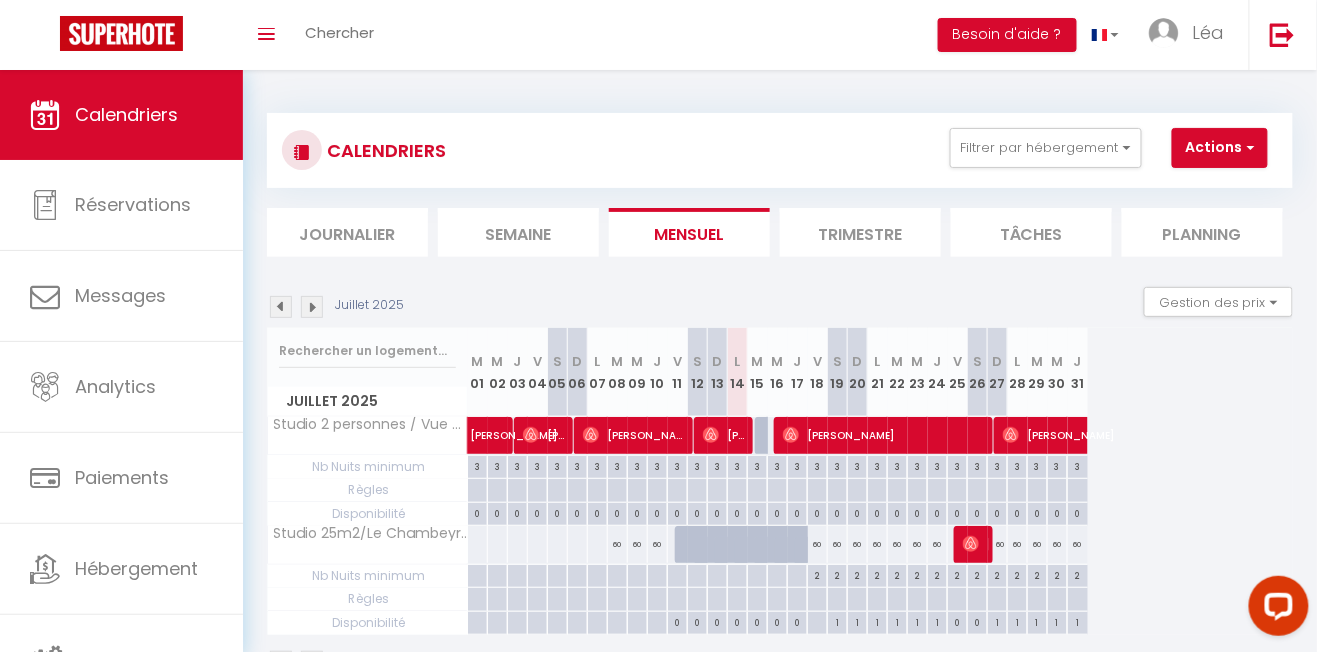 click on "Trimestre" at bounding box center (860, 232) 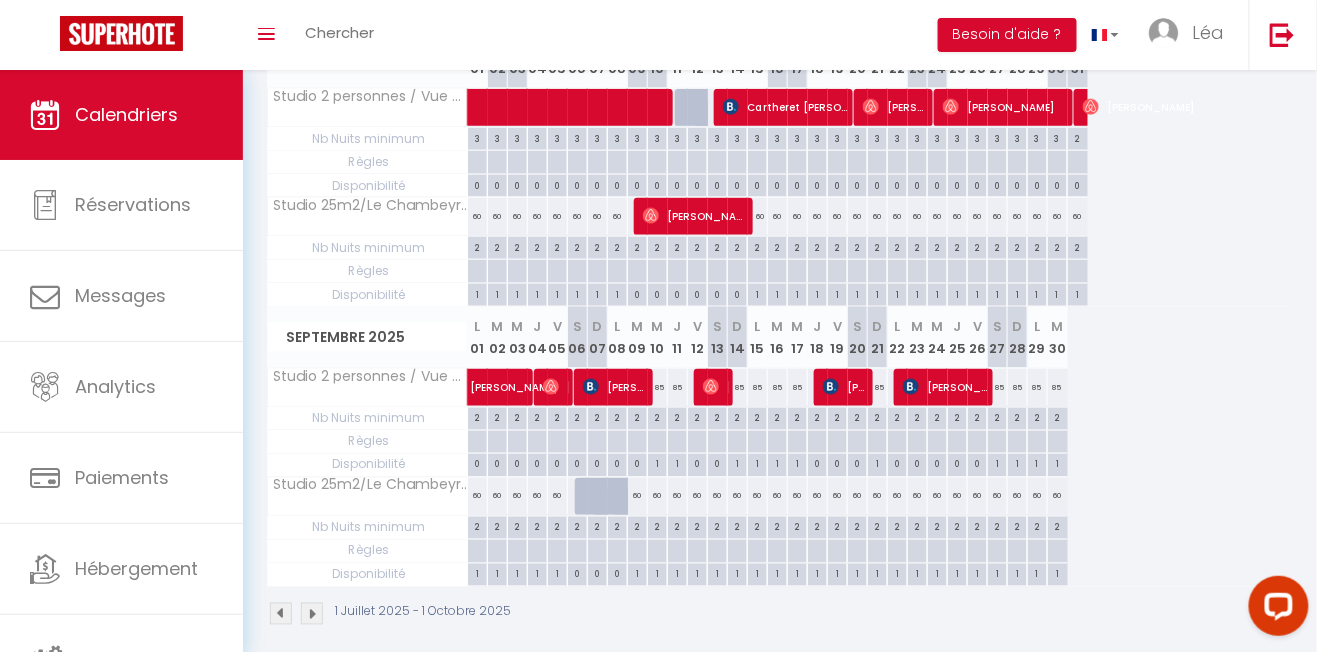 scroll, scrollTop: 623, scrollLeft: 0, axis: vertical 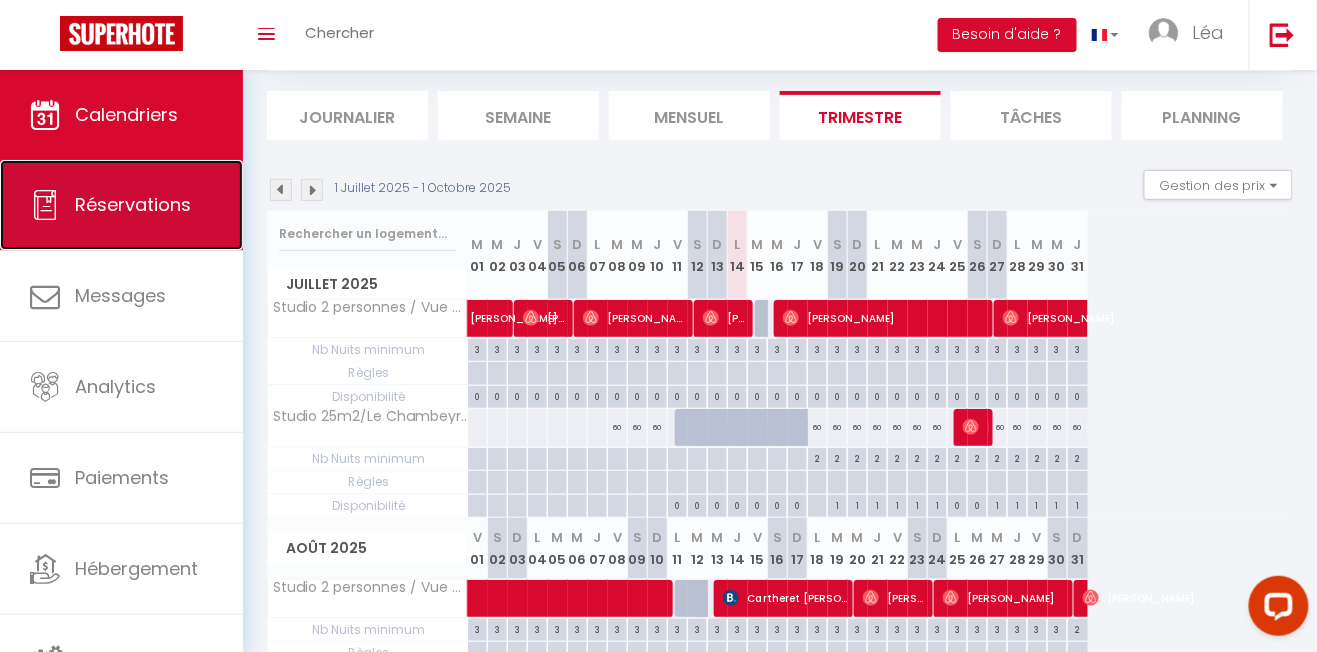 click on "Réservations" at bounding box center [133, 204] 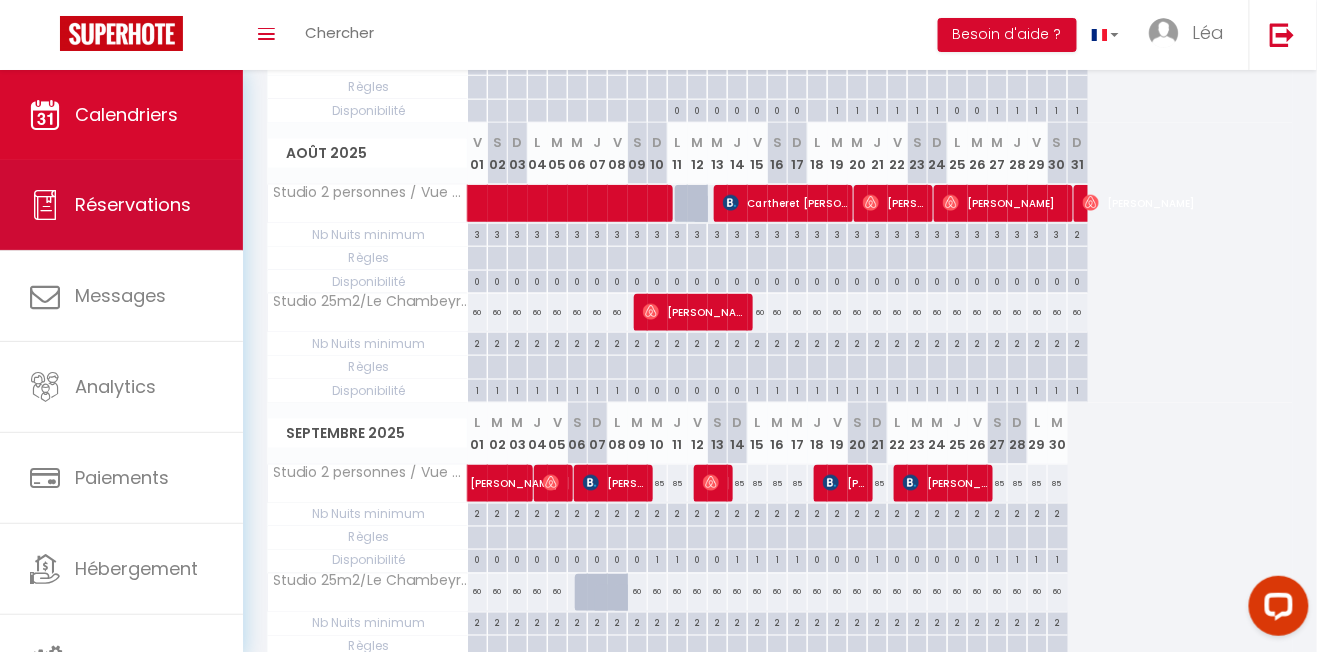 select on "not_cancelled" 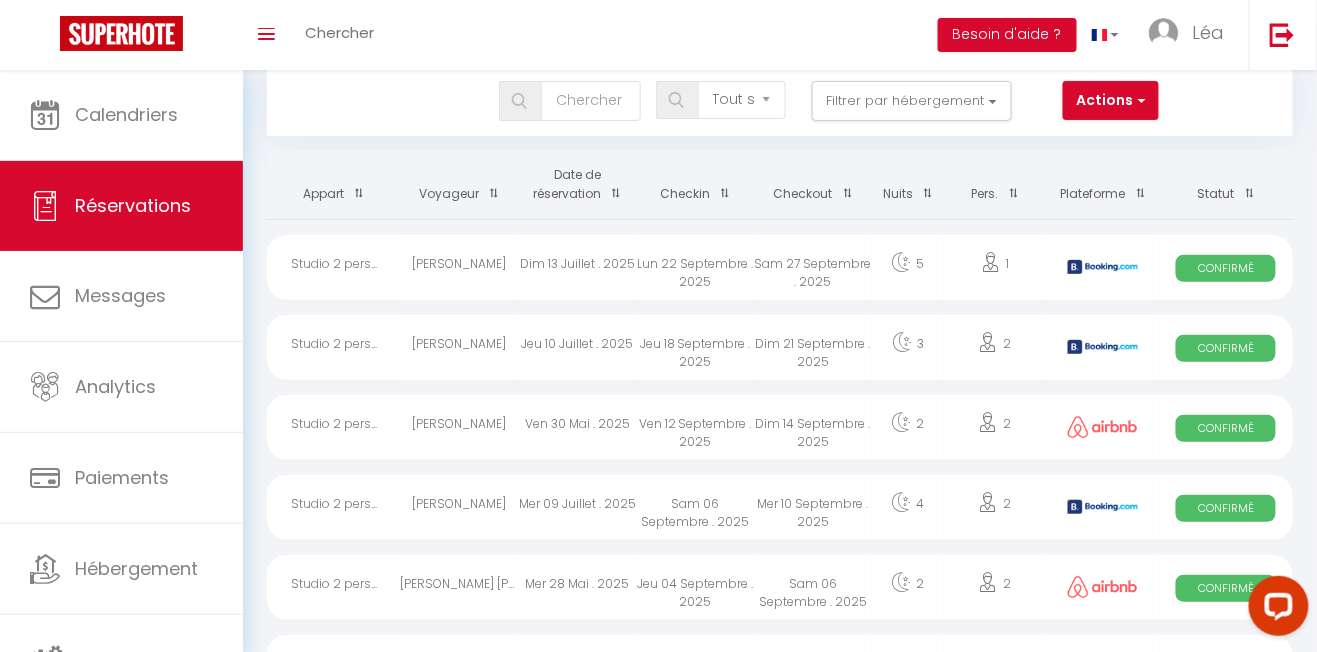scroll, scrollTop: 0, scrollLeft: 0, axis: both 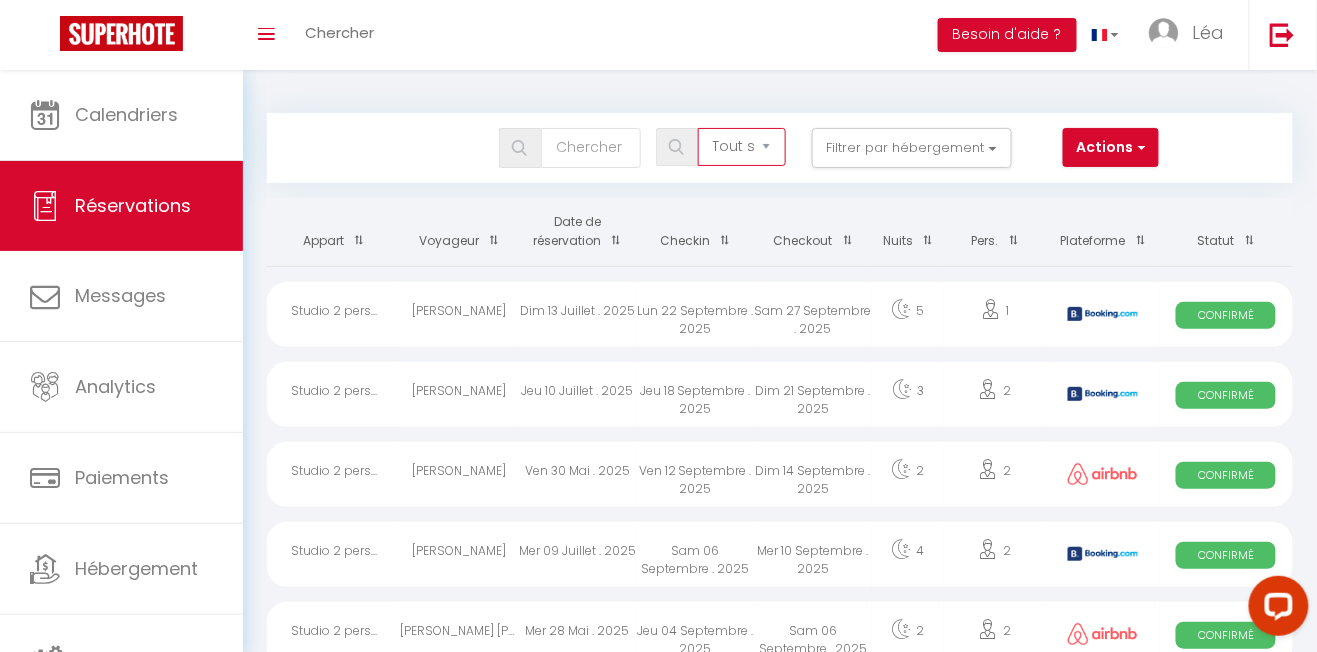 click on "Tous les statuts   Annulé   Confirmé   Non Confirmé   Tout sauf annulé   No Show   Request" at bounding box center (742, 147) 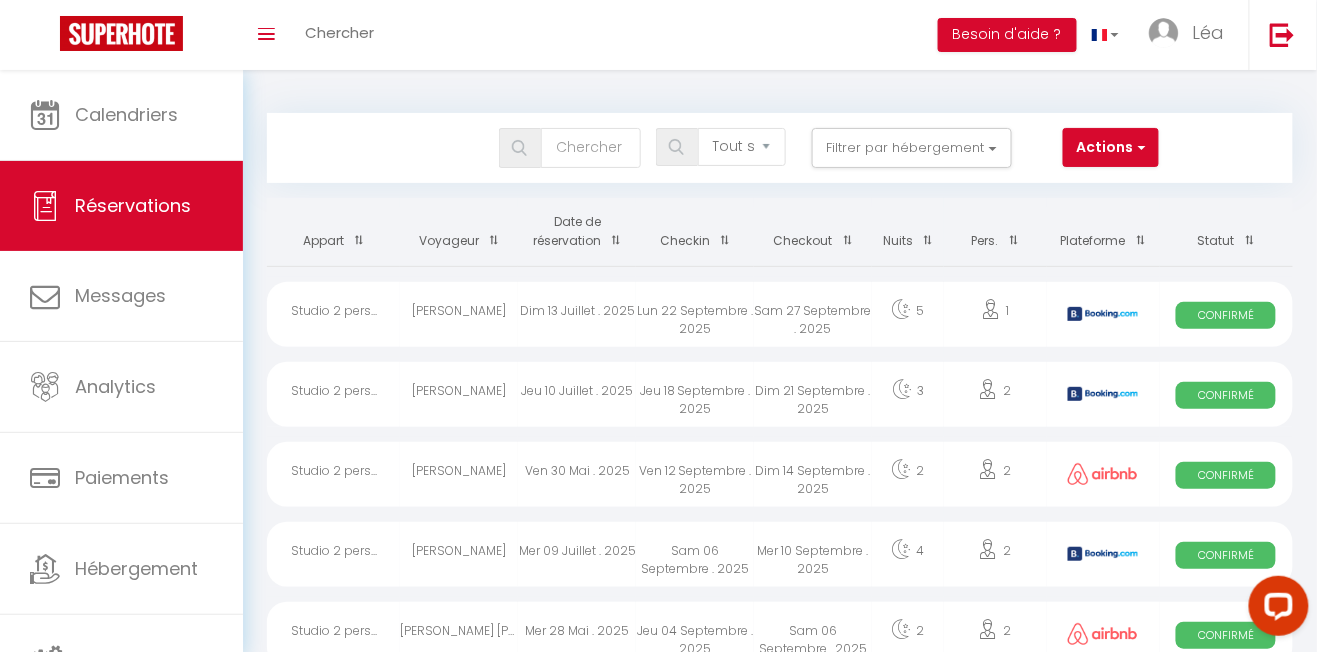 click on "Bookings         Tous les statuts   Annulé   Confirmé   Non Confirmé   Tout sauf annulé   No Show   Request
Filtrer par hébergement
Tous
Studio 2 personnes / Vue Mer / Climatisé
Studio 25m2/Le Chambeyron/Vars/Ski au pied/Confort
Actions
Nouvelle Réservation   Exporter les réservations   Importer les réservations" at bounding box center [780, 148] 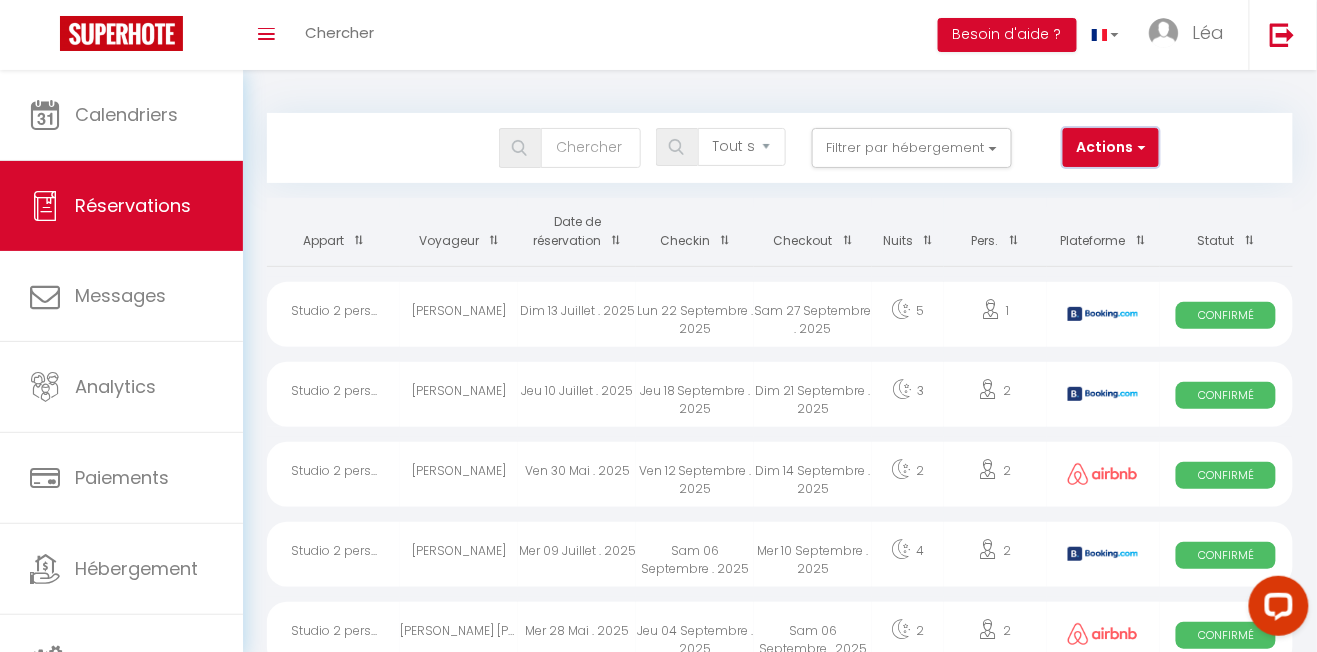 click on "Actions" at bounding box center (1111, 148) 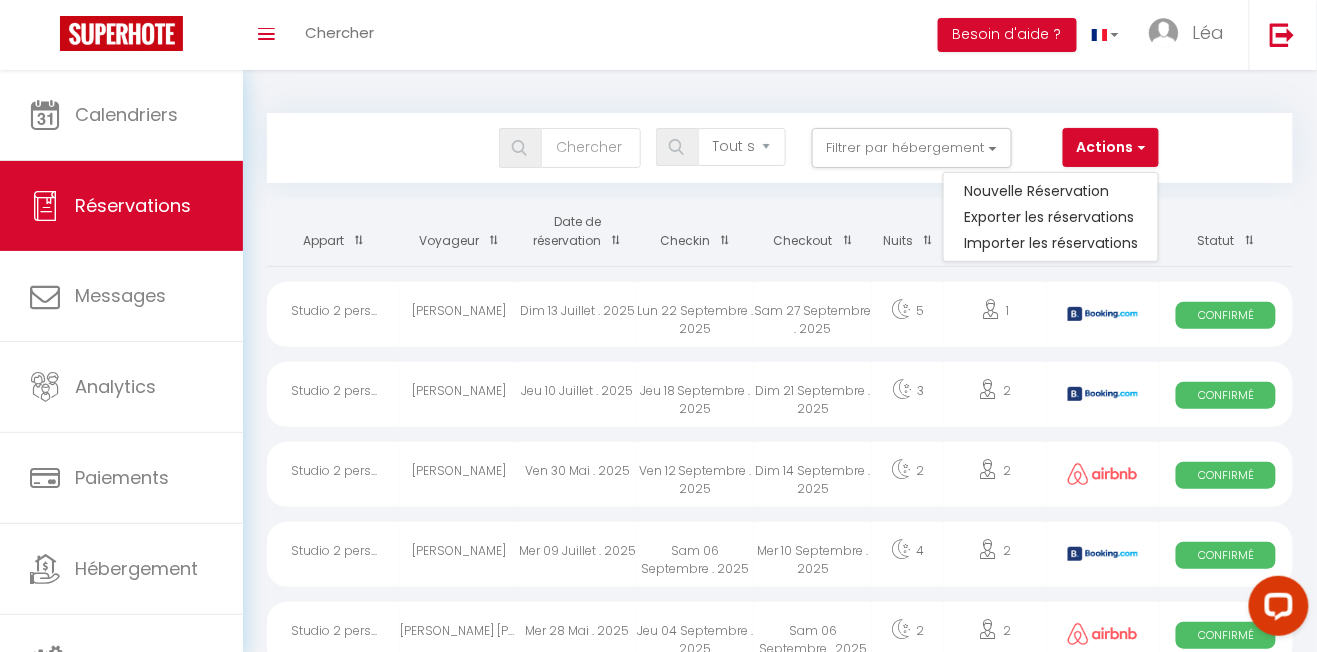 click at bounding box center (658, 326) 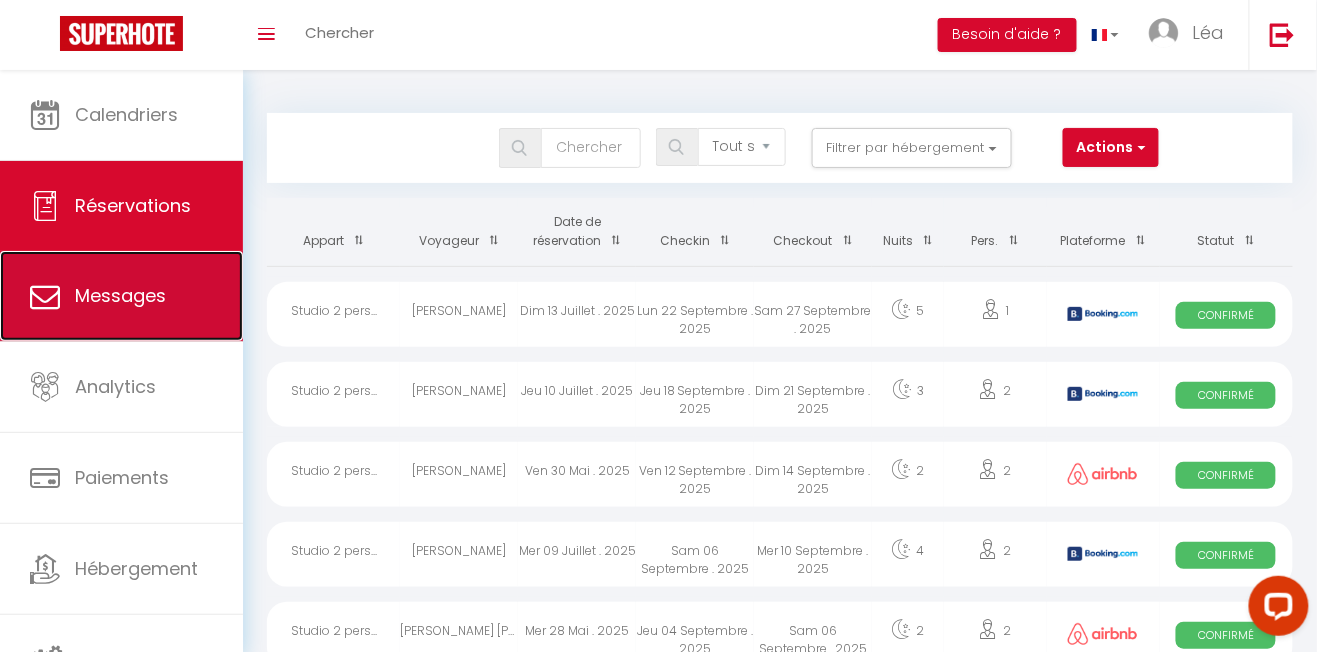 click on "Messages" at bounding box center (120, 295) 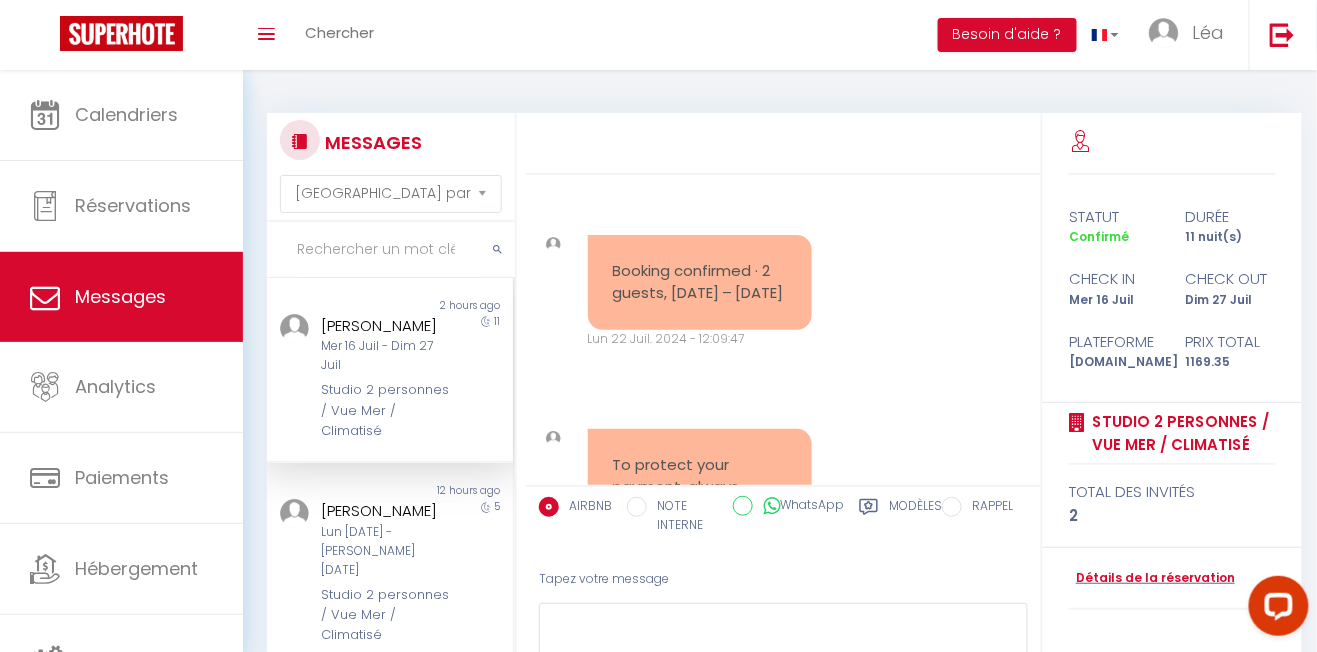 scroll, scrollTop: 4072, scrollLeft: 0, axis: vertical 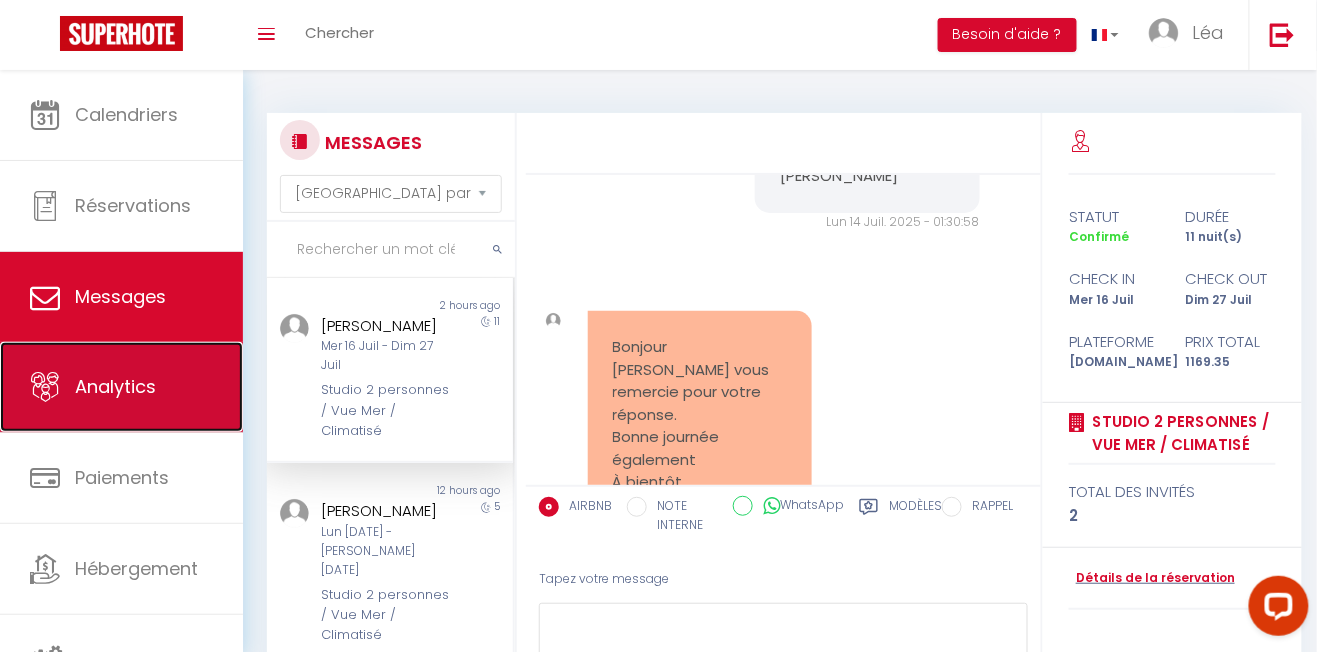 click on "Analytics" at bounding box center (121, 387) 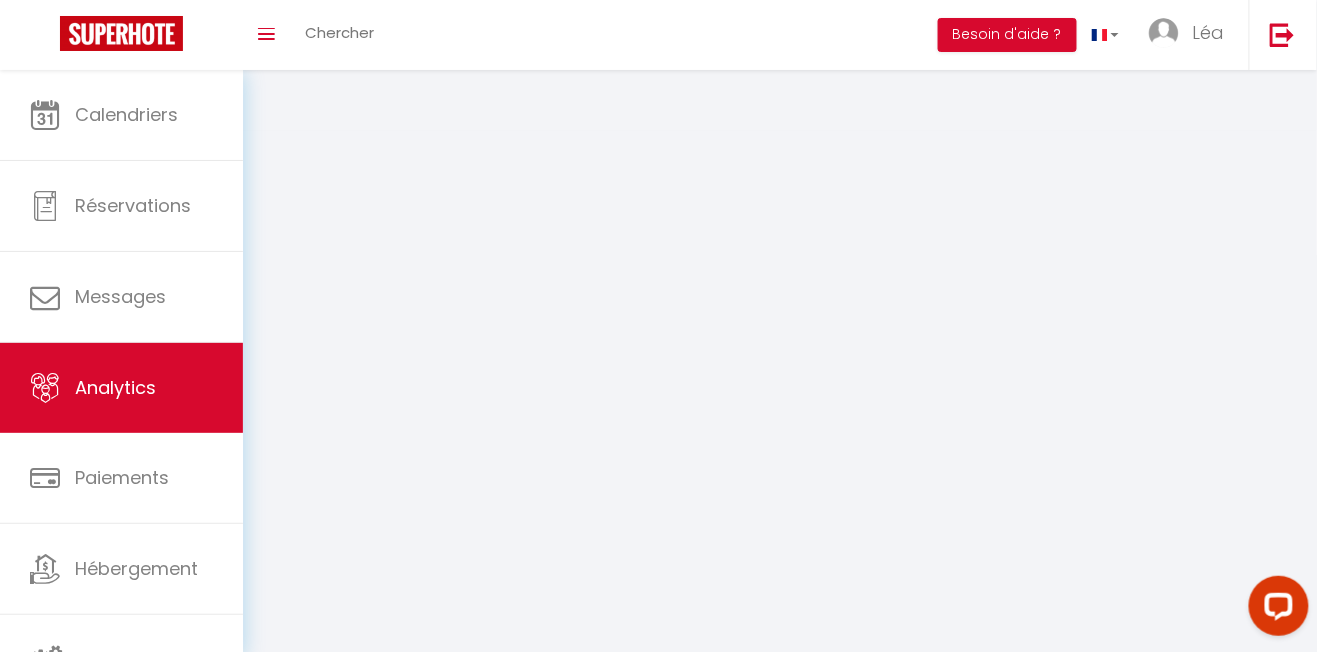 select on "2025" 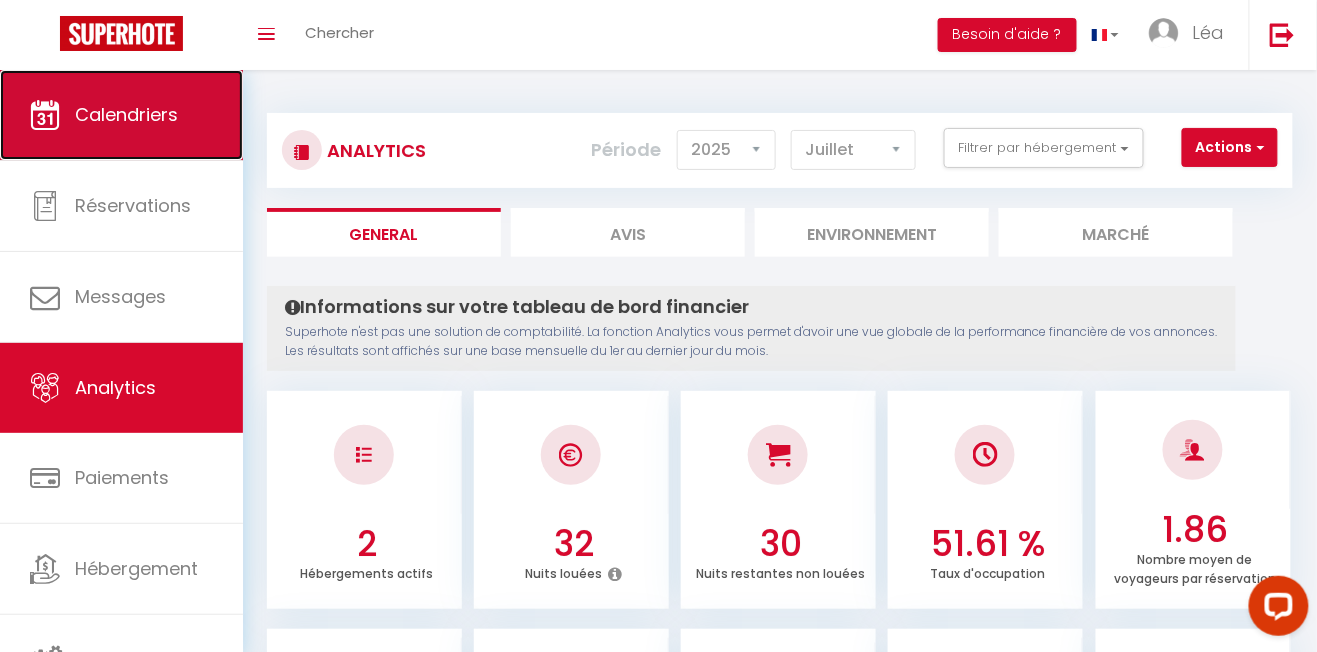 click on "Calendriers" at bounding box center (126, 114) 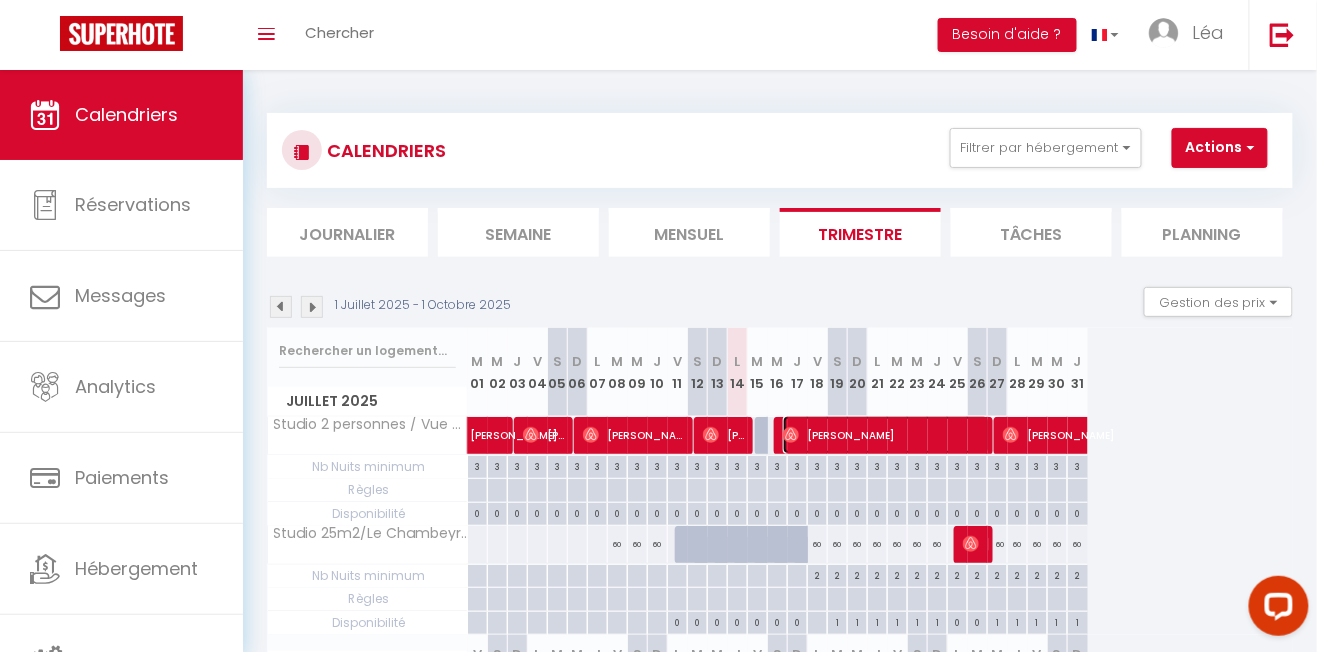 click on "Christel Moreno" at bounding box center [886, 435] 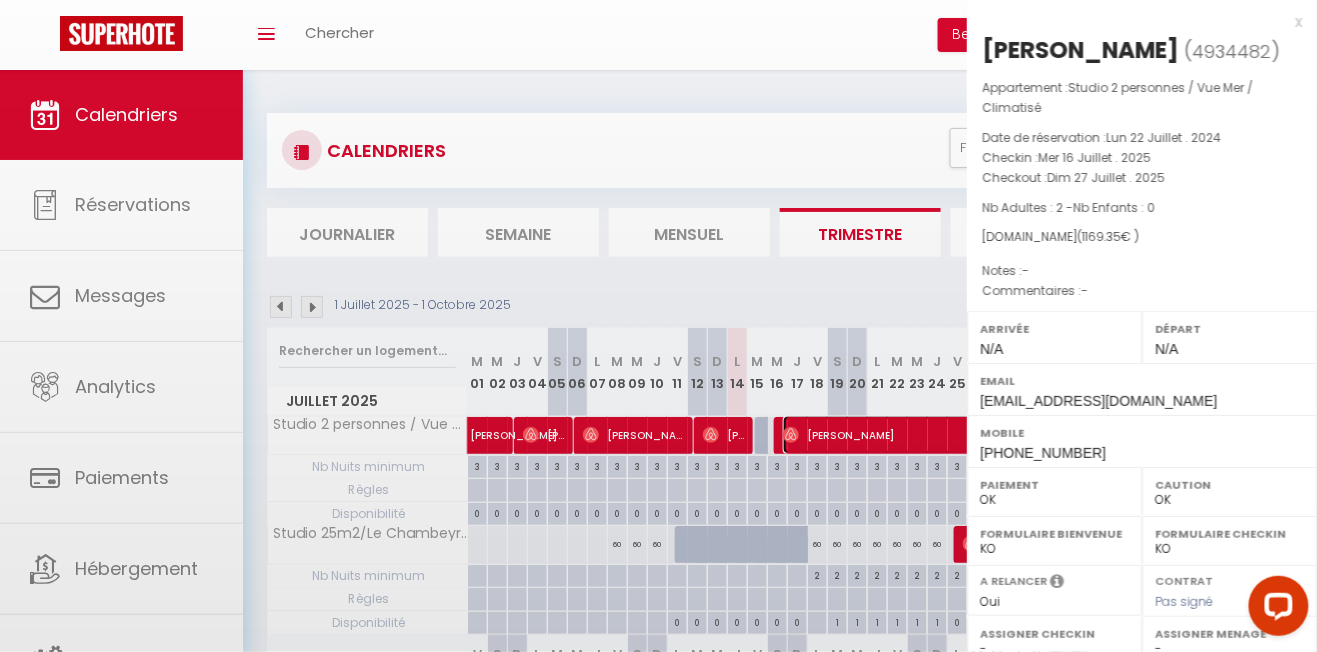 select on "39472" 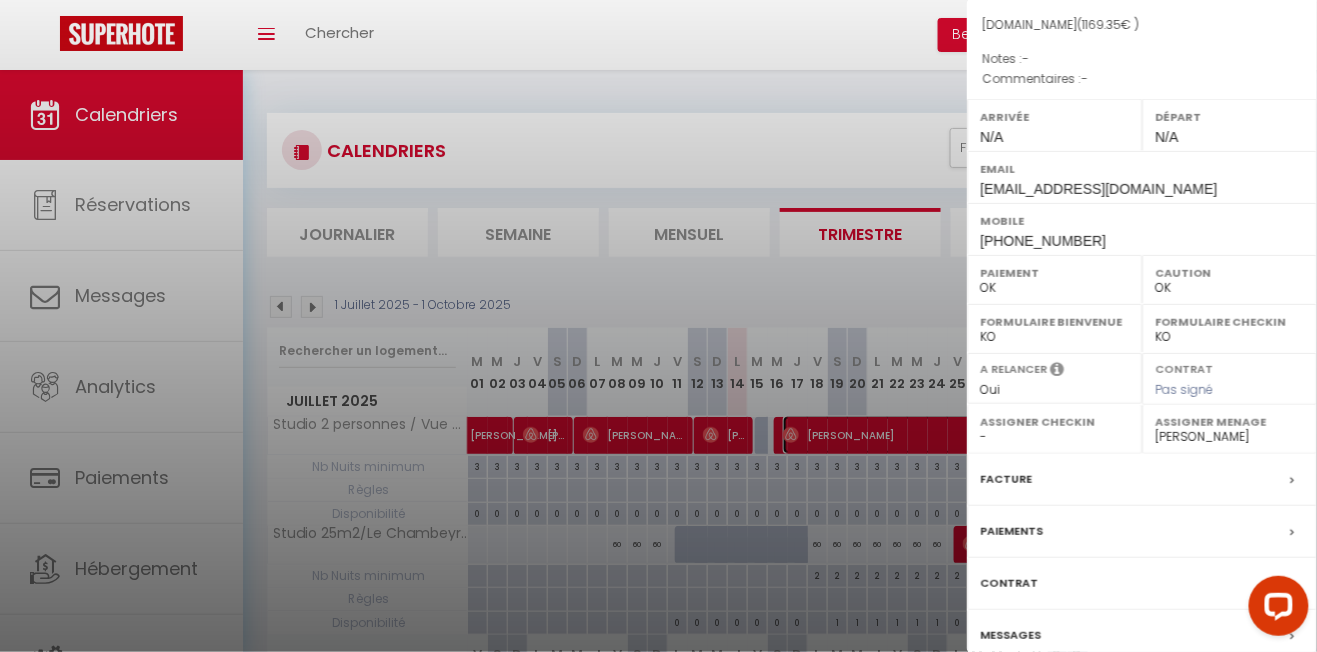 scroll, scrollTop: 298, scrollLeft: 0, axis: vertical 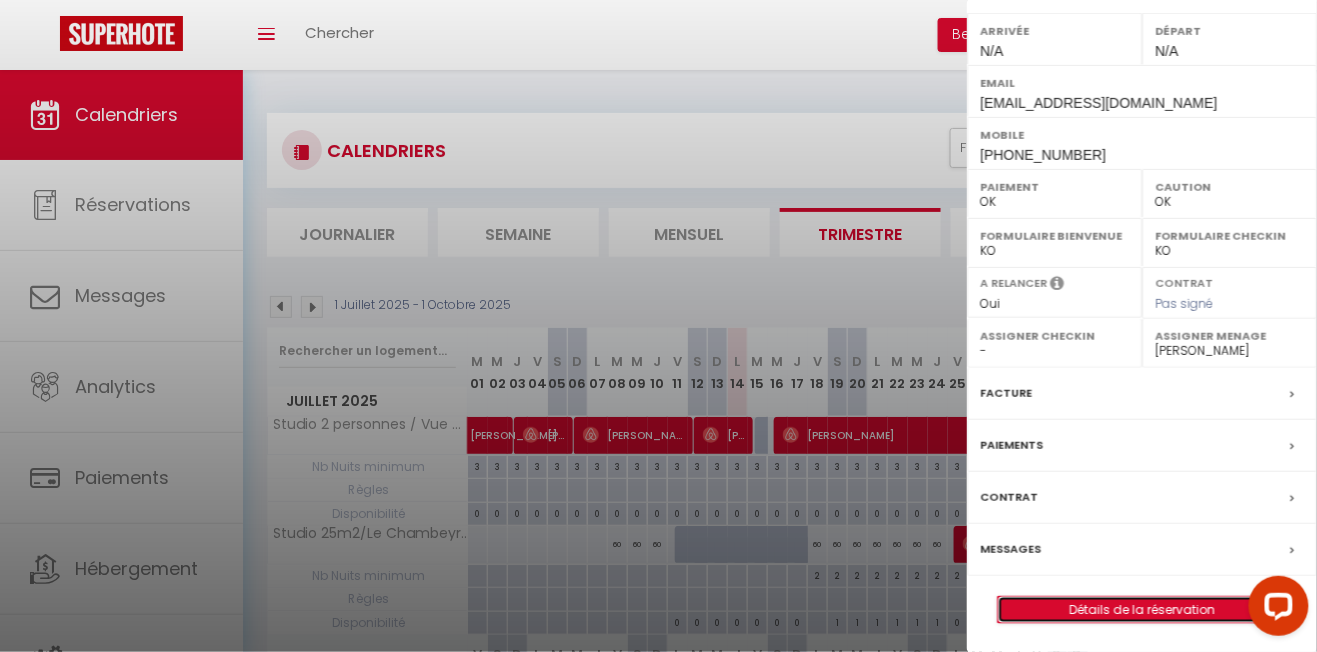 click on "Détails de la réservation" at bounding box center (1142, 610) 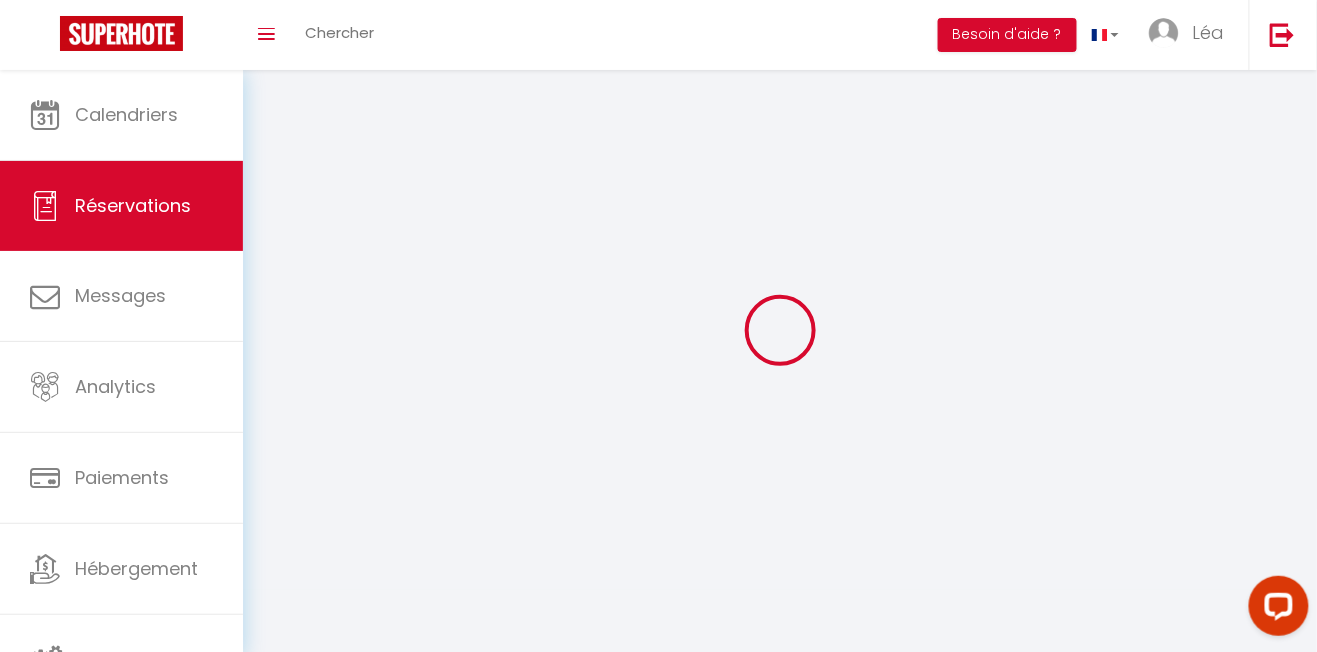 select 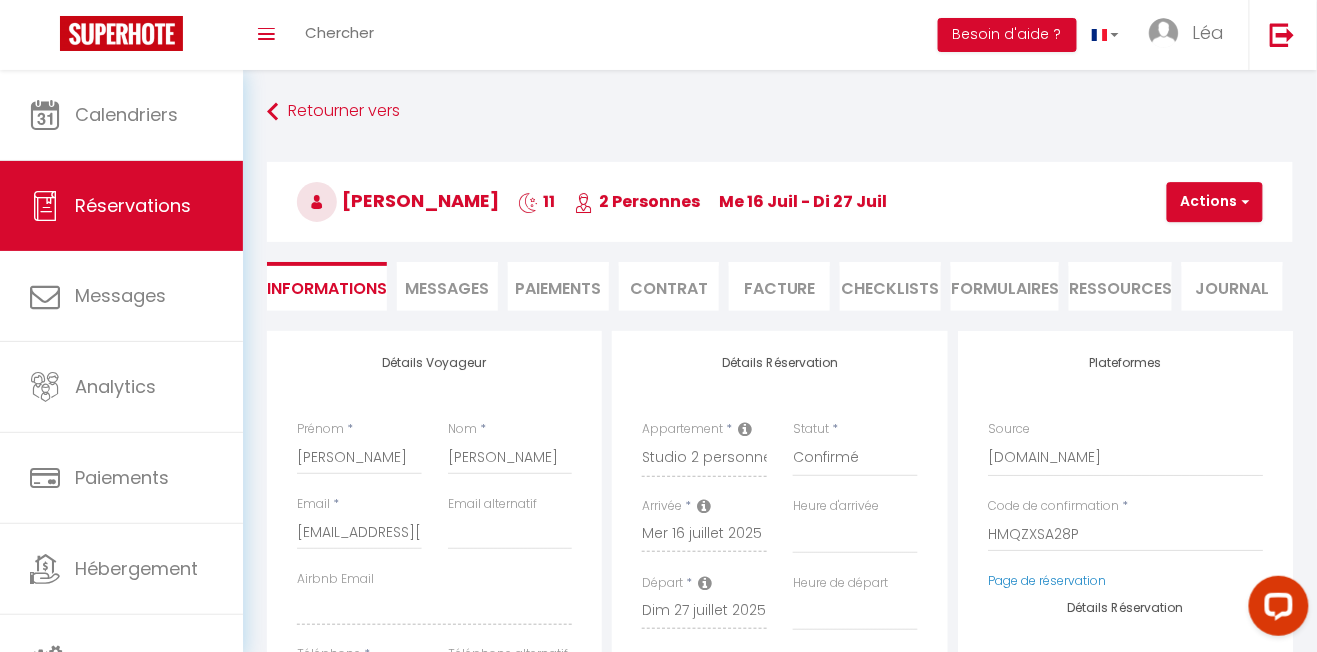 select 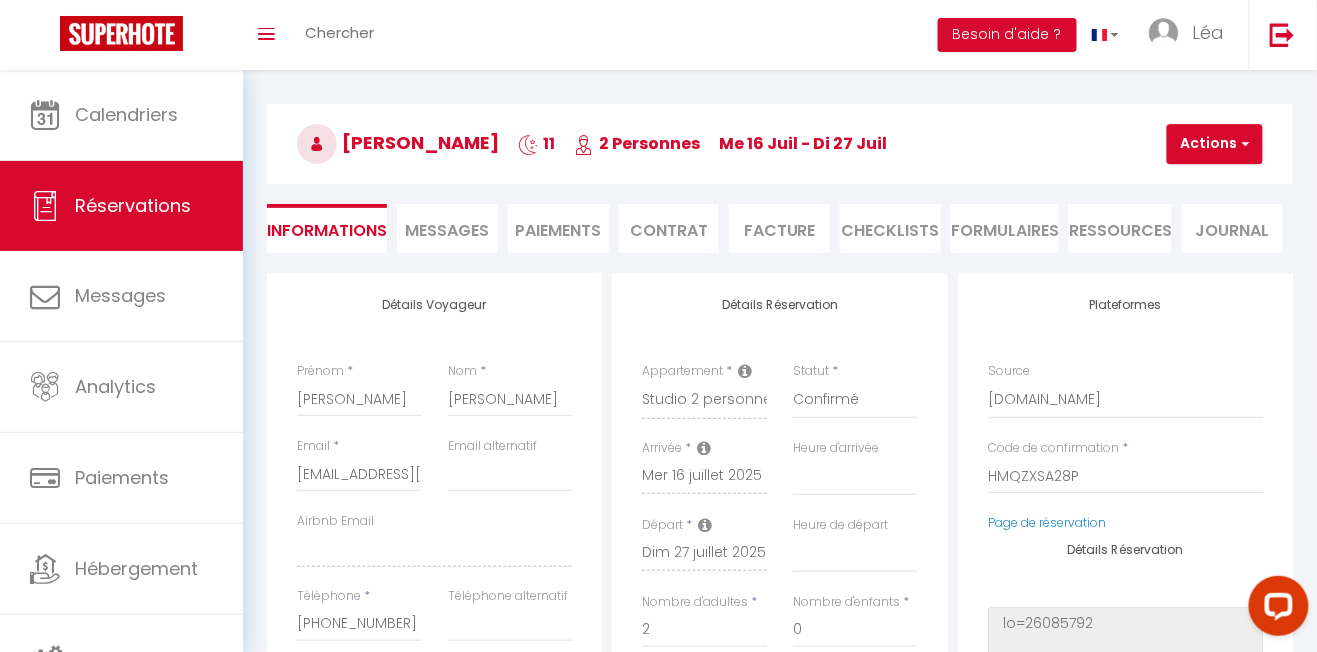 scroll, scrollTop: 63, scrollLeft: 0, axis: vertical 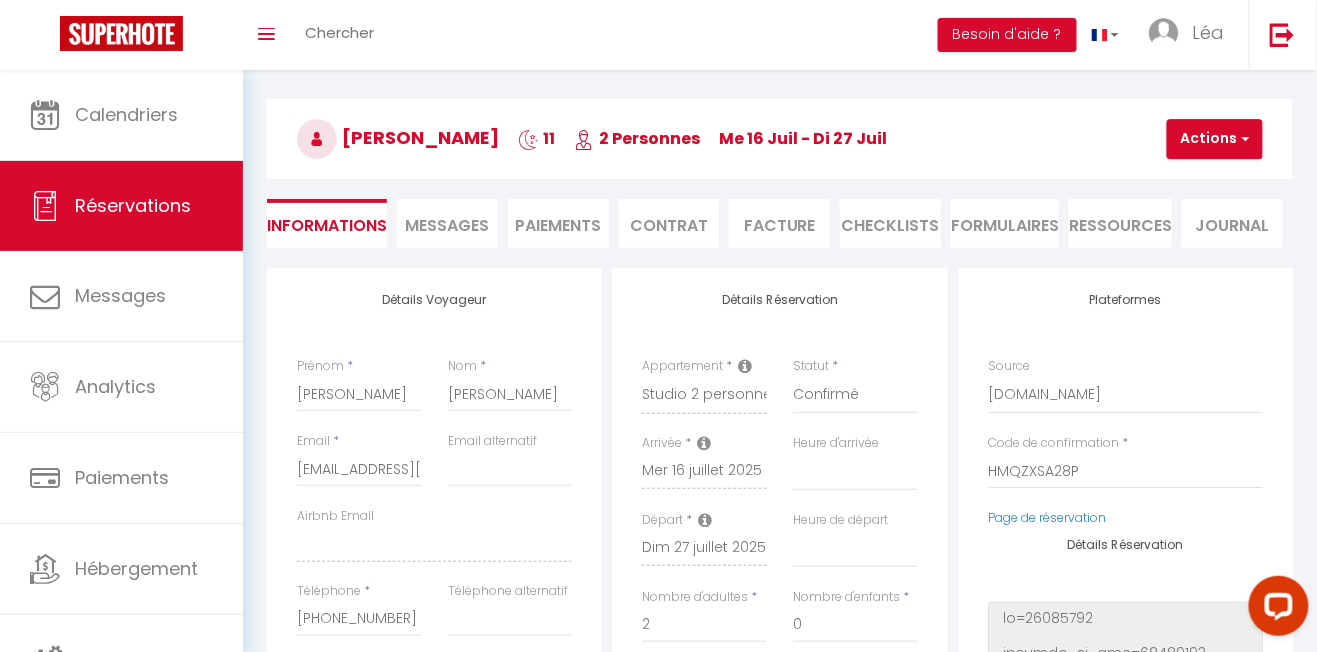 click on "CHECKLISTS" at bounding box center [890, 223] 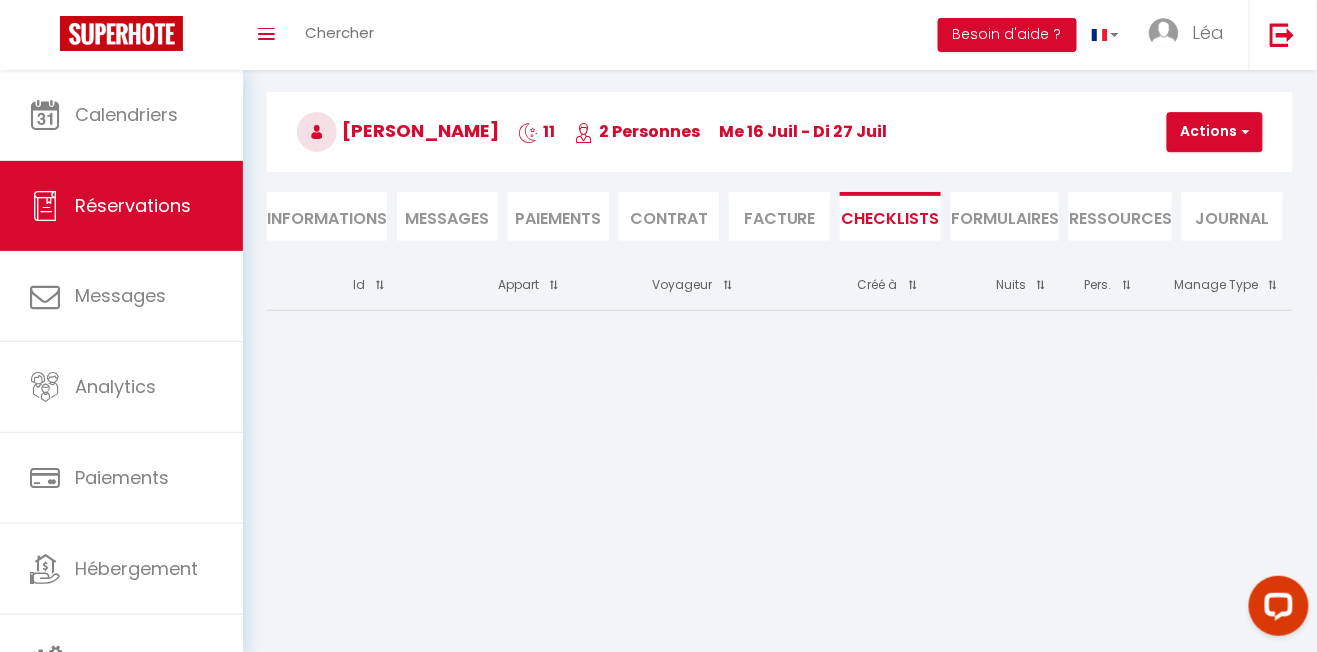 scroll, scrollTop: 0, scrollLeft: 0, axis: both 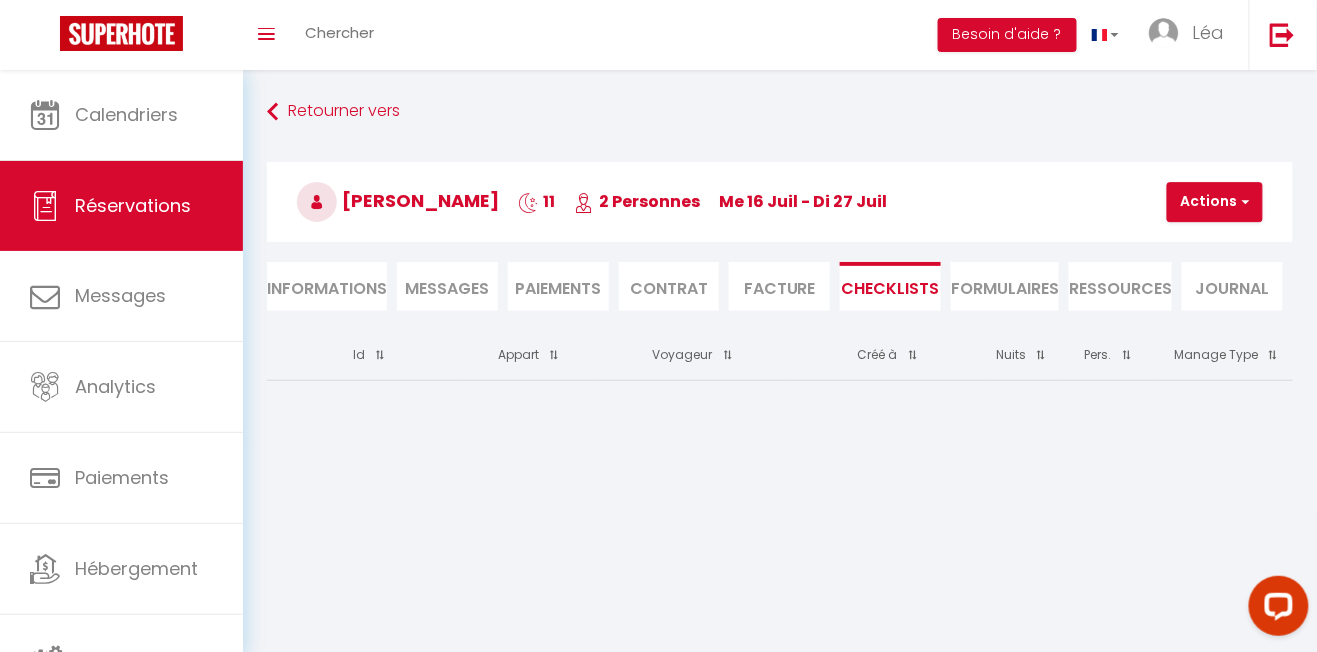 click on "CHECKLISTS" at bounding box center [890, 286] 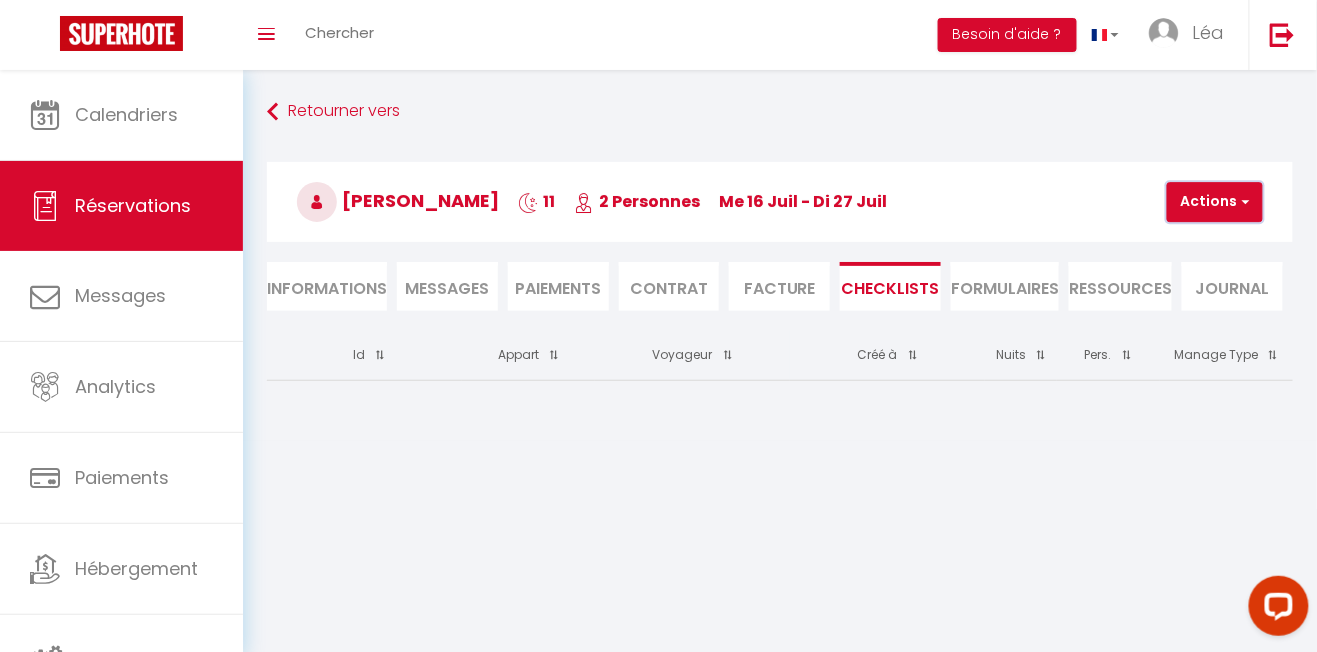 click on "Actions" at bounding box center [1215, 202] 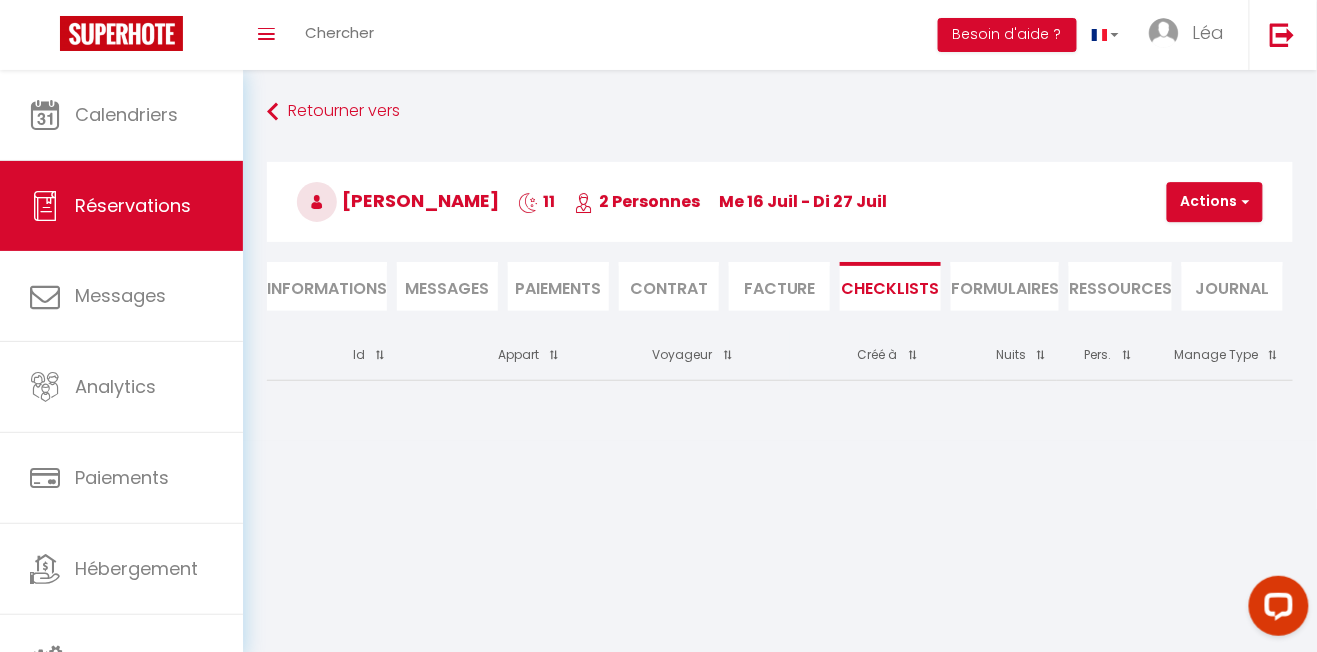 click at bounding box center [1215, 202] 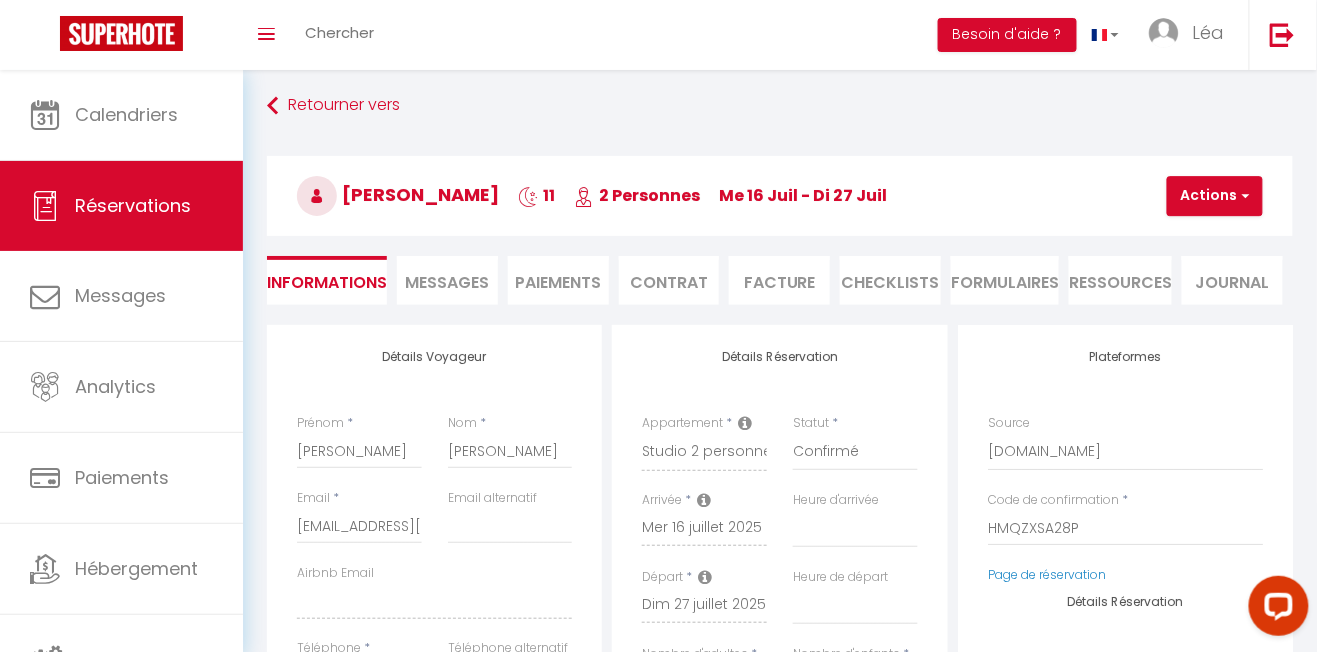 scroll, scrollTop: 0, scrollLeft: 0, axis: both 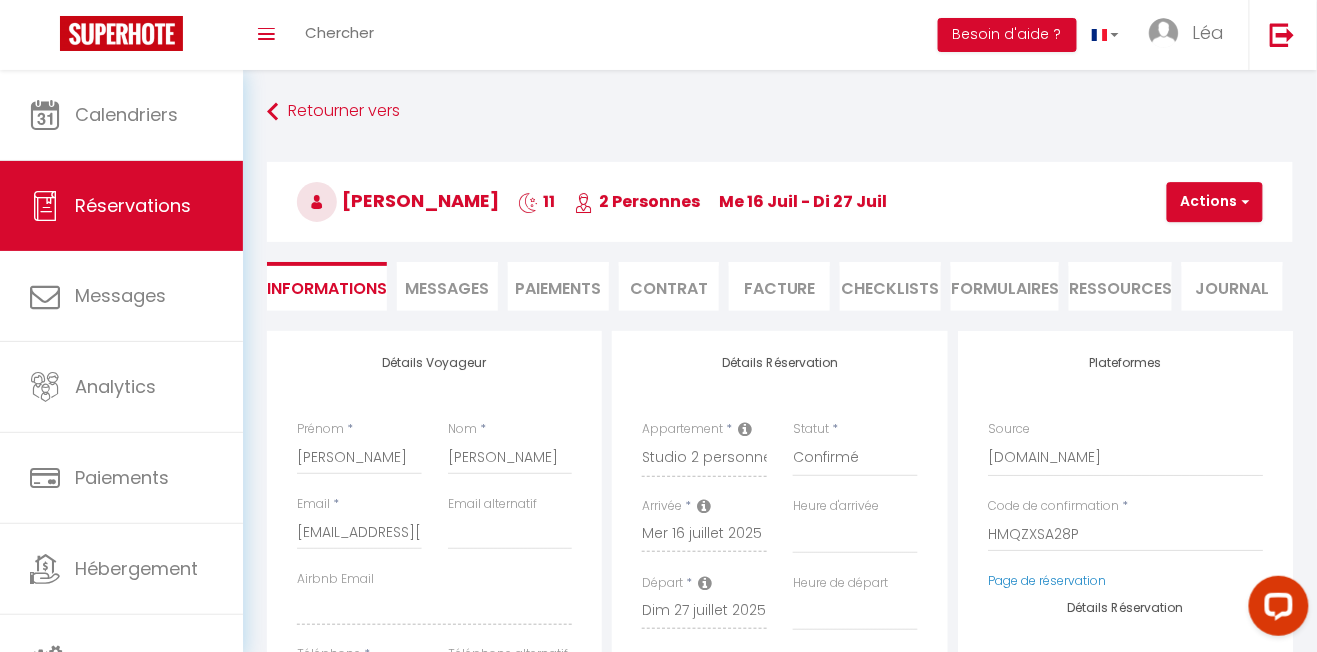 click on "CHECKLISTS" at bounding box center (890, 286) 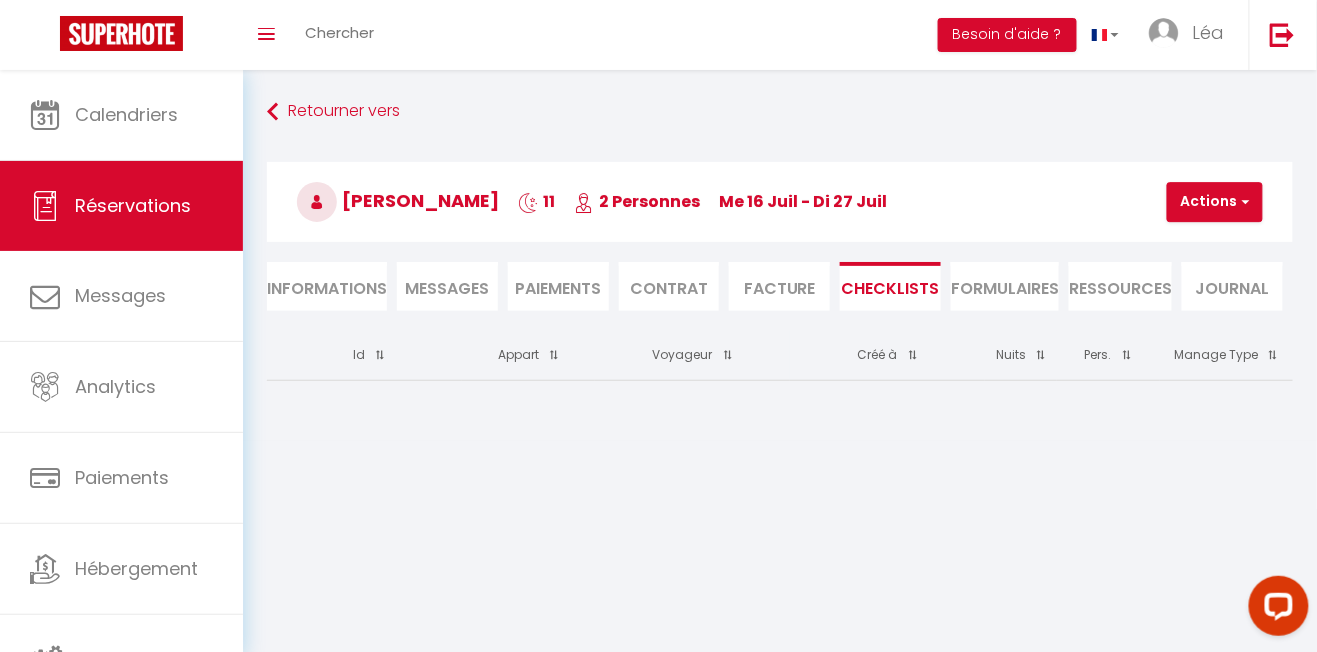 click on "CHECKLISTS" at bounding box center (890, 286) 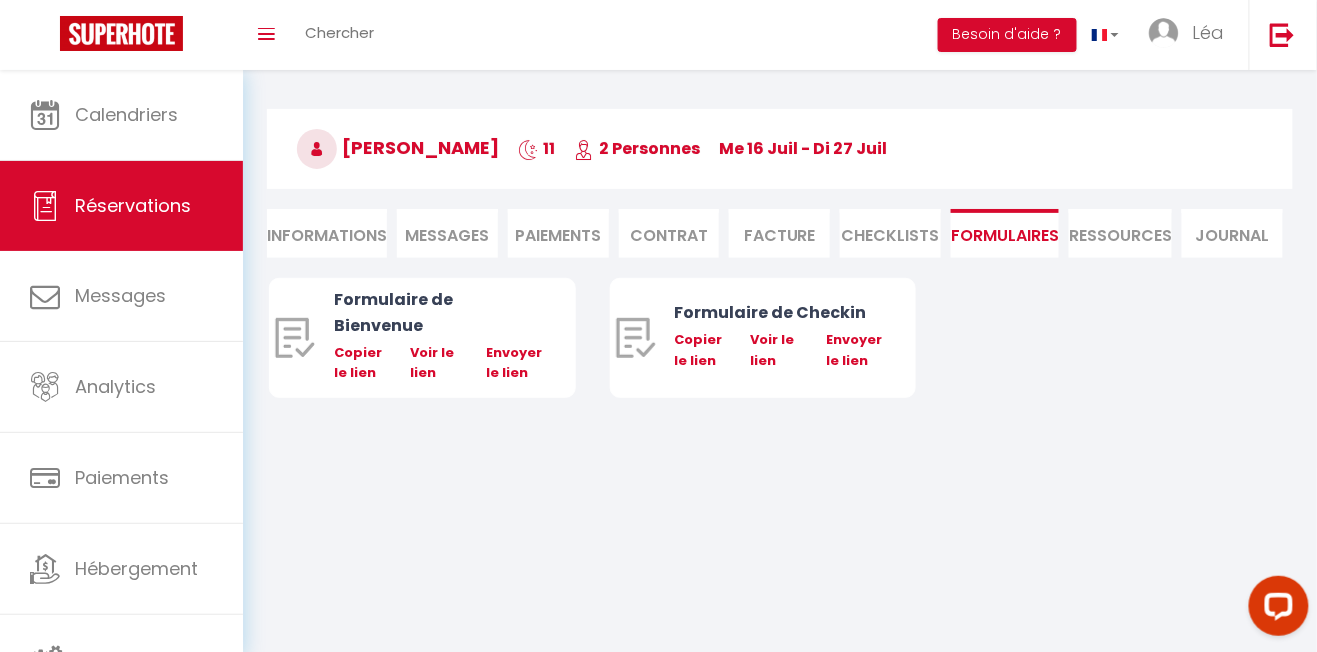 scroll, scrollTop: 0, scrollLeft: 0, axis: both 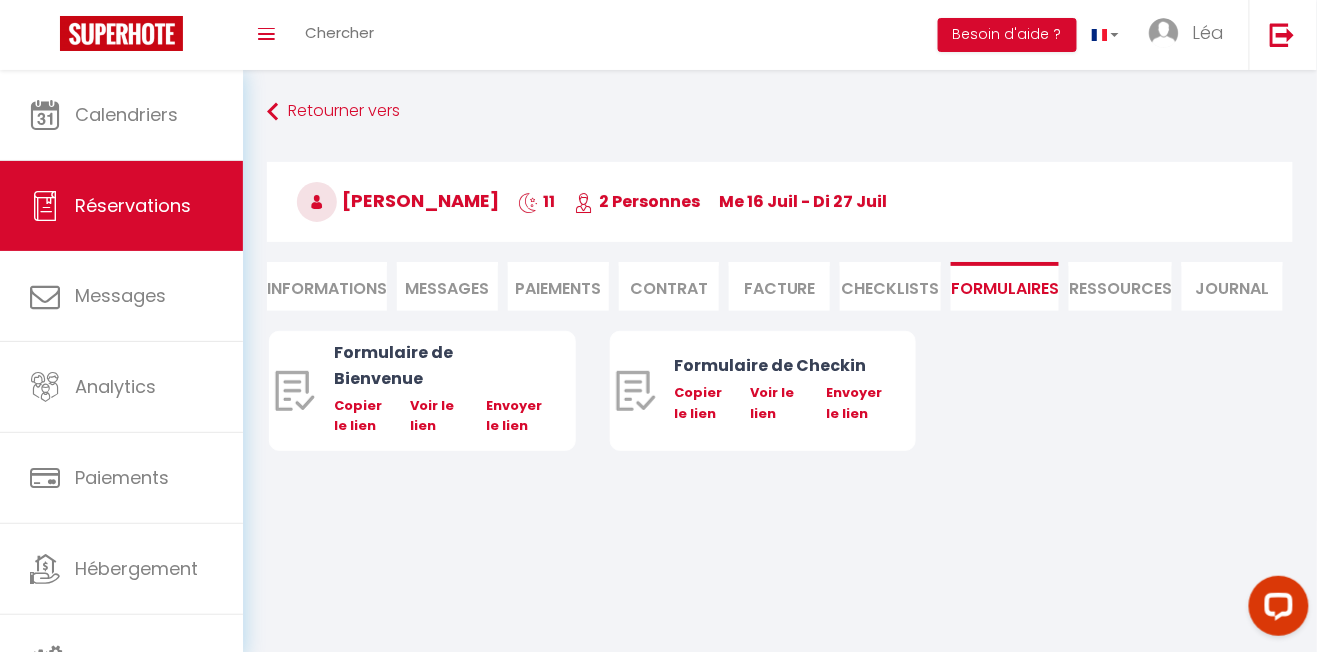 click on "CHECKLISTS" at bounding box center [890, 286] 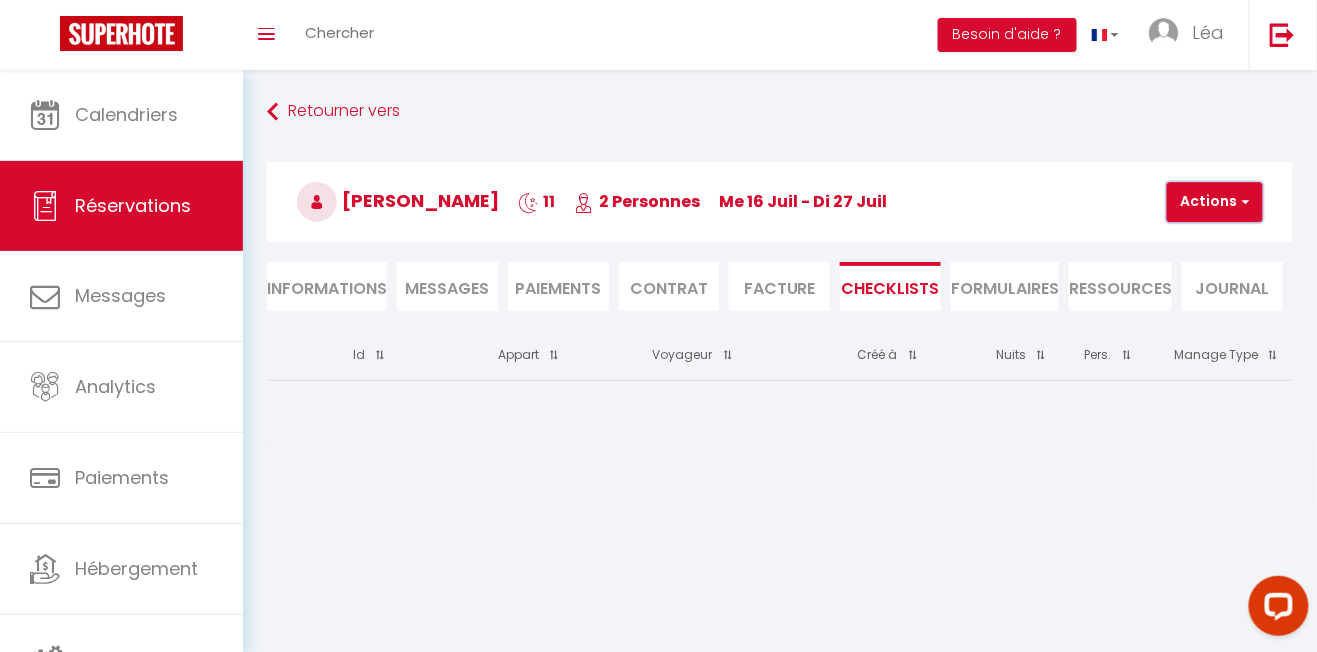 click on "Actions" at bounding box center (1215, 202) 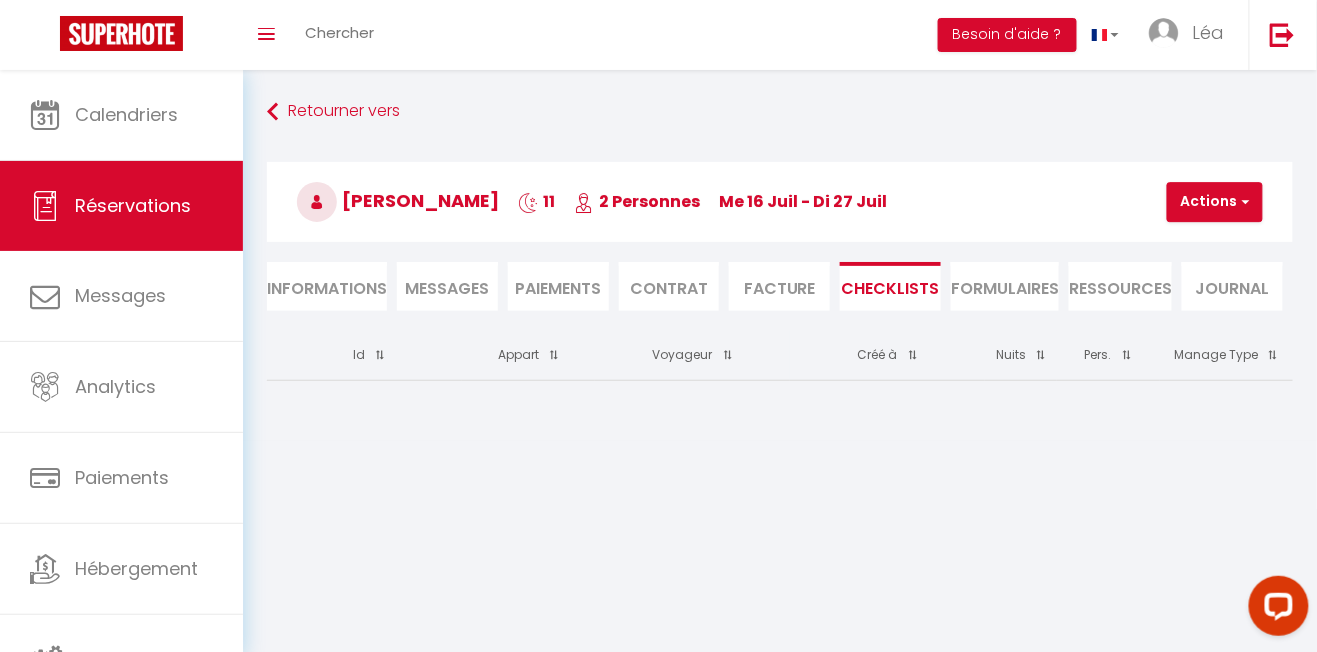 click at bounding box center [1215, 202] 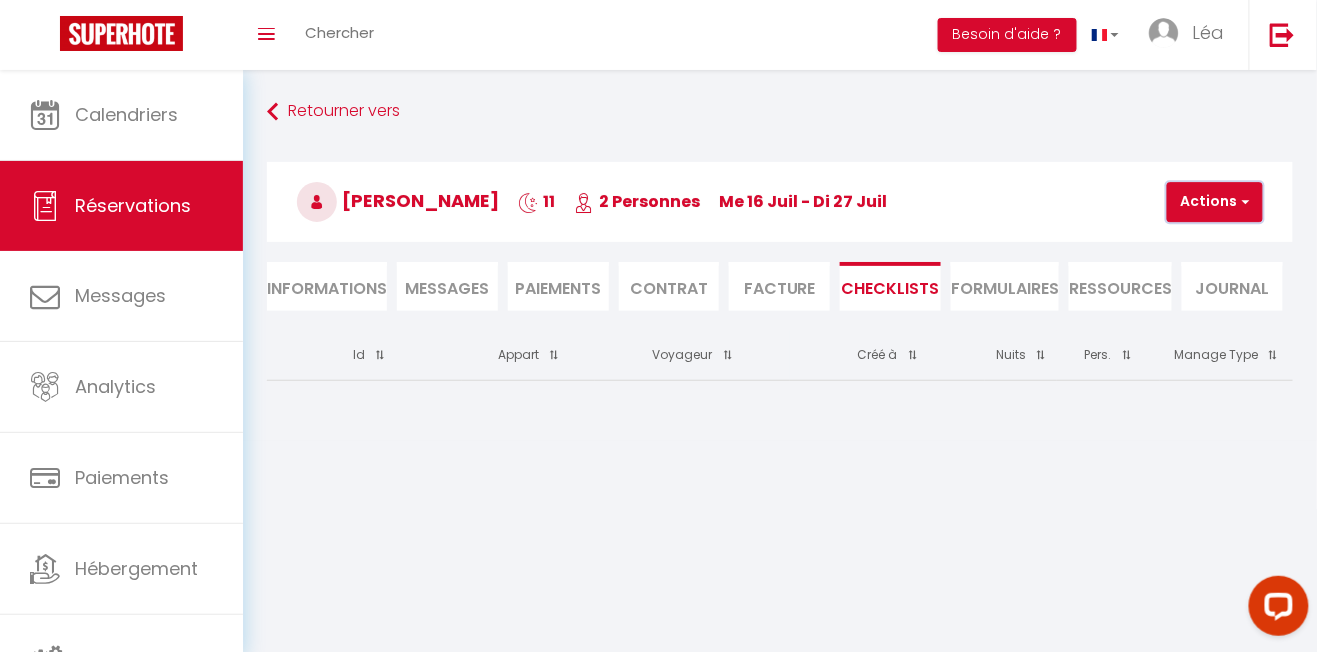 click on "Actions" at bounding box center [1215, 202] 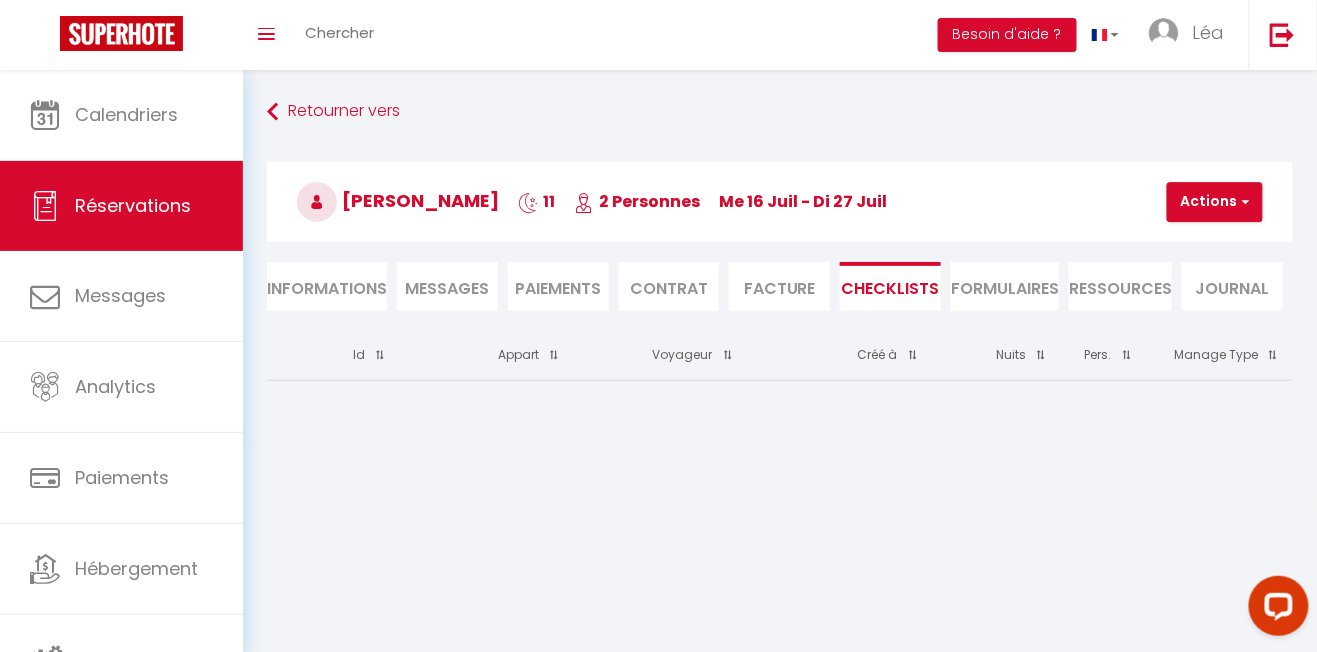 click at bounding box center [1215, 202] 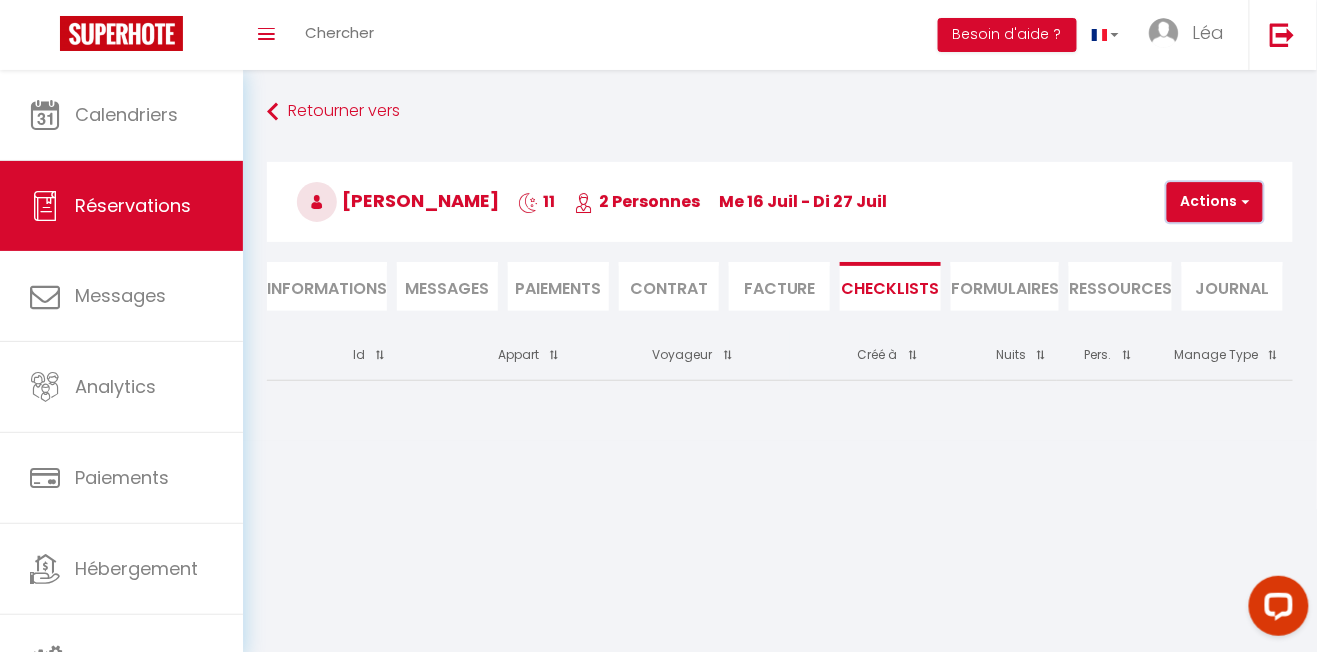 click on "Actions" at bounding box center [1215, 202] 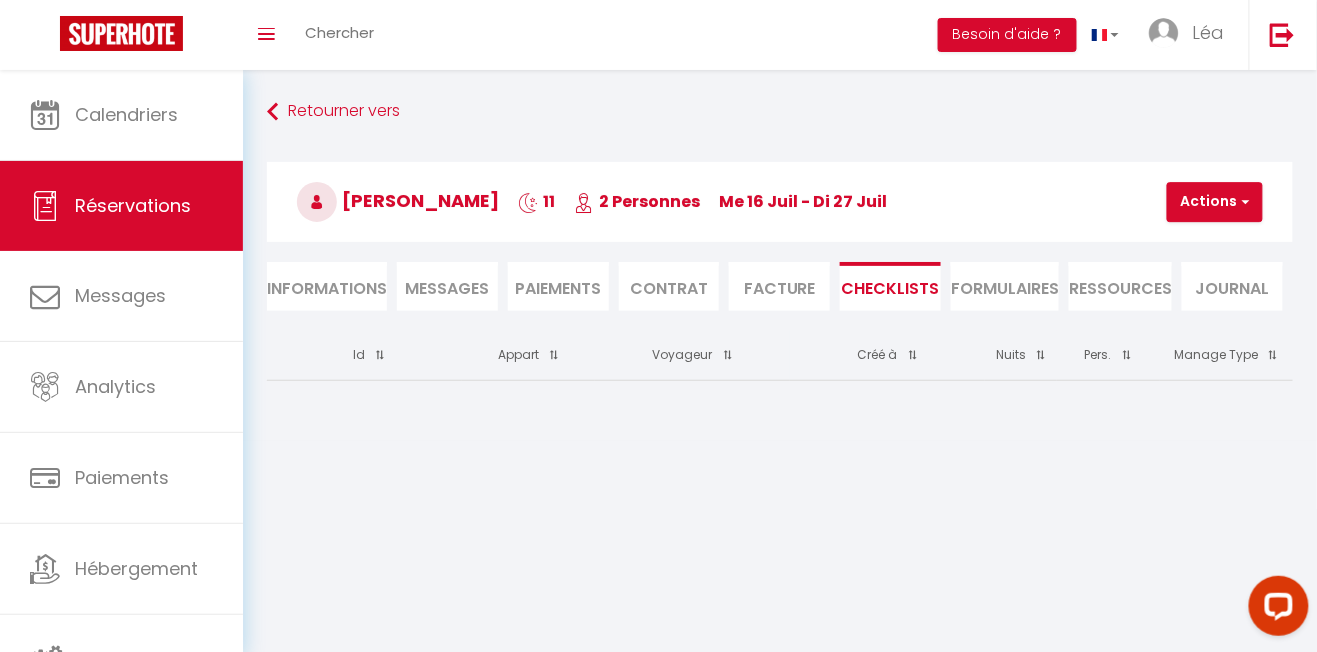 click on "Journal" at bounding box center (1232, 286) 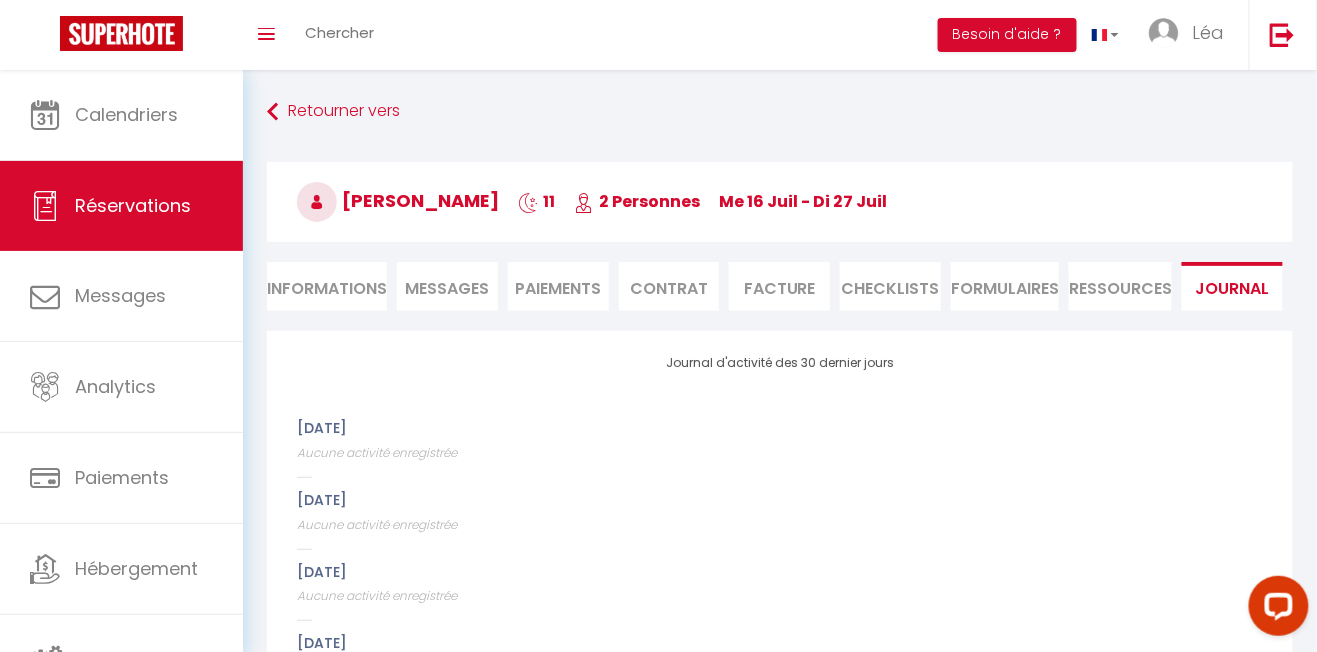 click on "CHECKLISTS" at bounding box center (890, 286) 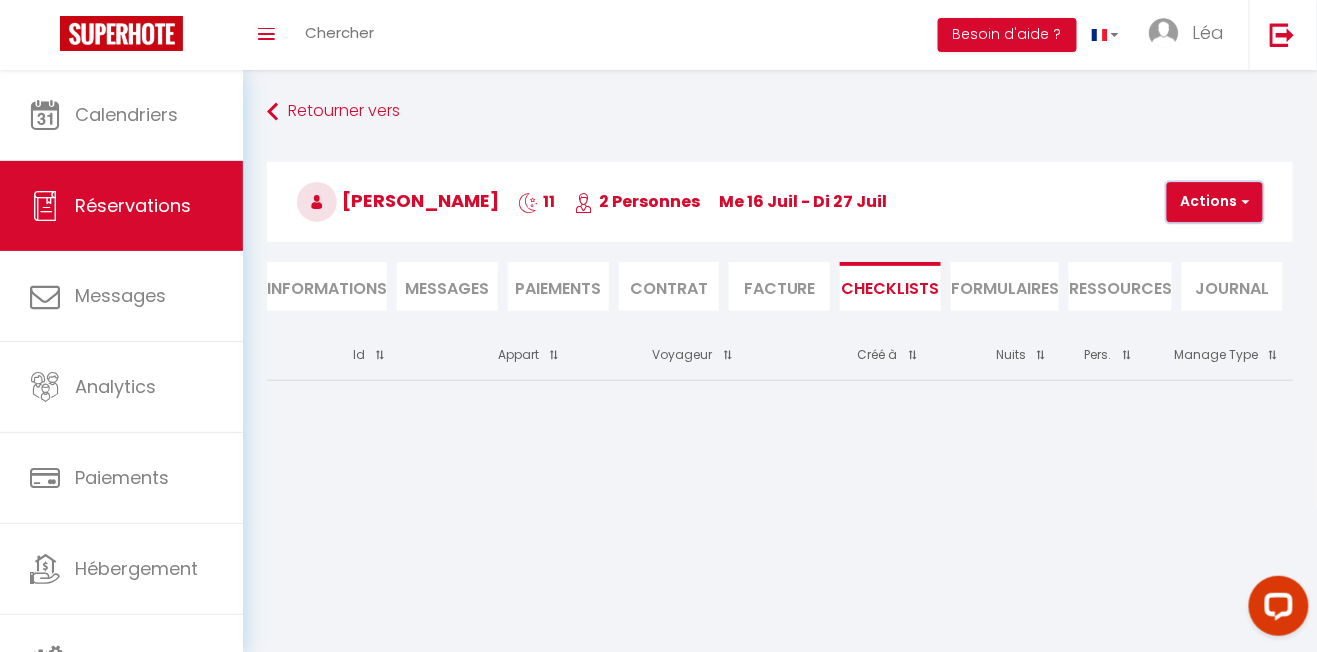 click on "Actions" at bounding box center (1215, 202) 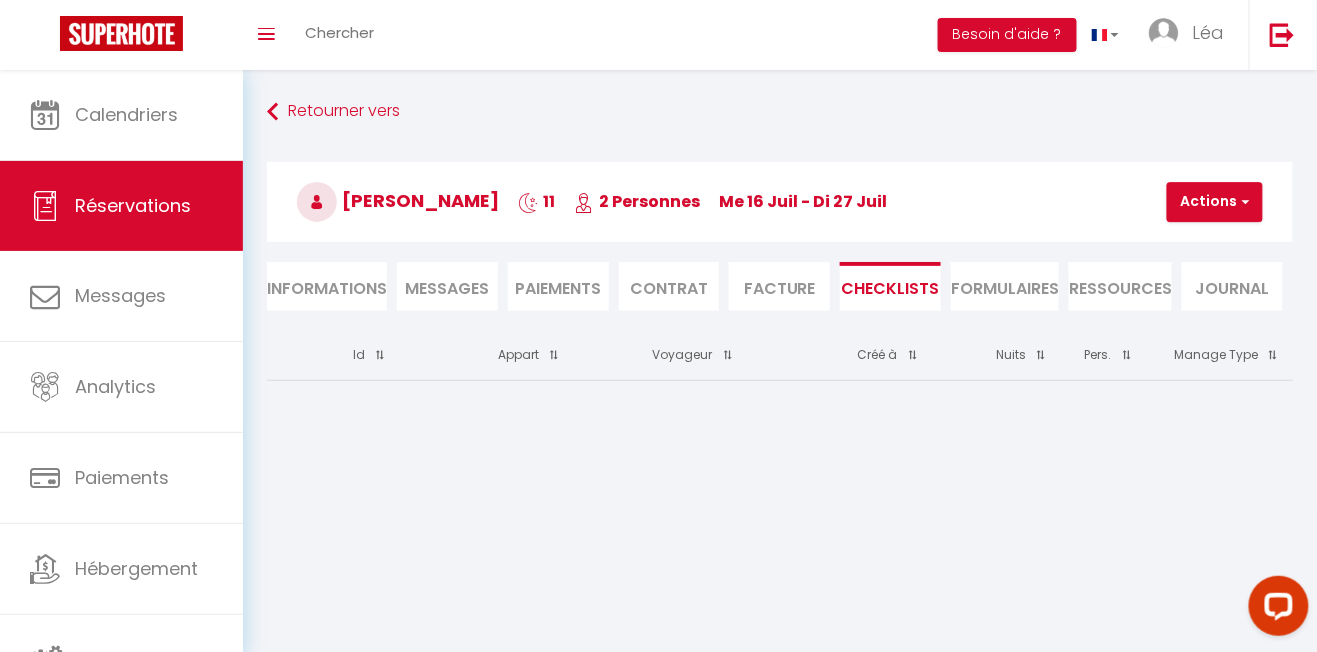 click at bounding box center (1215, 202) 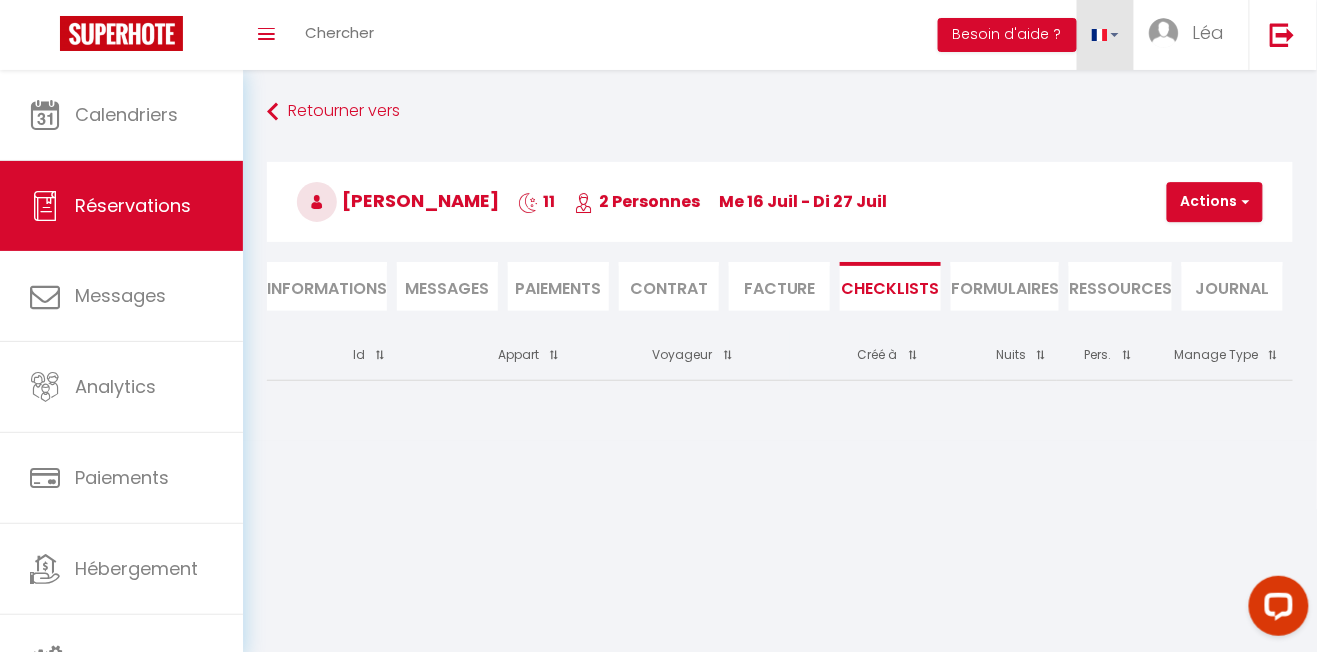 click at bounding box center [1100, 35] 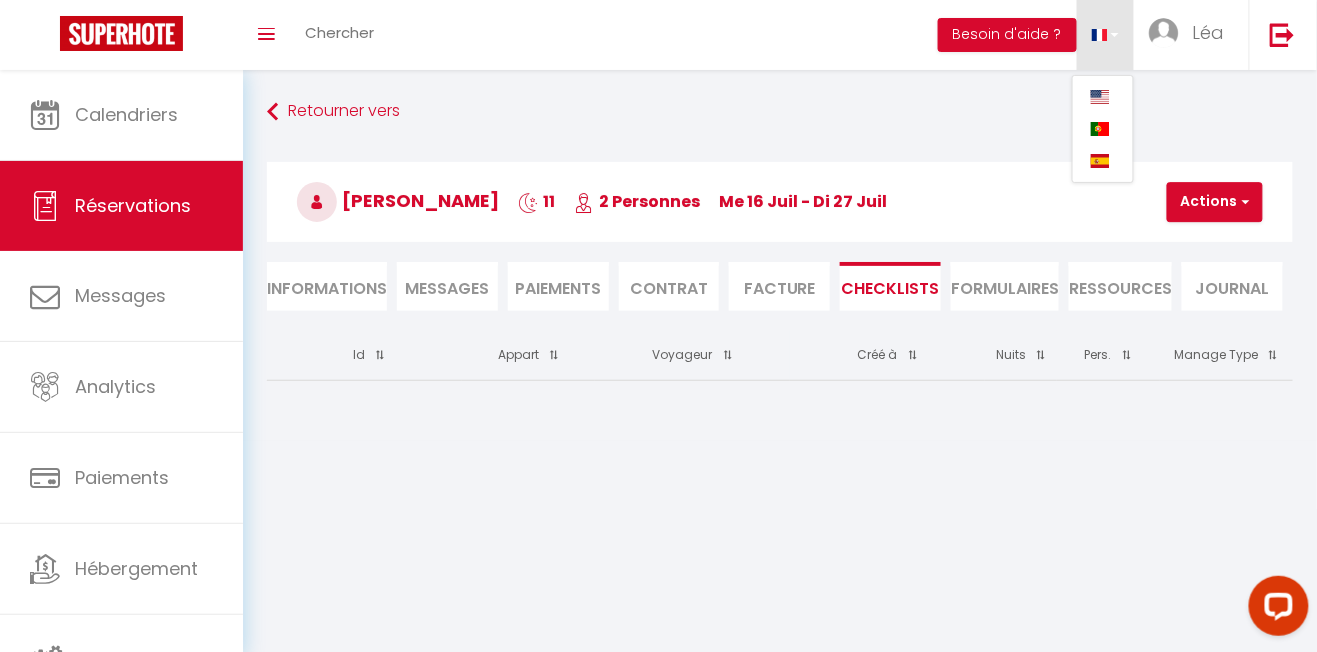 click at bounding box center [658, 326] 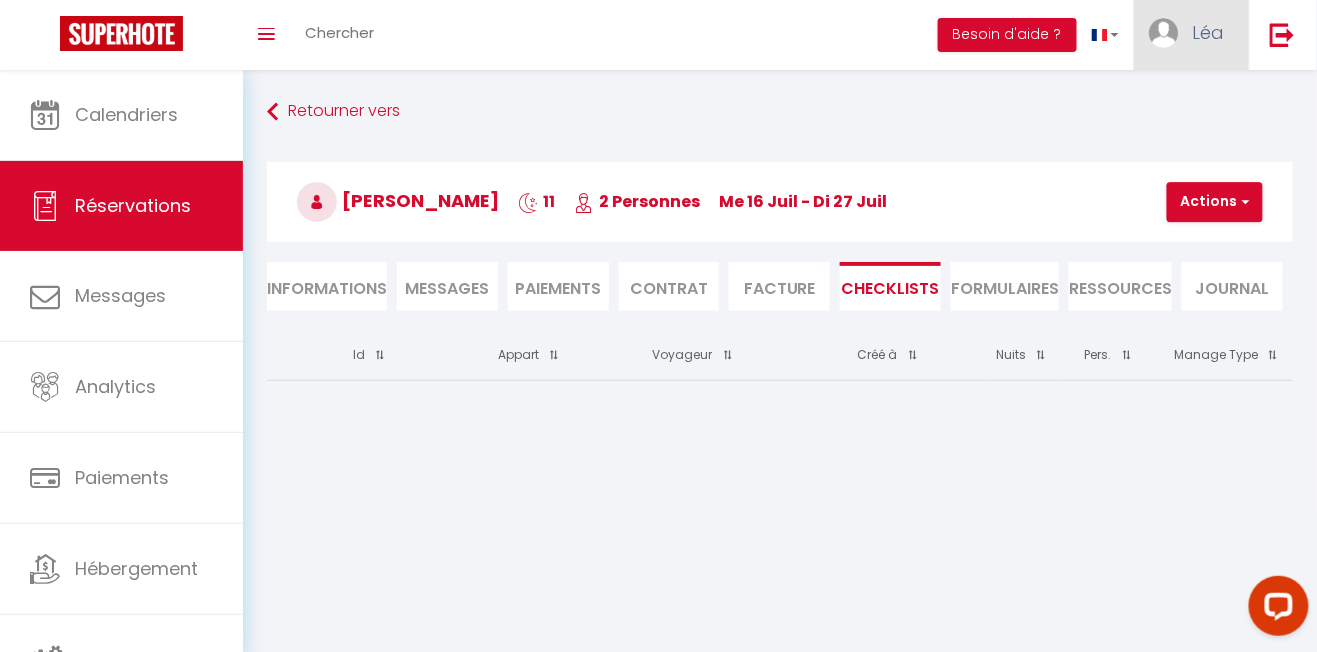 click on "Léa" at bounding box center (1208, 32) 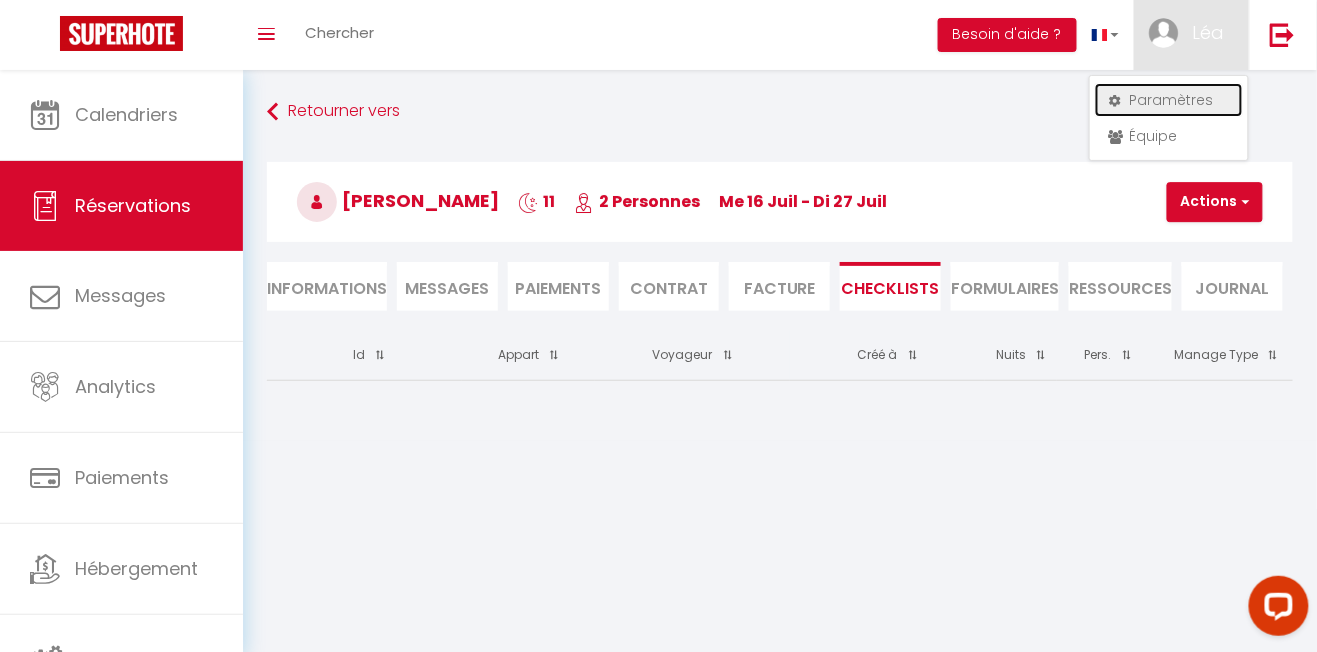 click on "Paramètres" at bounding box center [1169, 100] 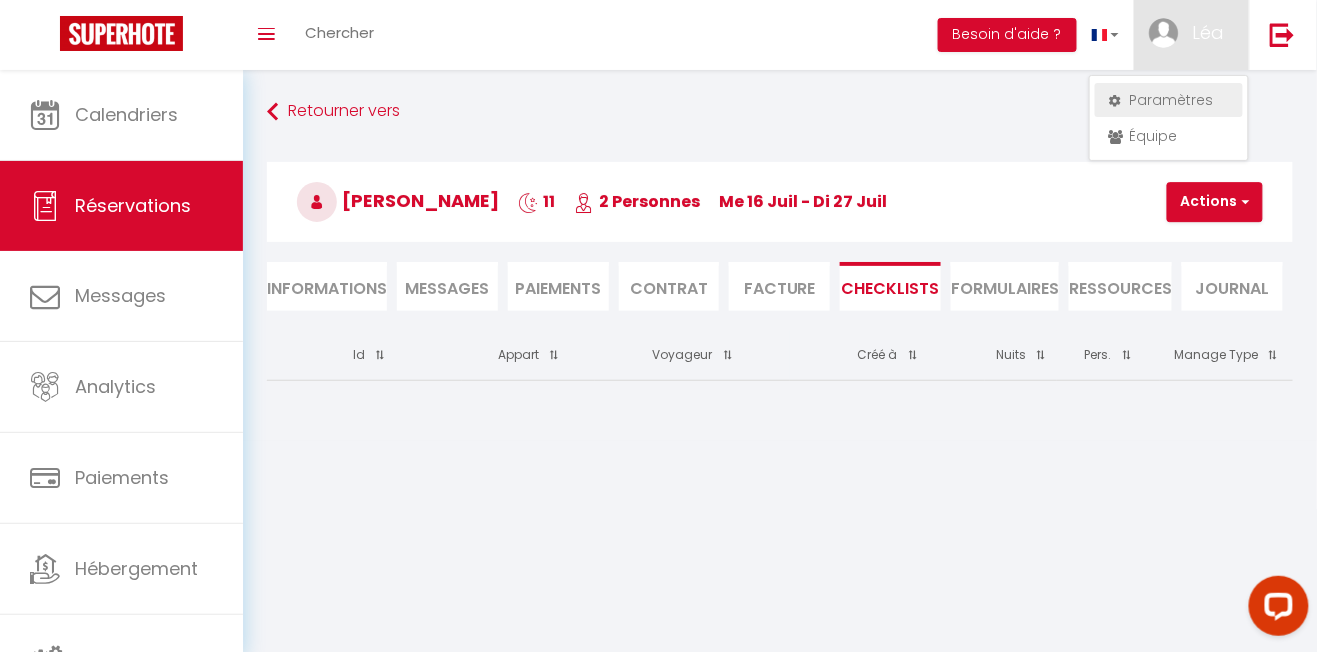 select on "28" 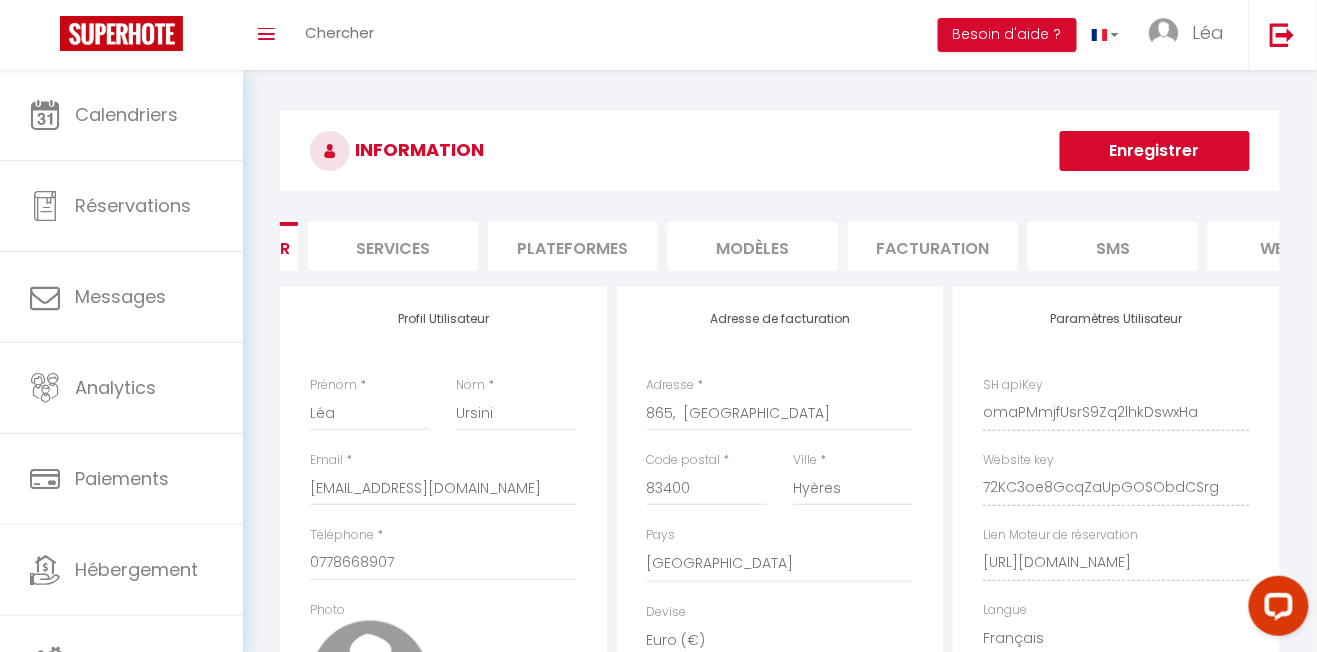 scroll, scrollTop: 0, scrollLeft: 439, axis: horizontal 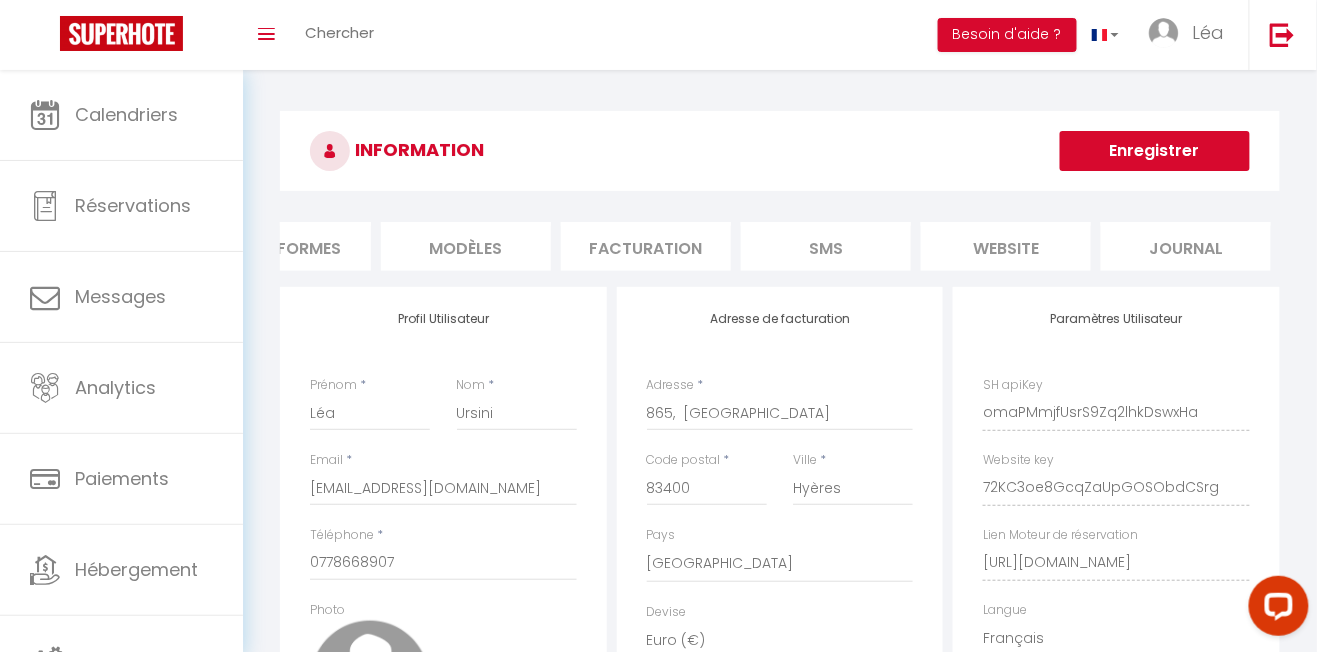 click on "MODÈLES" at bounding box center [466, 246] 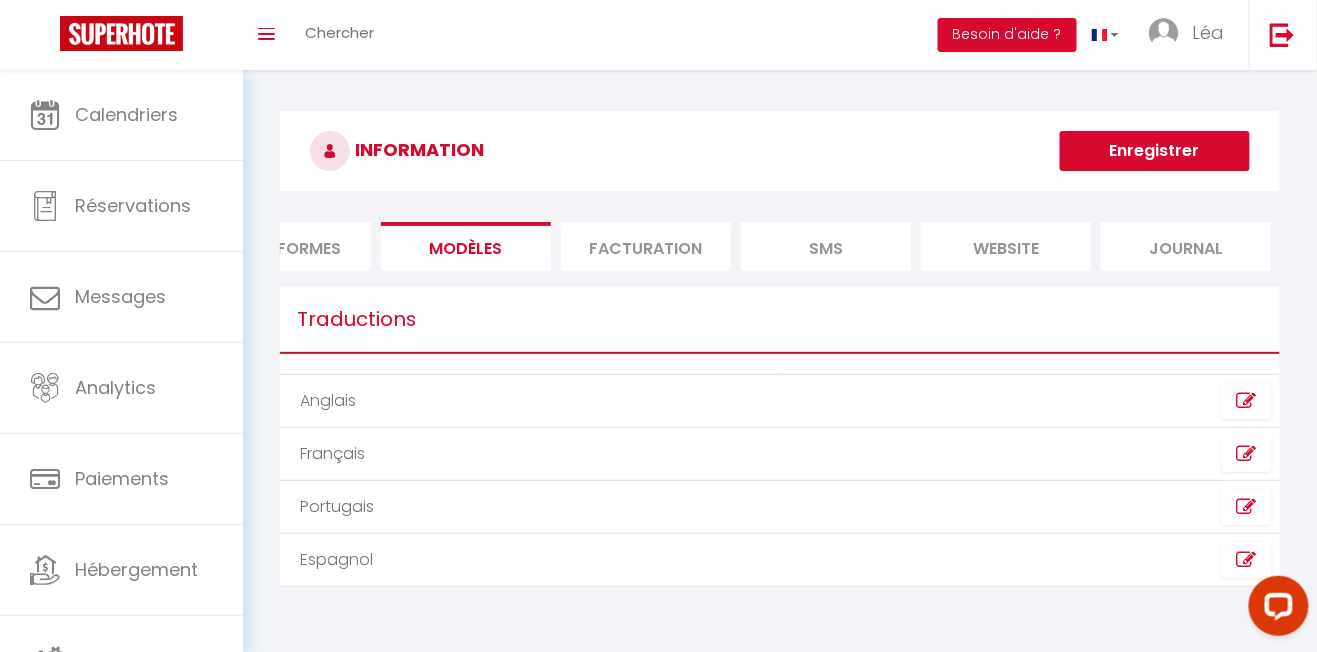 click on "Facturation" at bounding box center [646, 246] 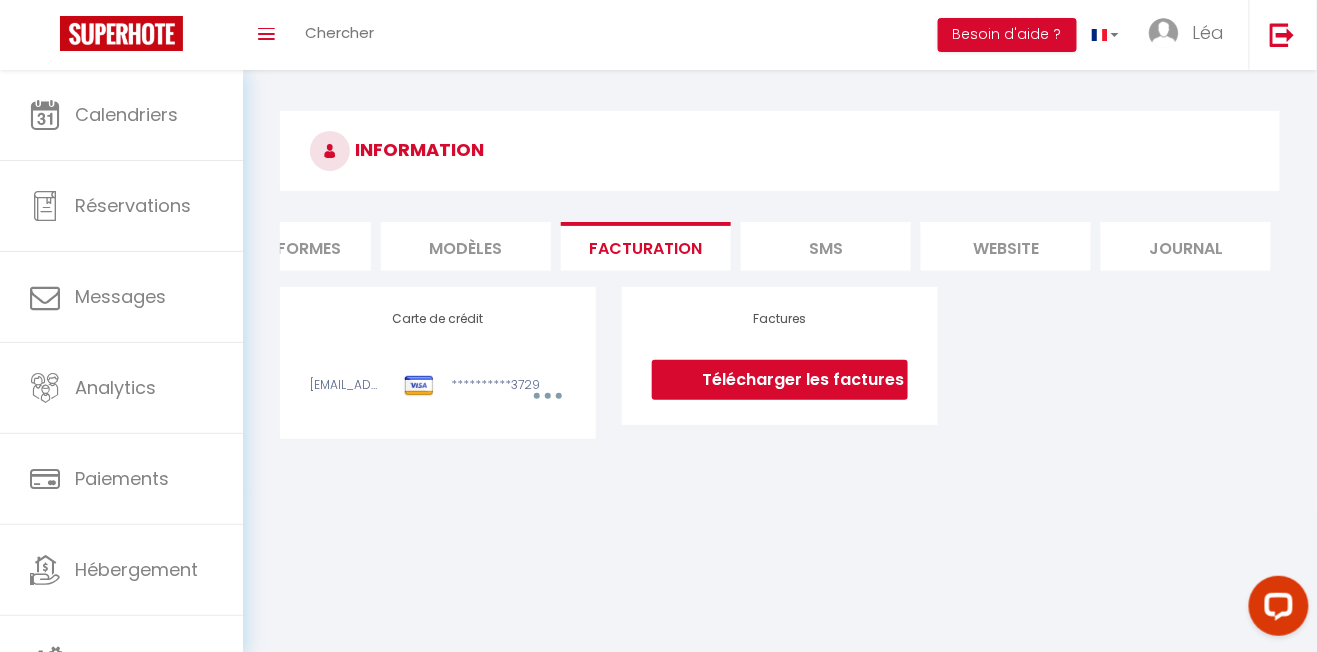 click on "SMS" at bounding box center (826, 246) 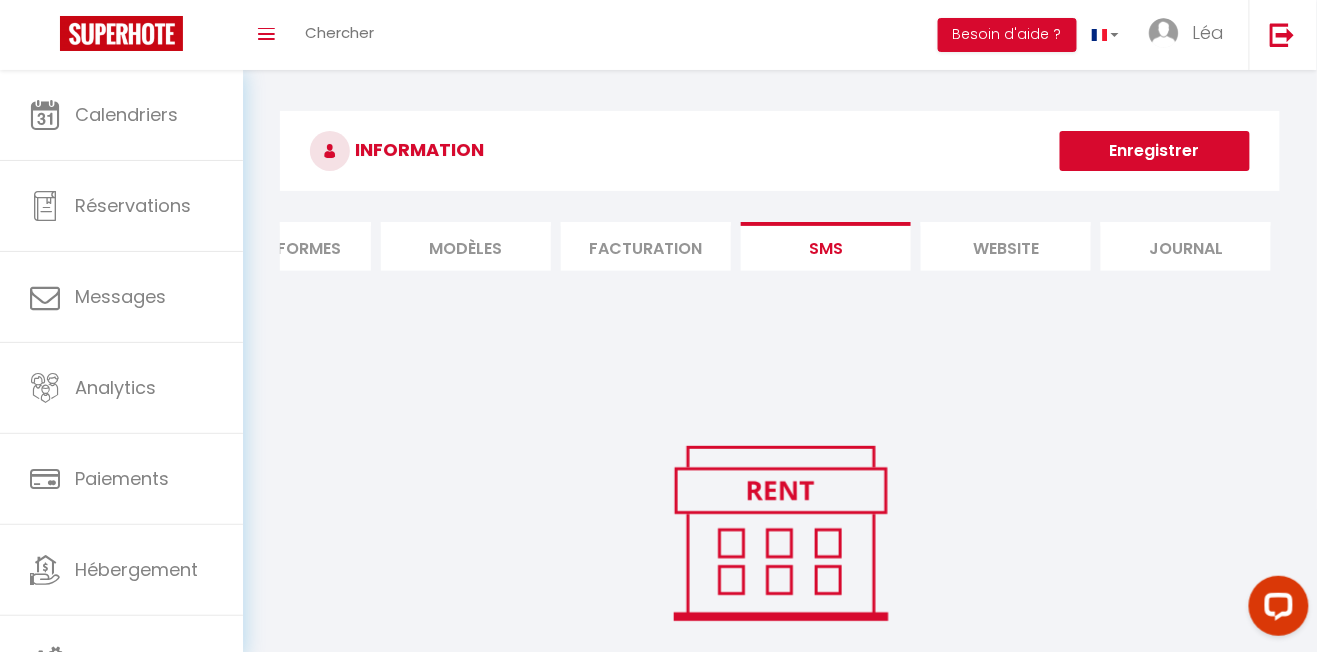 click on "website" at bounding box center (1006, 246) 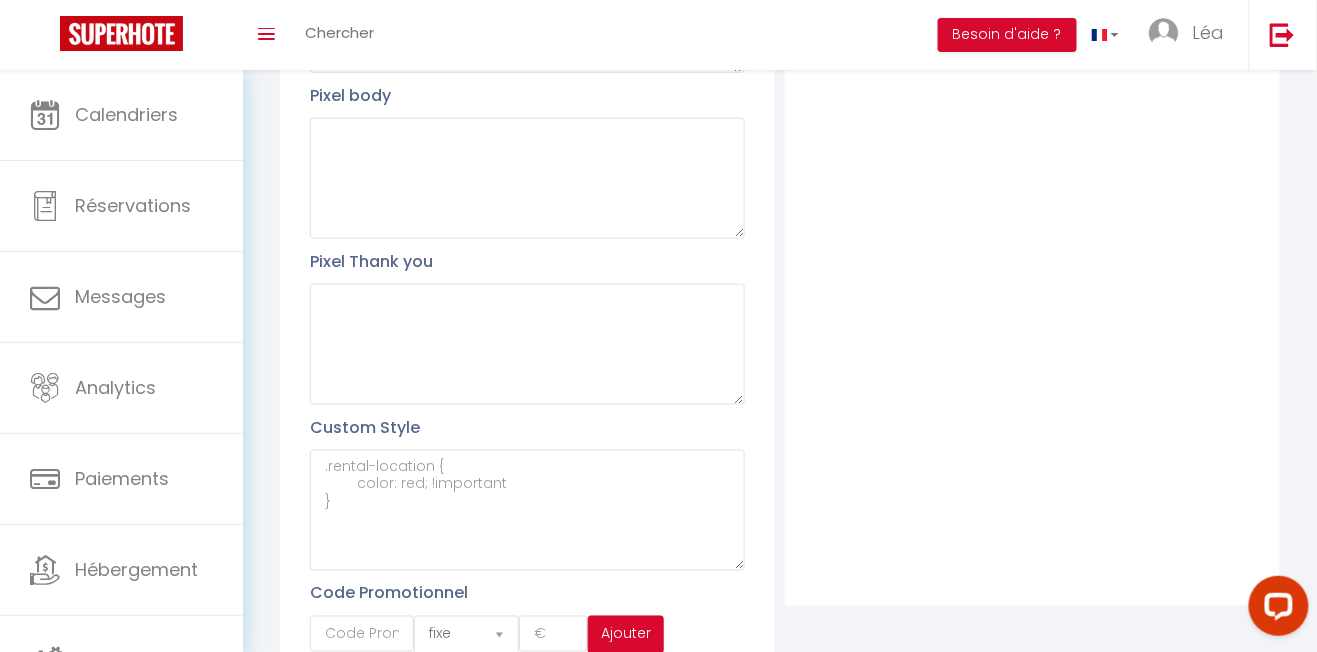 scroll, scrollTop: 0, scrollLeft: 0, axis: both 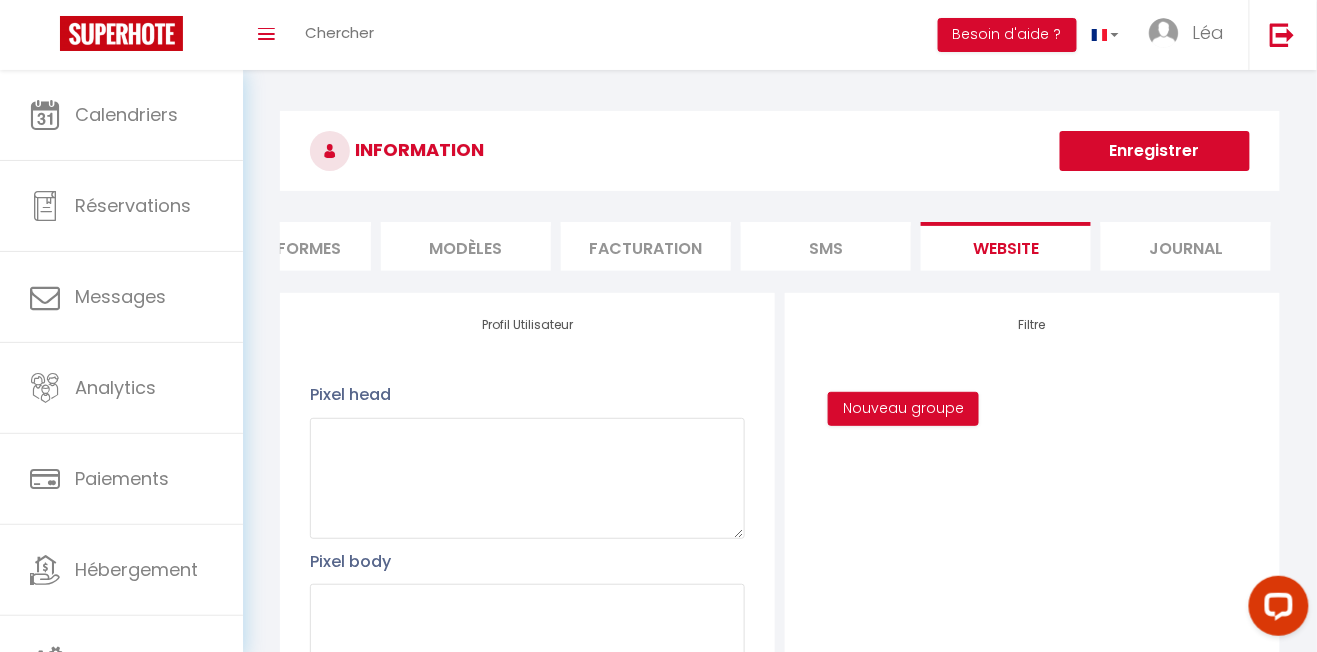 click on "Journal" at bounding box center (1186, 246) 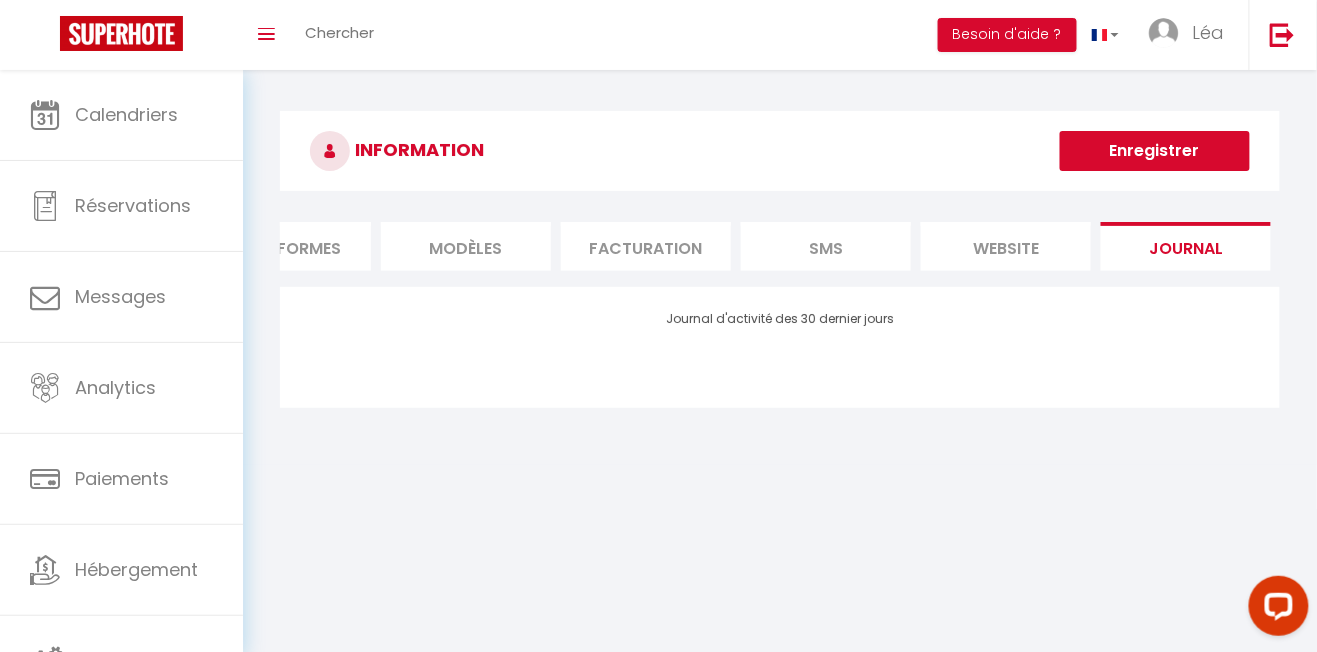 click on "MODÈLES" at bounding box center (466, 246) 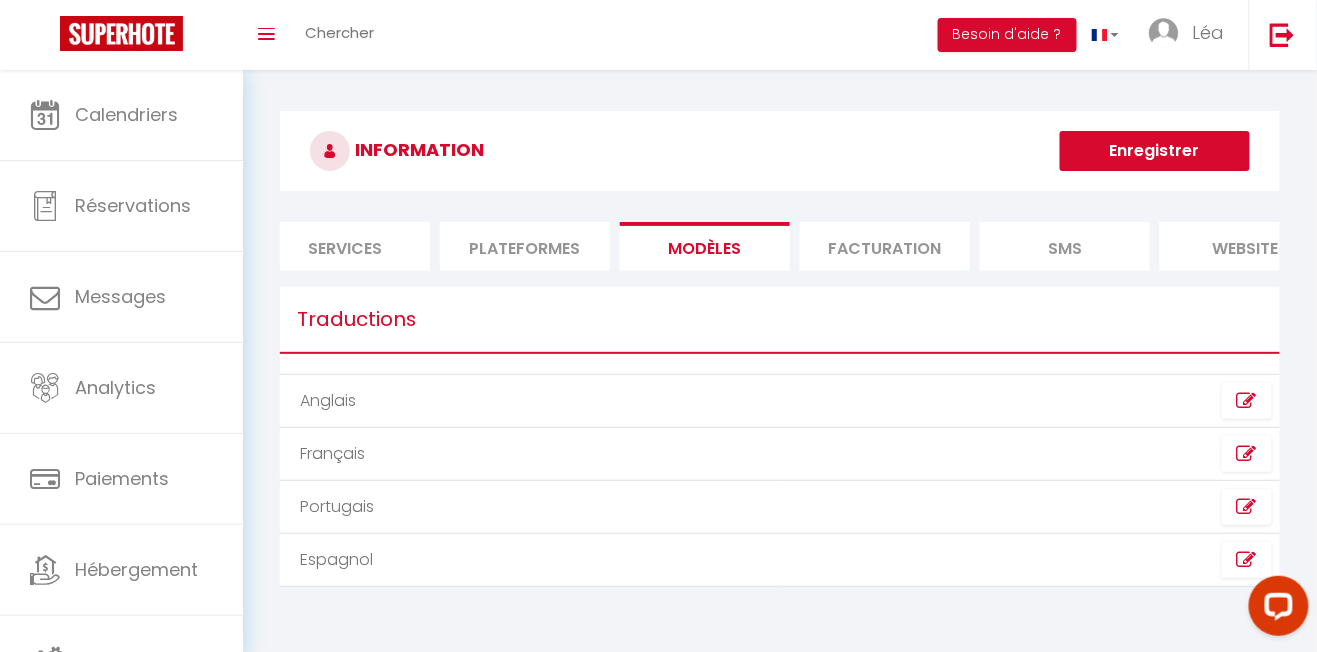 scroll, scrollTop: 0, scrollLeft: 0, axis: both 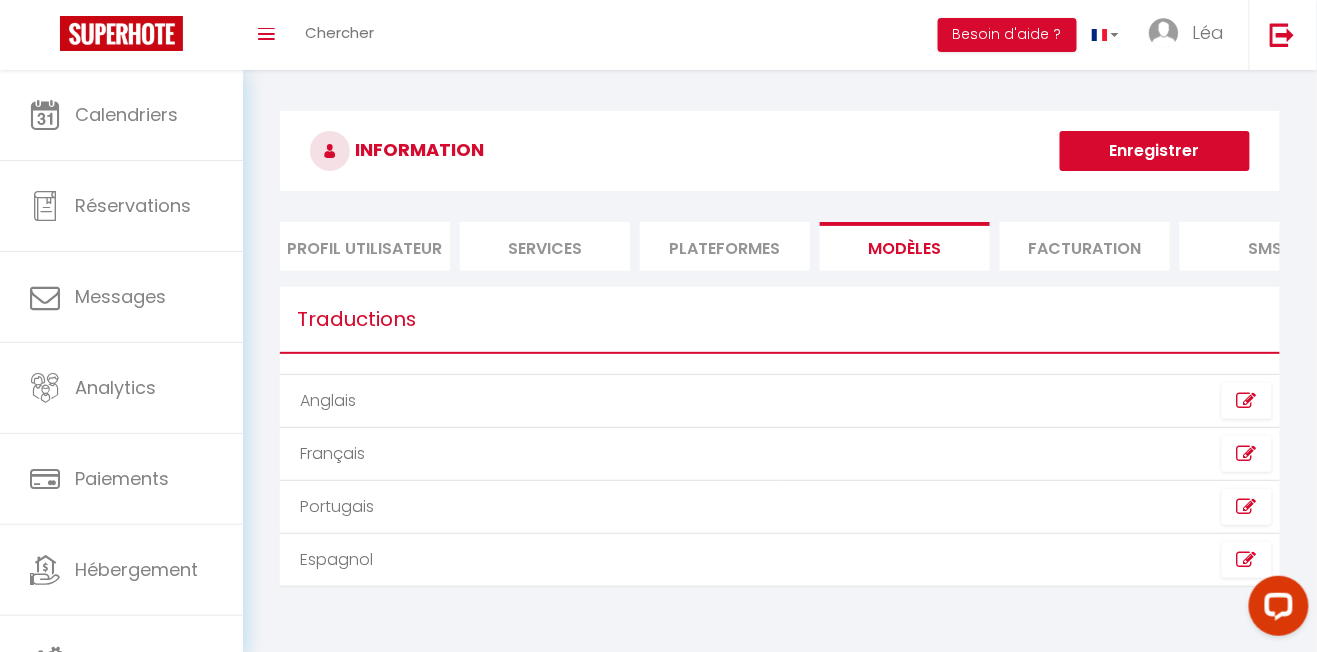 click on "Services" at bounding box center [545, 246] 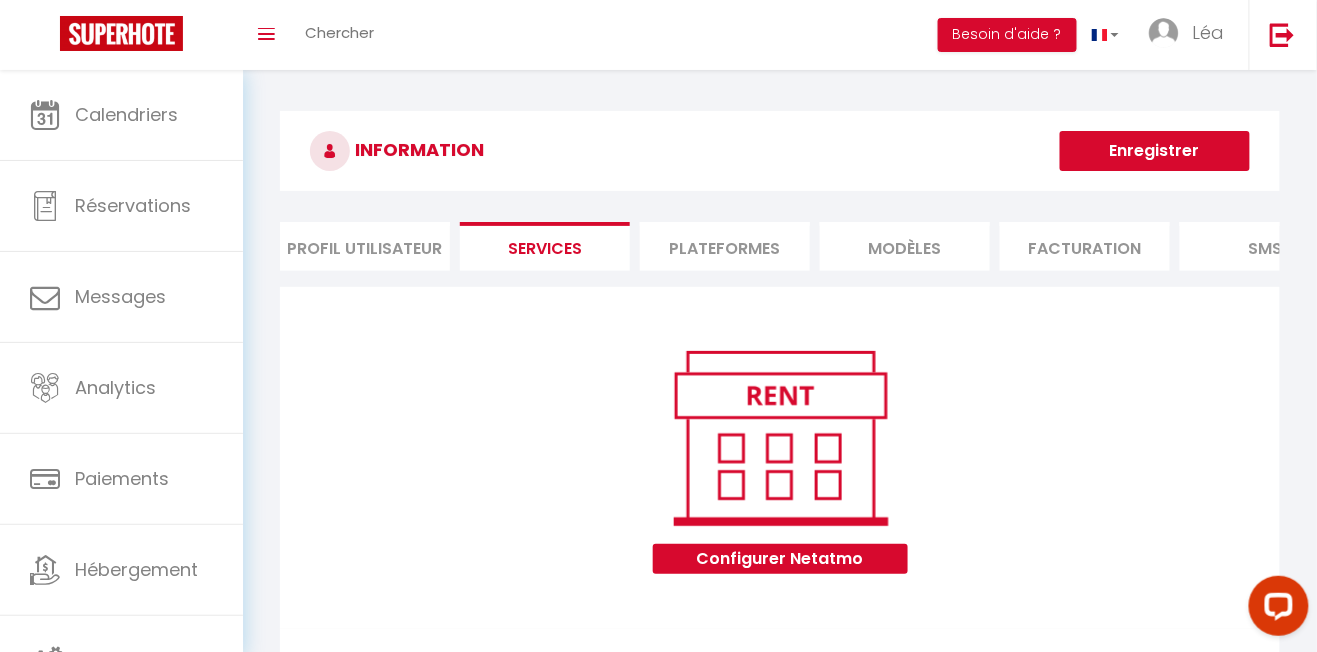 click on "Plateformes" at bounding box center (725, 246) 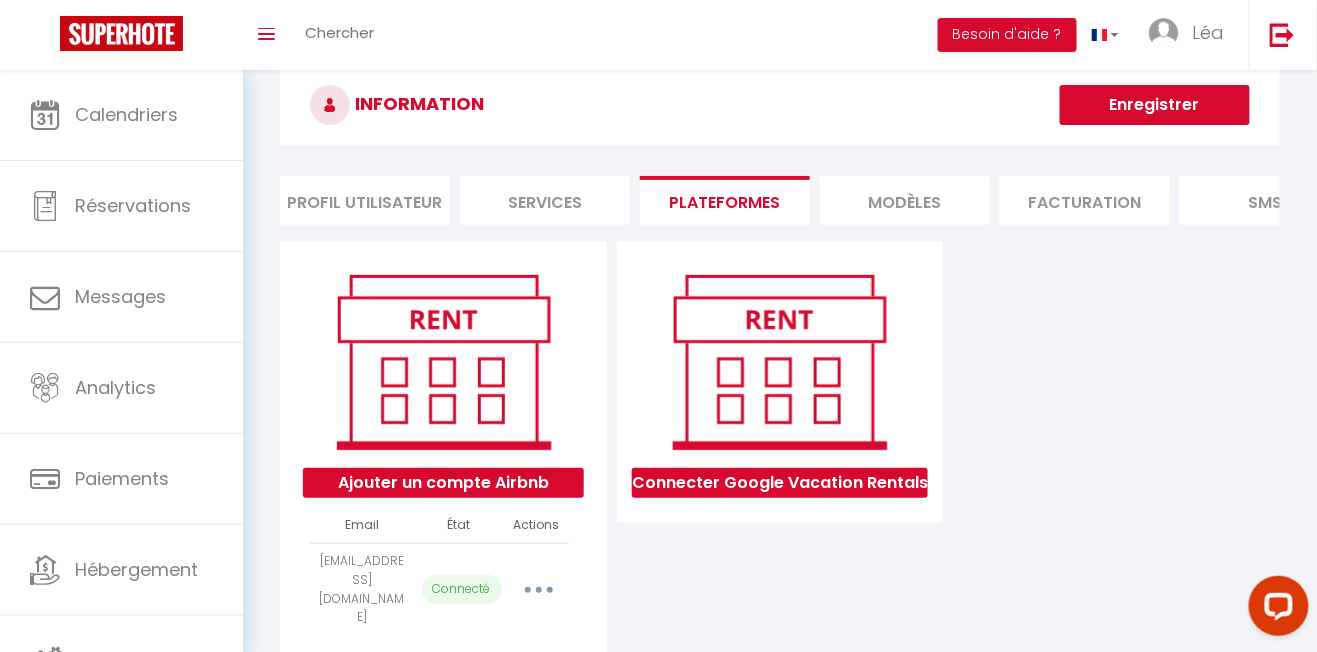scroll, scrollTop: 0, scrollLeft: 0, axis: both 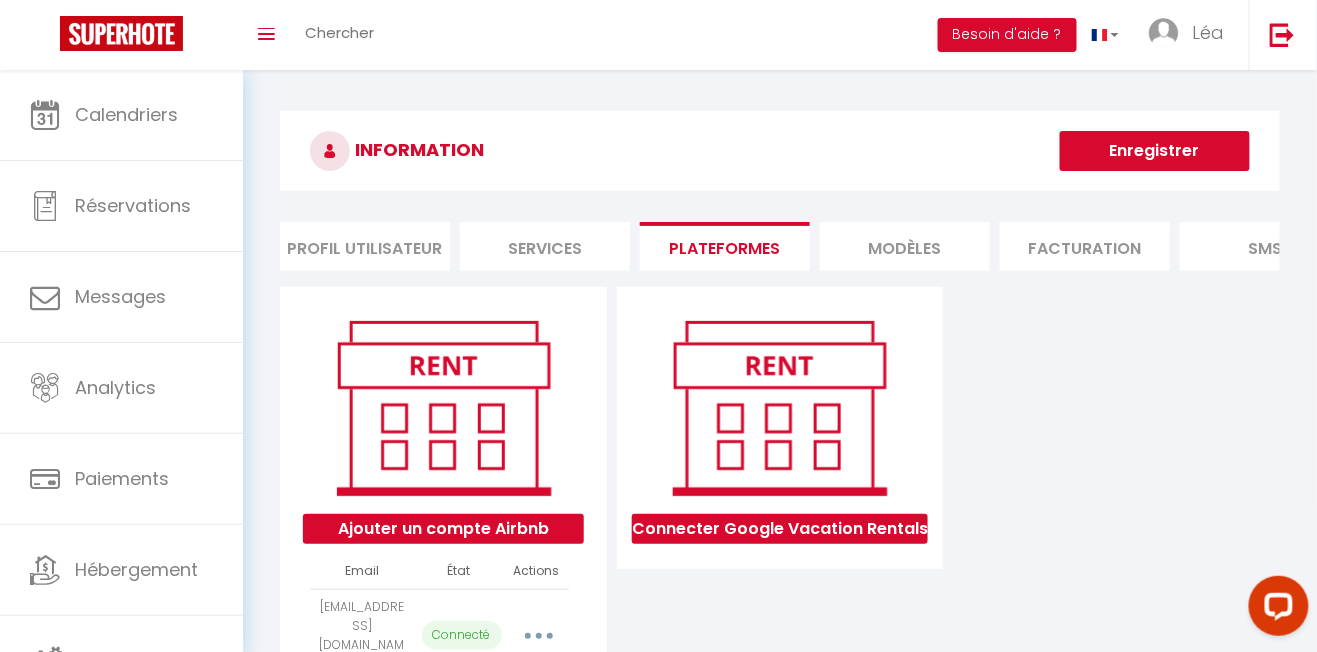 click on "Profil Utilisateur" at bounding box center [365, 246] 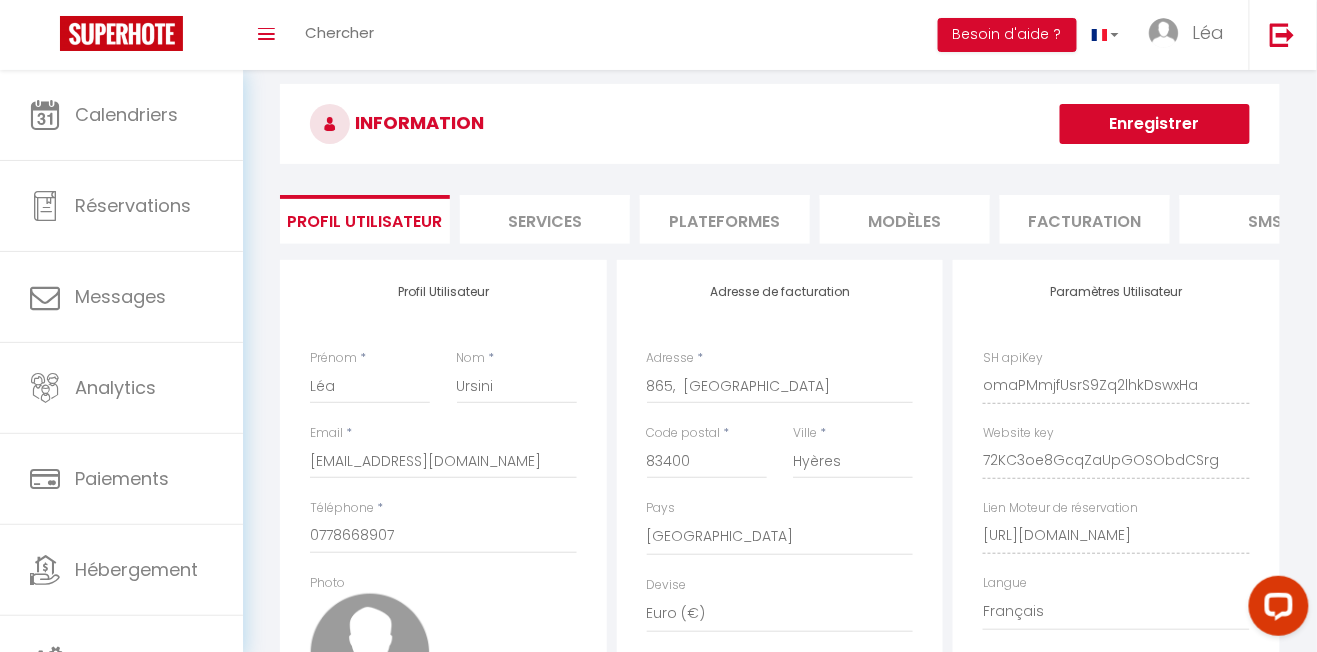 scroll, scrollTop: 0, scrollLeft: 0, axis: both 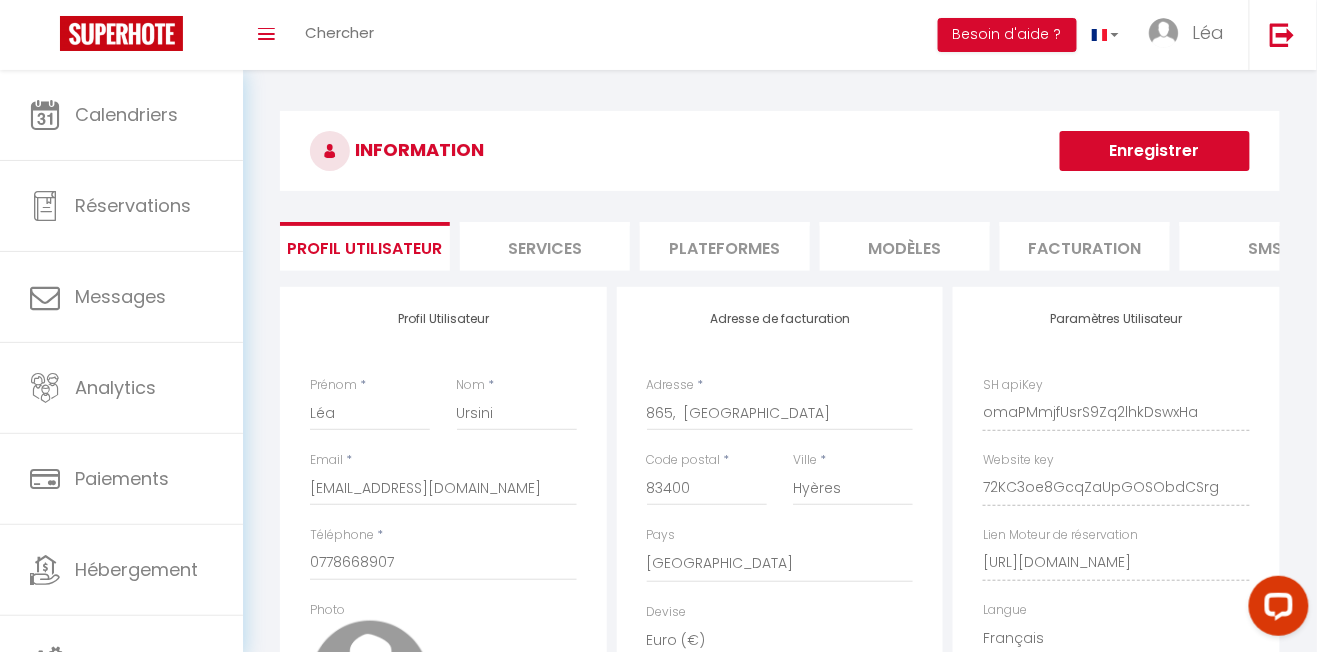 click on "Services" at bounding box center (545, 246) 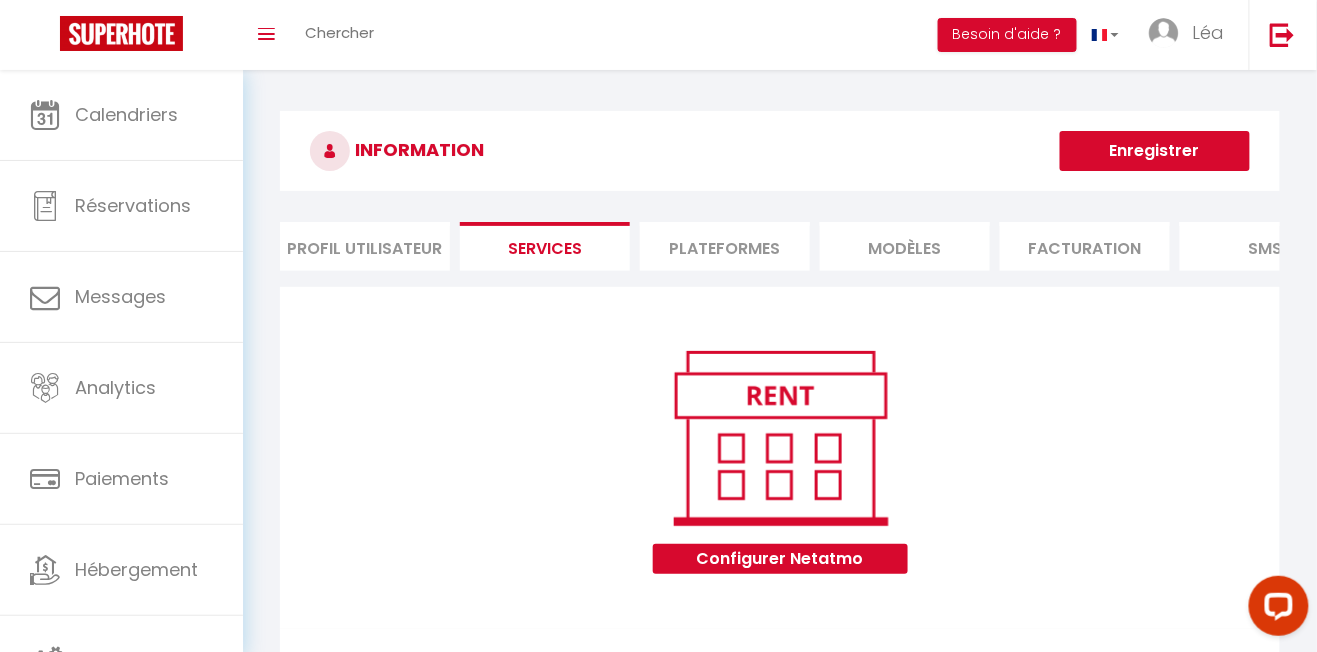 click on "MODÈLES" at bounding box center (905, 246) 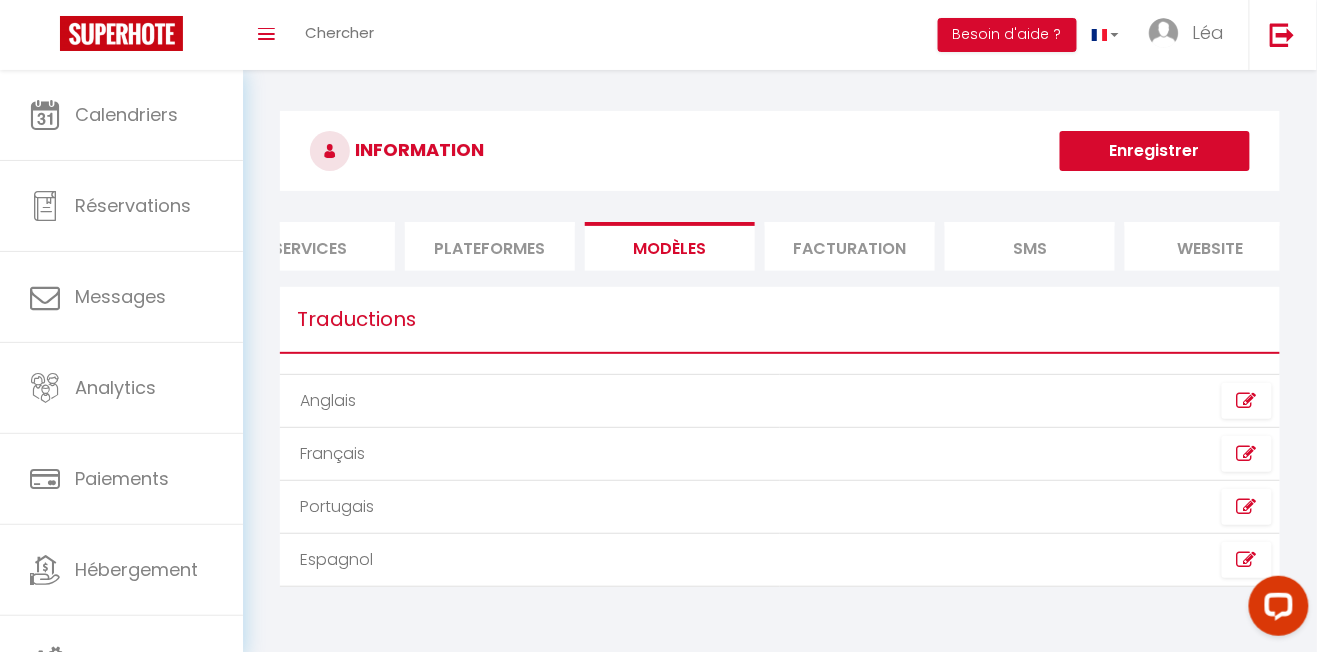 scroll, scrollTop: 0, scrollLeft: 439, axis: horizontal 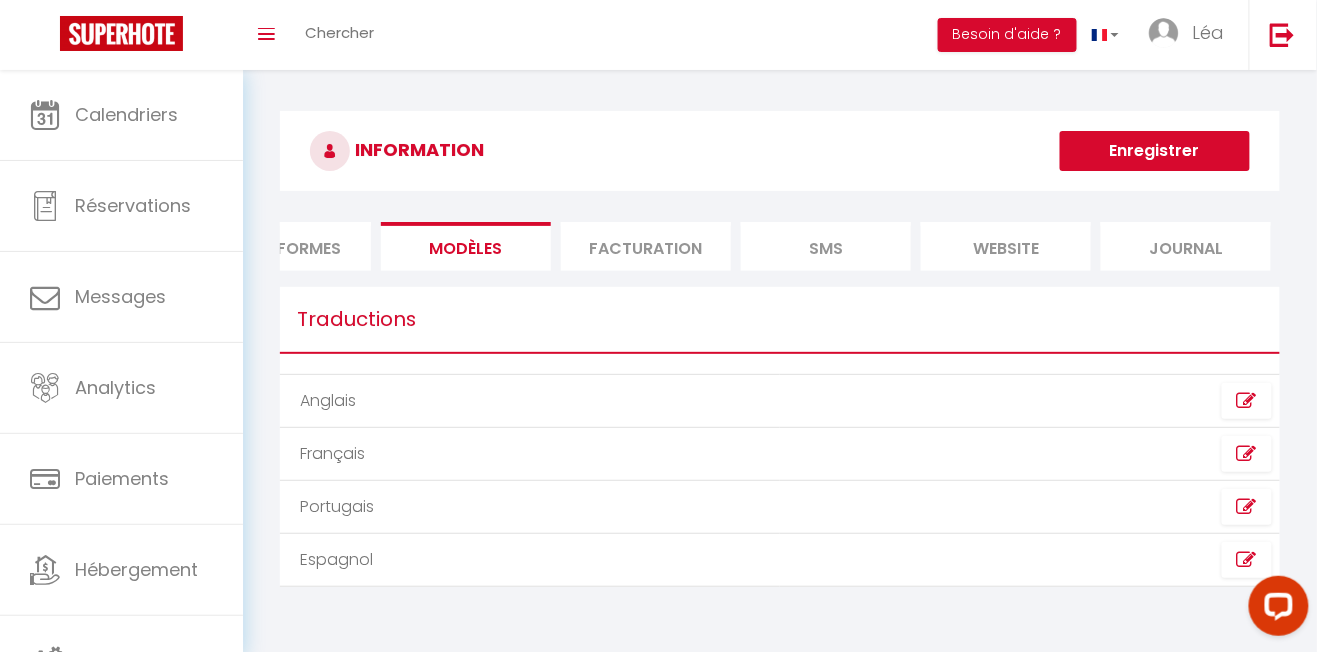 click on "SMS" at bounding box center (826, 246) 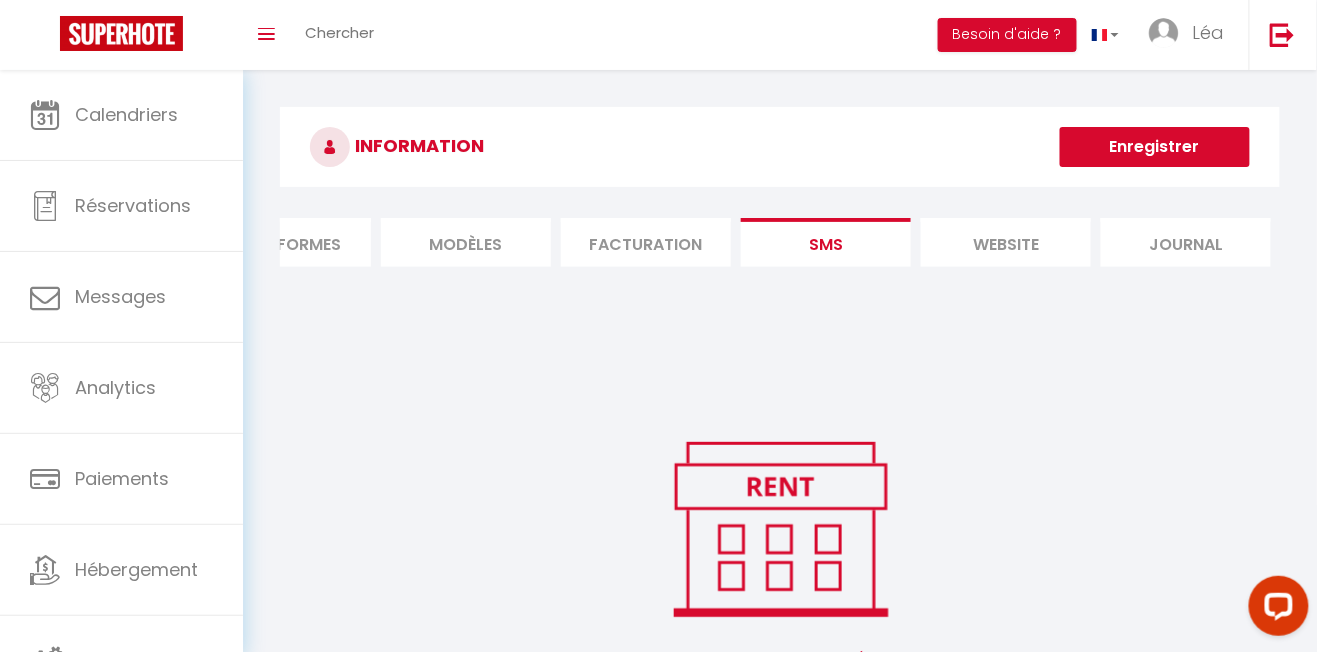 scroll, scrollTop: 0, scrollLeft: 0, axis: both 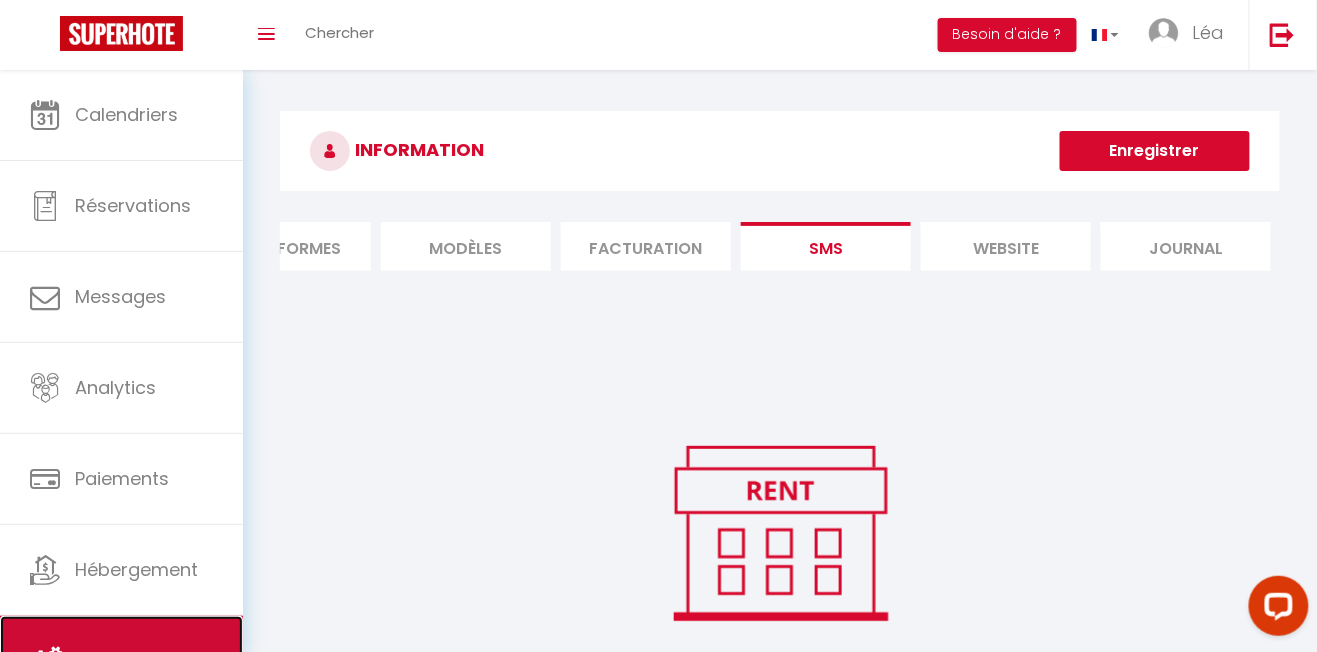 click on "Notifications" at bounding box center [121, 661] 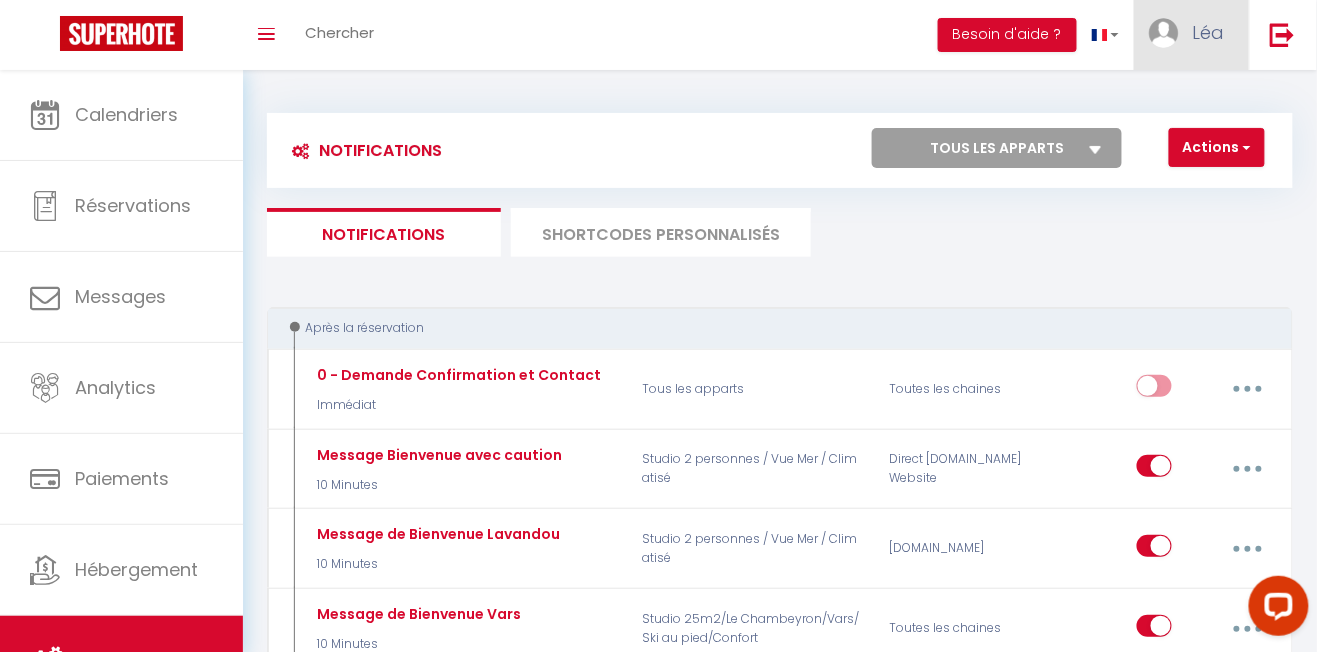 click on "Léa" at bounding box center (1208, 32) 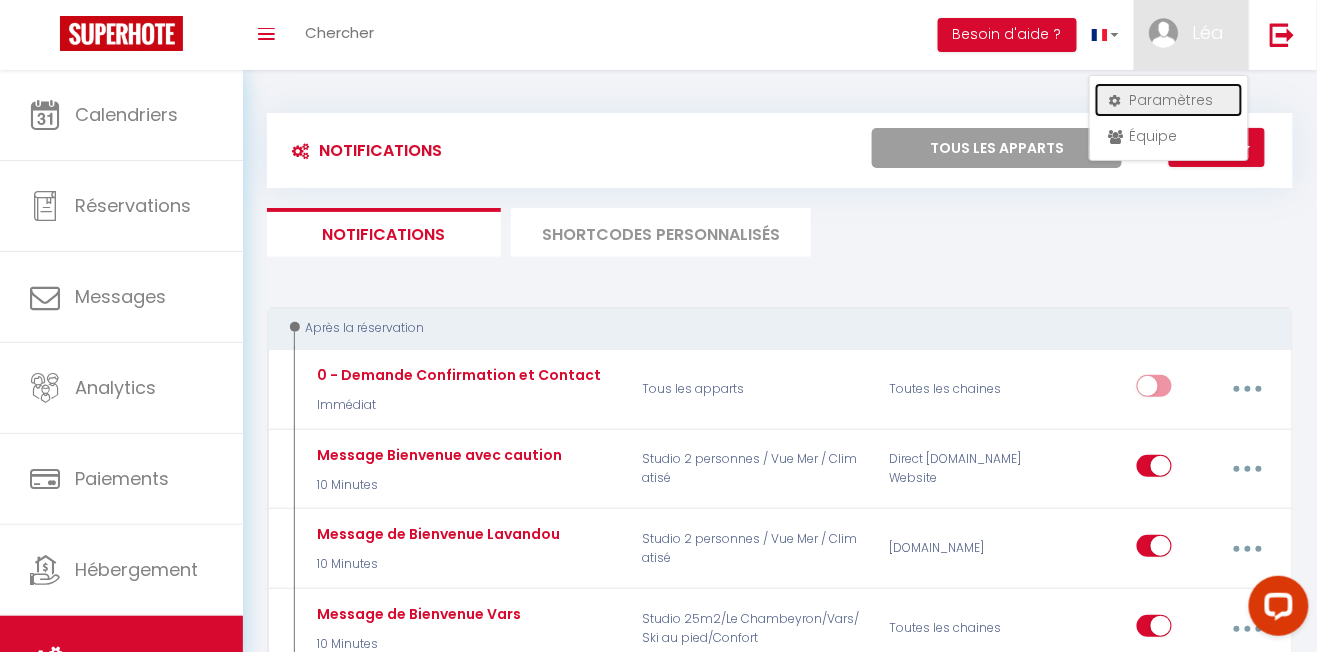 click on "Paramètres" at bounding box center [1169, 100] 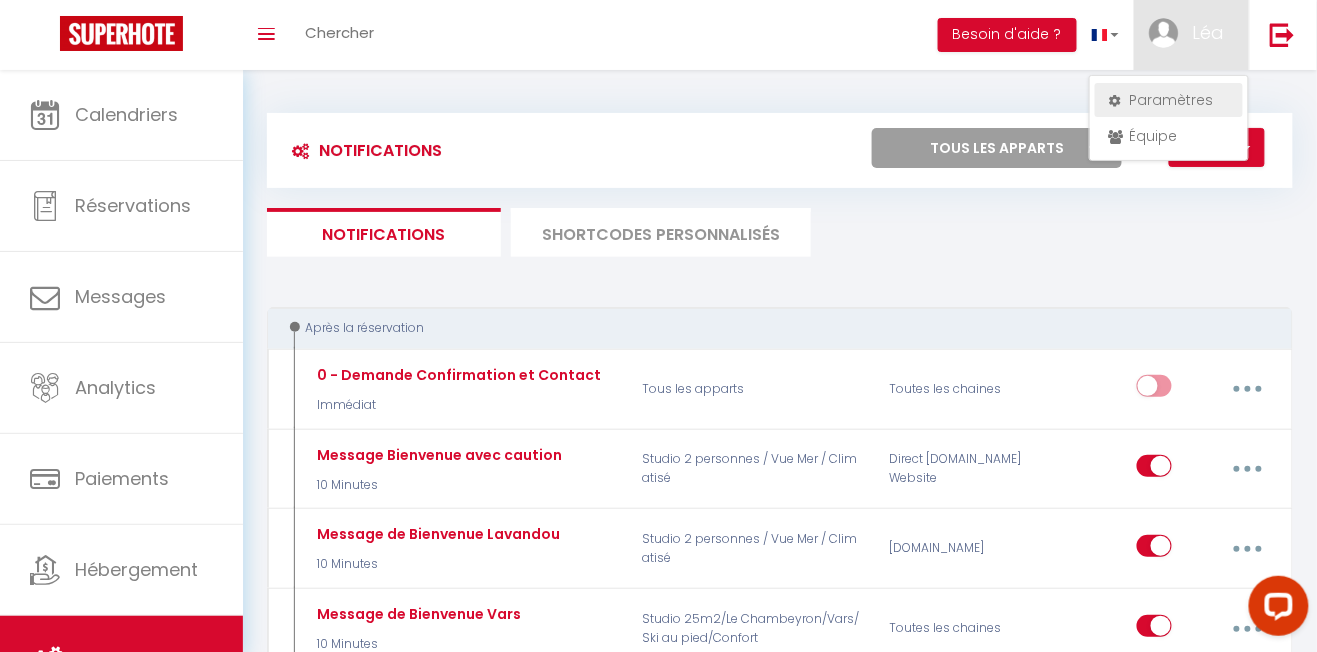 select on "fr" 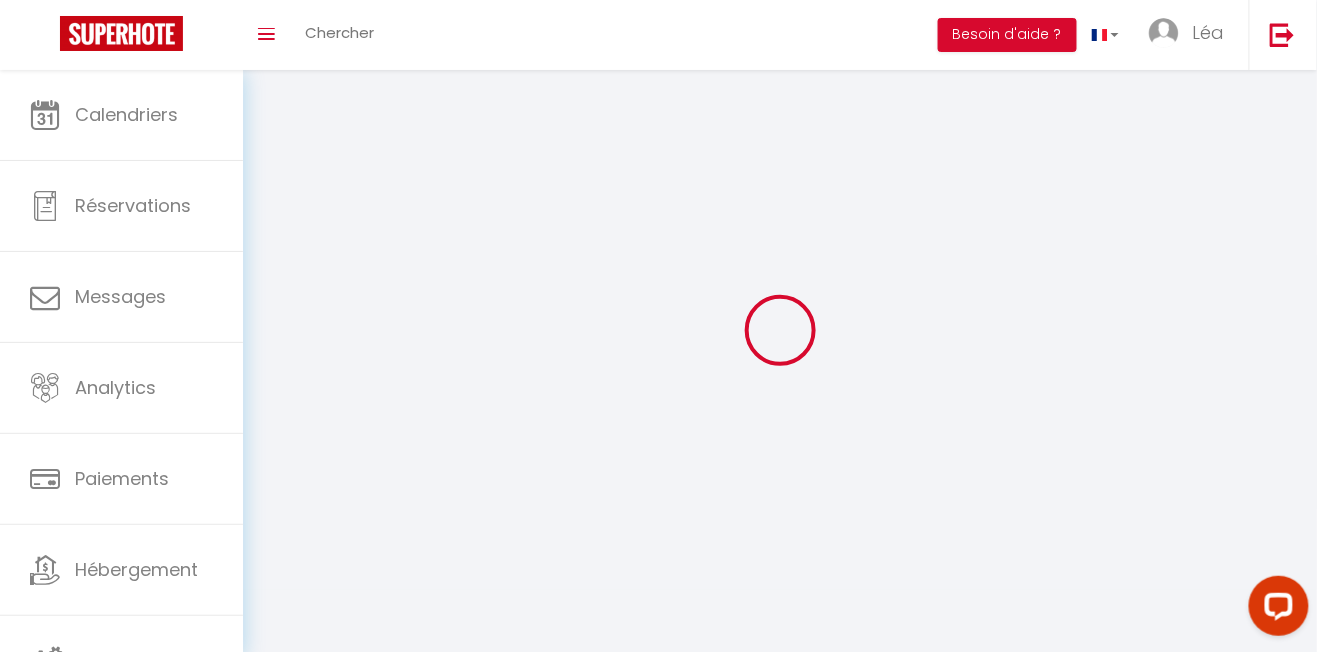 type on "Léa" 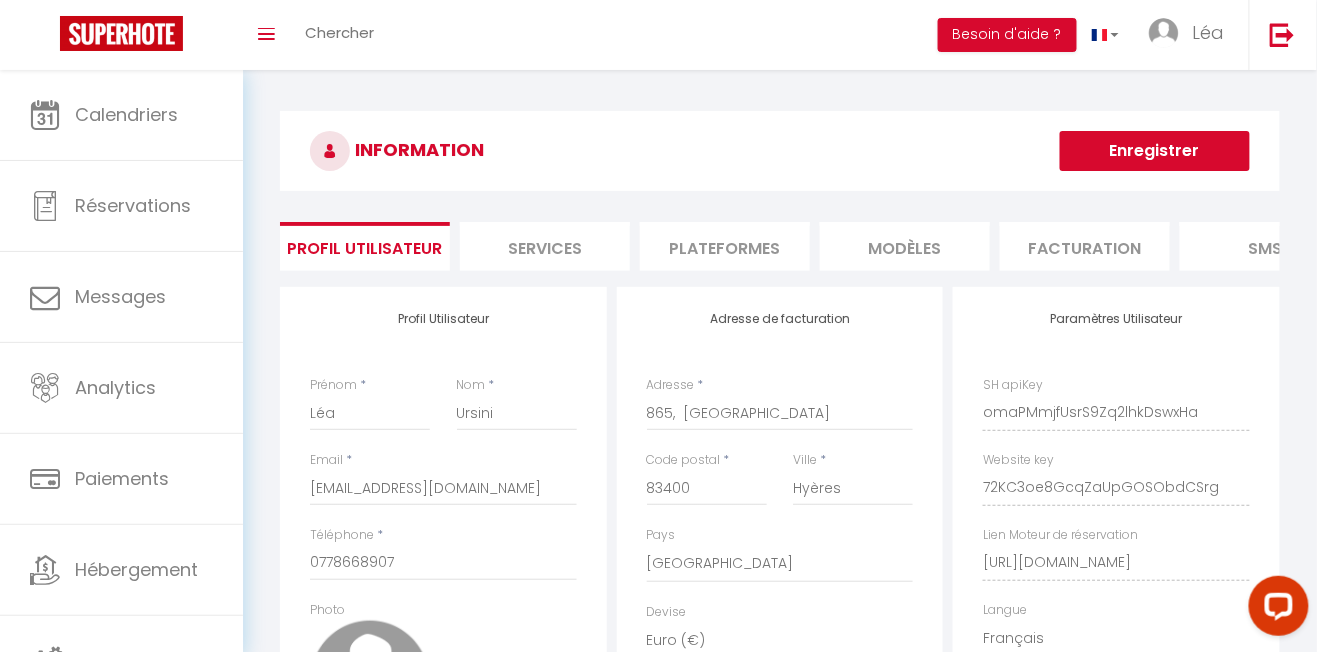 click on "MODÈLES" at bounding box center (905, 246) 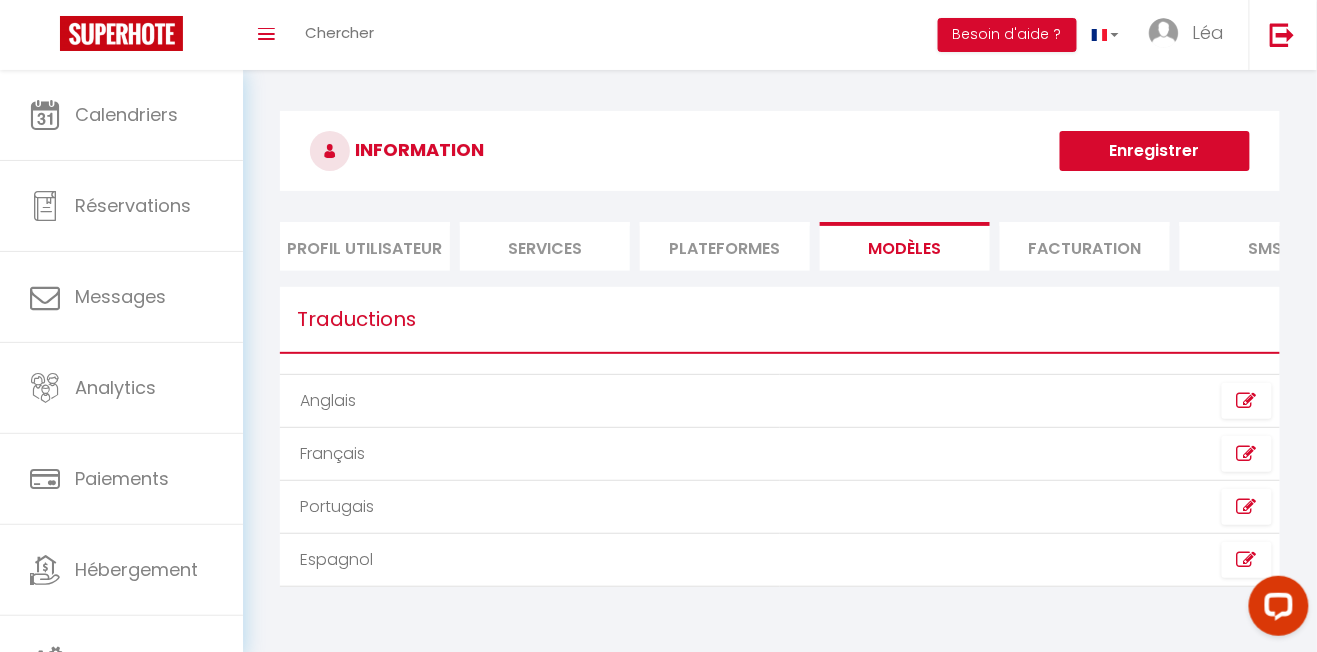 click on "Plateformes" at bounding box center (725, 246) 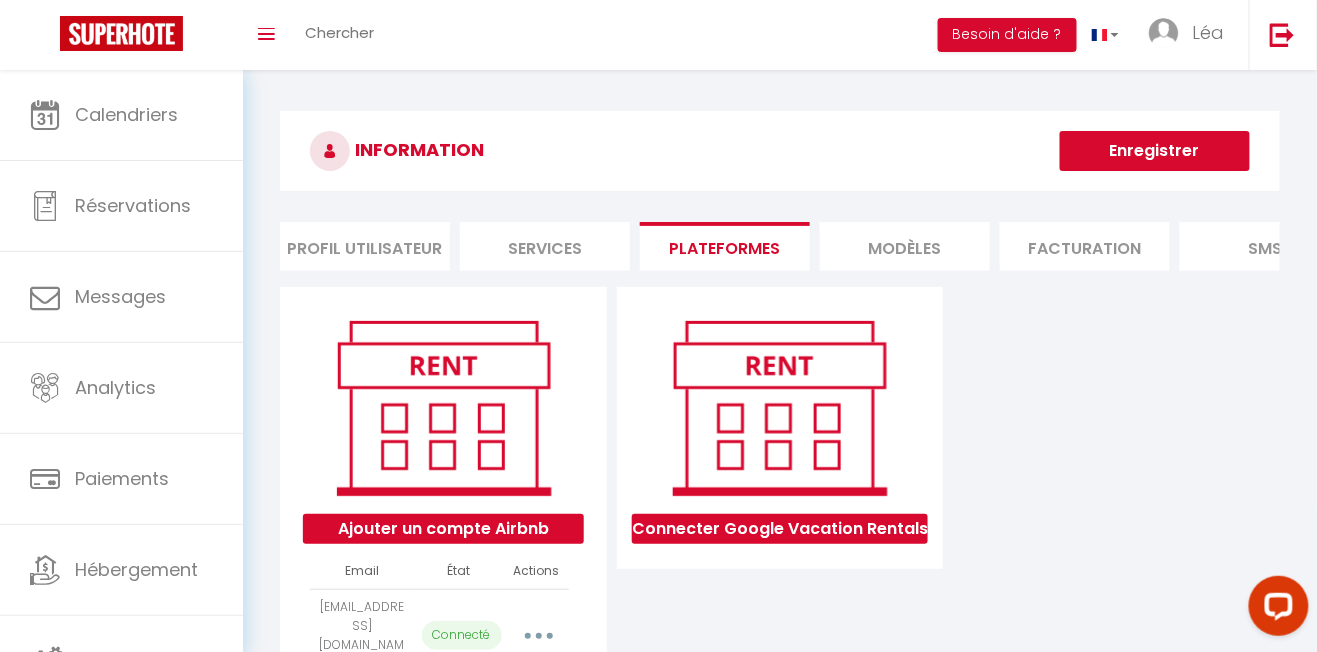 click on "Services" at bounding box center [545, 246] 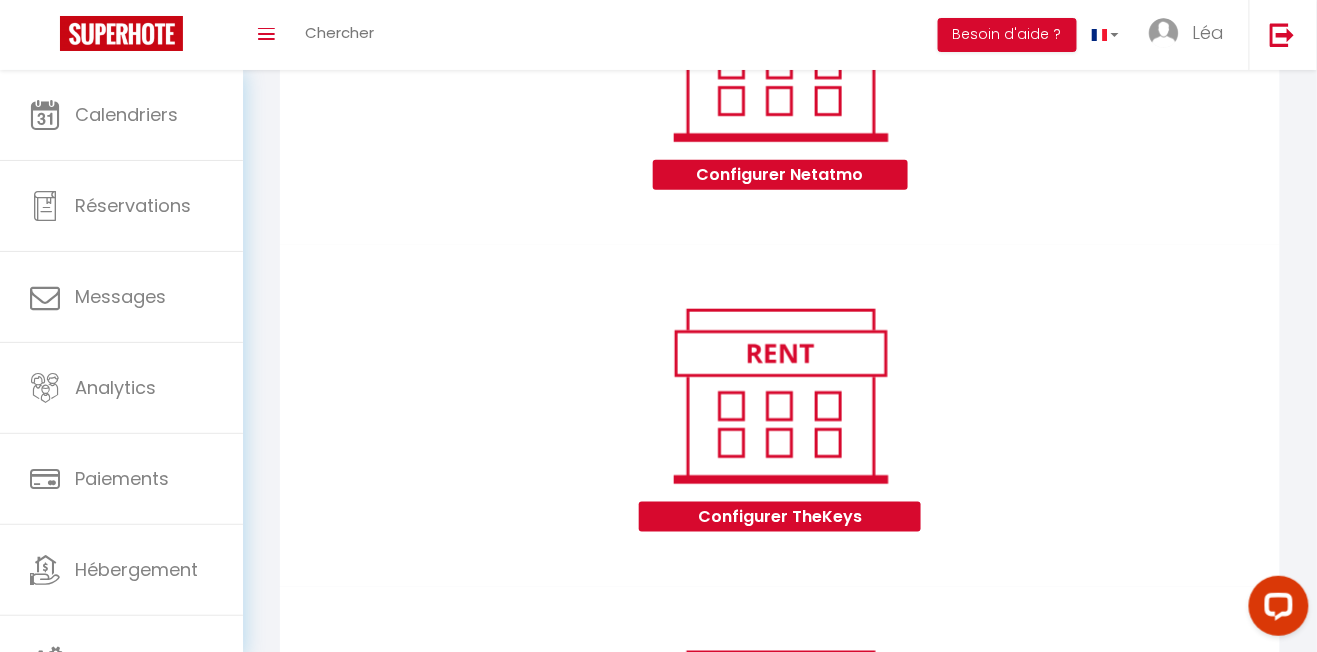 scroll, scrollTop: 0, scrollLeft: 0, axis: both 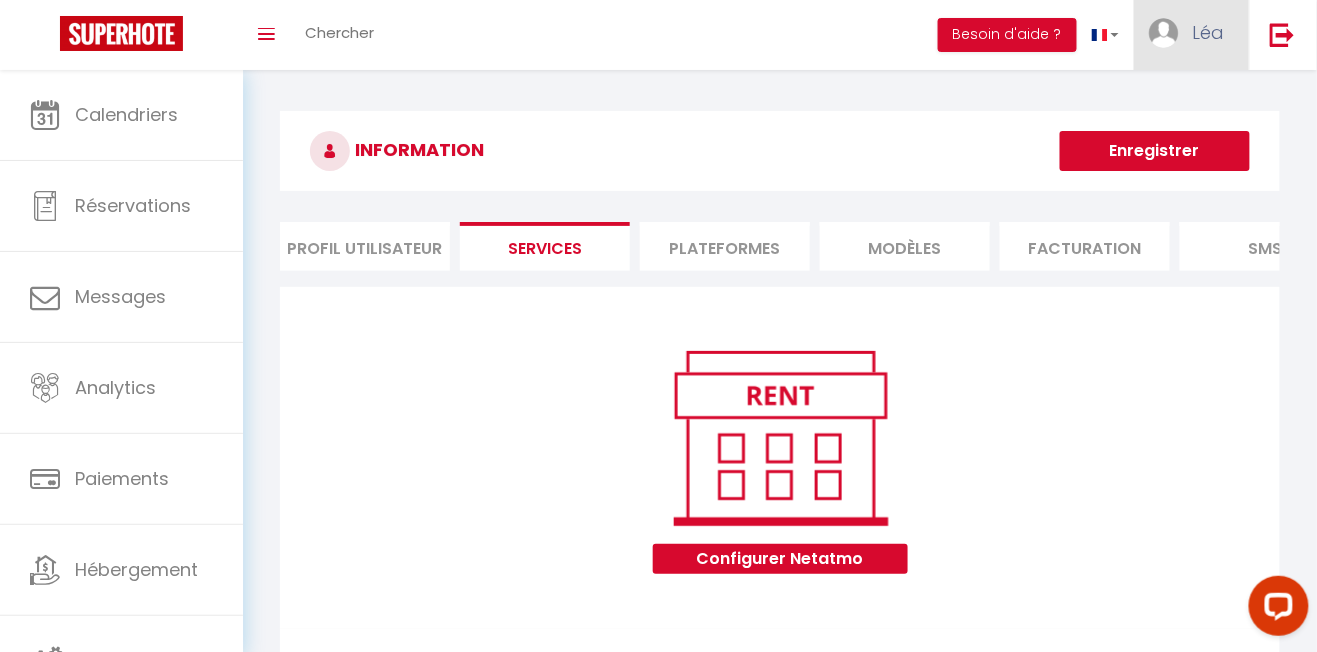 click on "Léa" at bounding box center [1208, 32] 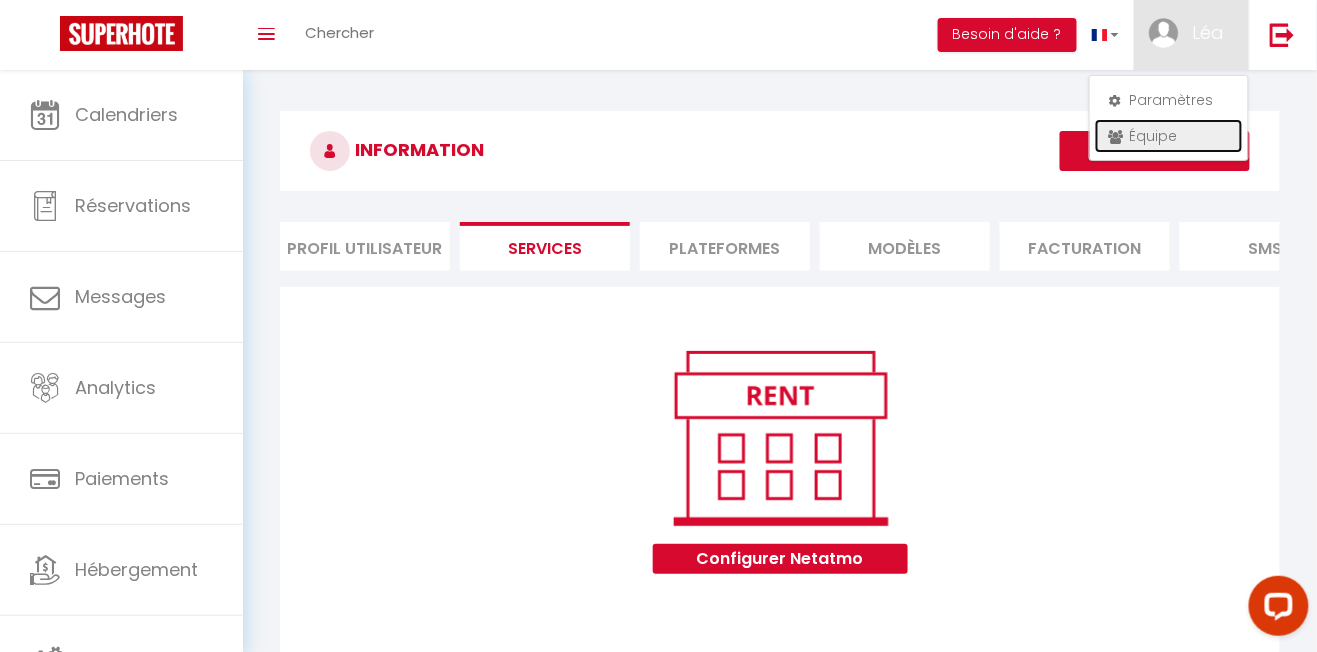 click on "Équipe" at bounding box center [1169, 136] 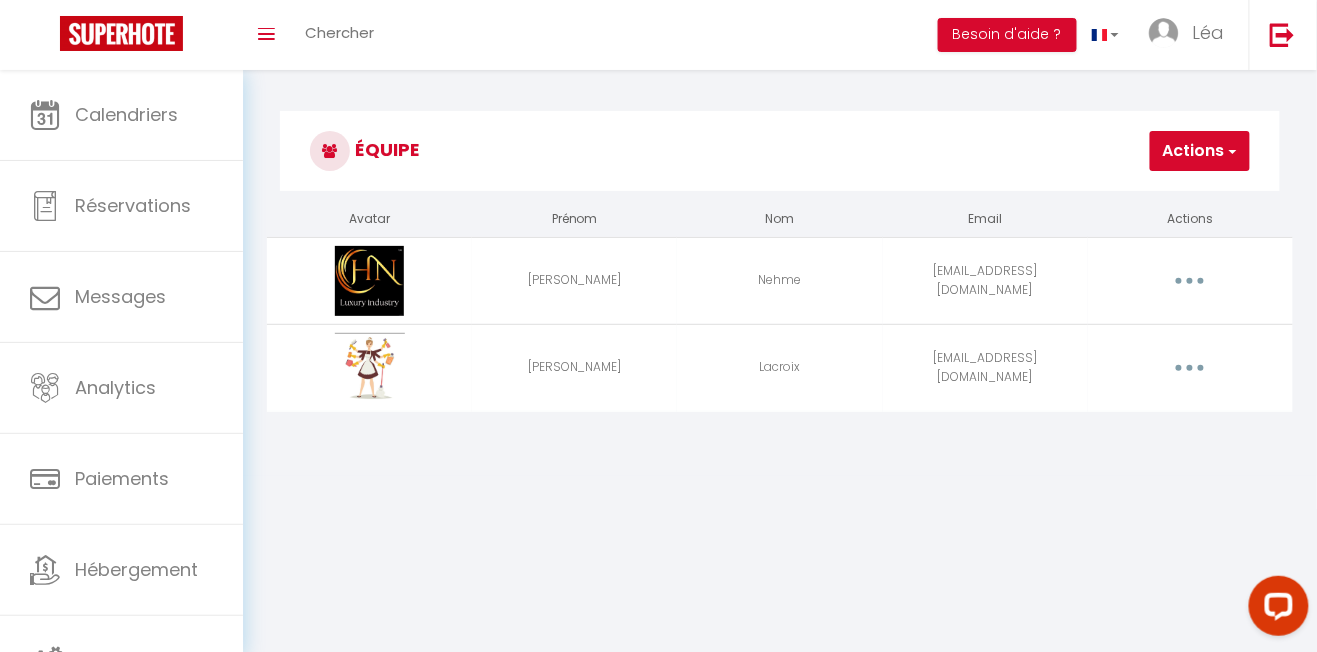 click on "Actions" at bounding box center [1200, 151] 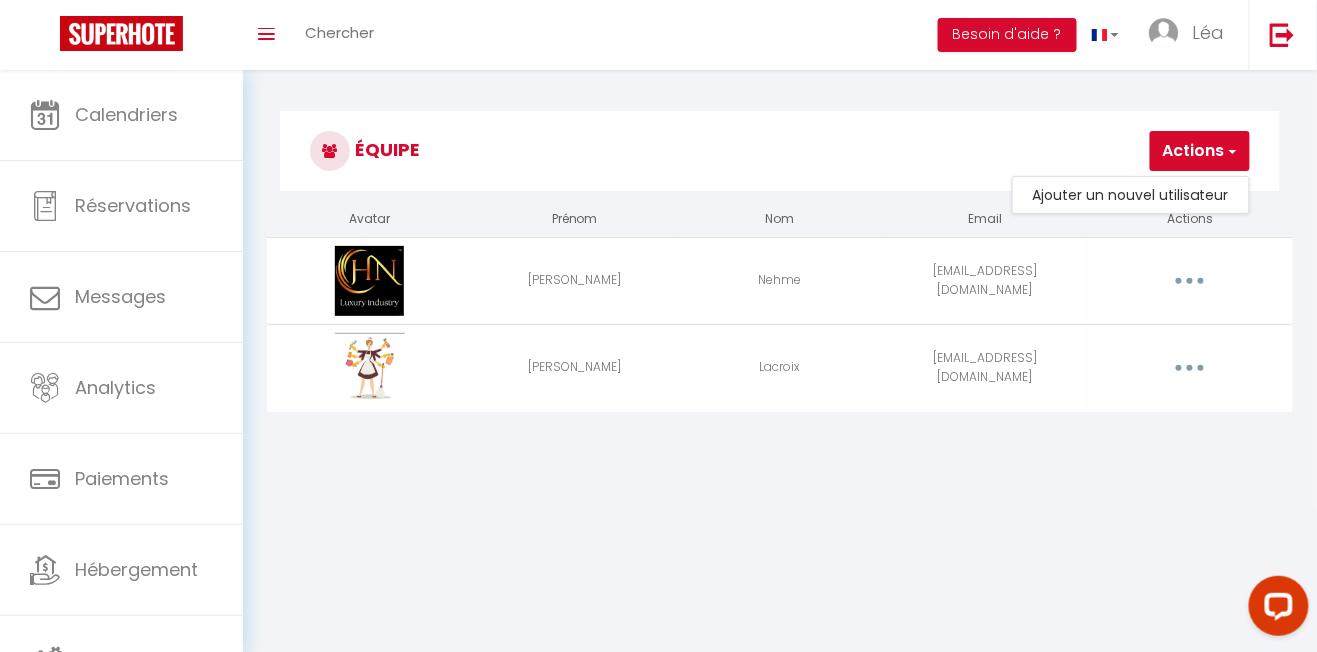 click on "Coaching SuperHote ce soir à 18h00, pour participer:  https://us02web.zoom.us/j/4667554618?pwd=QUhUTnBqenhNTG1HazhBOFJXWjRYUT09   ×     Toggle navigation       Toggle Search     Toggle menubar     Chercher   BUTTON
Besoin d'aide ?
Léa   Paramètres        Équipe     Résultat de la recherche   Aucun résultat     Calendriers     Réservations     Messages     Analytics      Paiements     Hébergement     Notifications                 Résultat de la recherche   Id   Appart   Voyageur    Checkin   Checkout   Nuits   Pers.   Plateforme   Statut     Résultat de la recherche   Aucun résultat       Équipe
Actions
Ajouter un nouvel utilisateur    Avatar   Prénom   Nom   Email   Actions     Carmelina   Nehme   hnindustry2.0@gmail.com     Editer   Supprimer   Elodie   Lacroix   elodiemars@live.fr     Editer   Supprimer       Vous y êtes presque !     Pour garder vos informations en sécurité, un   lea.u@hotmail.fr      or" at bounding box center (658, 396) 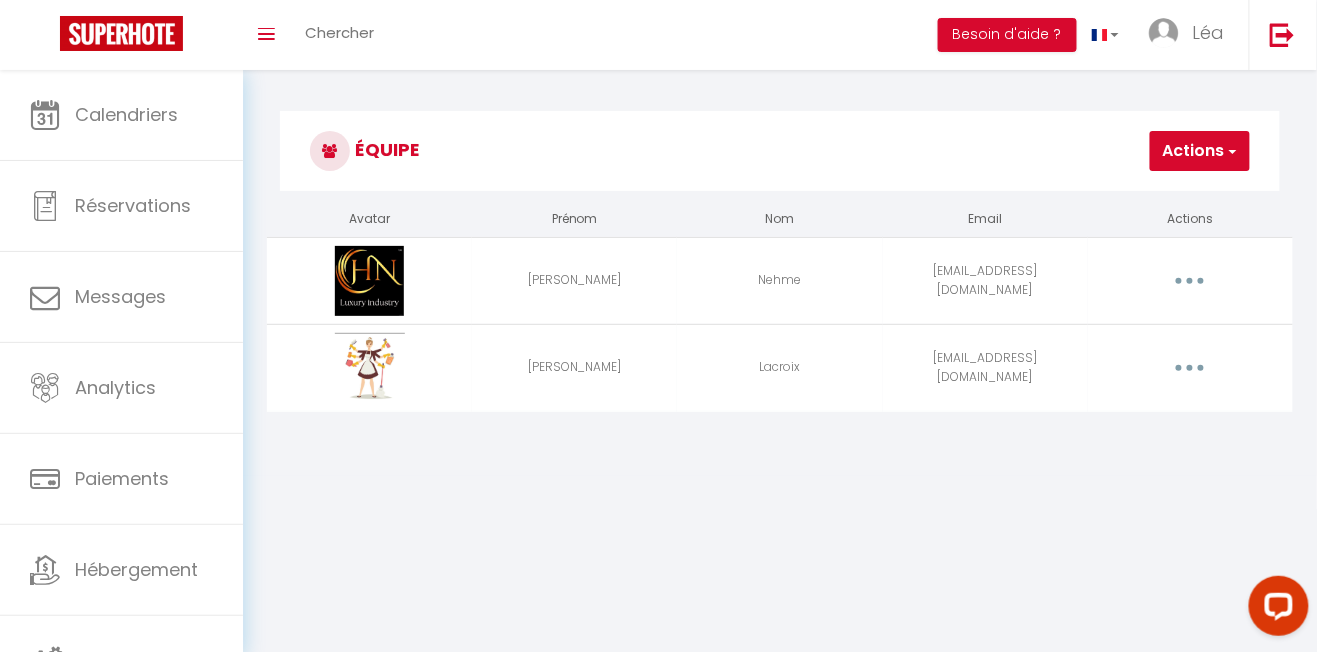 click on "Elodie" at bounding box center [574, 367] 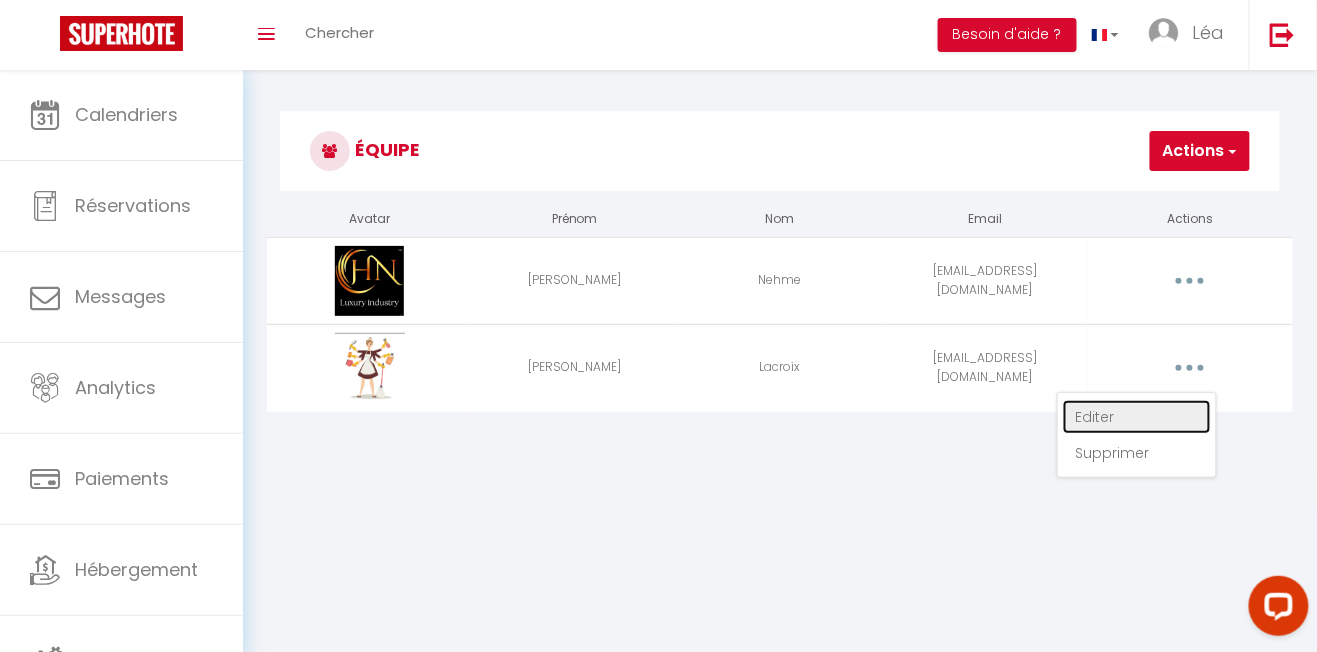 click on "Editer" at bounding box center (1137, 417) 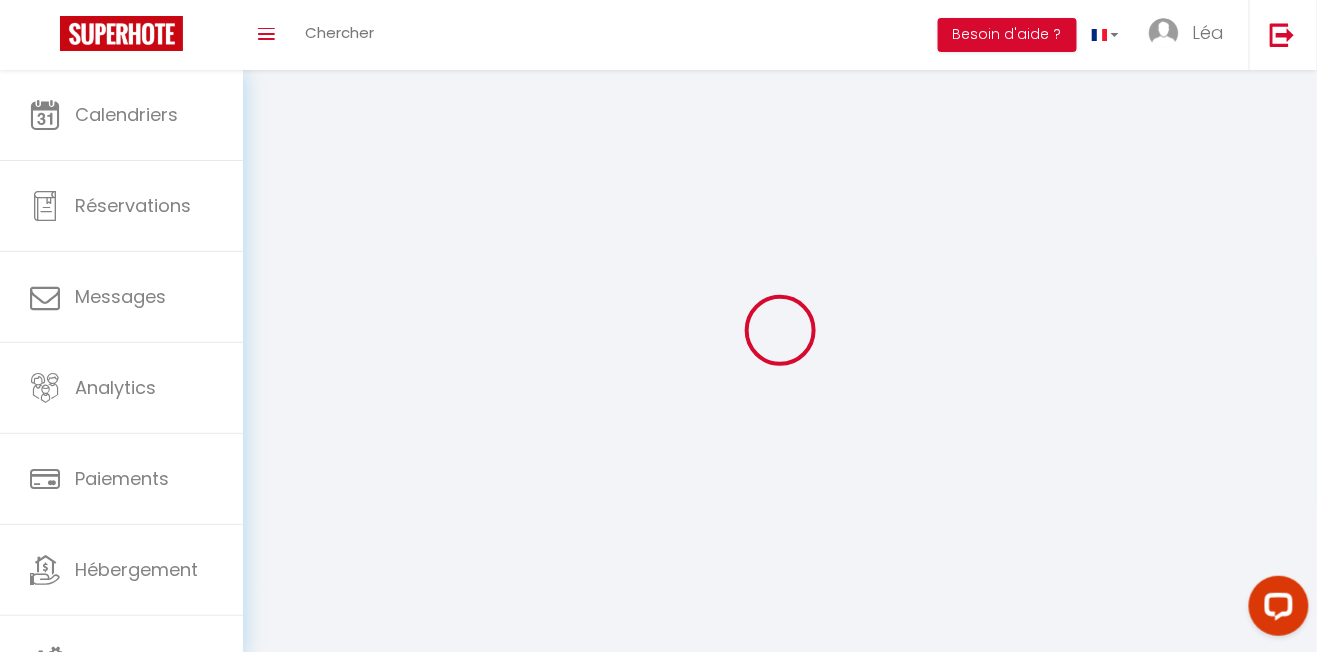type on "Elodie" 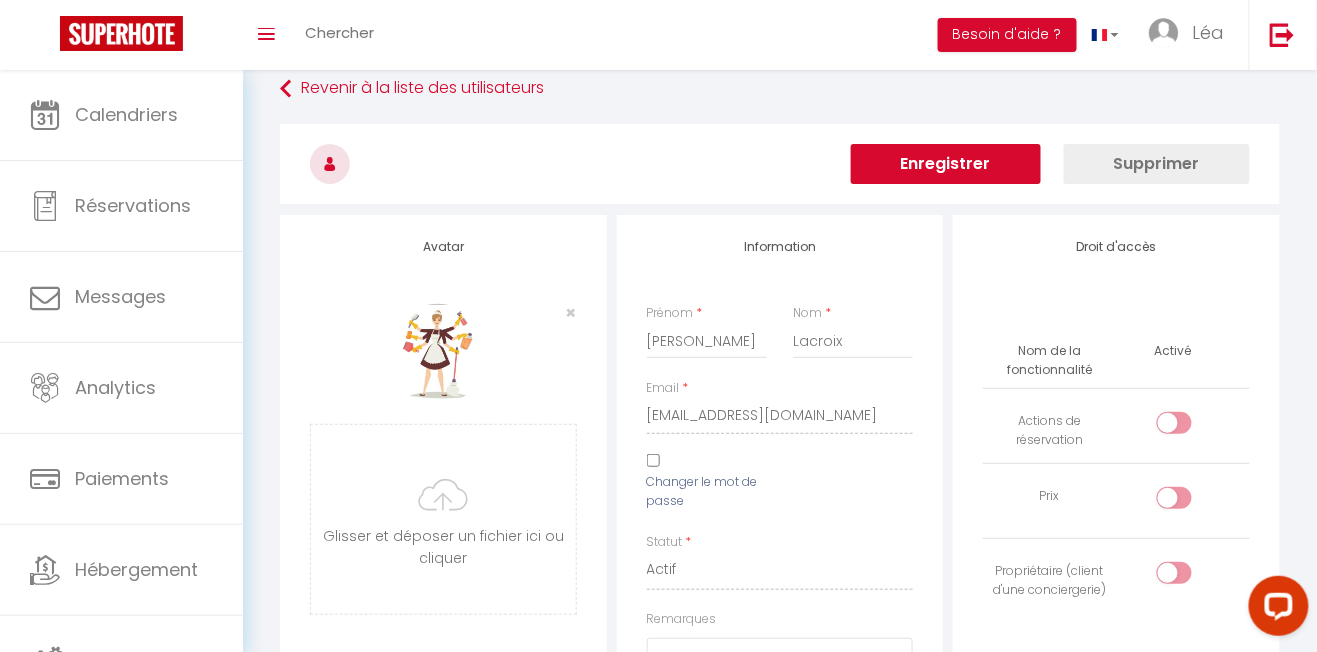 scroll, scrollTop: 0, scrollLeft: 0, axis: both 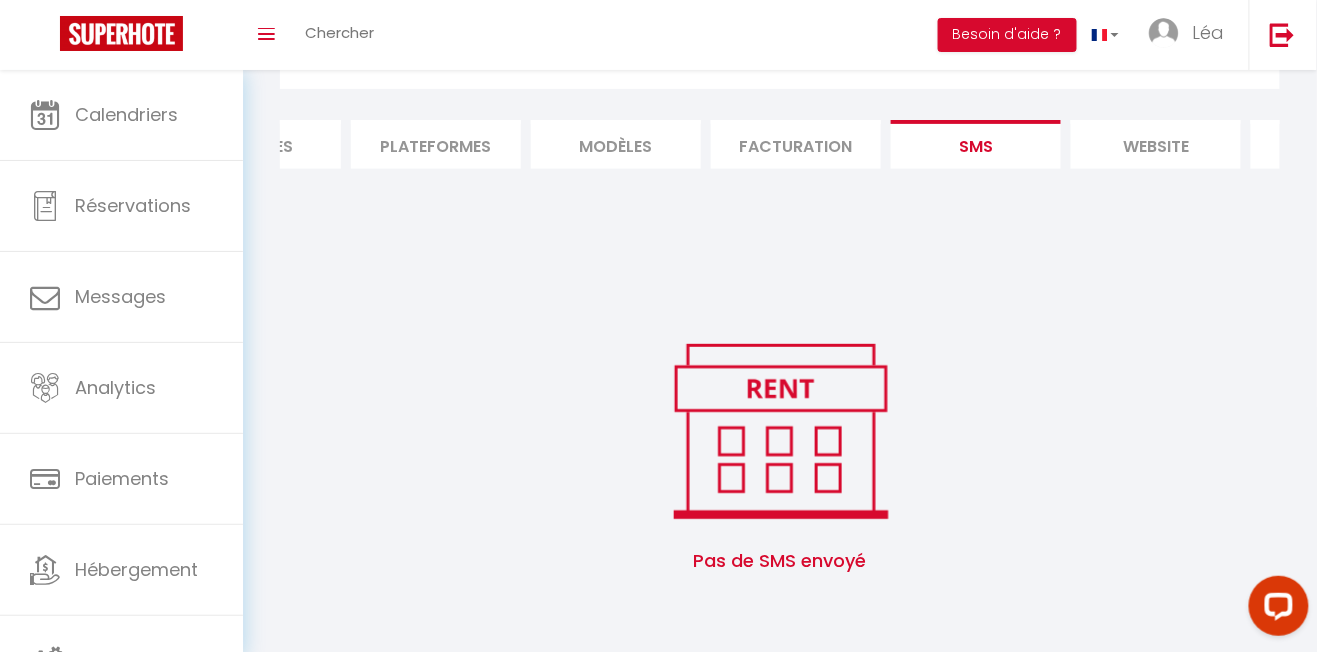 click at bounding box center [780, 431] 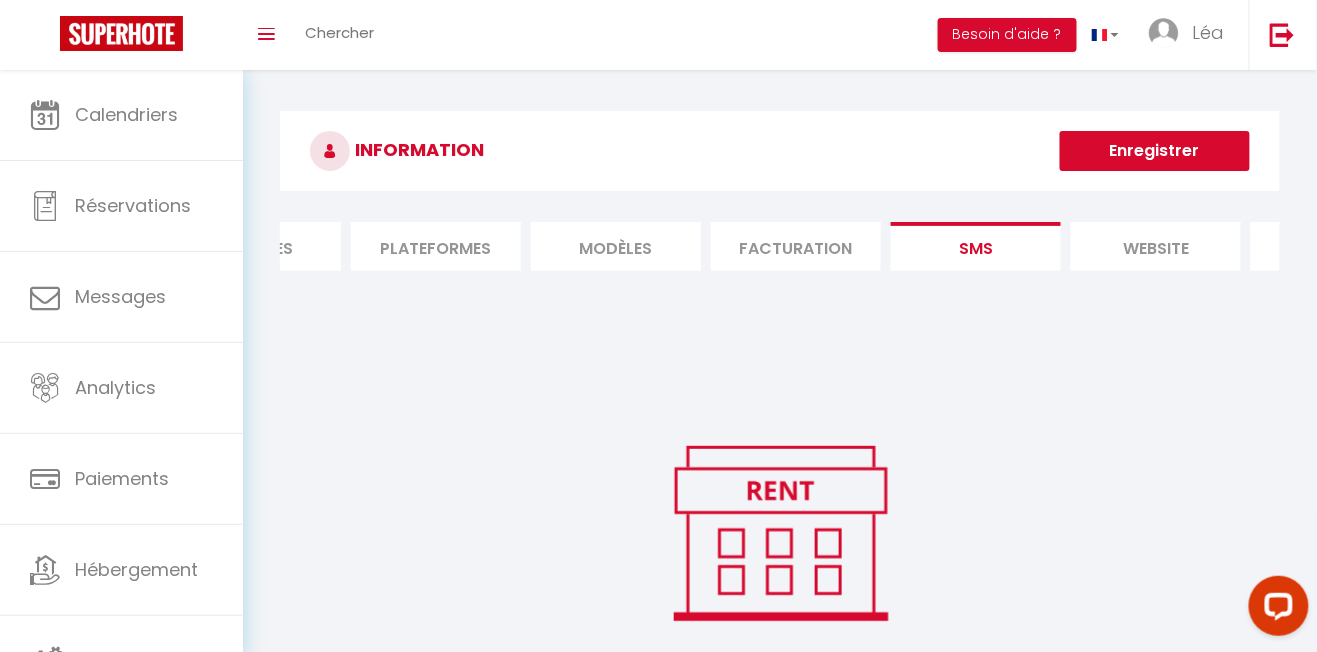 click on "website" at bounding box center (1156, 246) 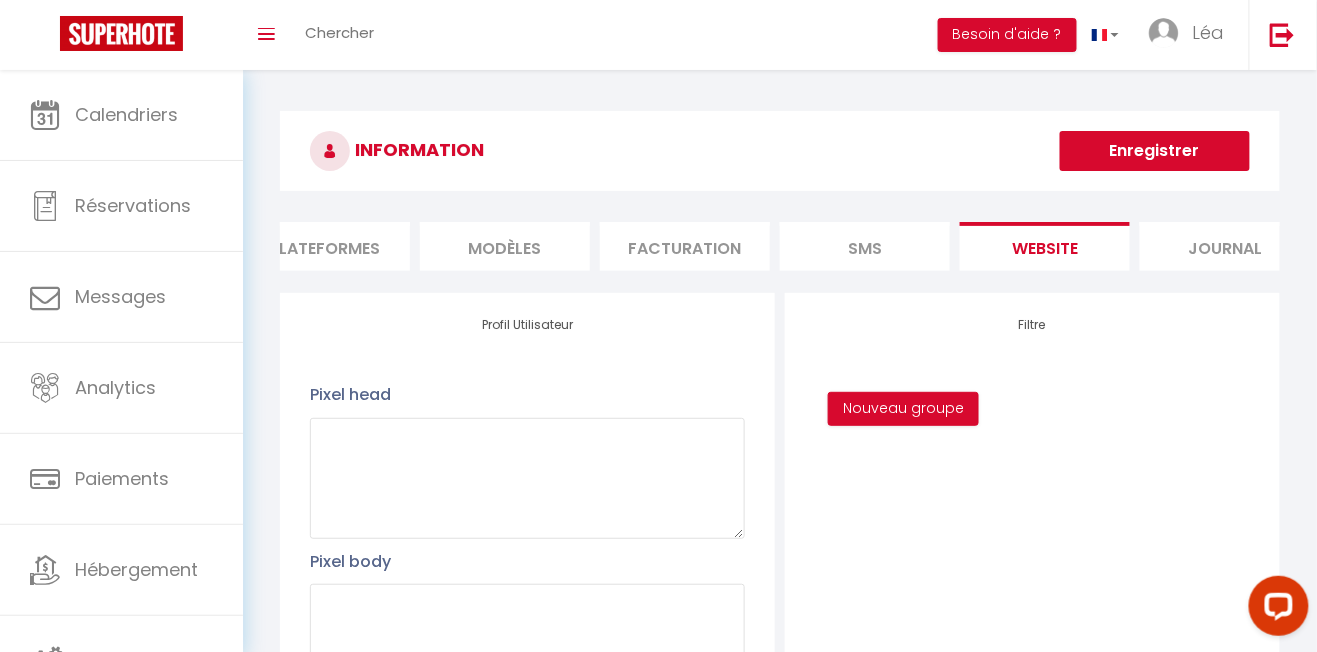 scroll, scrollTop: 0, scrollLeft: 439, axis: horizontal 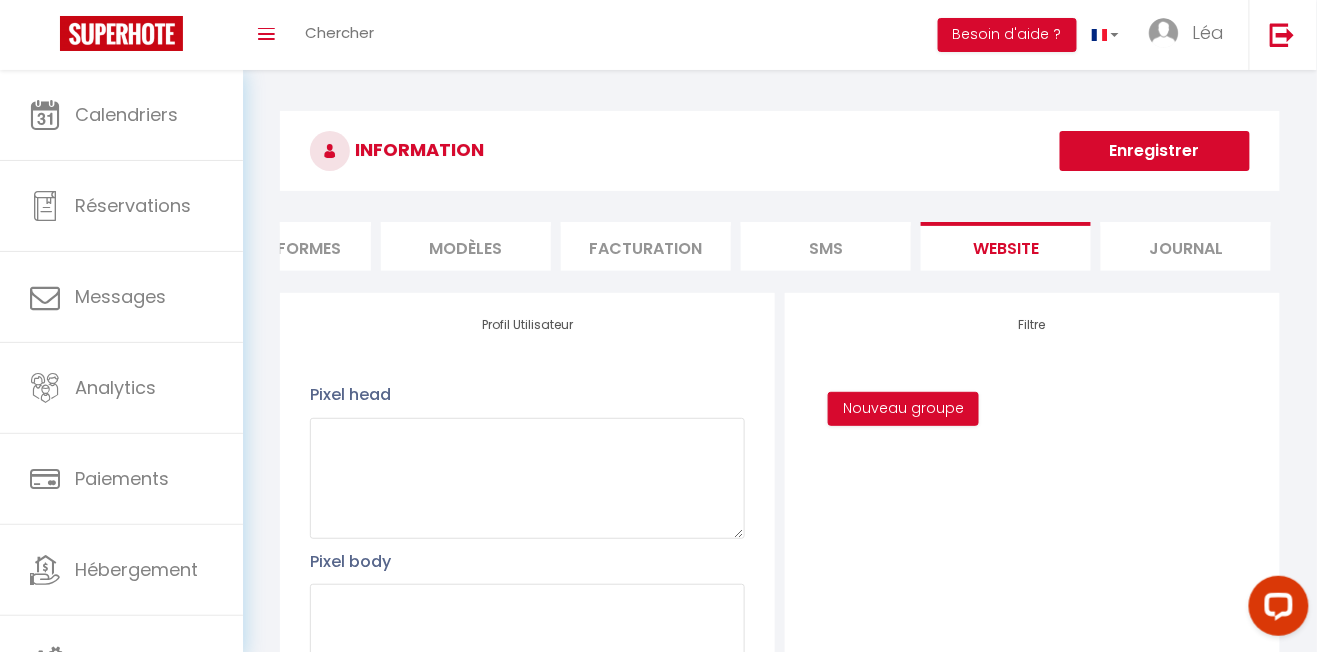 click on "Journal" at bounding box center (1186, 246) 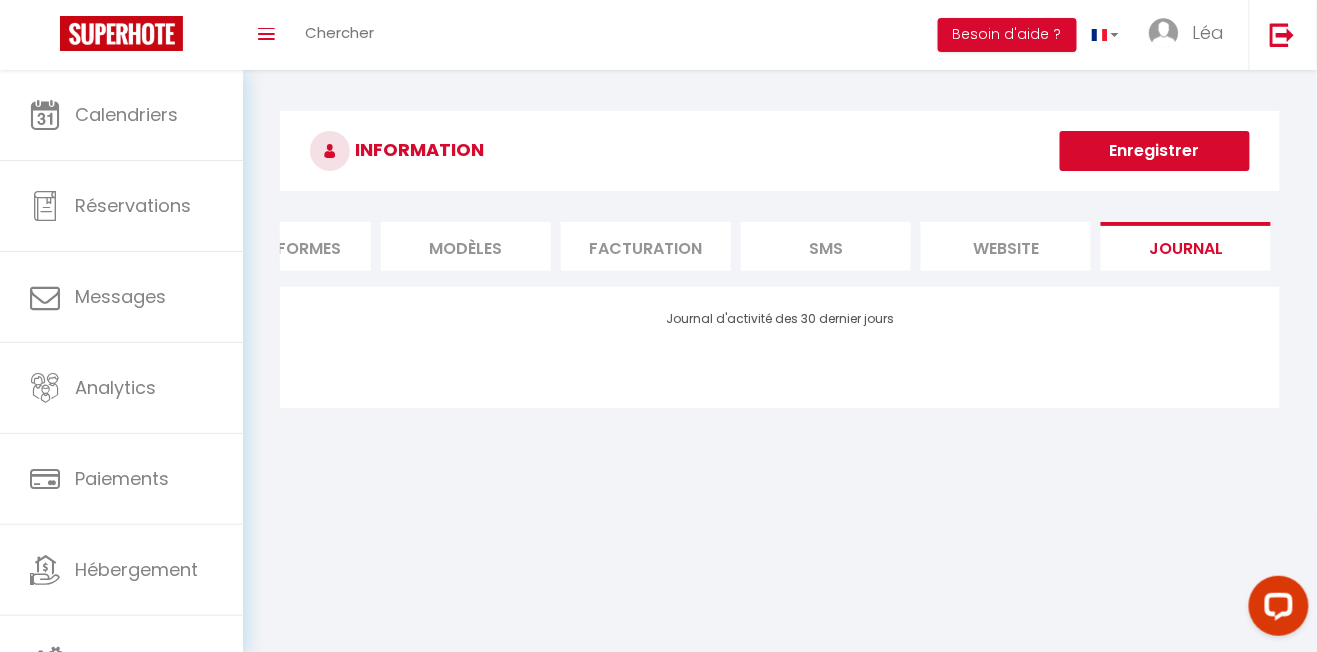 click on "Facturation" at bounding box center (646, 246) 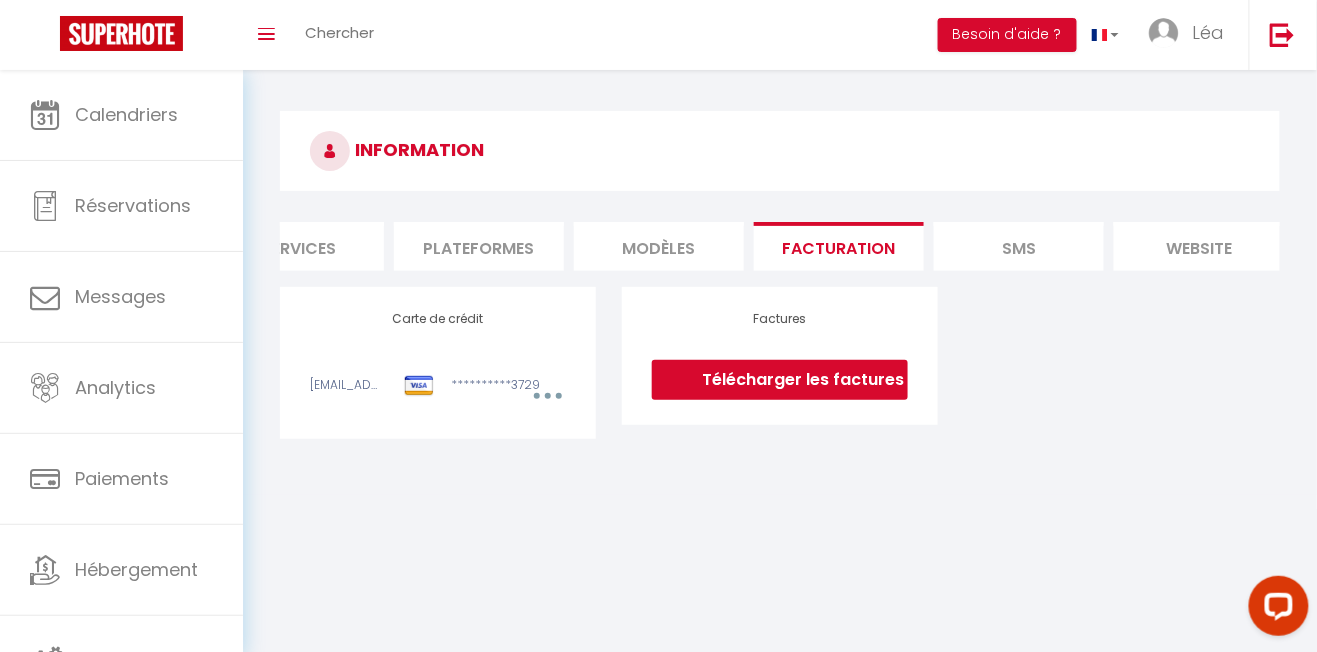 scroll, scrollTop: 0, scrollLeft: 0, axis: both 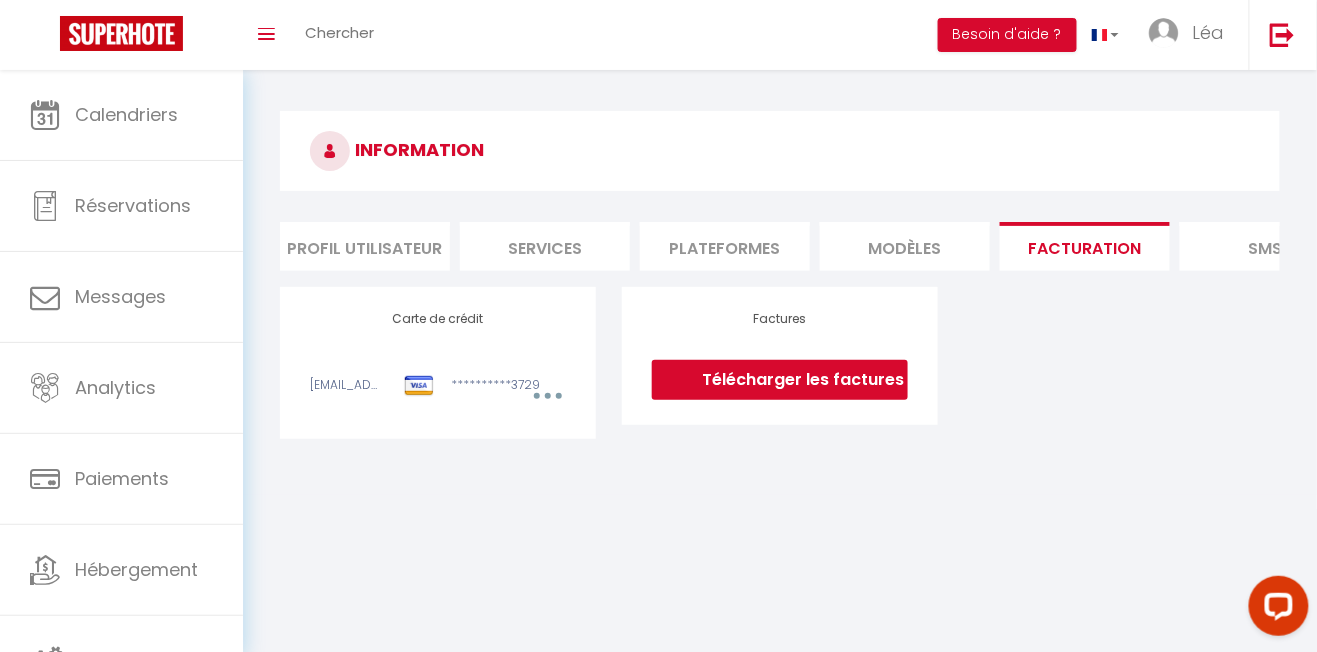 click on "Plateformes" at bounding box center [725, 246] 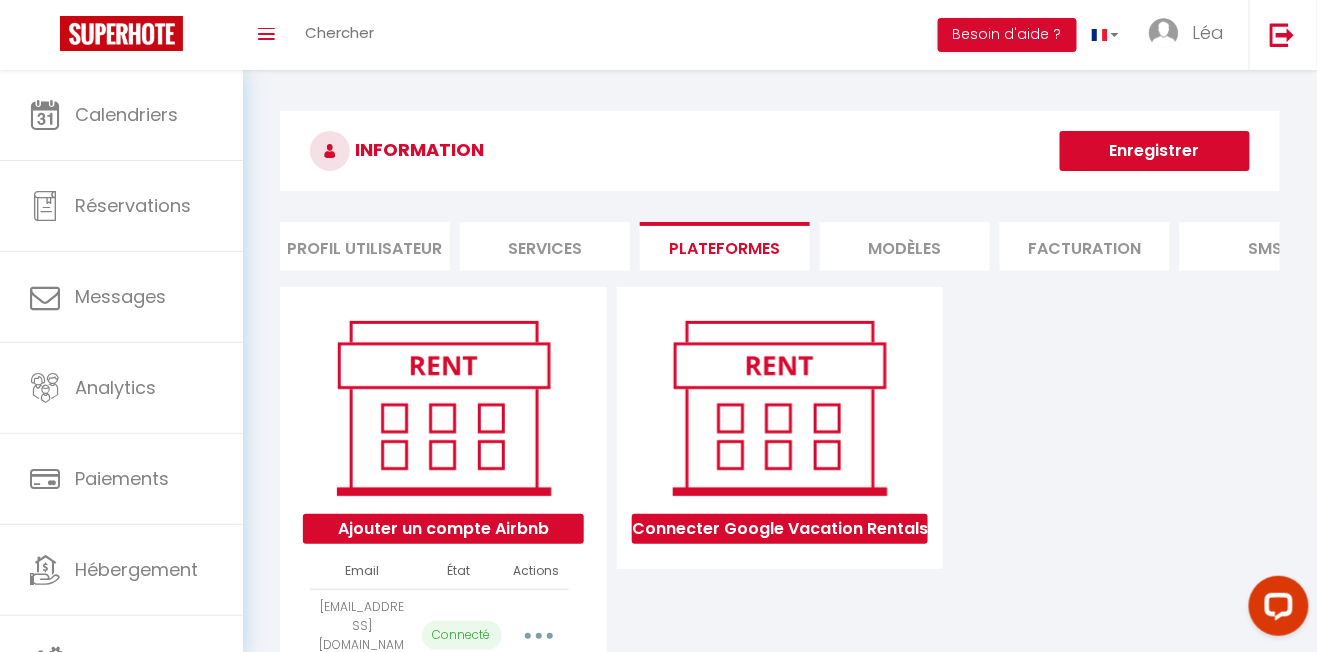 click on "Services" at bounding box center [545, 246] 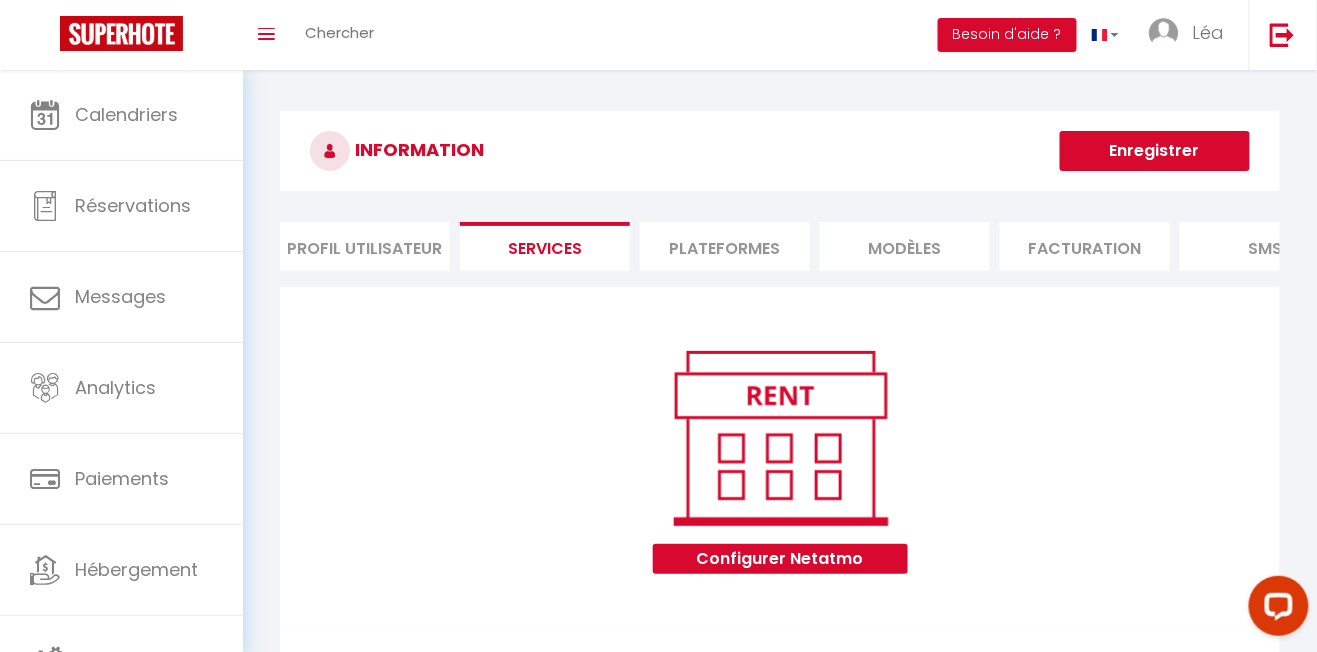 click on "Profil Utilisateur" at bounding box center [365, 246] 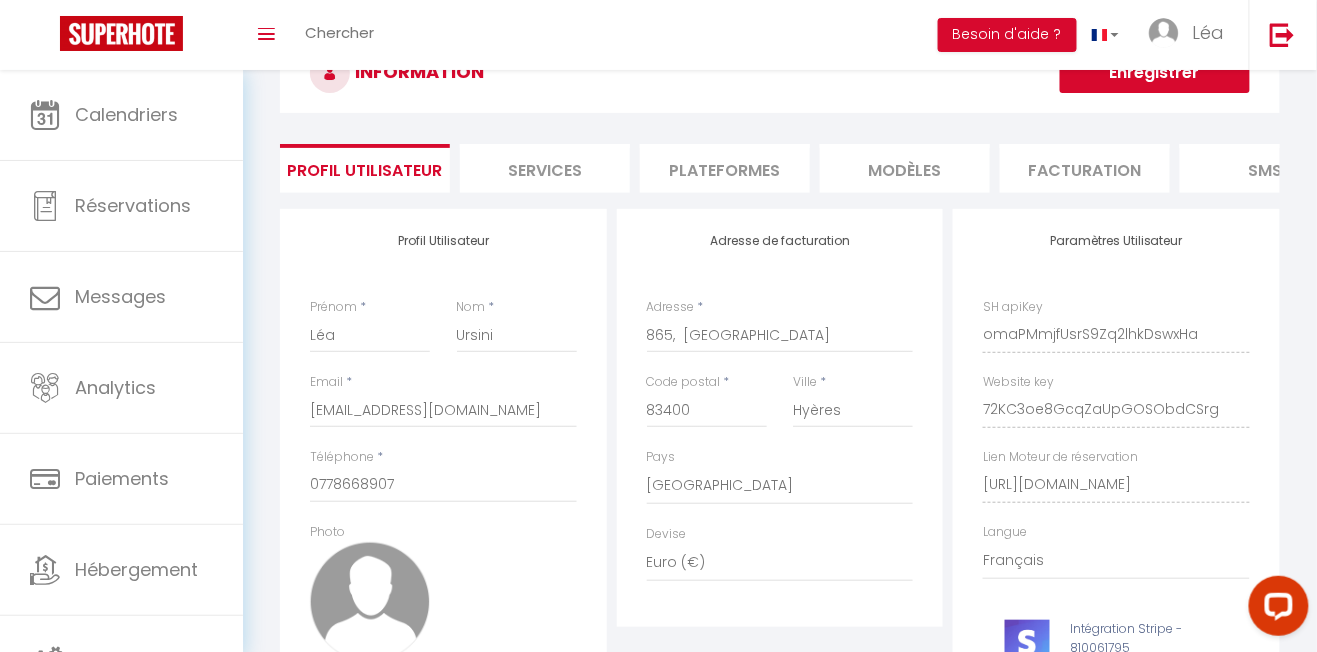 scroll, scrollTop: 0, scrollLeft: 0, axis: both 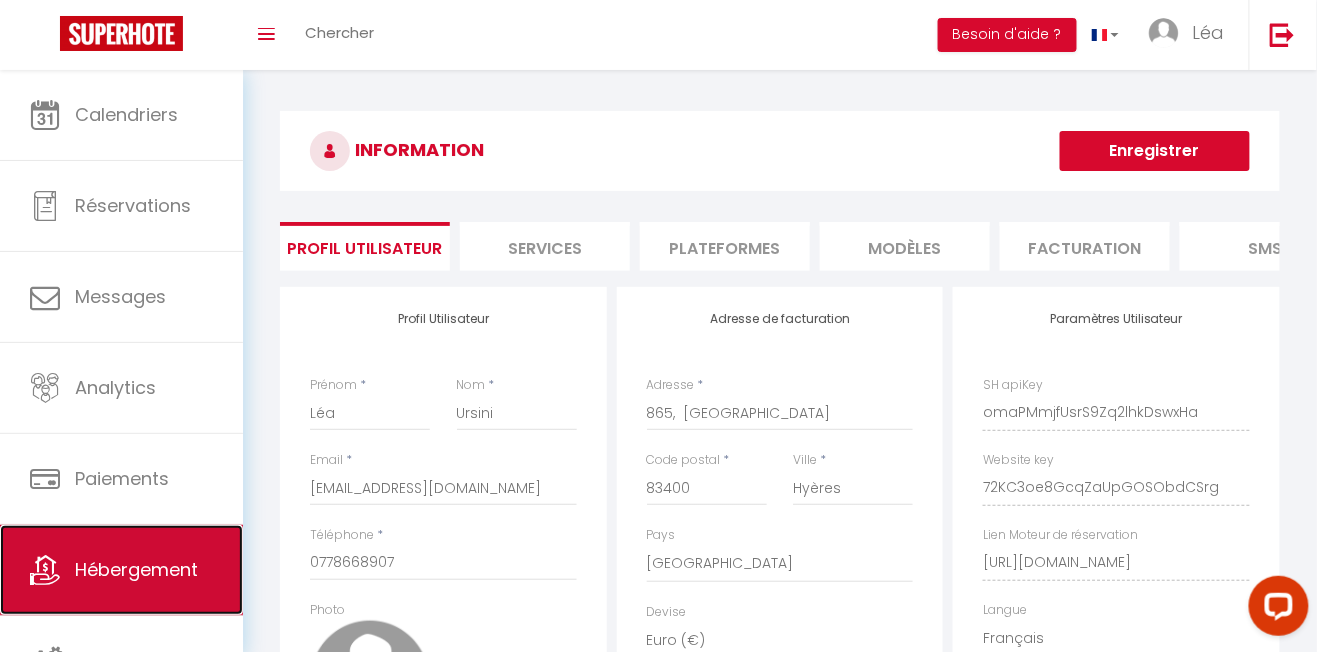 click on "Hébergement" at bounding box center [136, 569] 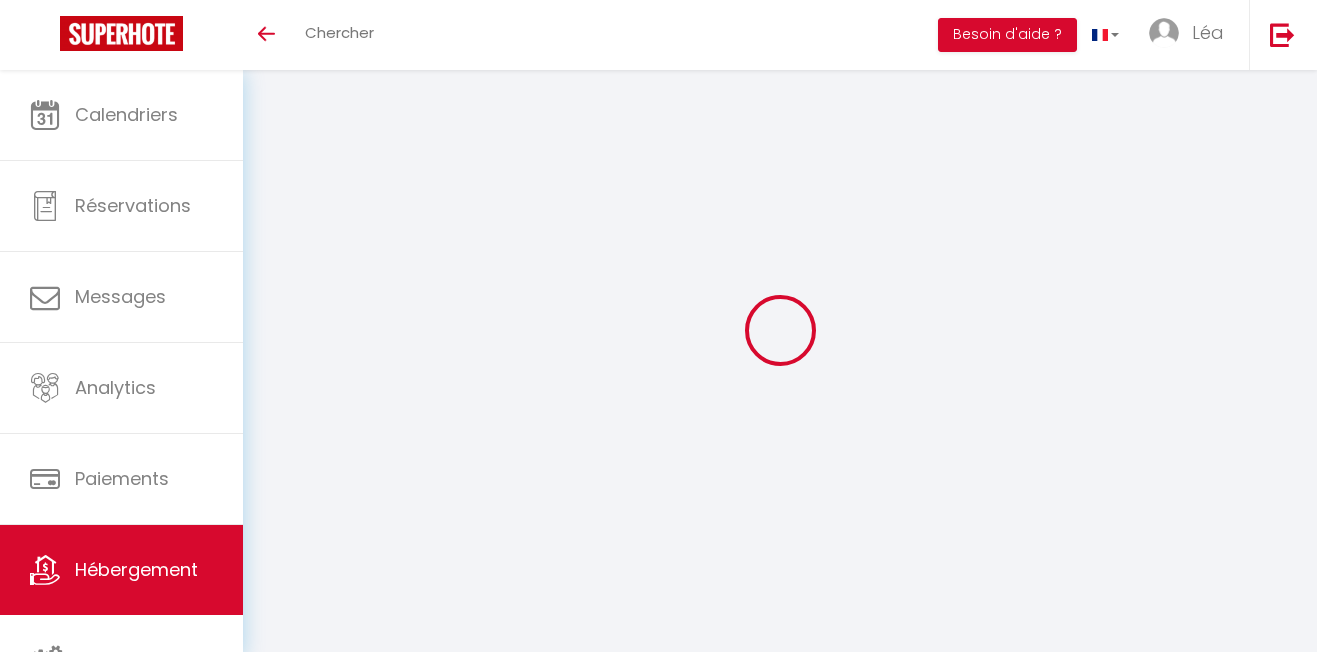 scroll, scrollTop: 0, scrollLeft: 0, axis: both 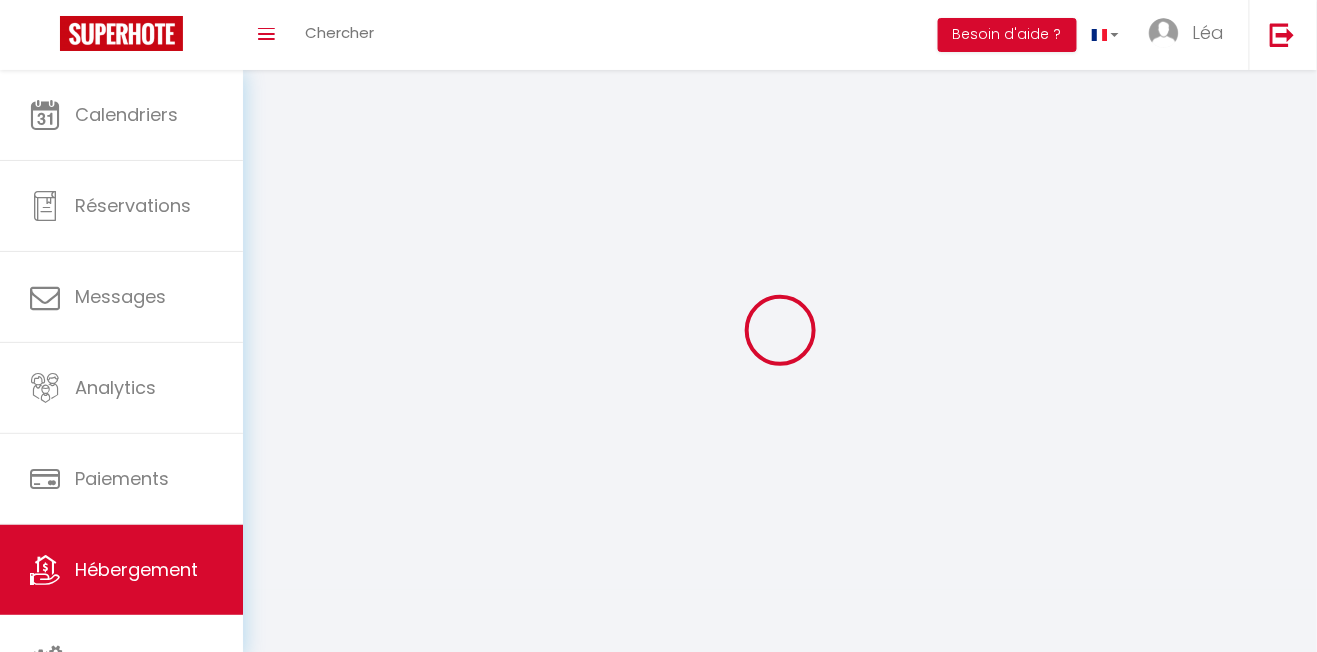 select 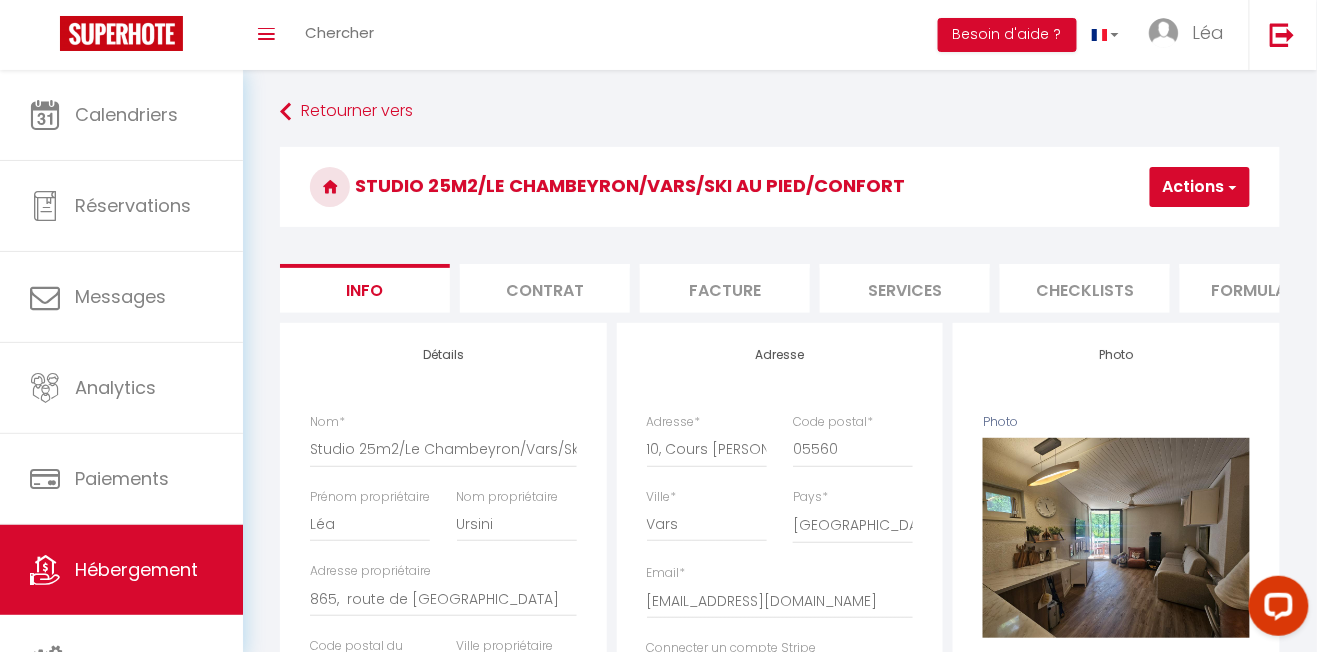 scroll, scrollTop: 0, scrollLeft: 0, axis: both 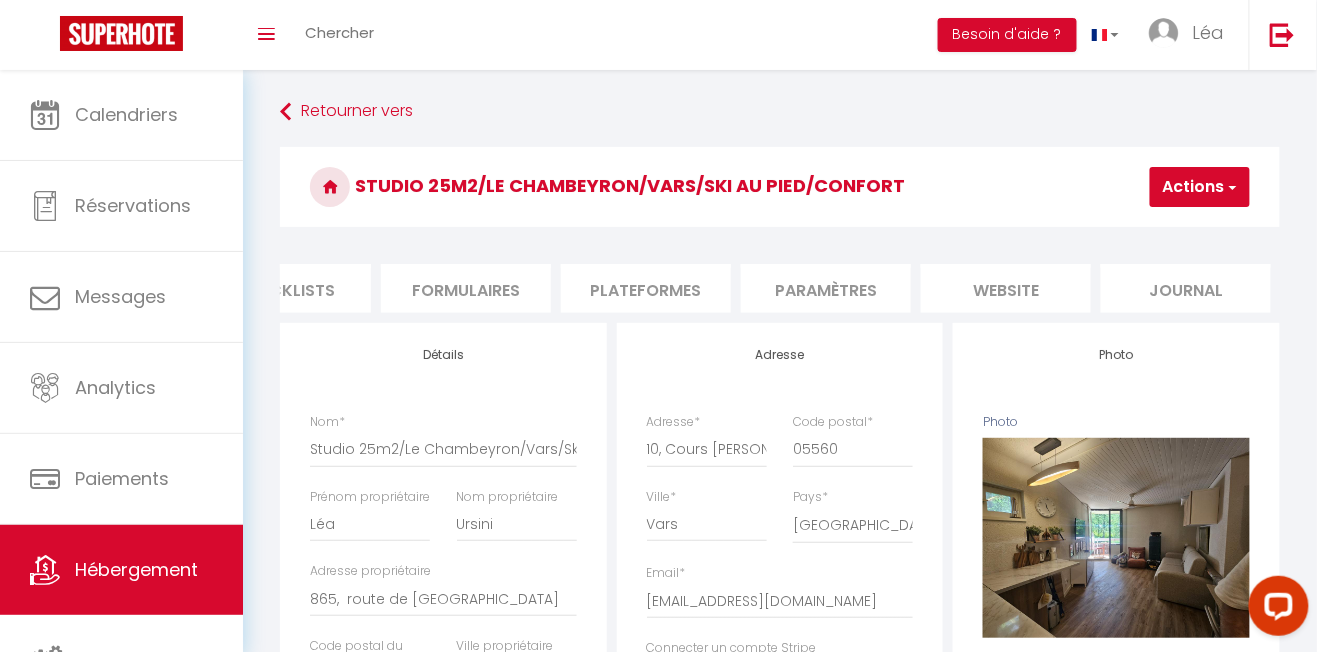 click on "Actions" at bounding box center (1200, 187) 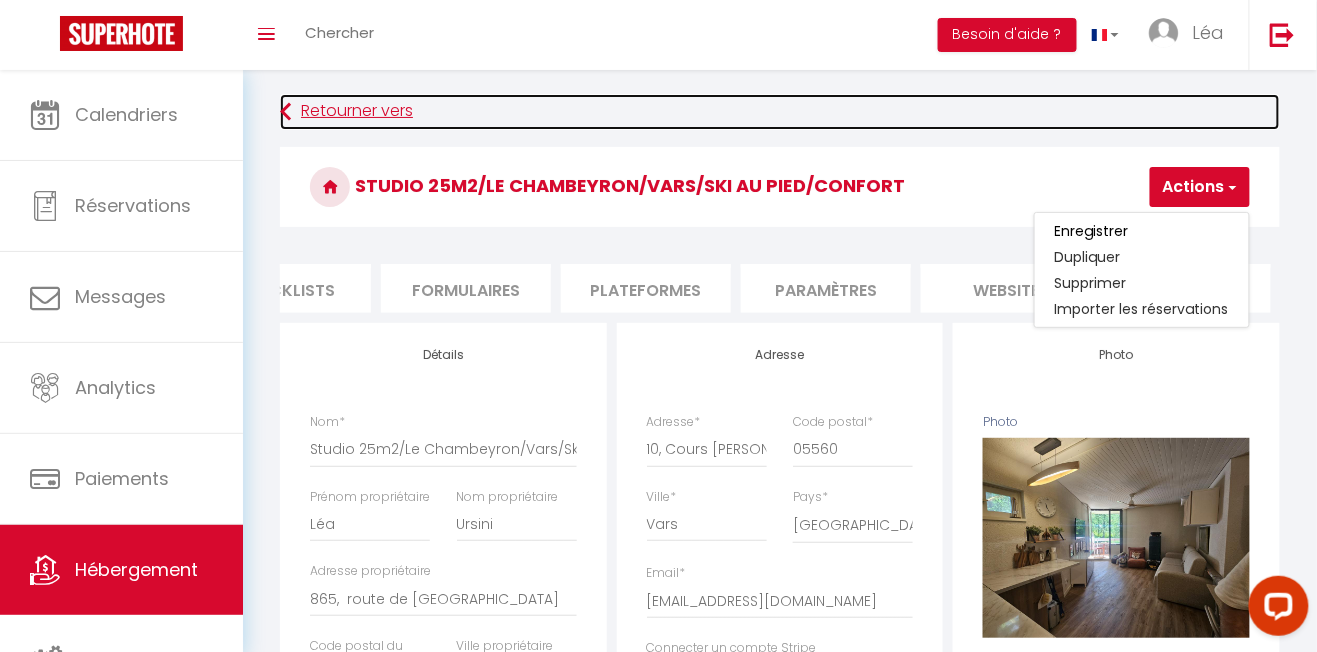 click on "Retourner vers" at bounding box center (780, 112) 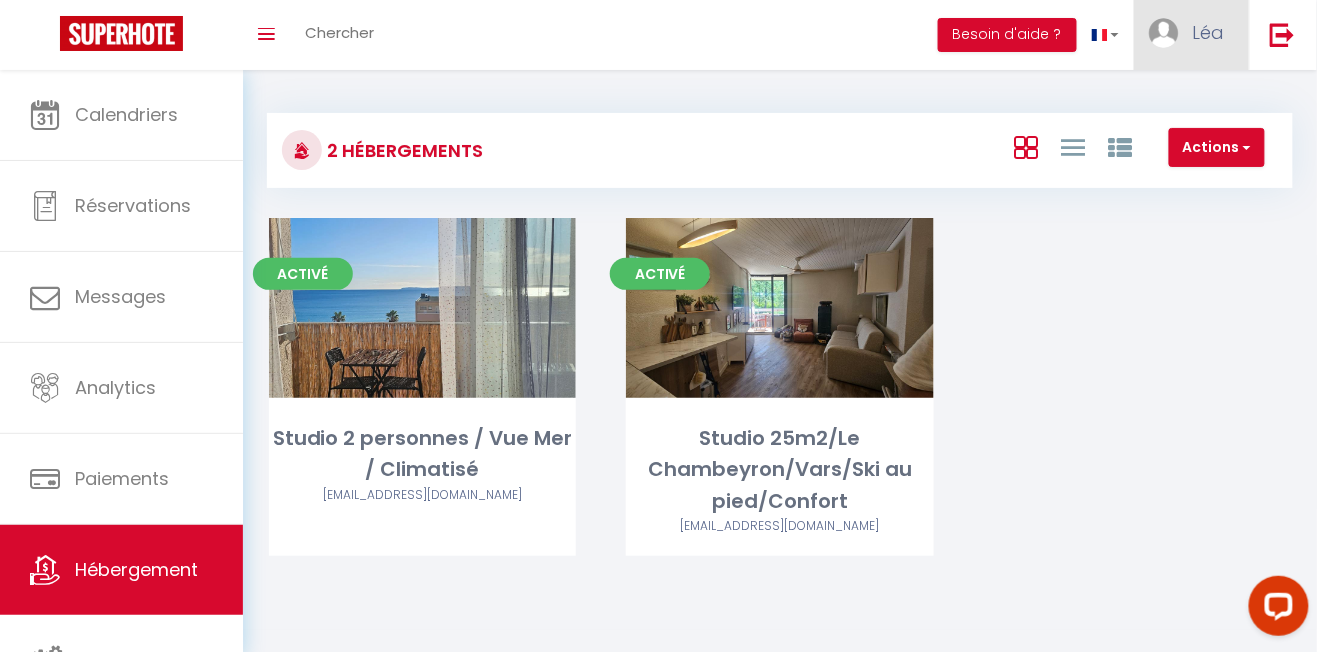 click on "Léa" at bounding box center [1191, 35] 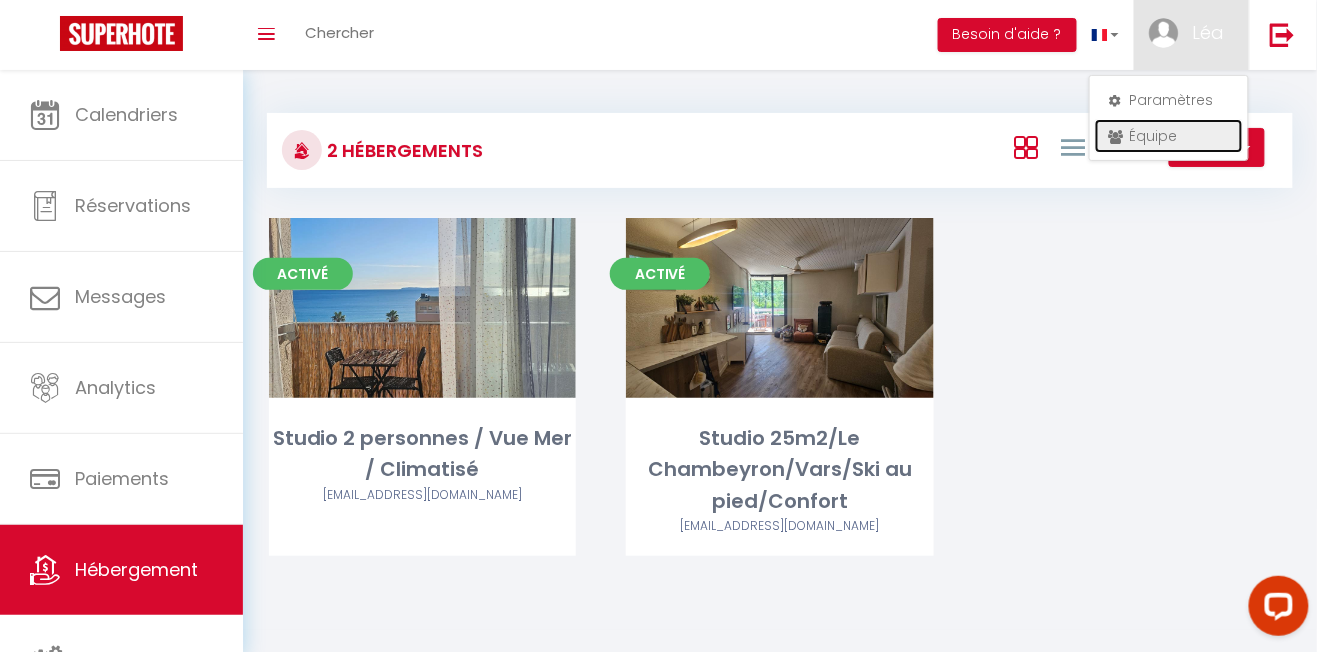 click on "Équipe" at bounding box center [1169, 136] 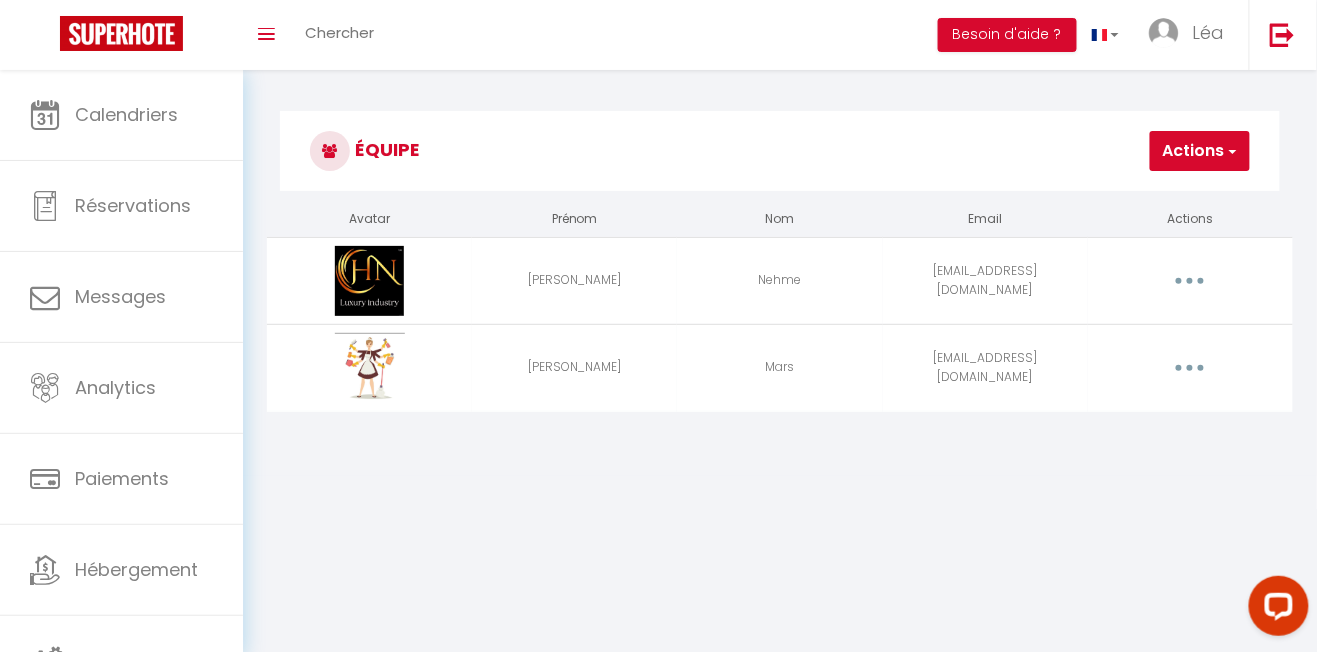 click at bounding box center (1190, 368) 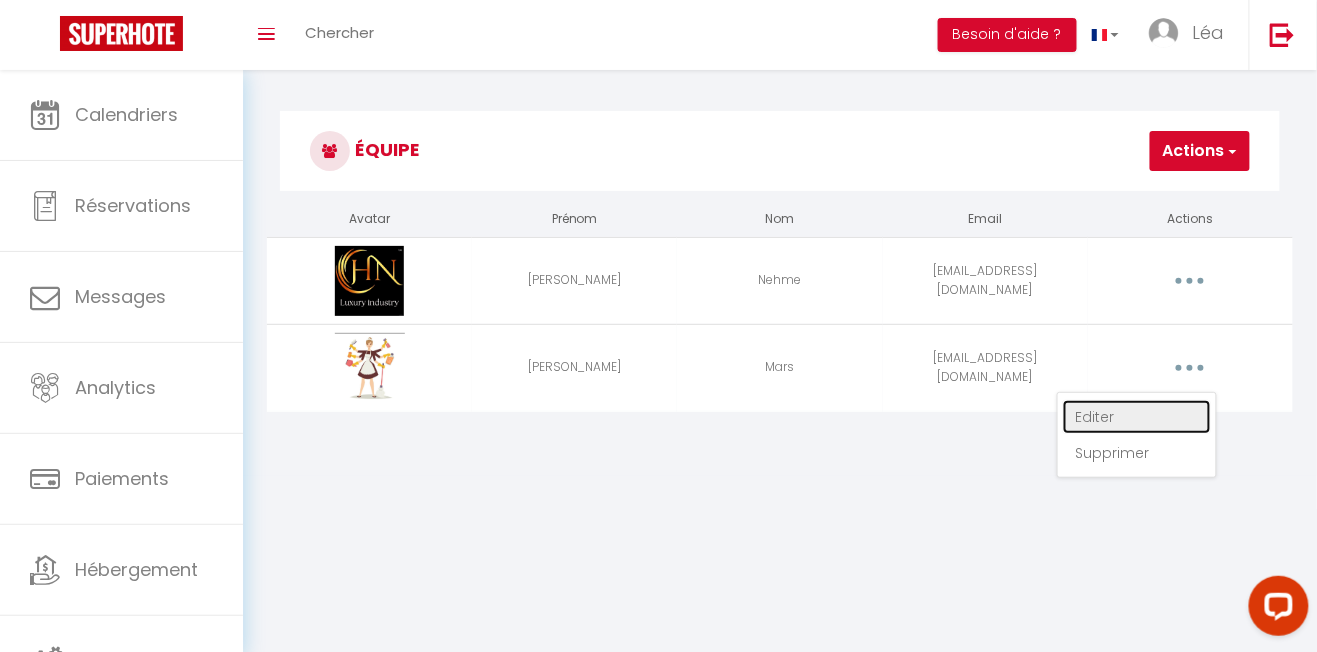 click on "Editer" at bounding box center [1137, 417] 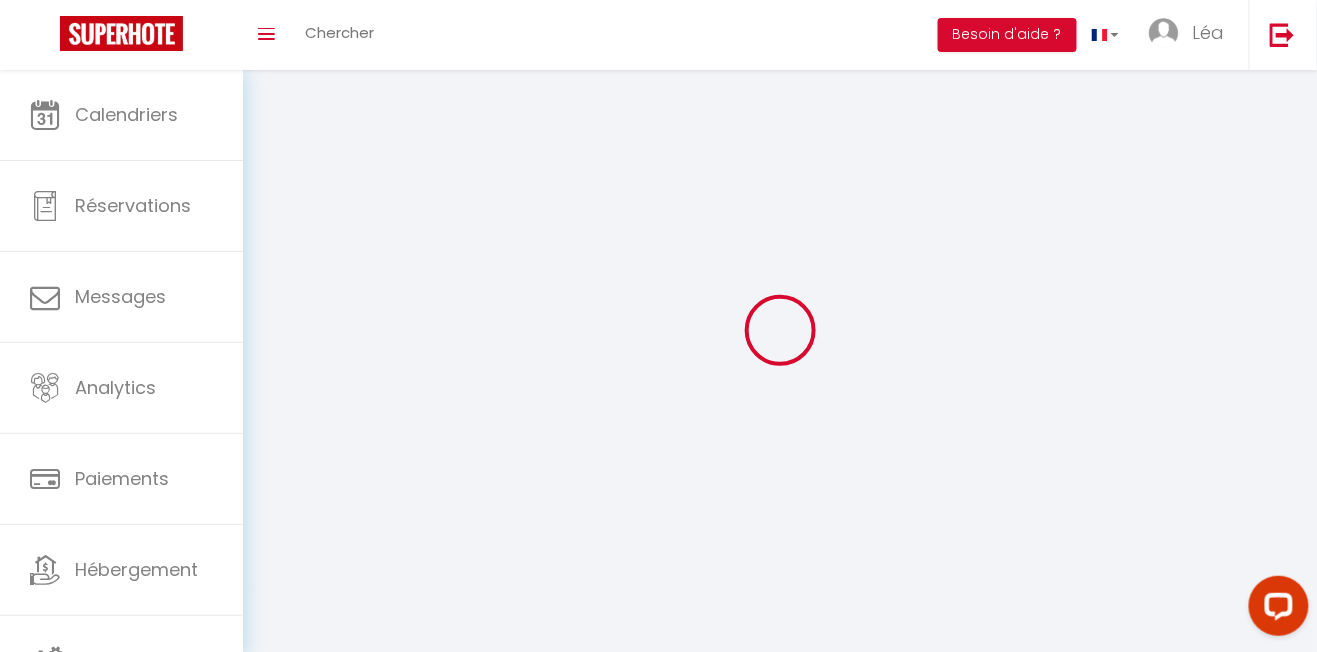 type on "Elodie" 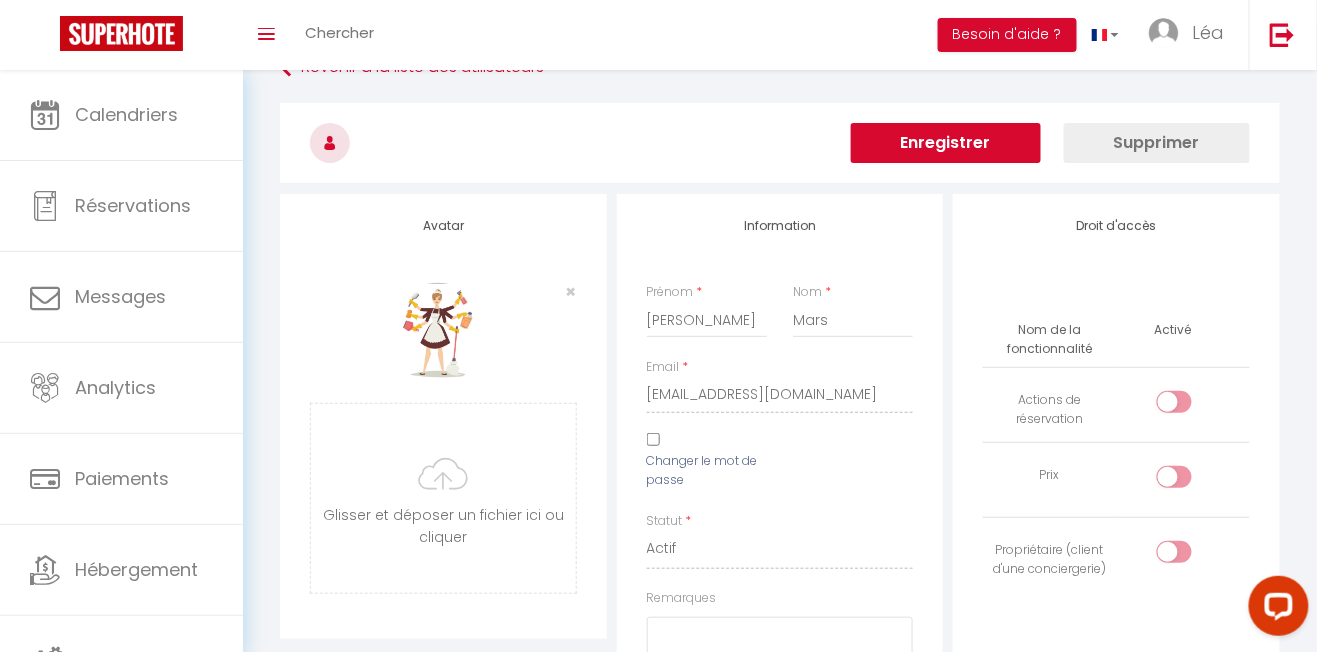 scroll, scrollTop: 56, scrollLeft: 0, axis: vertical 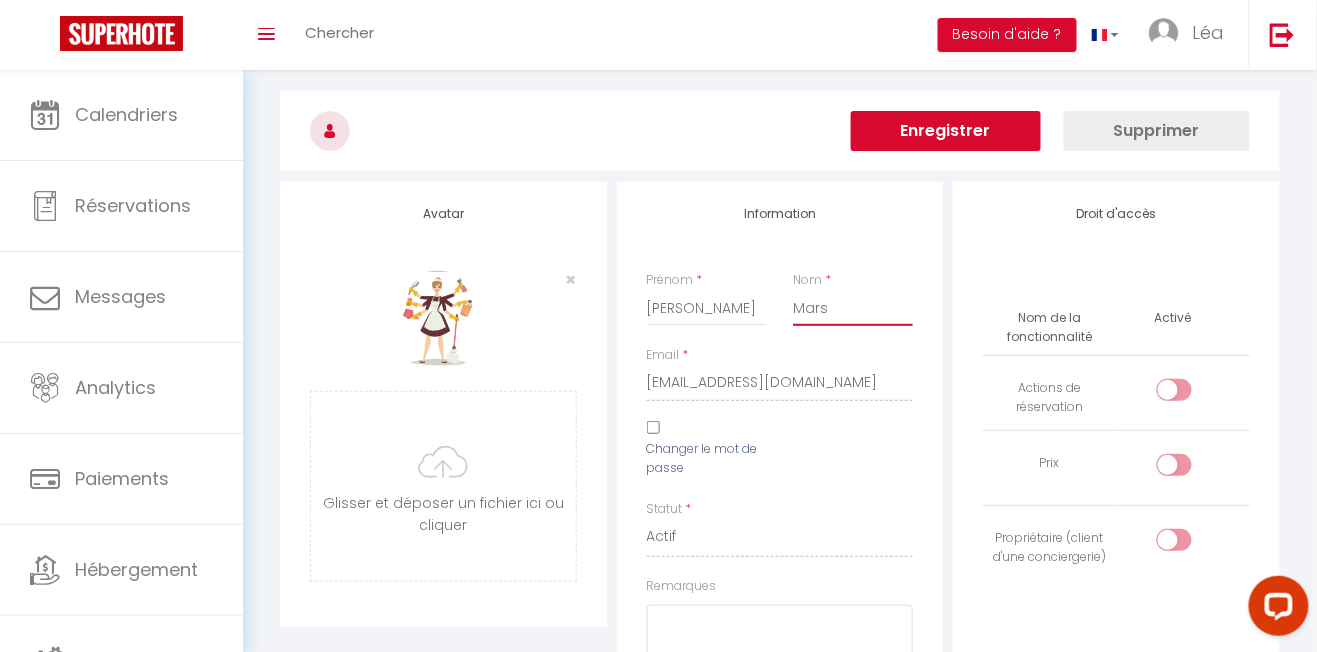 click on "Mars" at bounding box center (853, 308) 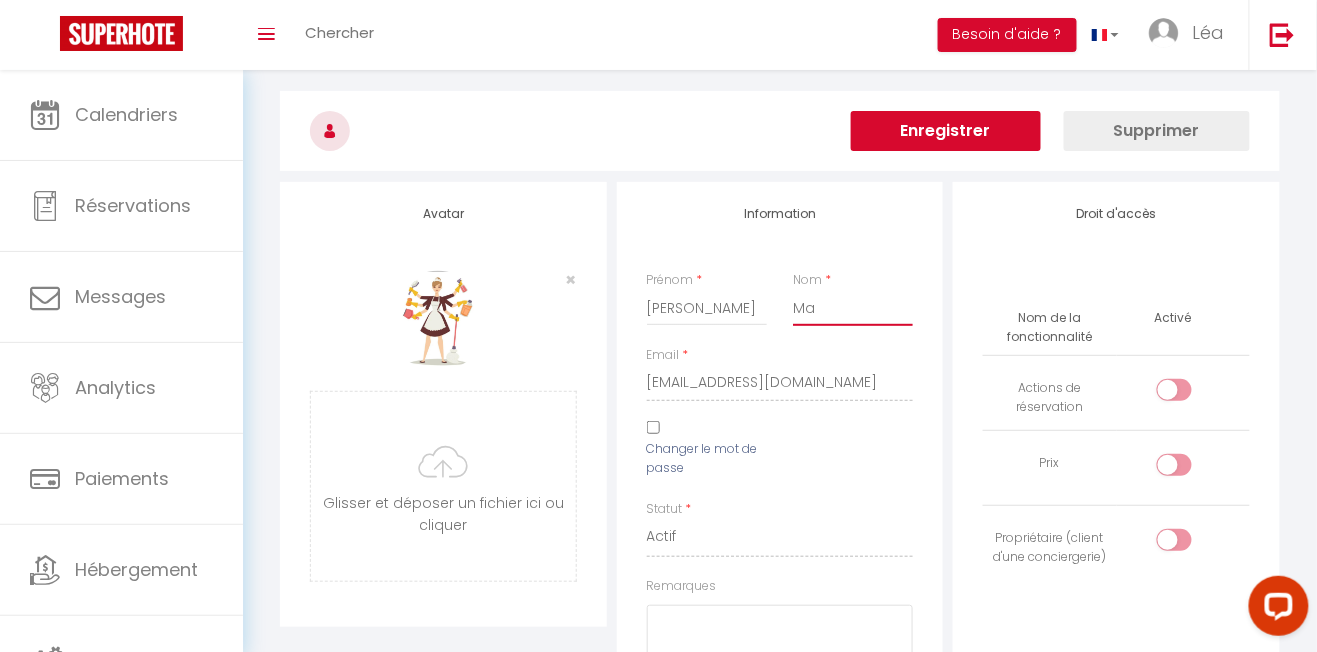 type on "M" 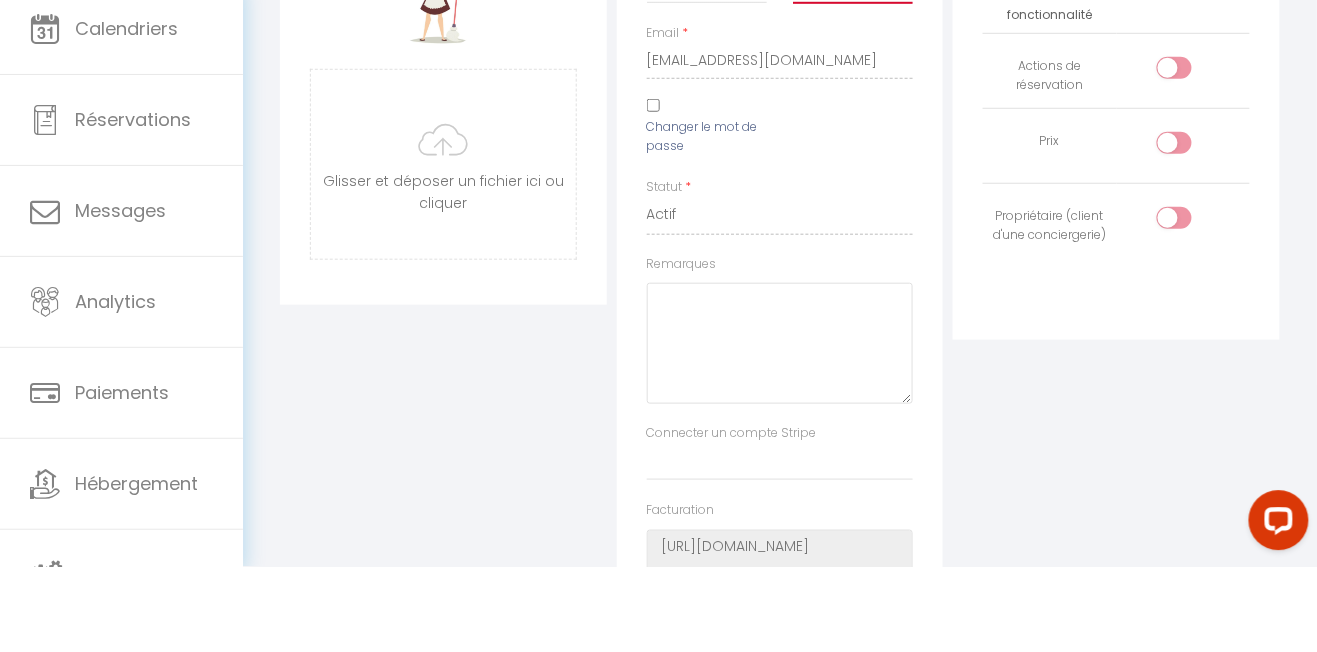 scroll, scrollTop: 306, scrollLeft: 0, axis: vertical 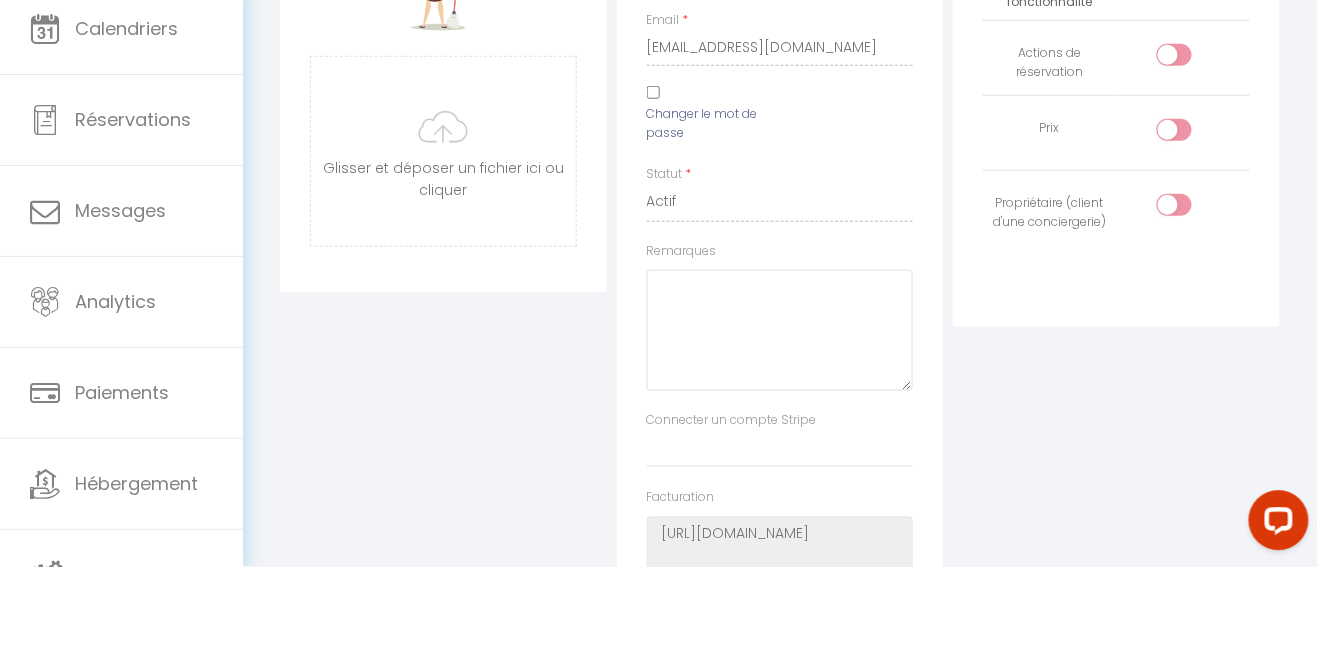 type on "Lacroix" 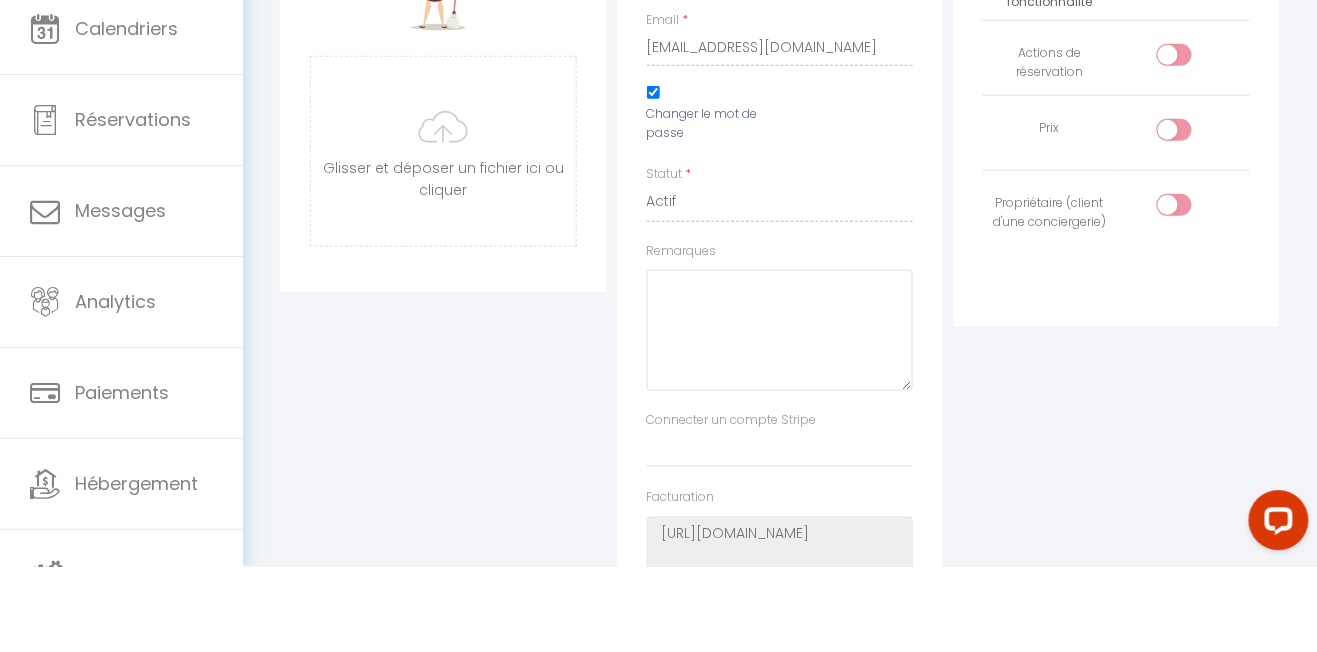 scroll, scrollTop: 306, scrollLeft: 0, axis: vertical 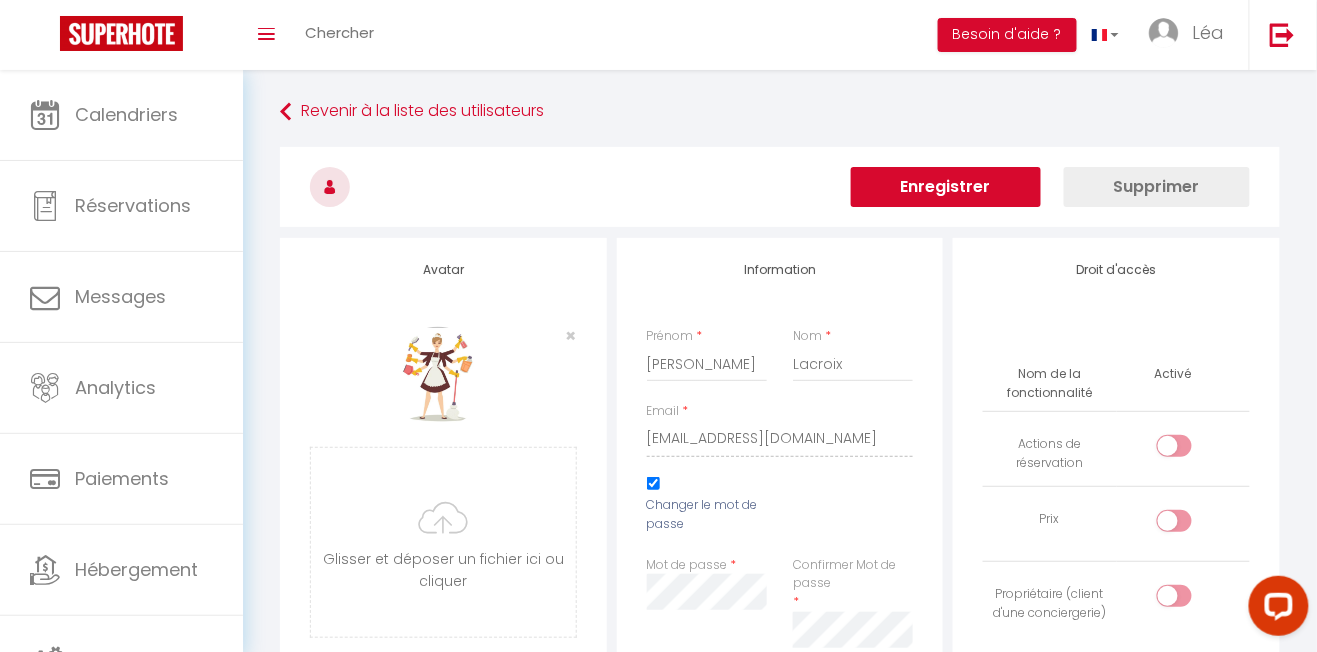 click on "Enregistrer" at bounding box center (946, 187) 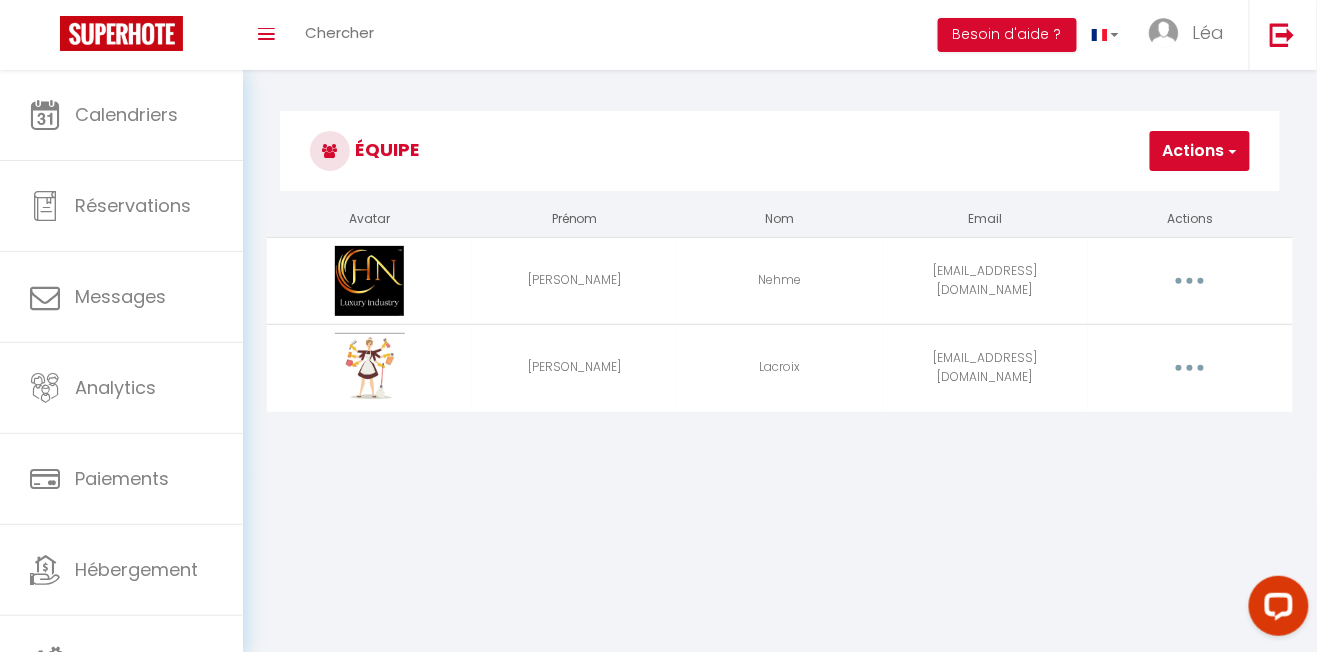 scroll, scrollTop: 50, scrollLeft: 0, axis: vertical 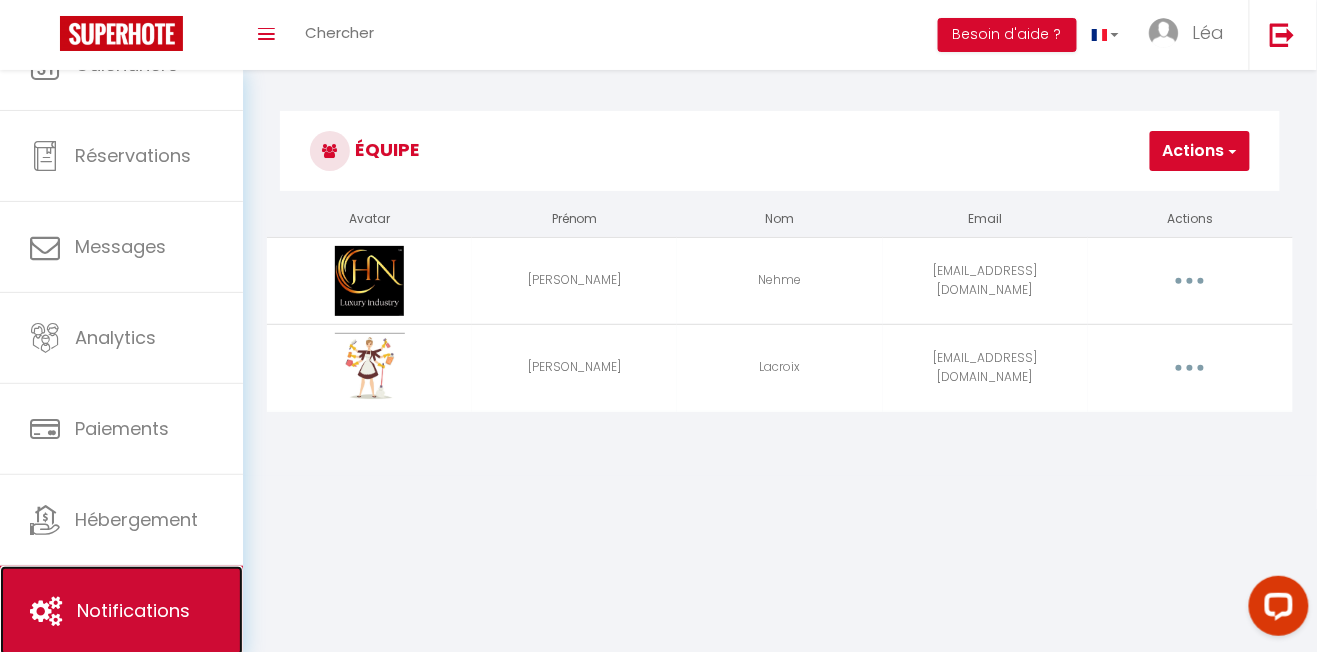 click on "Notifications" at bounding box center [121, 611] 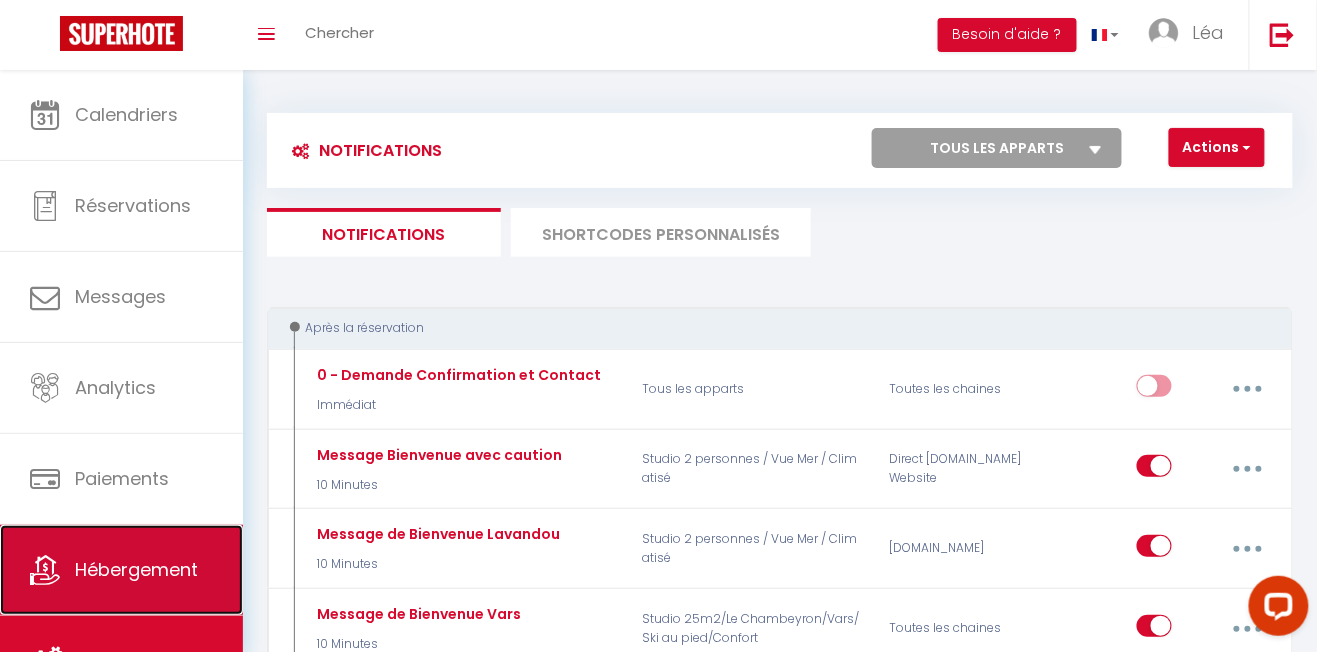 click on "Hébergement" at bounding box center (136, 569) 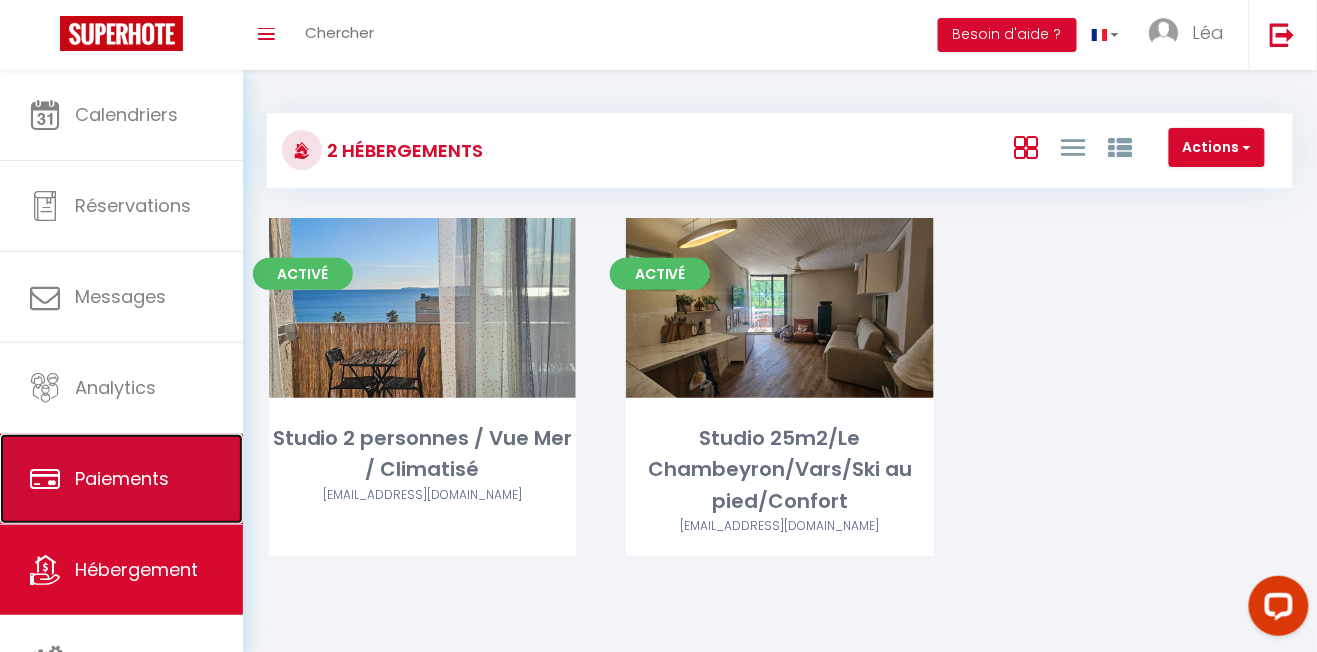 click on "Paiements" at bounding box center (122, 478) 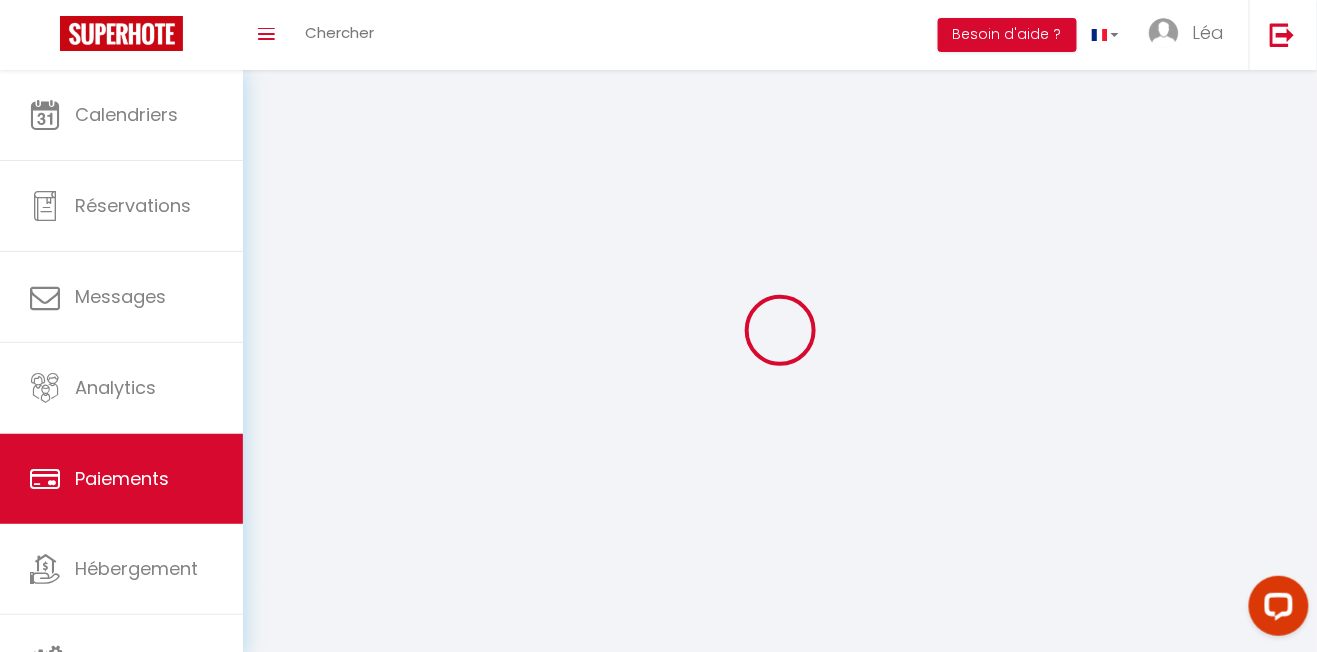 select on "2" 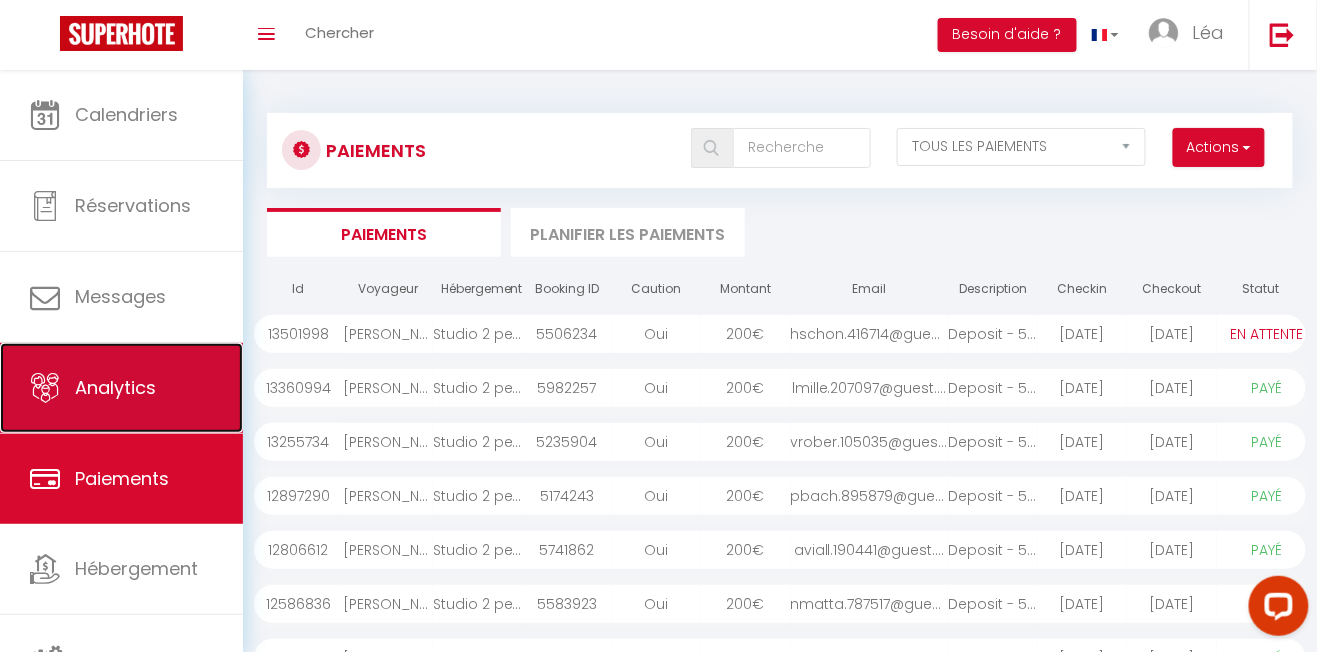 click on "Analytics" at bounding box center (121, 388) 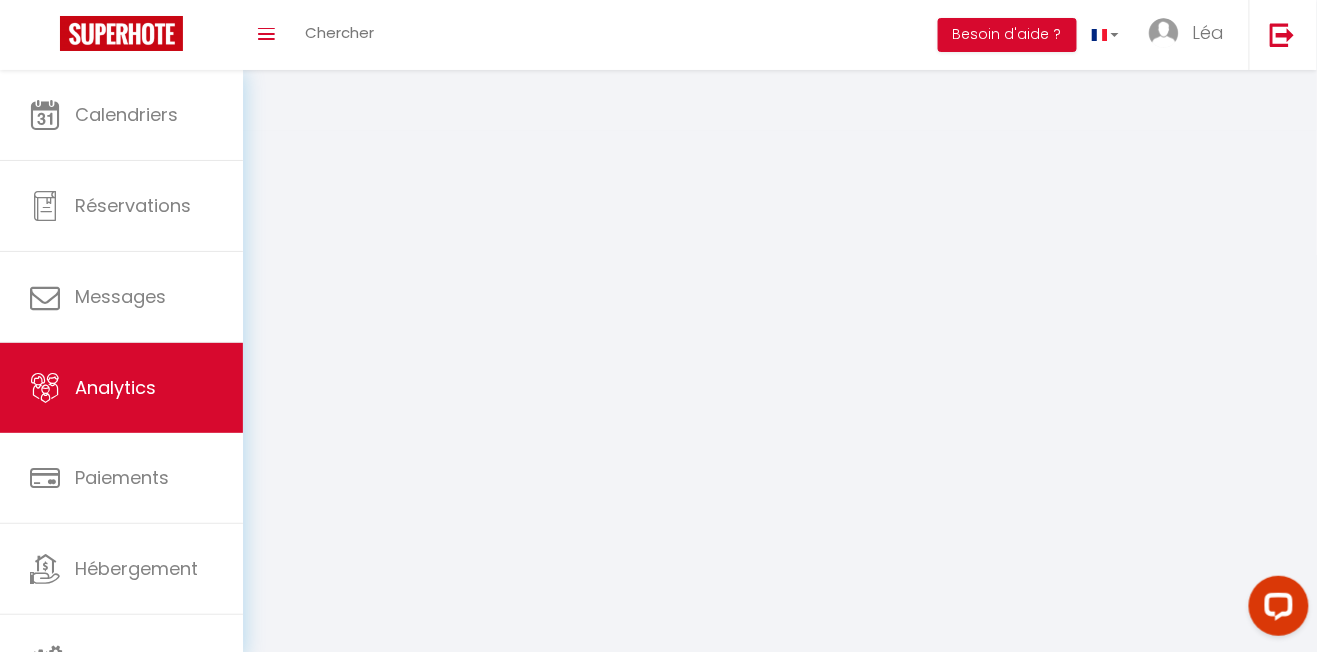 select on "2025" 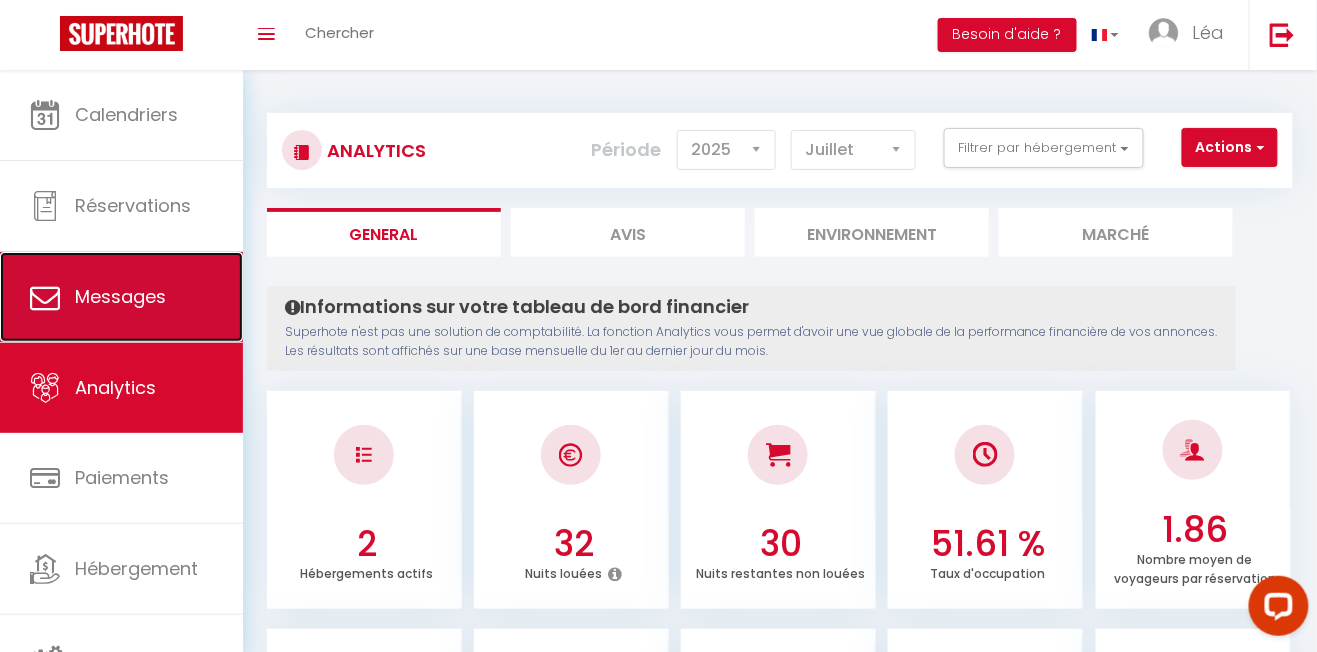 click on "Messages" at bounding box center (120, 296) 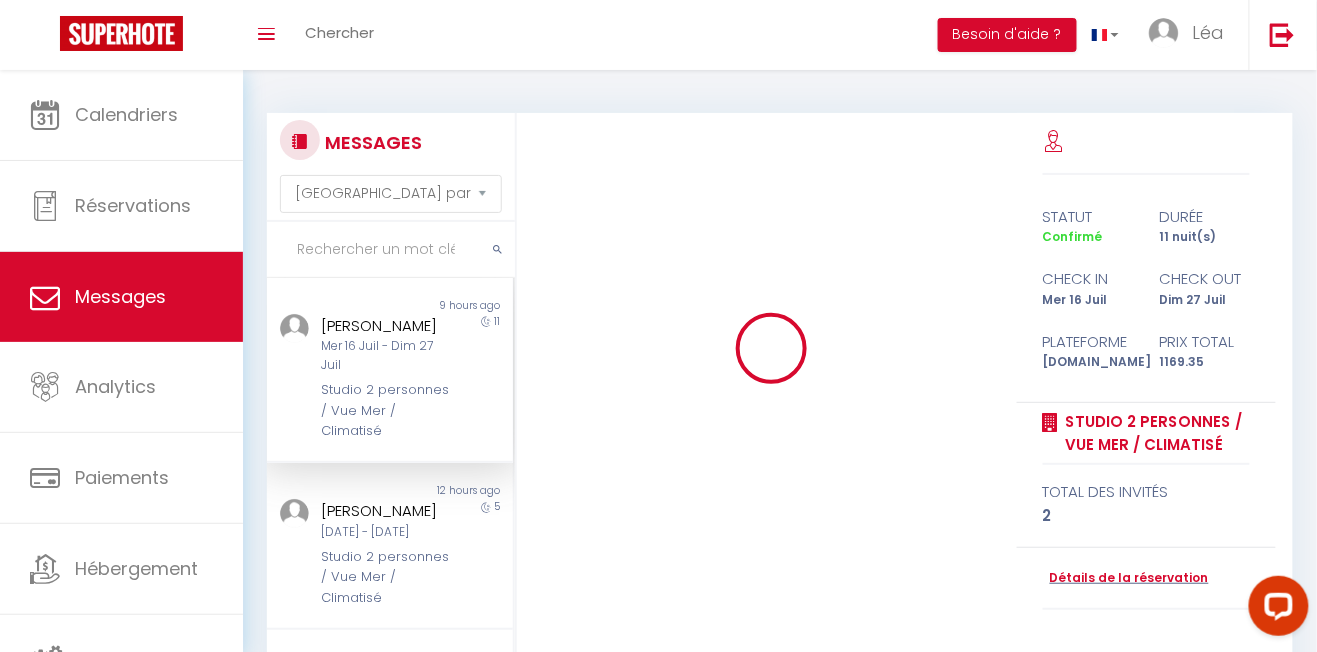 scroll, scrollTop: 3788, scrollLeft: 0, axis: vertical 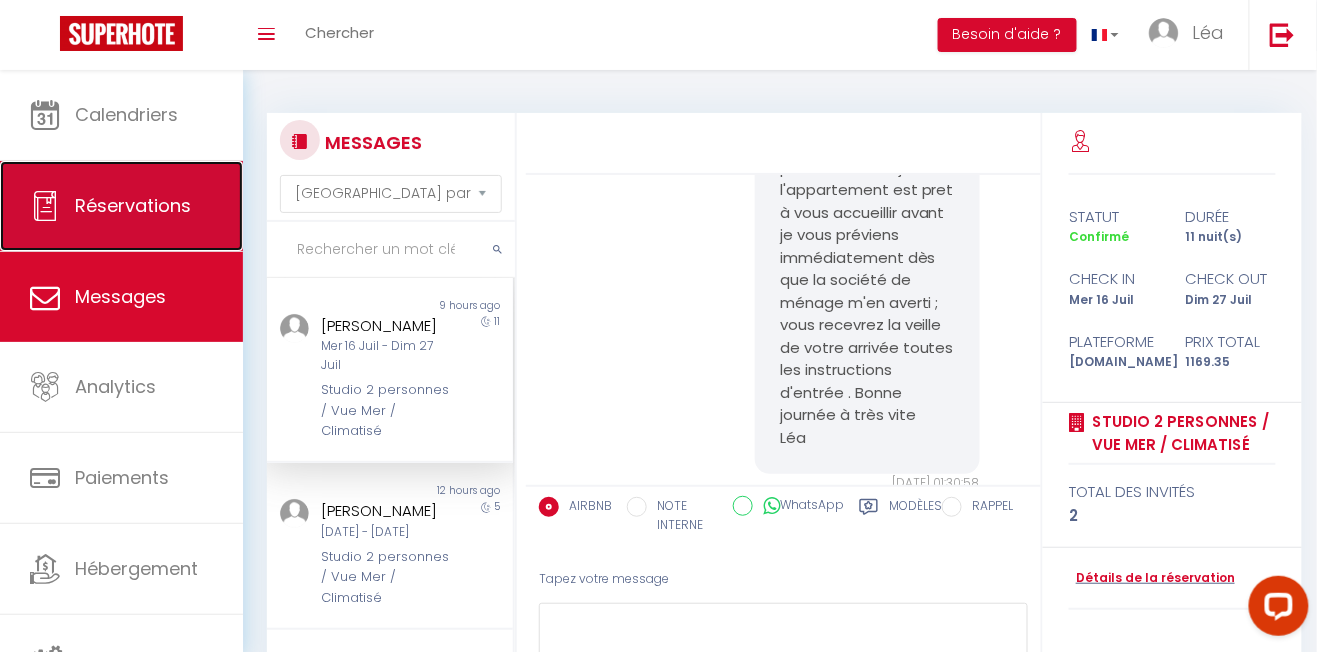 click on "Réservations" at bounding box center (133, 205) 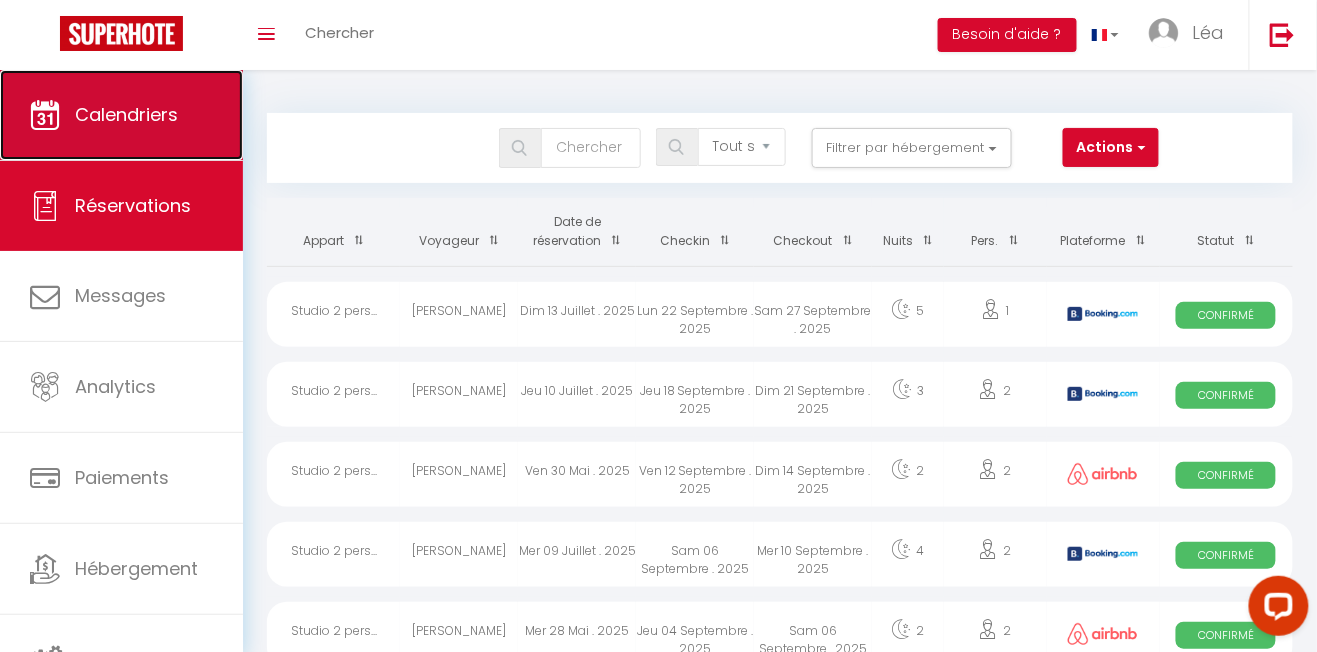 click on "Calendriers" at bounding box center (126, 114) 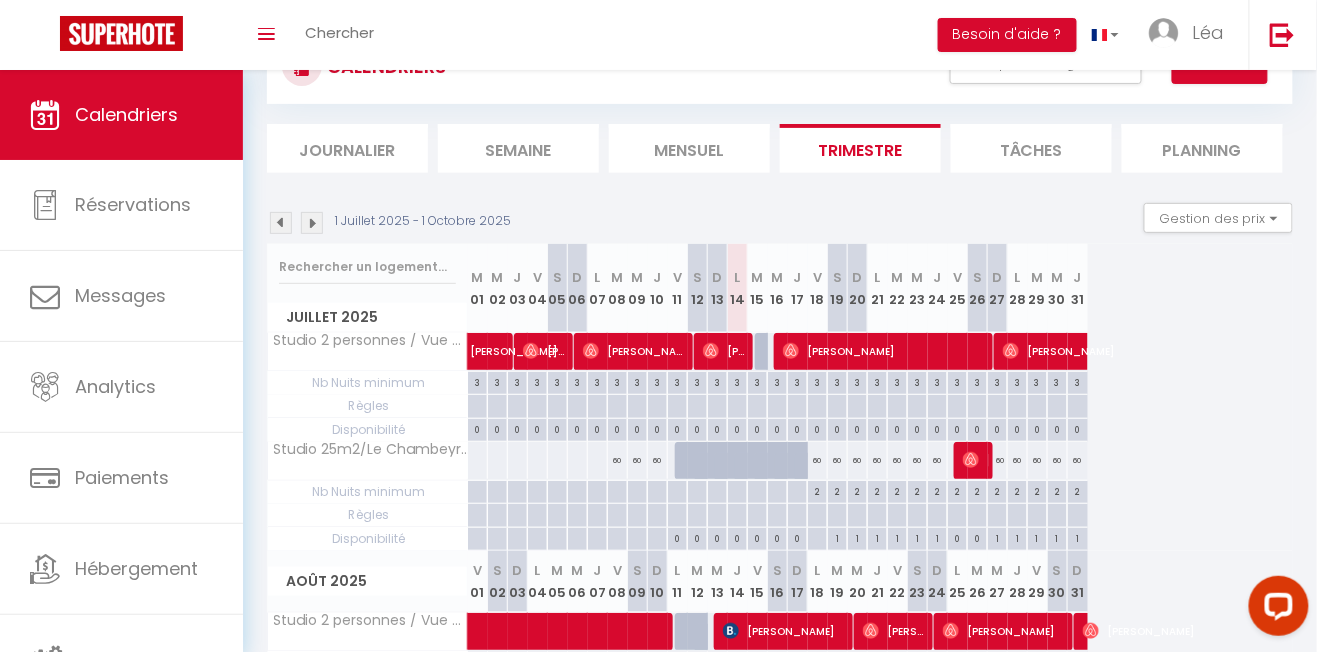 scroll, scrollTop: 85, scrollLeft: 0, axis: vertical 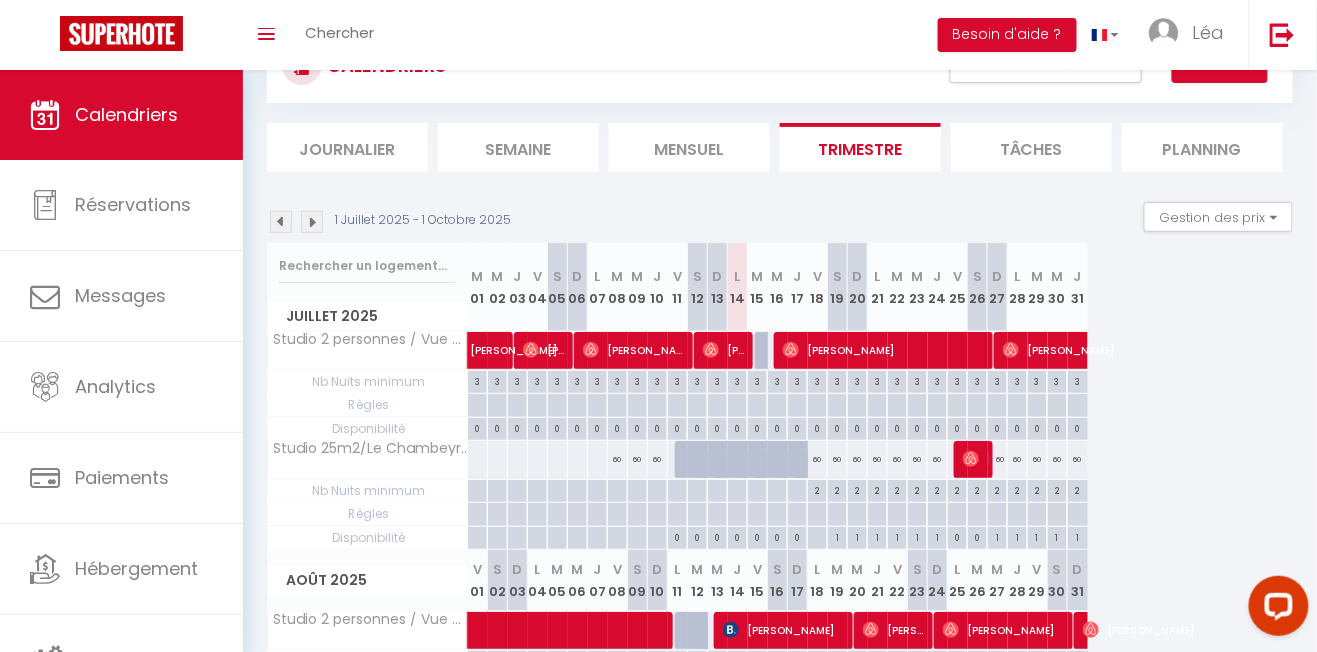 click on "Tâches" at bounding box center [1031, 147] 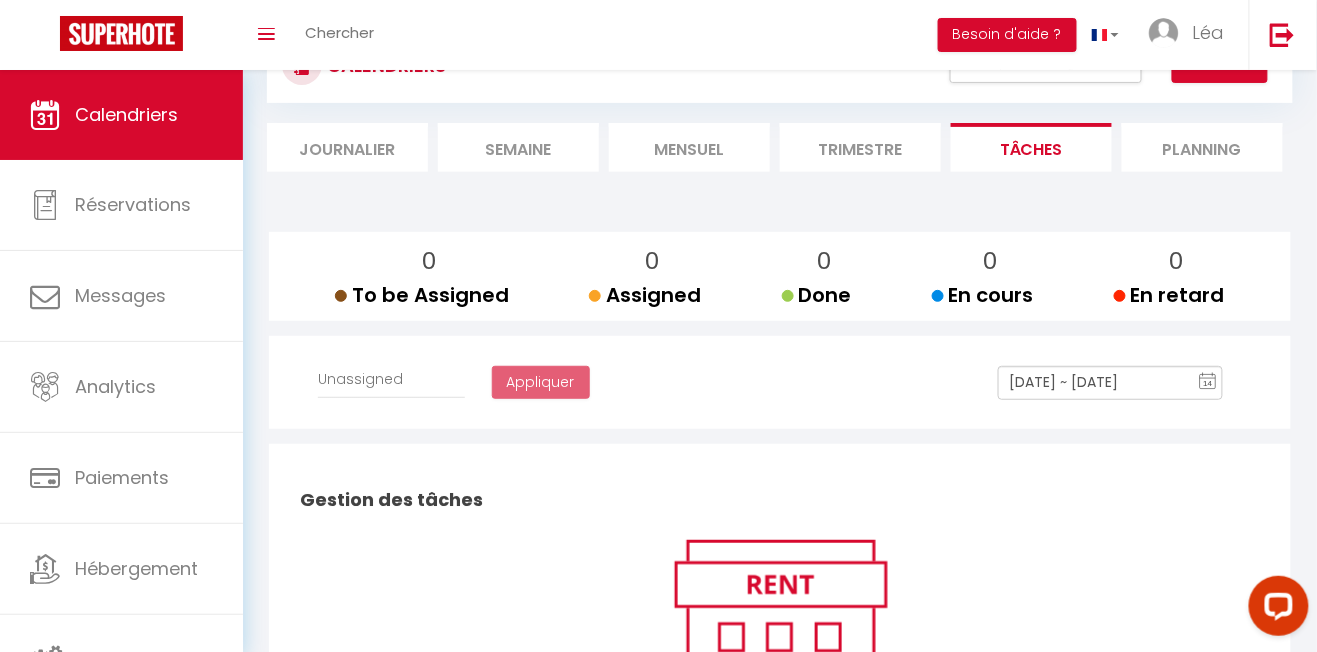 select 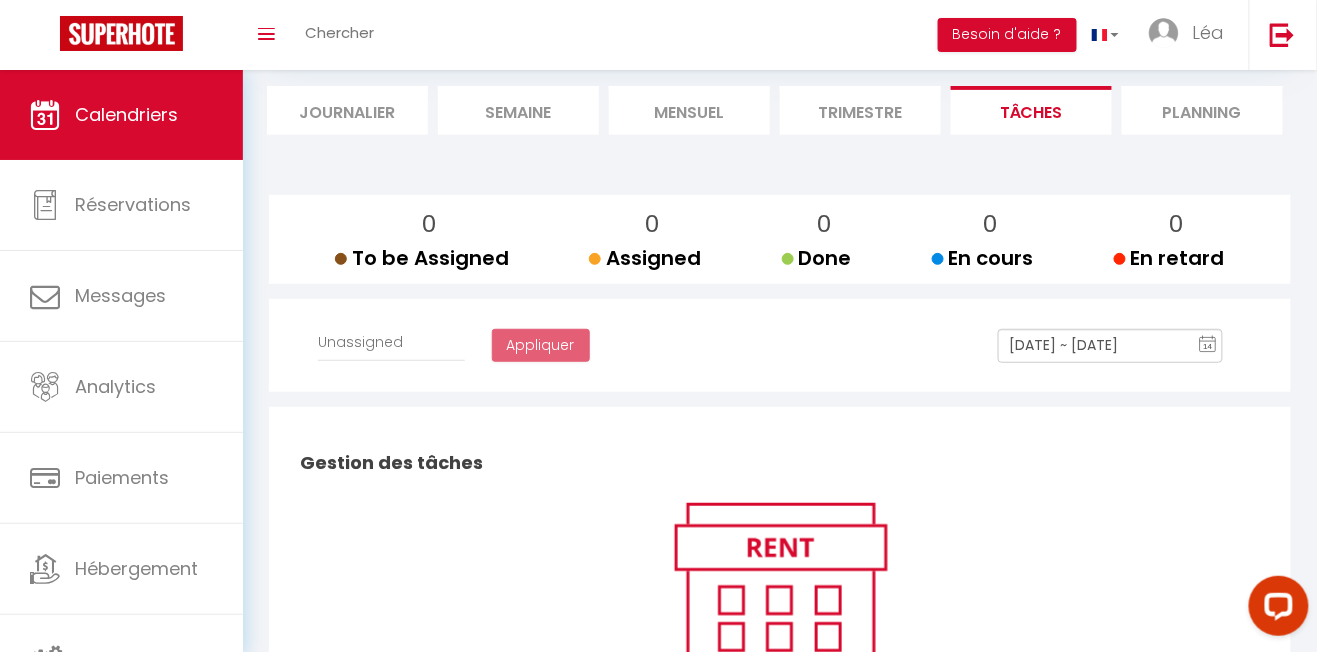 scroll, scrollTop: 0, scrollLeft: 0, axis: both 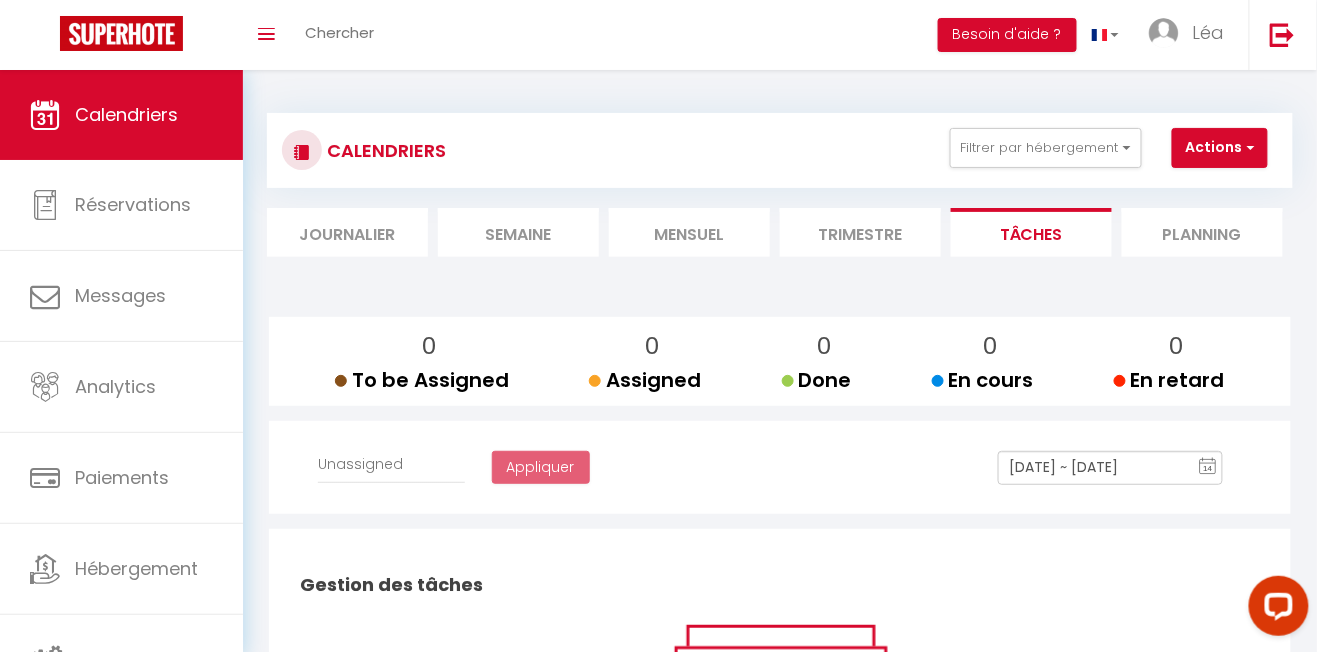 click on "Planning" at bounding box center [1202, 232] 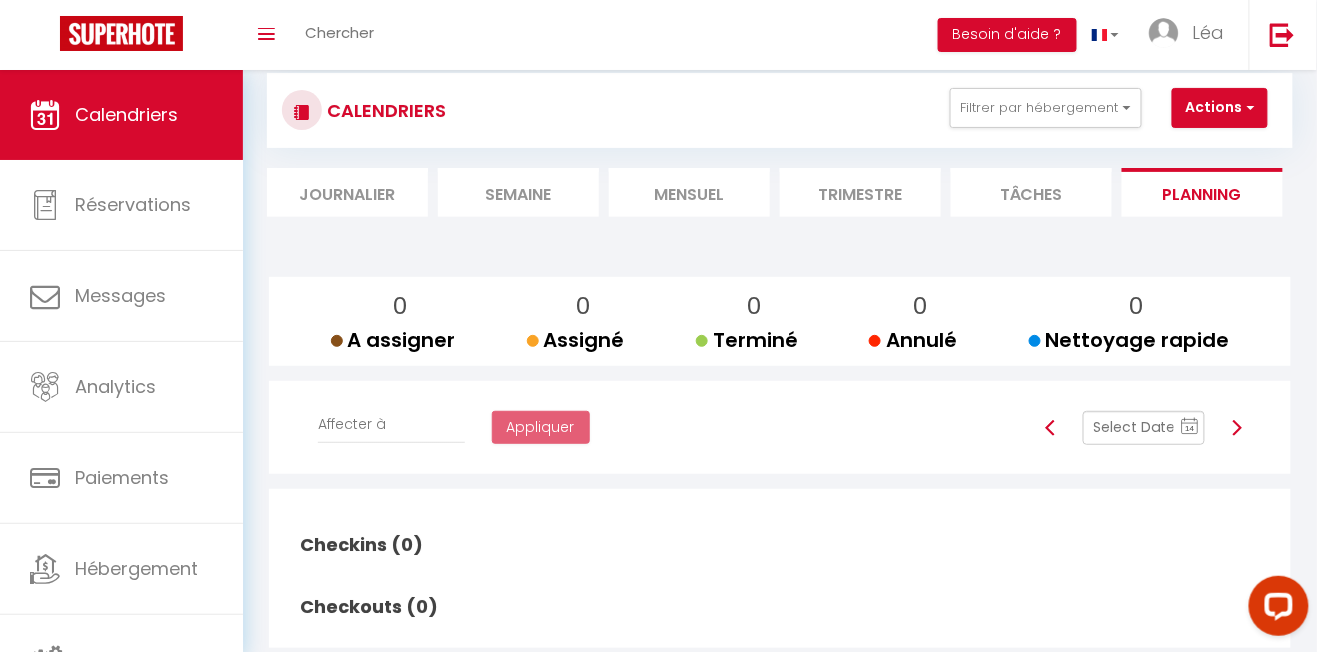 scroll, scrollTop: 0, scrollLeft: 0, axis: both 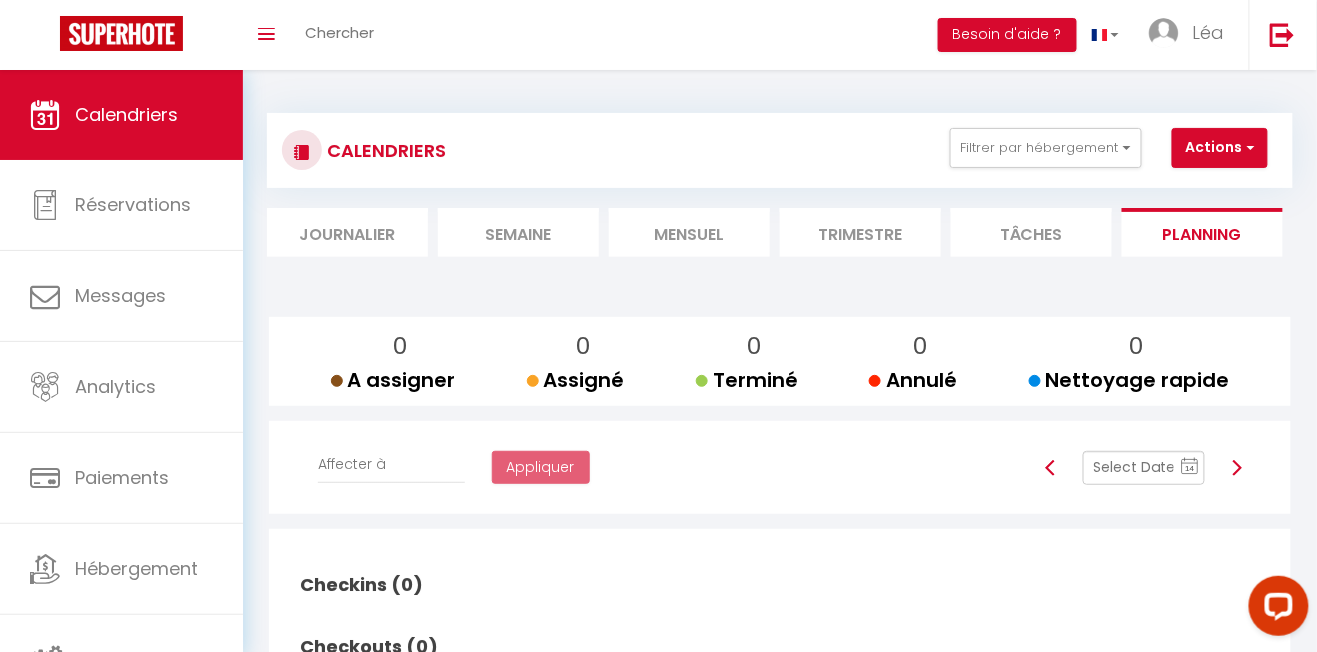 click on "Trimestre" at bounding box center (860, 232) 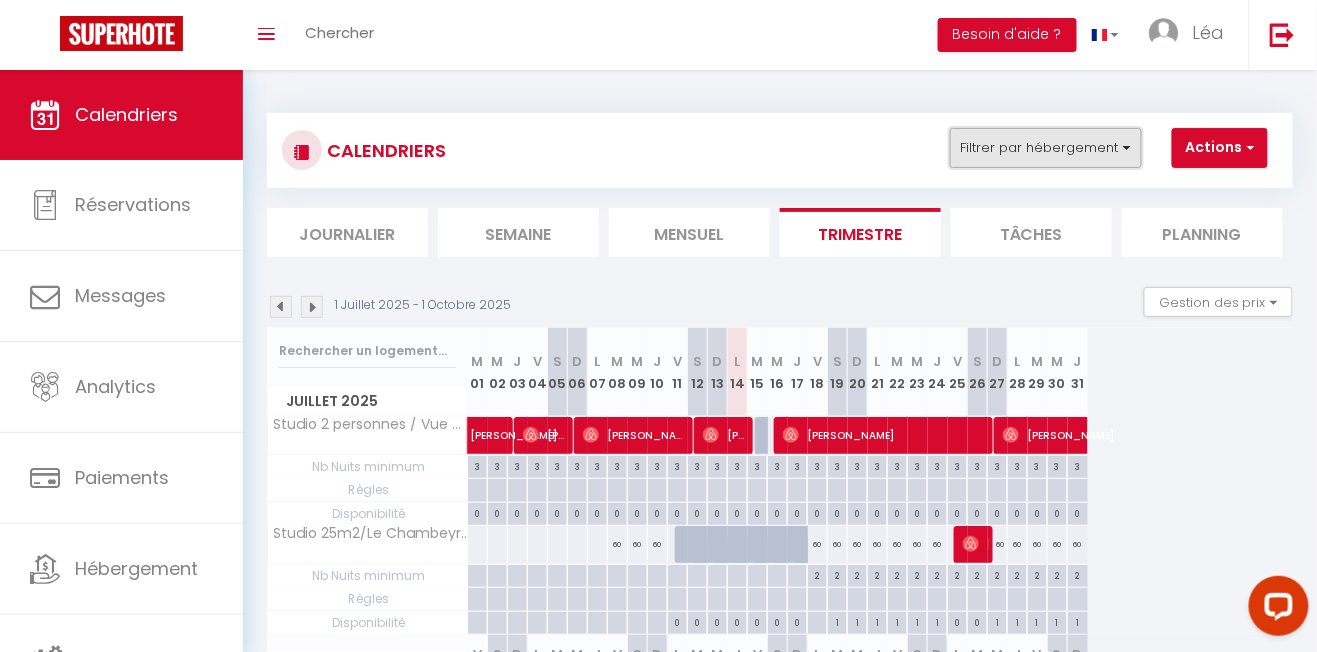 click on "Filtrer par hébergement" at bounding box center (1046, 148) 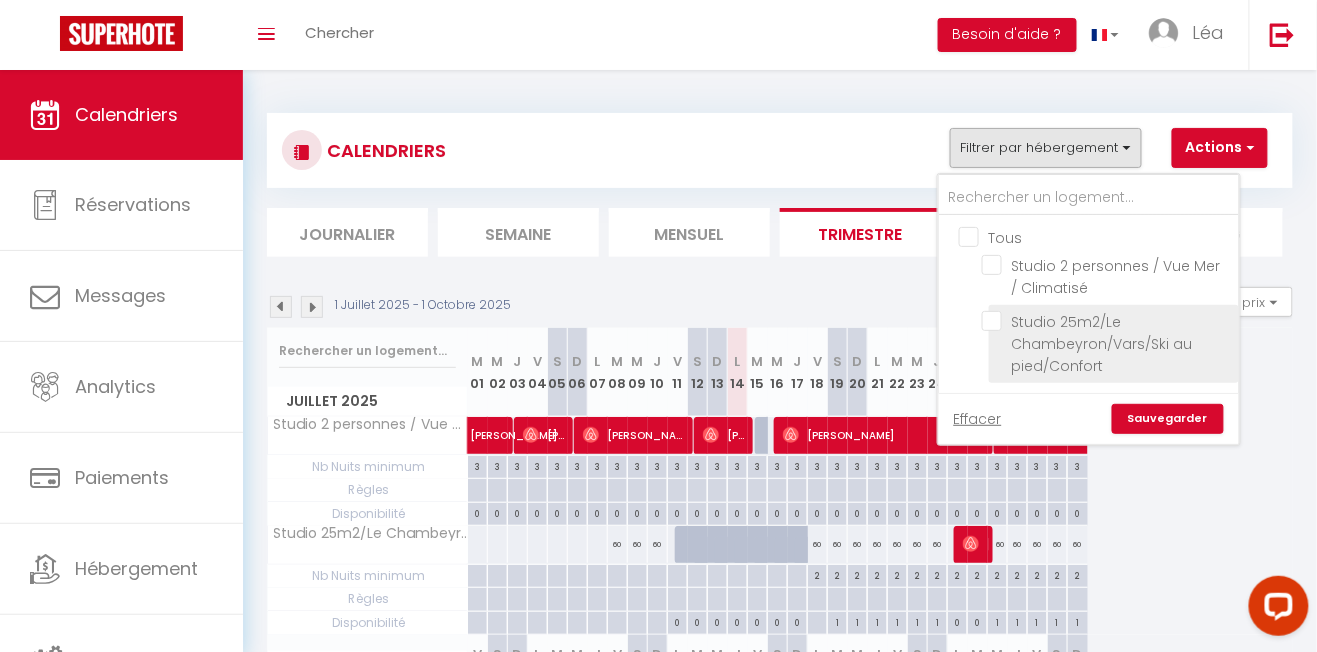 click on "Studio 25m2/Le Chambeyron/Vars/Ski au pied/Confort" at bounding box center (1102, 344) 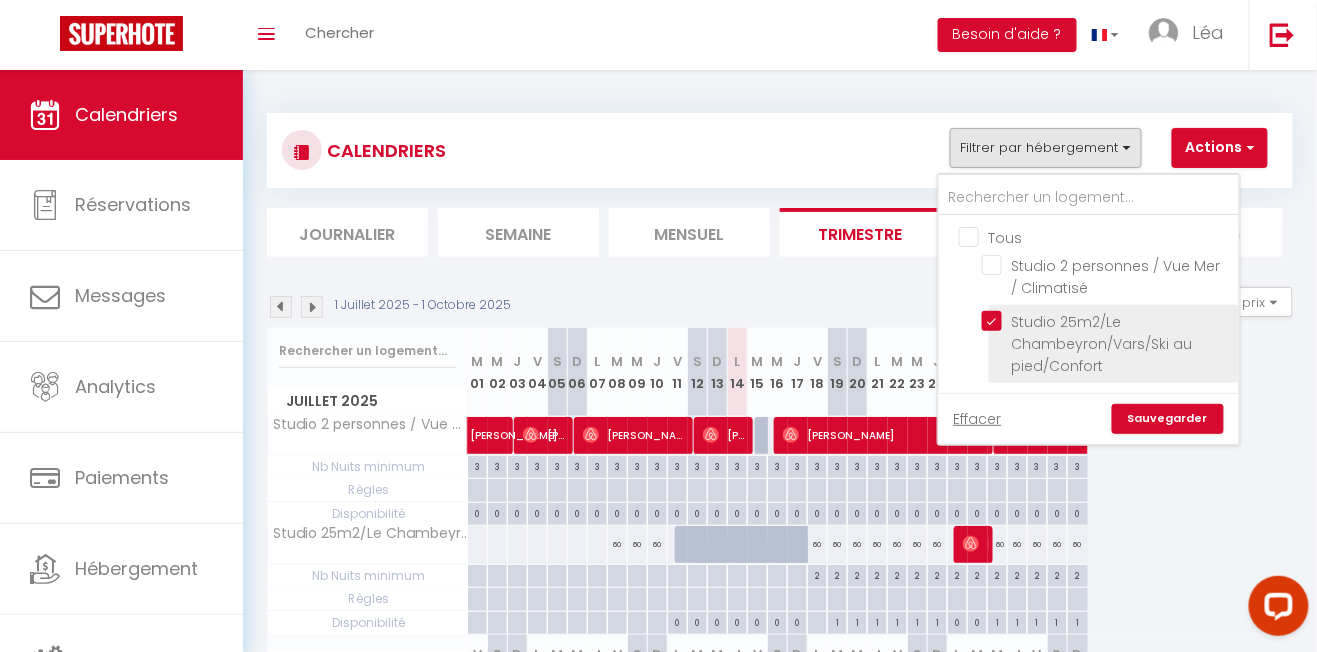 checkbox on "false" 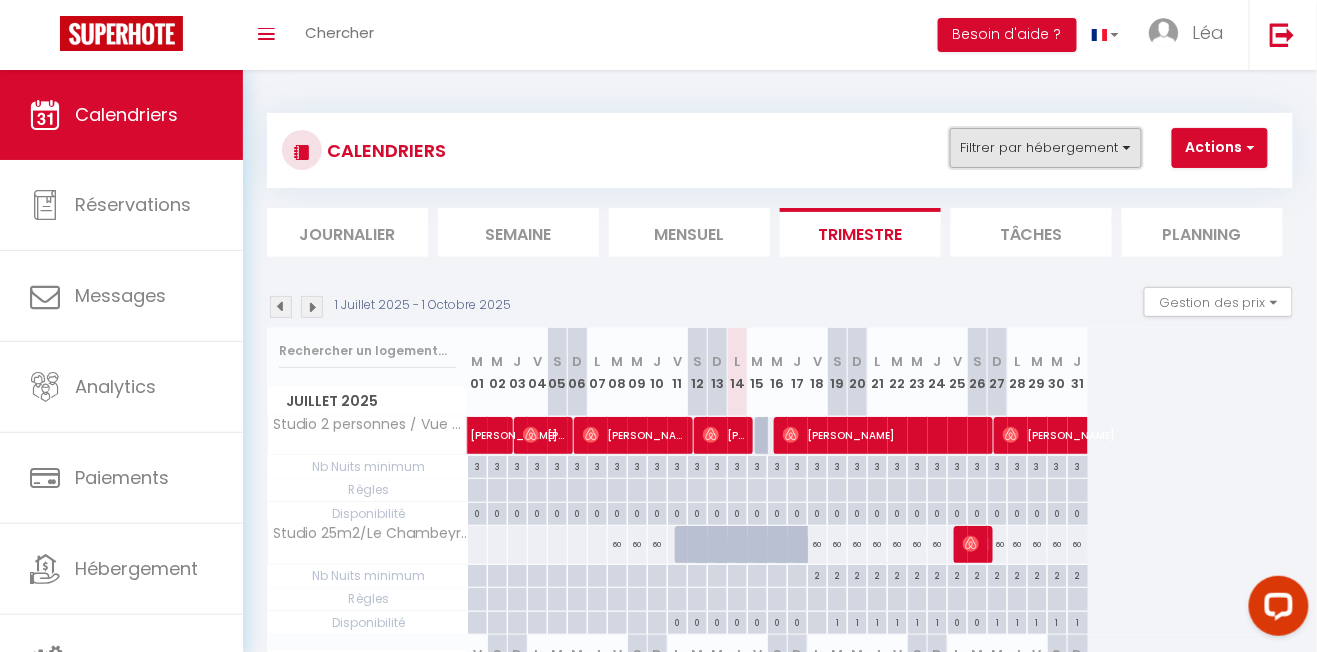 click on "Filtrer par hébergement" at bounding box center [1046, 148] 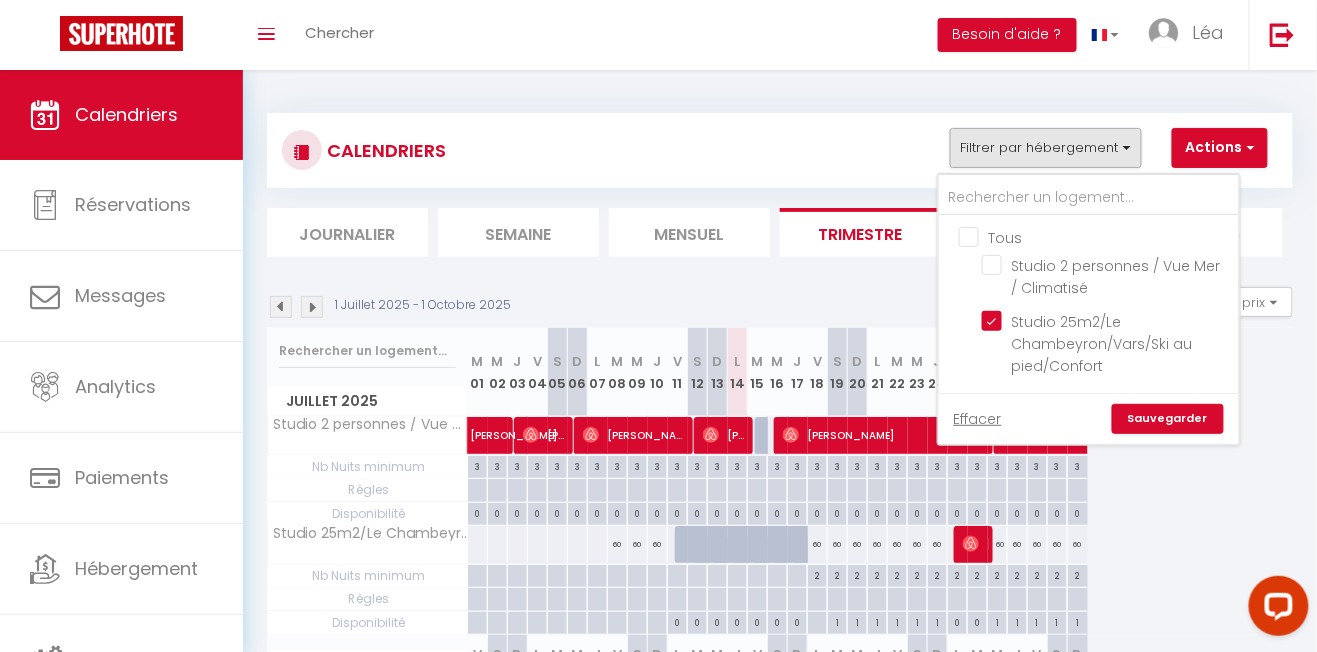 click on "Tous" at bounding box center [1109, 236] 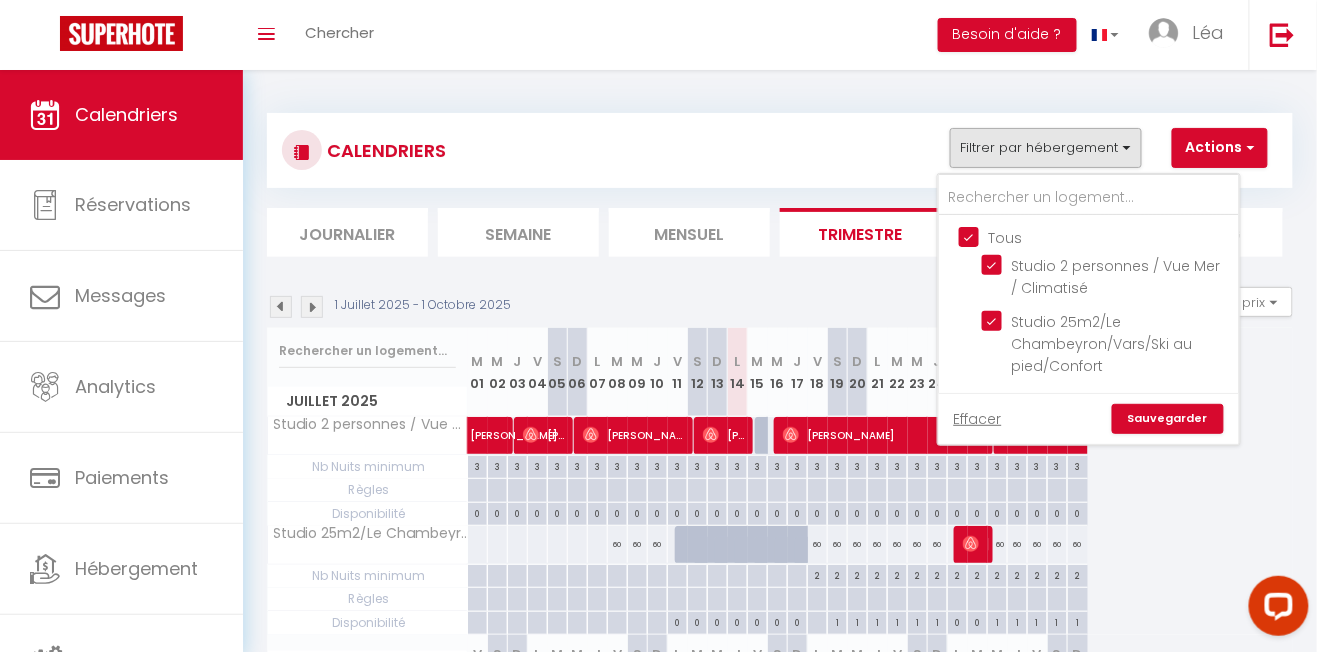 checkbox on "true" 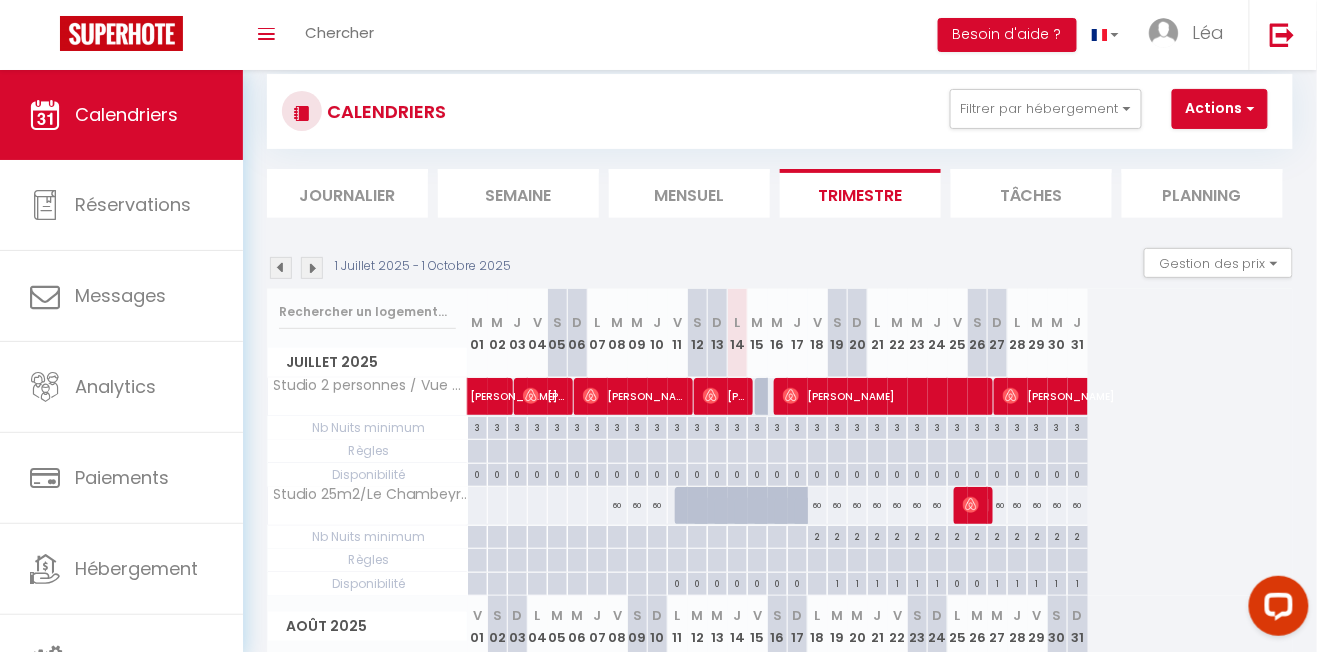 scroll, scrollTop: 0, scrollLeft: 0, axis: both 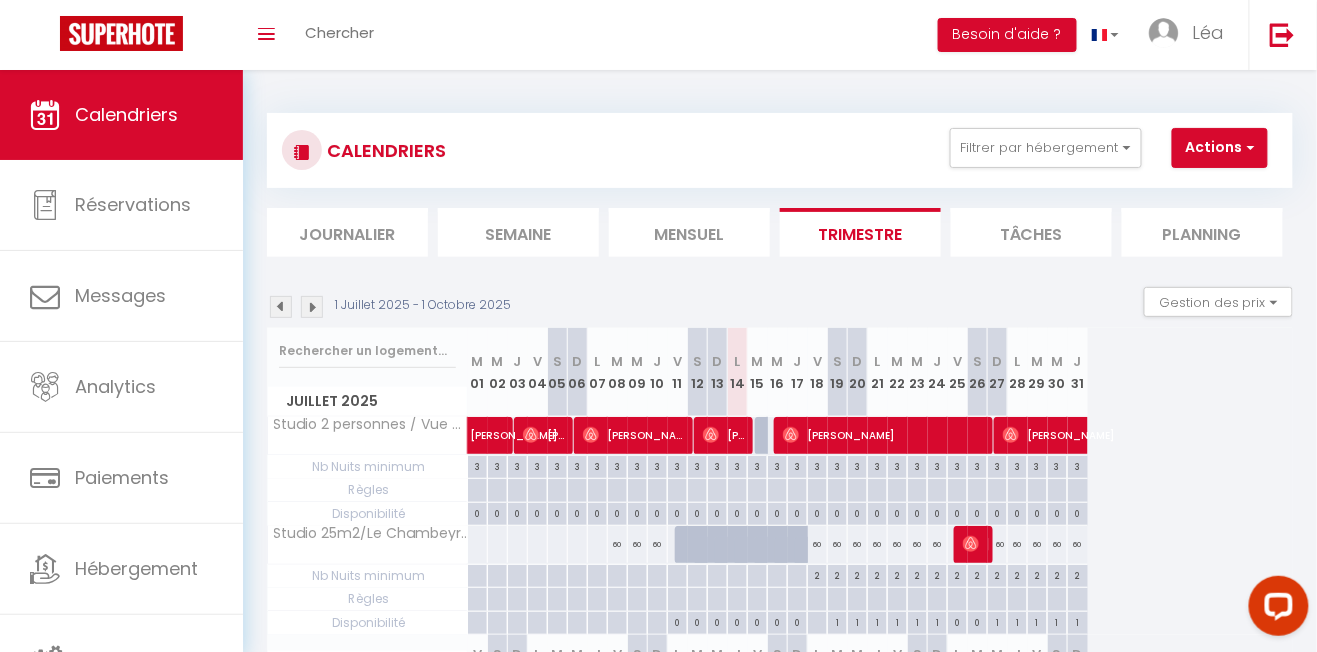click on "Tâches" at bounding box center (1031, 232) 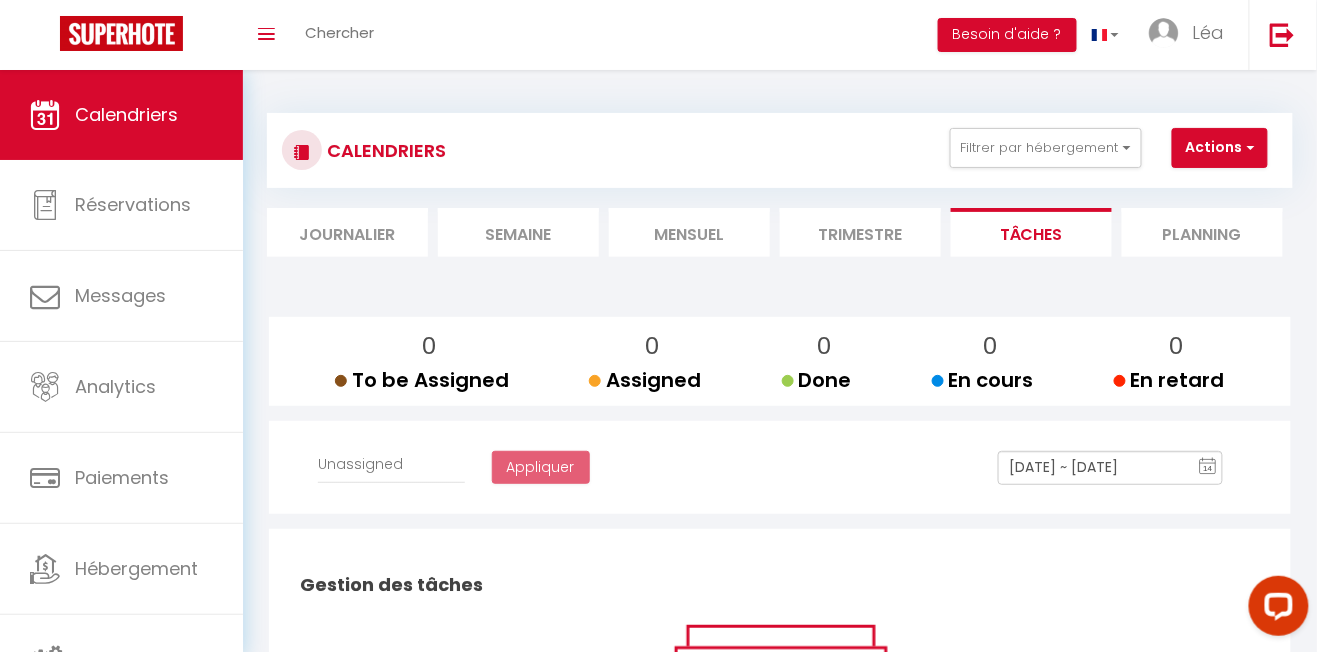 select 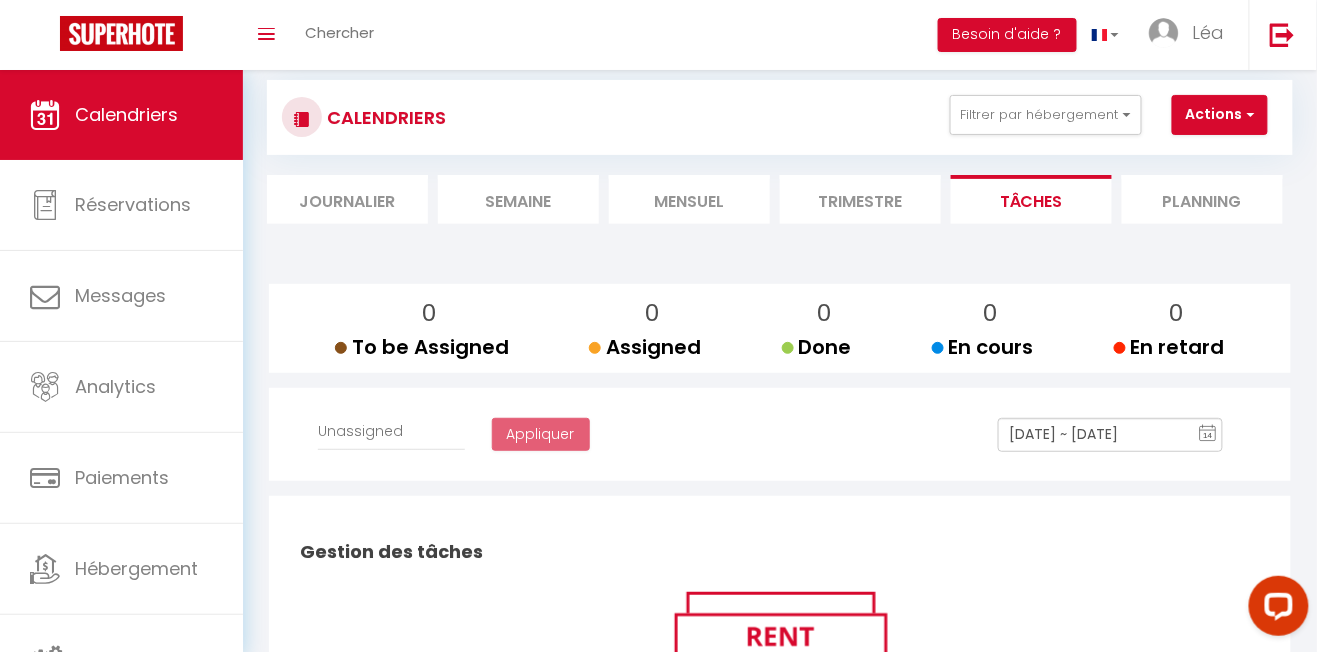 scroll, scrollTop: 0, scrollLeft: 0, axis: both 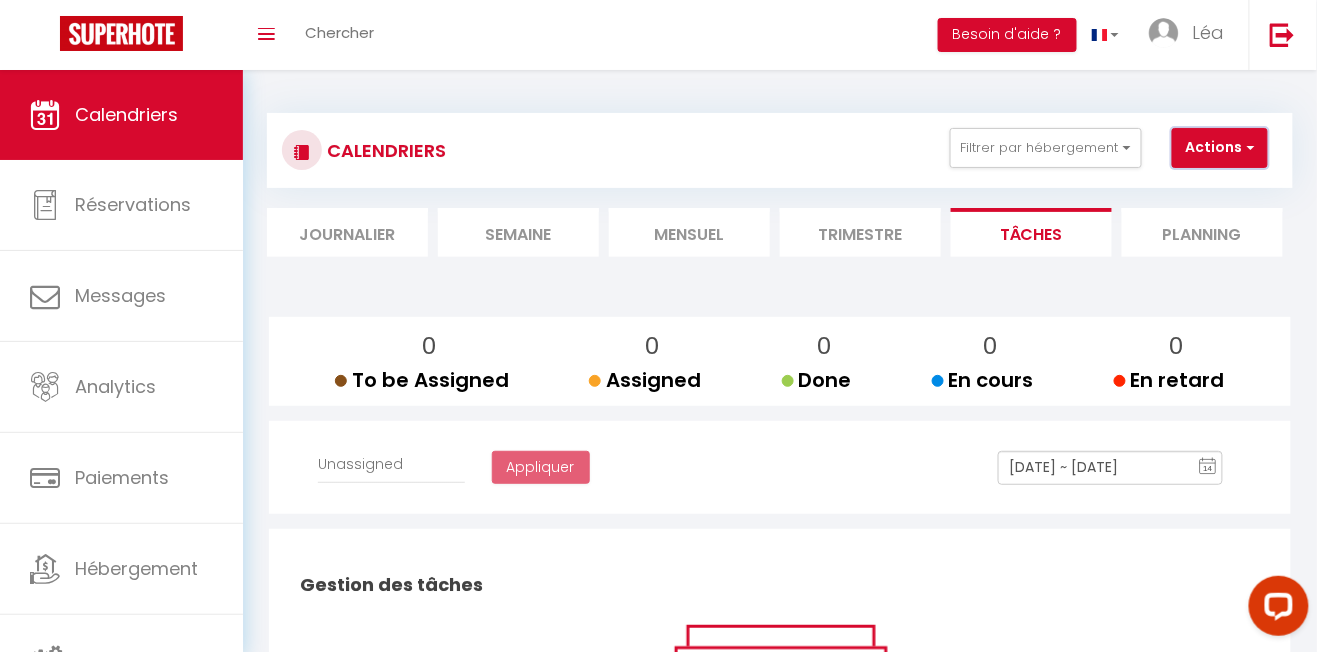 click on "Actions" at bounding box center (1220, 148) 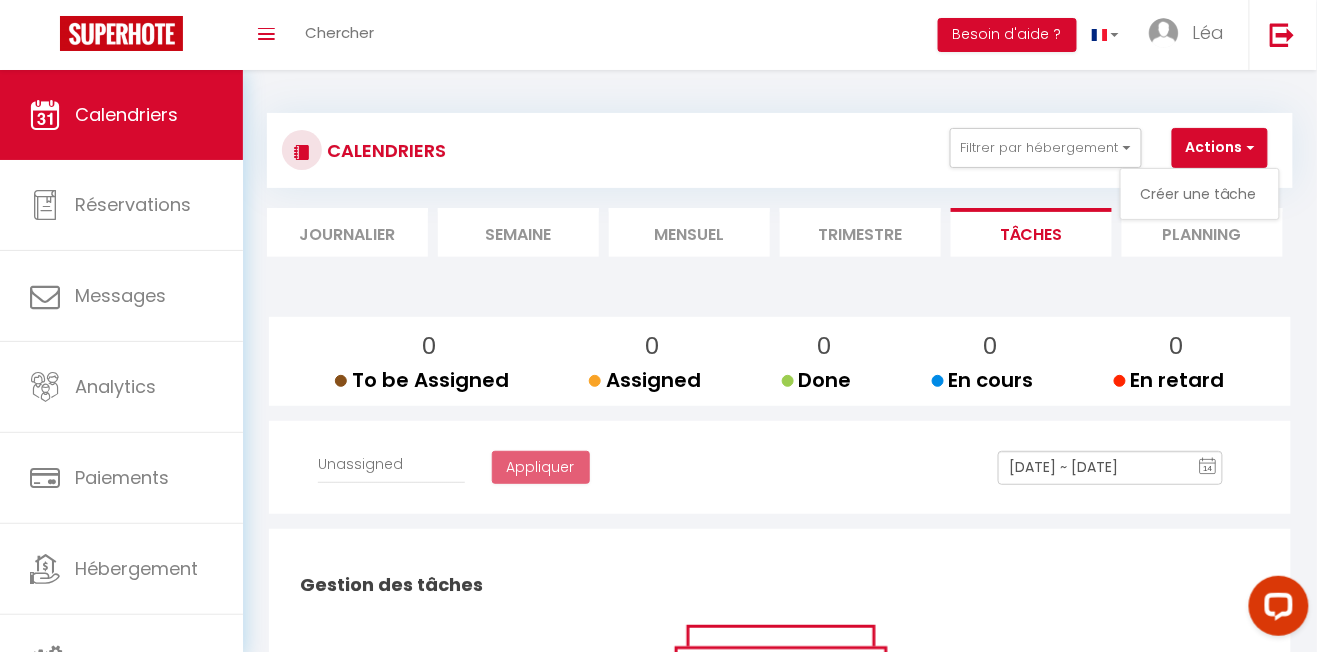 click at bounding box center (658, 326) 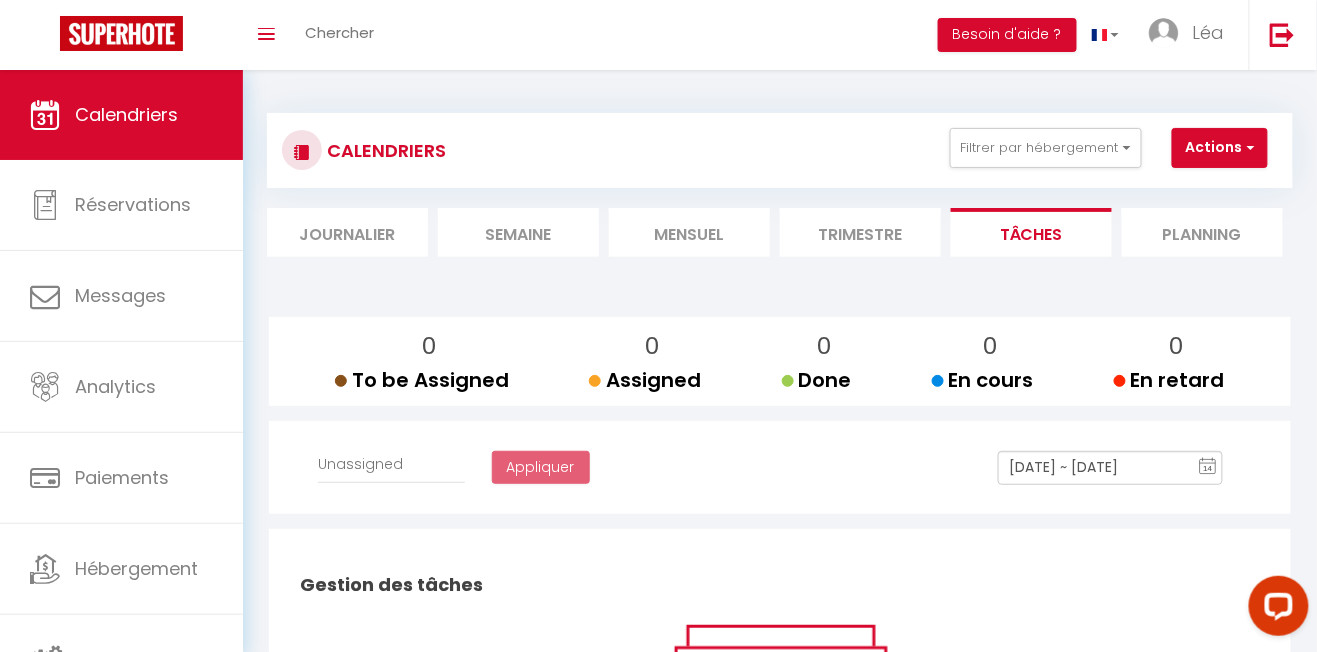 click on "Planning" at bounding box center [1202, 232] 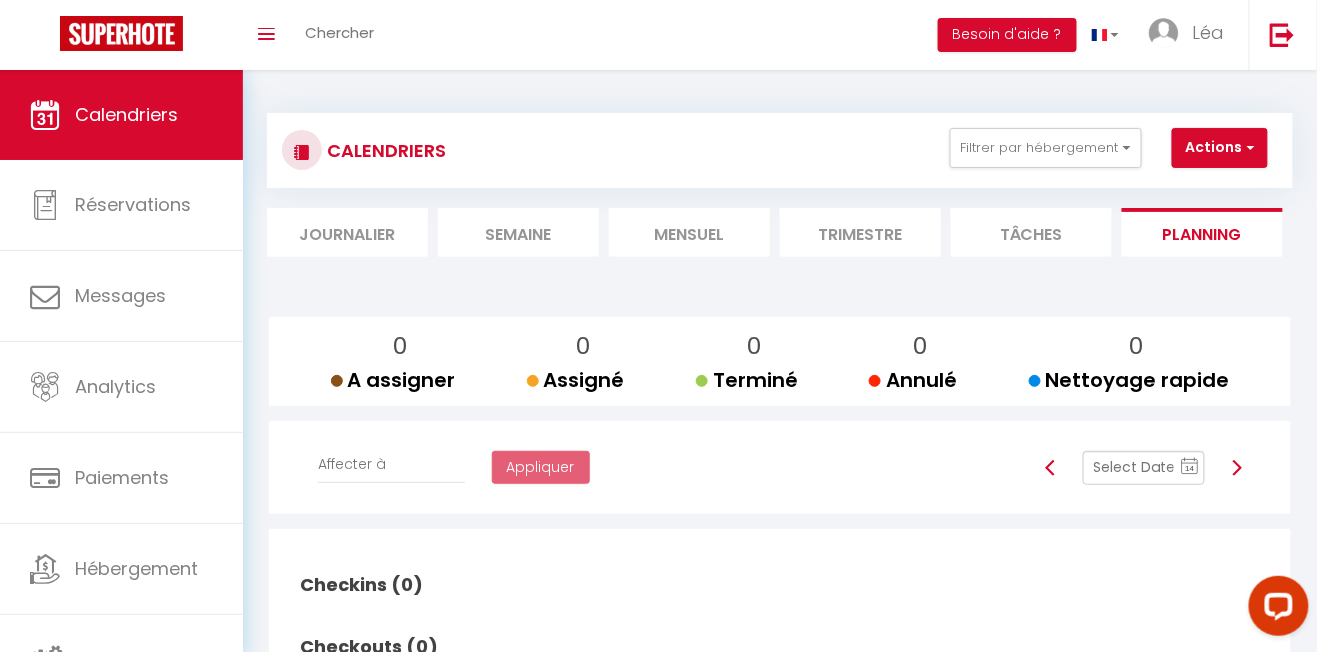 click on "Journalier" at bounding box center (347, 232) 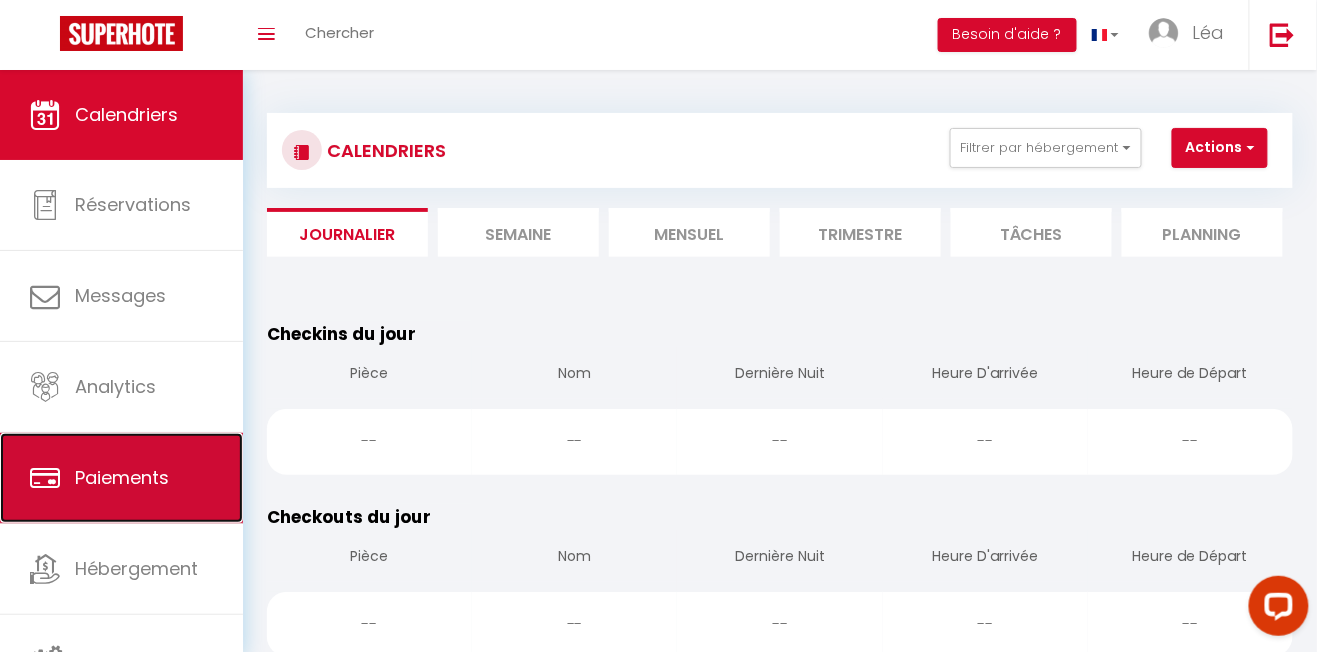 click on "Paiements" at bounding box center (121, 478) 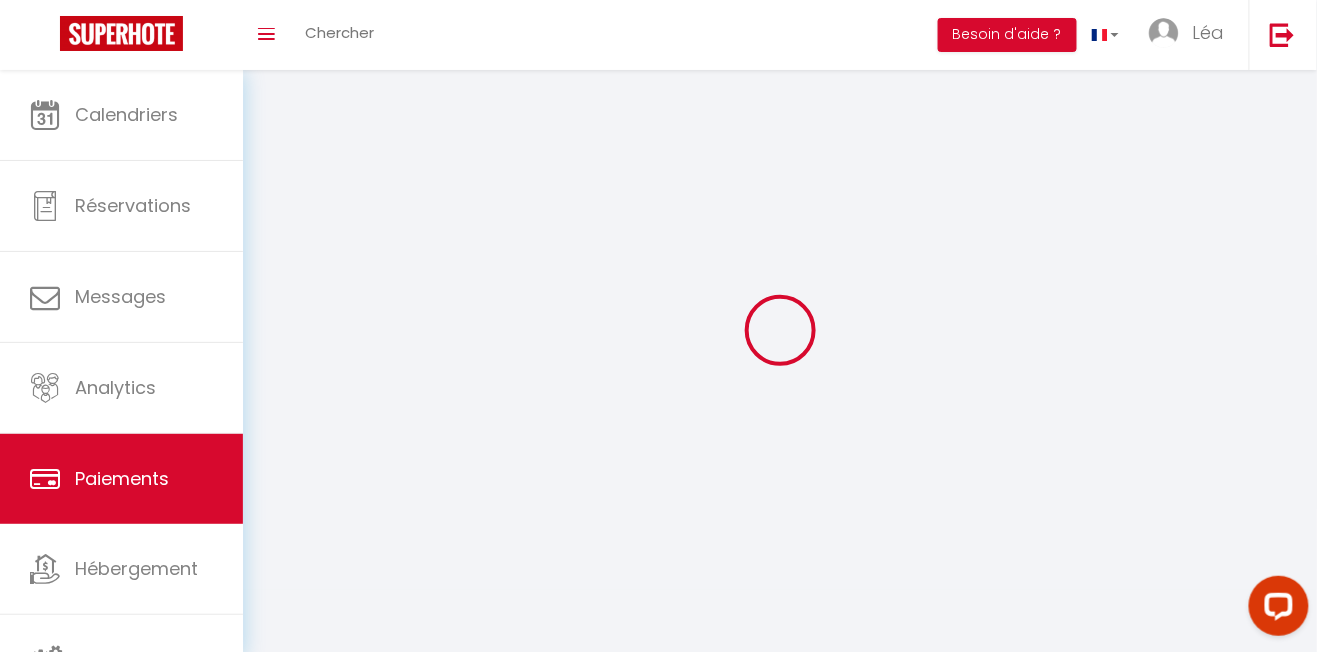 select on "2" 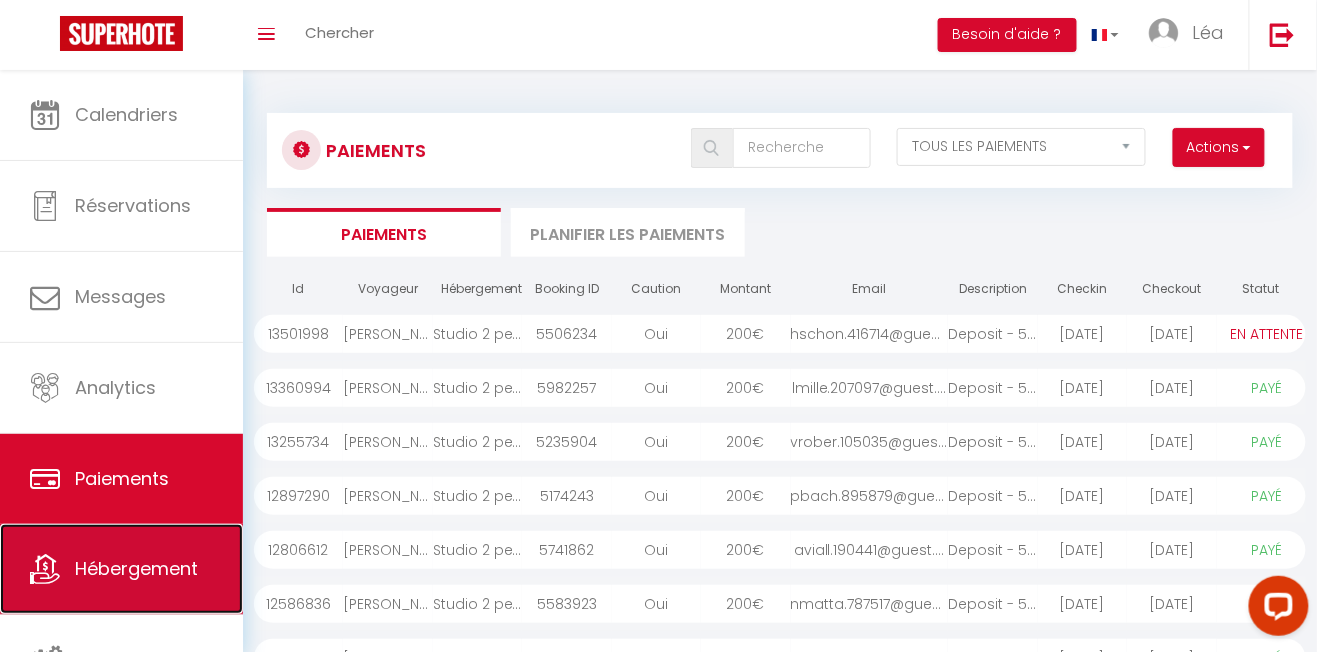 click on "Hébergement" at bounding box center (136, 568) 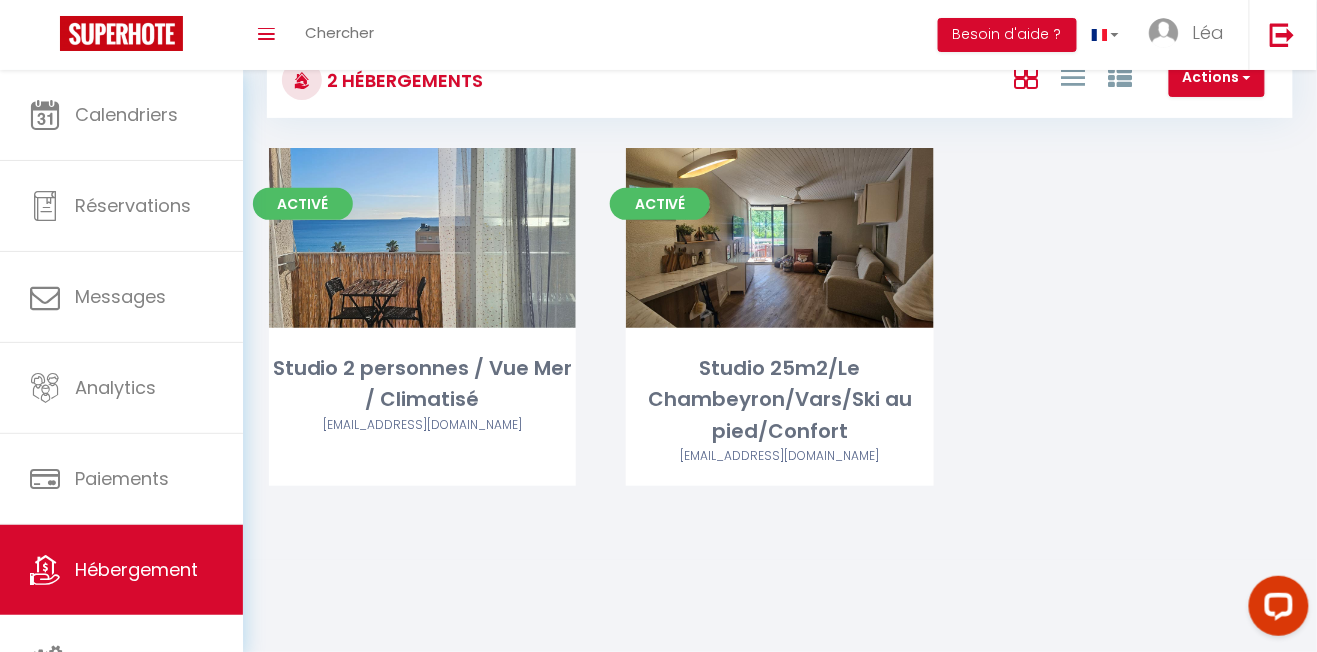 scroll, scrollTop: 194, scrollLeft: 0, axis: vertical 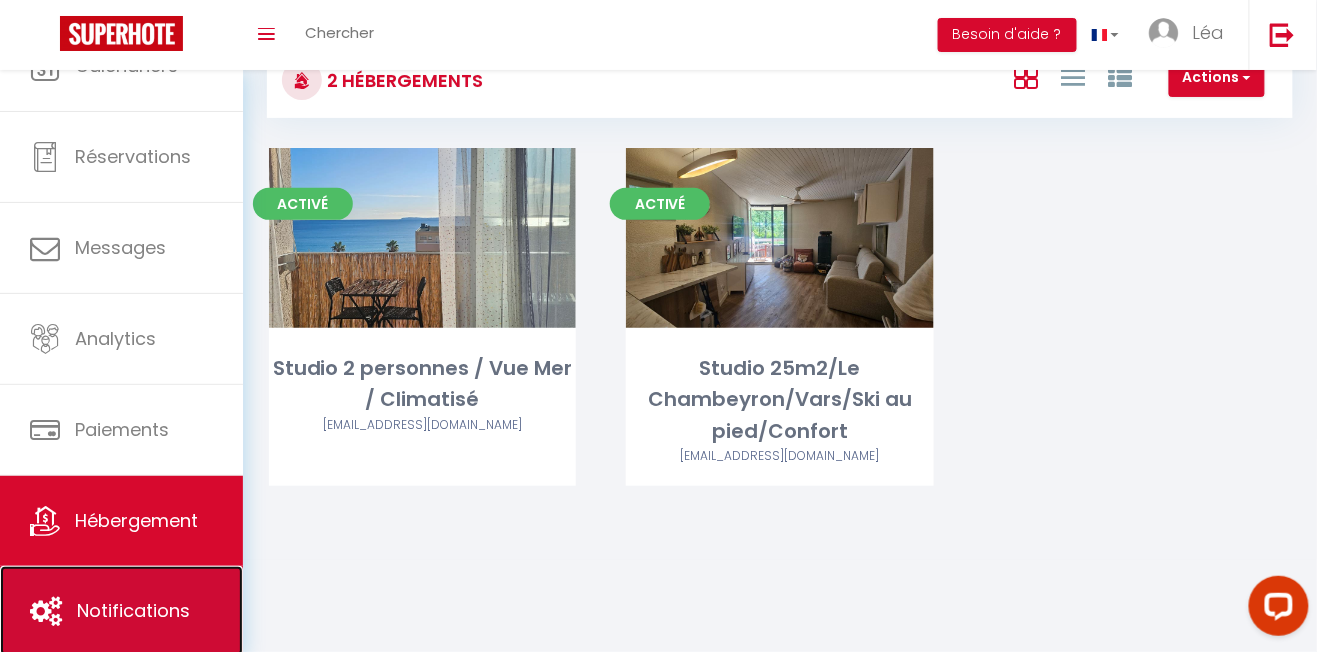 click on "Notifications" at bounding box center (133, 610) 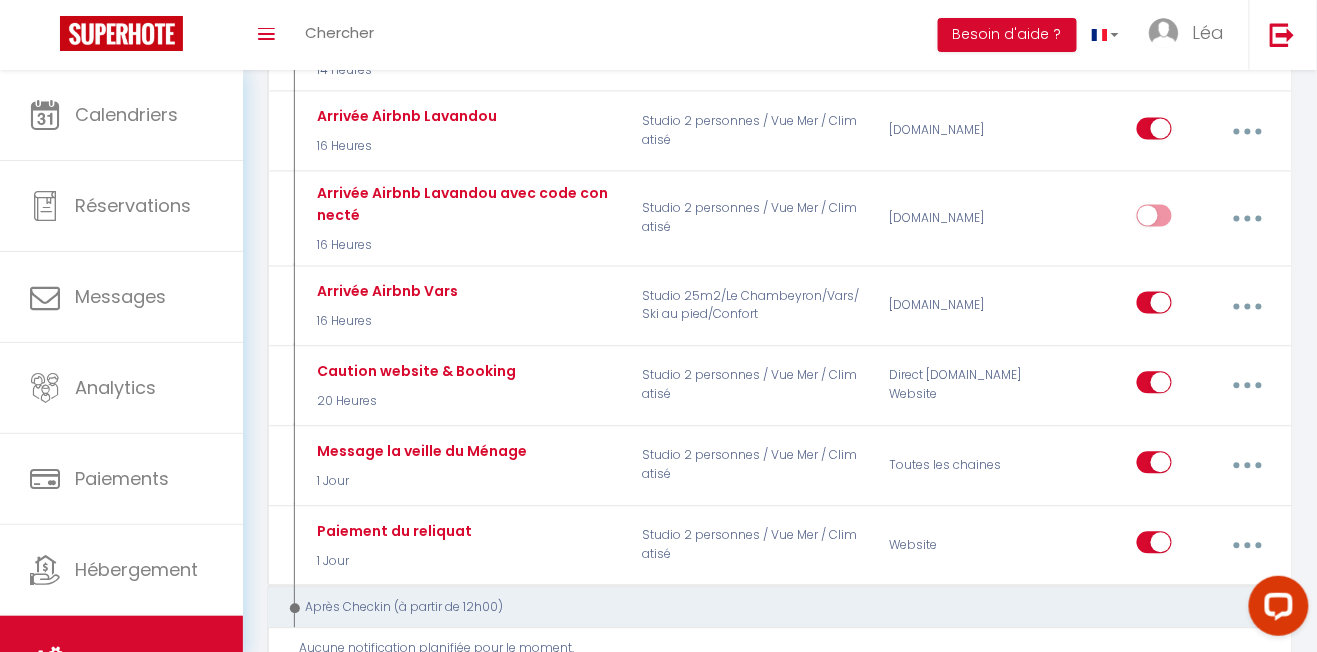 scroll, scrollTop: 954, scrollLeft: 0, axis: vertical 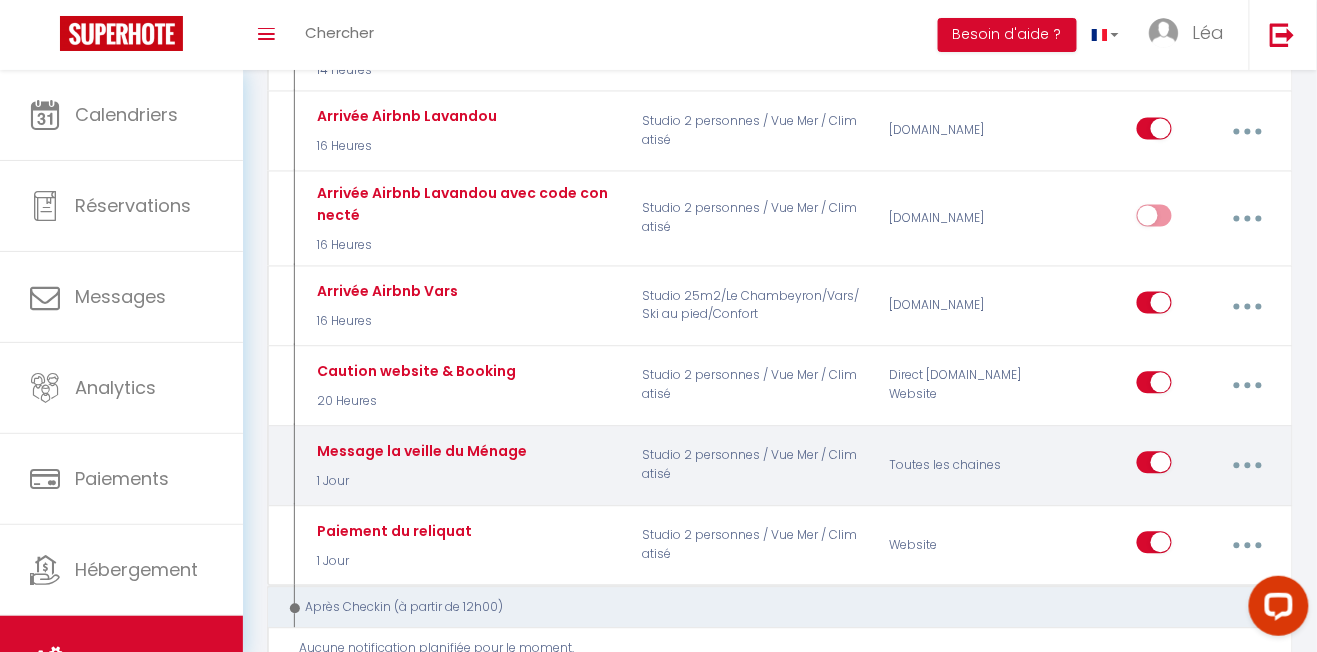 click at bounding box center (1248, 466) 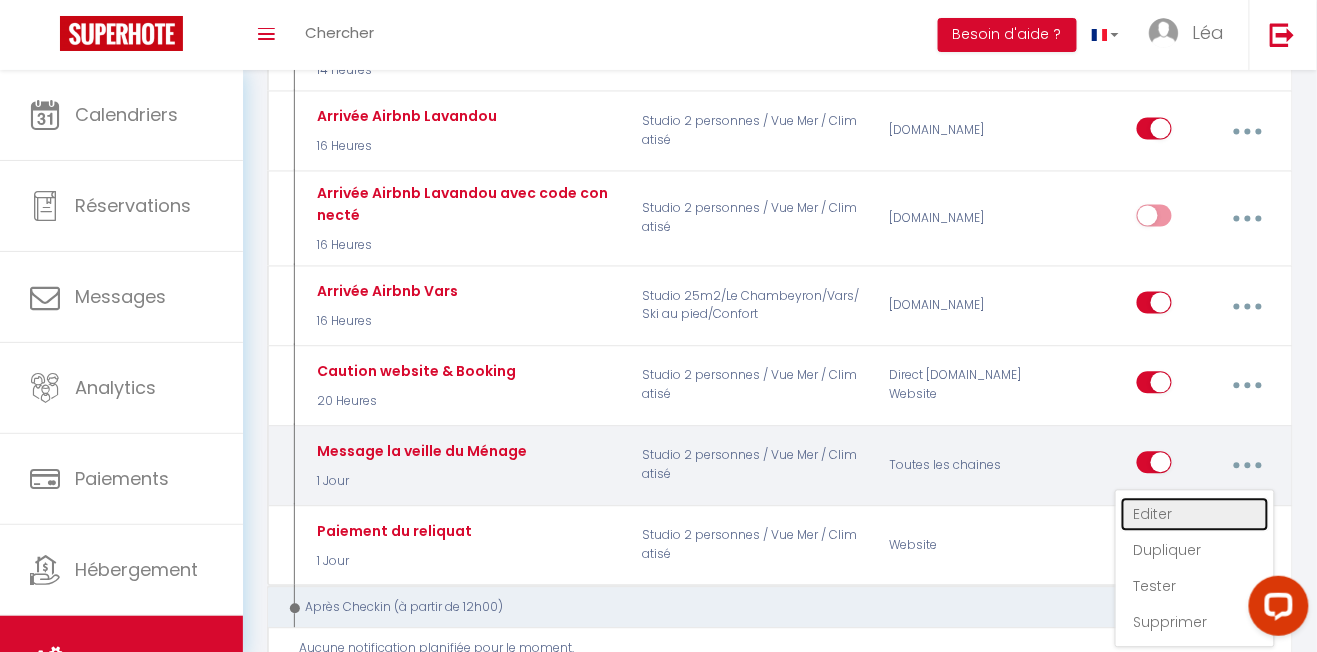 click on "Editer" at bounding box center (1195, 515) 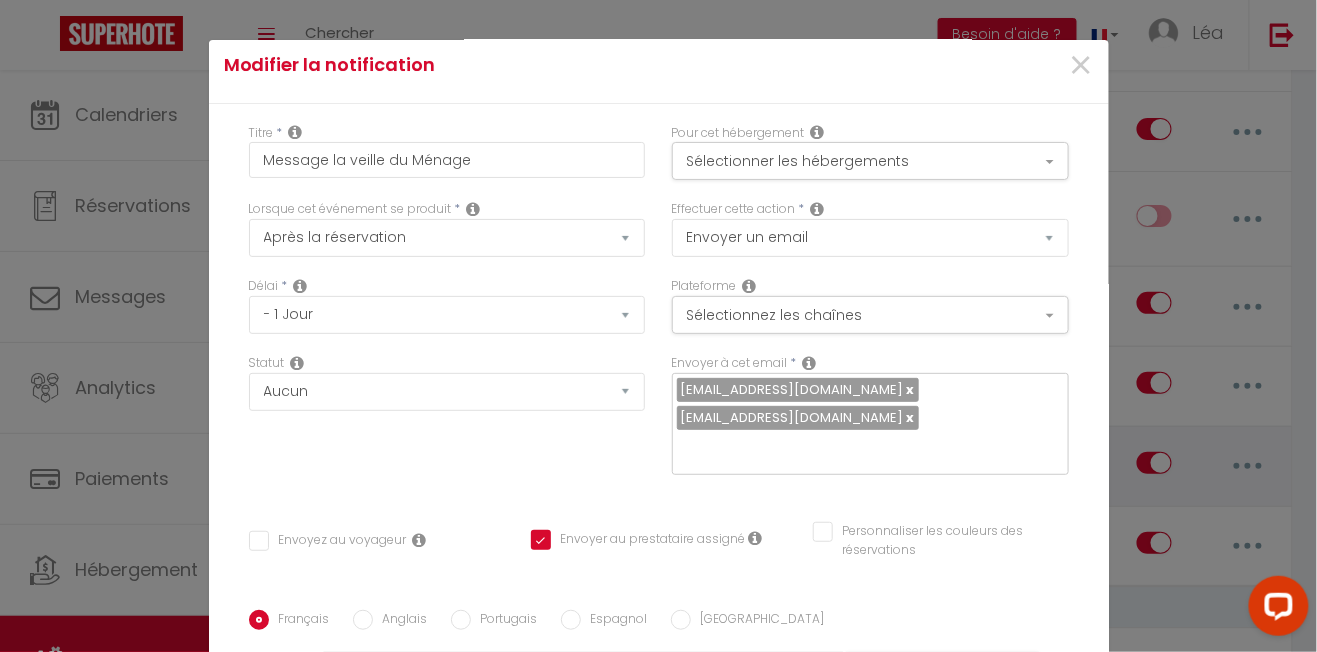 scroll, scrollTop: 0, scrollLeft: 0, axis: both 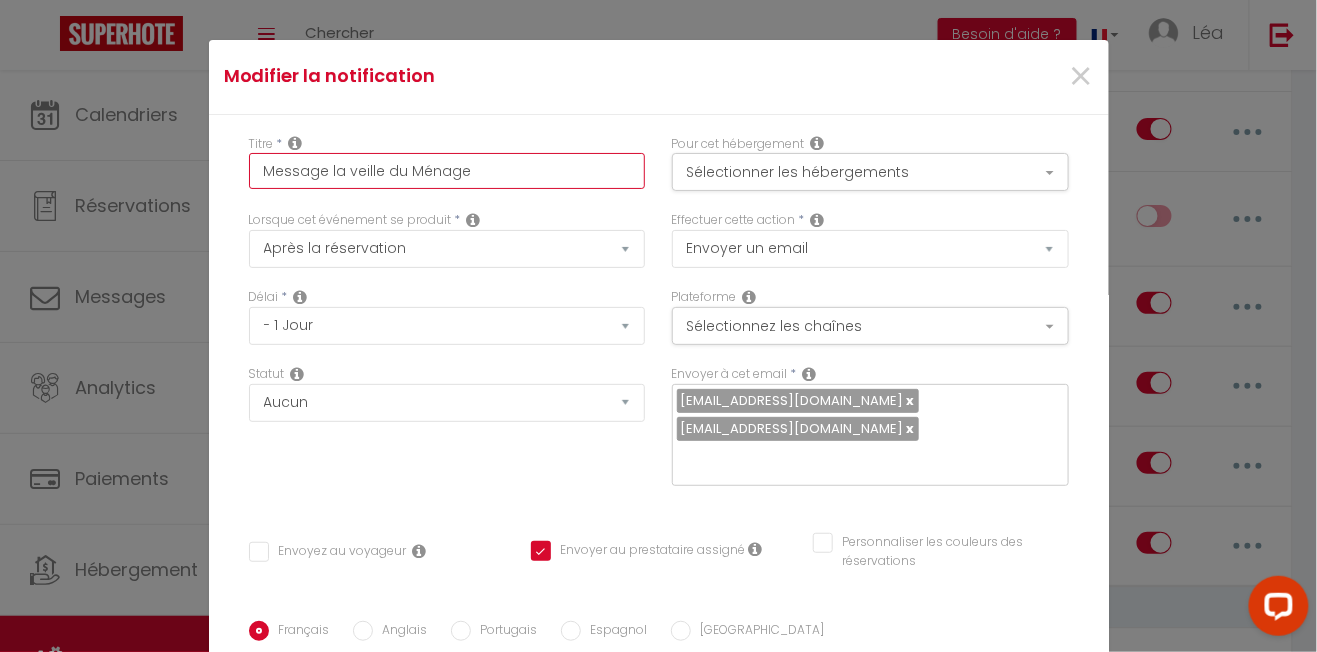 click on "Message la veille du Ménage" at bounding box center [447, 171] 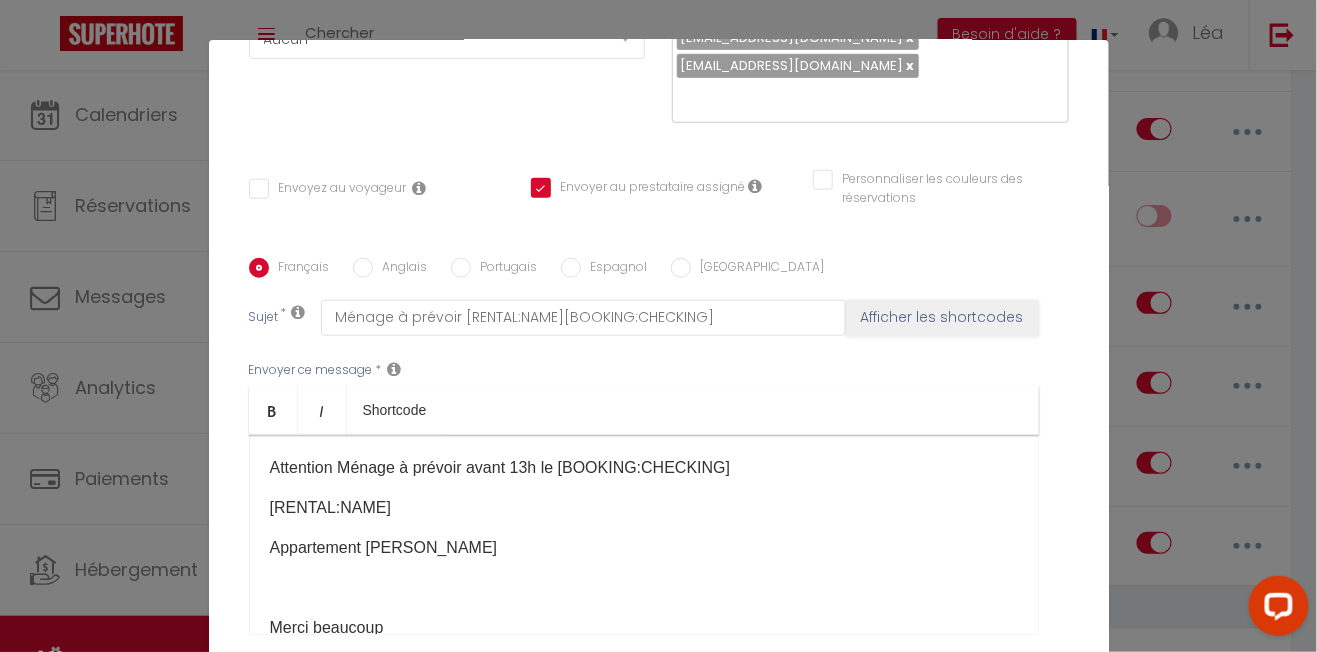 scroll, scrollTop: 440, scrollLeft: 0, axis: vertical 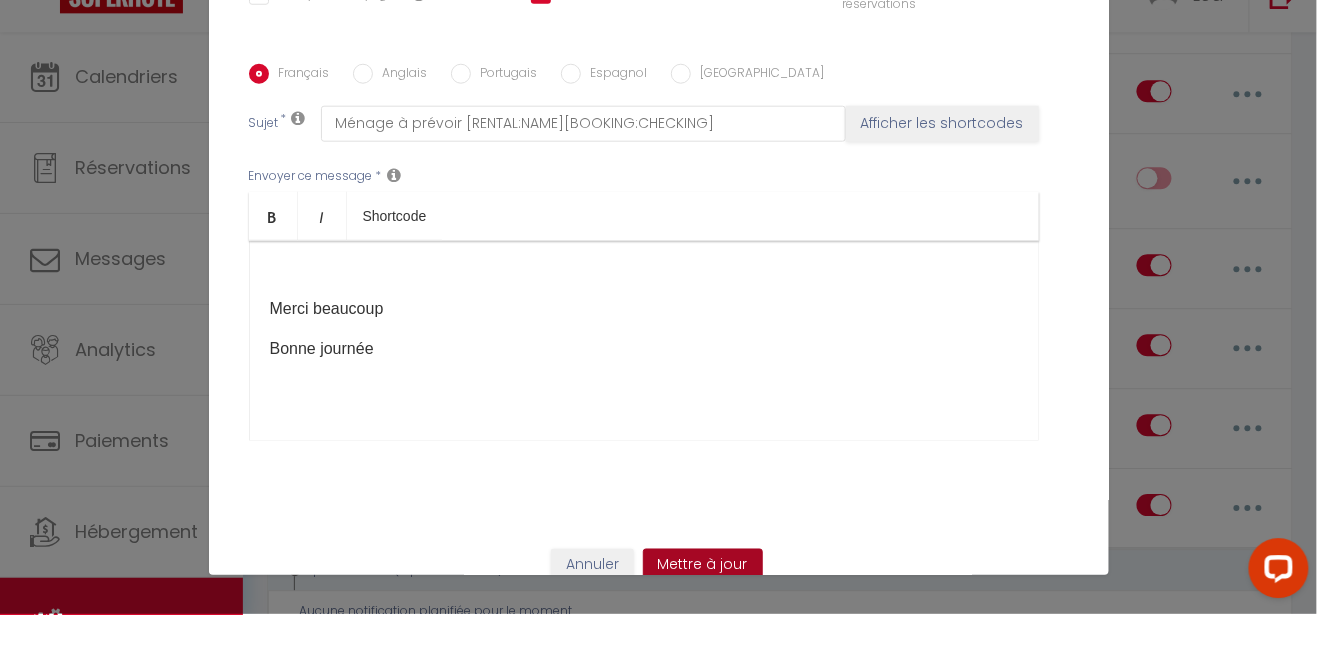 type on "Message la veille du Ménage Lavandou" 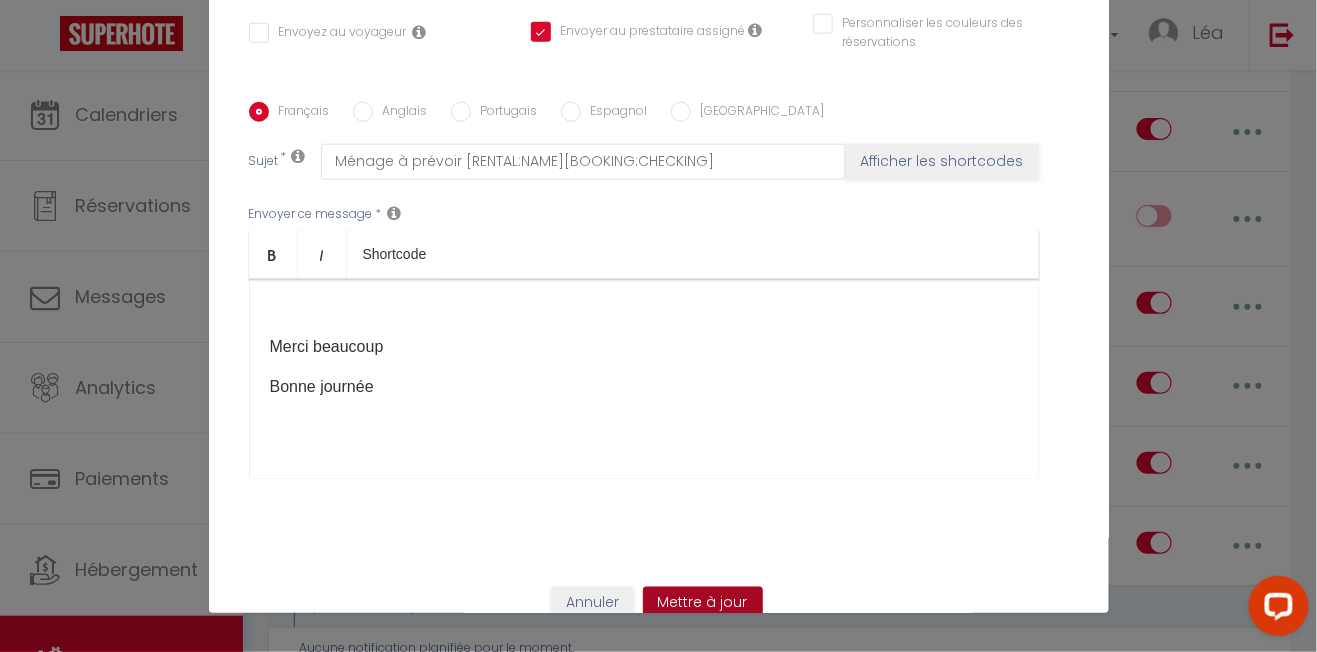 scroll, scrollTop: 122, scrollLeft: 0, axis: vertical 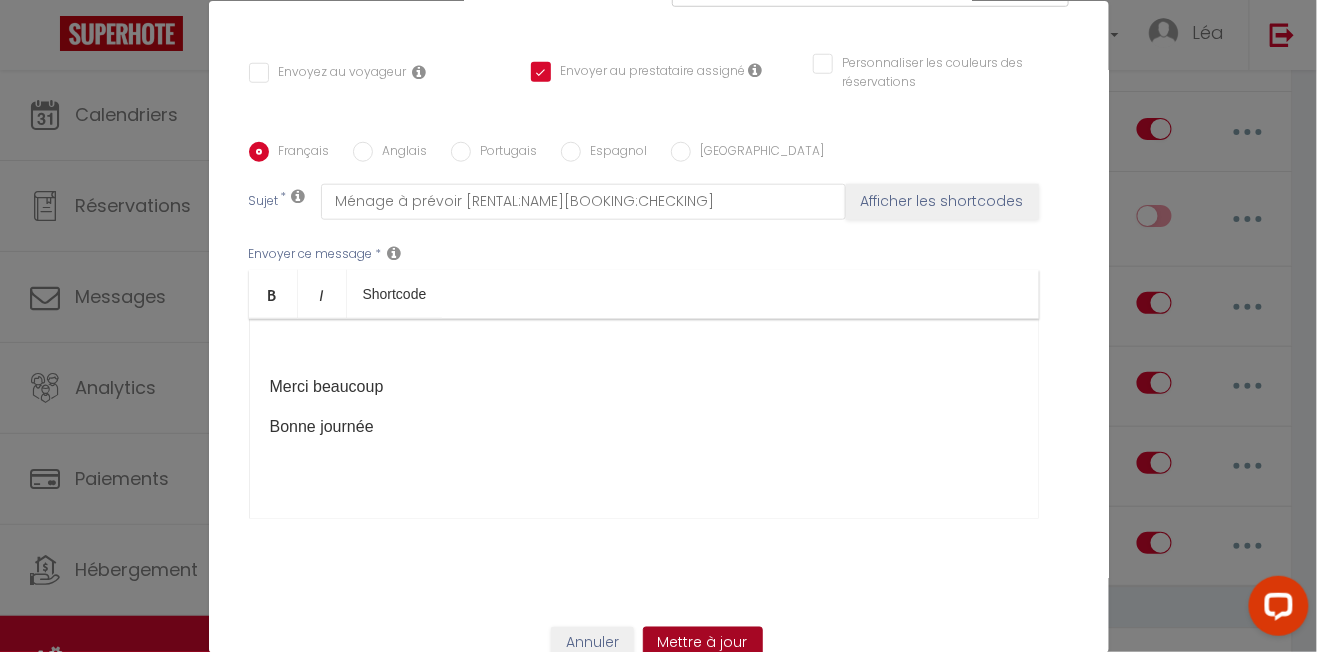 click on "Mettre à jour" at bounding box center (703, 644) 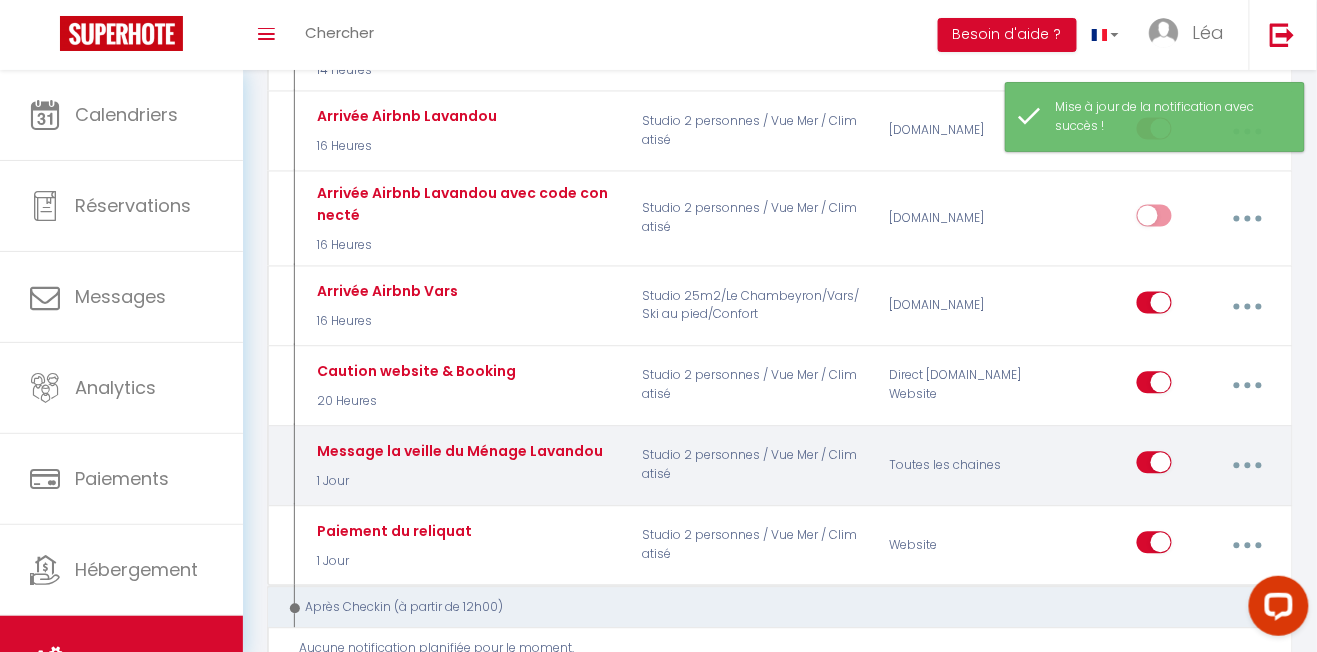 click at bounding box center (1248, 466) 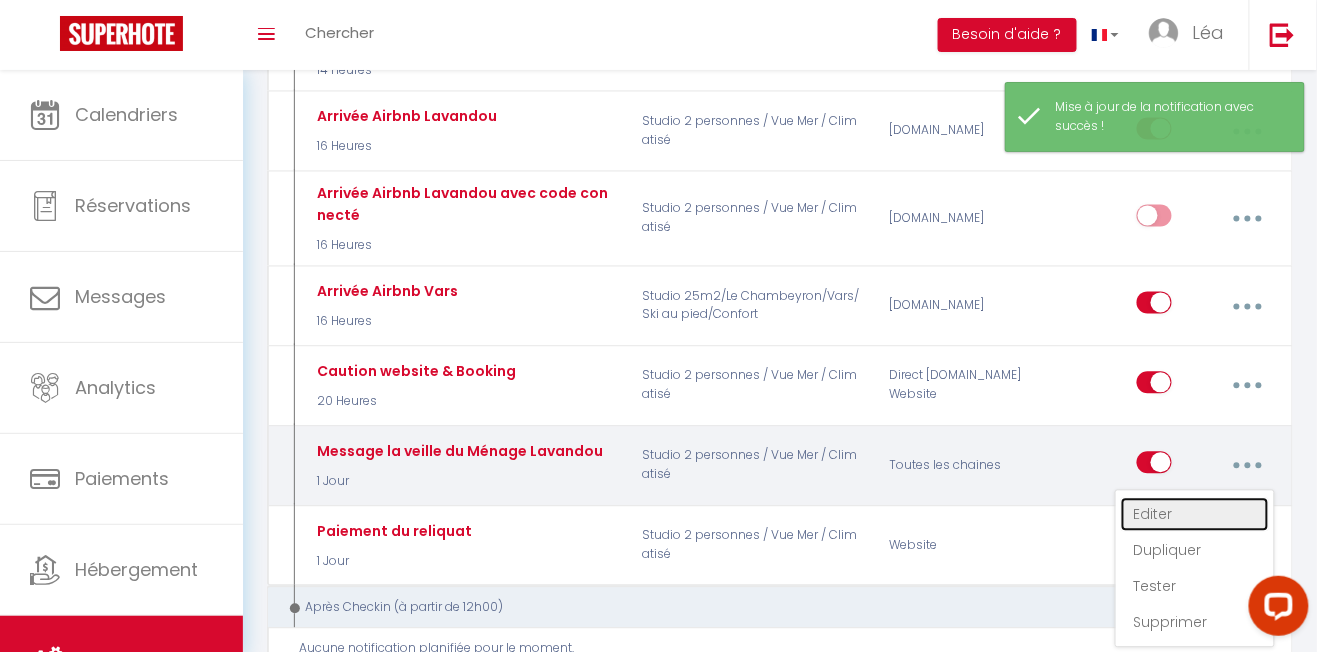 click on "Editer" at bounding box center (1195, 515) 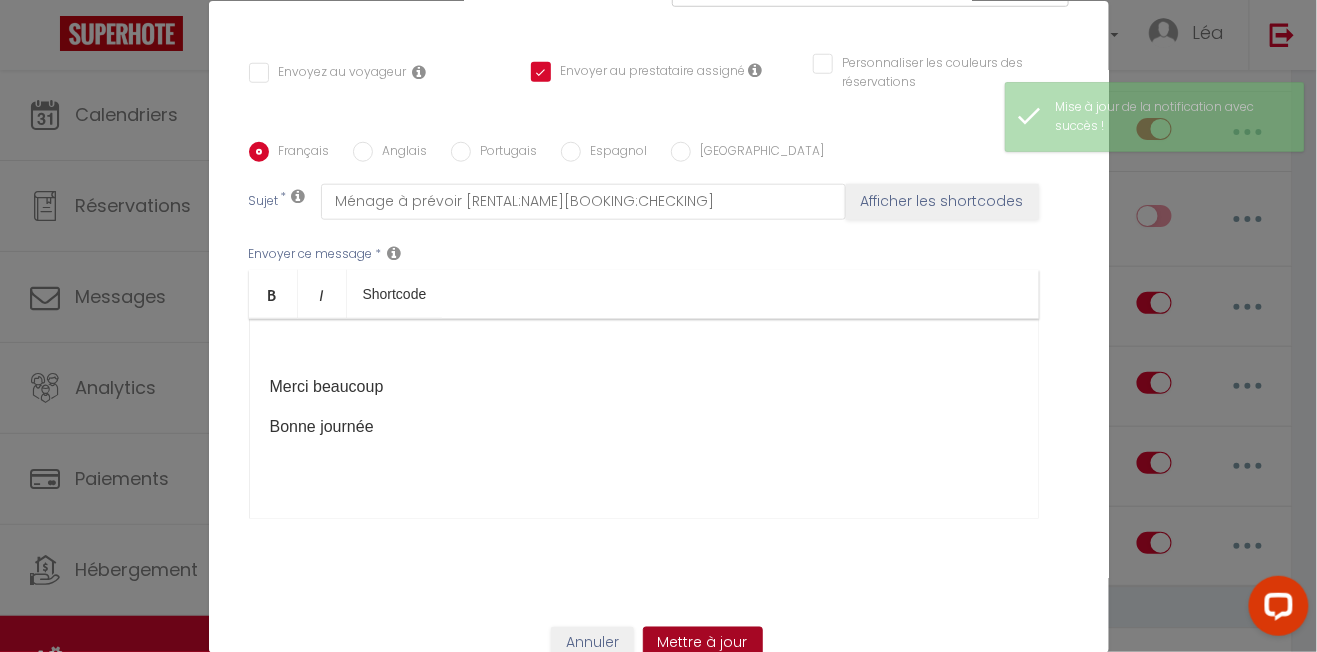 click on "Mettre à jour" at bounding box center [703, 644] 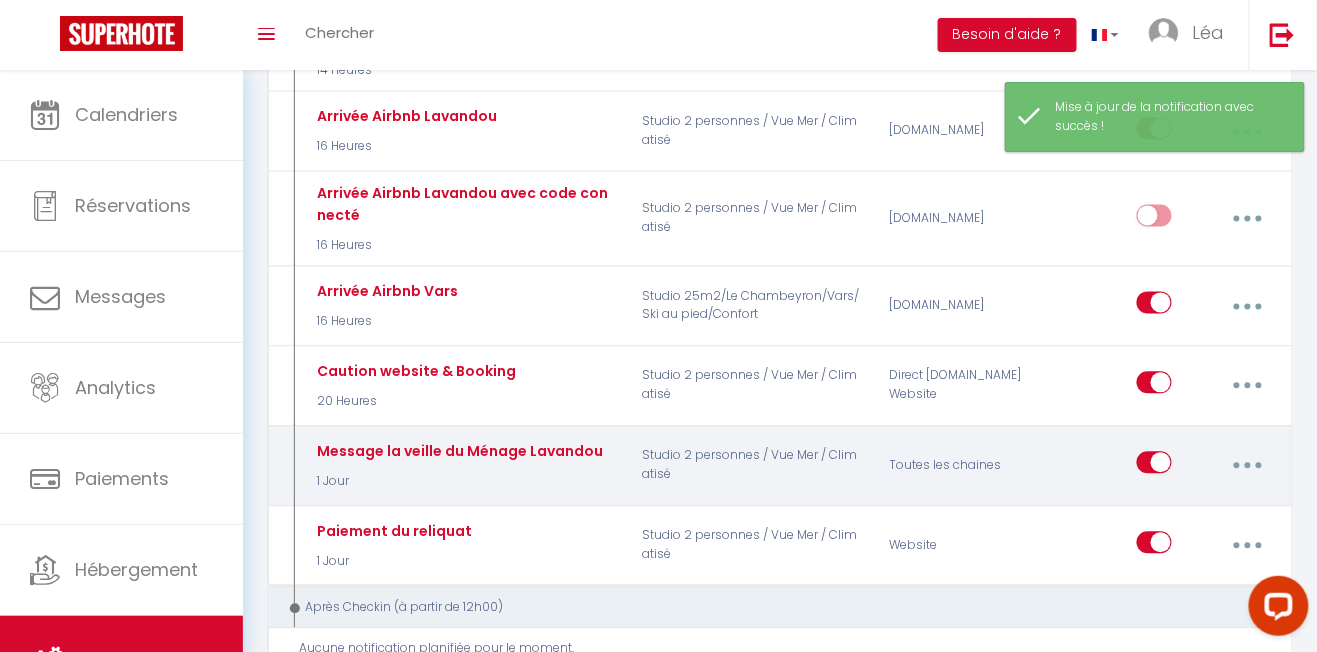 click at bounding box center (1248, 466) 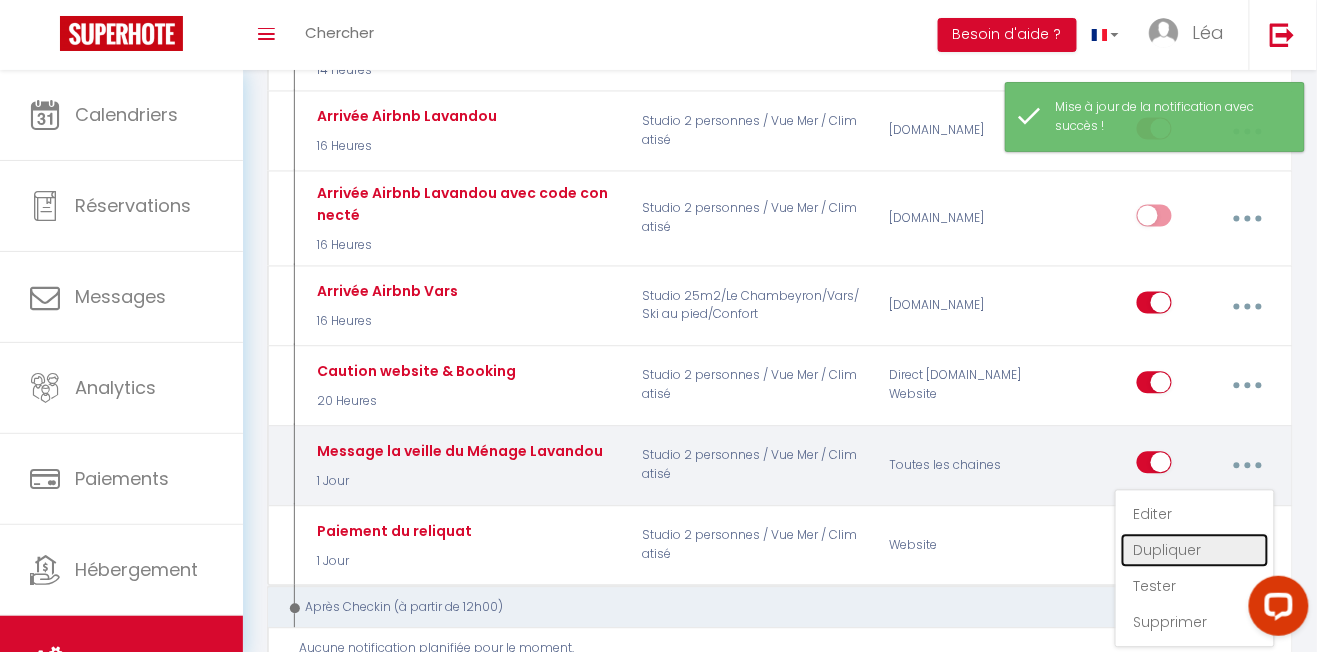 click on "Dupliquer" at bounding box center [1195, 551] 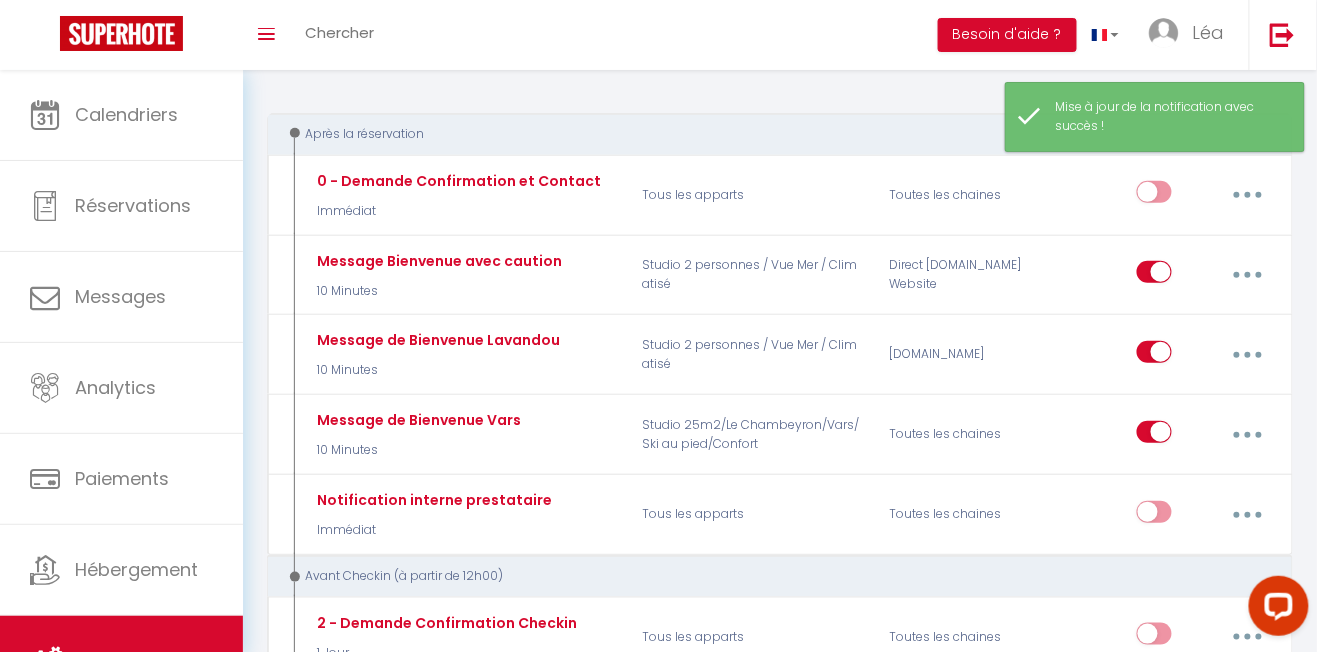 select 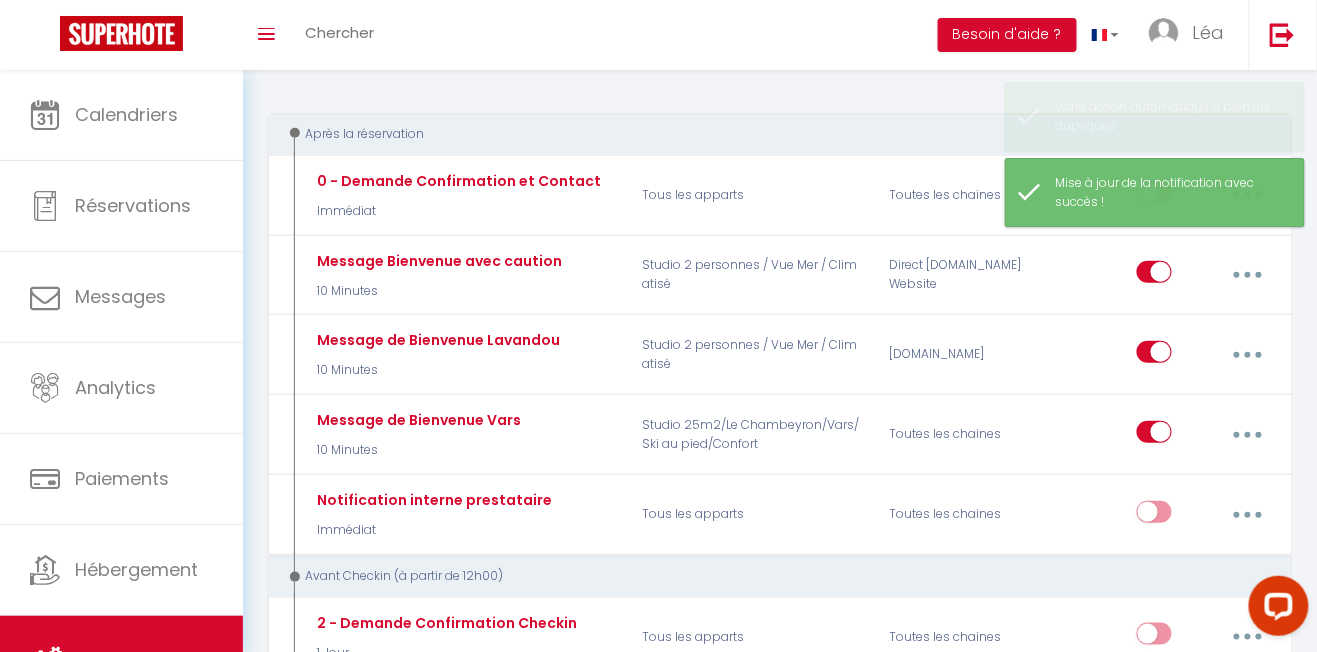 scroll, scrollTop: 954, scrollLeft: 0, axis: vertical 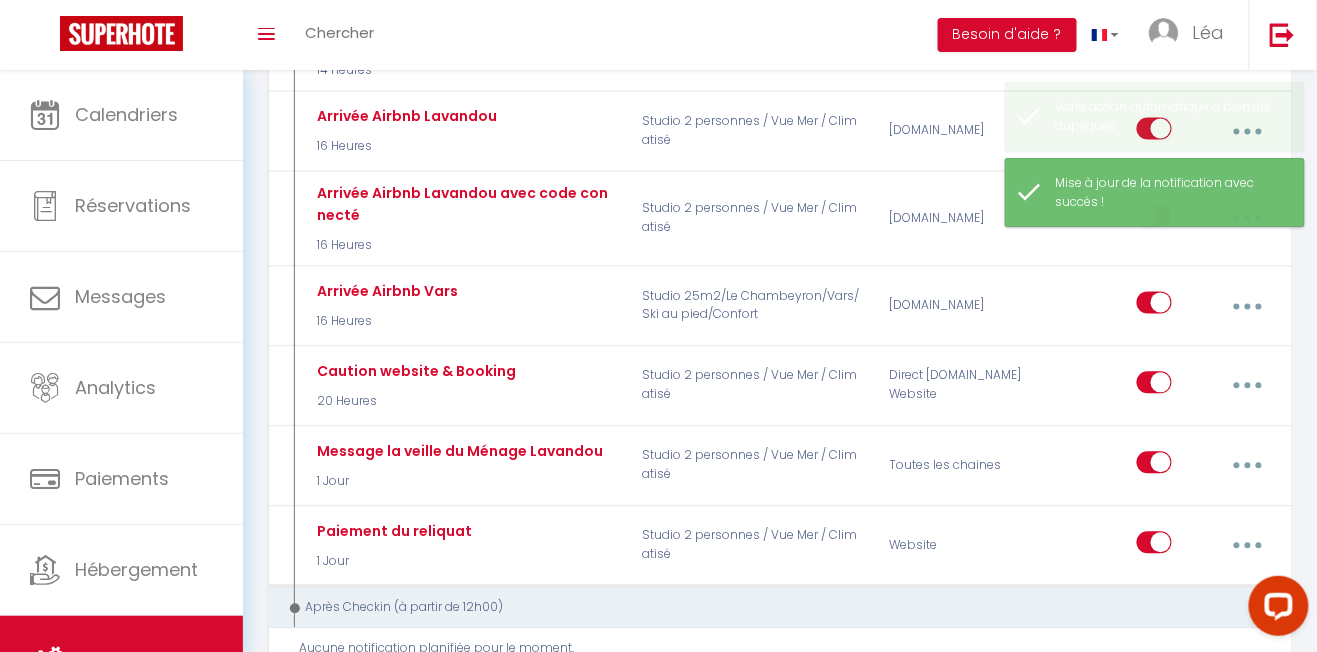 checkbox on "false" 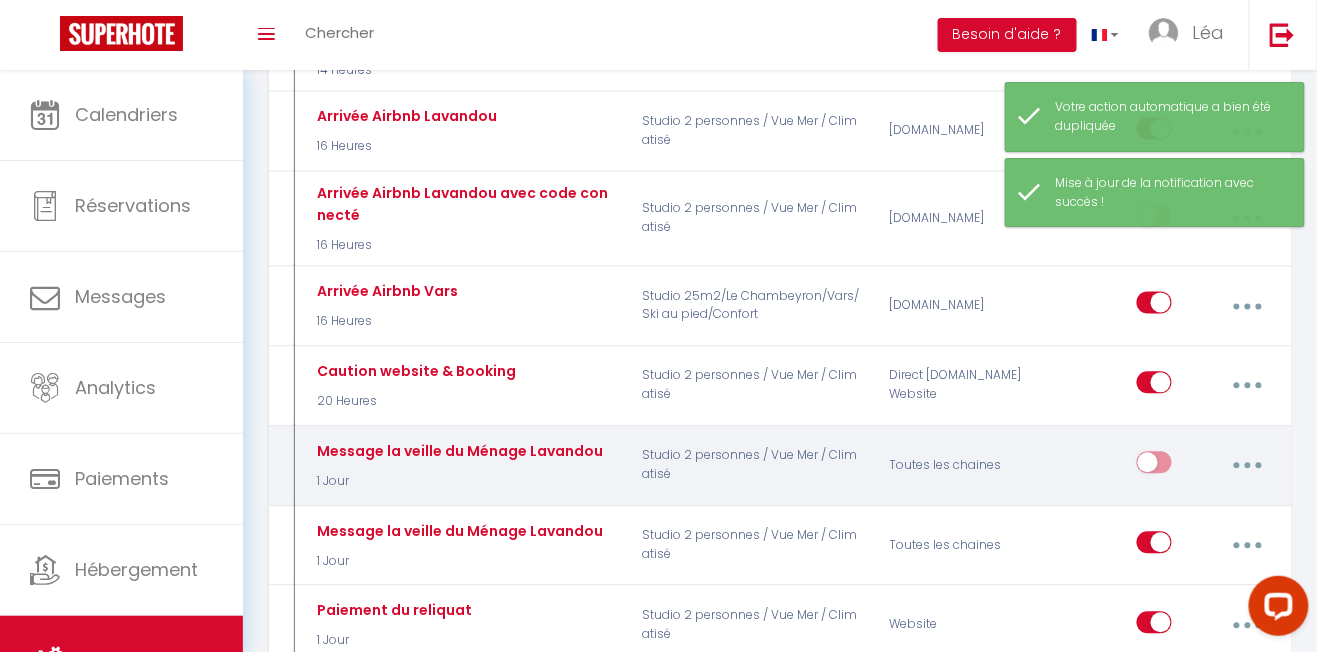 click at bounding box center (1248, 466) 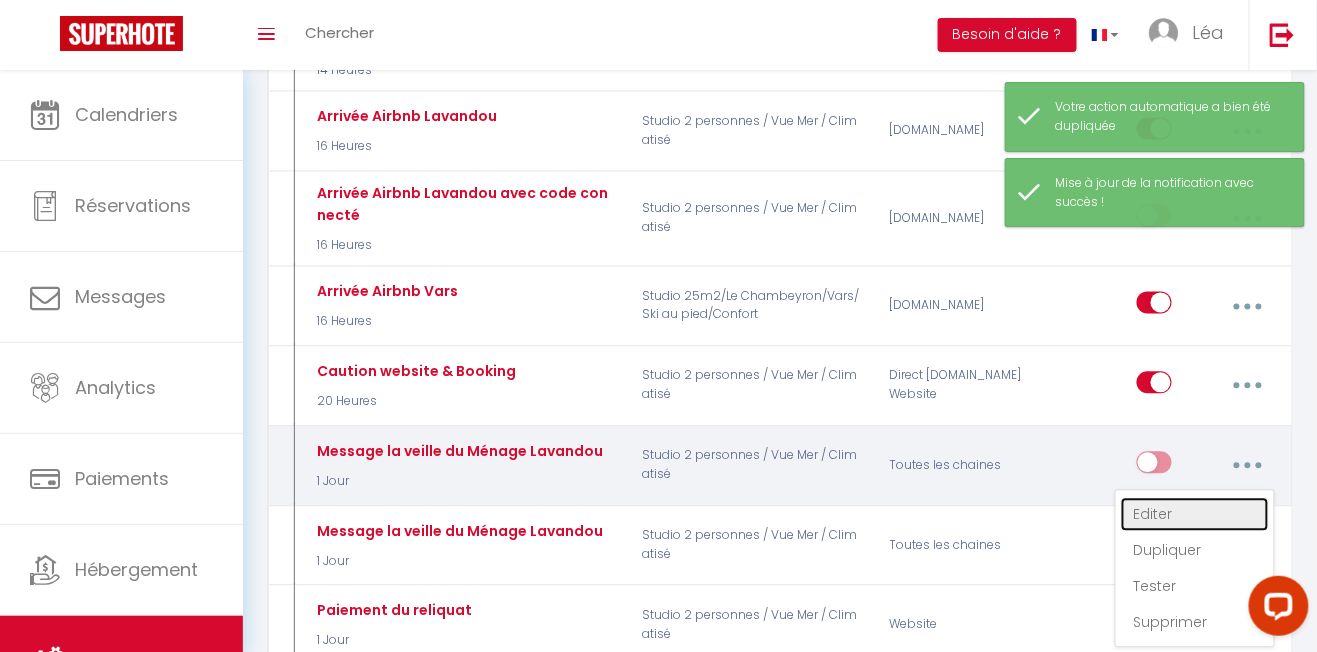 click on "Editer" at bounding box center (1195, 515) 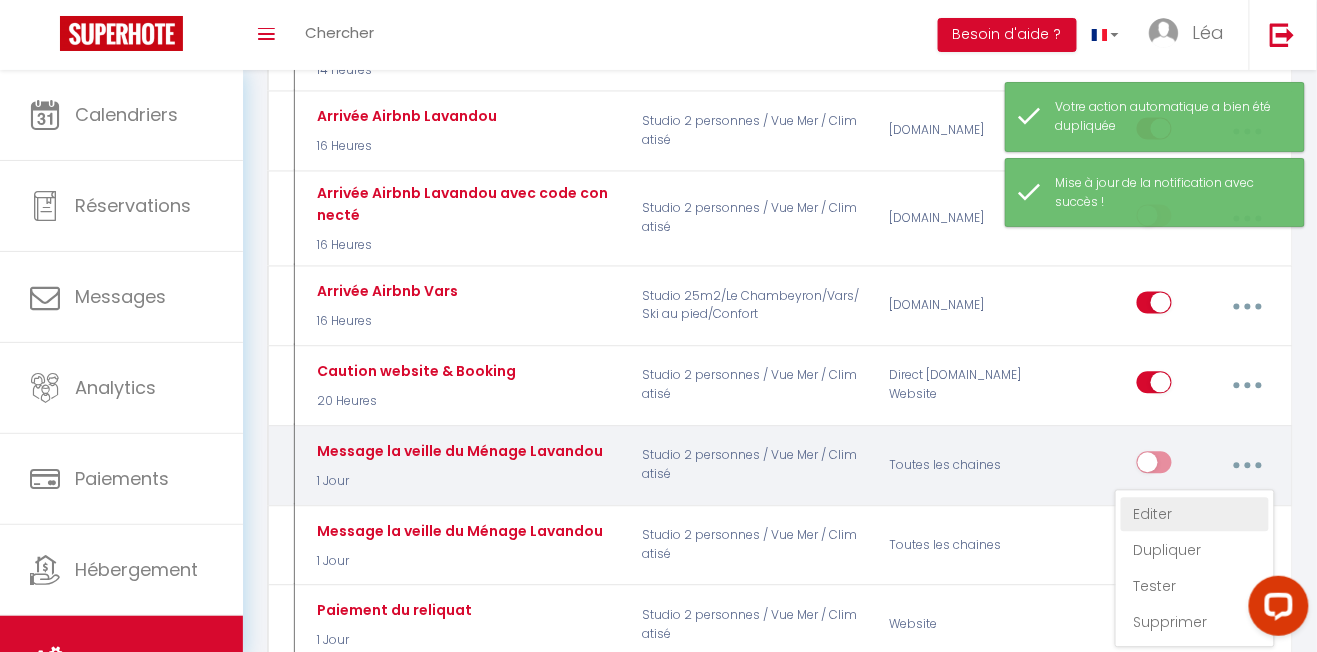 type on "Message la veille du Ménage Lavandou" 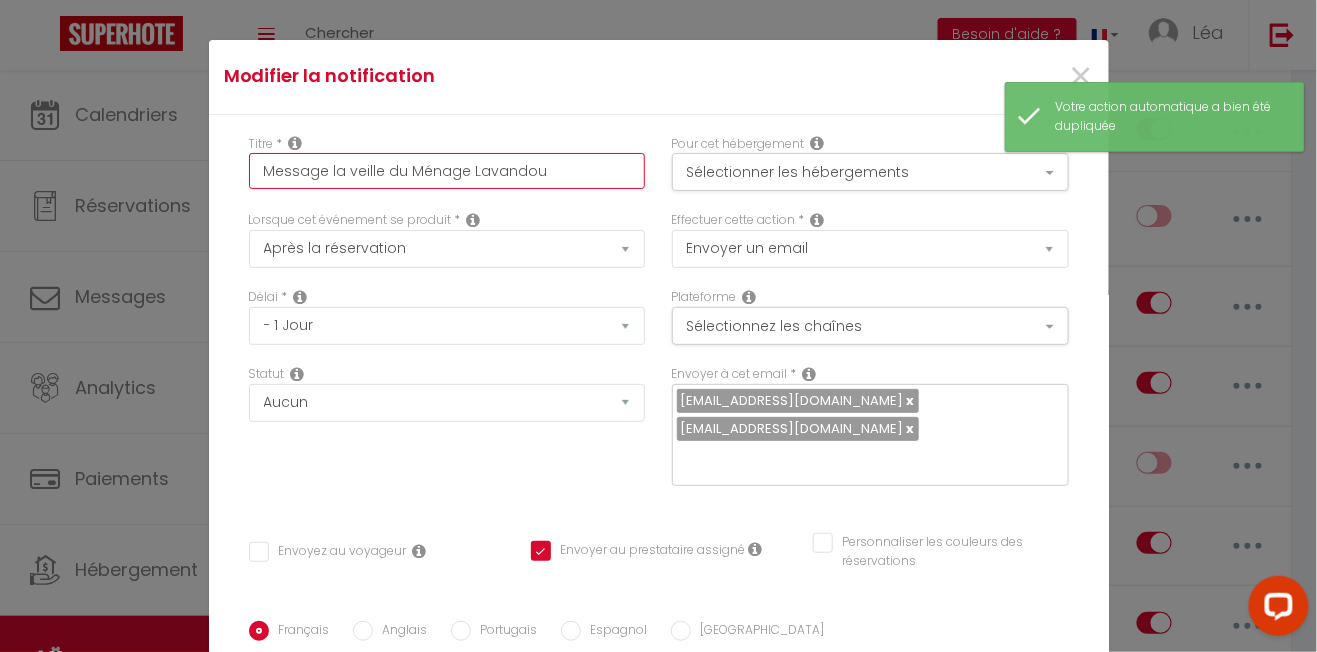 click on "Message la veille du Ménage Lavandou" at bounding box center (447, 171) 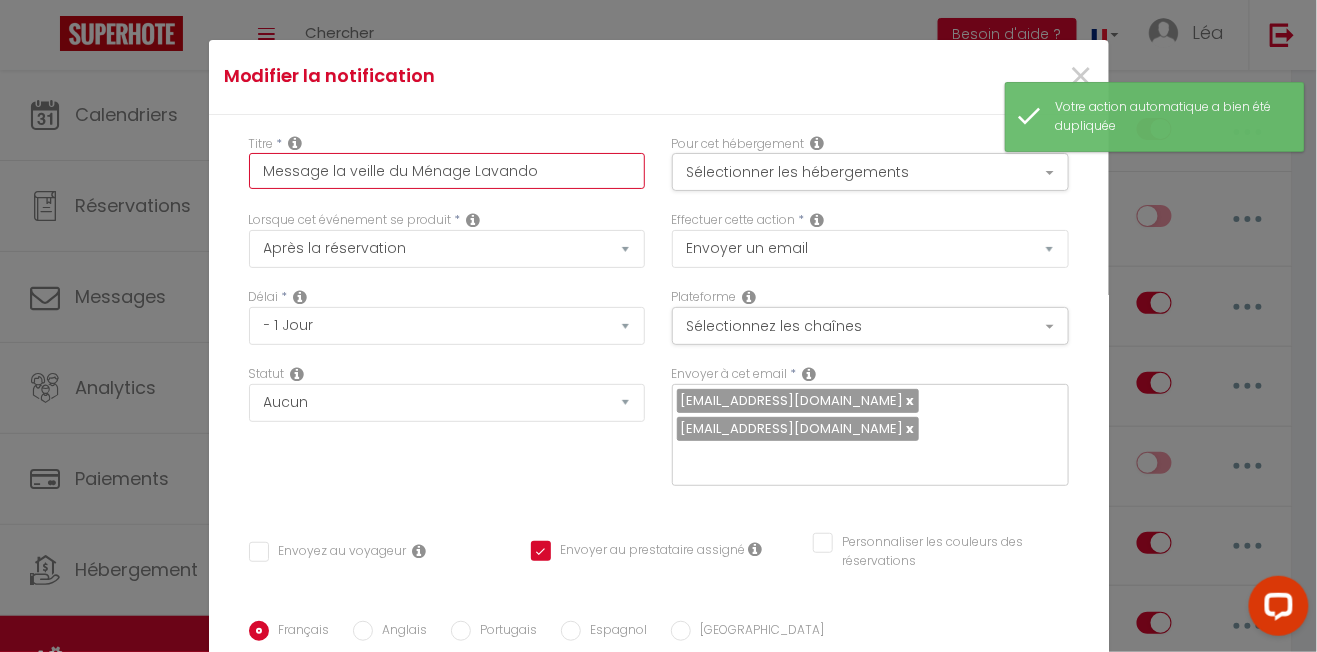 checkbox on "false" 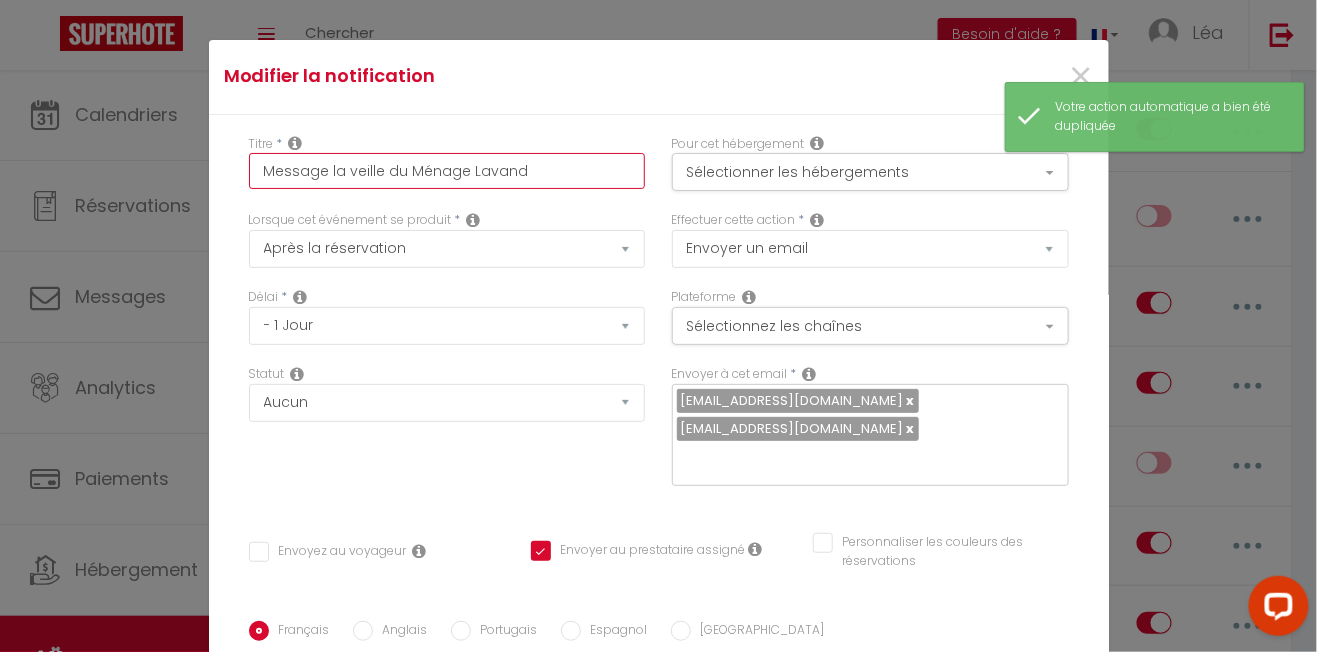 checkbox on "false" 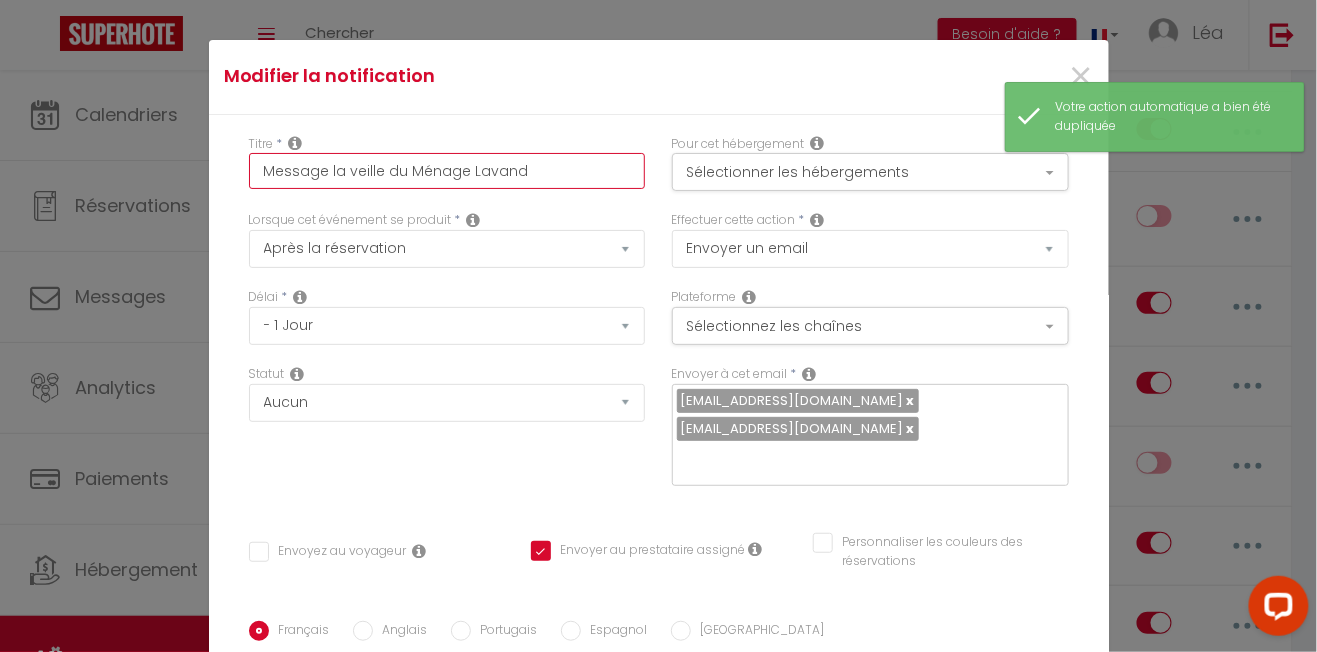 type on "Message la veille du Ménage Lavan" 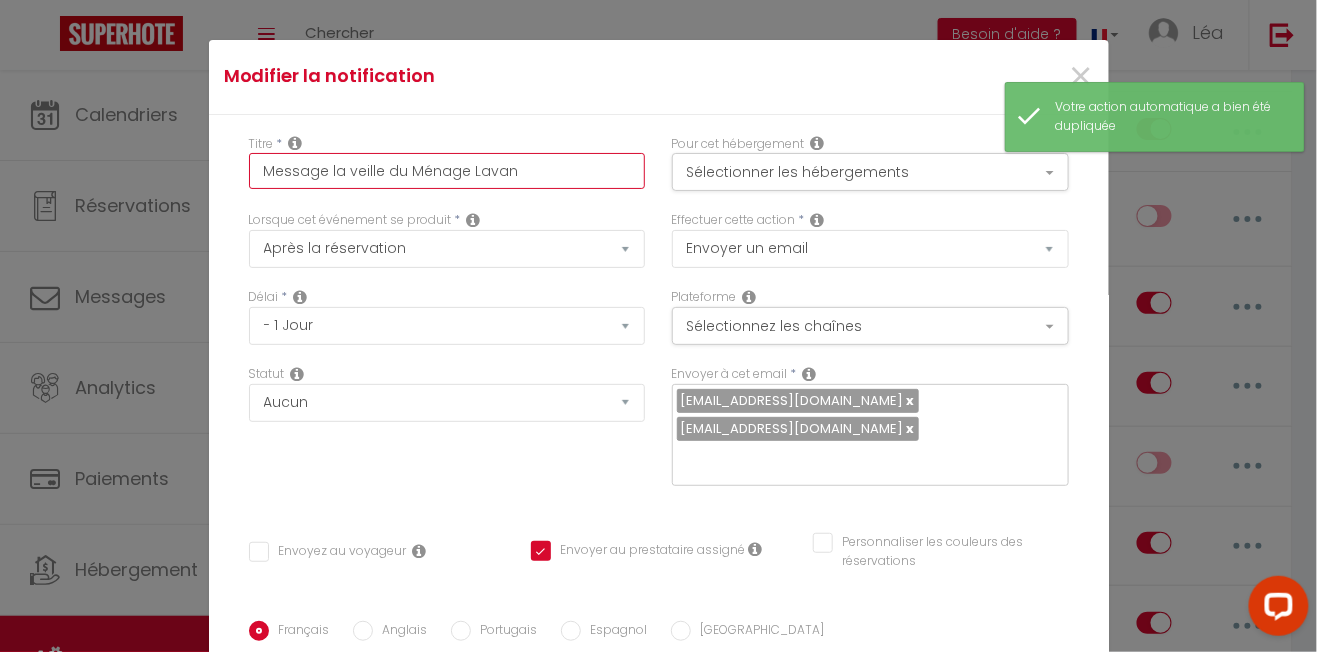 checkbox on "false" 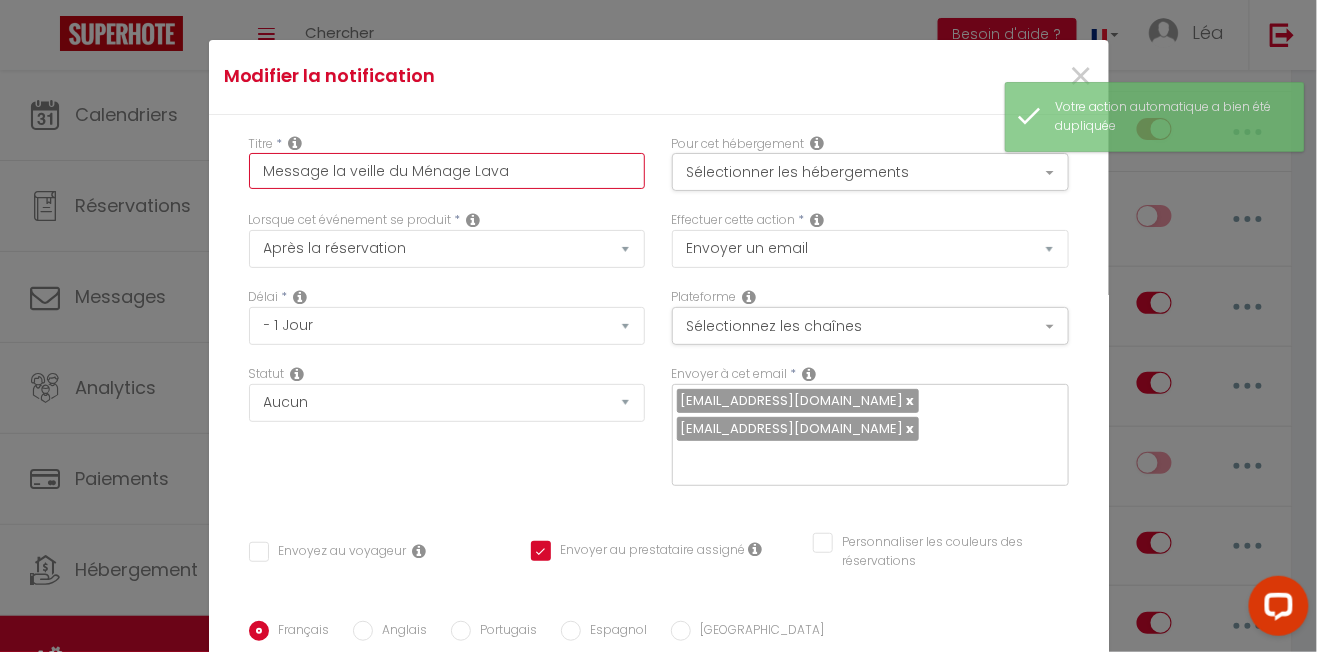 checkbox on "false" 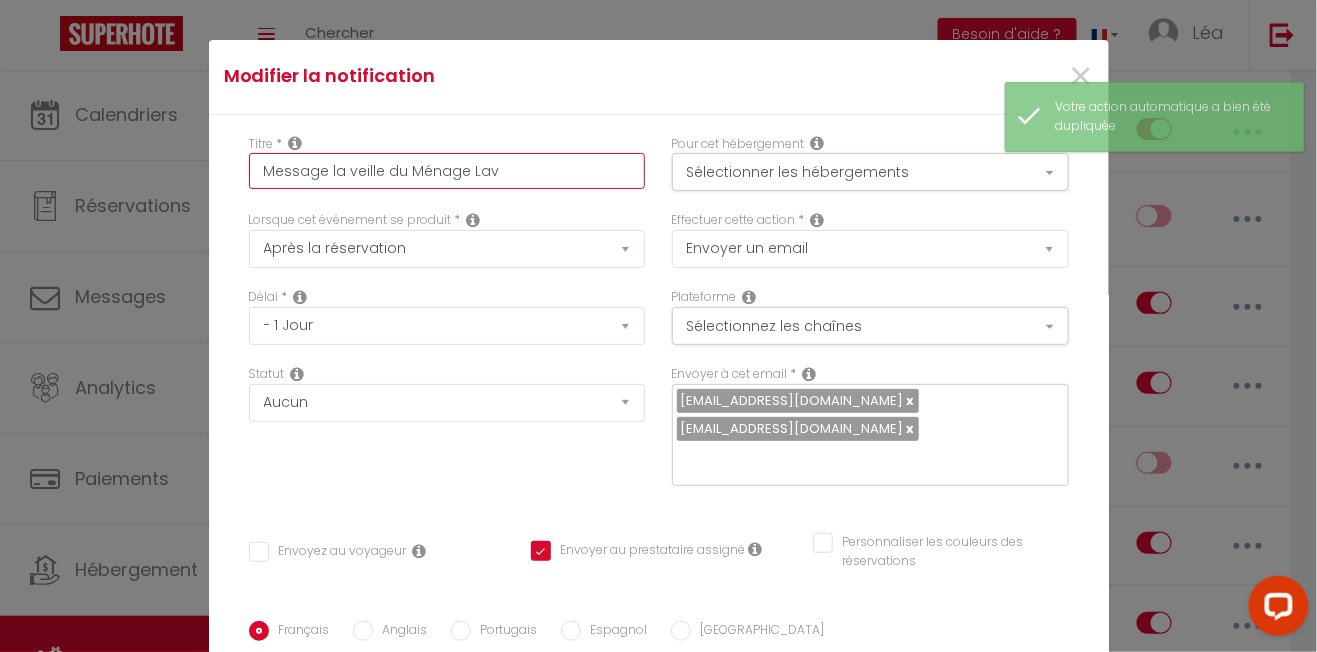 checkbox on "false" 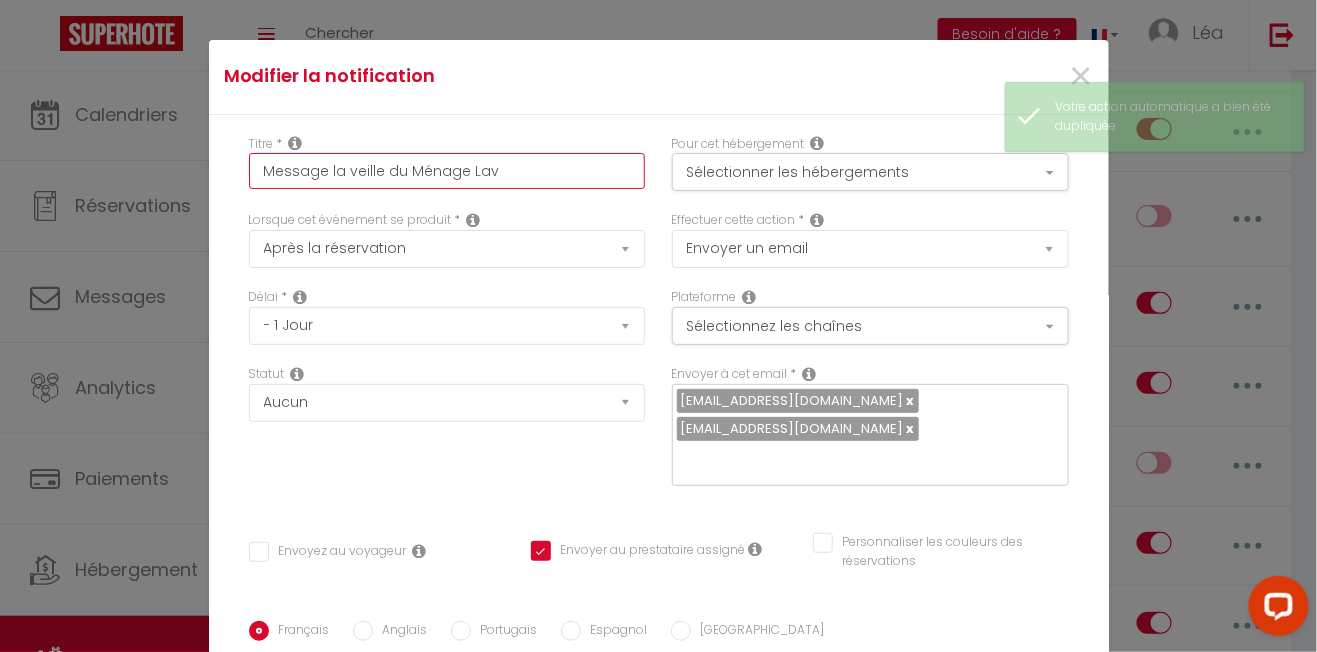 type on "Message la veille du Ménage La" 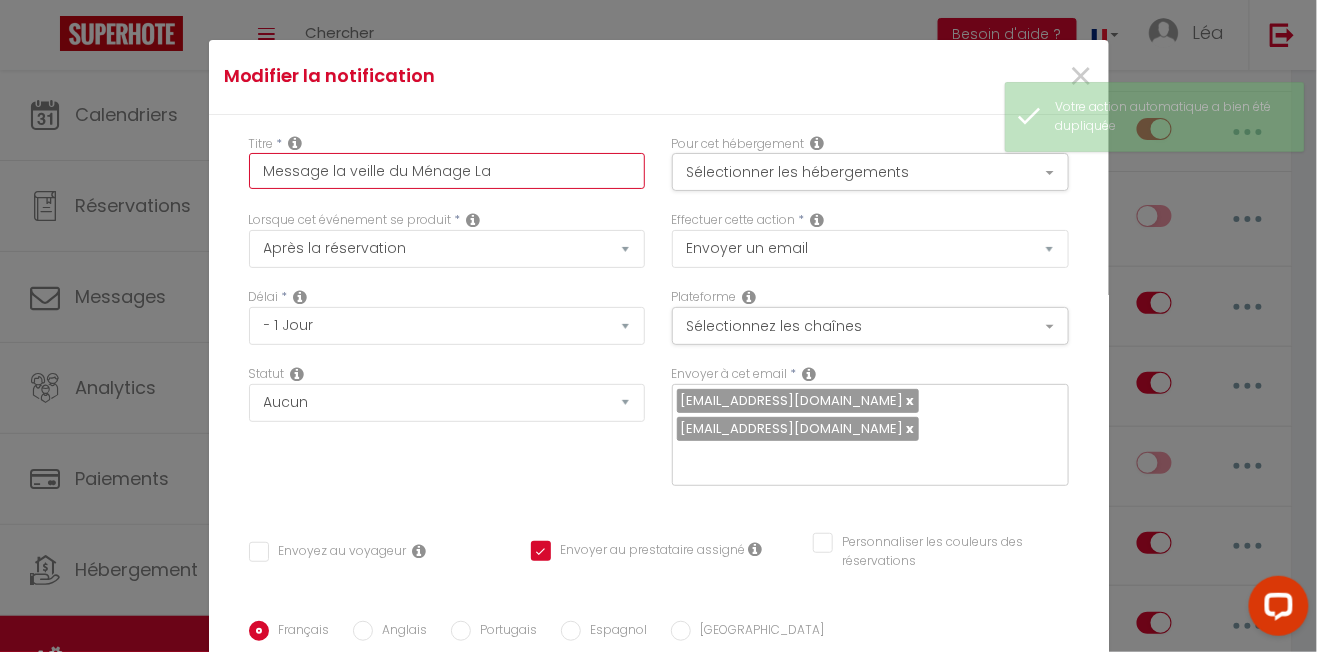 checkbox on "false" 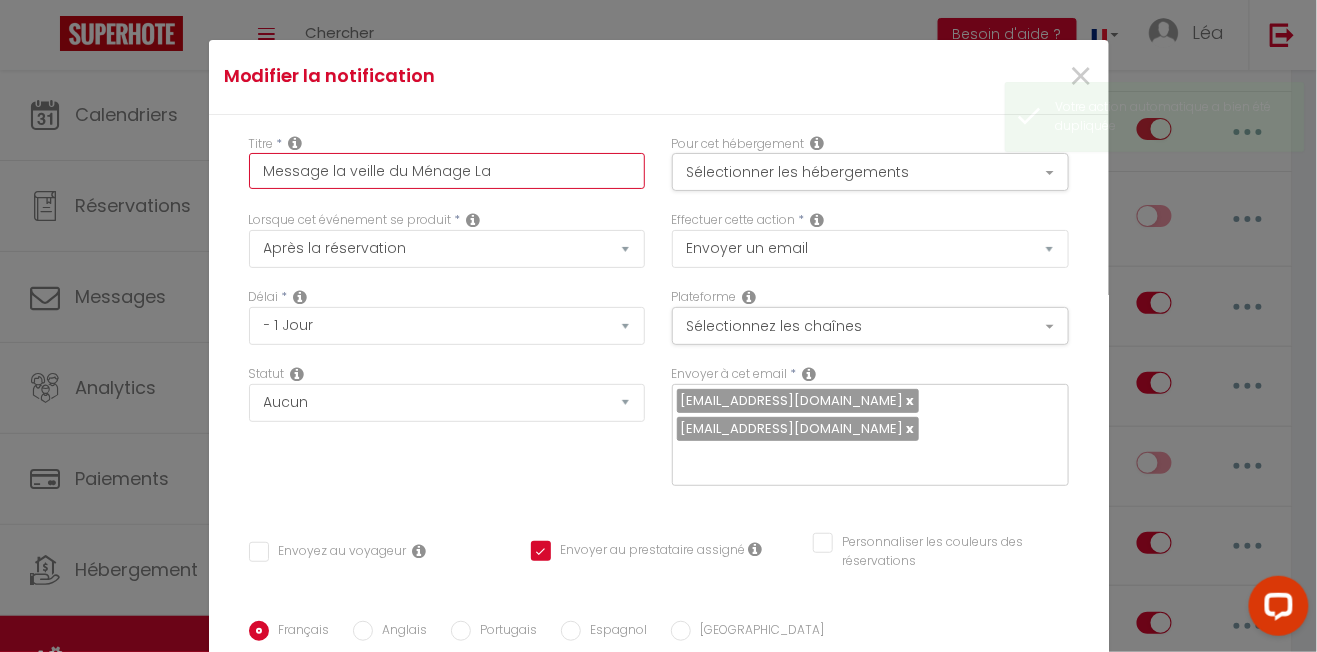 type on "Message la veille du Ménage L" 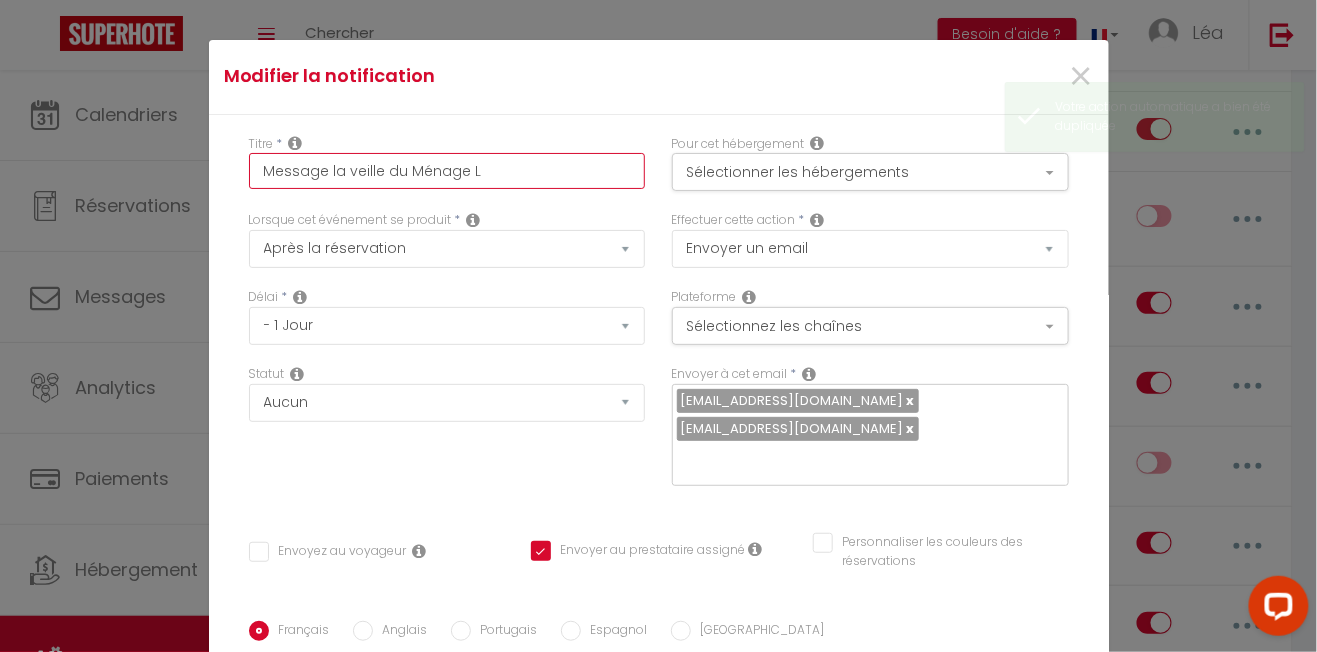 checkbox on "false" 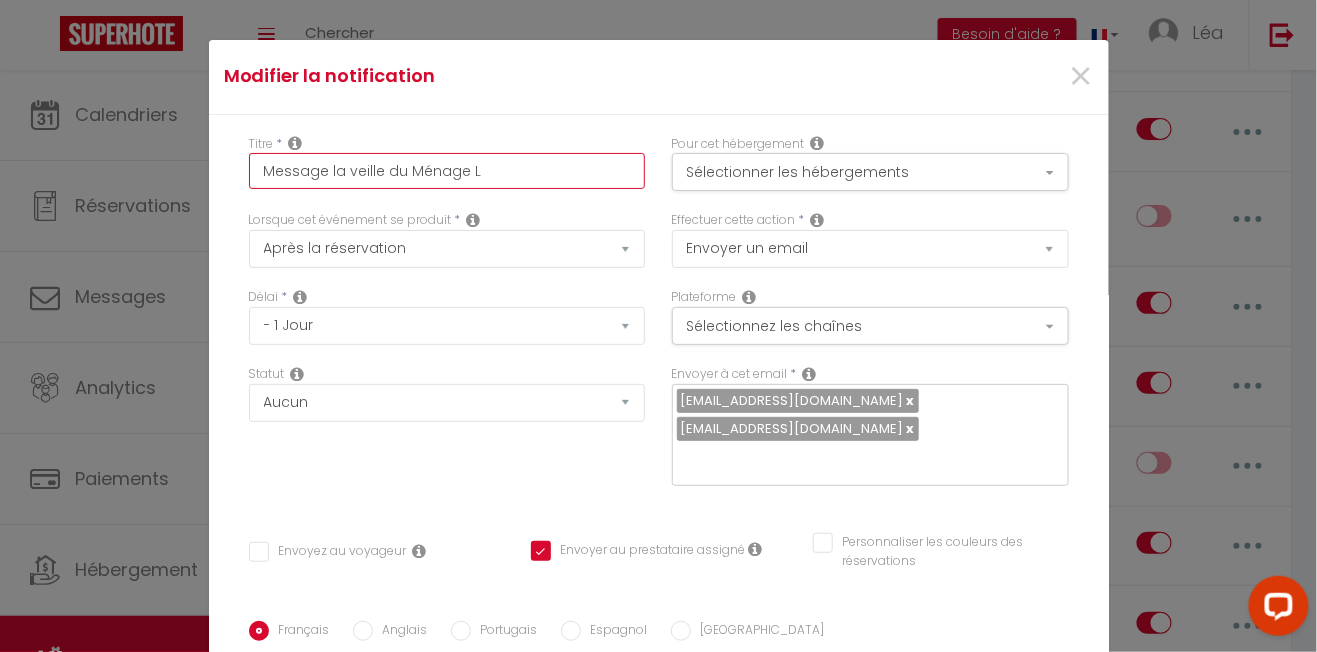 type on "Message la veille du Ménage" 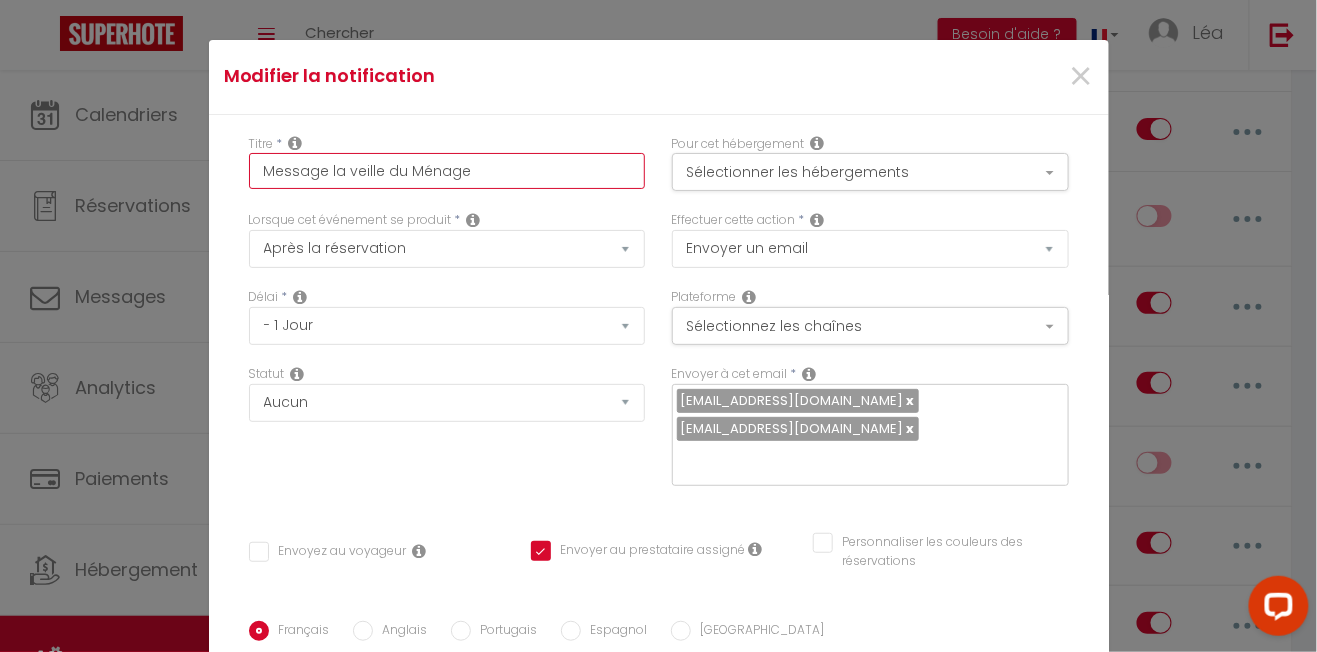 checkbox on "false" 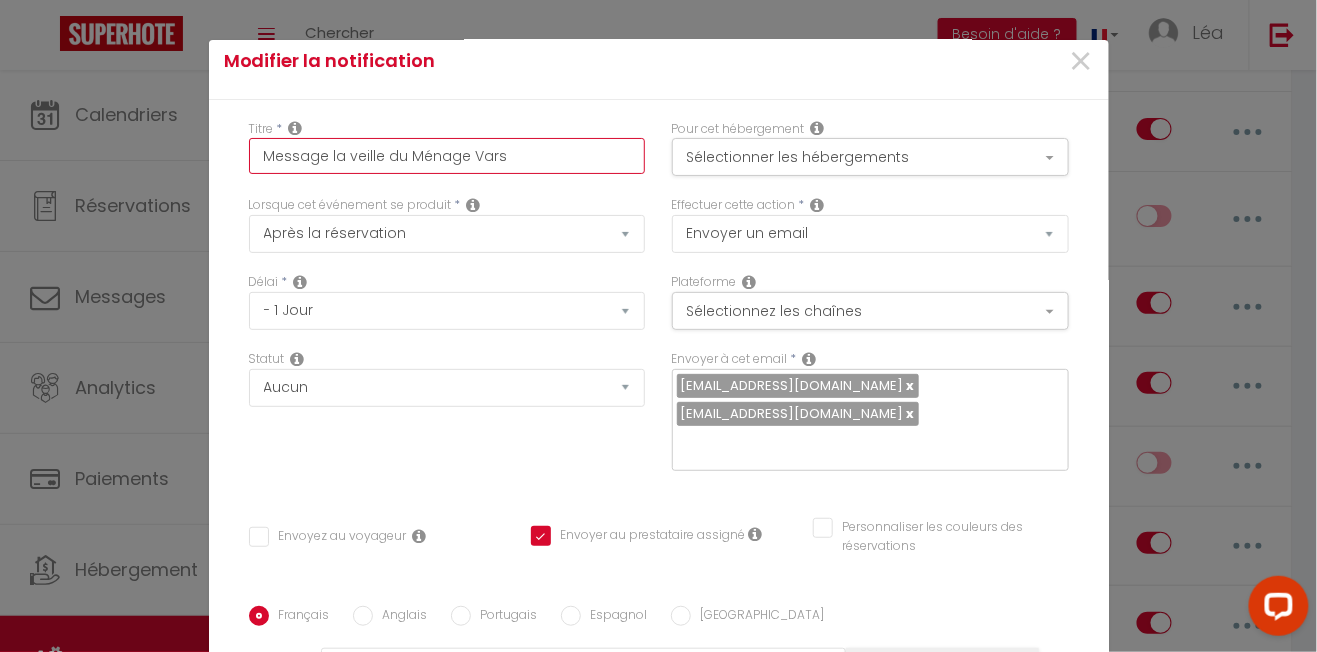scroll, scrollTop: 16, scrollLeft: 0, axis: vertical 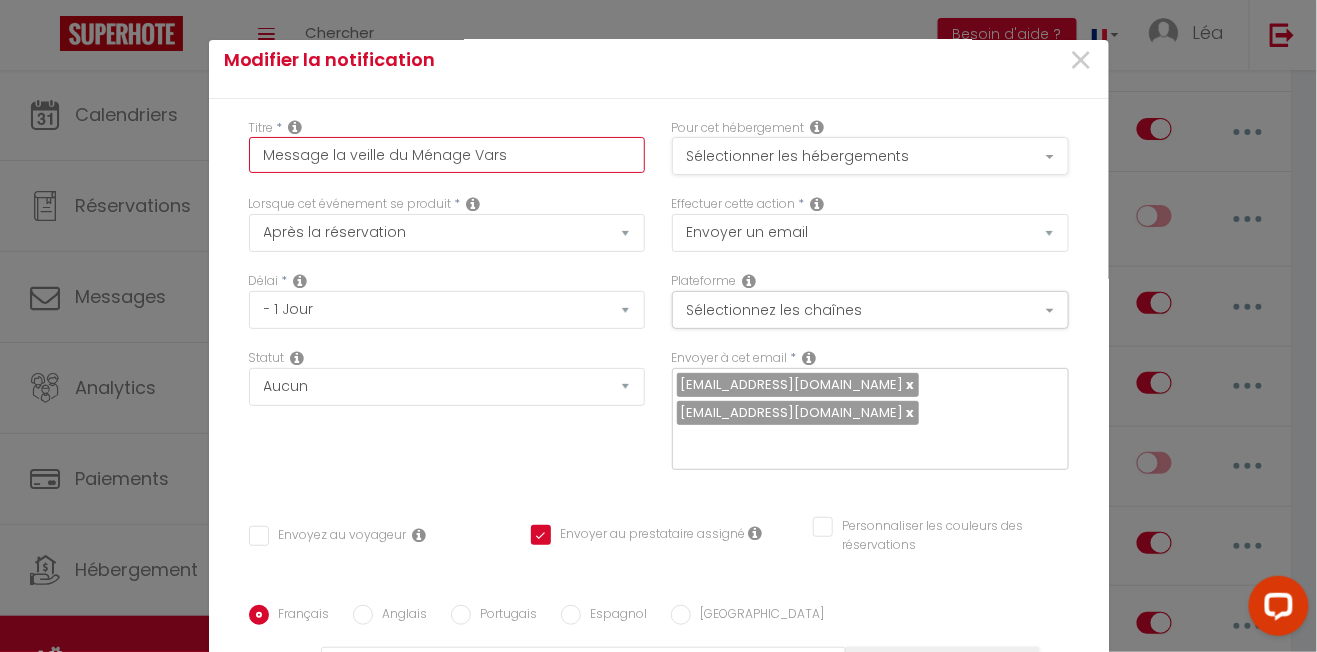 type on "Message la veille du Ménage Vars" 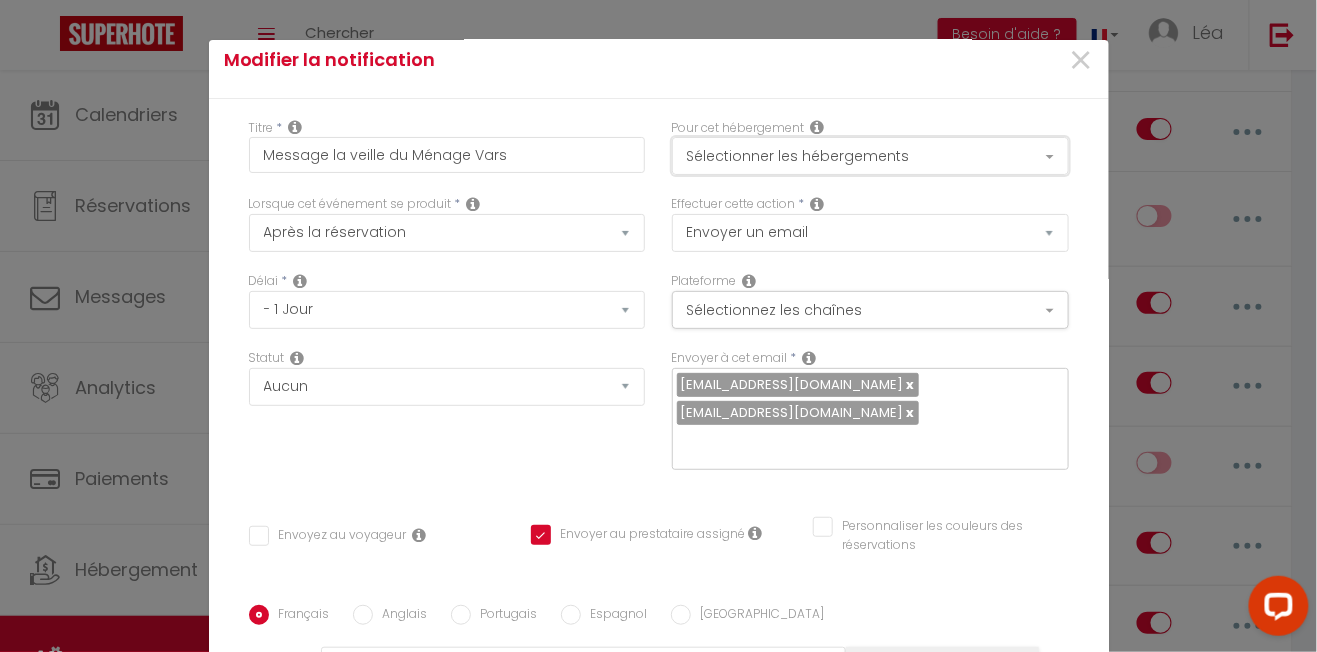 click on "Sélectionner les hébergements" at bounding box center [870, 156] 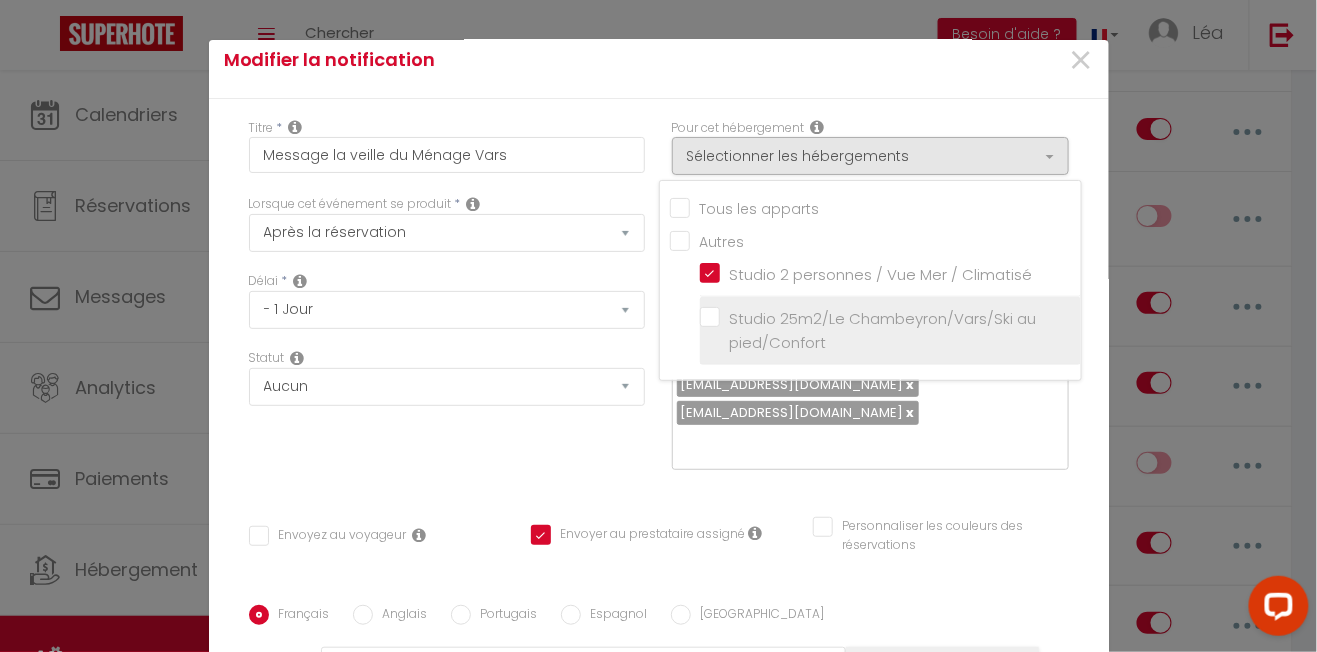 click on "Studio 25m2/Le Chambeyron/Vars/Ski au pied/Confort" at bounding box center (890, 331) 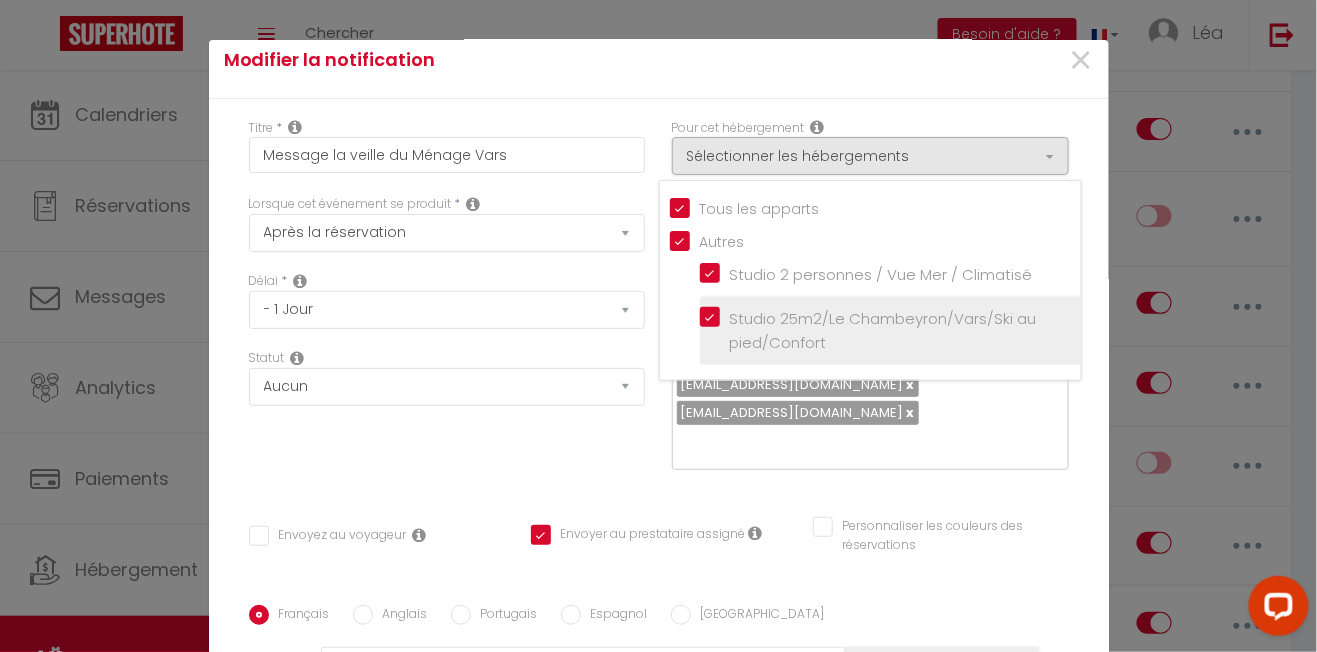 checkbox on "true" 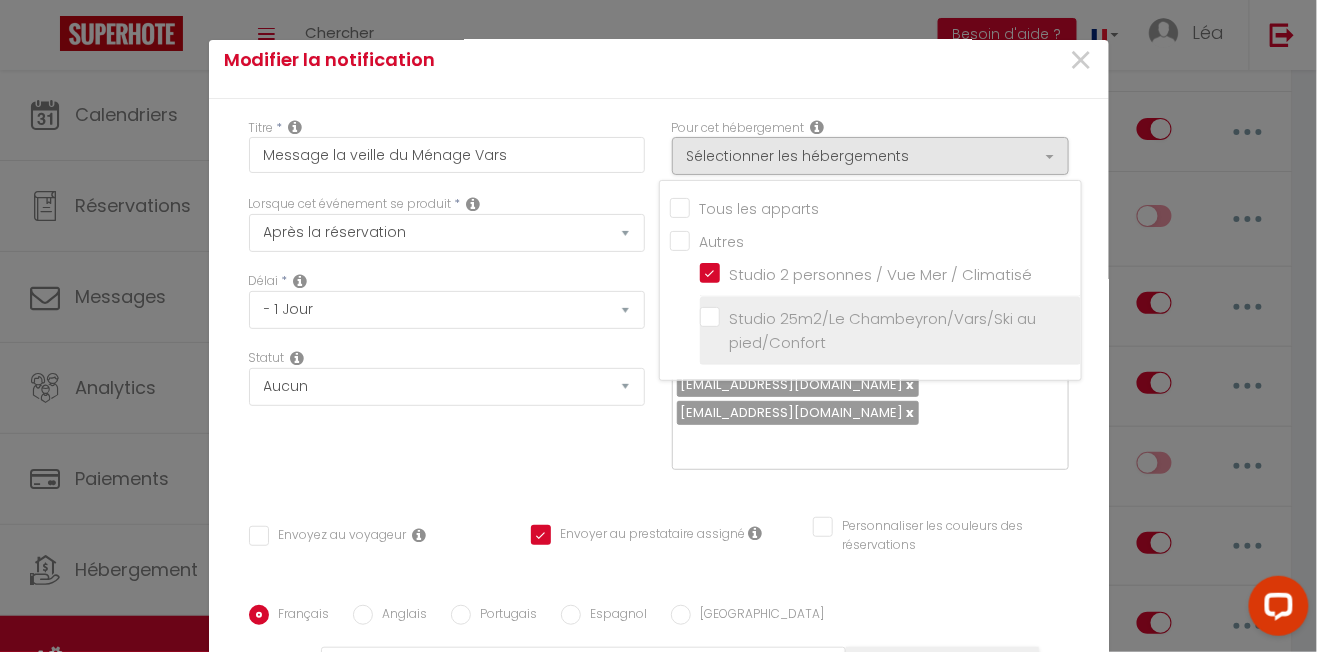 checkbox on "false" 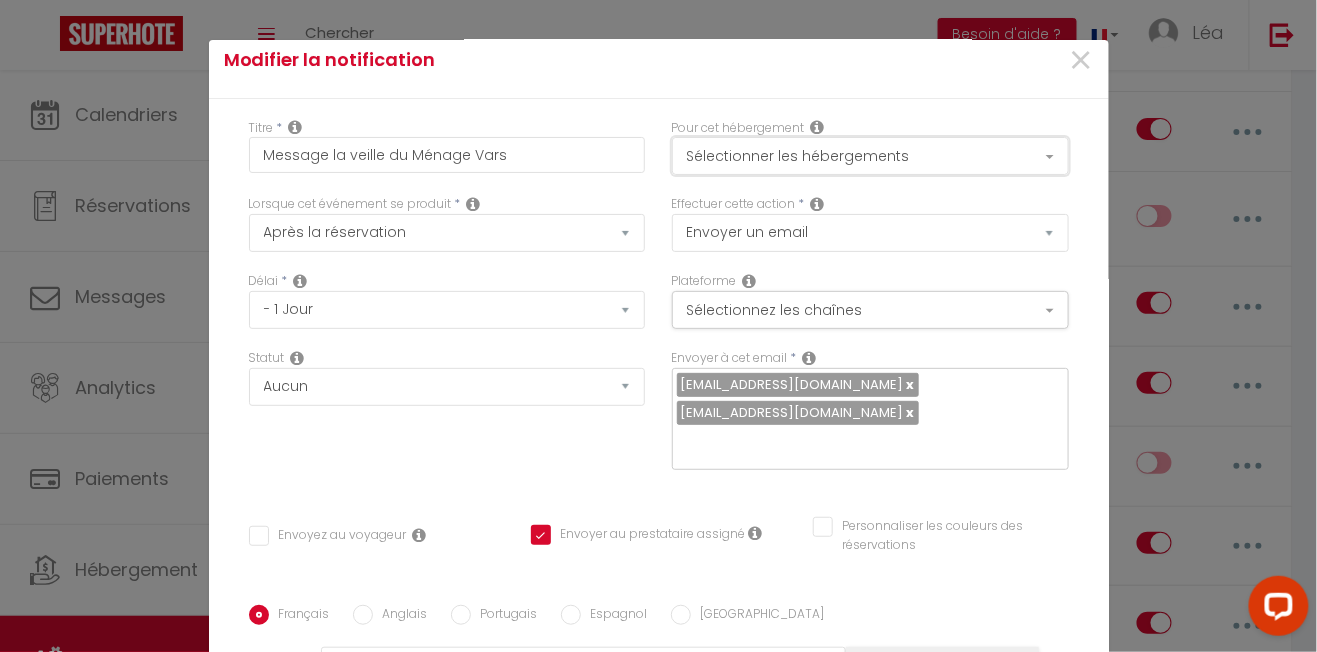 click on "Sélectionner les hébergements" at bounding box center [870, 156] 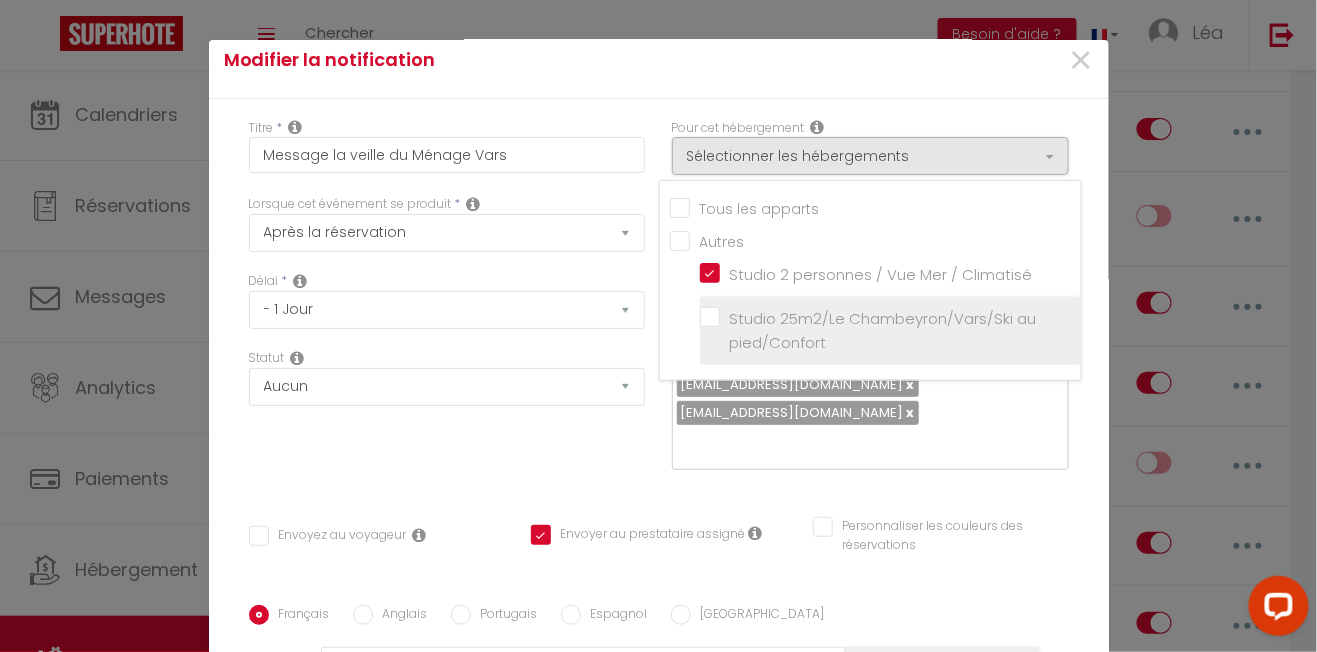 click on "Studio 25m2/Le Chambeyron/Vars/Ski au pied/Confort" at bounding box center (890, 331) 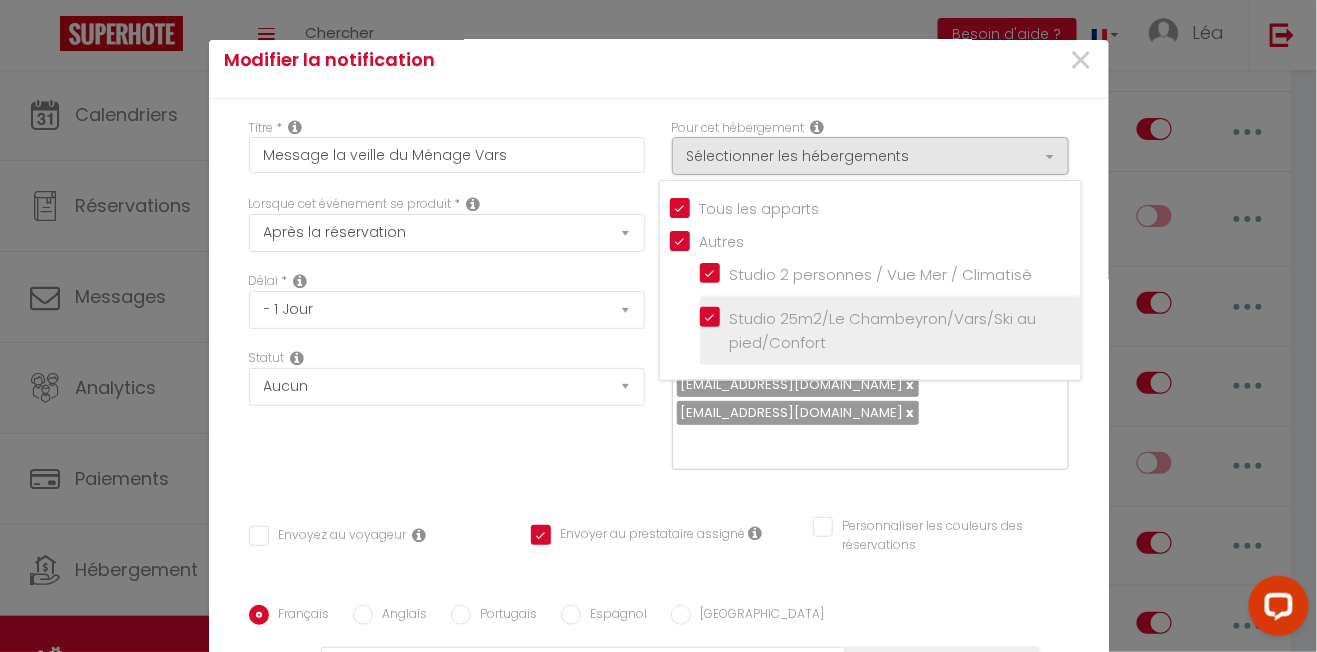 checkbox on "true" 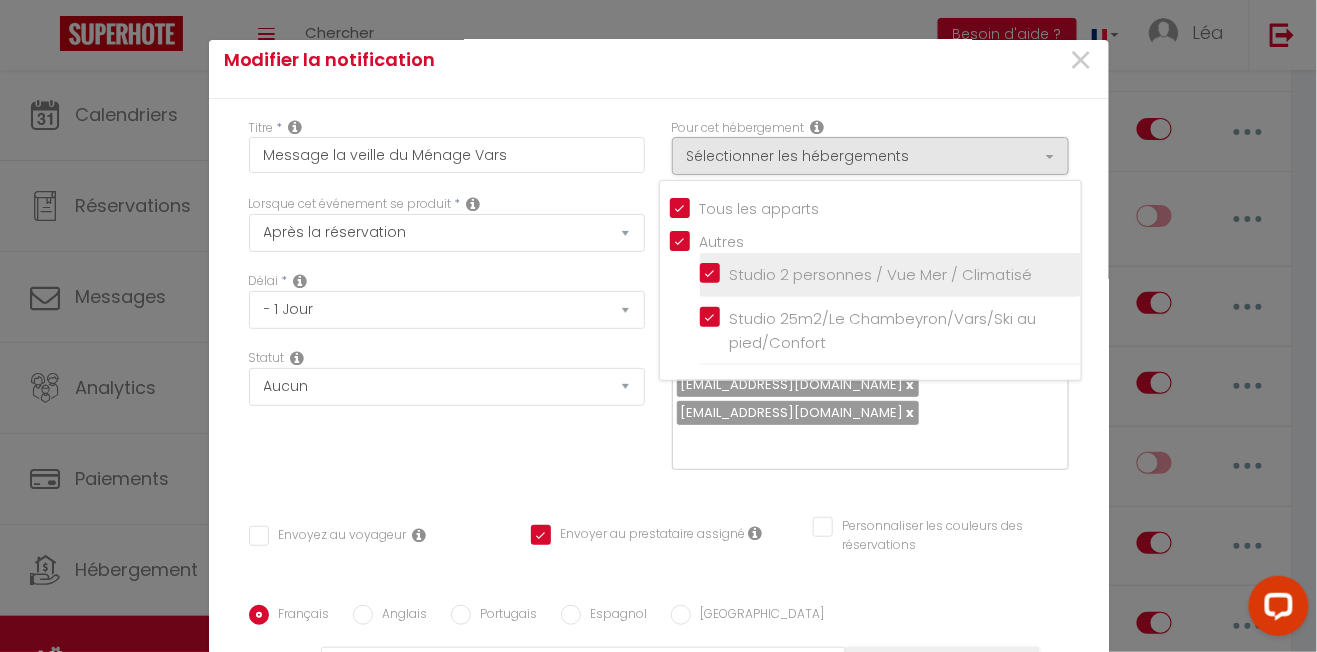 click on "Studio 2 personnes / Vue Mer / Climatisé" at bounding box center [890, 274] 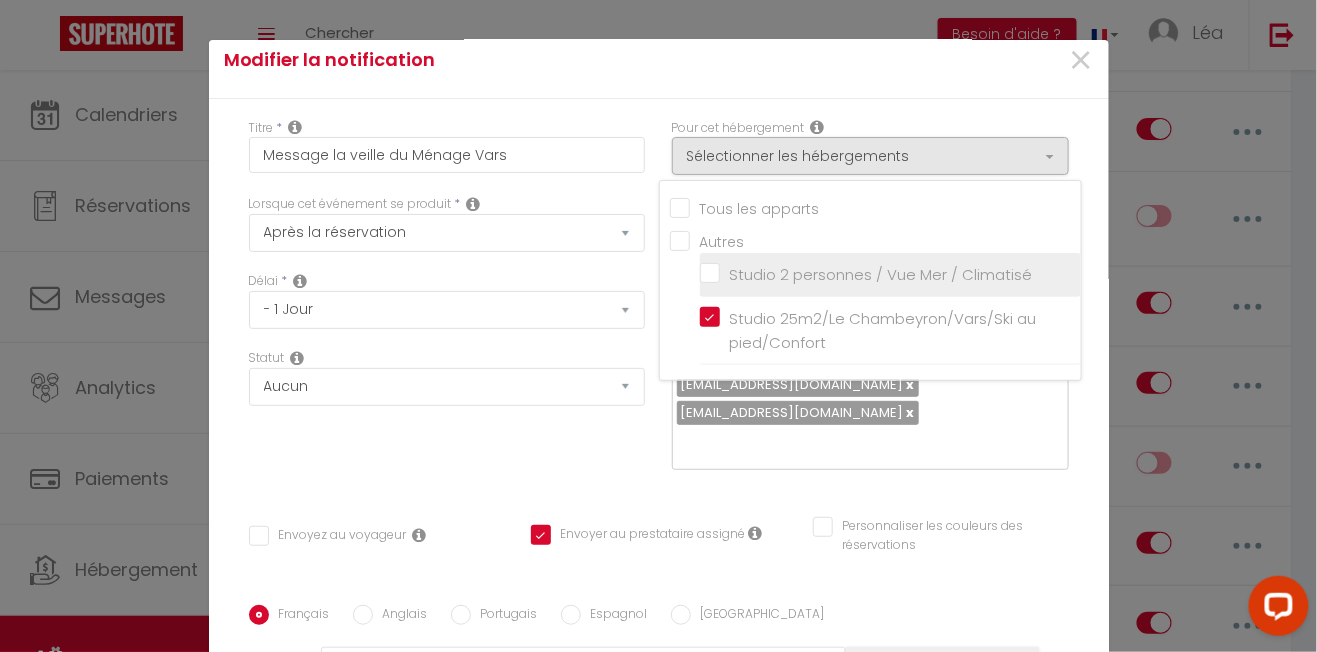 checkbox on "false" 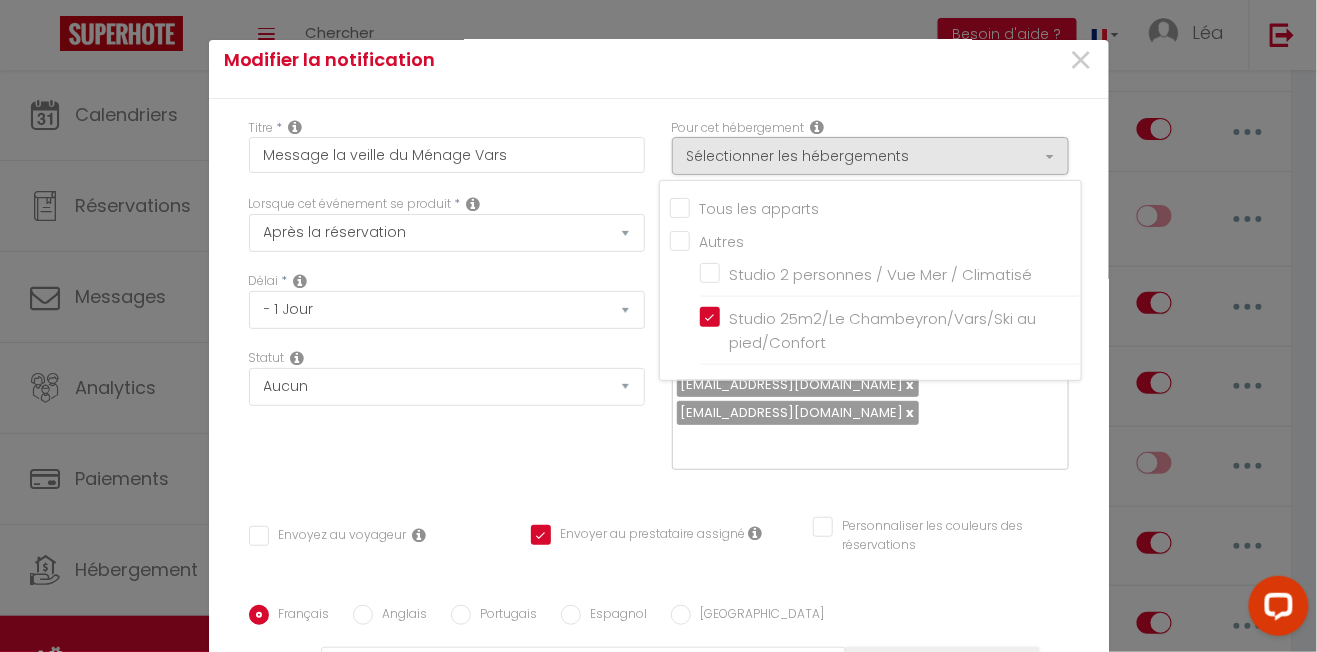 click at bounding box center [658, 326] 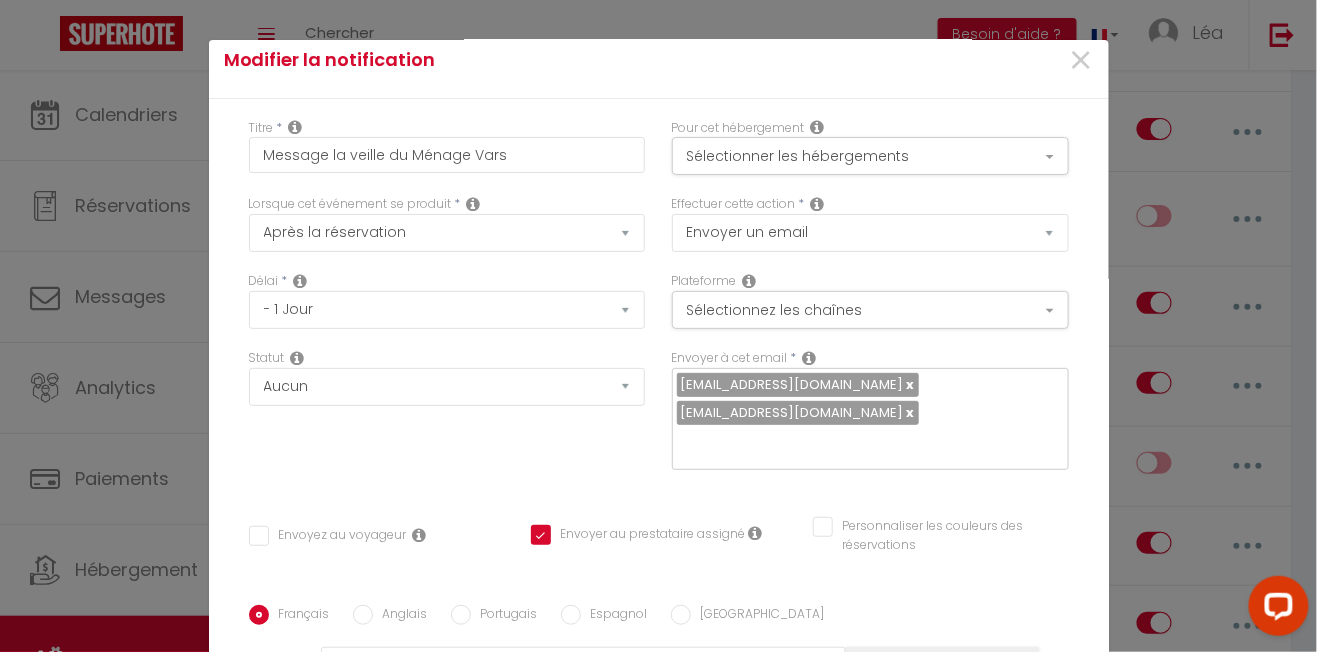 click at bounding box center [865, 443] 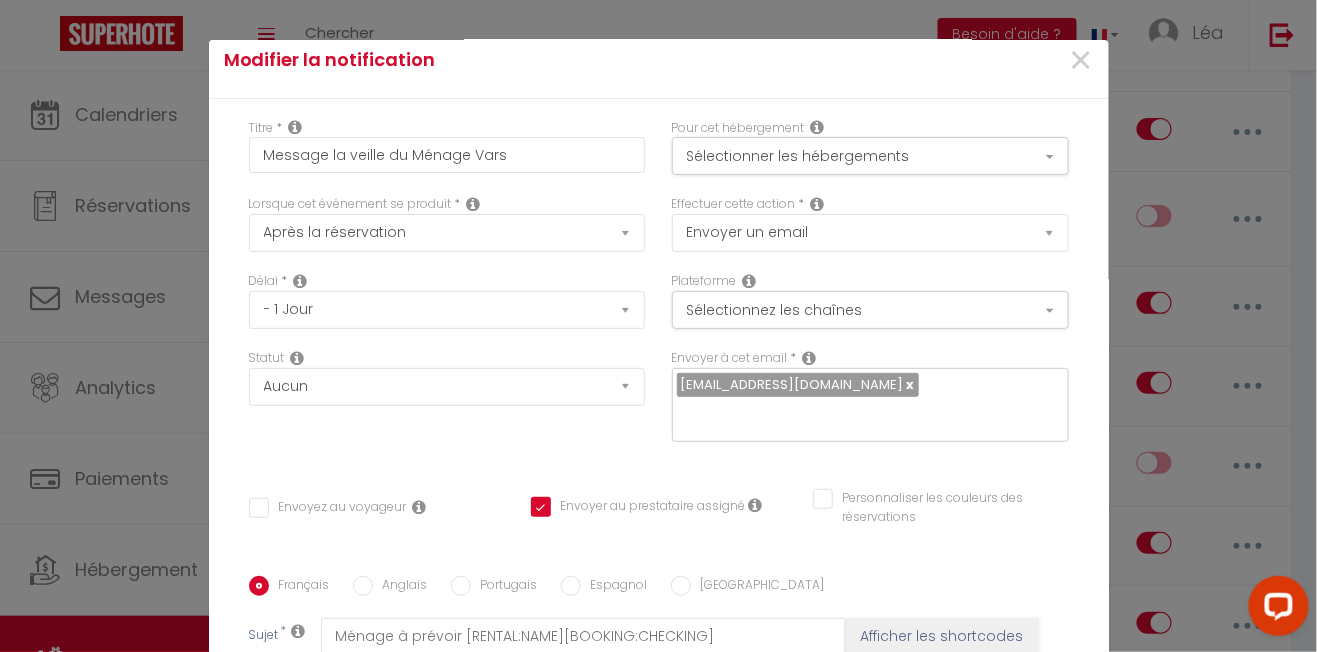 click on "[EMAIL_ADDRESS][DOMAIN_NAME]" at bounding box center [870, 405] 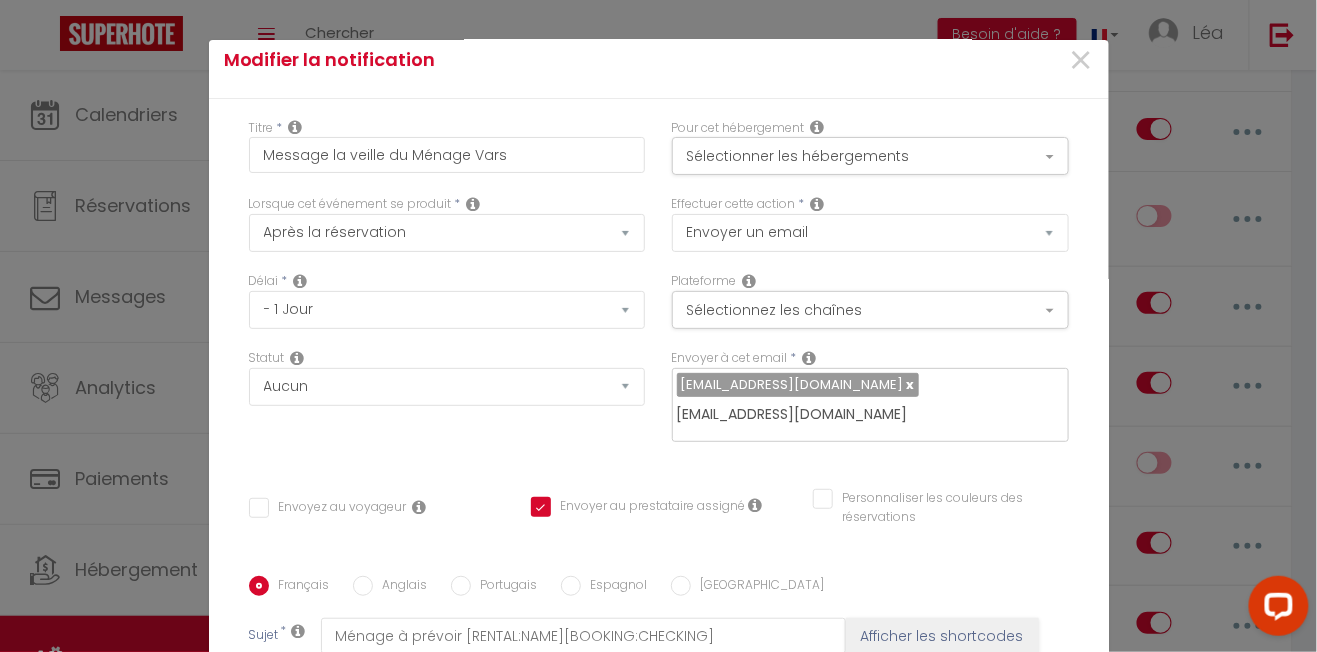 type on "elodiemars@live.fr" 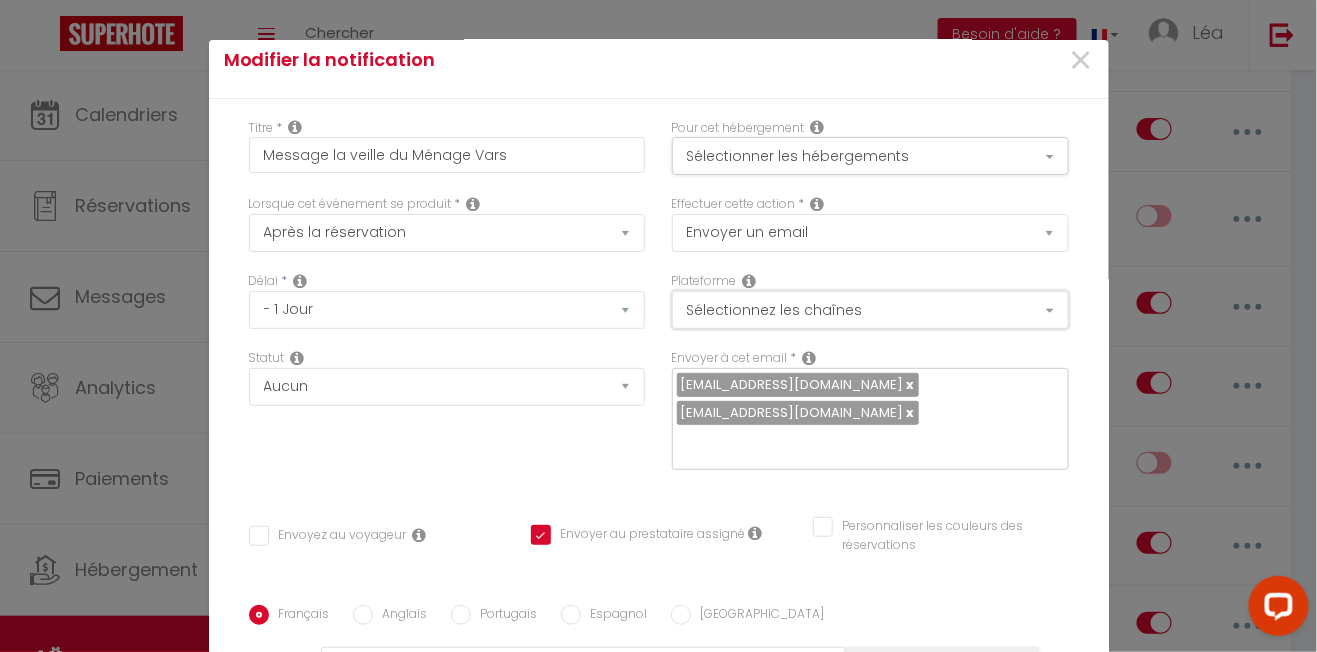click on "Sélectionnez les chaînes" at bounding box center [870, 310] 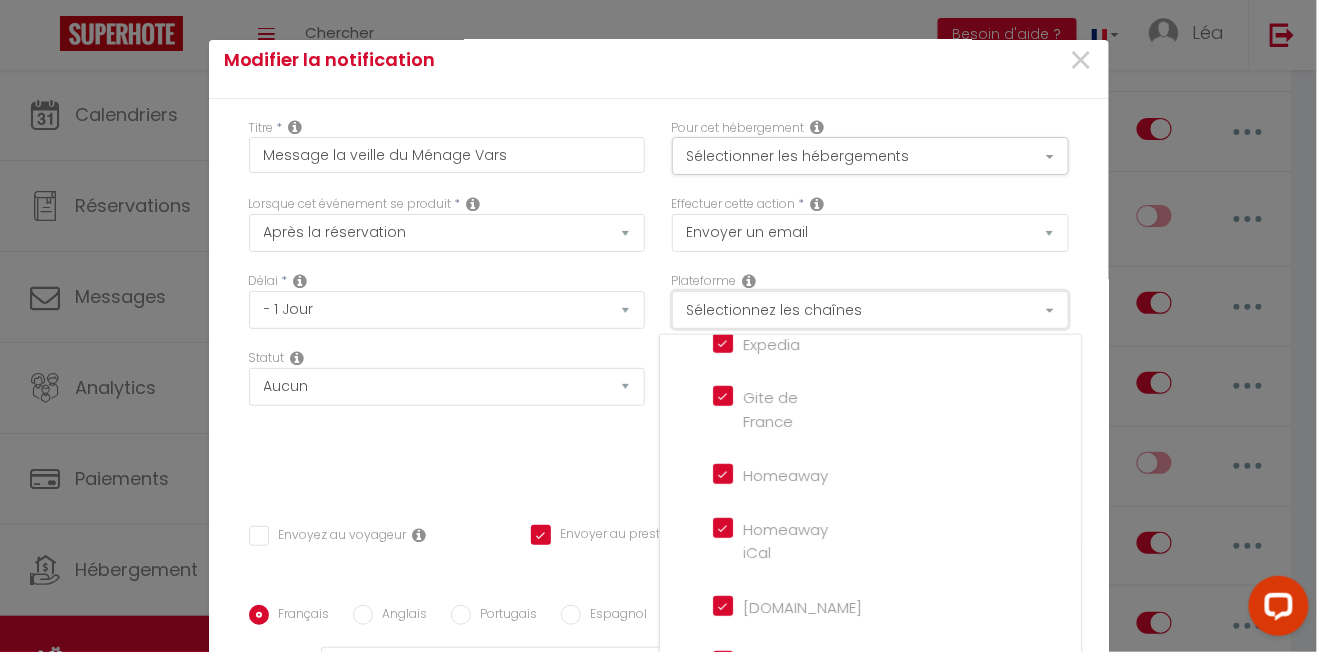 scroll, scrollTop: 457, scrollLeft: 0, axis: vertical 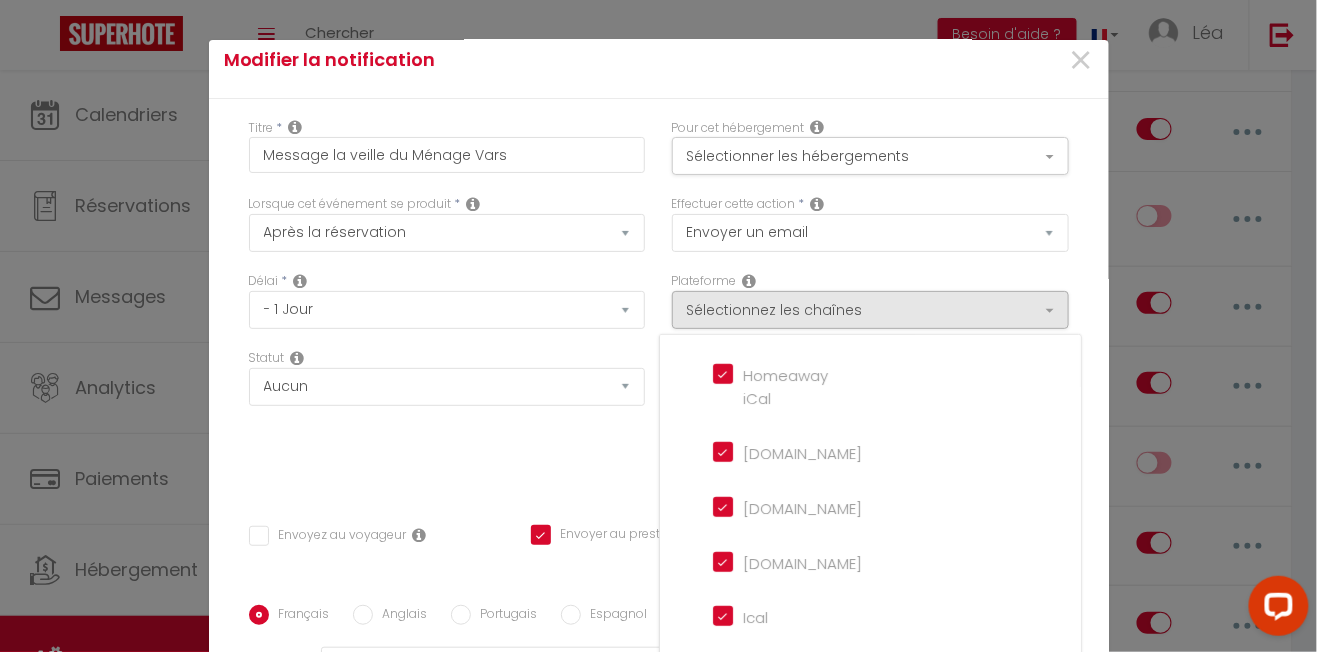 click at bounding box center (658, 326) 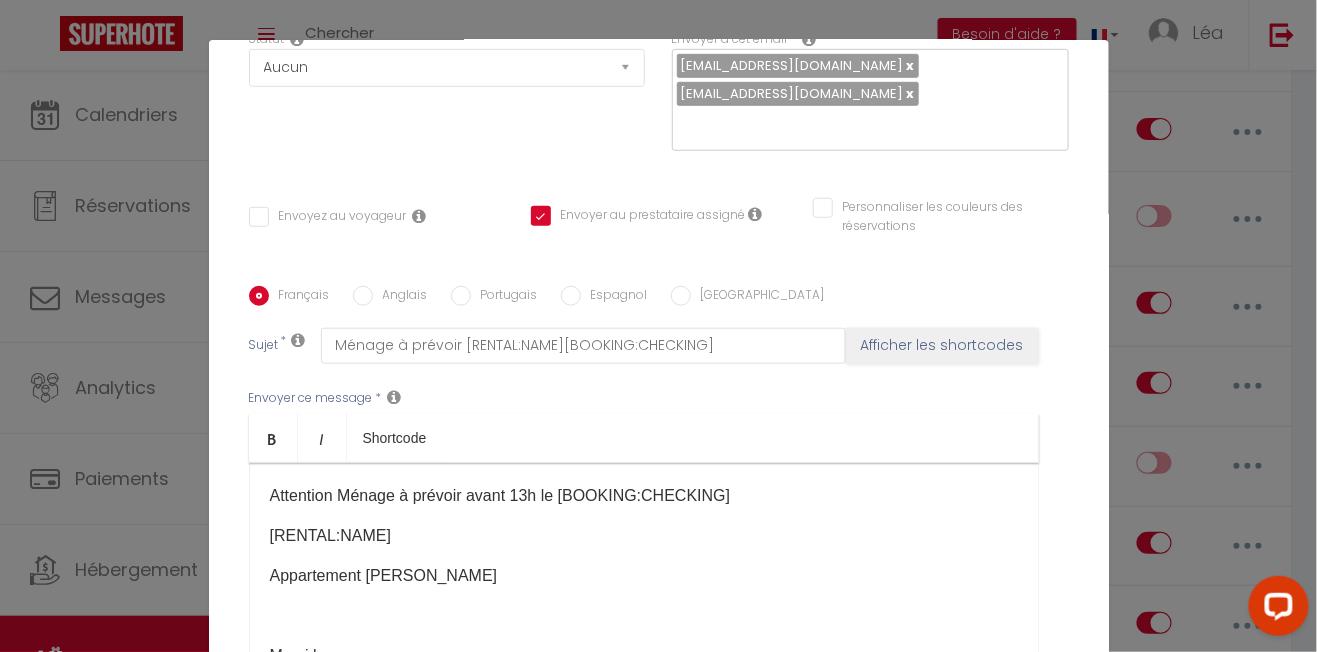 scroll, scrollTop: 338, scrollLeft: 0, axis: vertical 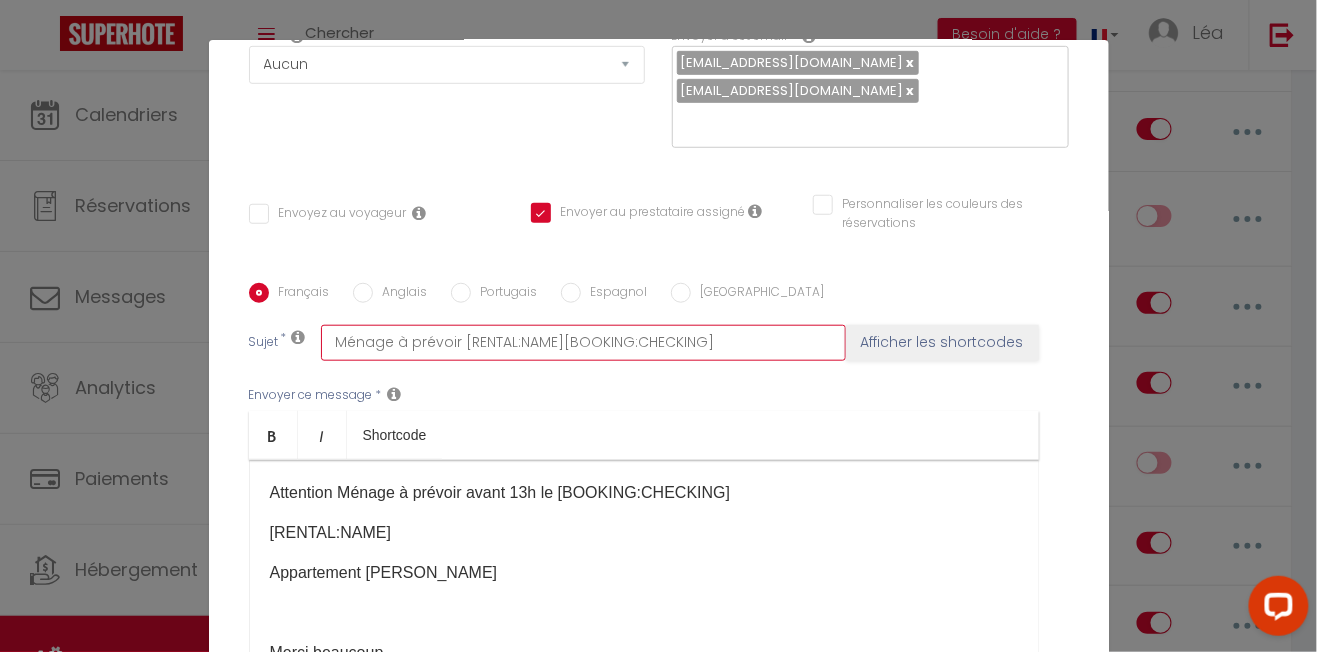click on "Ménage à prévoir [RENTAL:NAME][BOOKING:CHECKING]" at bounding box center [583, 343] 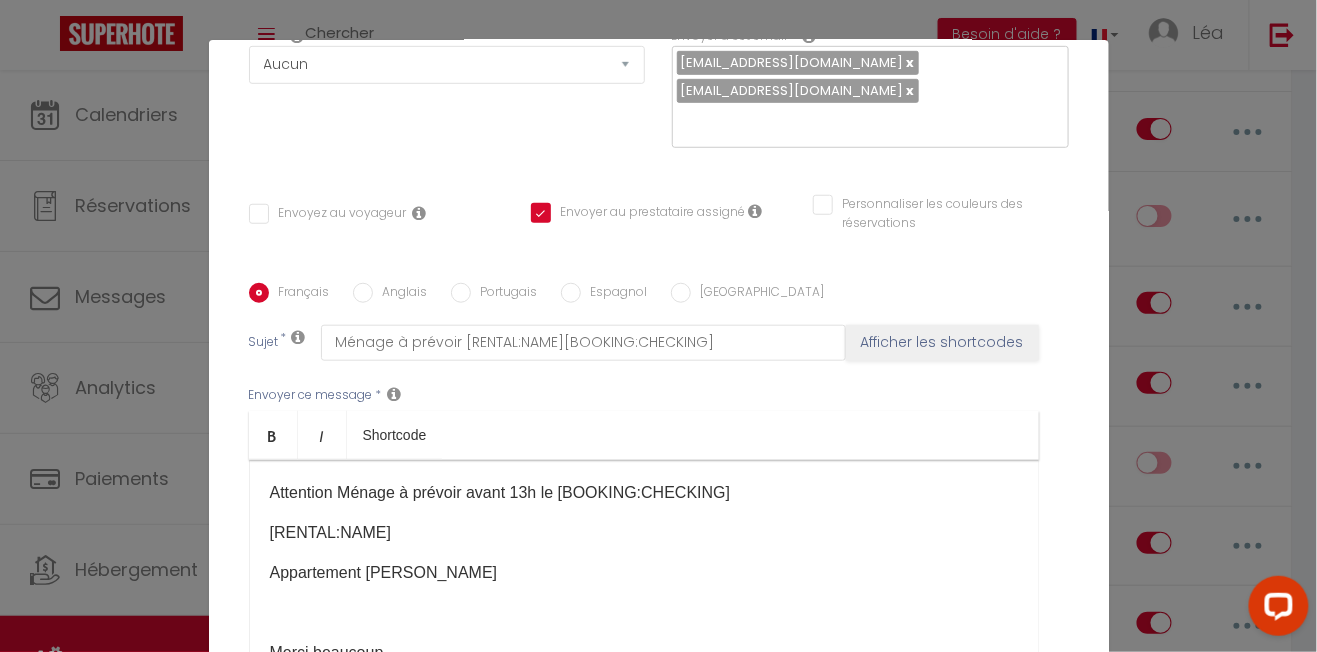 click on "Attention Ménage à prévoir avant 13h le [BOOKING:CHECKING] ​" at bounding box center (644, 493) 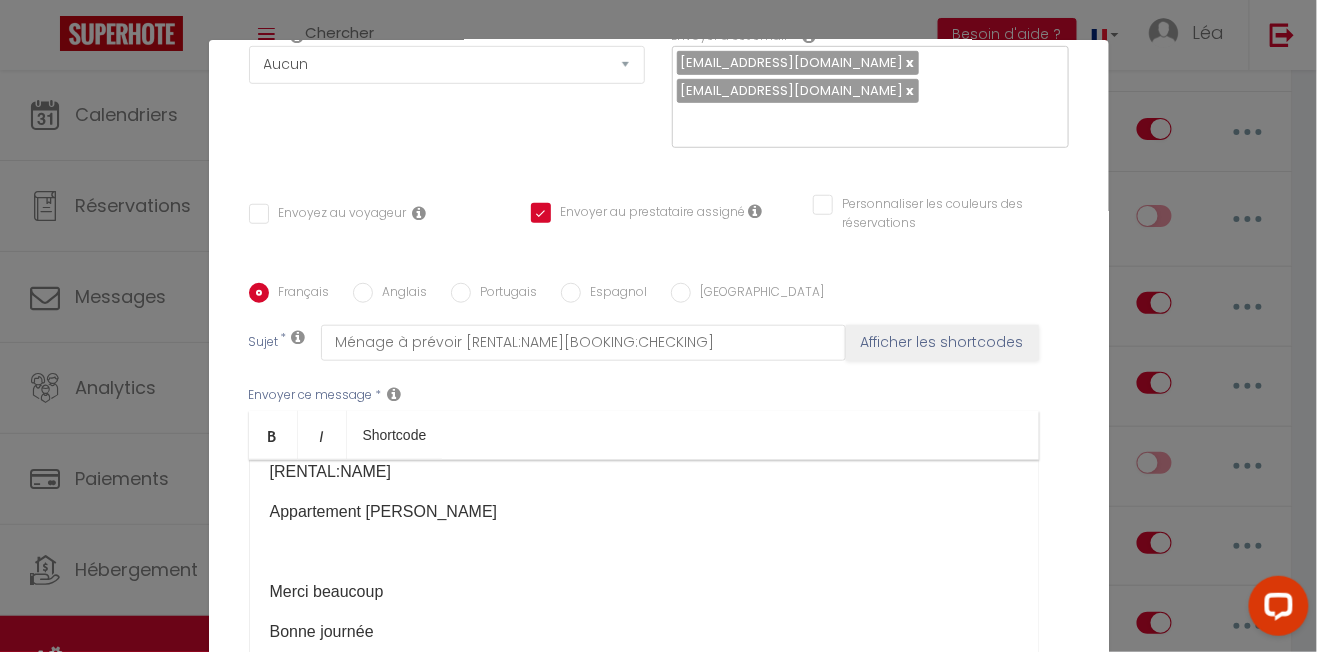 scroll, scrollTop: 0, scrollLeft: 0, axis: both 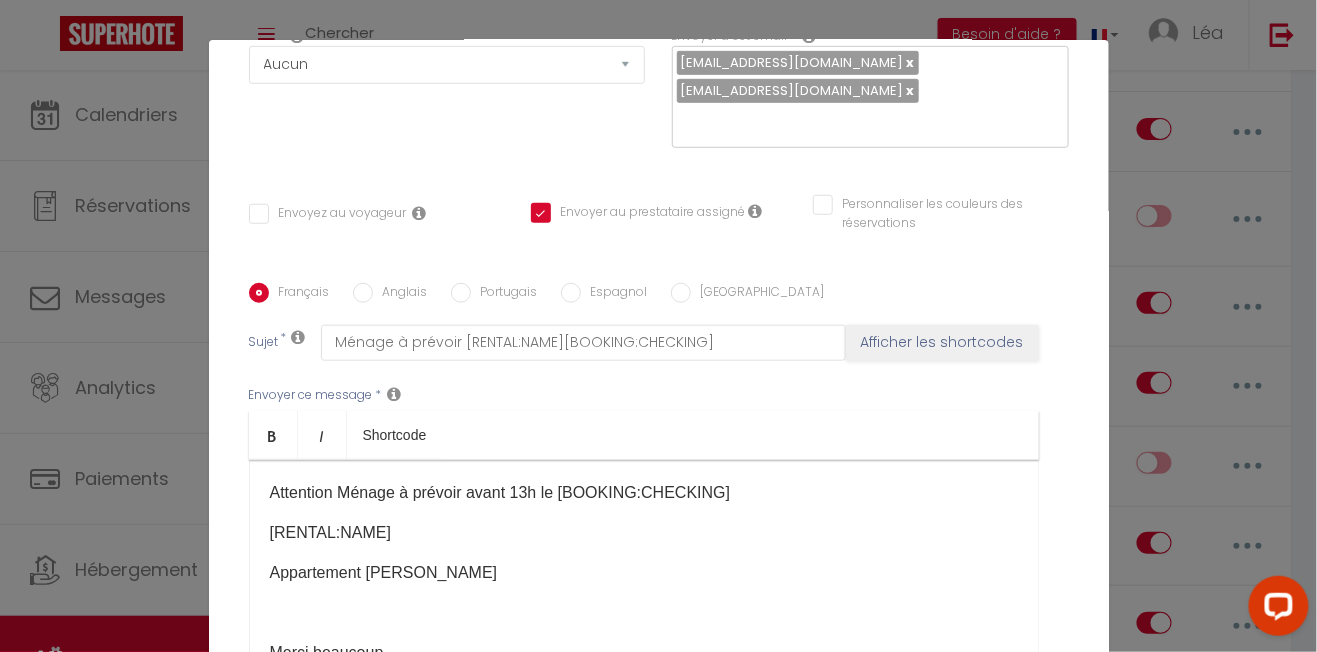 click on "[RENTAL:NAME]" at bounding box center [644, 533] 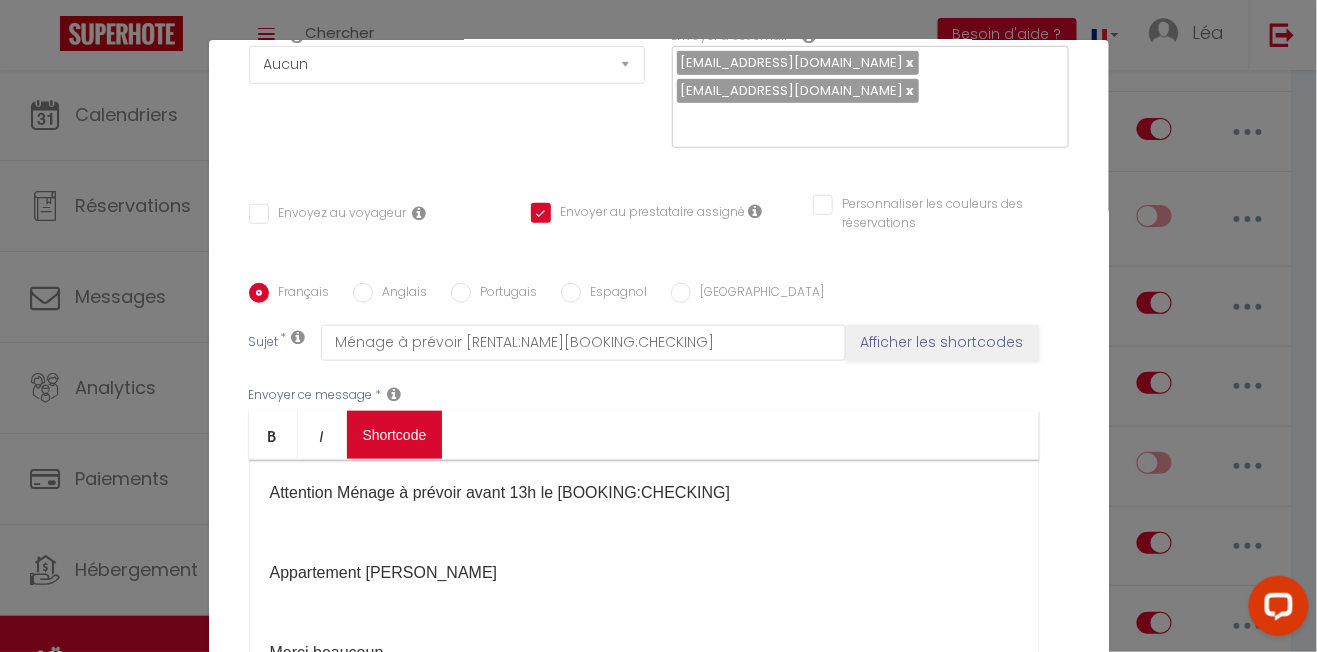 click on "Coaching SuperHote ce soir à 18h00, pour participer:  https://us02web.zoom.us/j/4667554618?pwd=QUhUTnBqenhNTG1HazhBOFJXWjRYUT09   ×     Toggle navigation       Toggle Search     Toggle menubar     Chercher   BUTTON
Besoin d'aide ?
Léa   Paramètres        Équipe     Résultat de la recherche   Aucun résultat     Calendriers     Réservations     Messages     Analytics      Paiements     Hébergement     Notifications                 Résultat de la recherche   Id   Appart   Voyageur    Checkin   Checkout   Nuits   Pers.   Plateforme   Statut     Résultat de la recherche   Aucun résultat          Notifications
Actions
Nouvelle Notification    Exporter    Importer    Tous les apparts    Studio 2 personnes / Vue Mer / Climatisé Studio 25m2/Le Chambeyron/Vars/Ski au pied/Confort
Actions
Nouveau shortcode personnalisé    Notifications" at bounding box center [658, 1342] 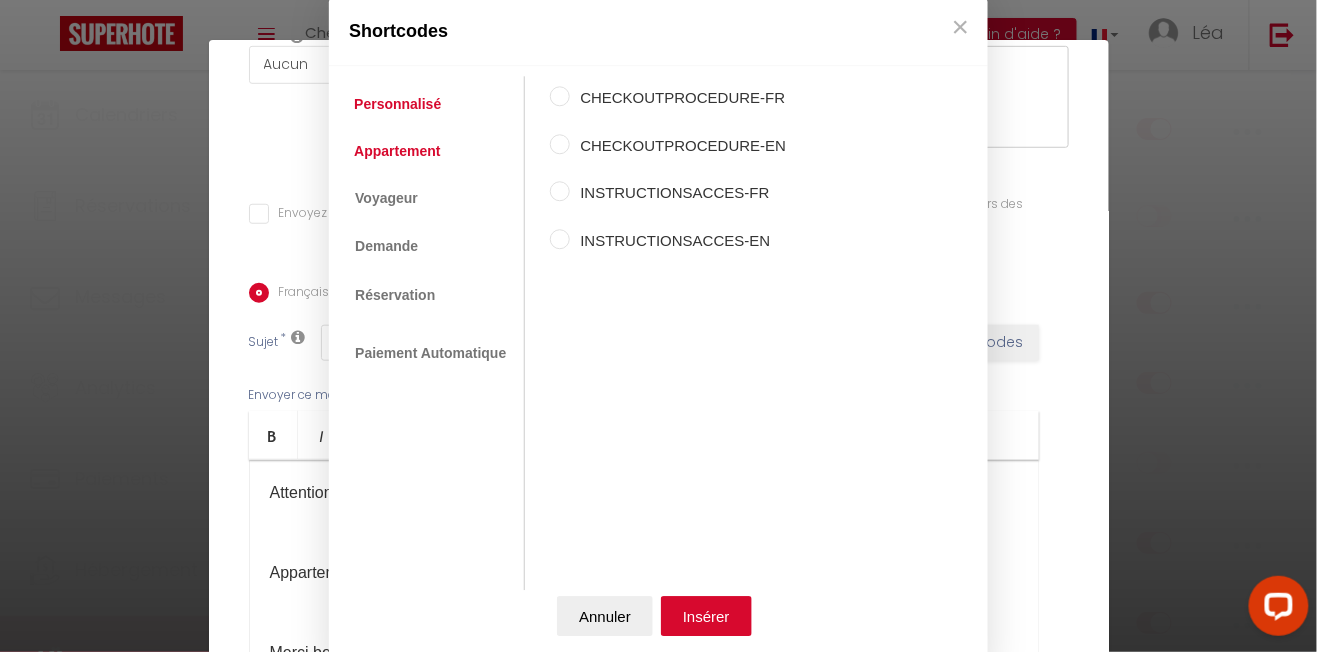 click on "Appartement" at bounding box center [397, 151] 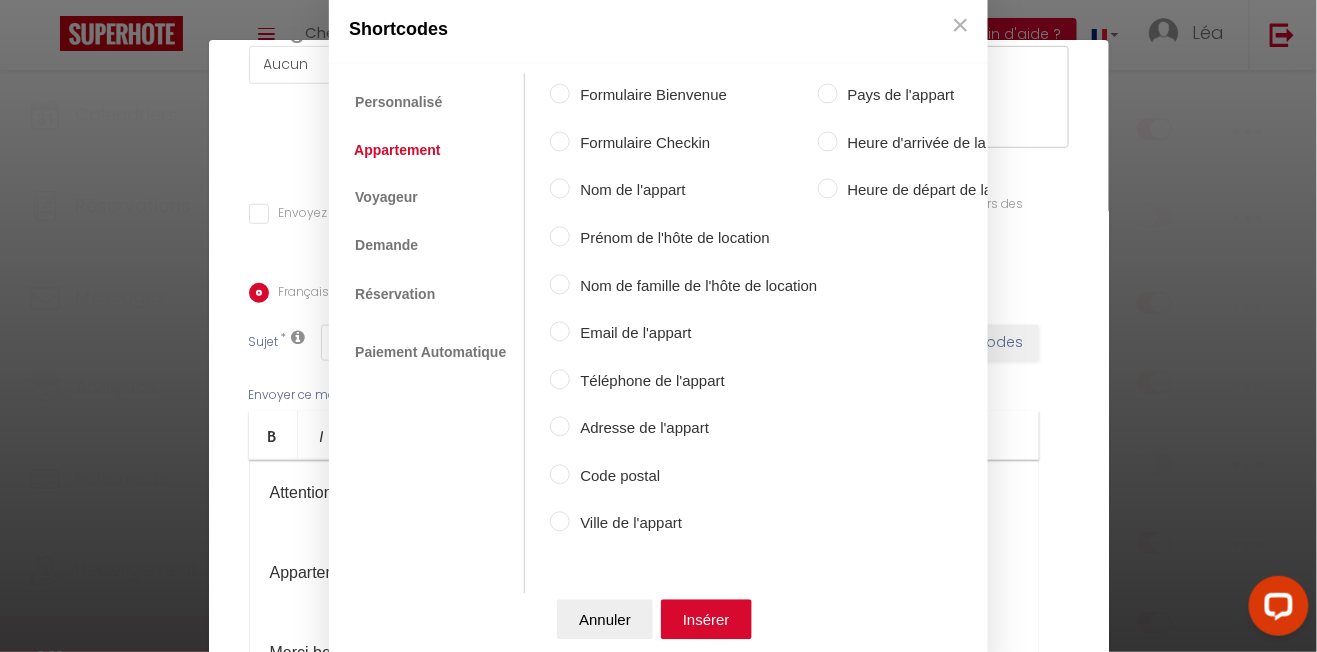 click on "Nom de l'appart" at bounding box center [693, 191] 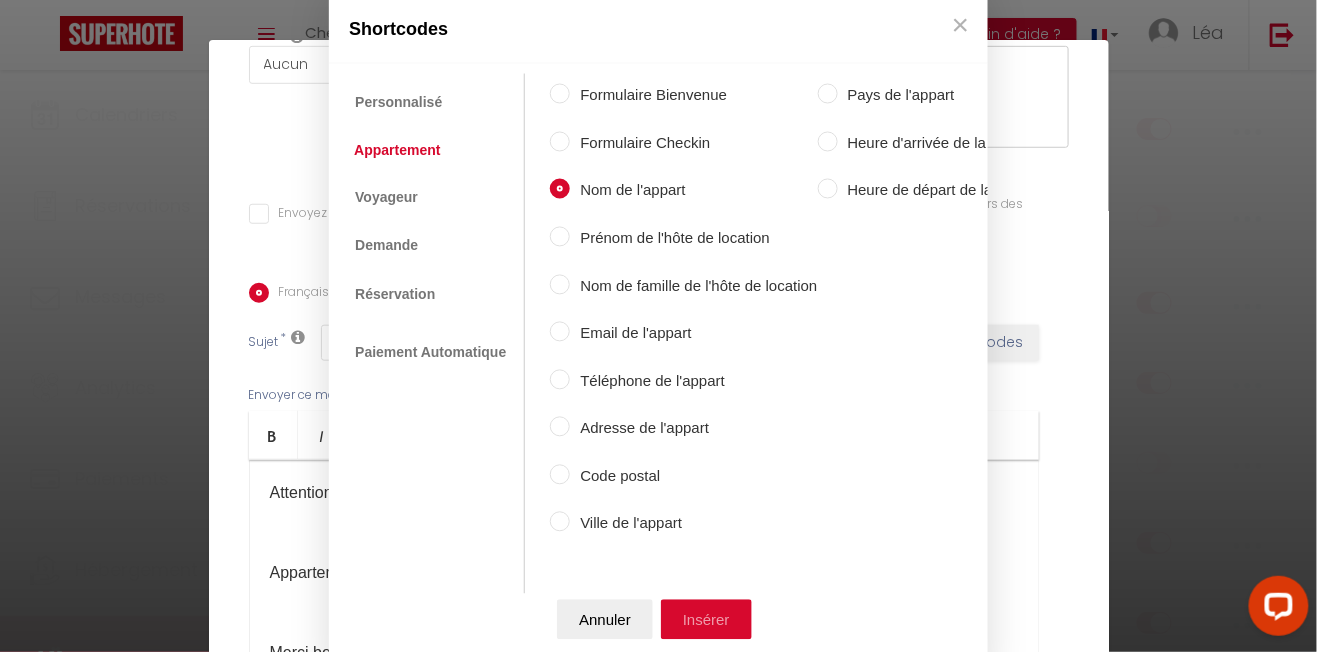 click on "Insérer" at bounding box center (706, 619) 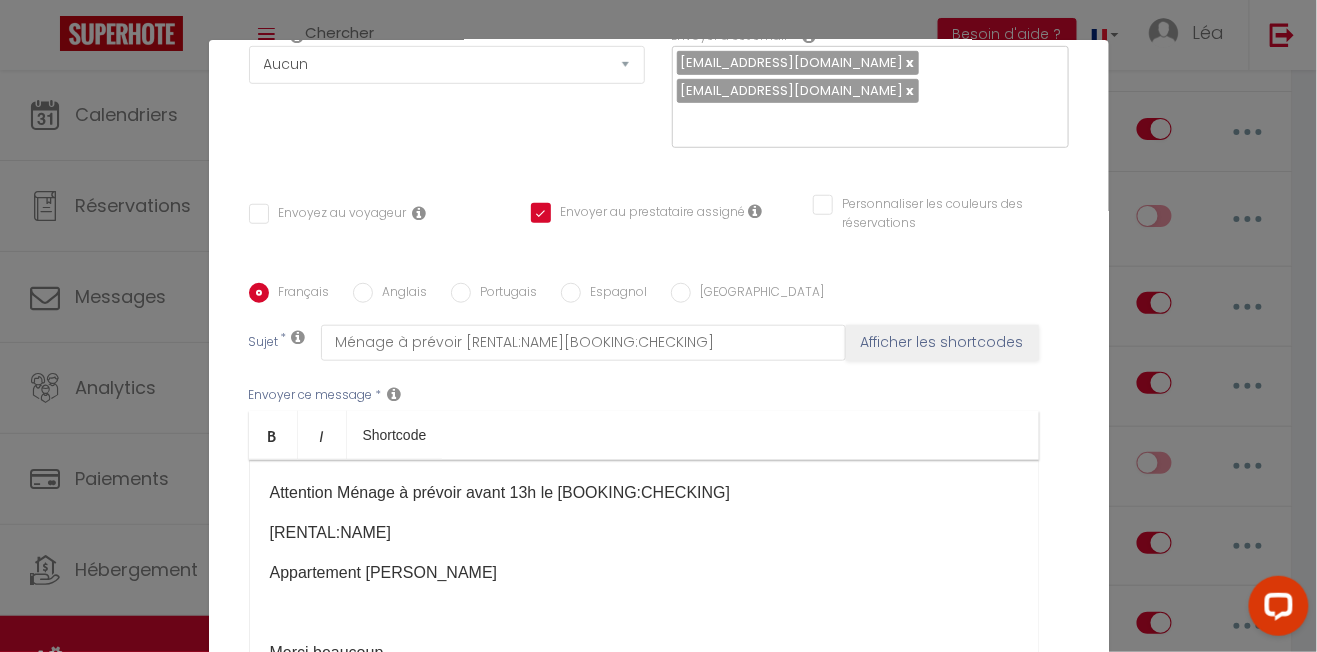 click on "Appartement Léa Lavandou​" at bounding box center (644, 573) 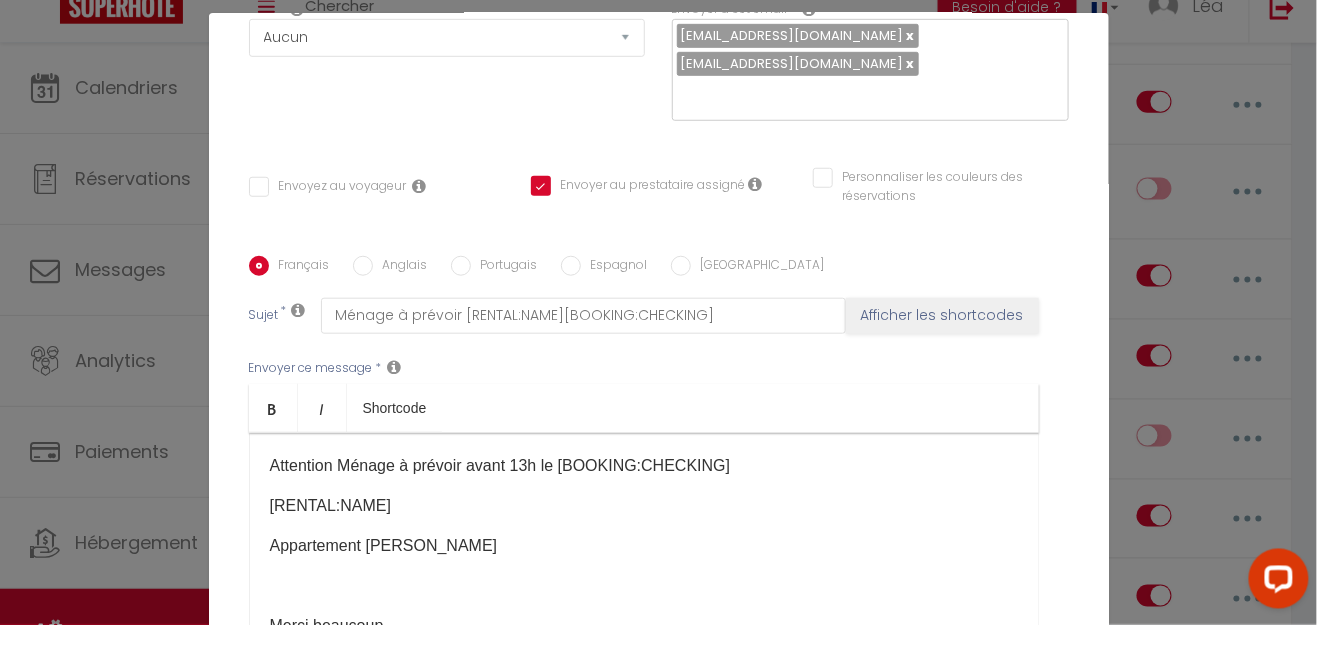 scroll, scrollTop: 79, scrollLeft: 0, axis: vertical 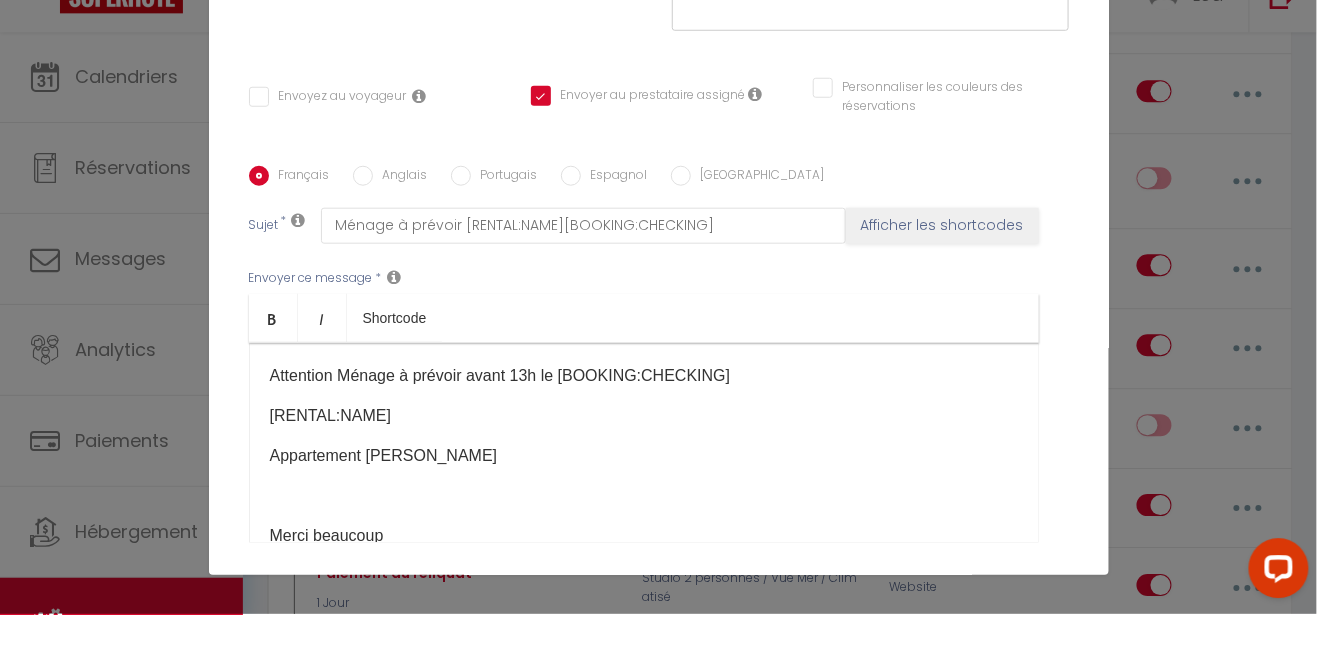 click on "Attention Ménage à prévoir avant 13h le [BOOKING:CHECKING] ​" at bounding box center (644, 414) 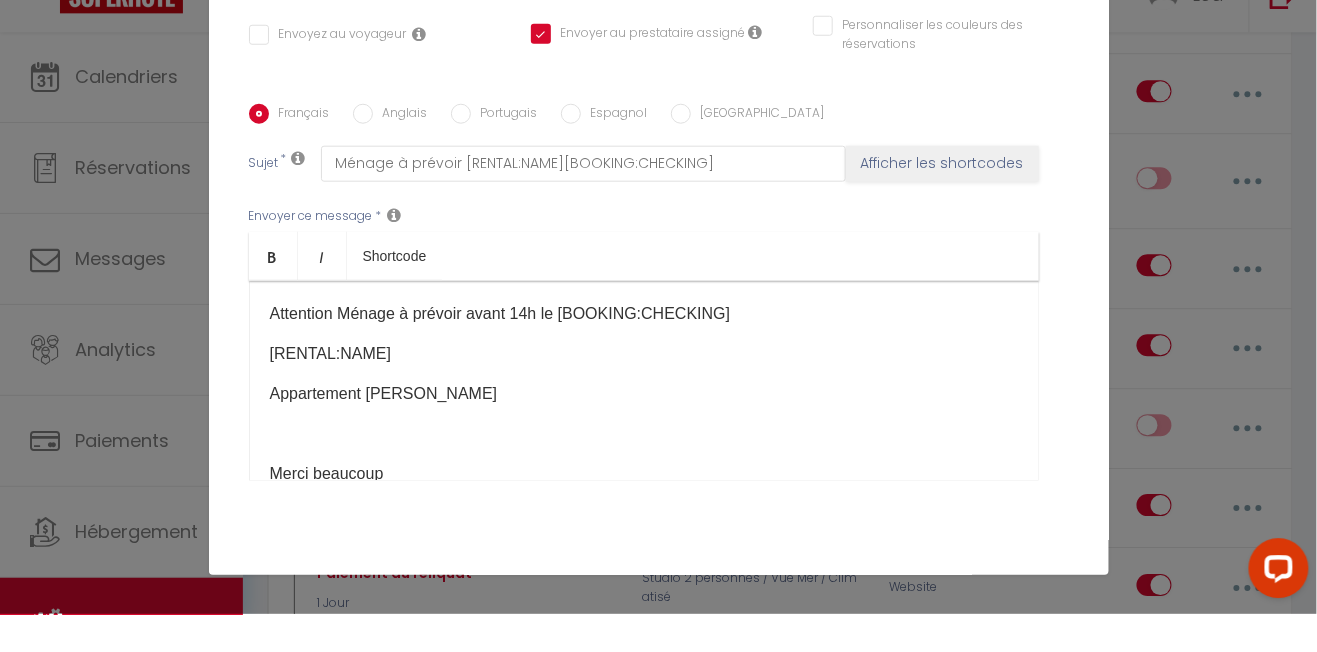 scroll, scrollTop: 405, scrollLeft: 0, axis: vertical 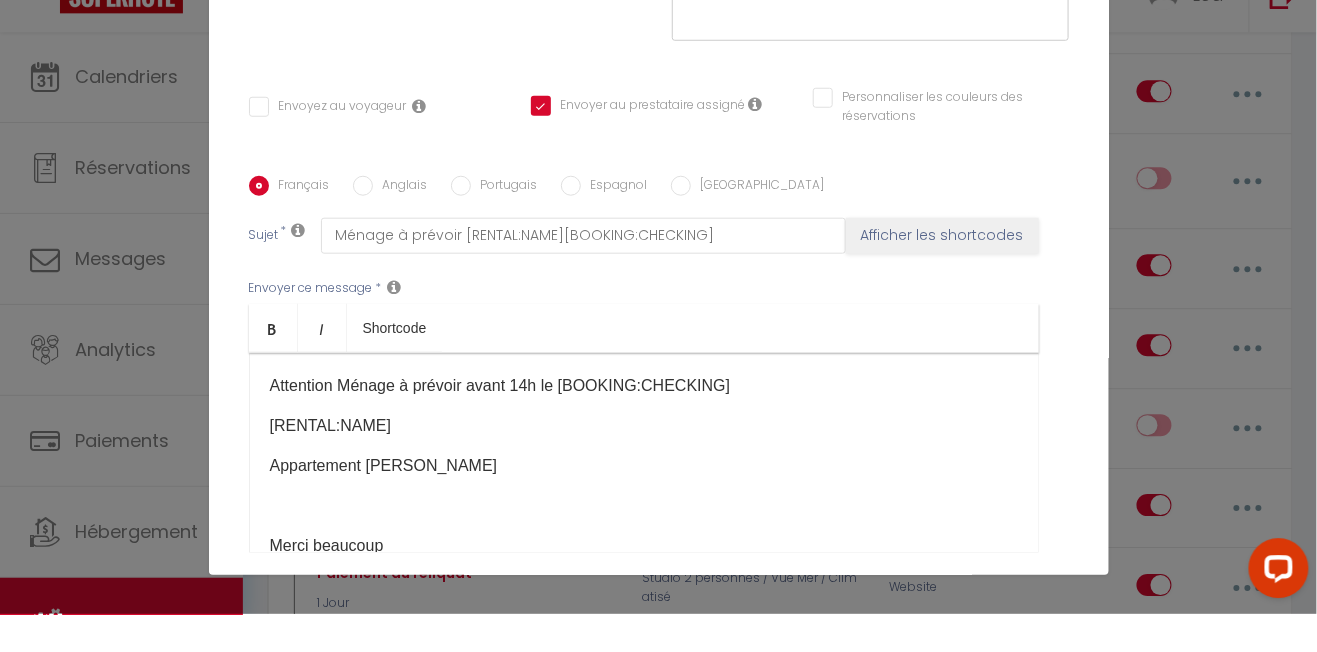 click on "Attention Ménage à prévoir avant 14h le [BOOKING:CHECKING] ​" at bounding box center [644, 424] 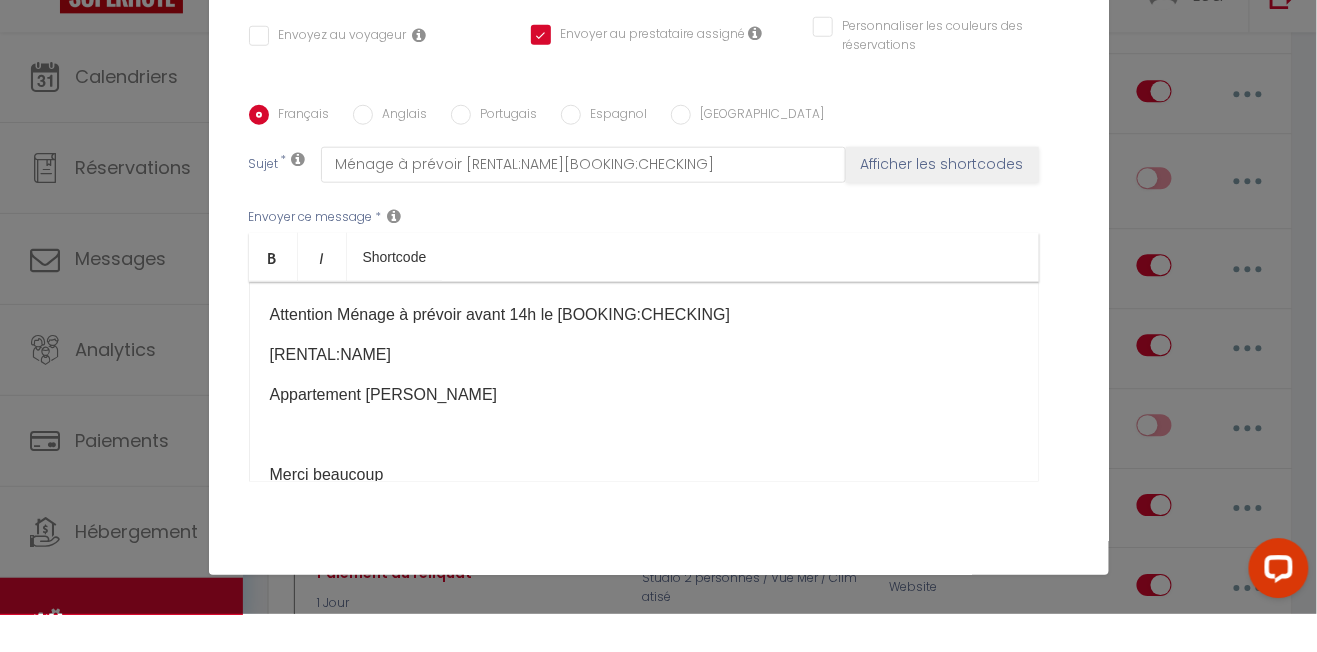 scroll, scrollTop: 440, scrollLeft: 0, axis: vertical 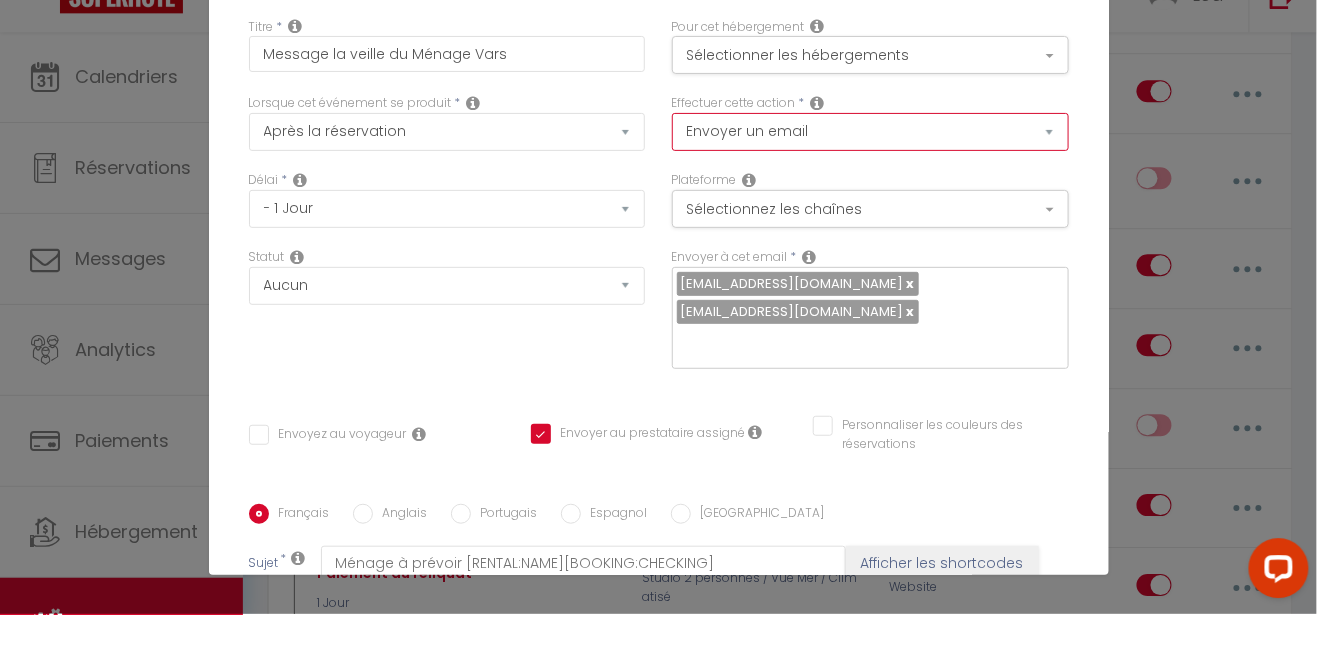 click on "Envoyer un email   Envoyer un SMS   Envoyer une notification push" at bounding box center (870, 170) 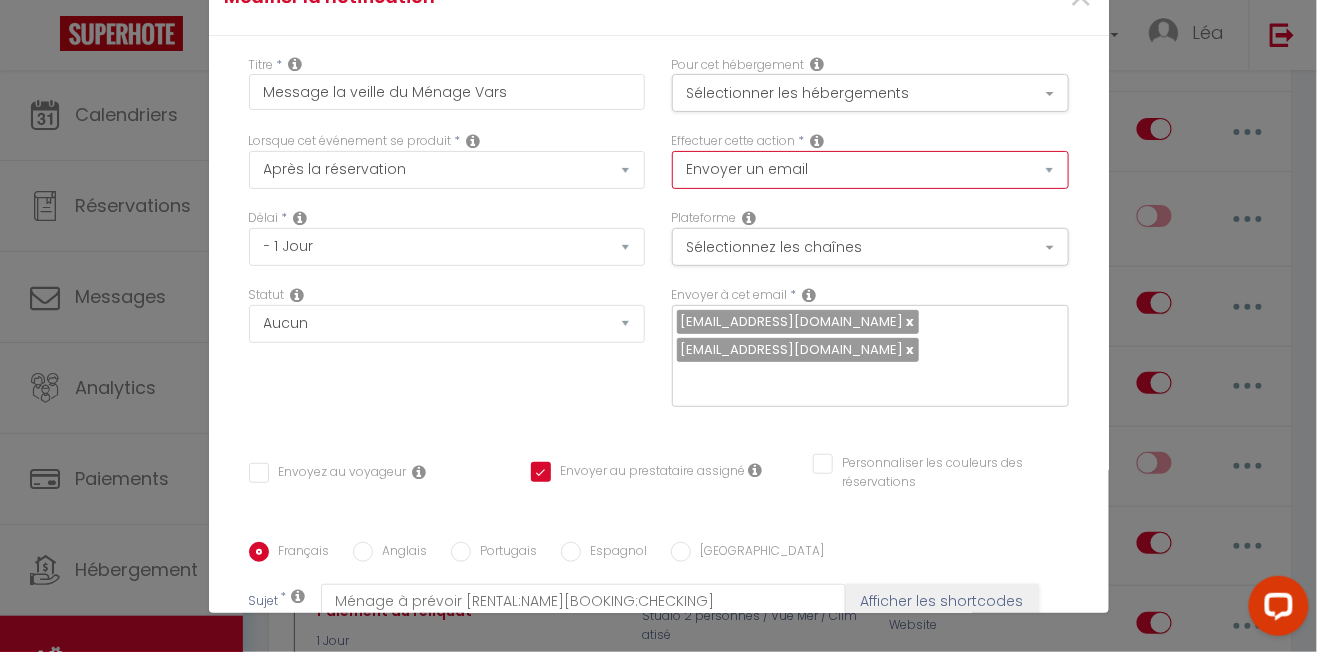 select on "notification" 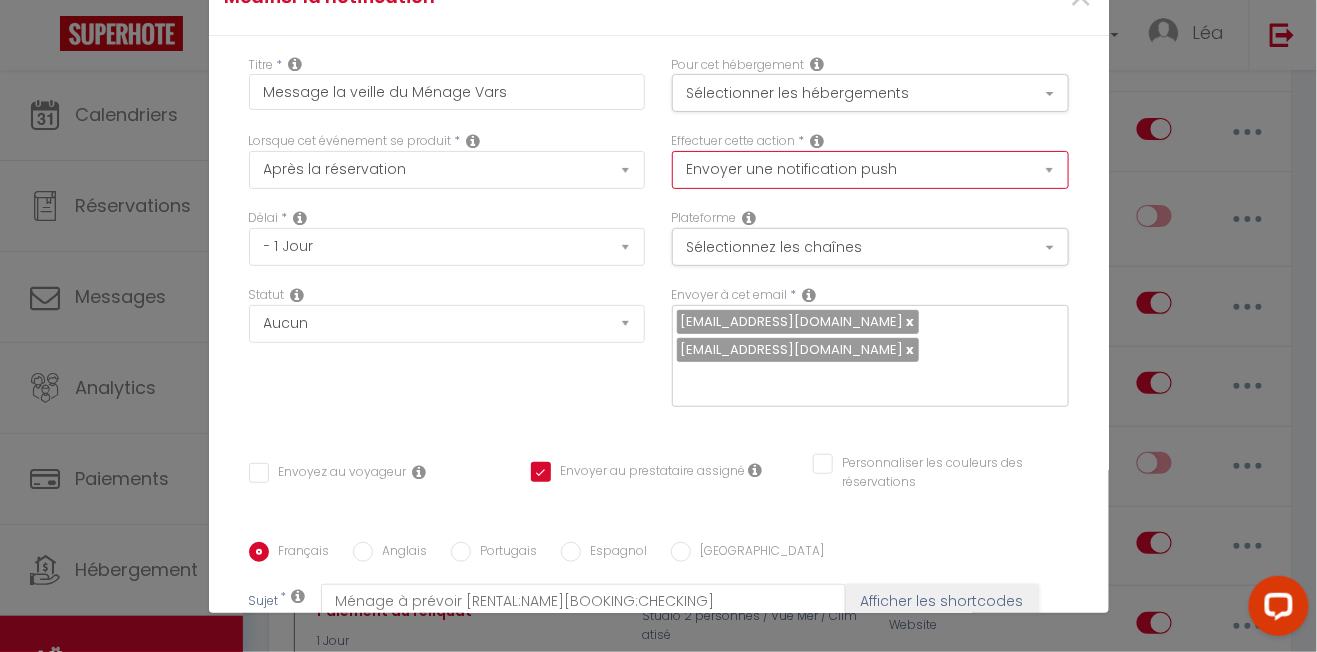 checkbox on "false" 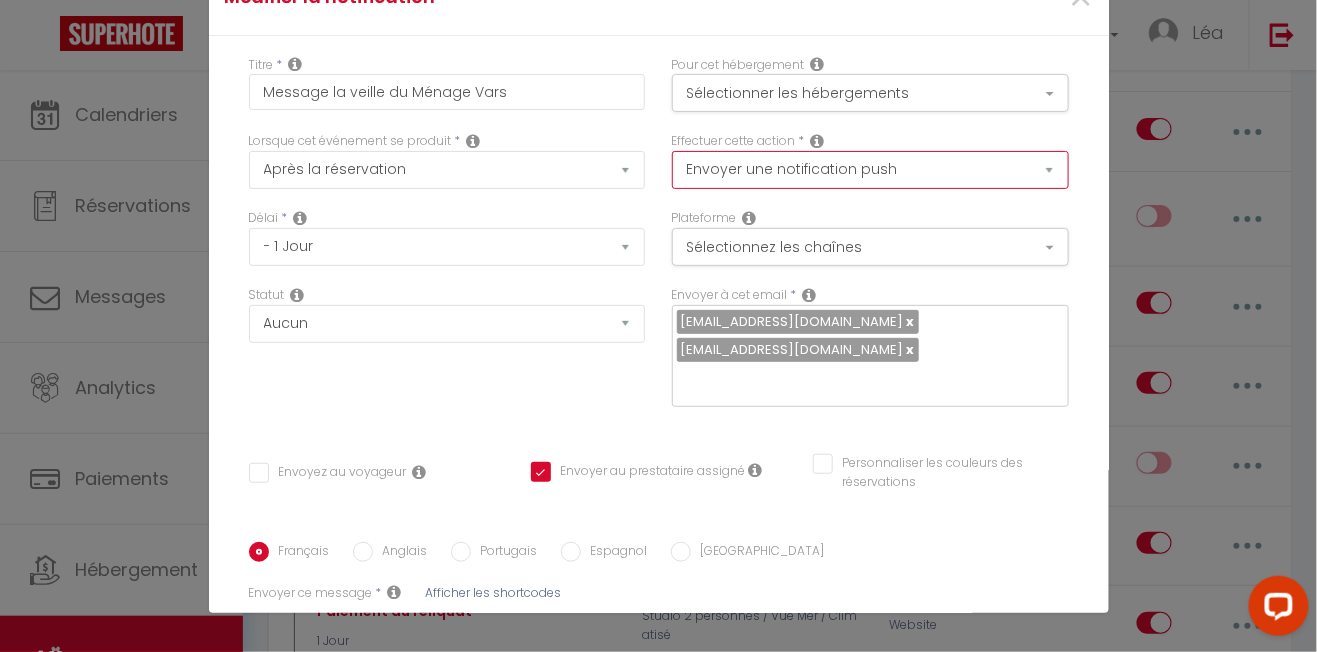 click on "Envoyer un email   Envoyer un SMS   Envoyer une notification push" at bounding box center [870, 170] 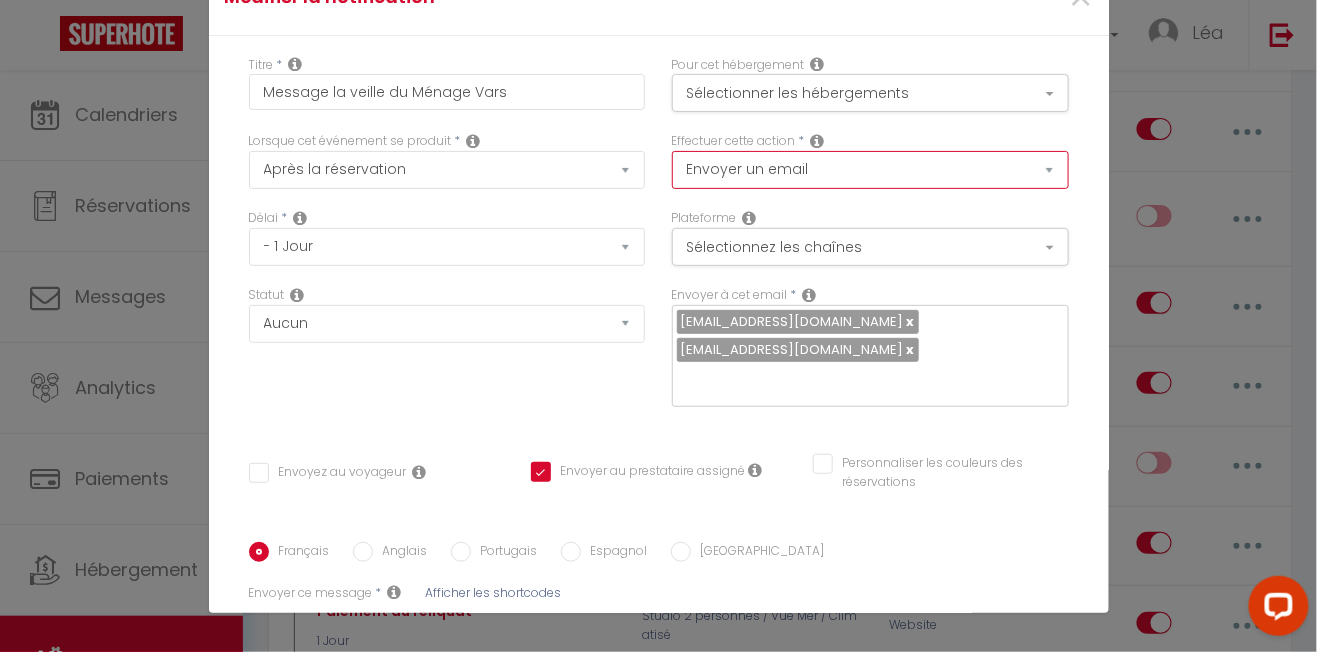 checkbox on "false" 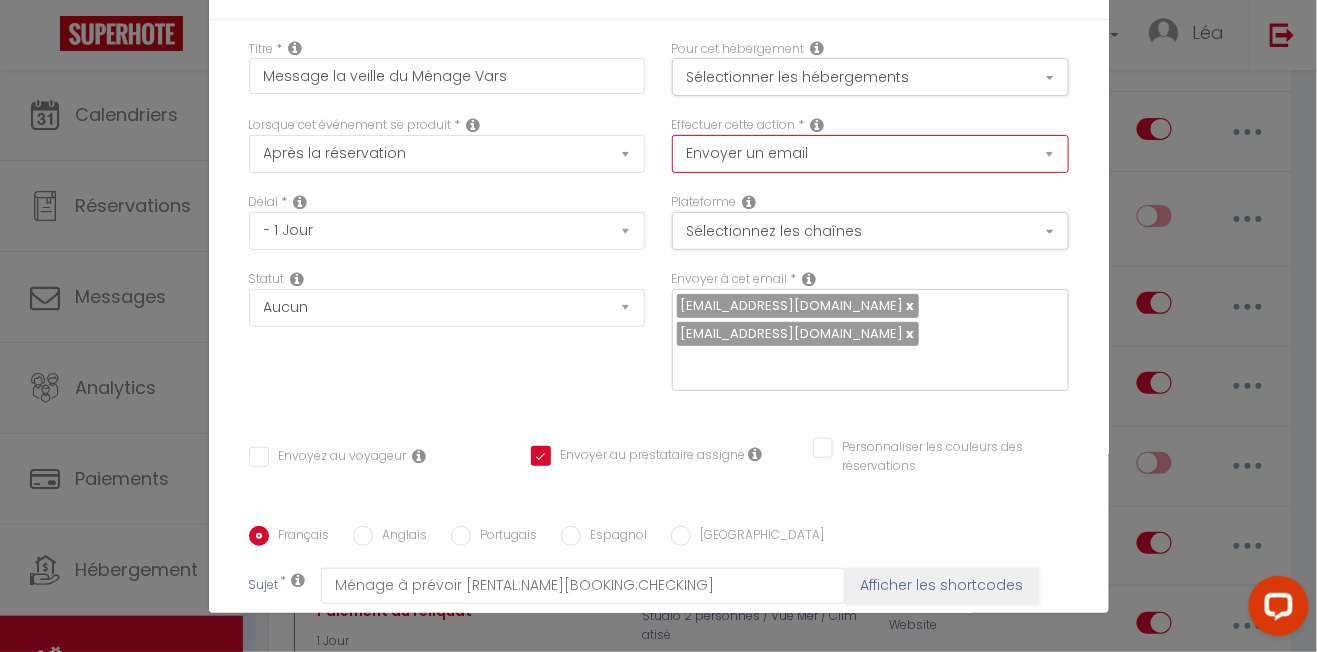 scroll, scrollTop: 0, scrollLeft: 0, axis: both 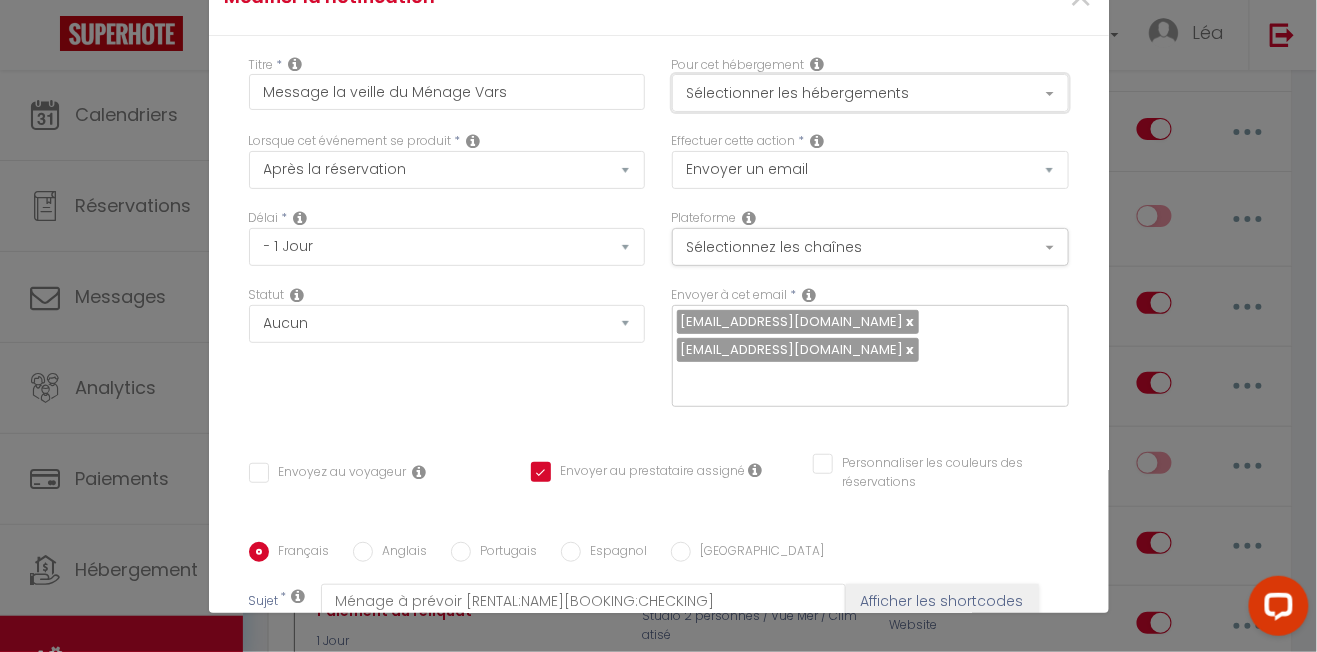 click on "Sélectionner les hébergements" at bounding box center [870, 93] 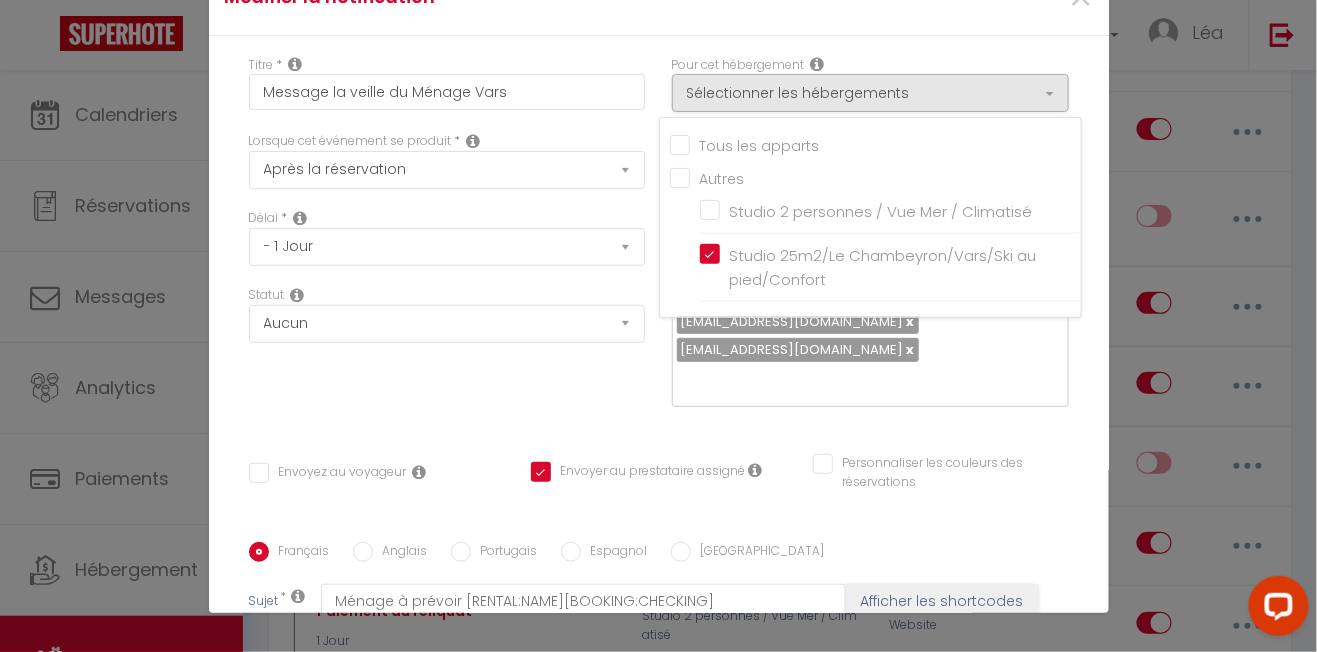 click at bounding box center (658, 326) 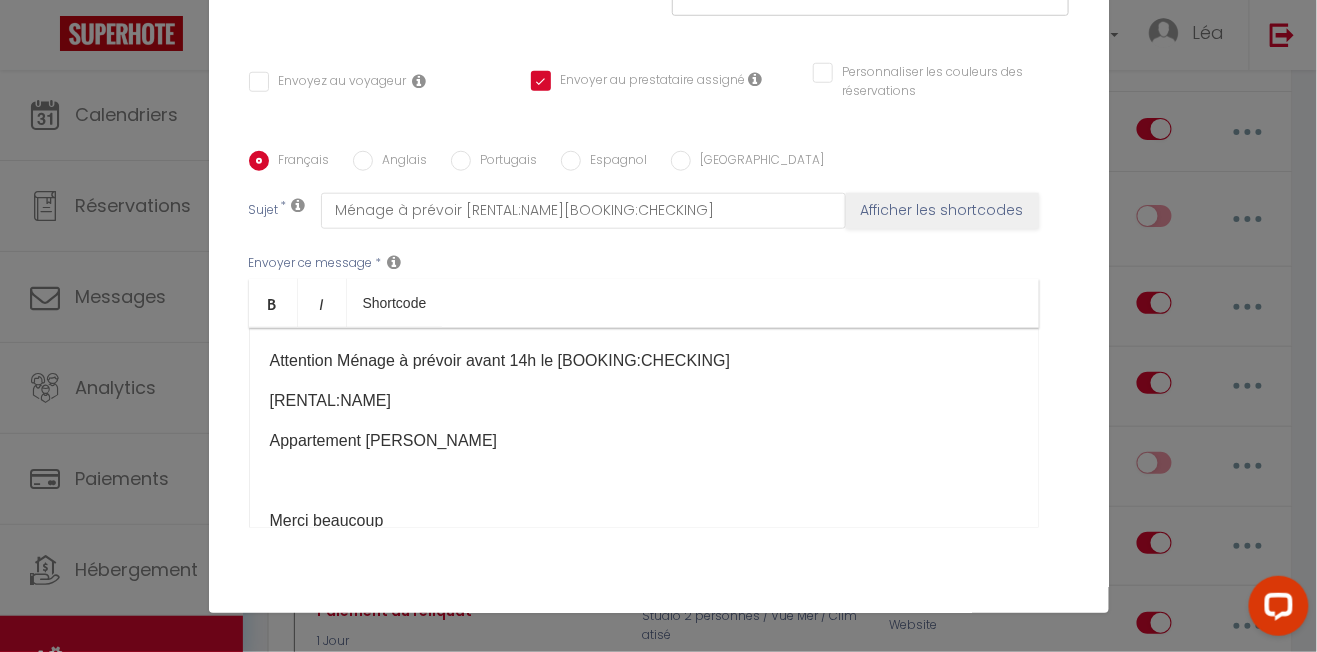scroll, scrollTop: 440, scrollLeft: 0, axis: vertical 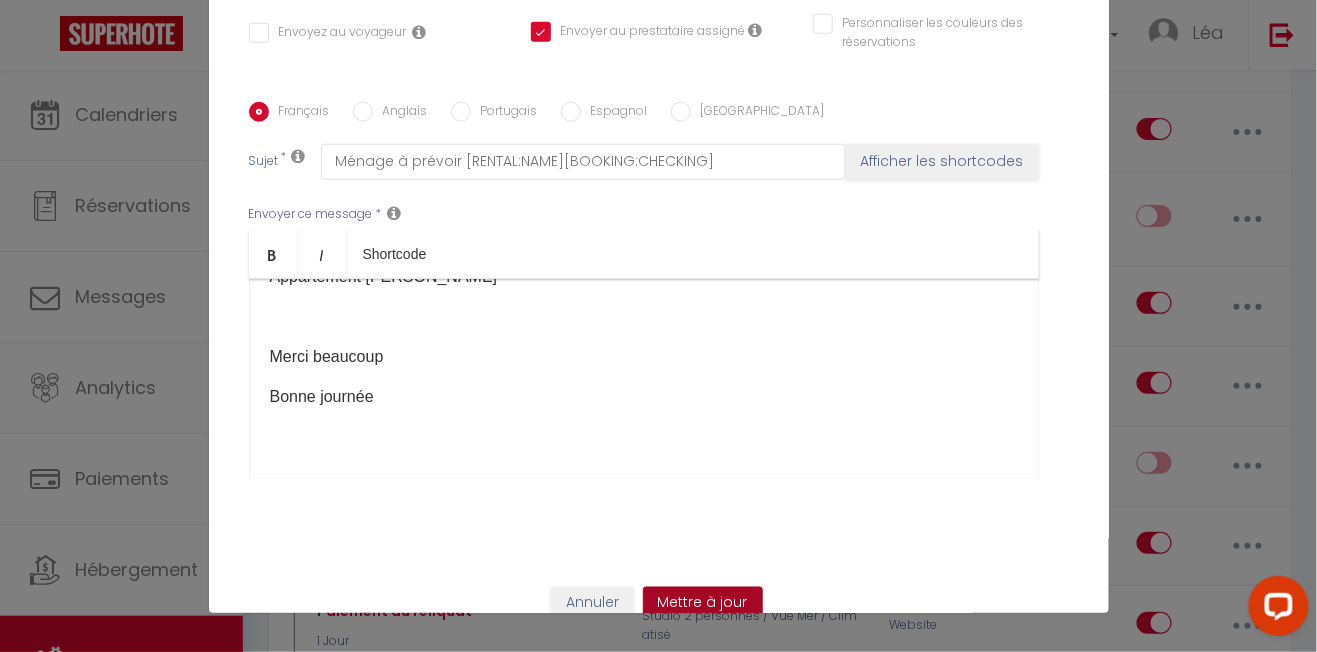 click on "Mettre à jour" at bounding box center (703, 604) 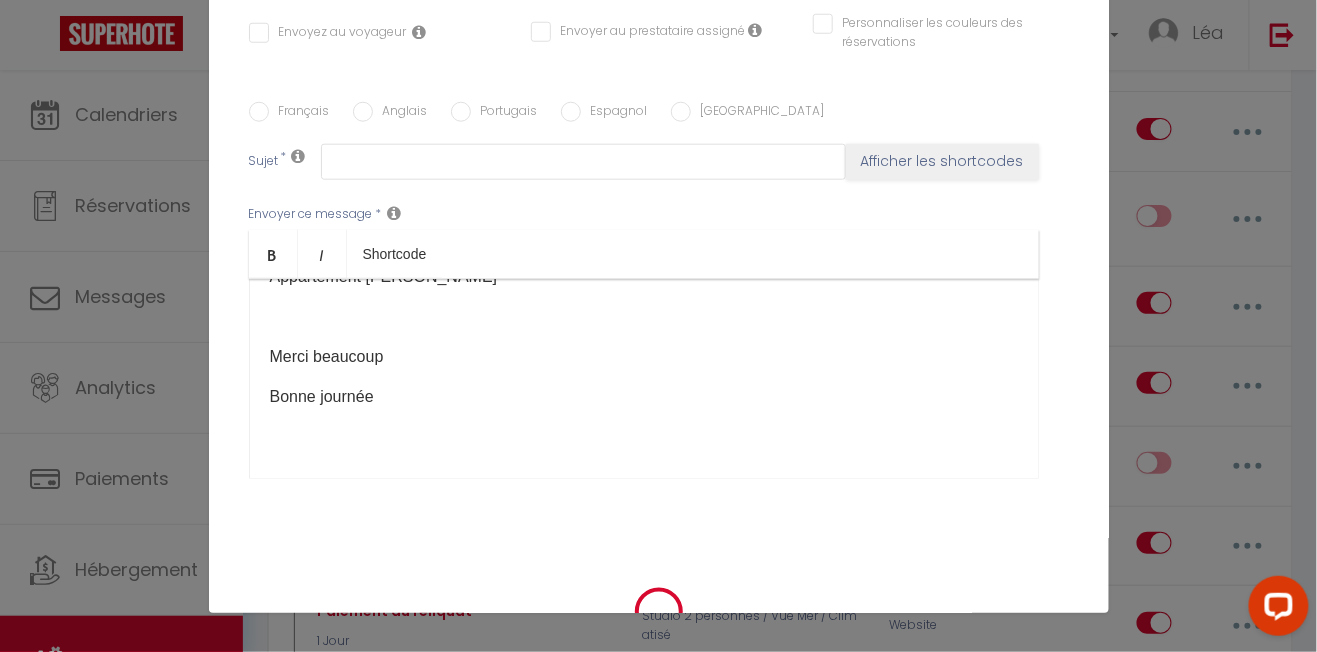 checkbox on "true" 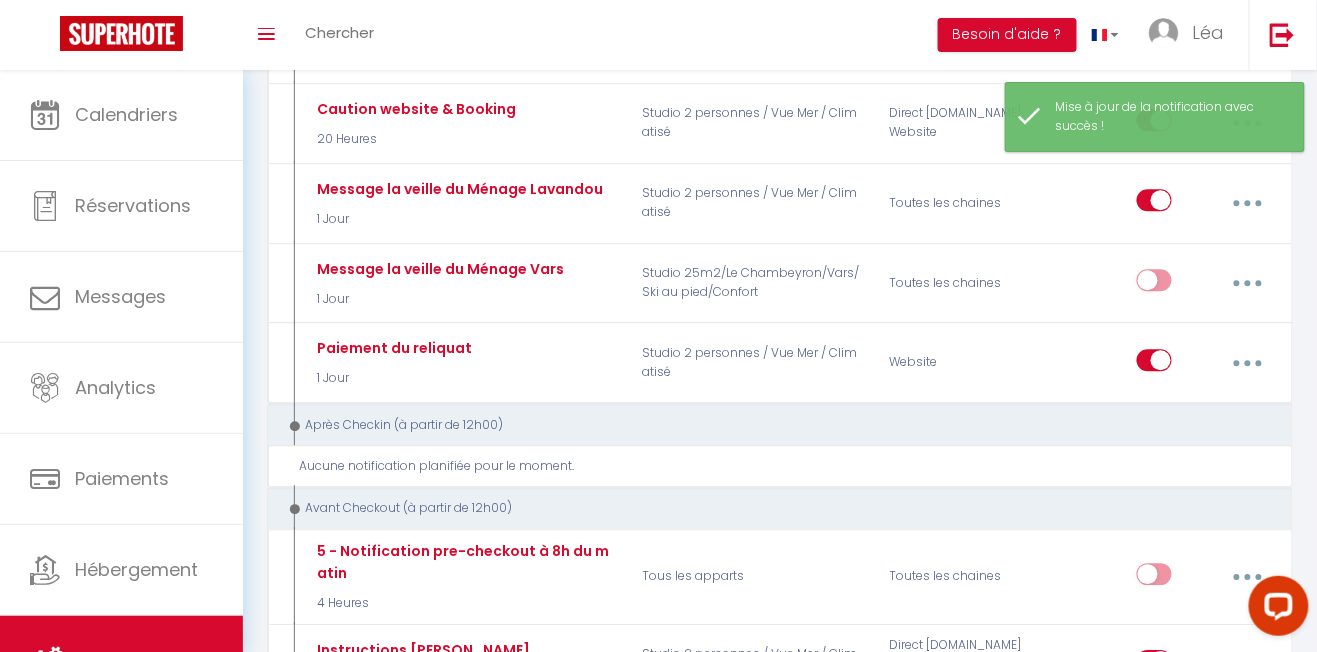 scroll, scrollTop: 1229, scrollLeft: 0, axis: vertical 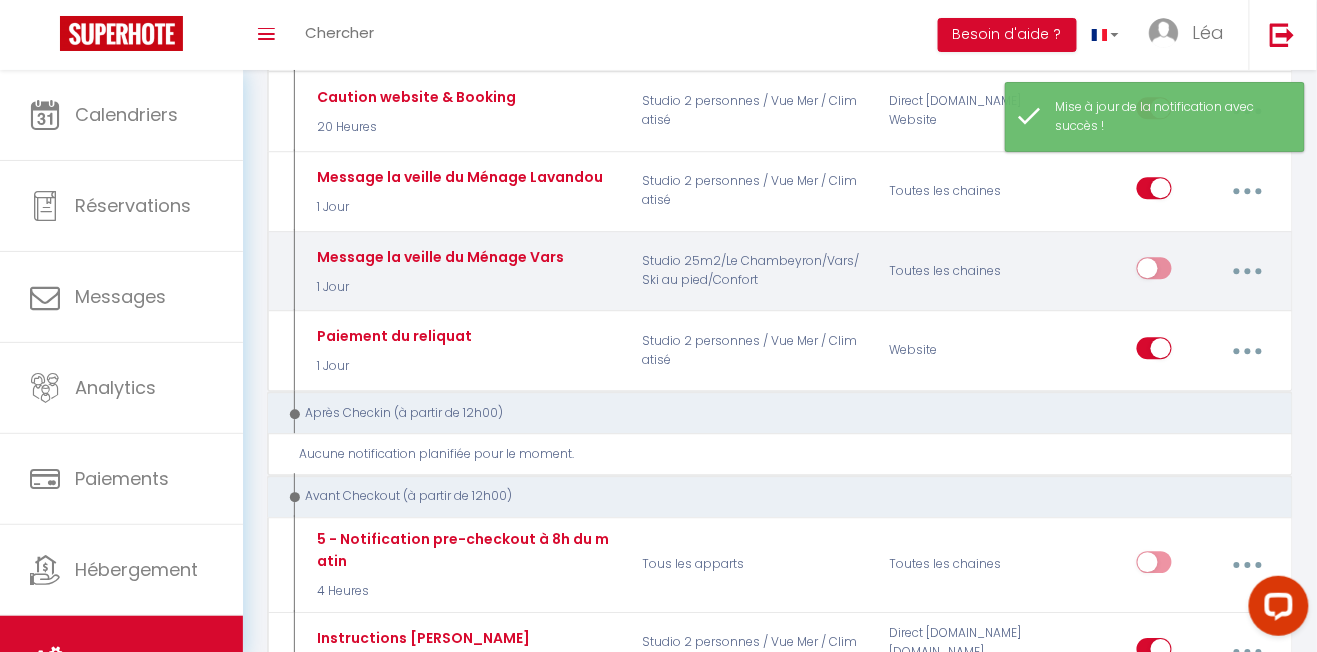 click at bounding box center (1154, 272) 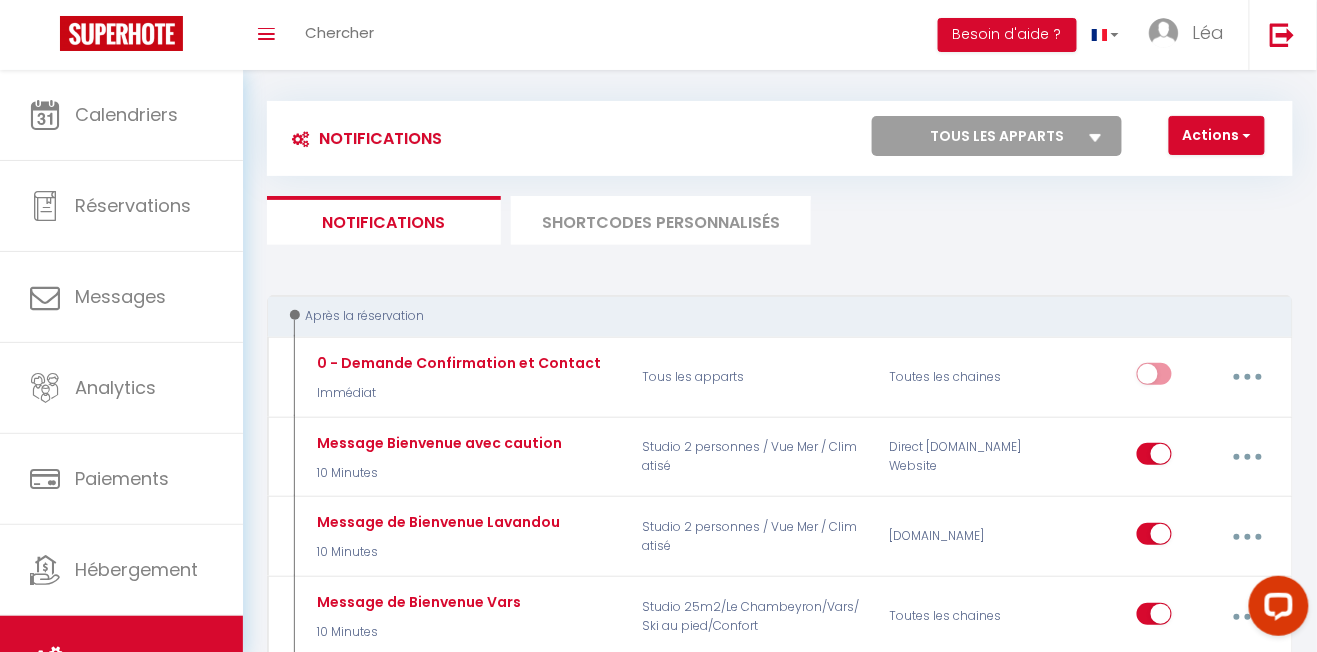 scroll, scrollTop: 0, scrollLeft: 0, axis: both 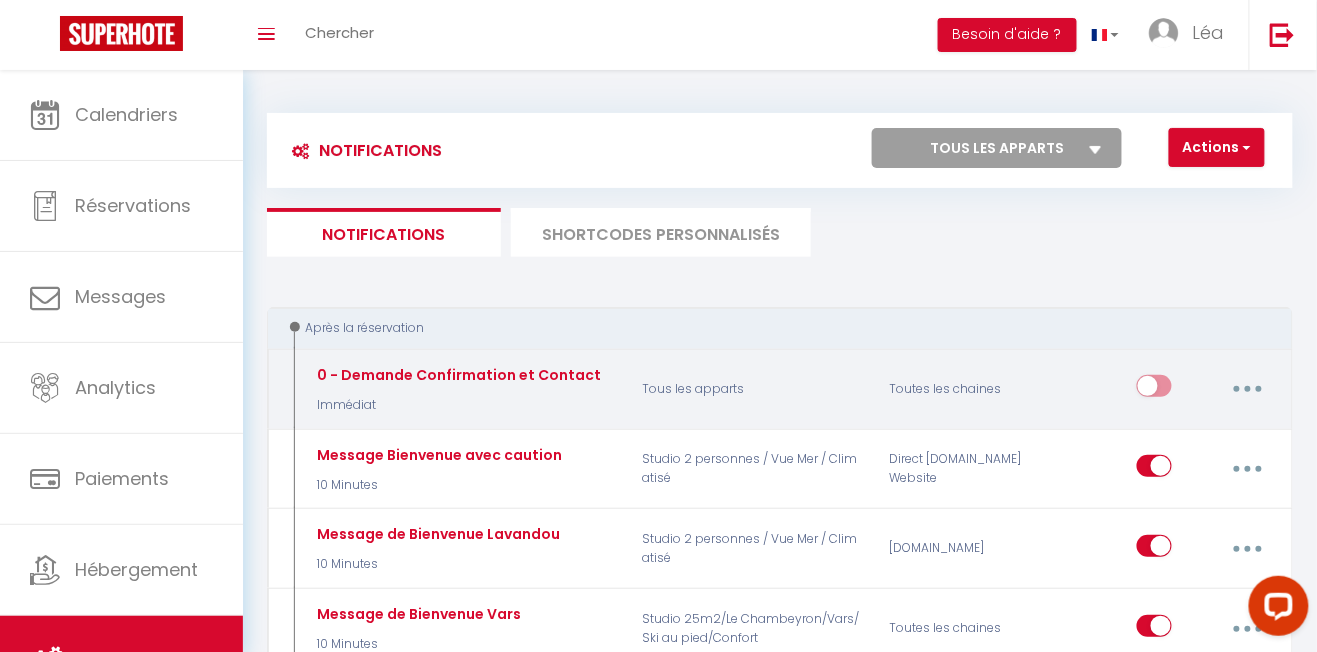 click at bounding box center (1248, 389) 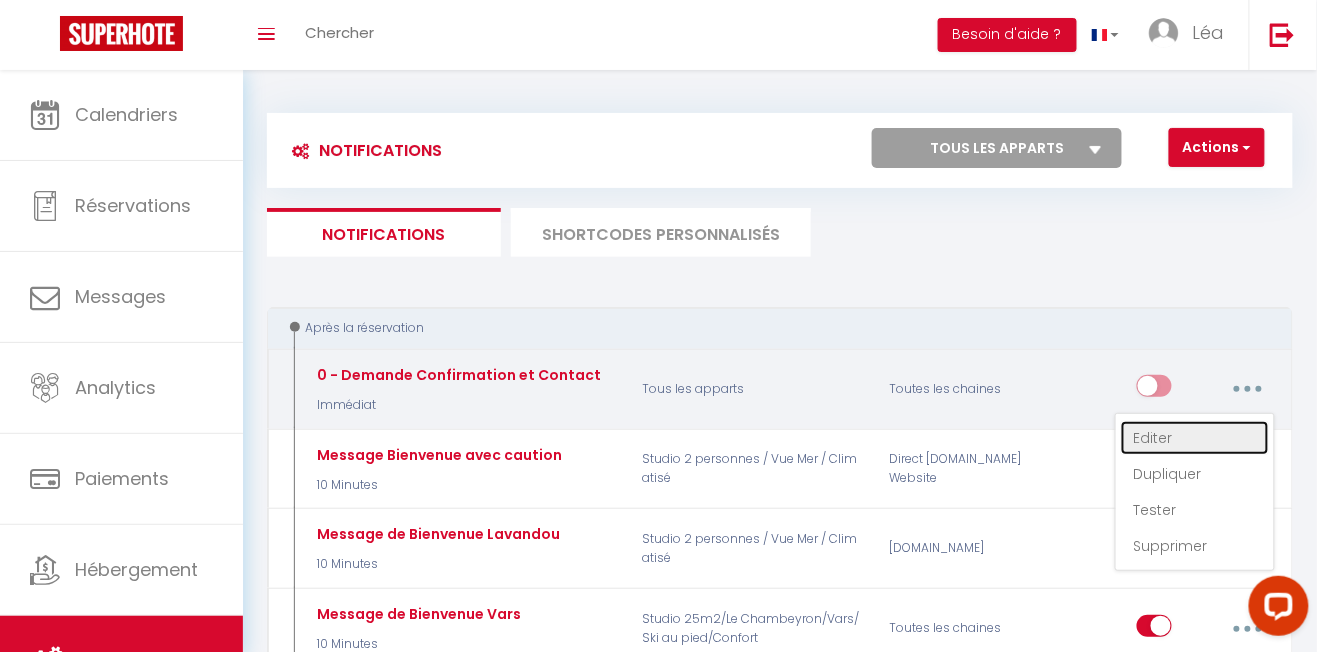 click on "Editer" at bounding box center (1195, 438) 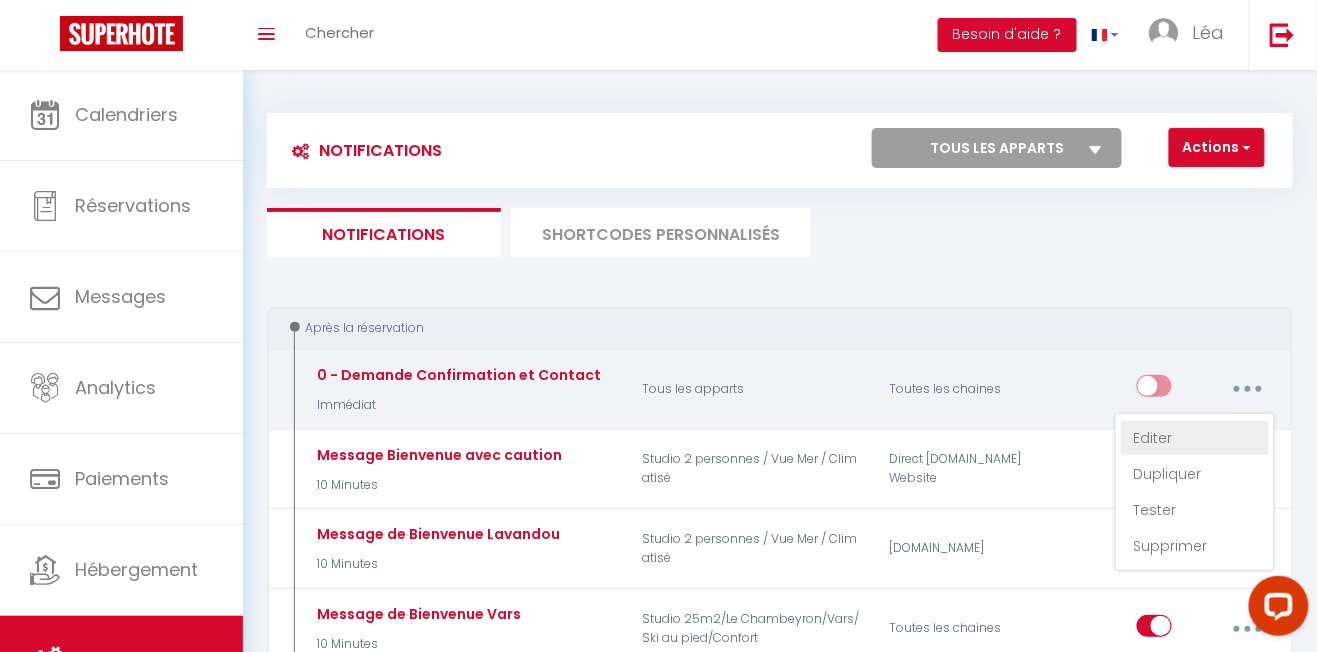 select on "Immédiat" 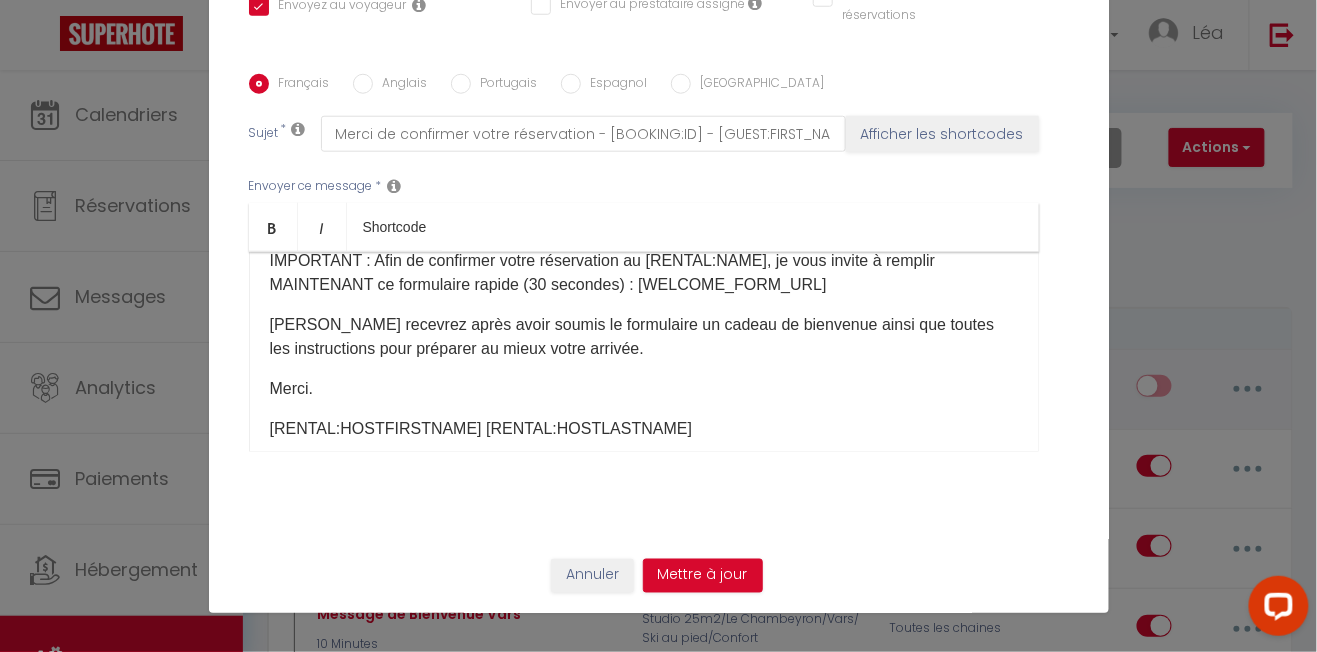 scroll, scrollTop: 93, scrollLeft: 0, axis: vertical 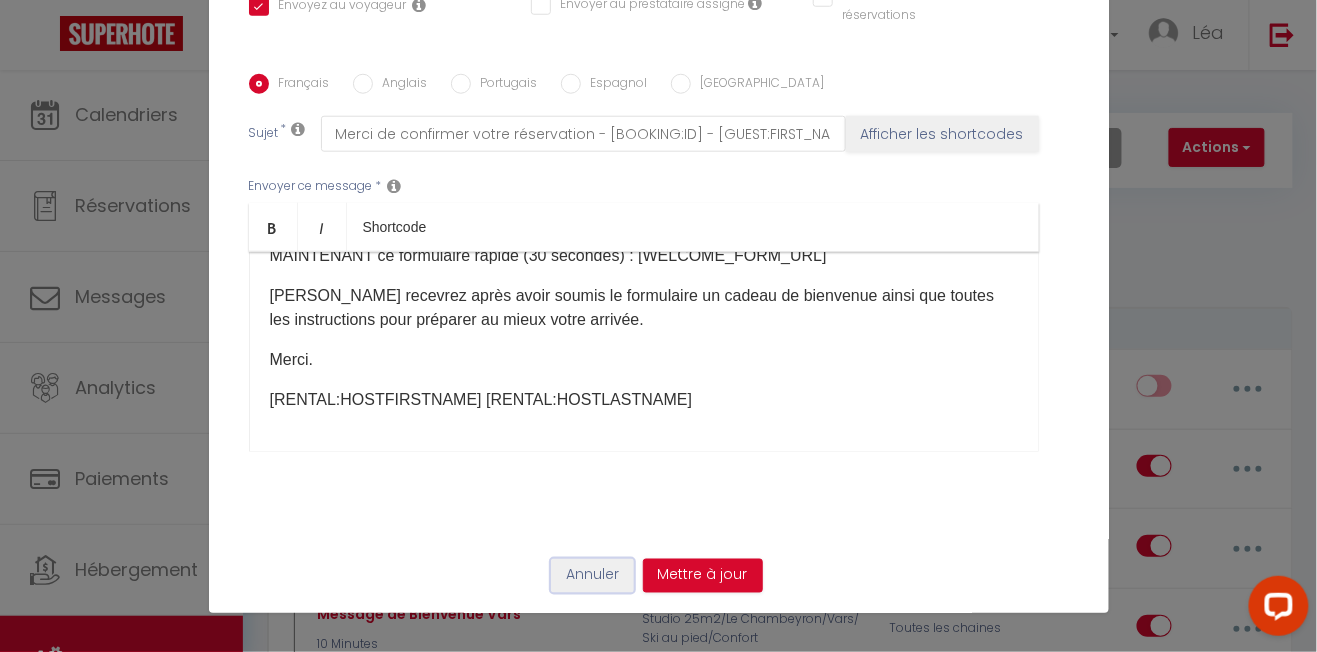 click on "Annuler" at bounding box center (592, 576) 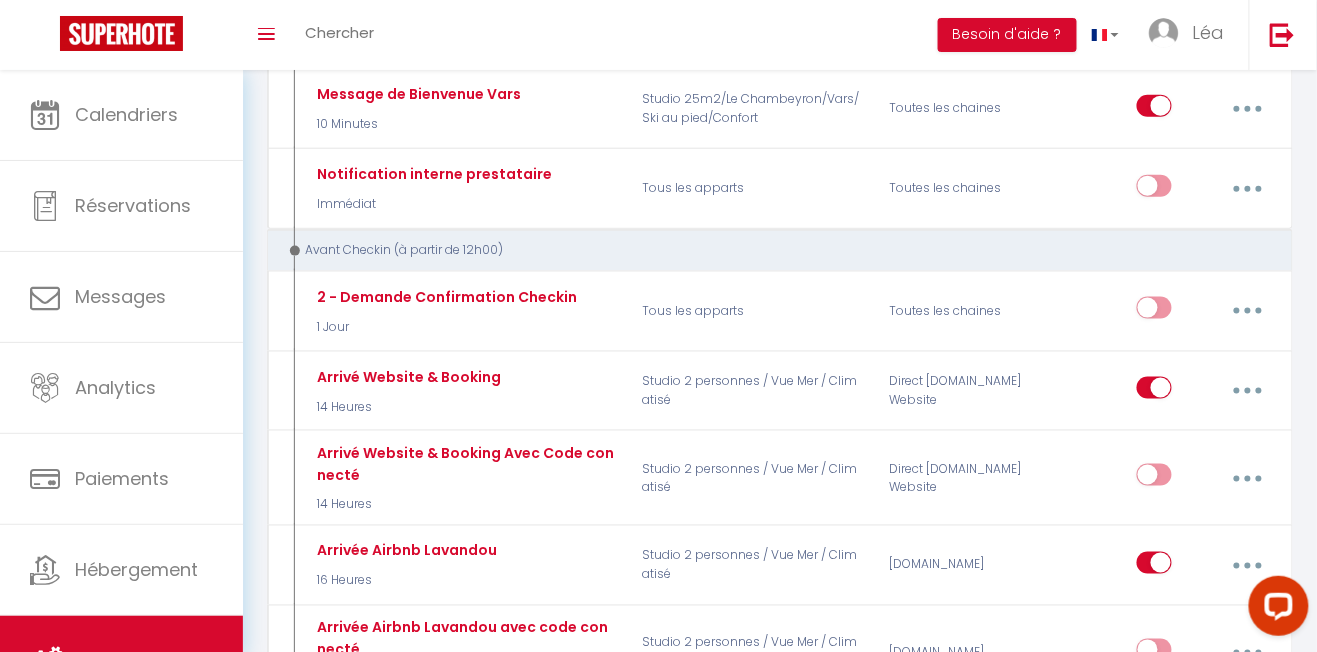 scroll, scrollTop: 0, scrollLeft: 0, axis: both 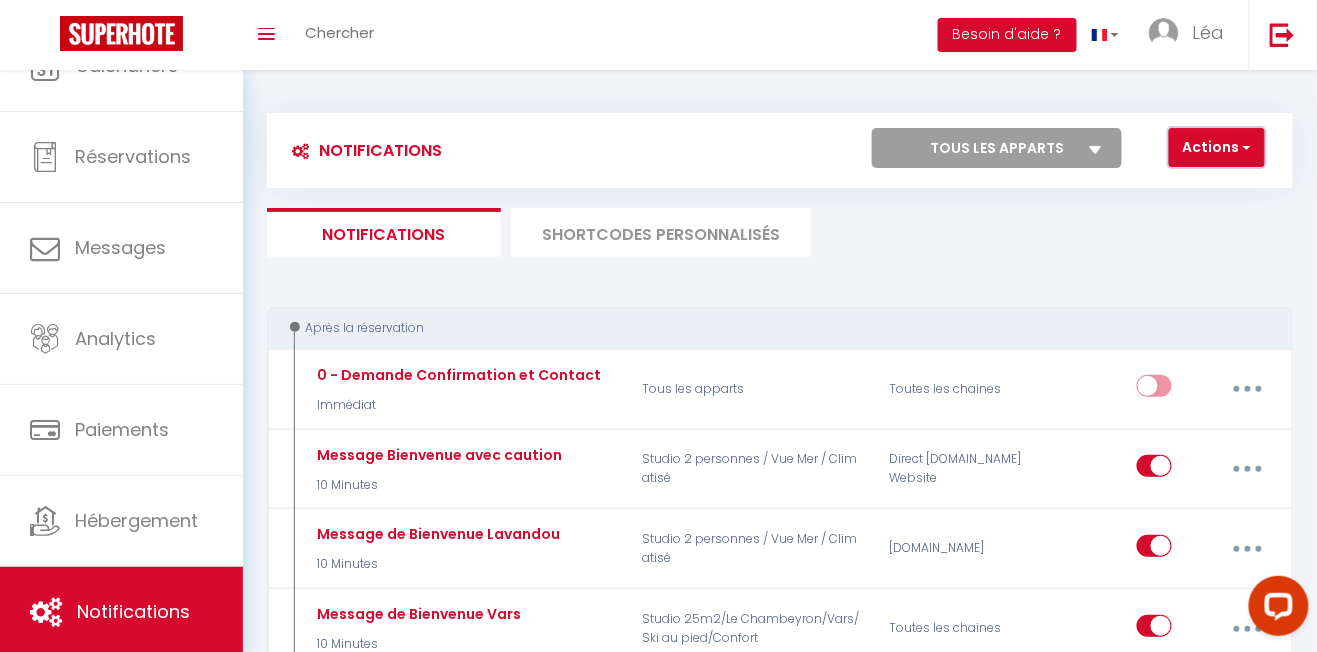 click on "Actions" at bounding box center (1217, 148) 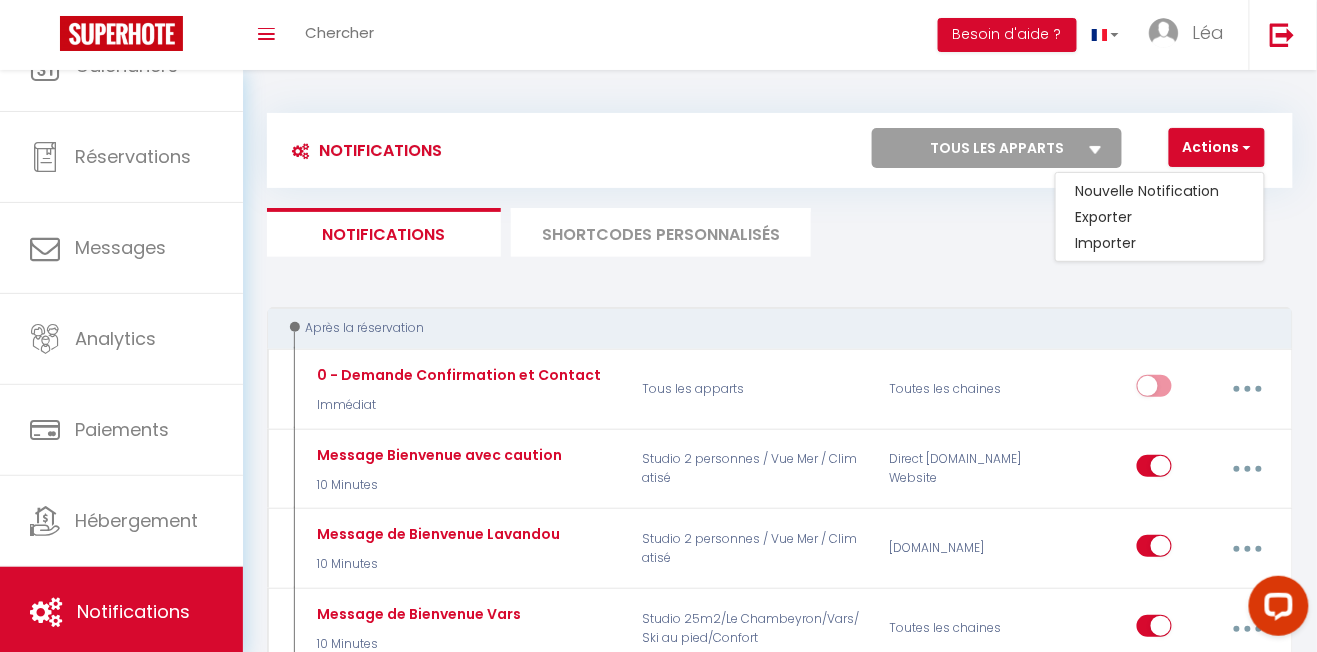 click at bounding box center [658, 326] 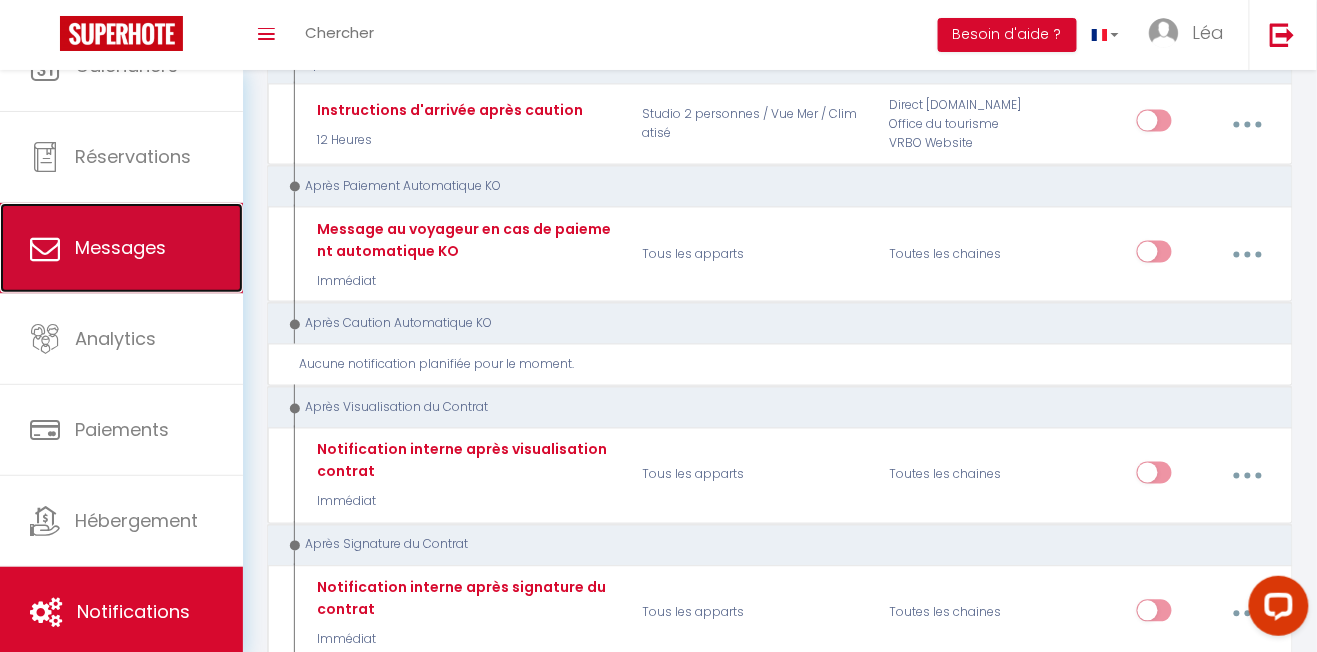 click on "Messages" at bounding box center [121, 248] 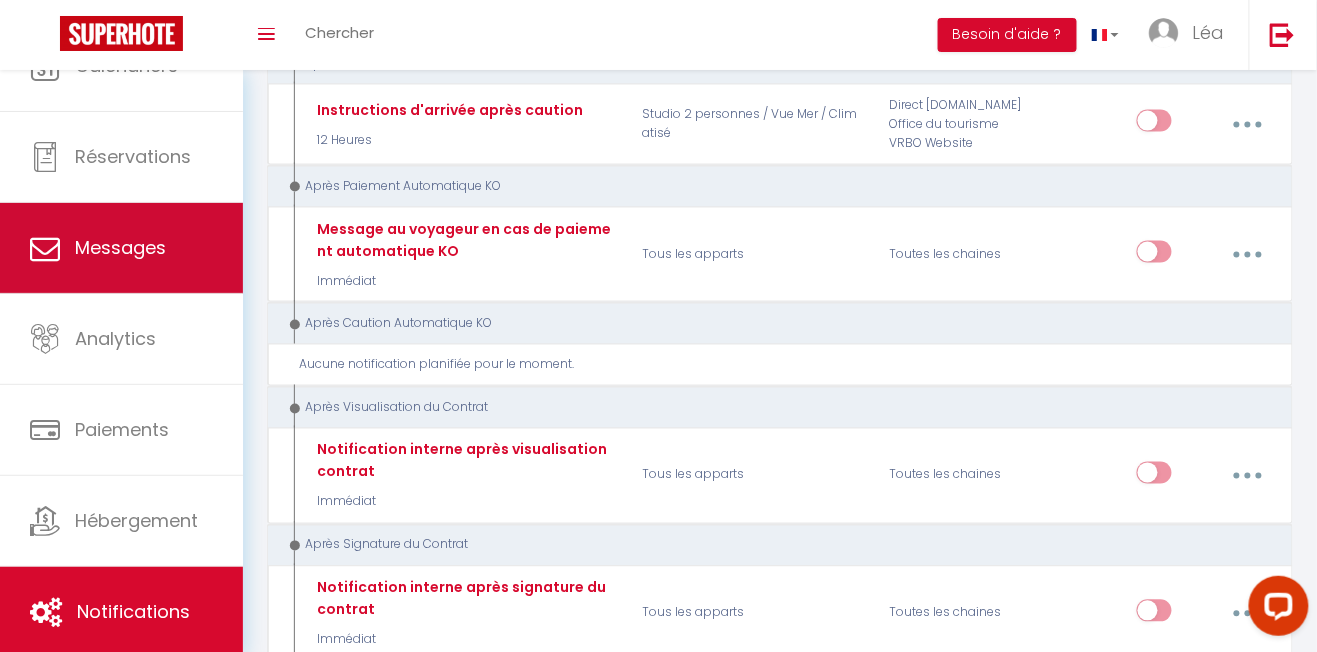 scroll, scrollTop: 194, scrollLeft: 0, axis: vertical 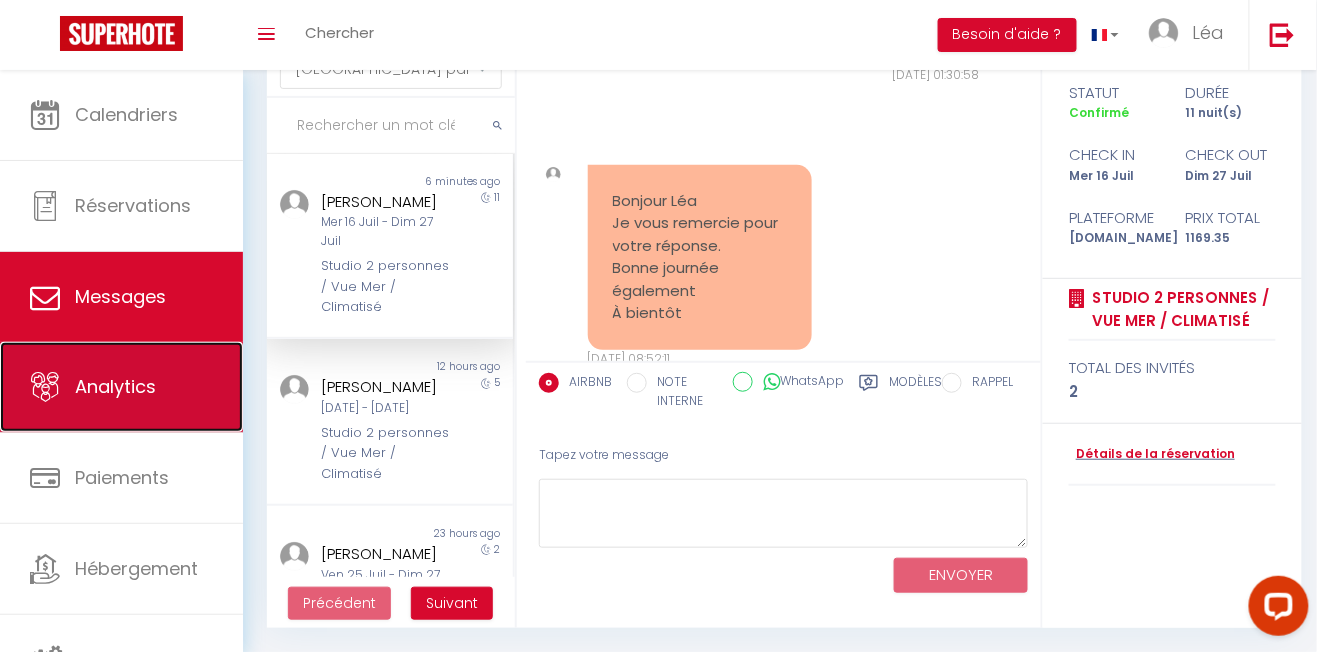click on "Analytics" at bounding box center [115, 386] 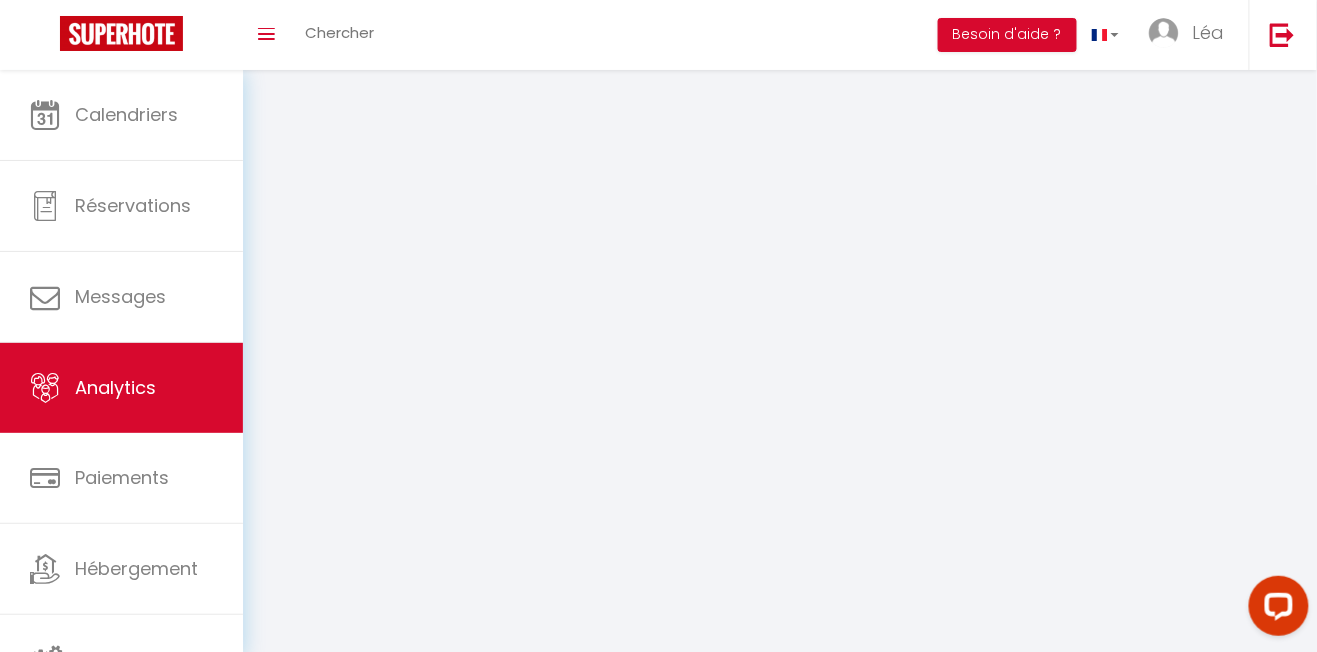 select on "2025" 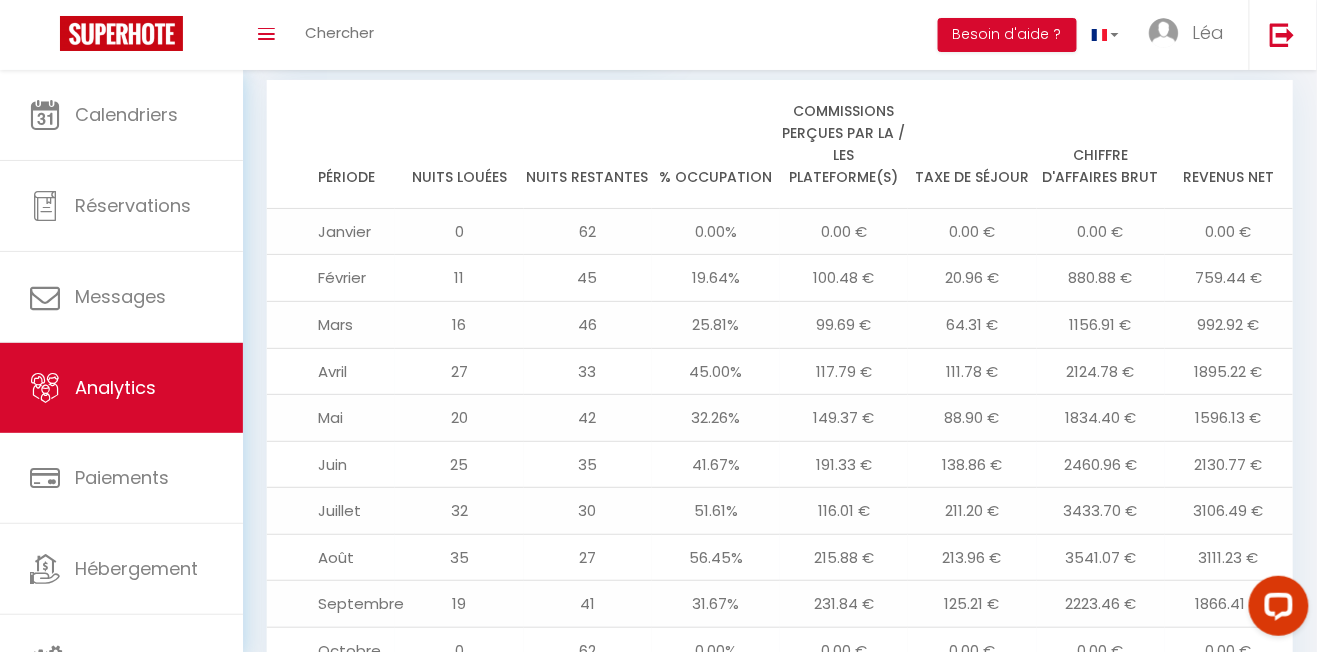 scroll, scrollTop: 2183, scrollLeft: 0, axis: vertical 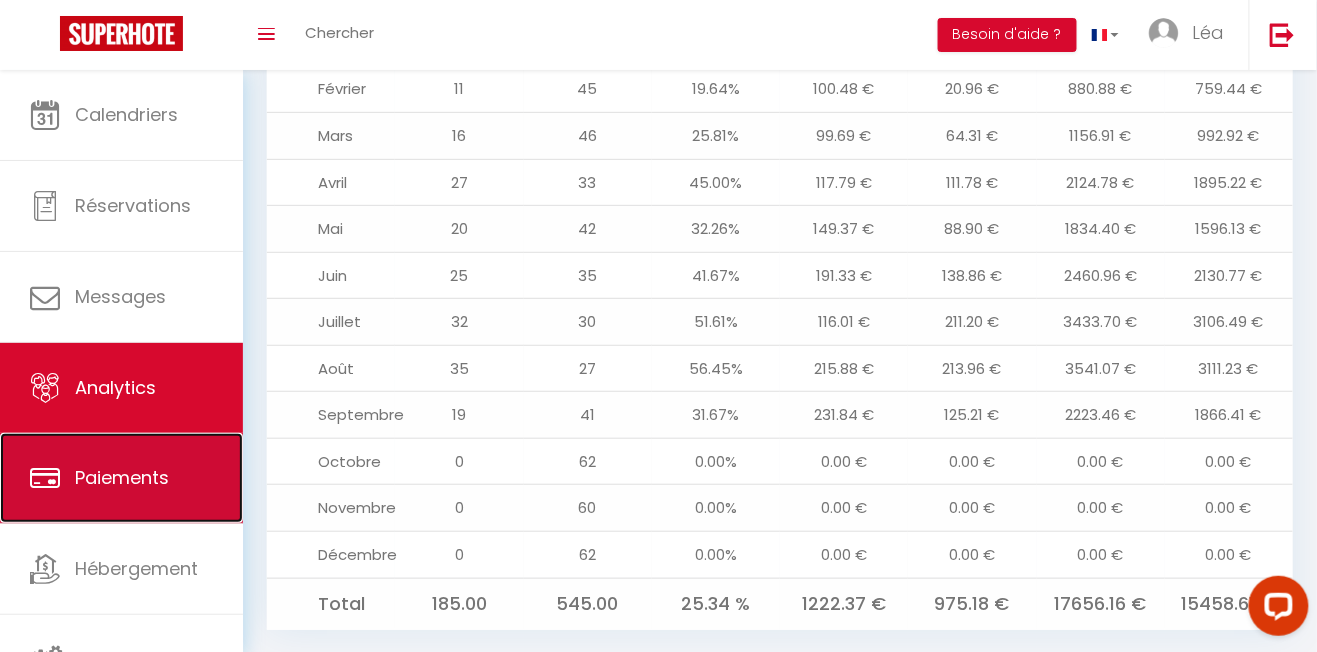 click on "Paiements" at bounding box center [121, 478] 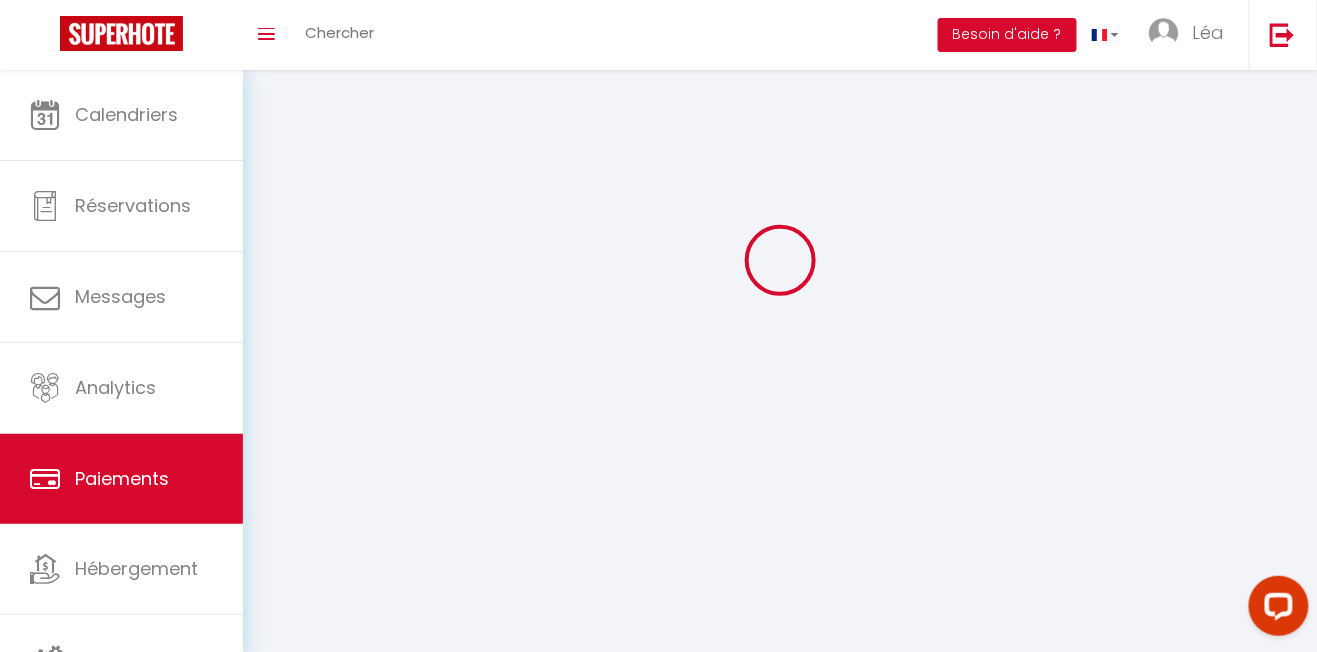 select on "2" 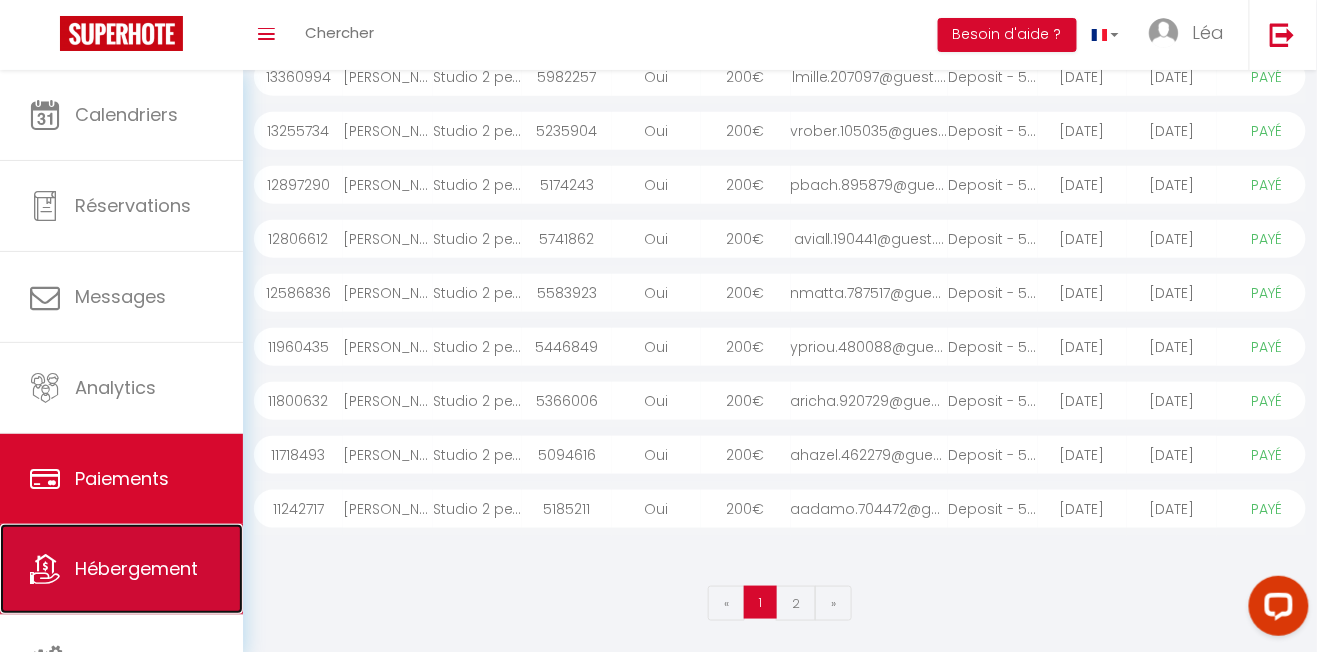 click on "Hébergement" at bounding box center (136, 568) 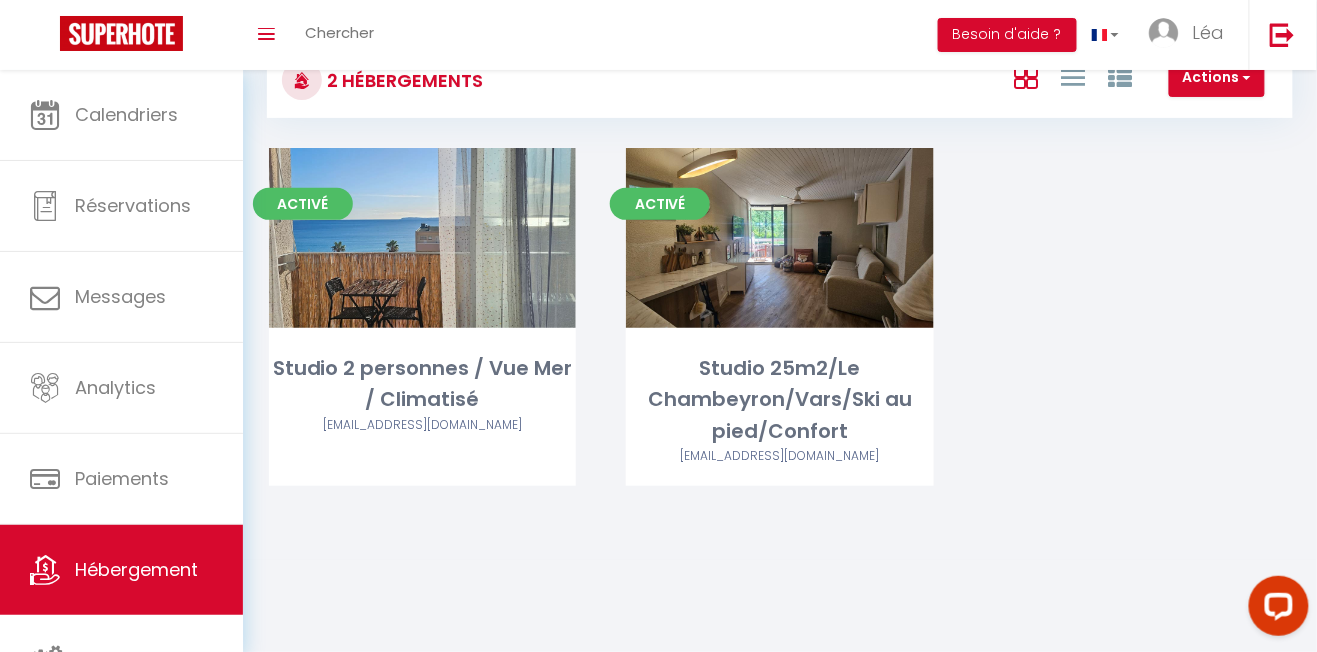 scroll, scrollTop: 0, scrollLeft: 0, axis: both 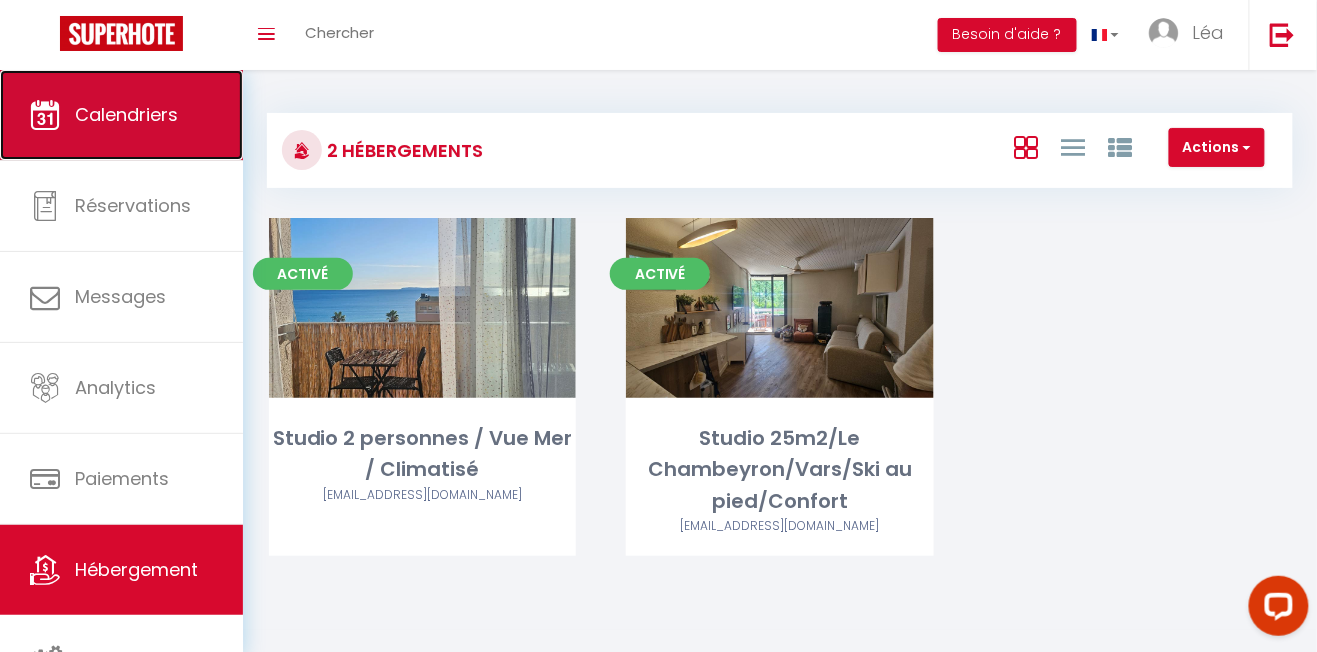 click on "Calendriers" at bounding box center [126, 114] 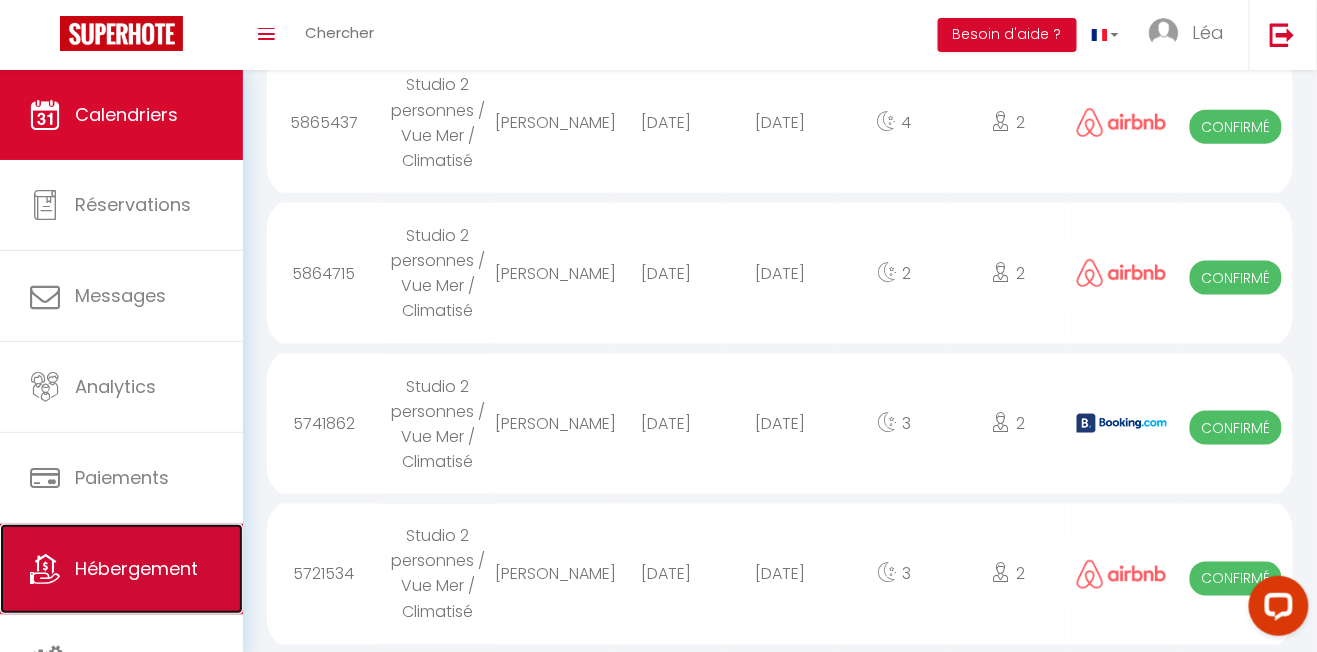 click on "Hébergement" at bounding box center (121, 569) 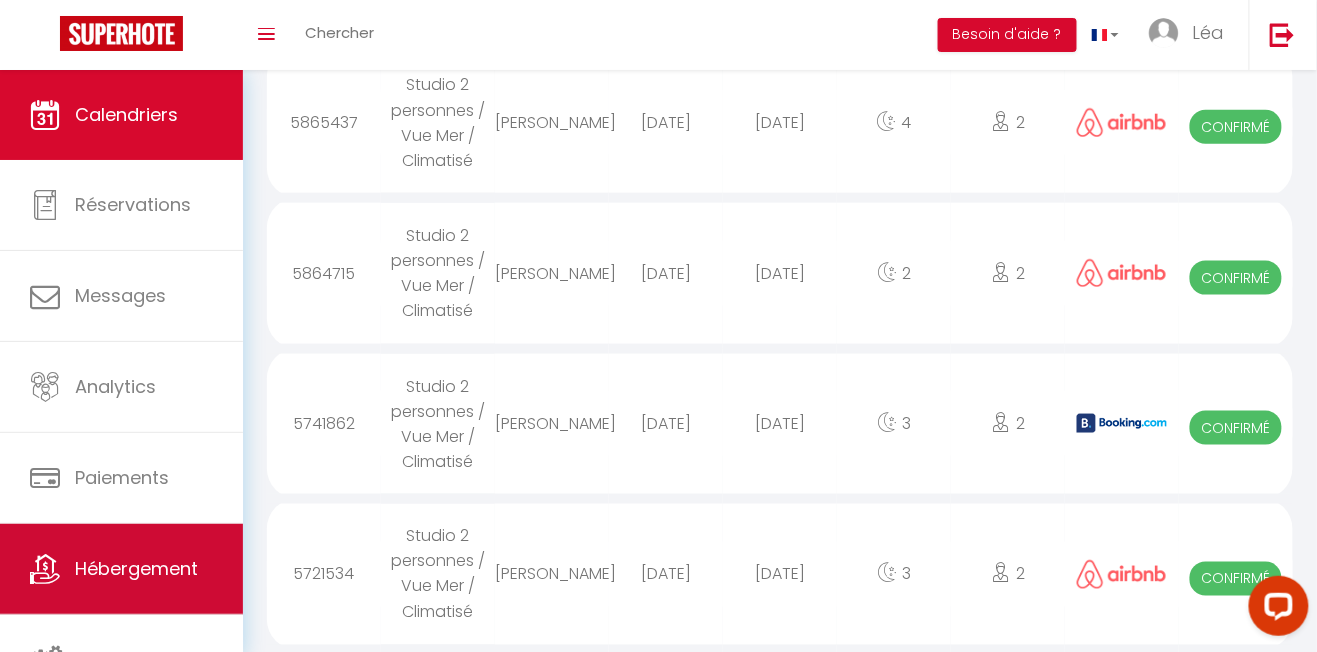 scroll, scrollTop: 194, scrollLeft: 0, axis: vertical 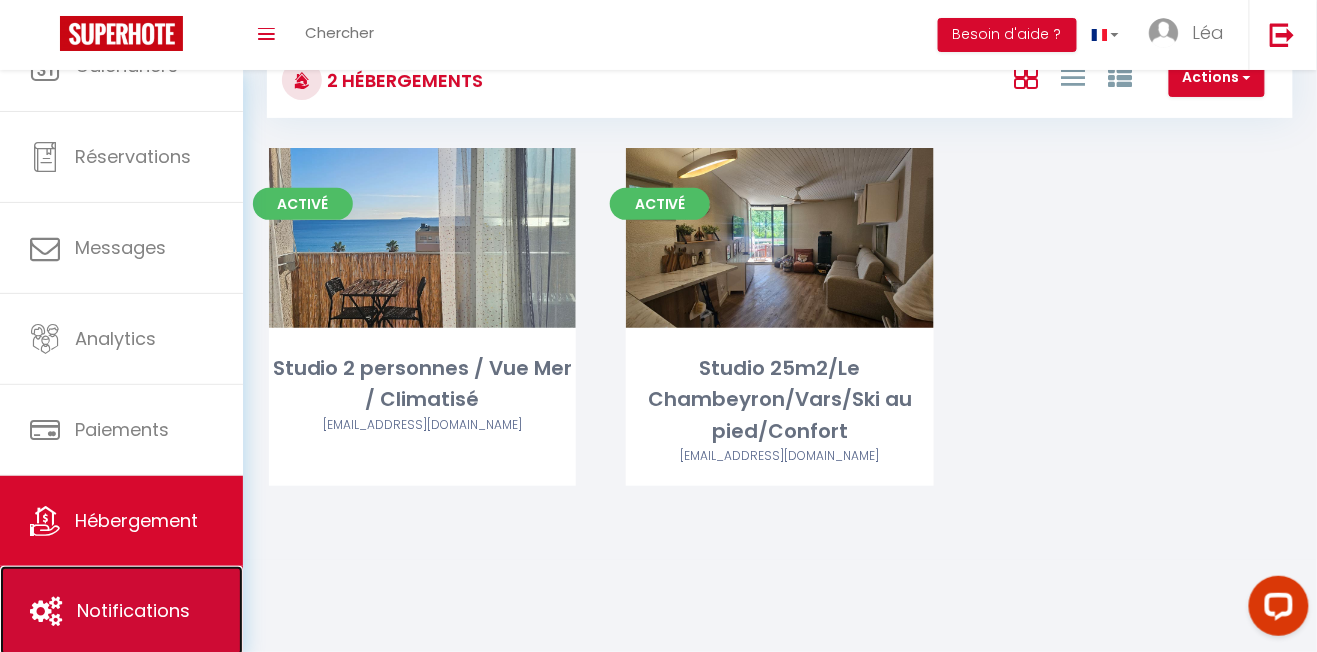 click on "Notifications" at bounding box center (133, 610) 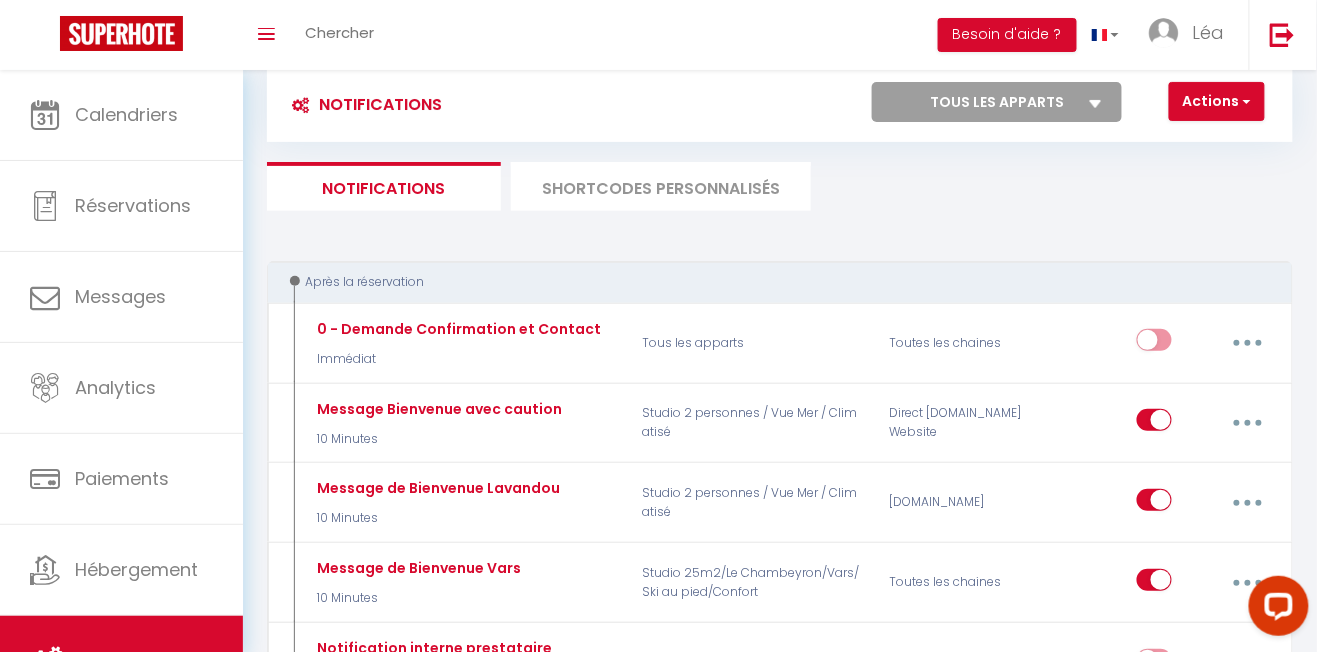 scroll, scrollTop: 0, scrollLeft: 0, axis: both 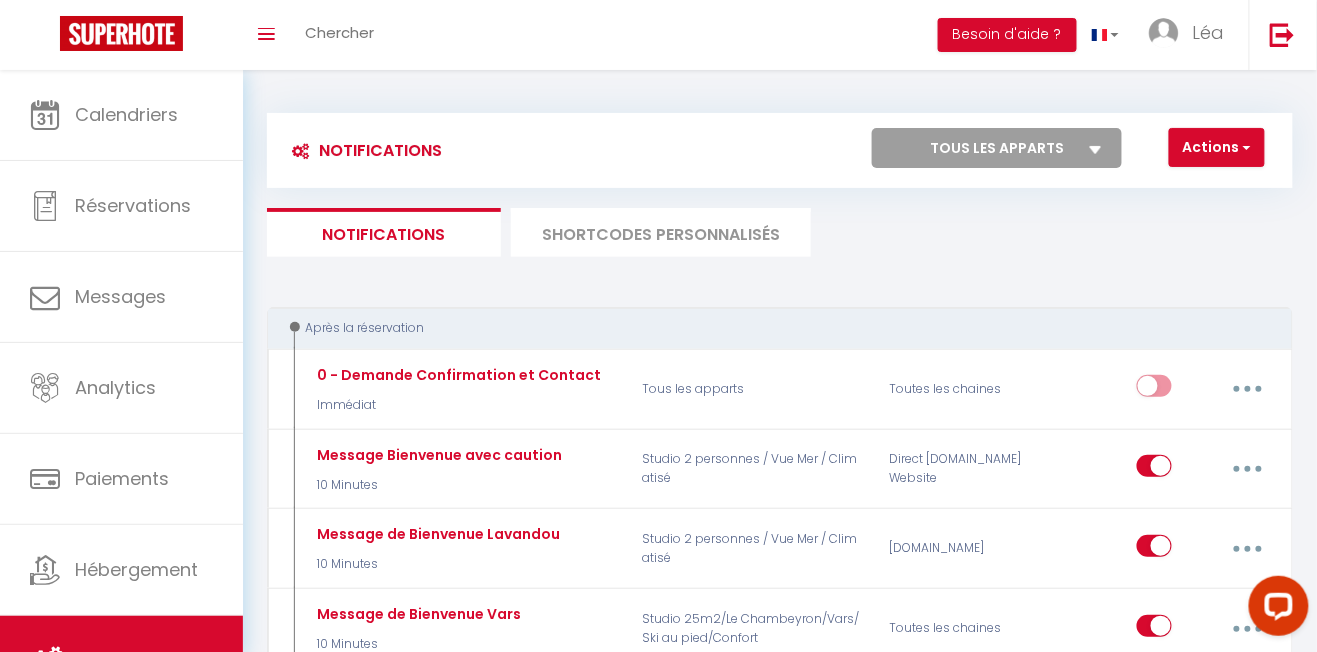 click on "SHORTCODES PERSONNALISÉS" at bounding box center (661, 232) 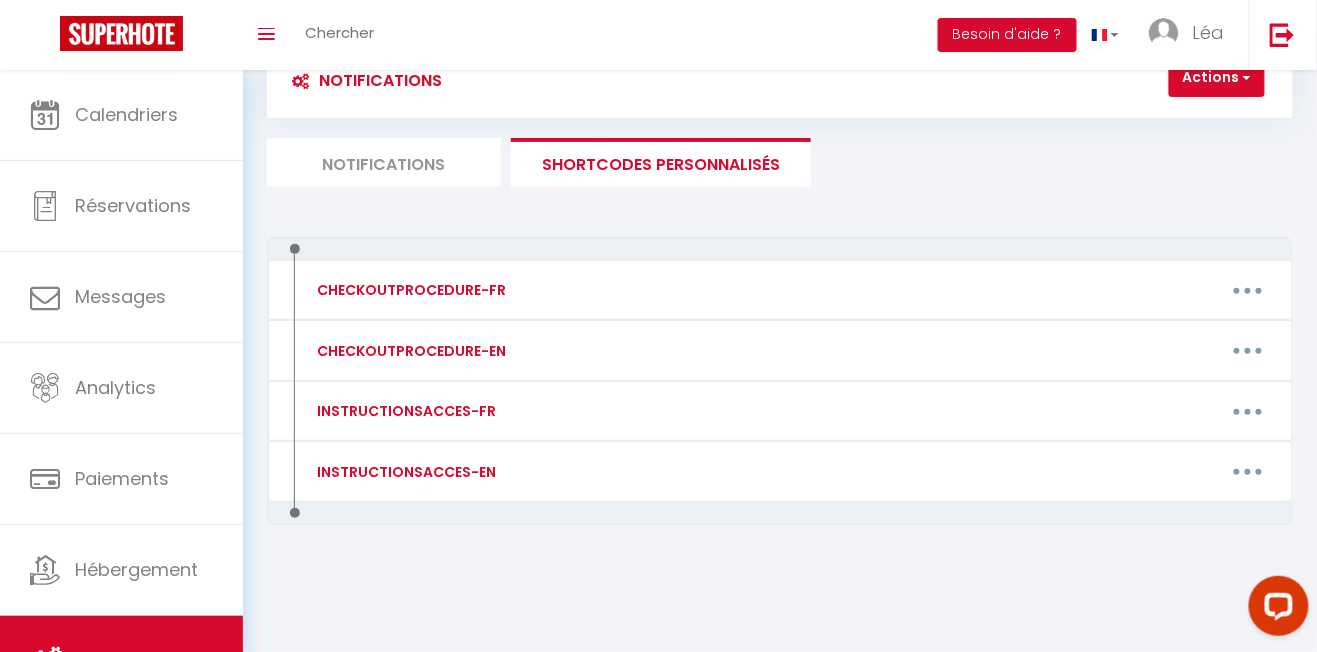 scroll, scrollTop: 0, scrollLeft: 0, axis: both 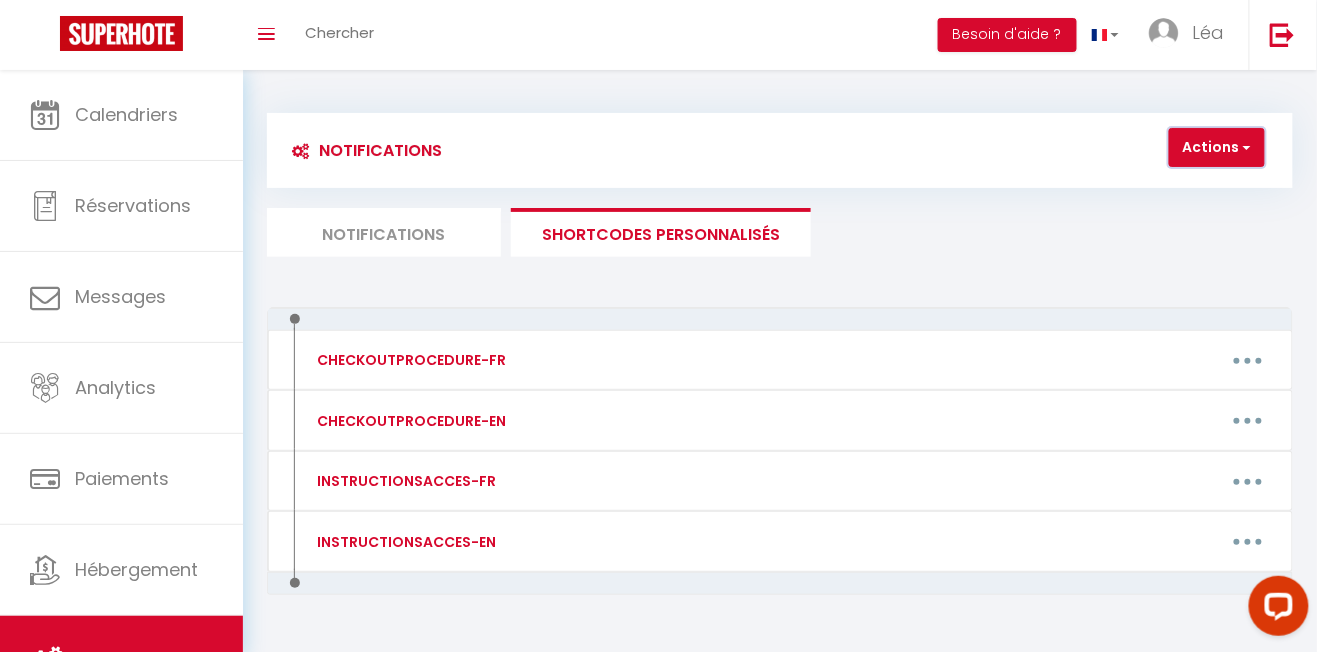 click on "Actions" at bounding box center (1217, 148) 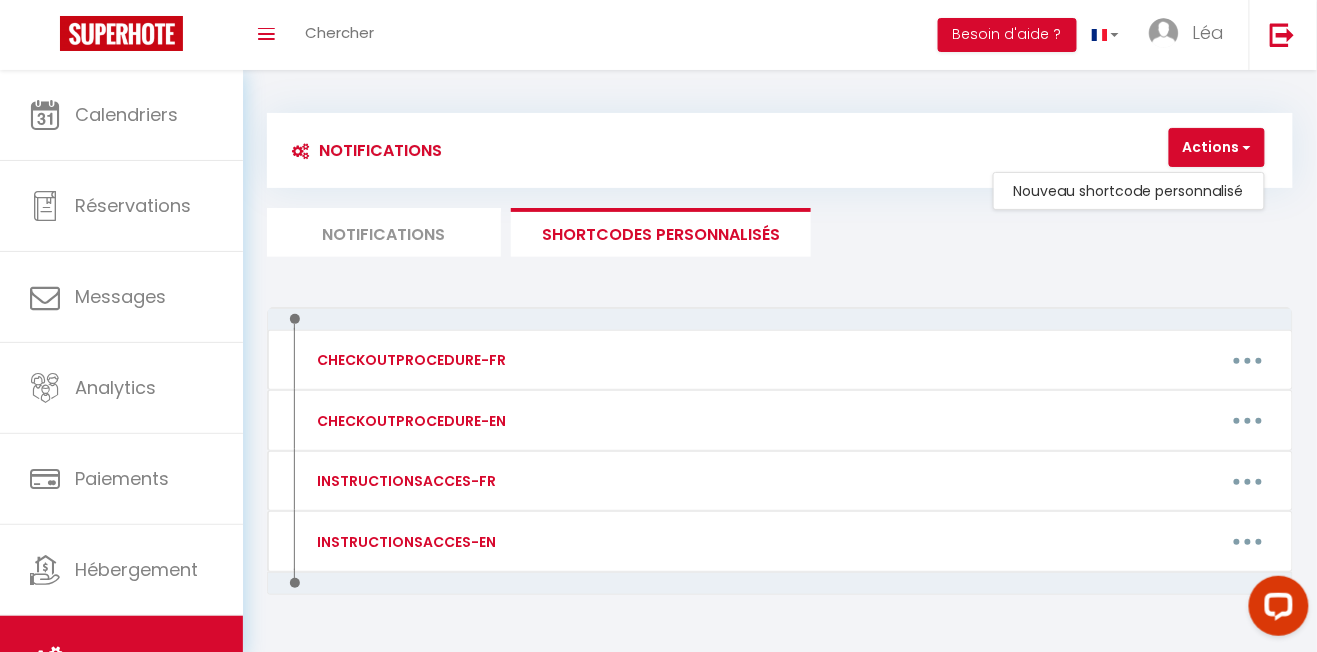 click at bounding box center [658, 326] 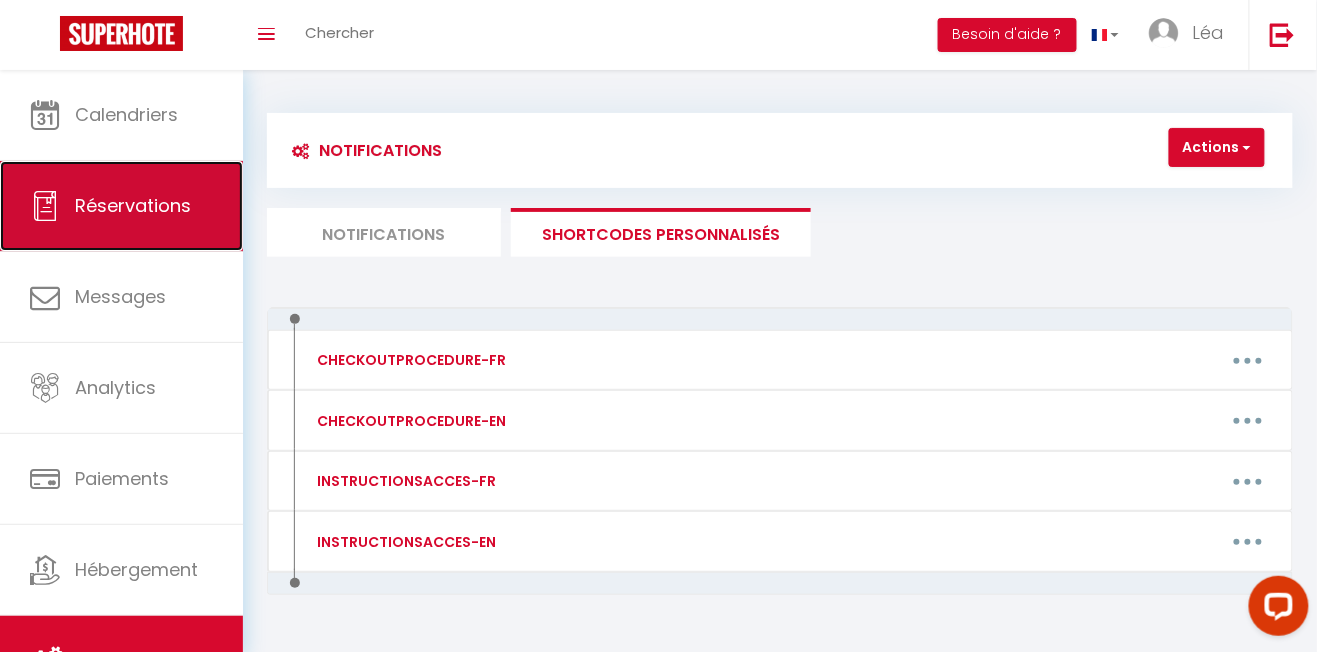 click on "Réservations" at bounding box center [121, 206] 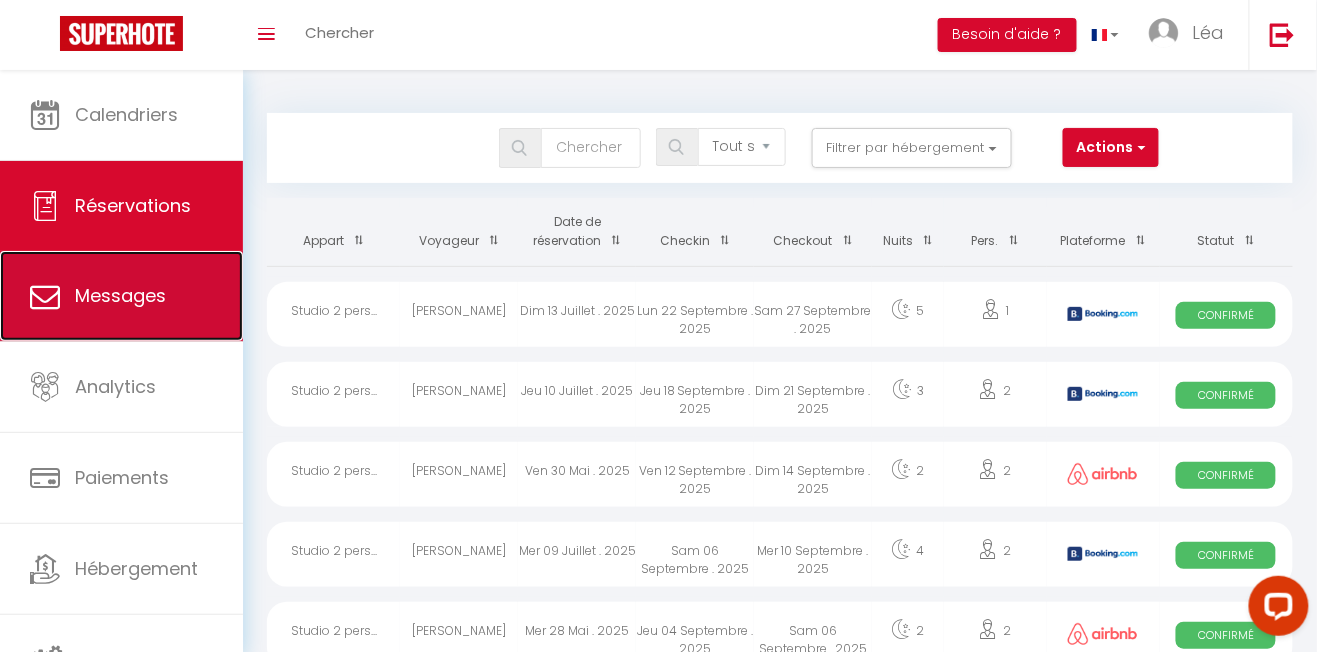 click on "Messages" at bounding box center (121, 296) 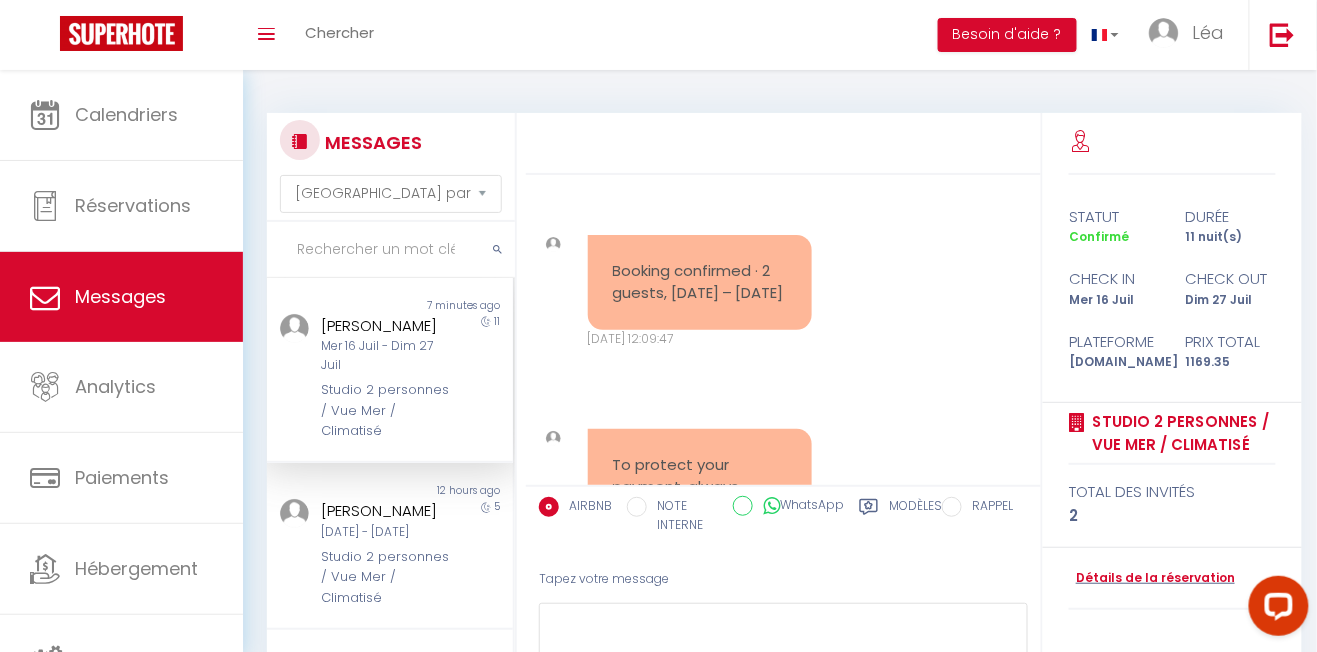 scroll, scrollTop: 4072, scrollLeft: 0, axis: vertical 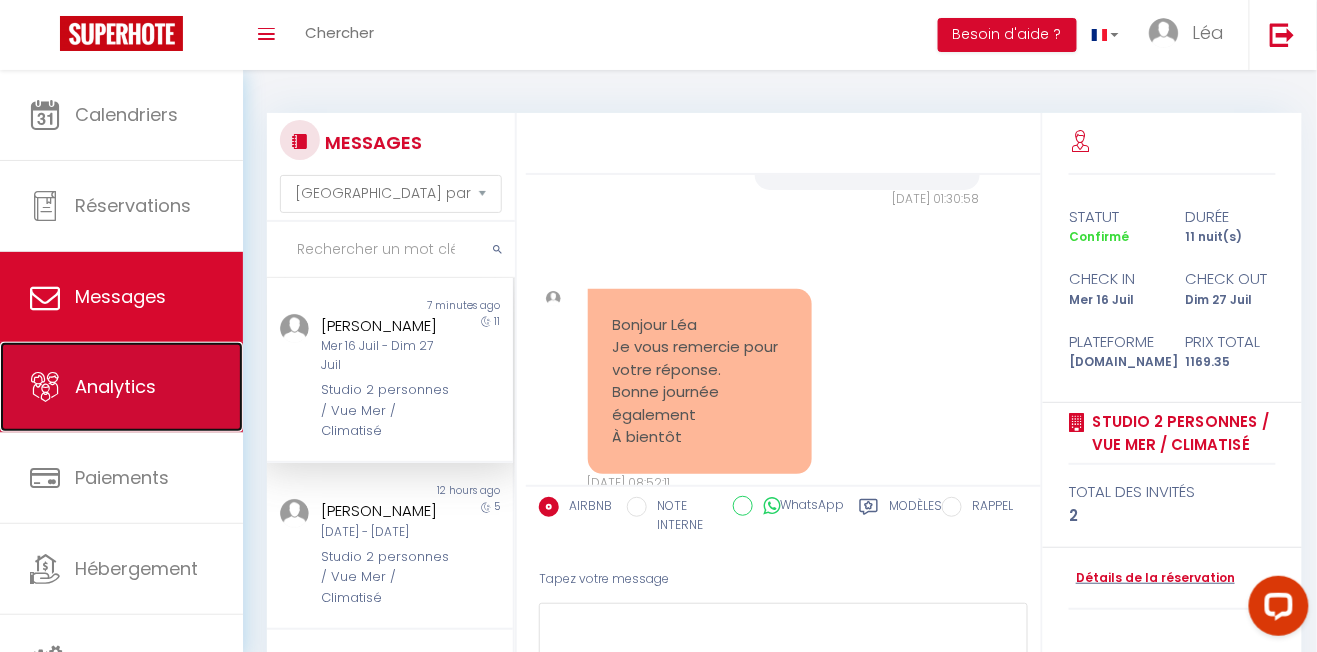 click on "Analytics" at bounding box center [115, 386] 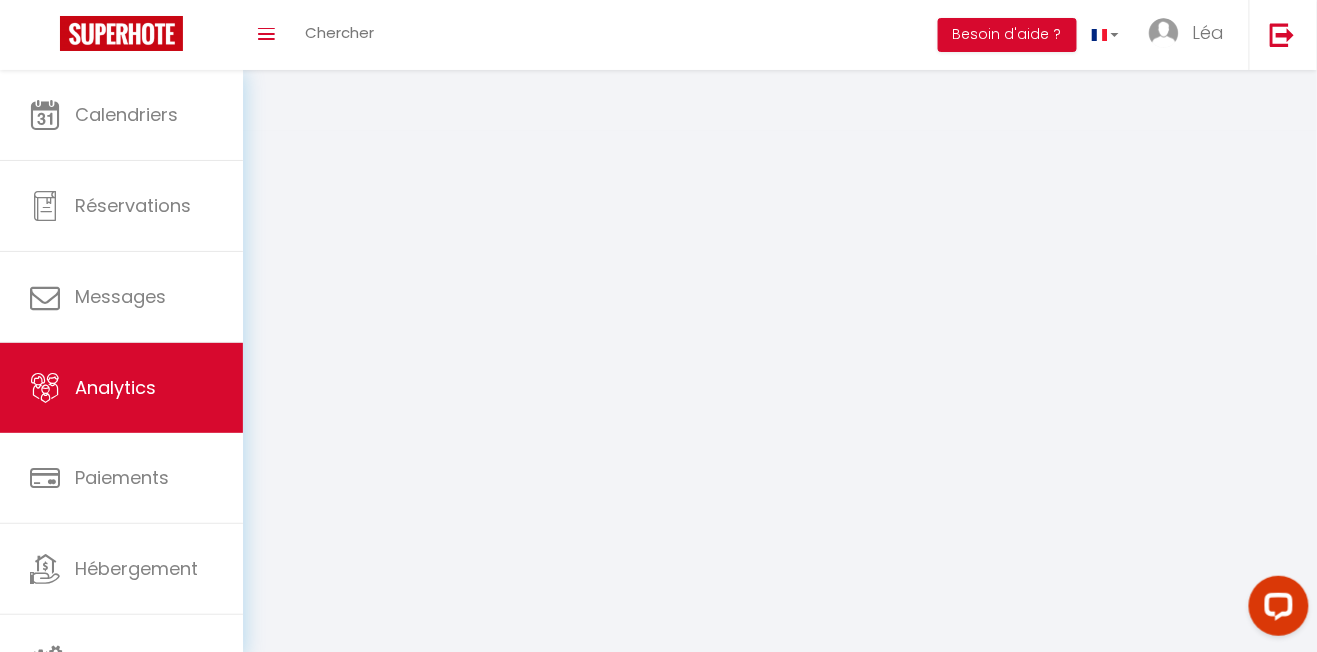 select on "2025" 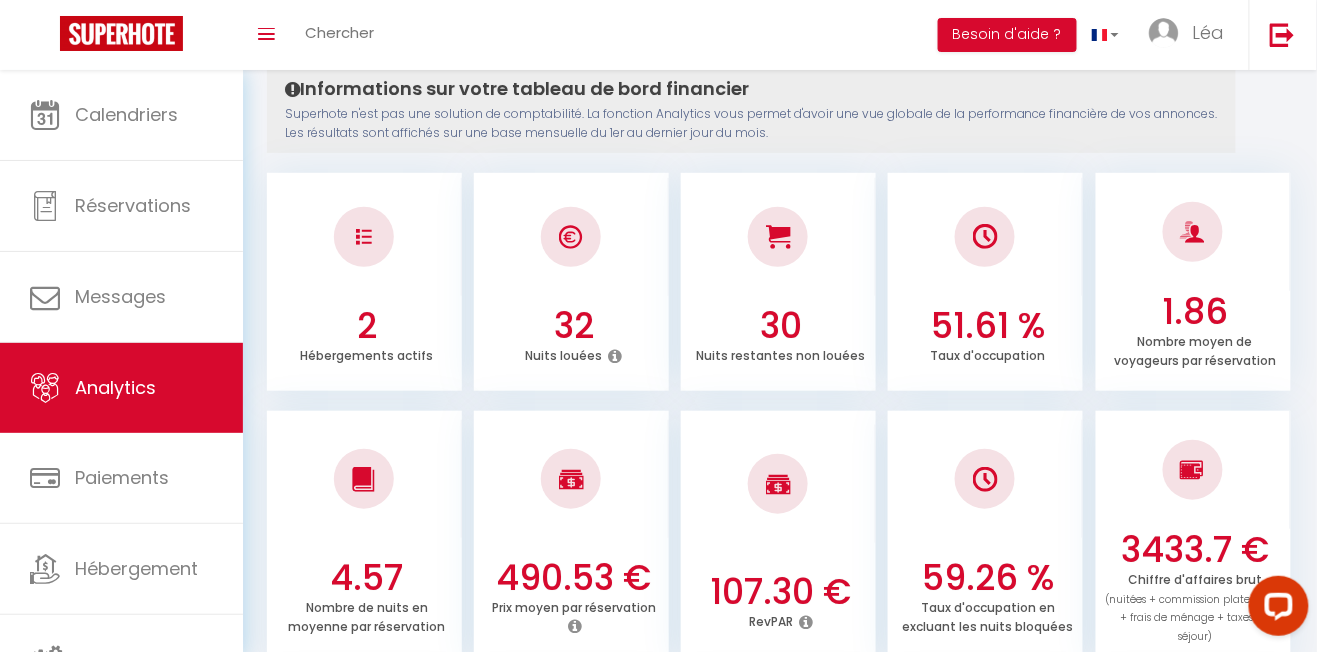 scroll, scrollTop: 220, scrollLeft: 0, axis: vertical 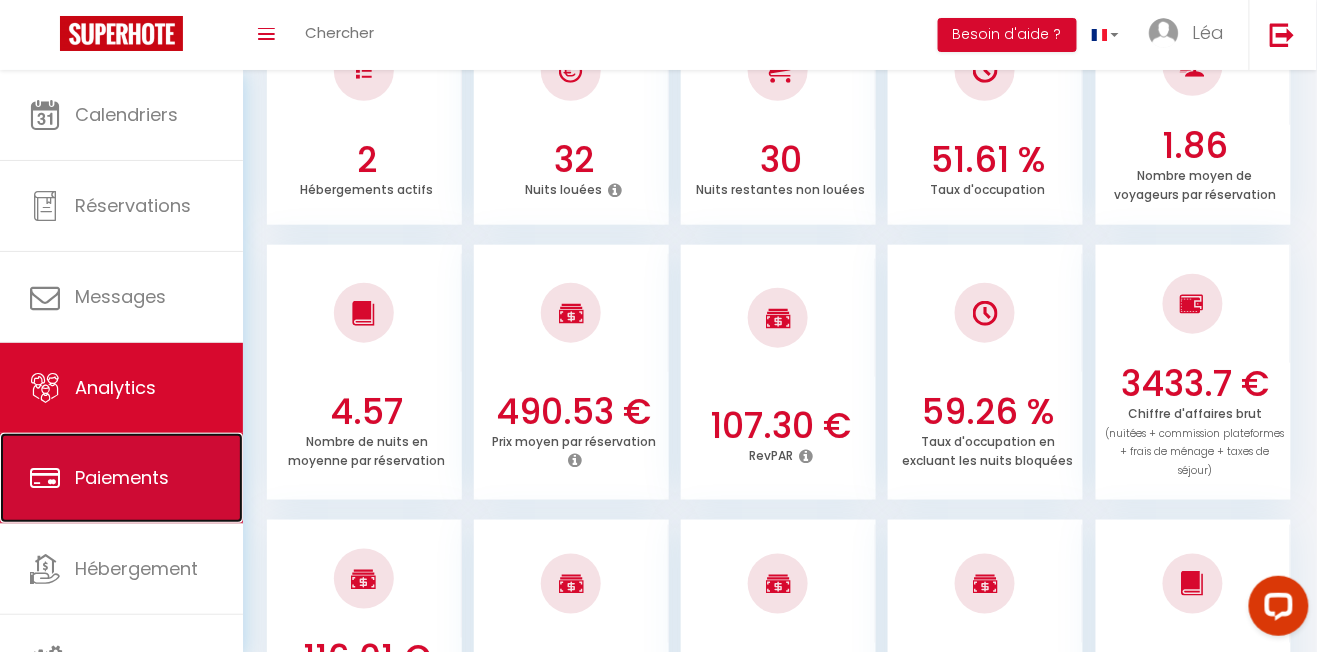 click on "Paiements" at bounding box center (122, 477) 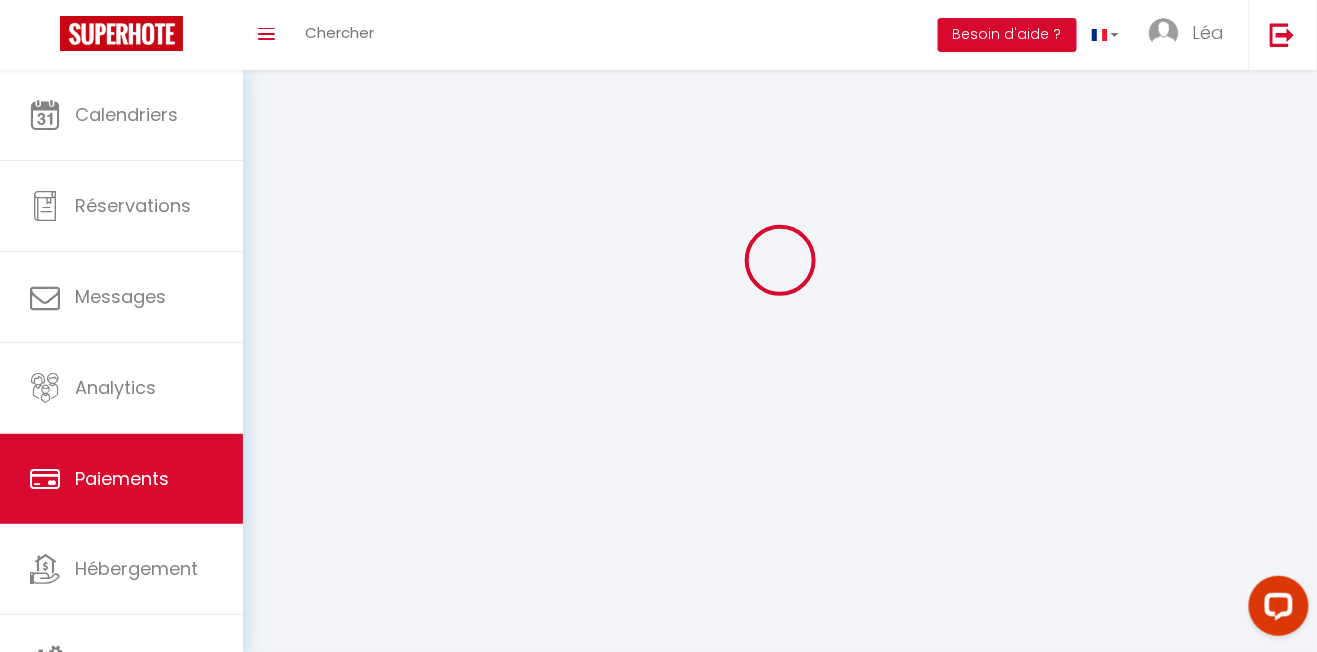 select on "2" 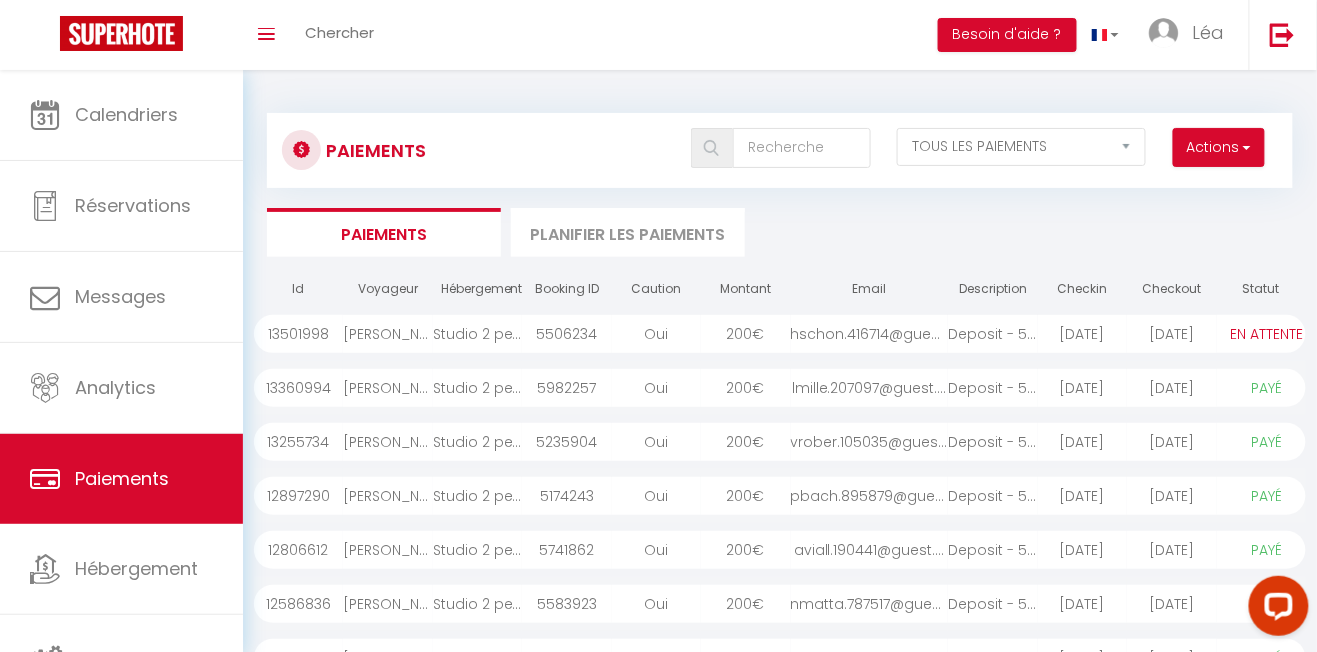 scroll, scrollTop: 0, scrollLeft: 0, axis: both 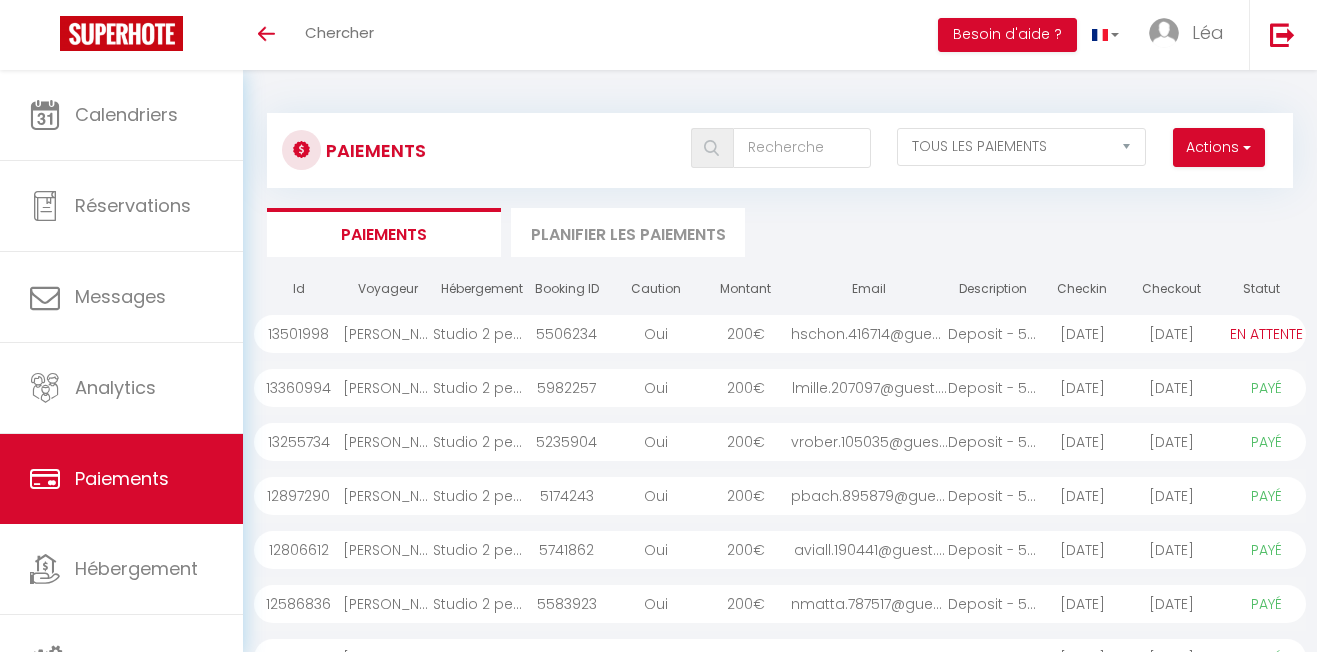 select on "2" 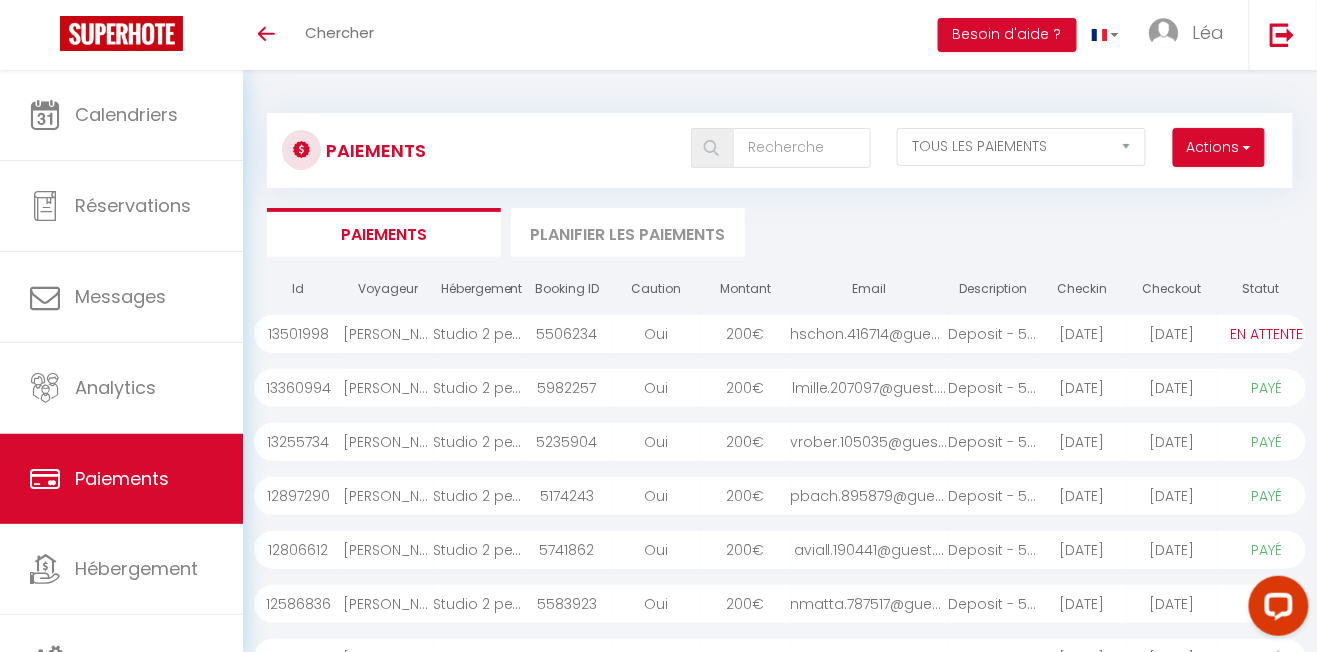 scroll, scrollTop: 0, scrollLeft: 0, axis: both 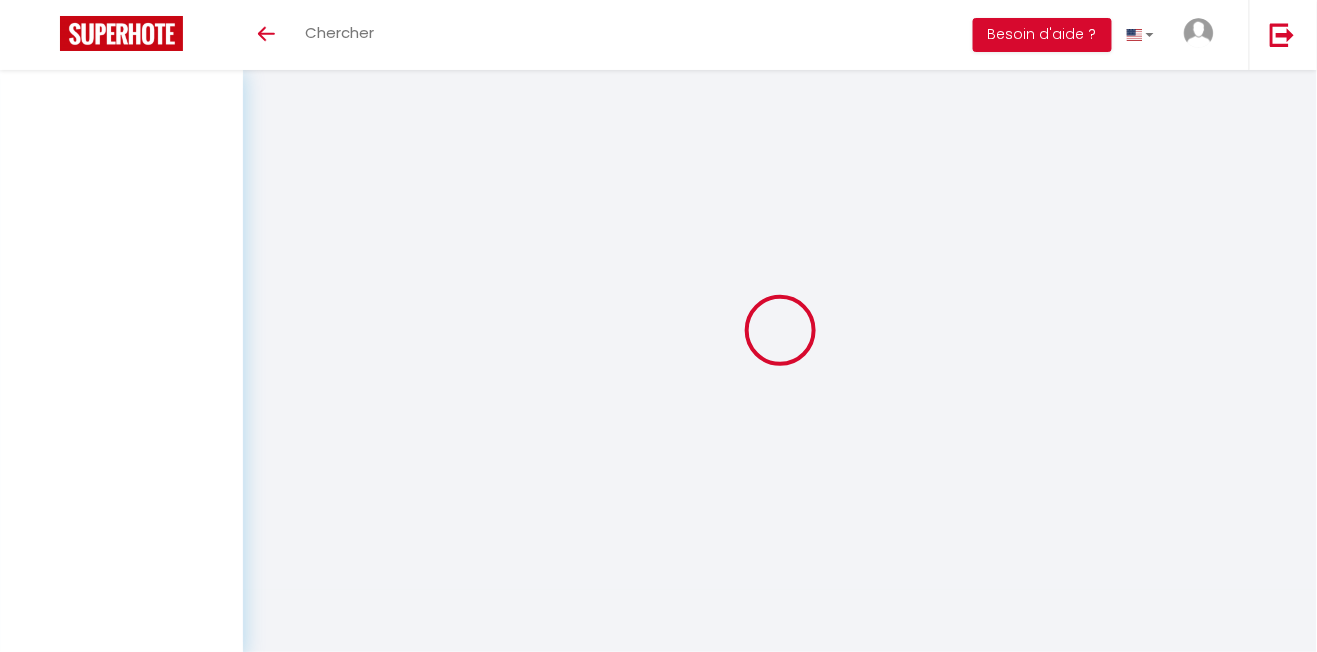 select on "2" 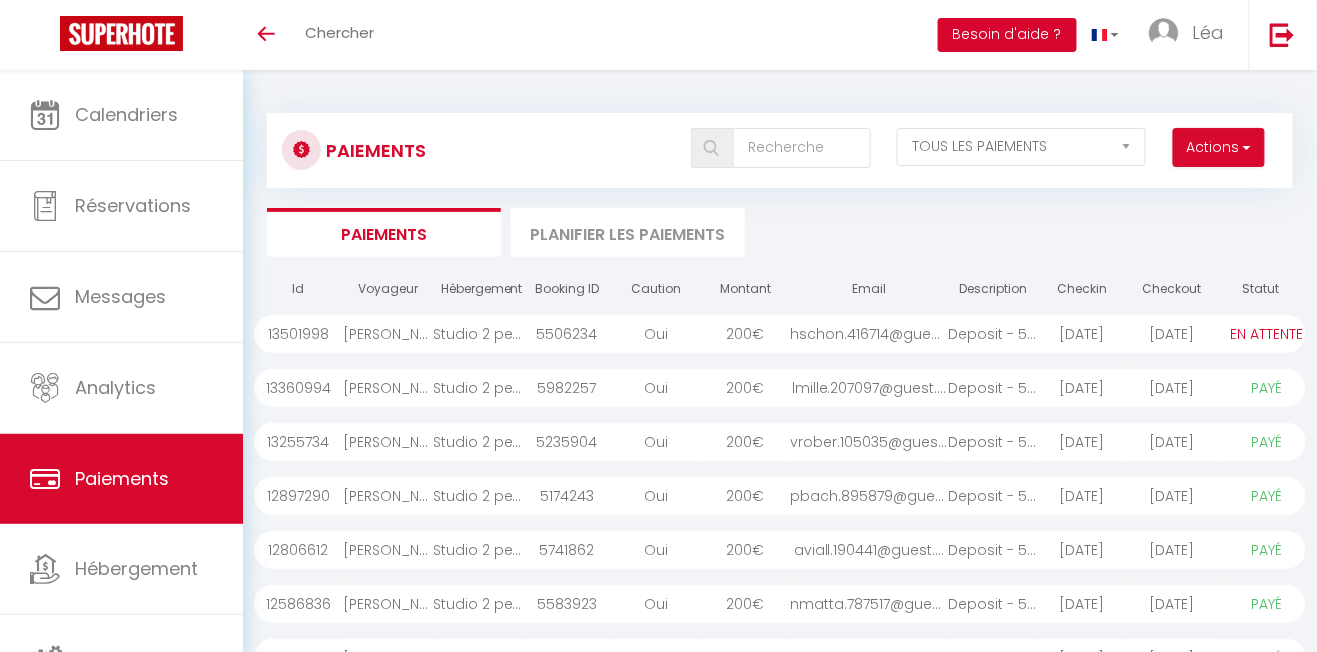 click on "Besoin d'aide ?" at bounding box center (1007, 35) 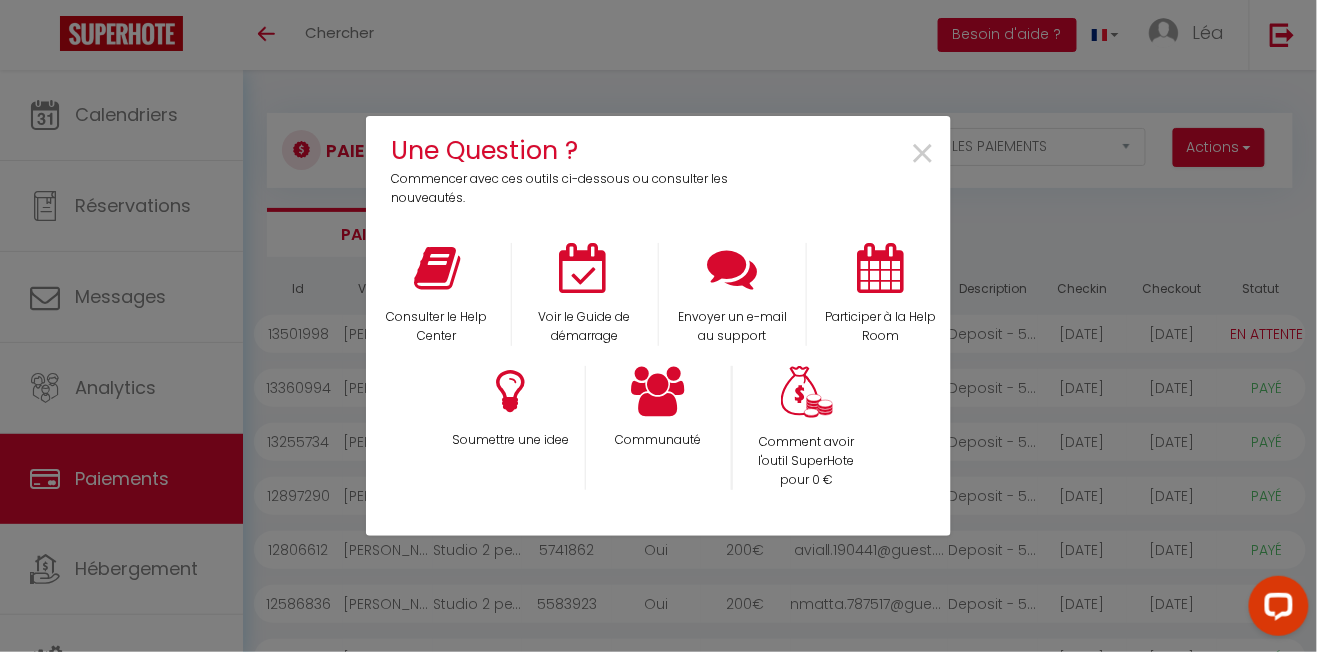 scroll, scrollTop: 0, scrollLeft: 0, axis: both 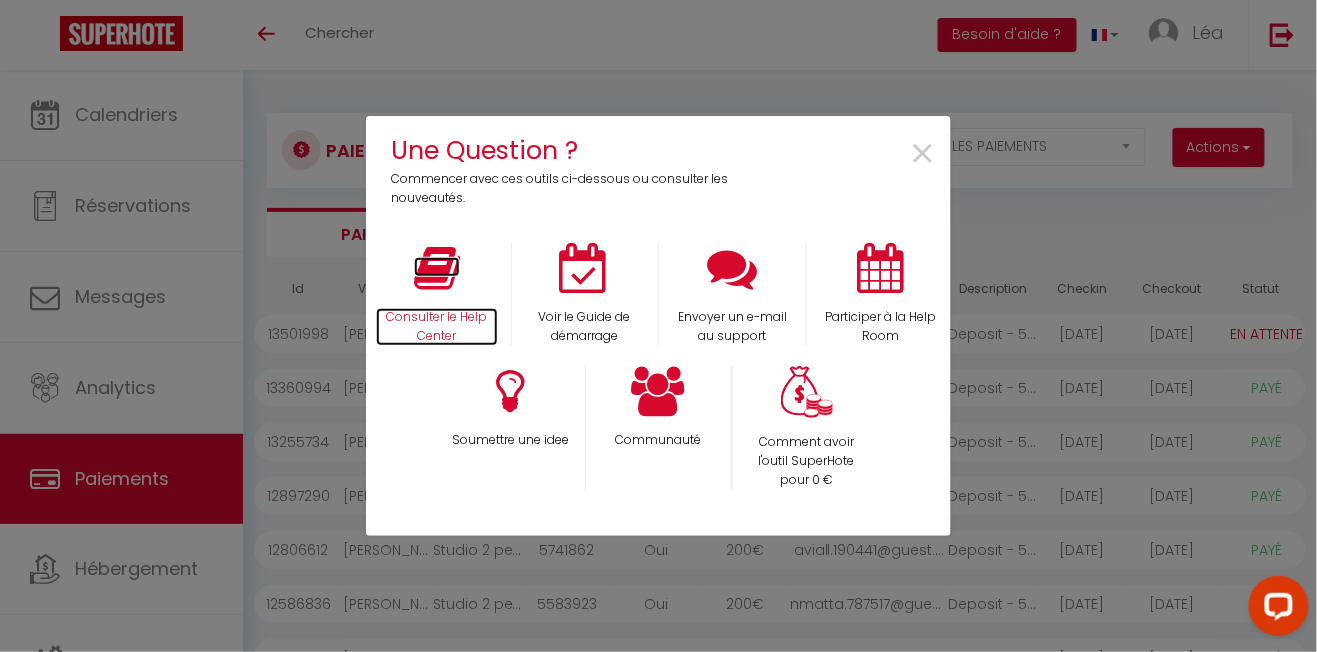click at bounding box center [437, 268] 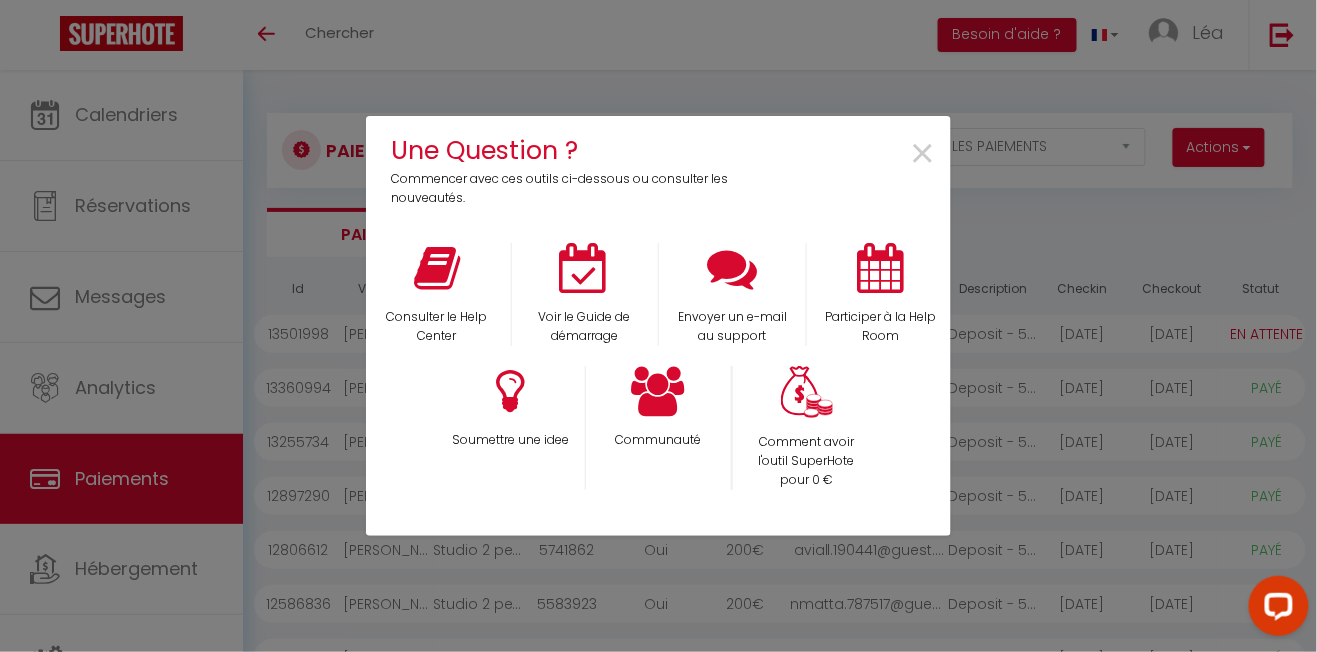 click on "×" at bounding box center (852, 169) 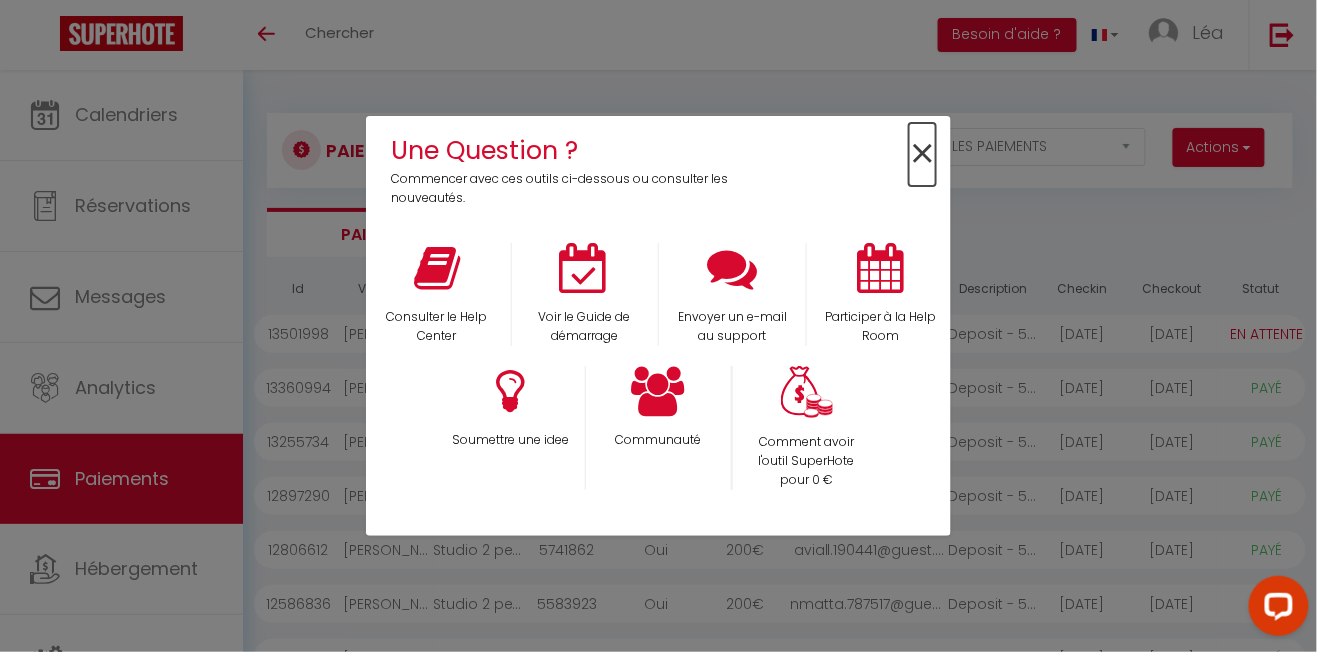 click on "×" at bounding box center [922, 154] 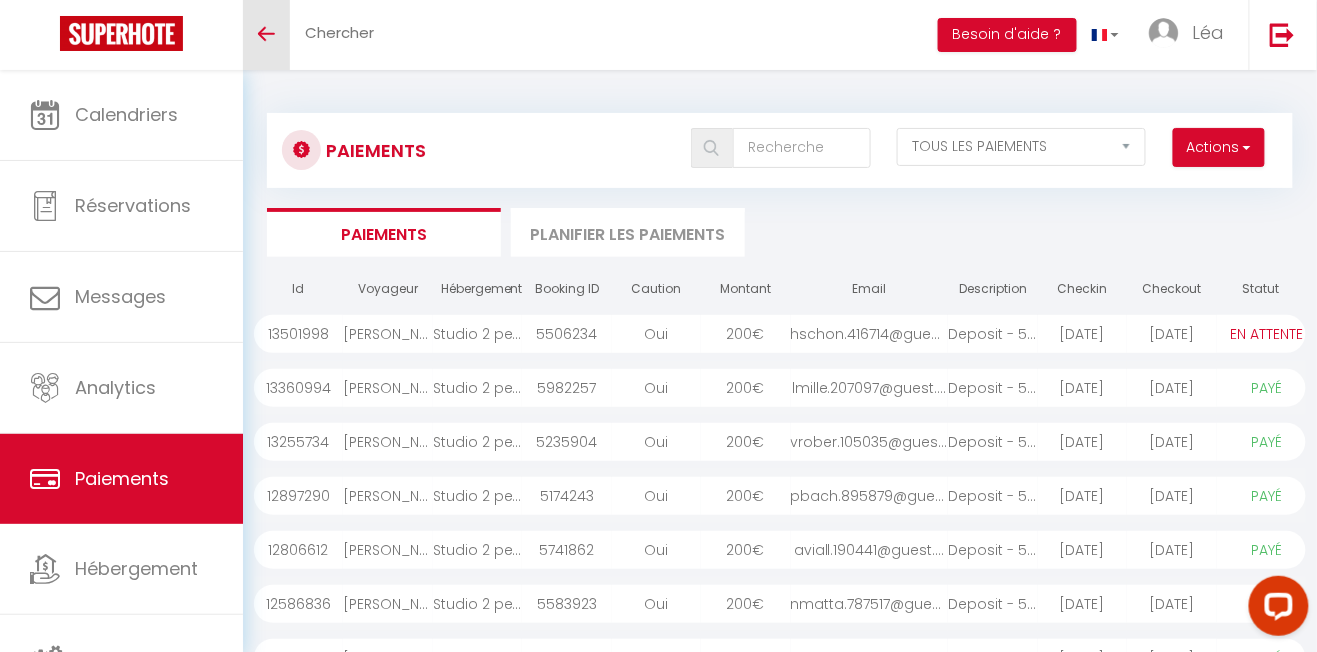 click on "Toggle menubar" at bounding box center [266, 35] 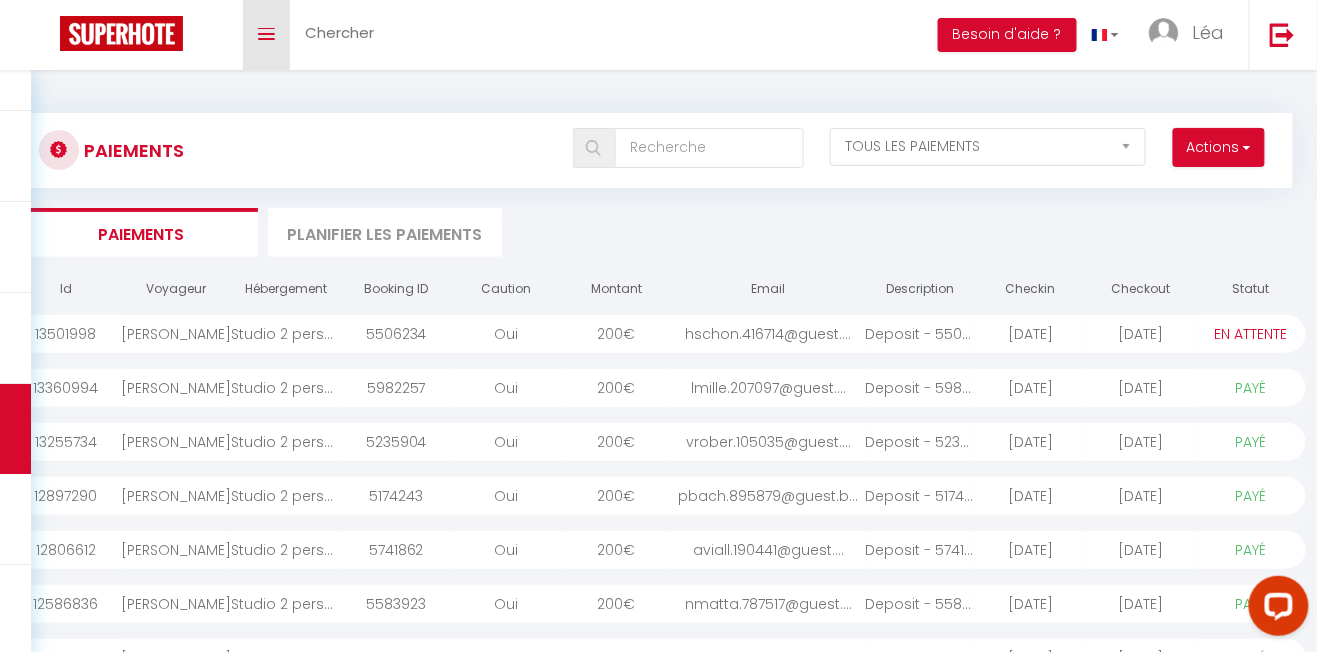click on "Toggle menubar" at bounding box center (266, 34) 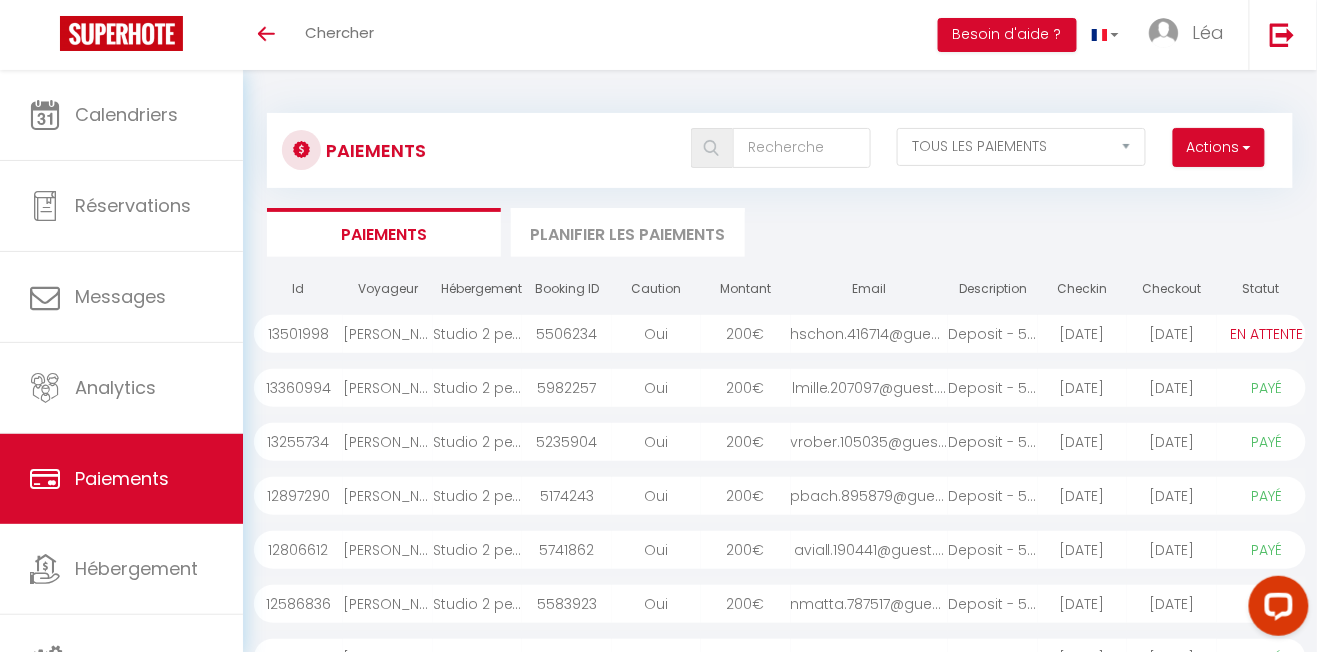 click on "Planifier les paiements" at bounding box center [628, 232] 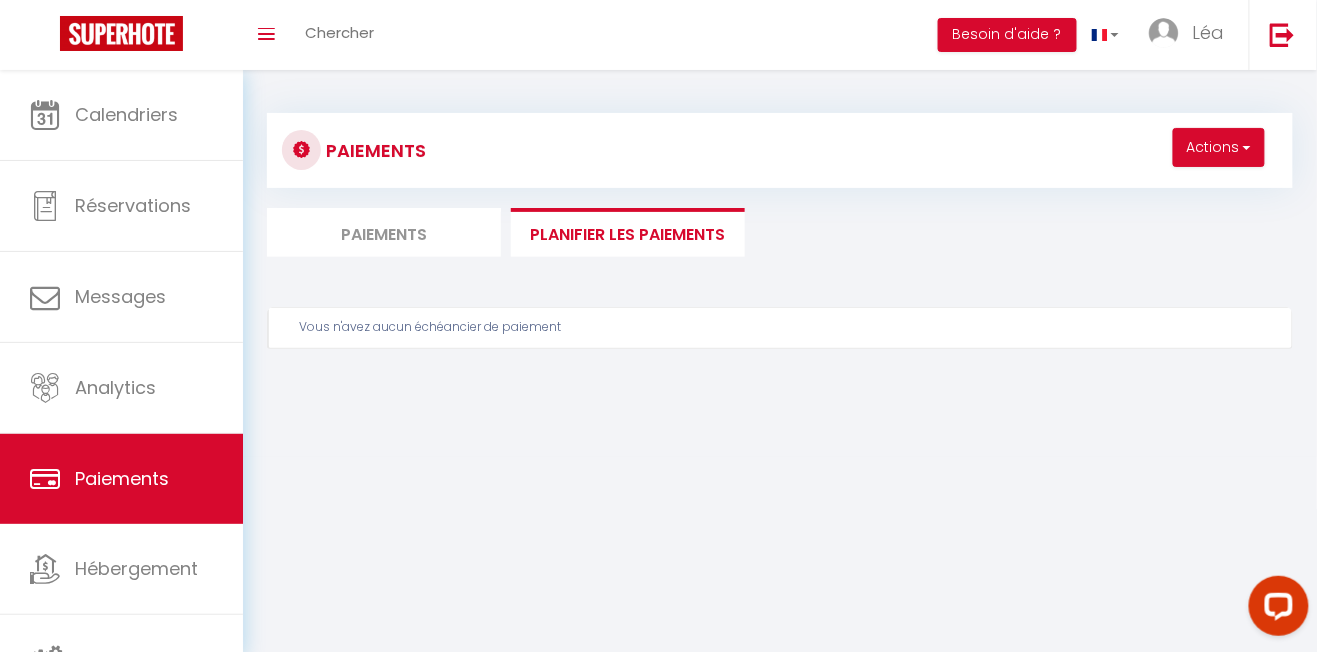 click on "Paiements" at bounding box center (384, 232) 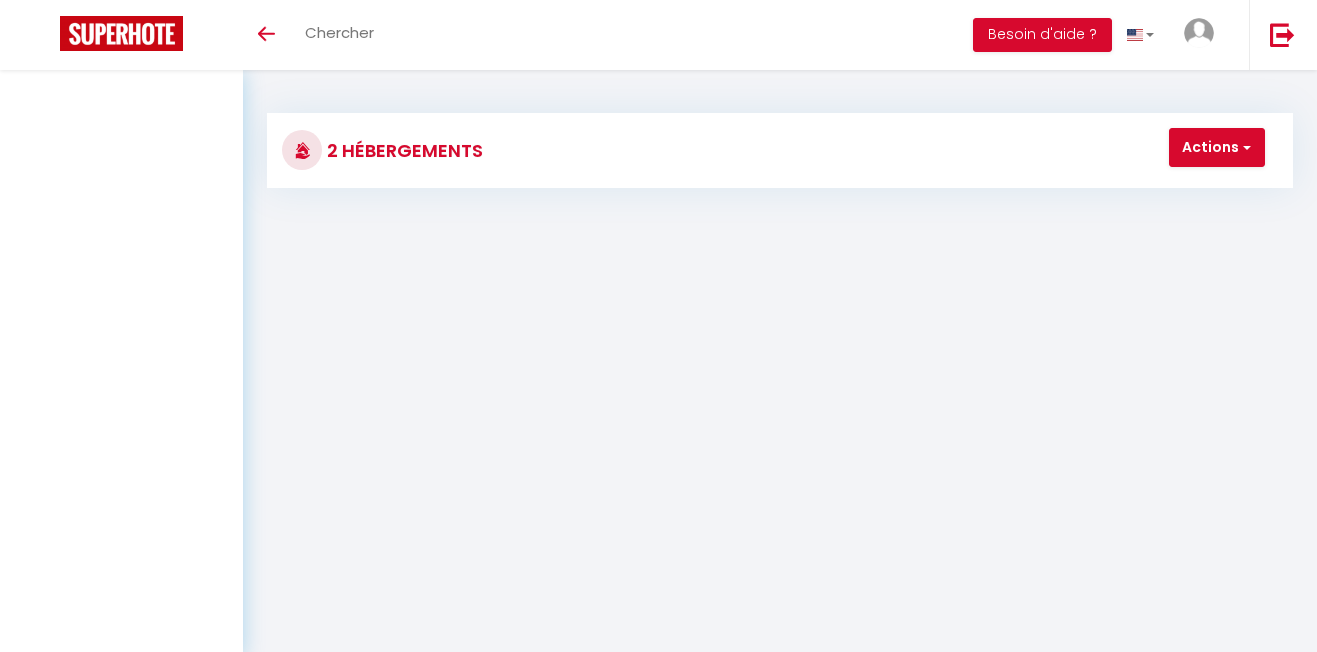 scroll, scrollTop: 0, scrollLeft: 0, axis: both 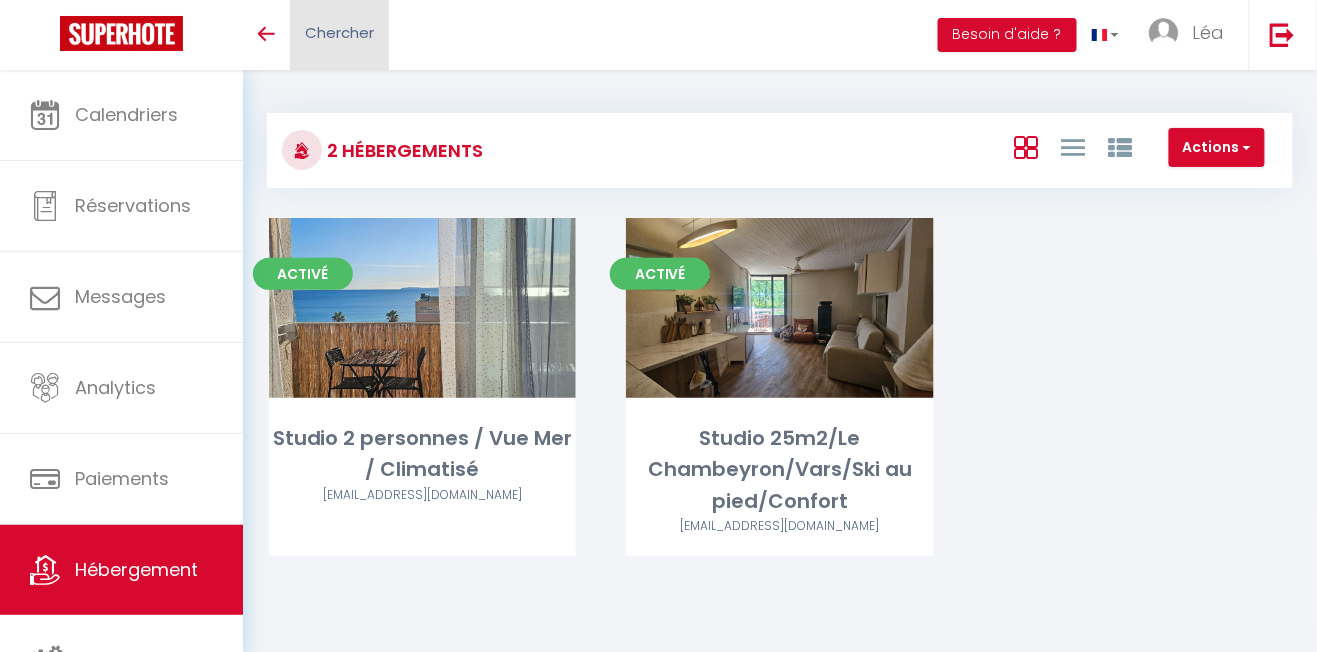 click on "Chercher" at bounding box center (339, 35) 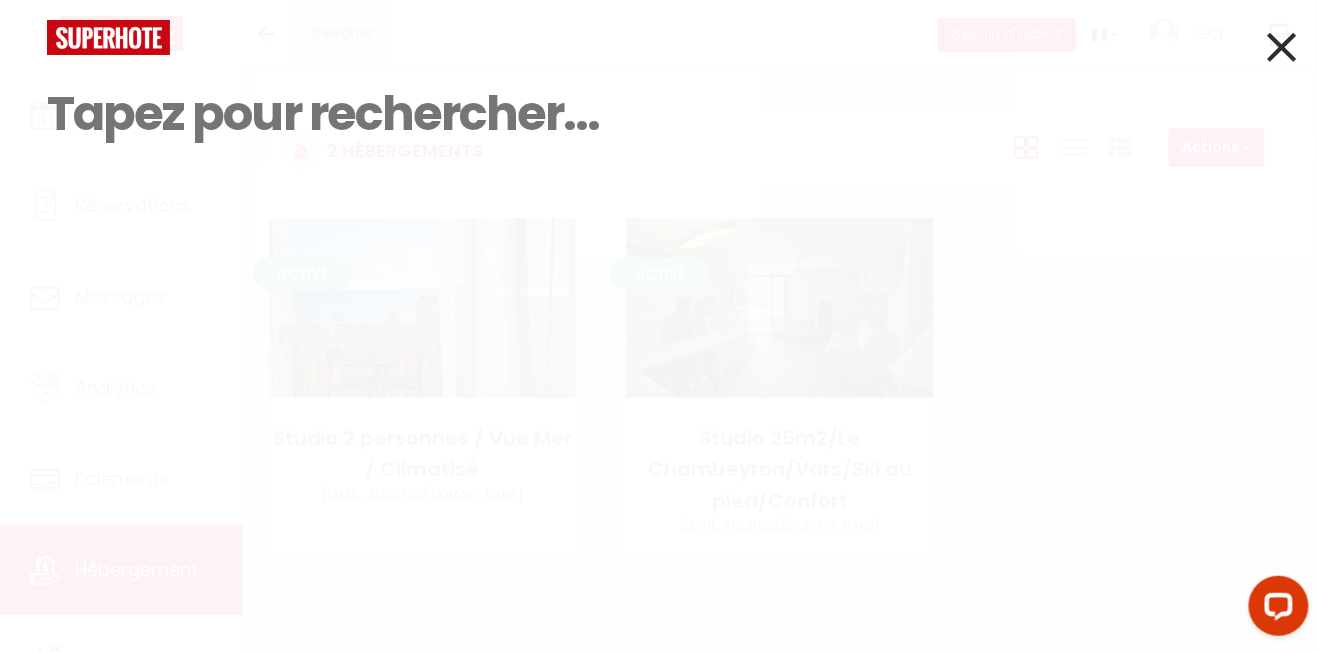 scroll, scrollTop: 0, scrollLeft: 0, axis: both 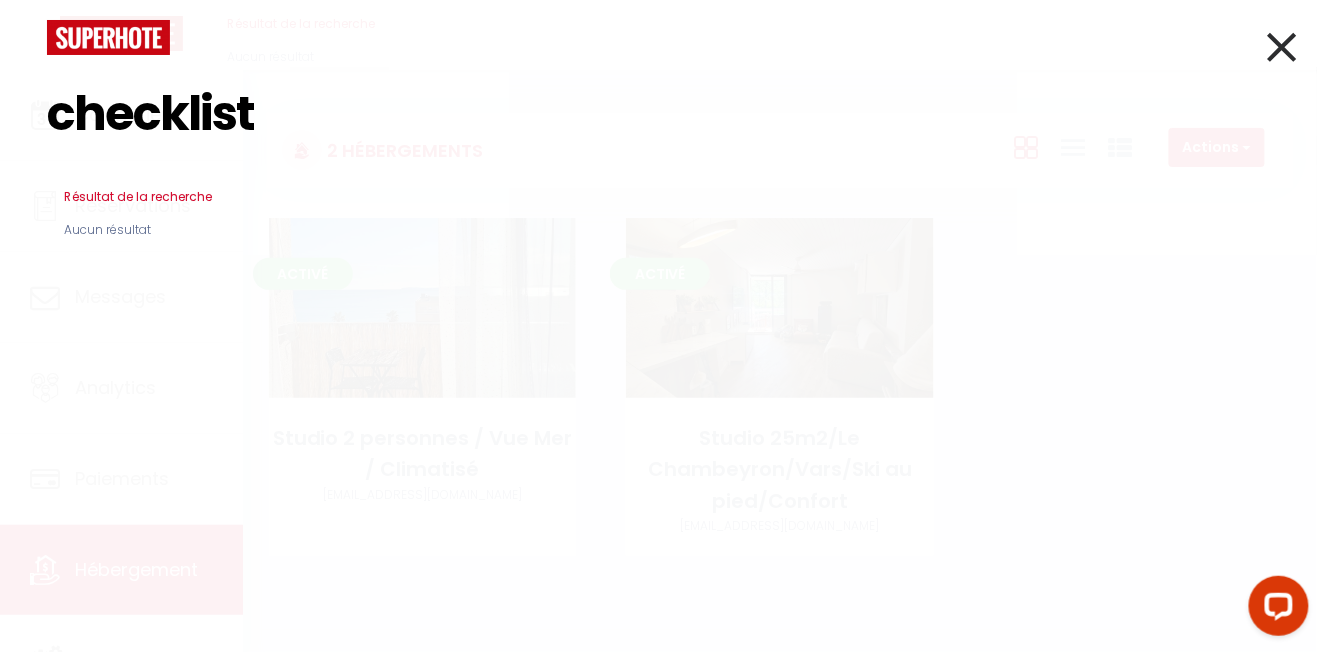 type on "checklist" 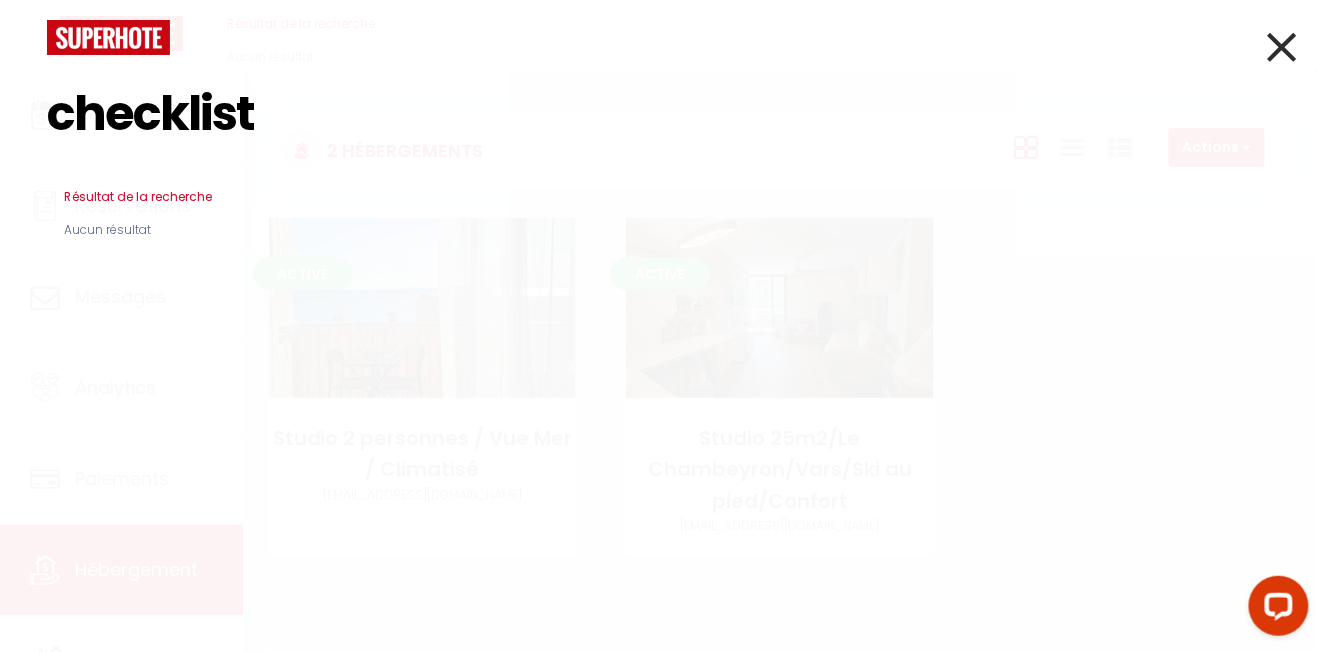 click at bounding box center [1282, 47] 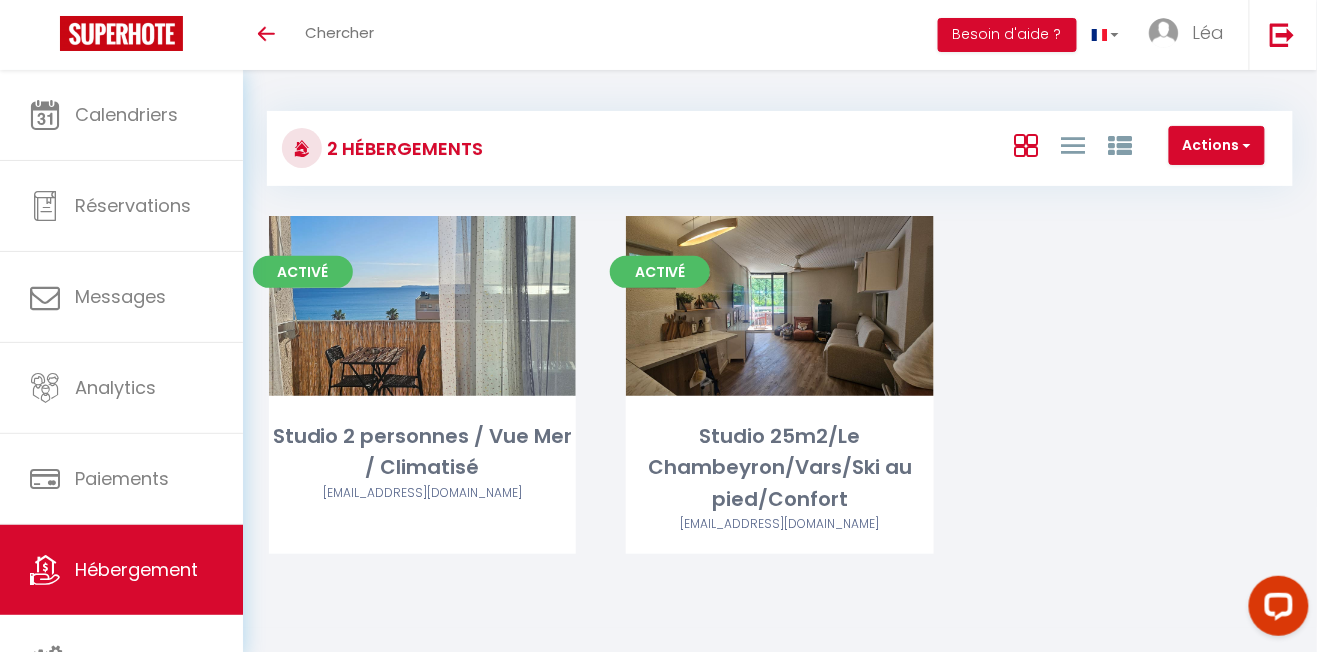 scroll, scrollTop: 0, scrollLeft: 0, axis: both 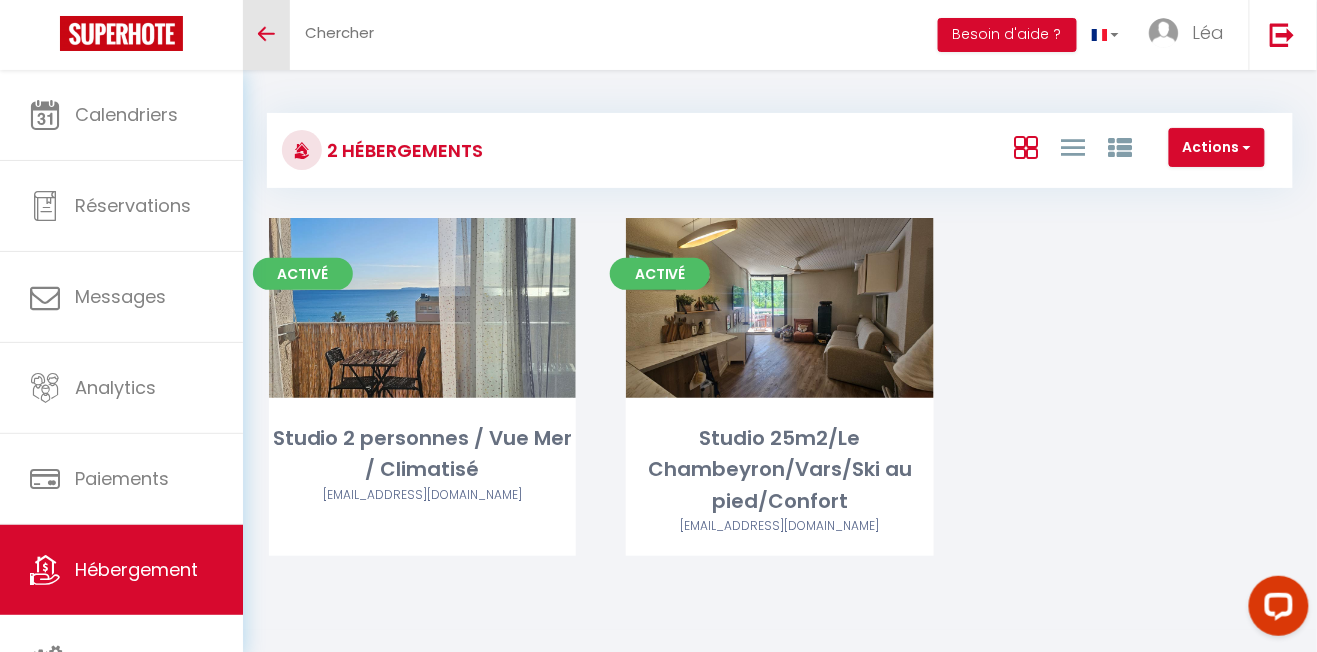 click on "Toggle menubar" at bounding box center (266, 35) 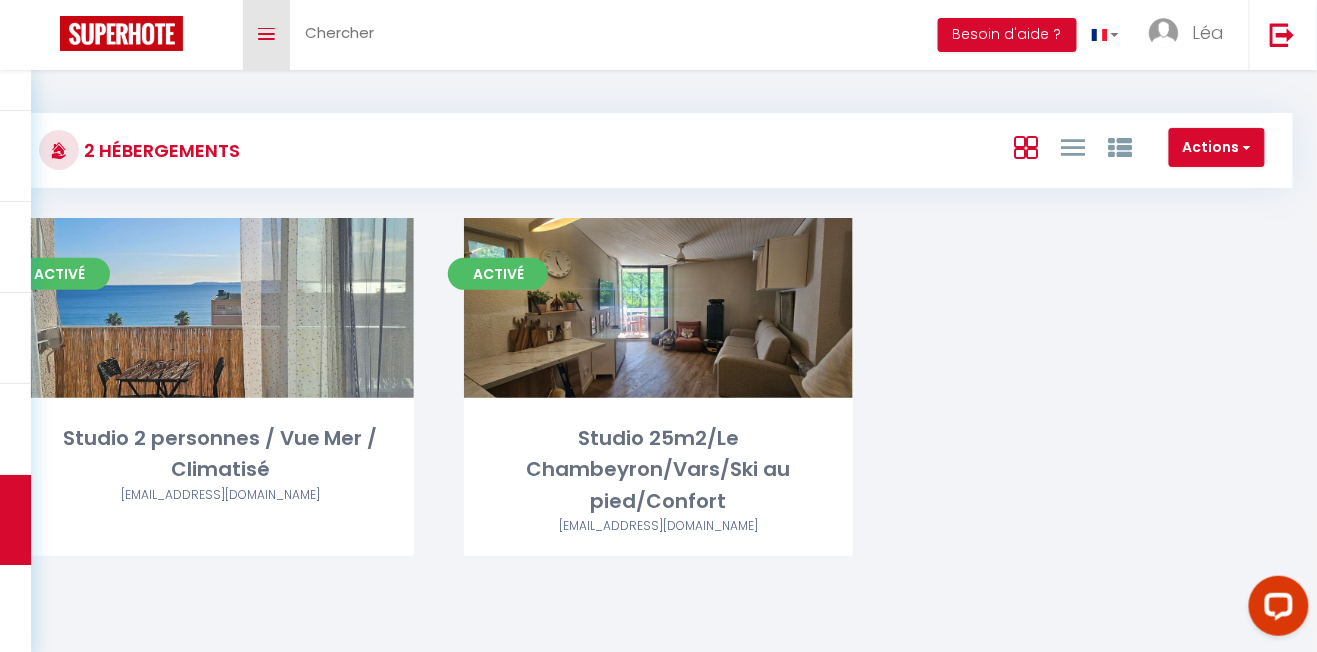 click on "Toggle menubar" at bounding box center [266, 35] 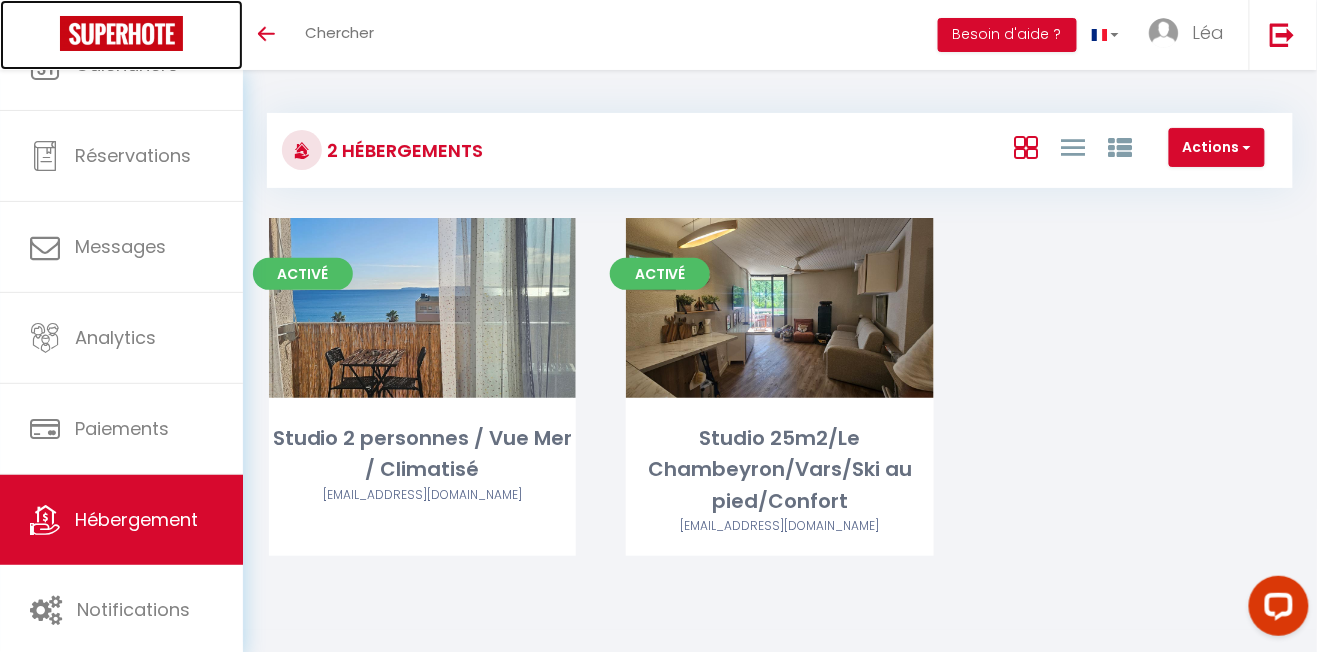 click at bounding box center [121, 33] 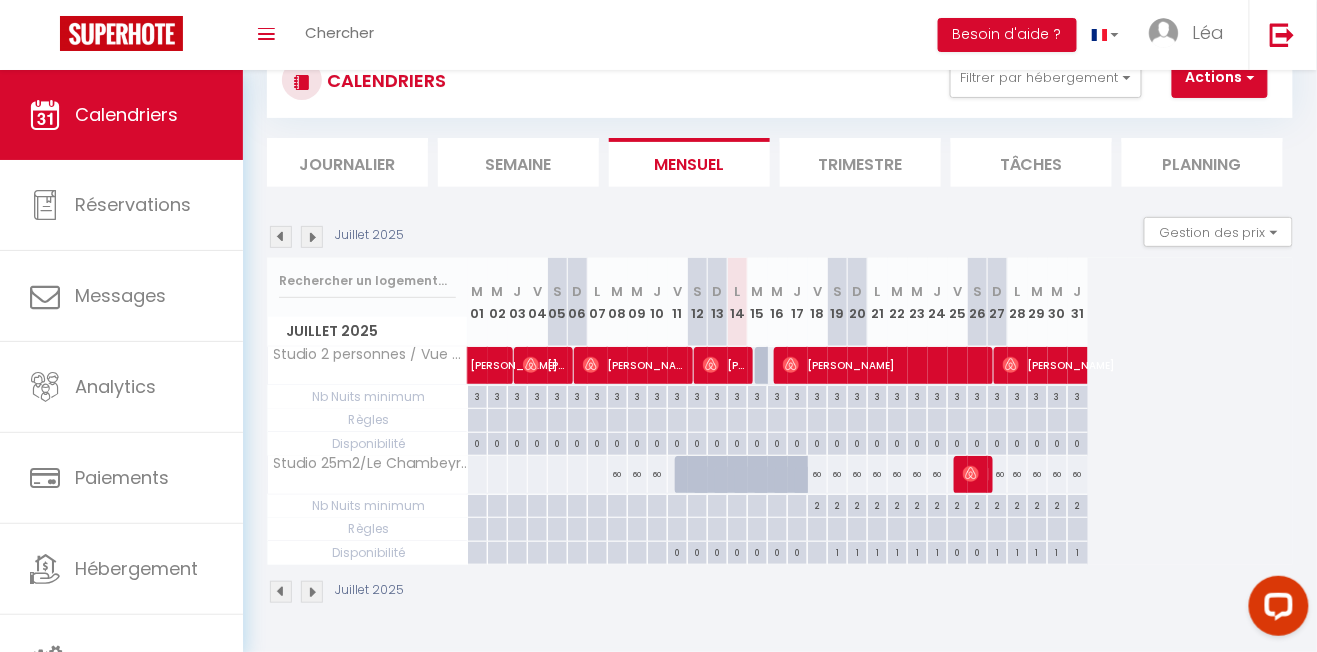 scroll, scrollTop: 194, scrollLeft: 0, axis: vertical 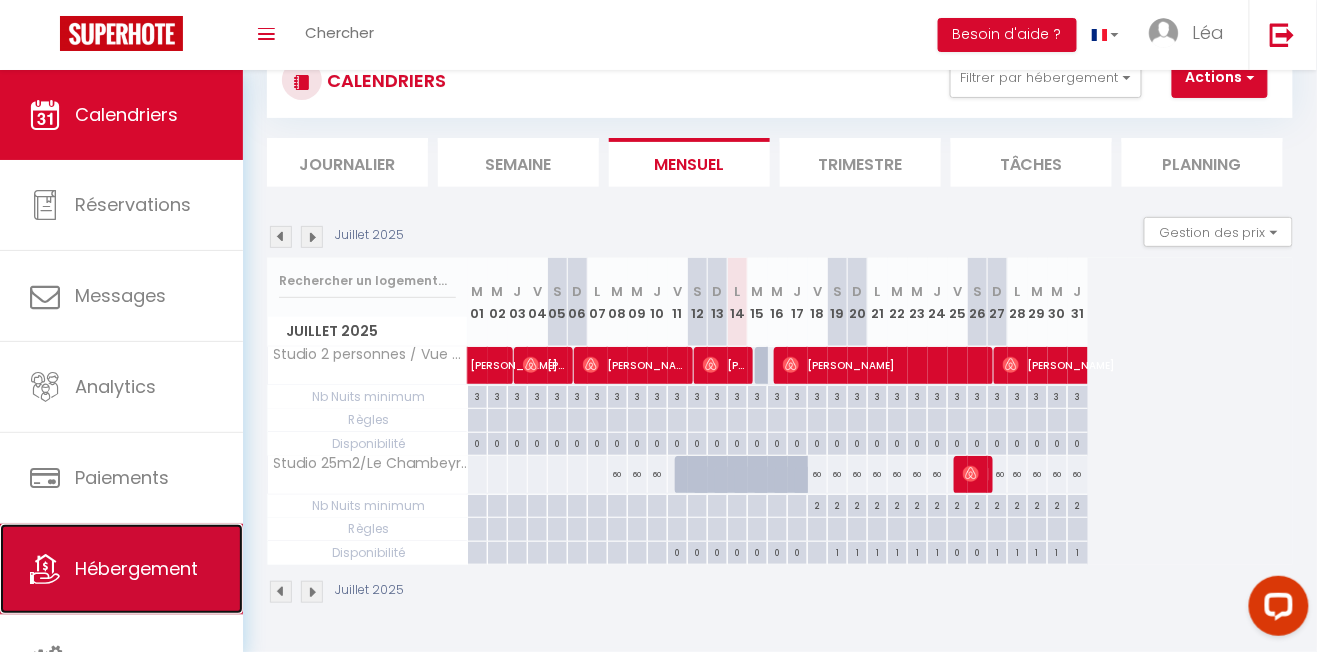 click on "Hébergement" at bounding box center (136, 568) 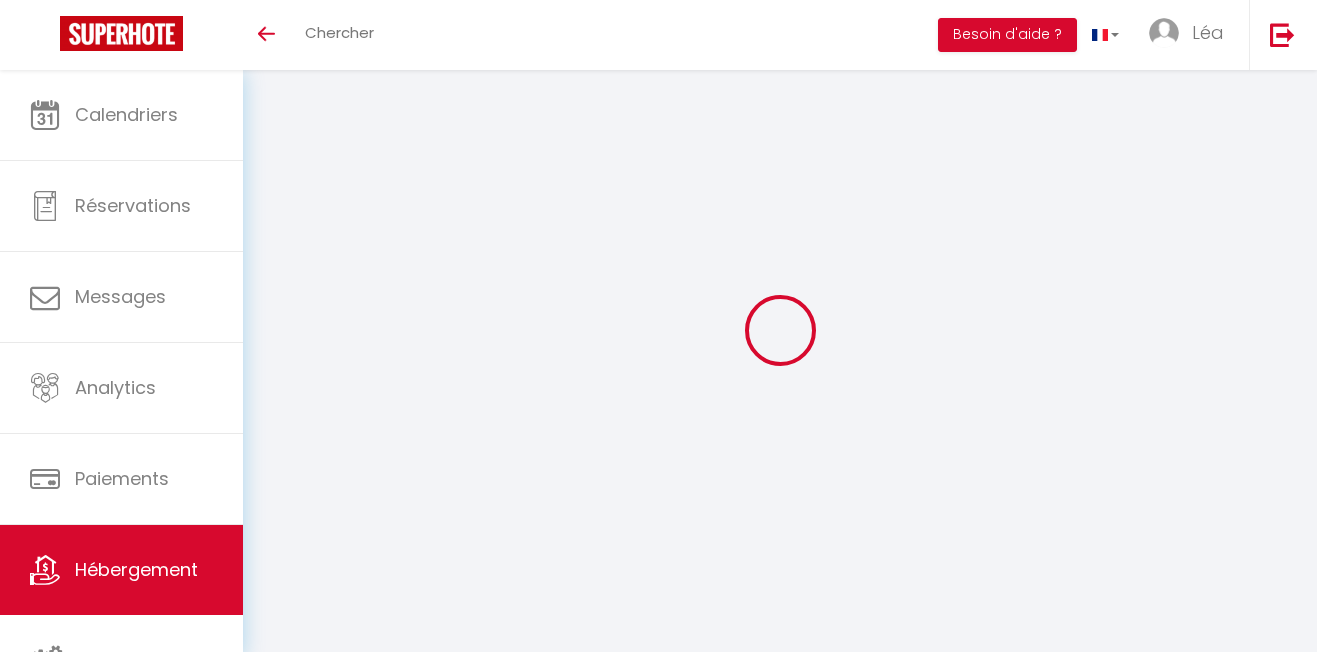 scroll, scrollTop: 0, scrollLeft: 0, axis: both 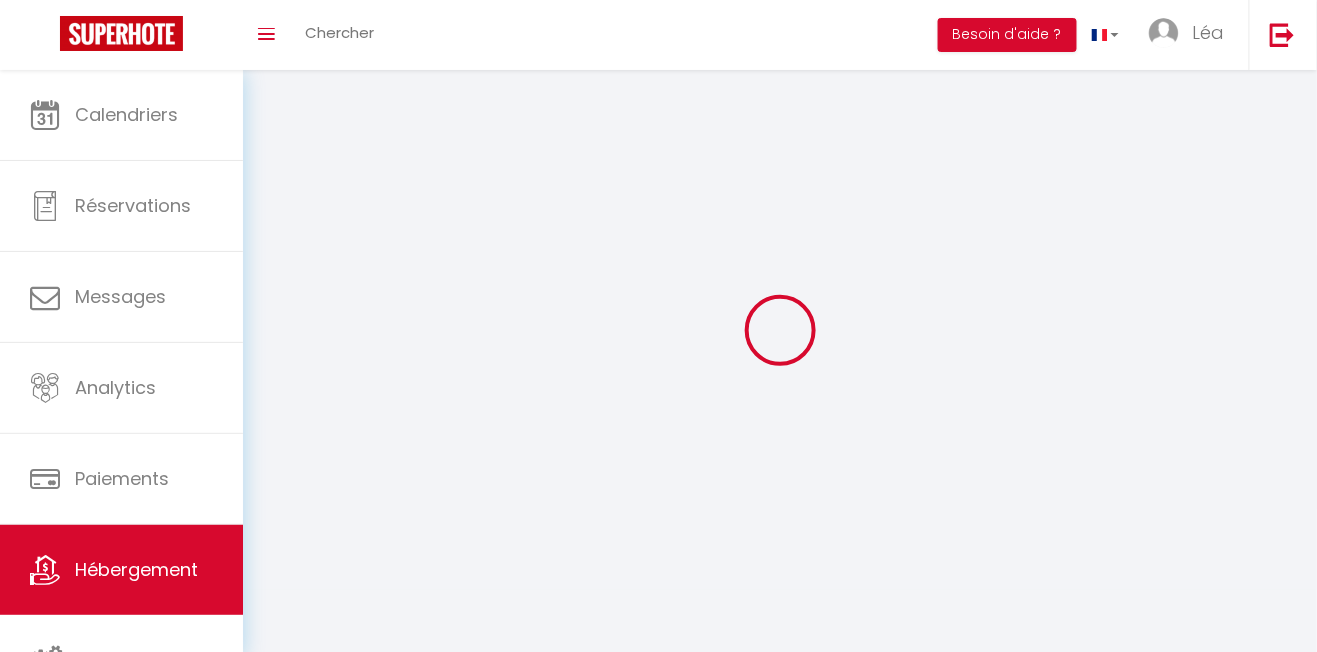 select 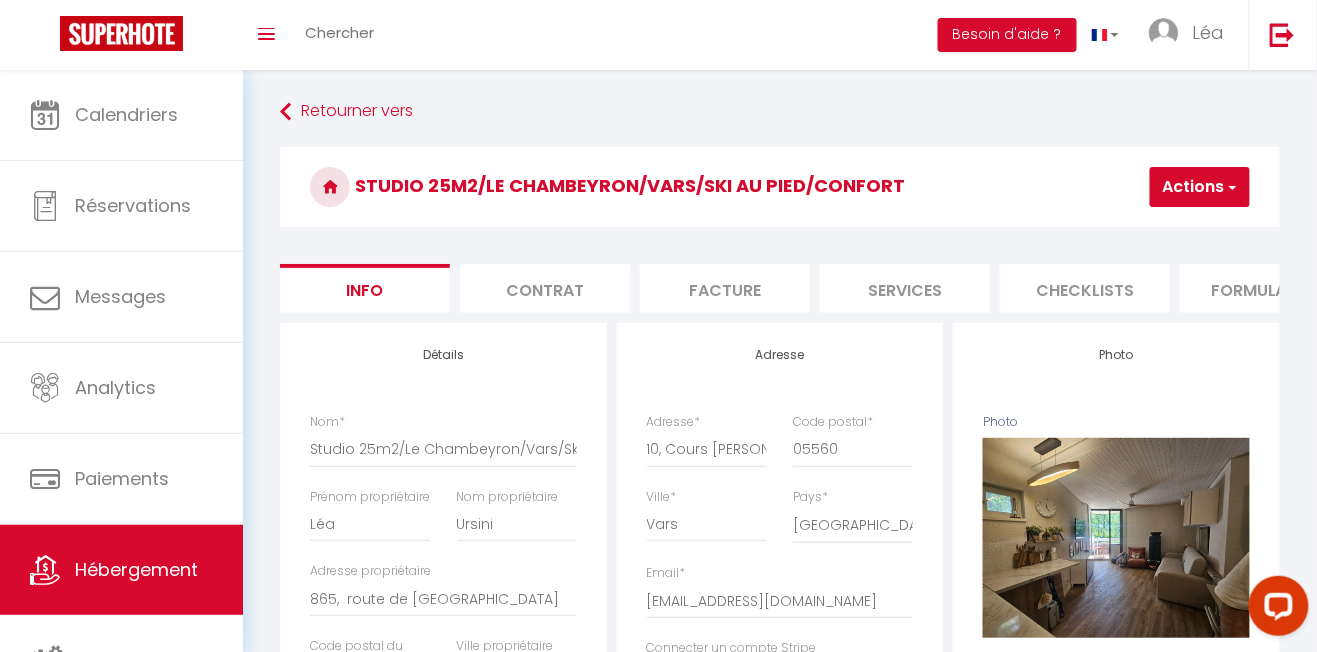 scroll, scrollTop: 0, scrollLeft: 0, axis: both 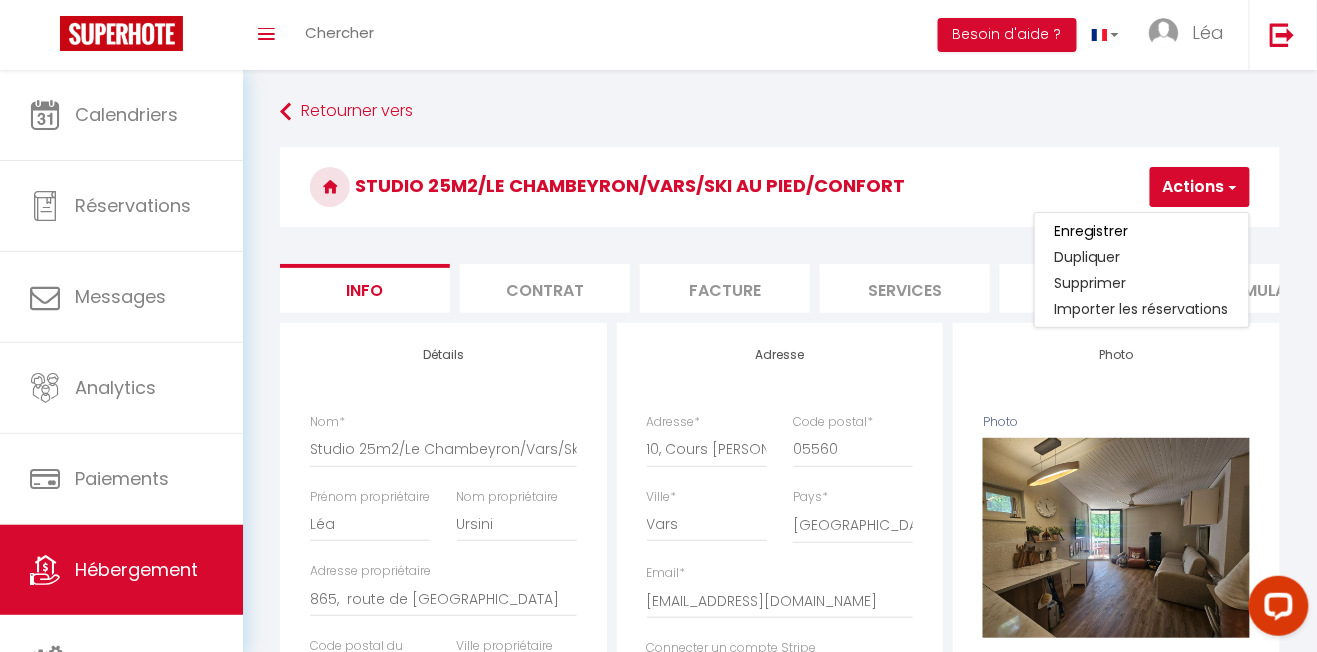 click on "Studio 25m2/Le Chambeyron/Vars/Ski au pied/Confort
Actions
Enregistrer   Dupliquer   Supprimer   Importer les réservations" at bounding box center (780, 192) 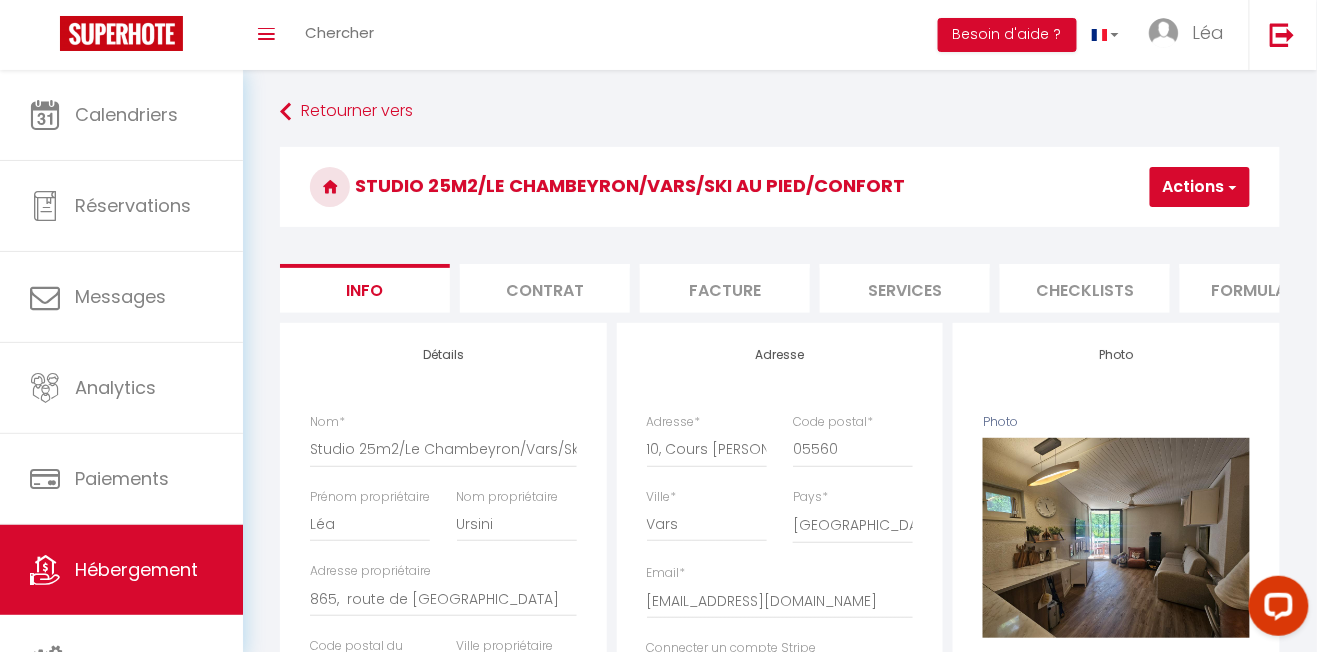 click on "Services" at bounding box center (905, 288) 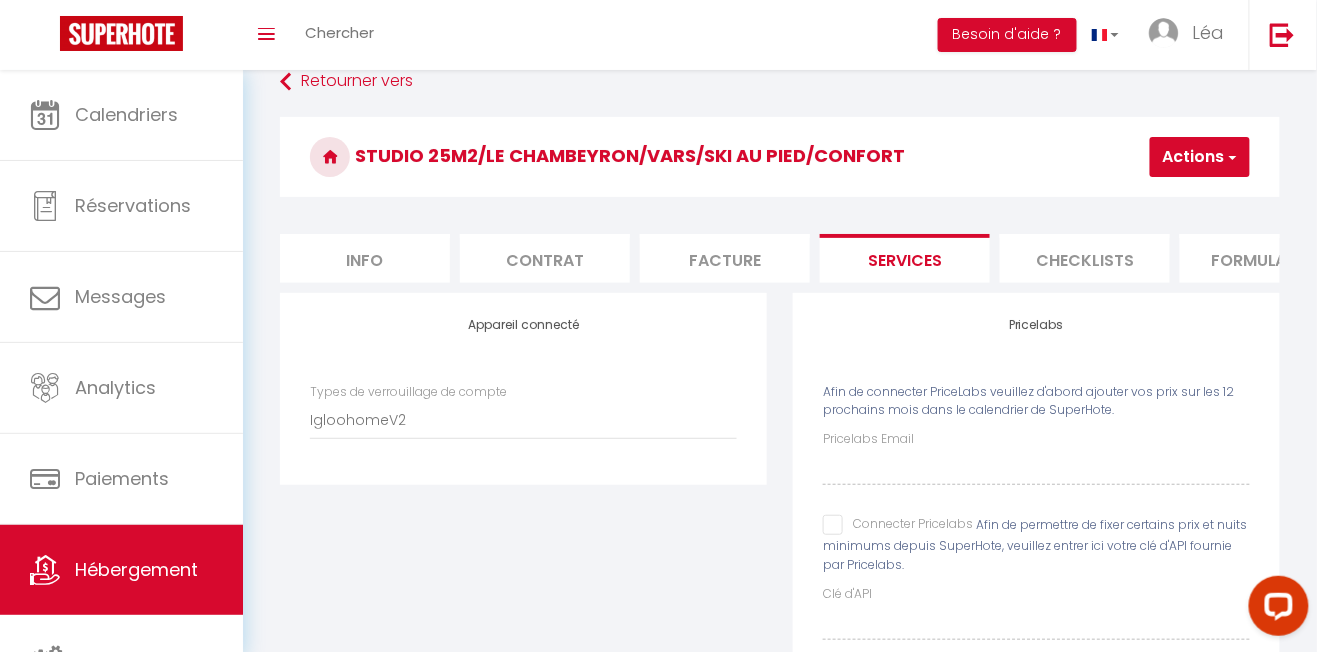 scroll, scrollTop: 0, scrollLeft: 0, axis: both 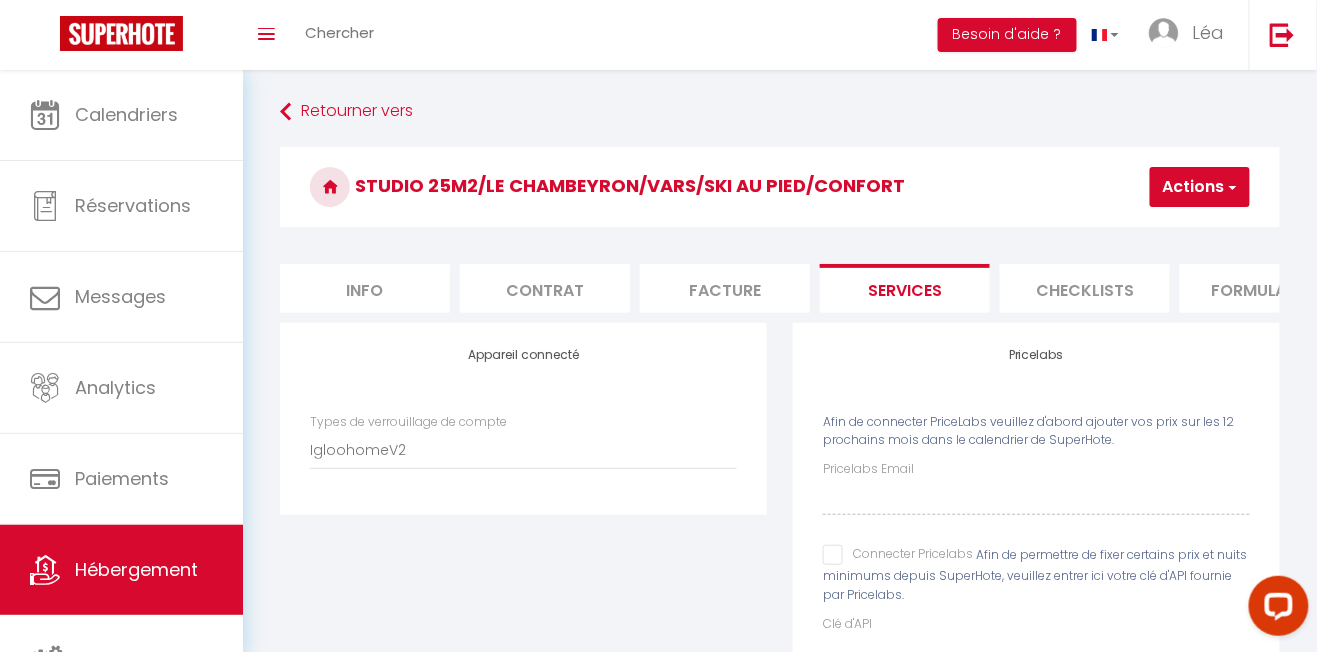 click on "Checklists" at bounding box center [1085, 288] 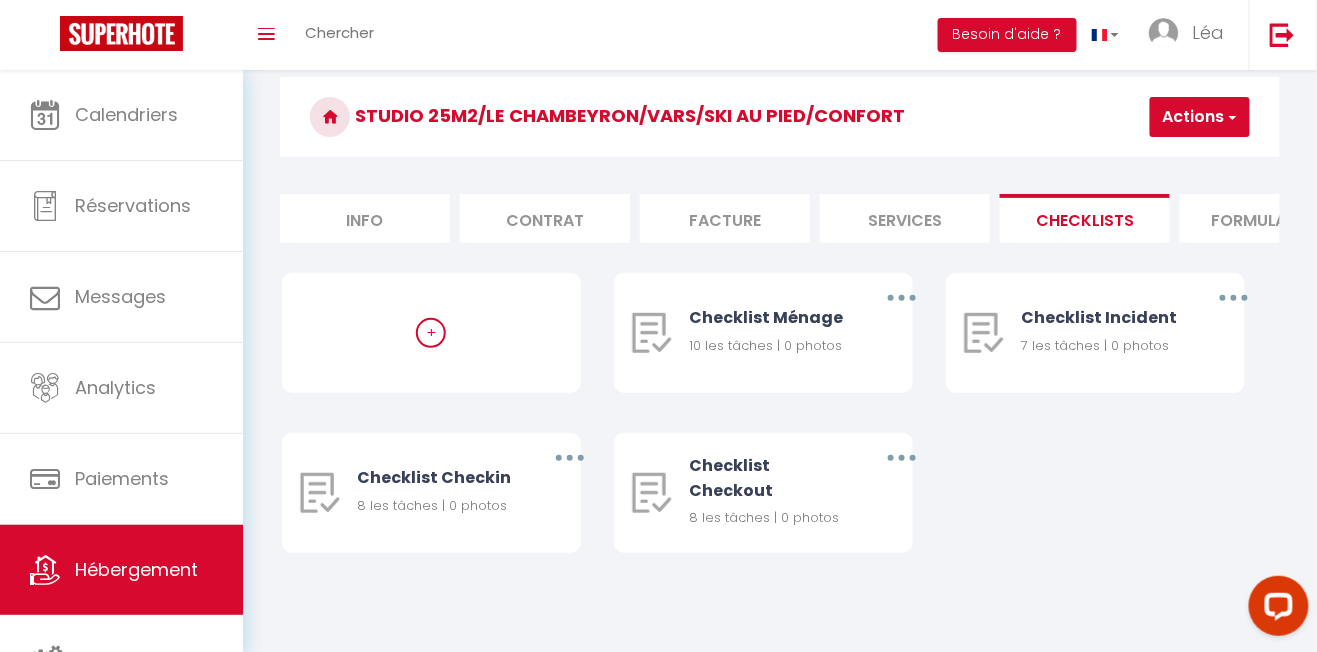 scroll, scrollTop: 194, scrollLeft: 0, axis: vertical 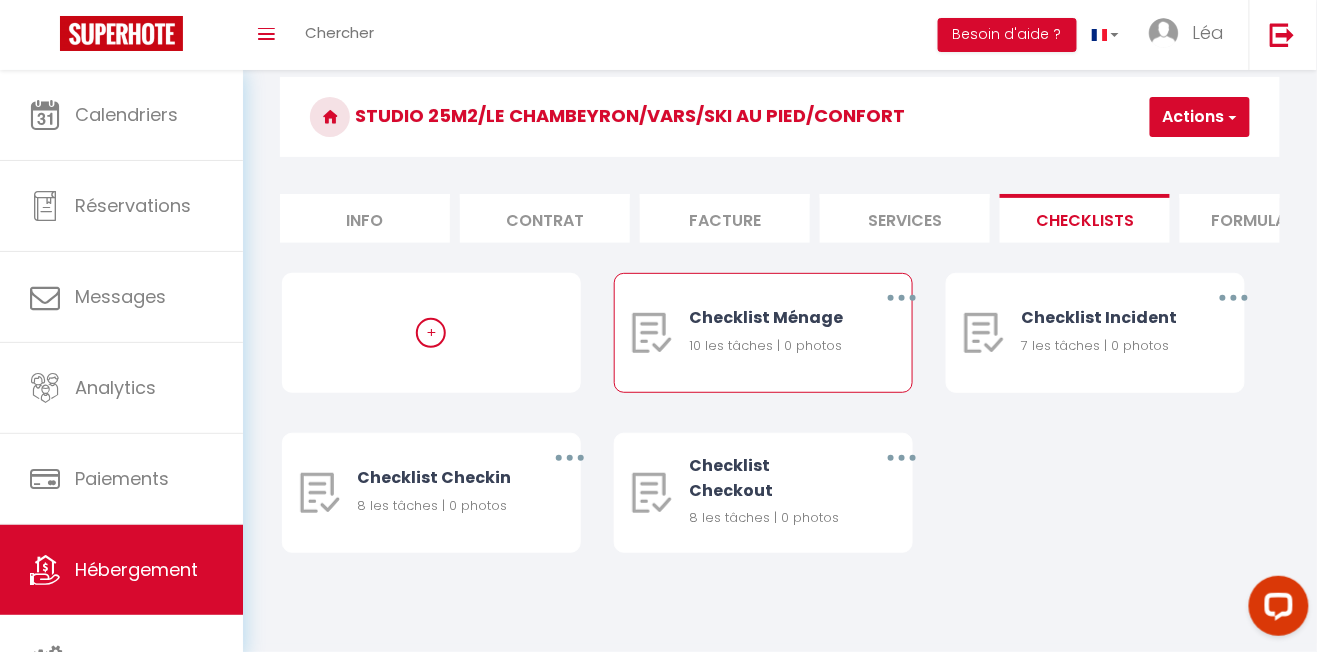 click on "Checklist Ménage" at bounding box center [769, 317] 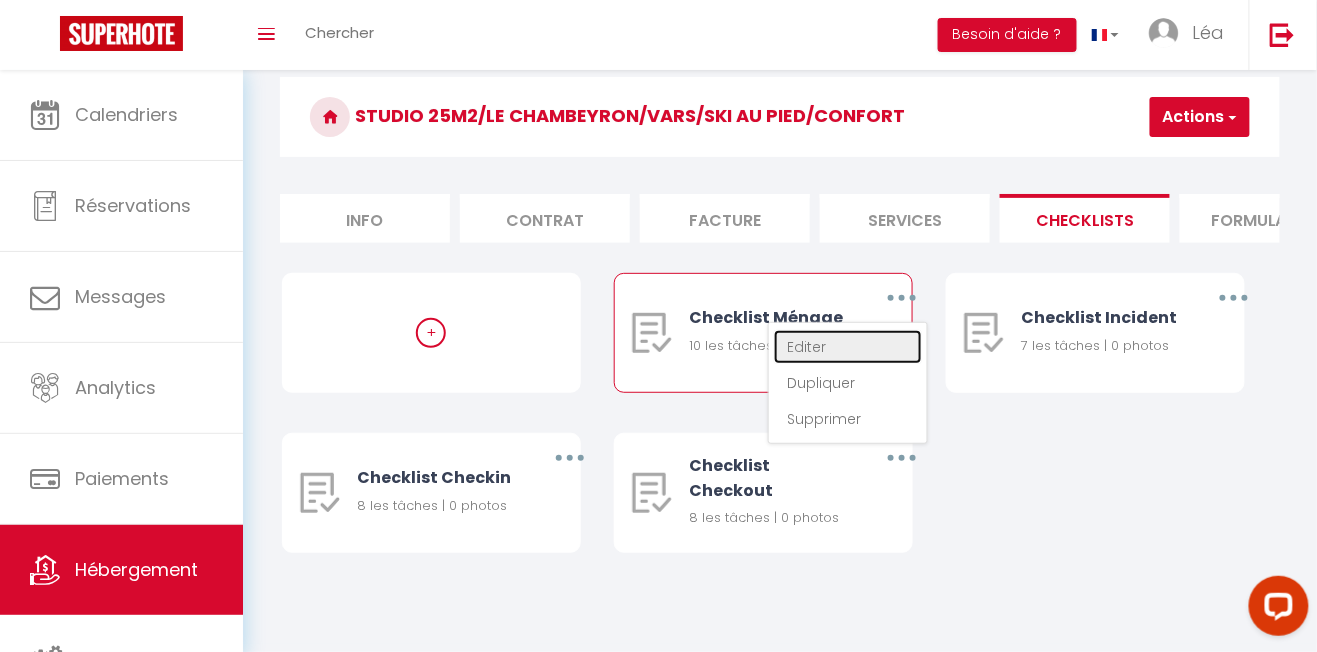click on "Editer" at bounding box center (848, 347) 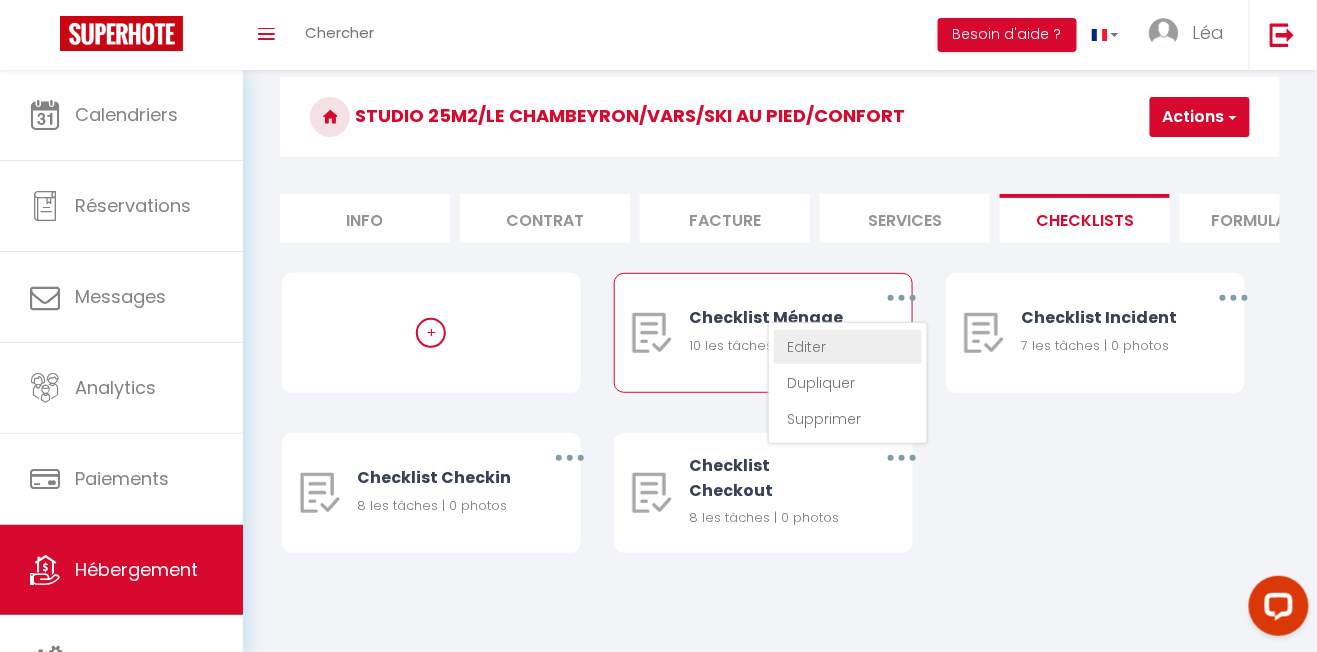 type on "Checklist Ménage" 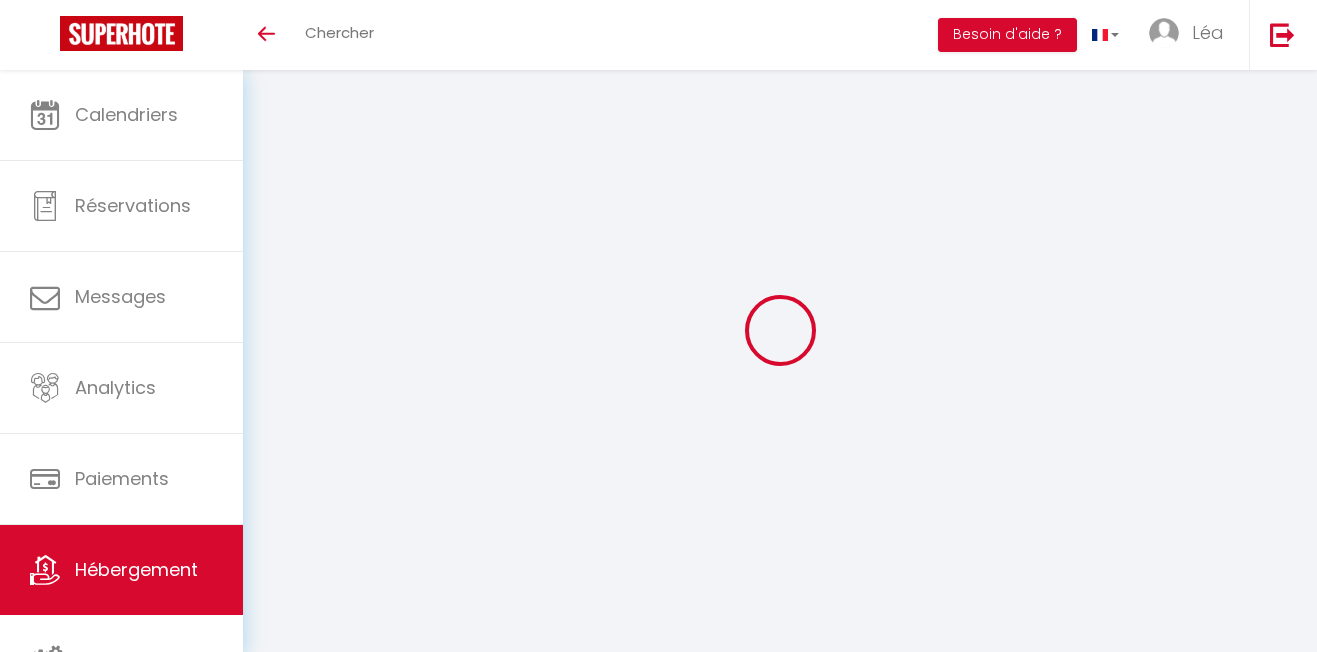 scroll, scrollTop: 194, scrollLeft: 0, axis: vertical 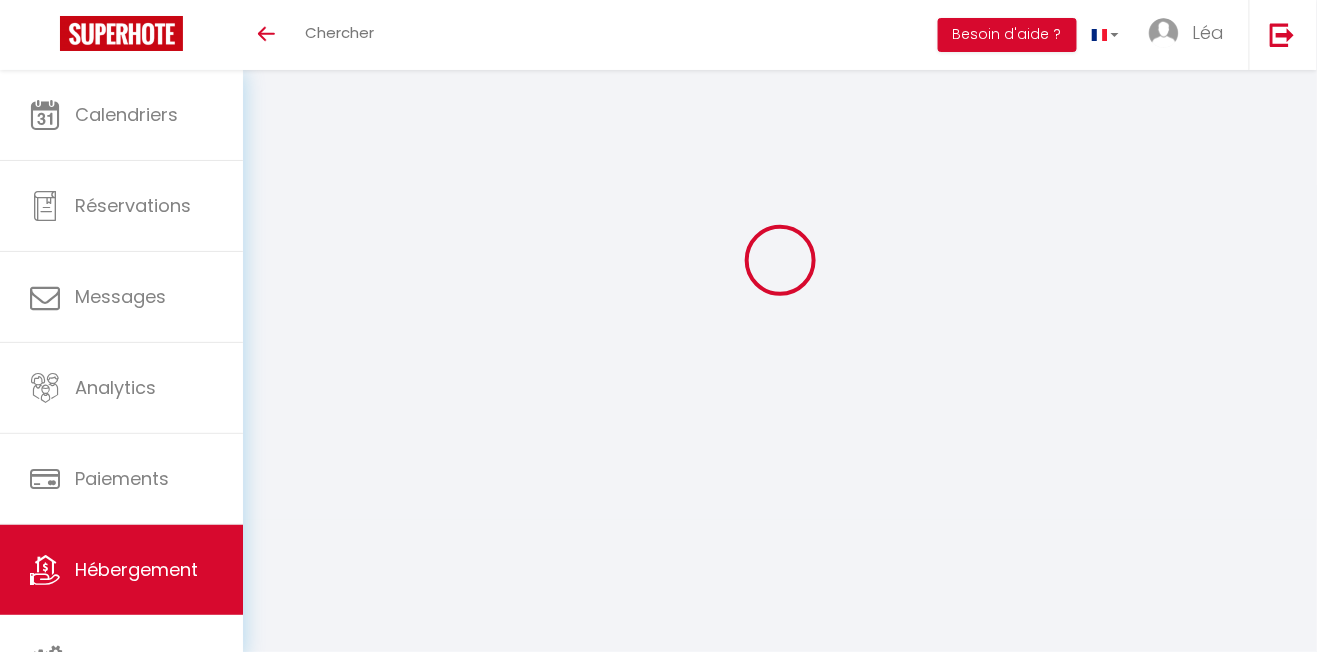 select 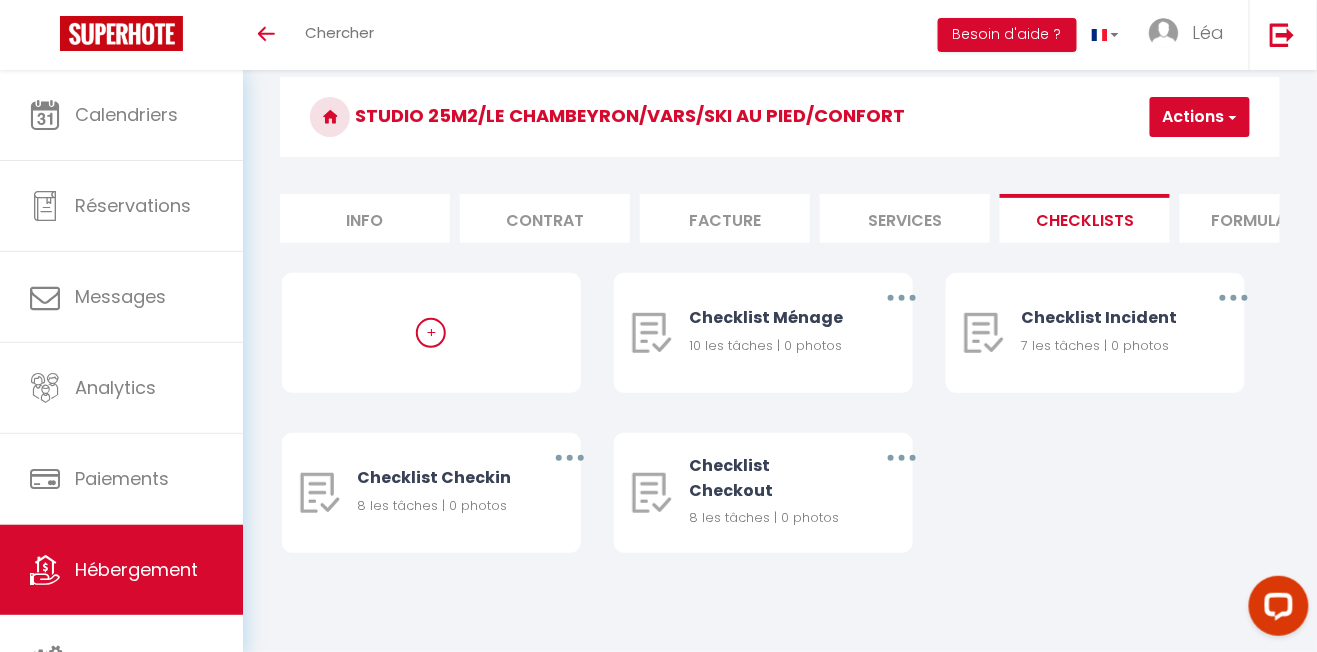 scroll, scrollTop: 0, scrollLeft: 0, axis: both 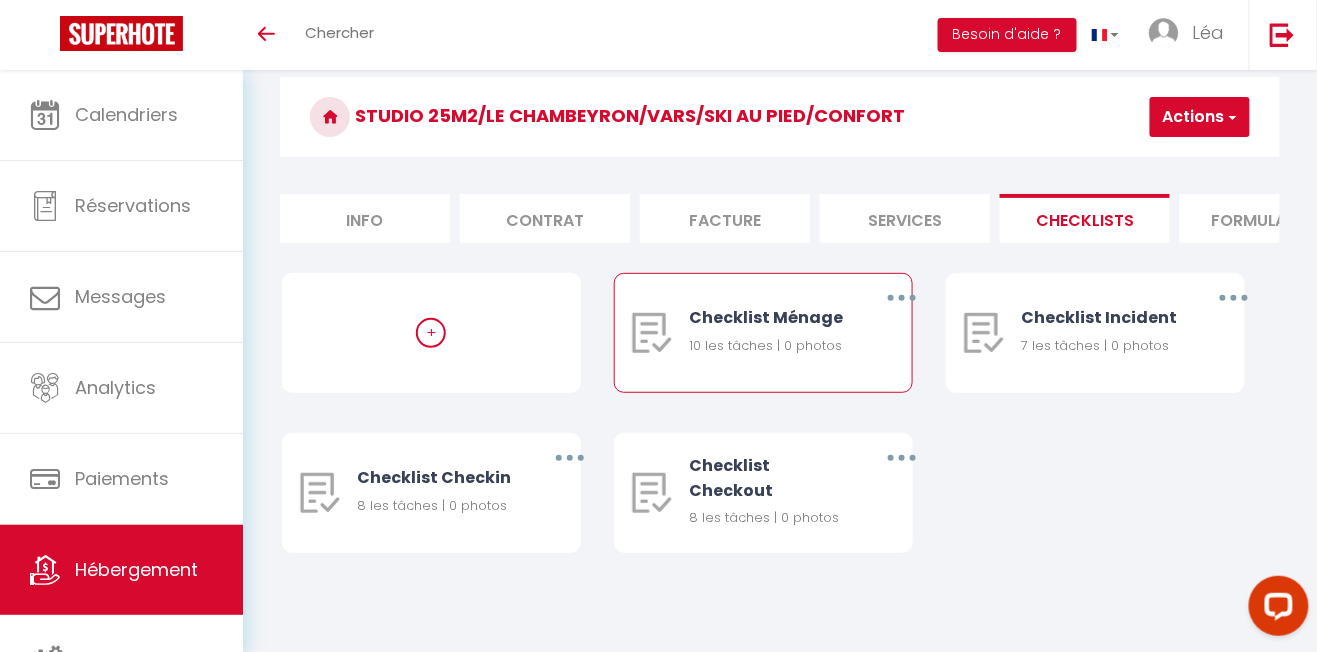 click at bounding box center (901, 298) 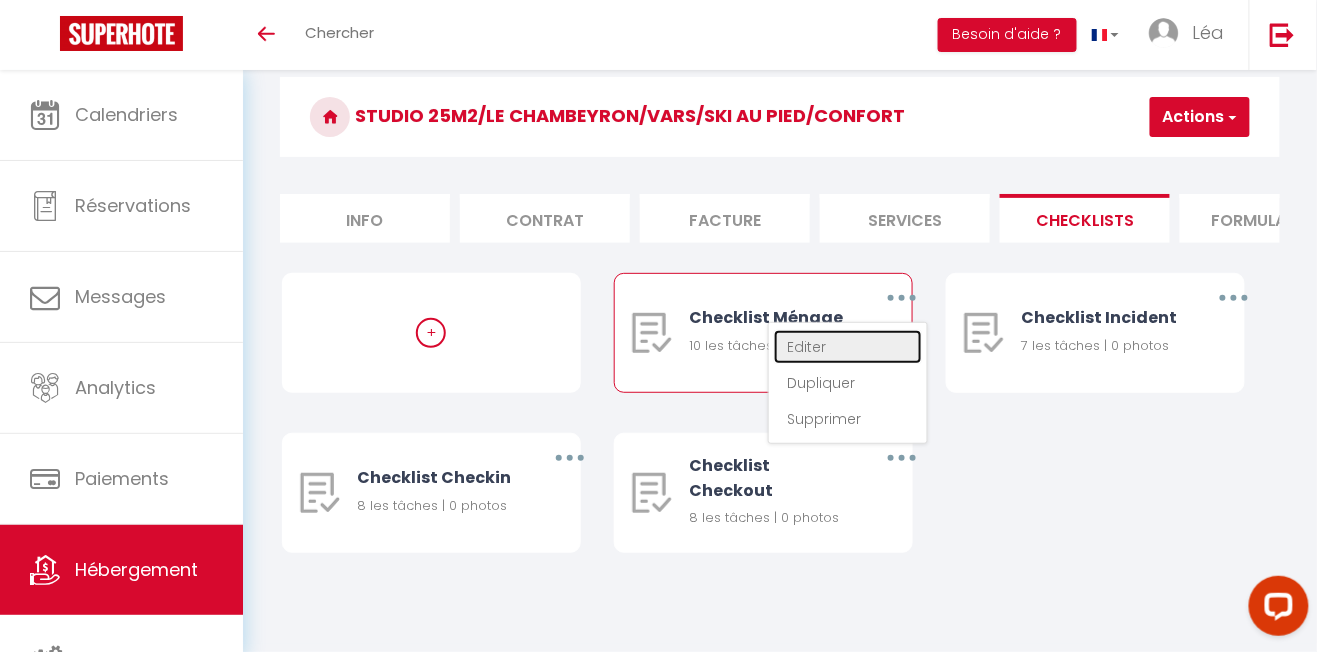 click on "Editer" at bounding box center [848, 347] 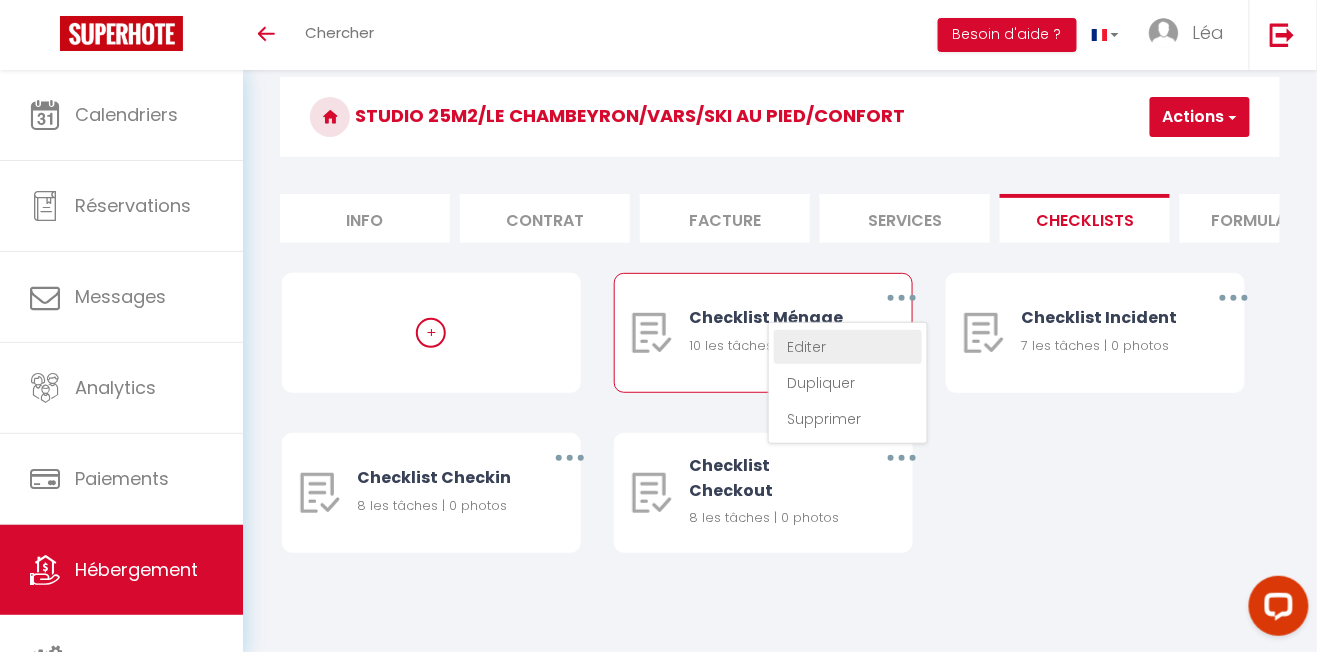 type on "Checklist Ménage" 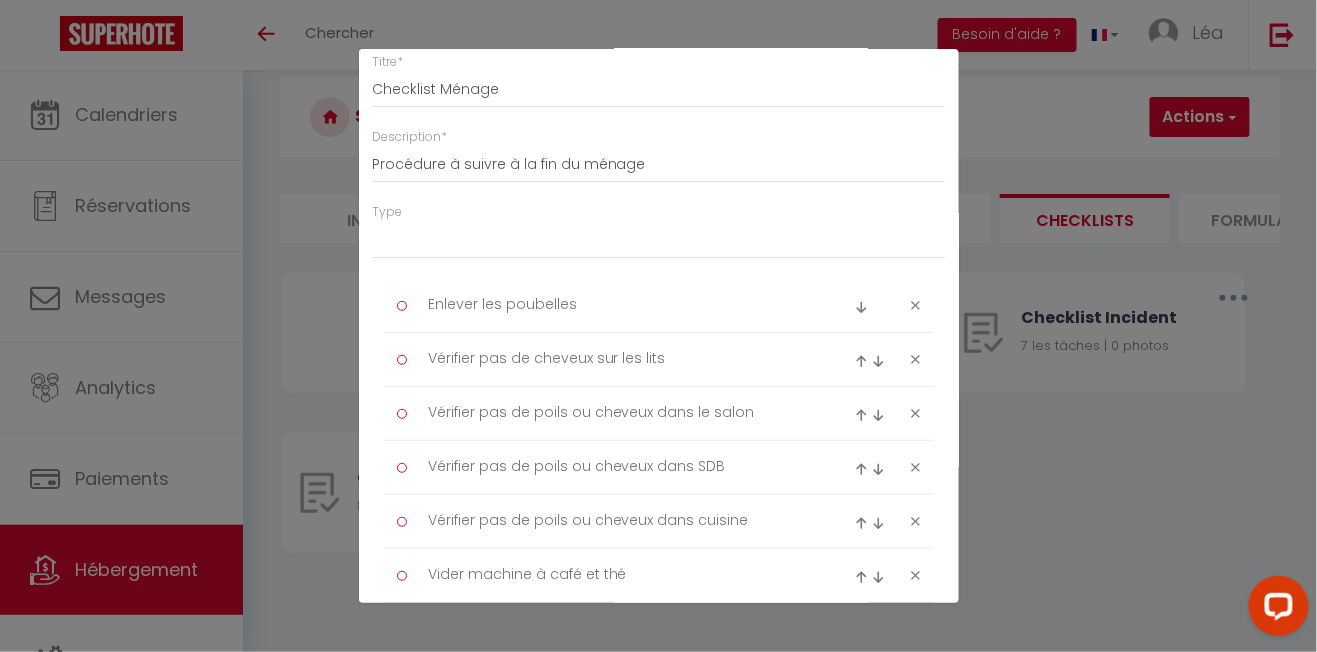 scroll, scrollTop: 96, scrollLeft: 0, axis: vertical 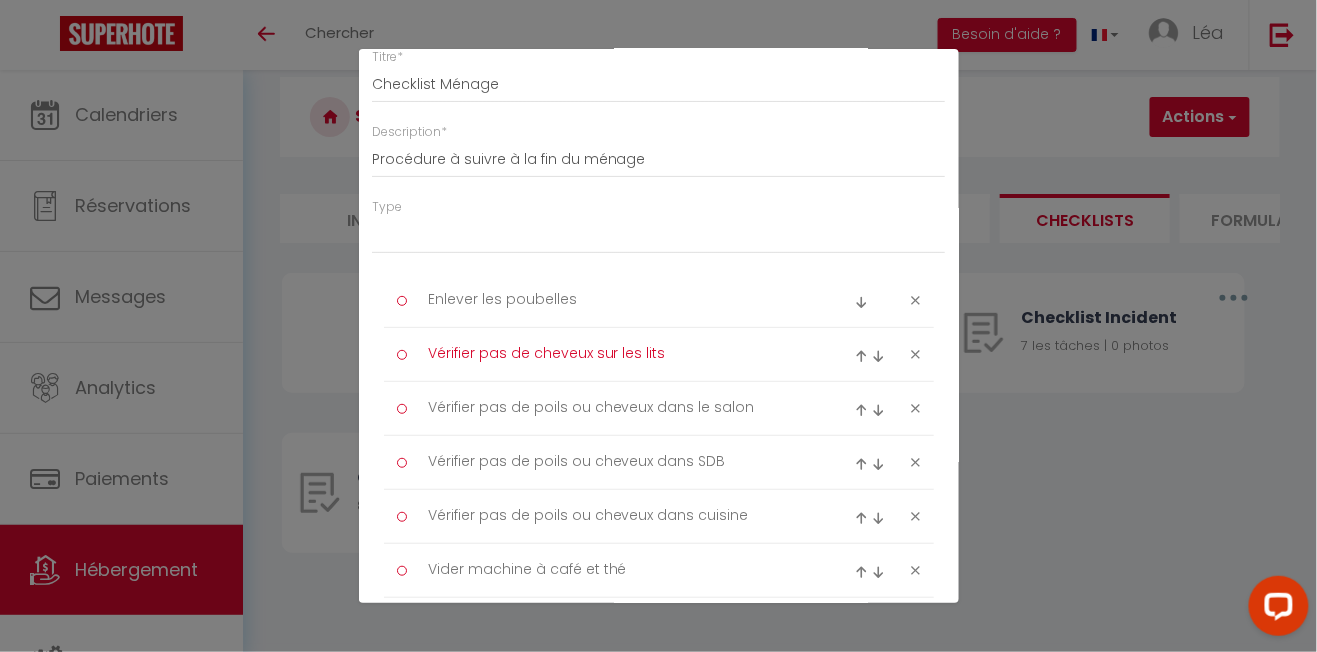 click on "Vérifier pas de cheveux sur les lits" at bounding box center [619, 354] 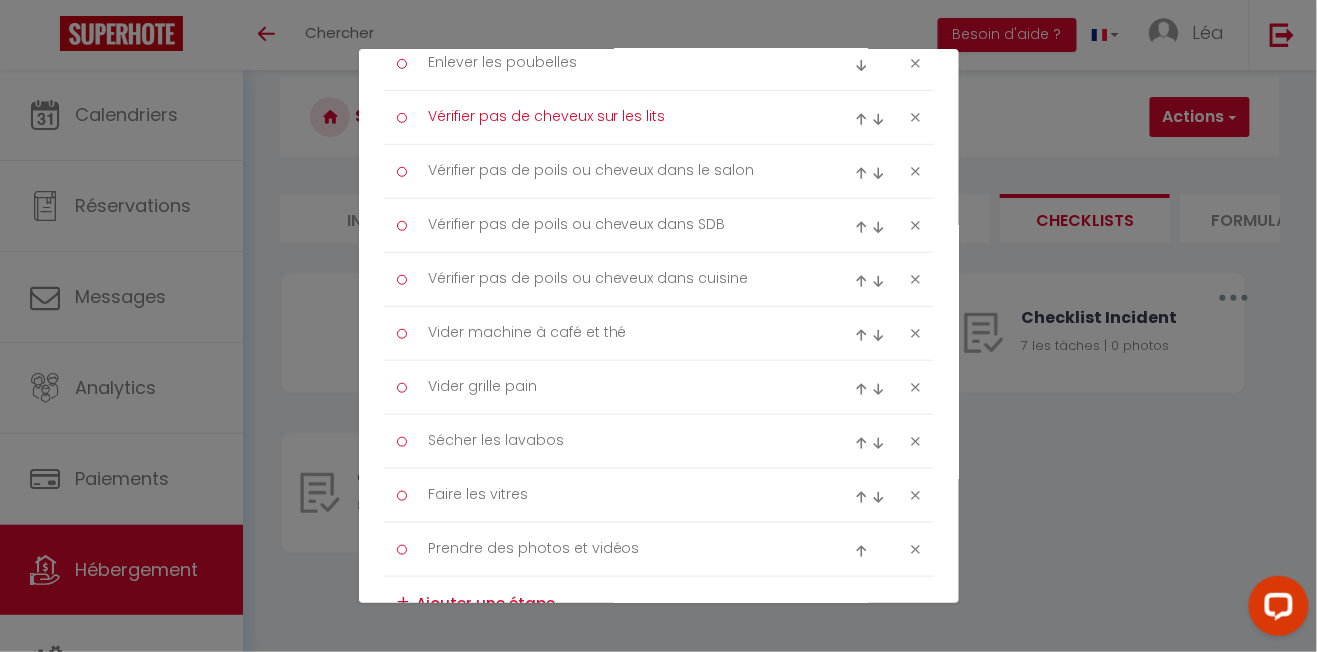 scroll, scrollTop: 349, scrollLeft: 0, axis: vertical 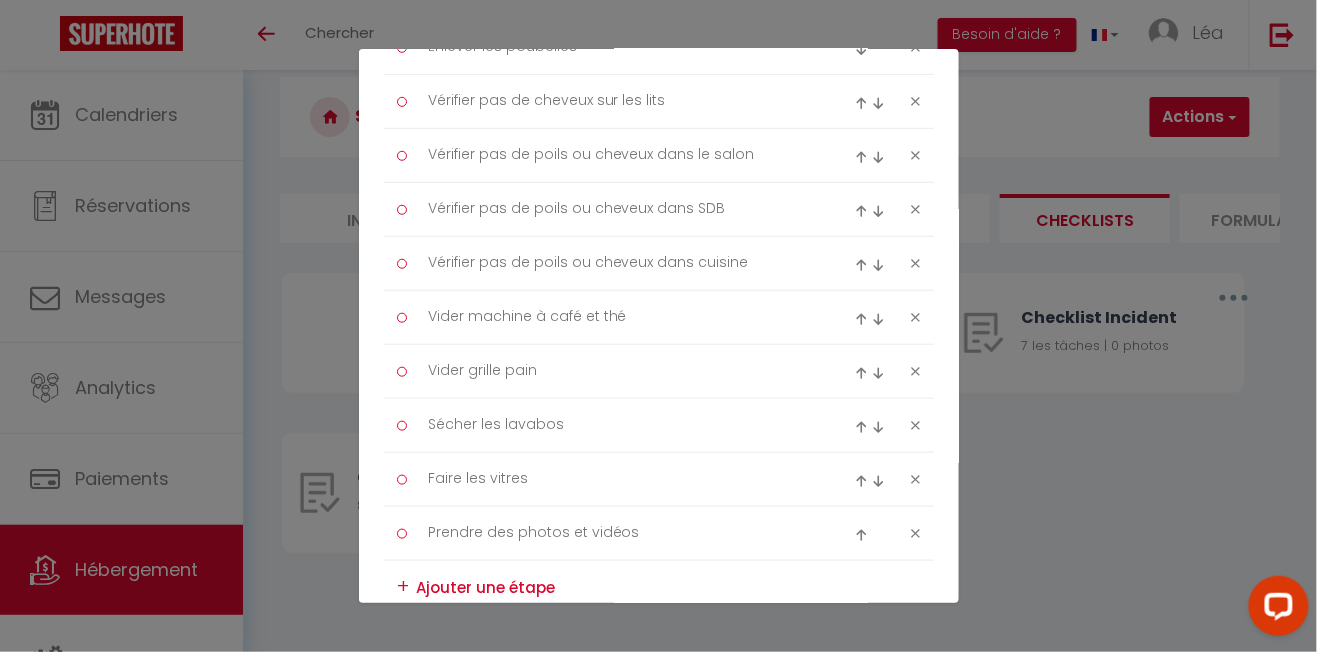 click at bounding box center (915, 263) 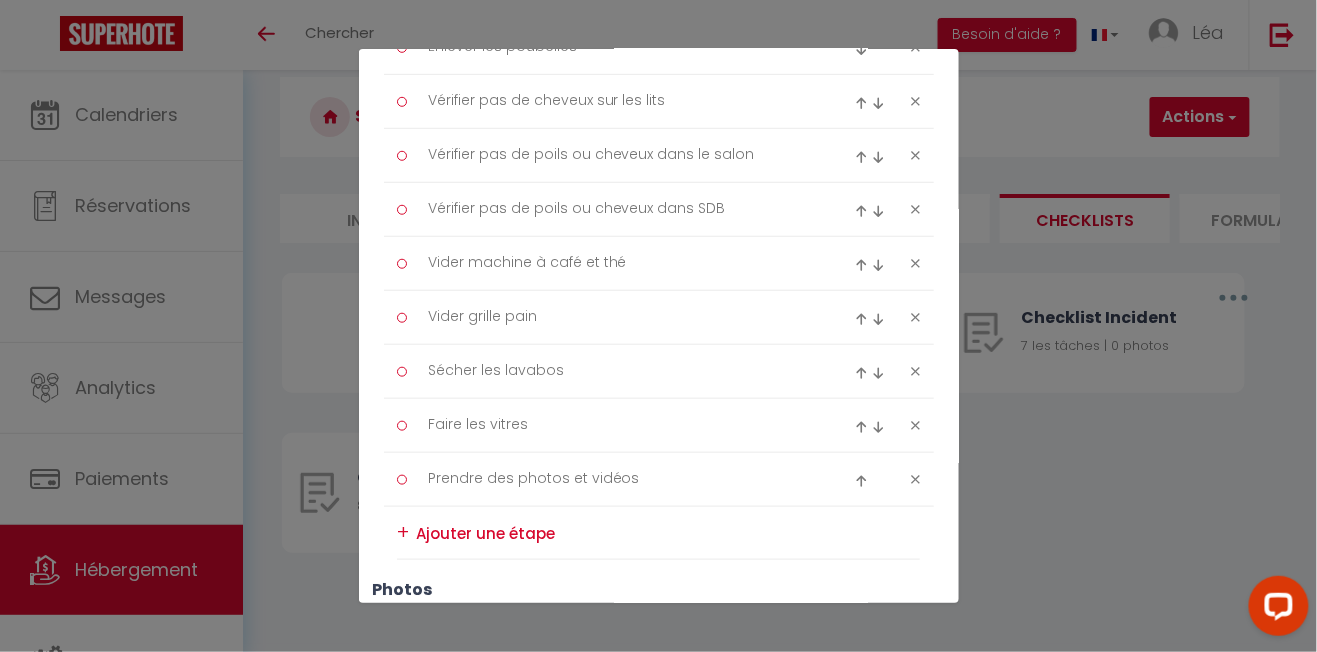 click at bounding box center (915, 209) 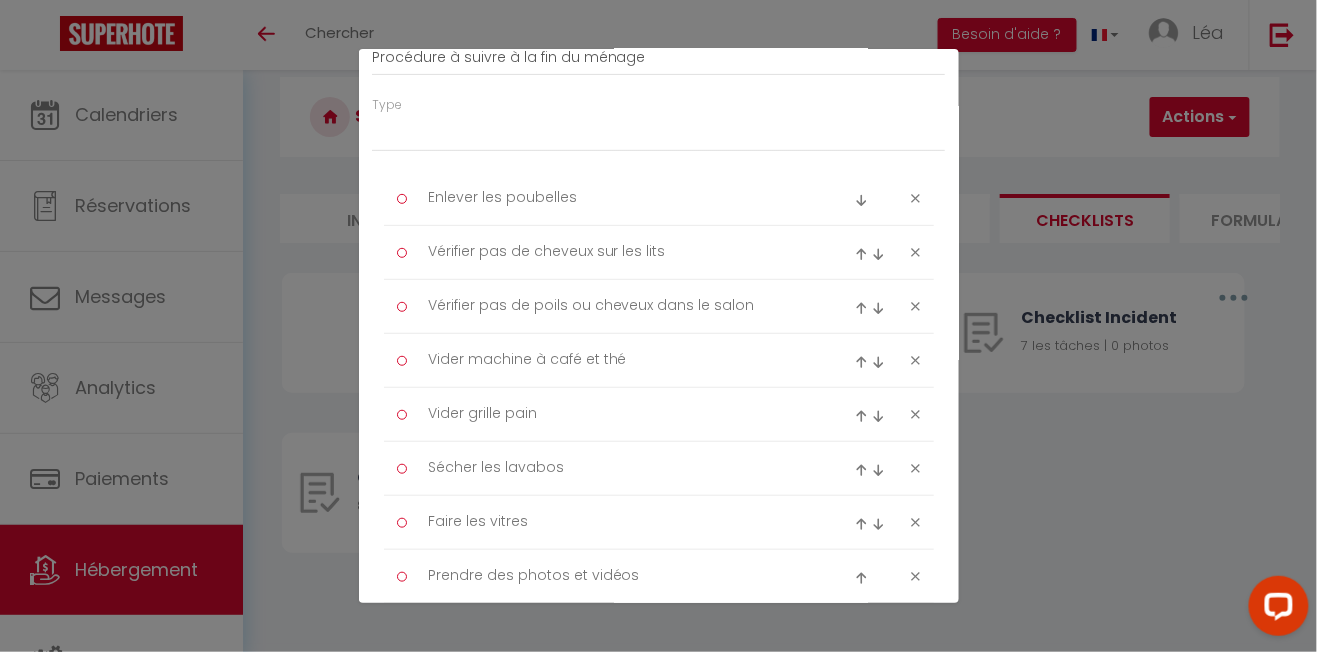 scroll, scrollTop: 193, scrollLeft: 0, axis: vertical 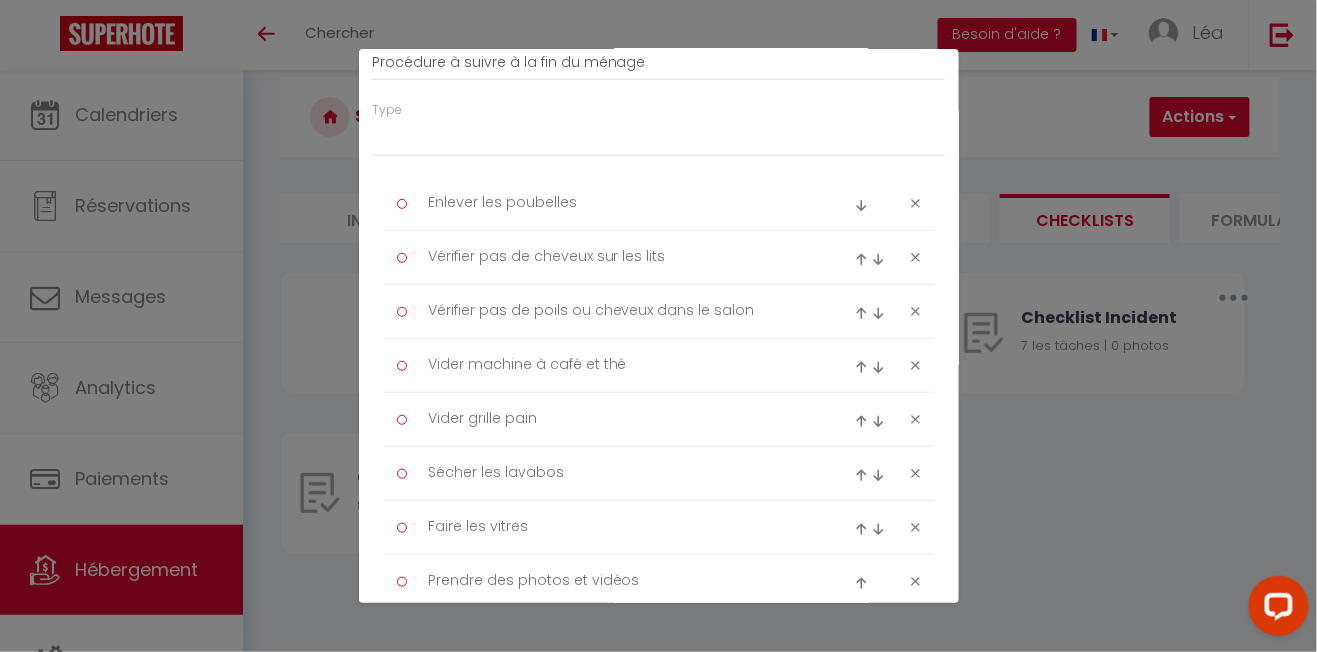 click at bounding box center (915, 311) 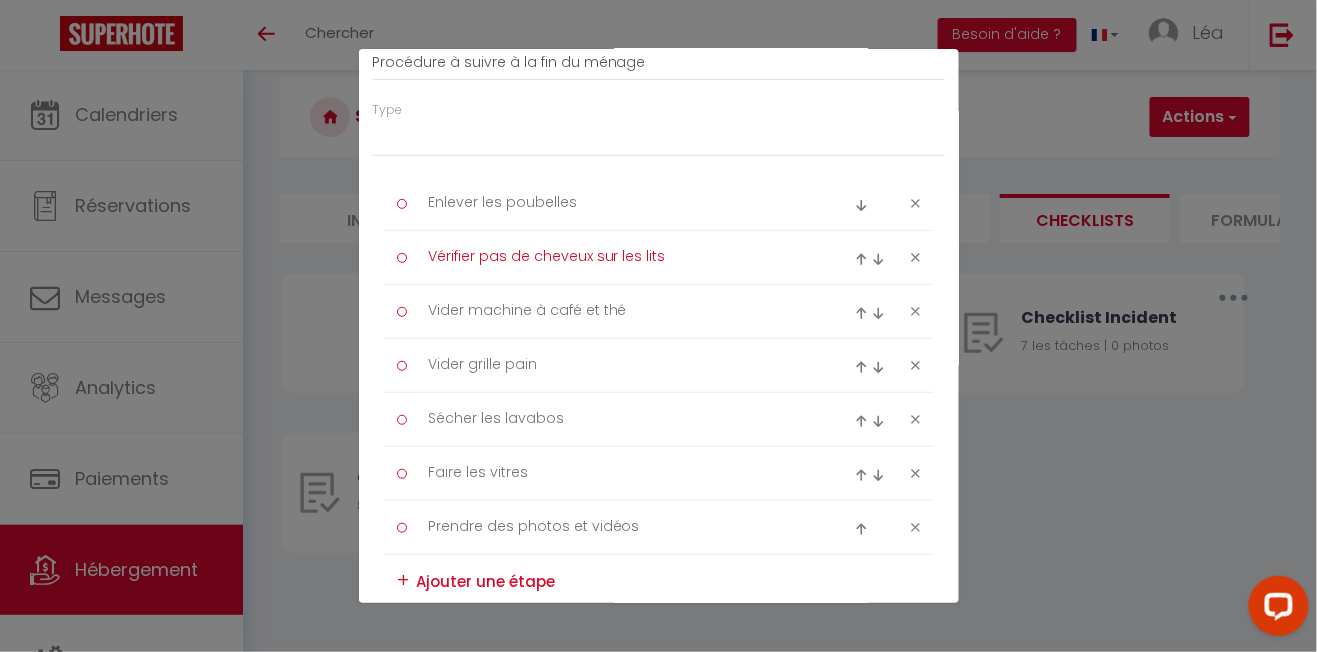 click on "Vérifier pas de cheveux sur les lits" at bounding box center (619, 257) 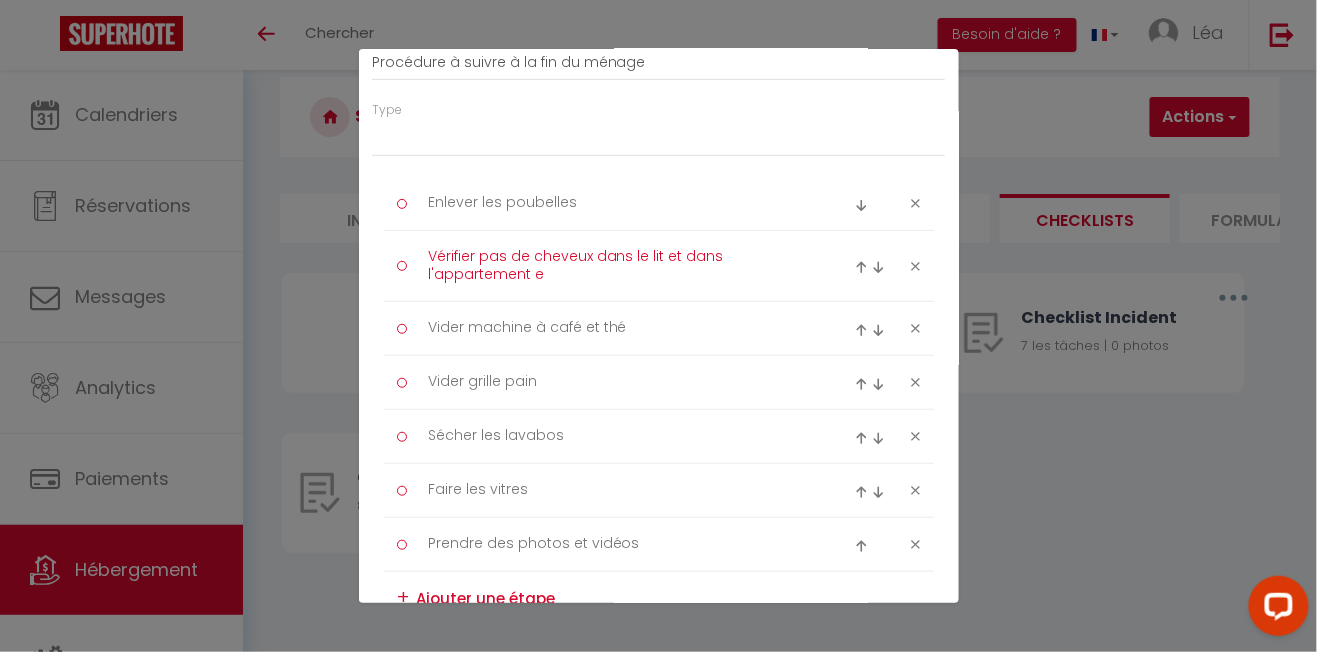 scroll, scrollTop: 0, scrollLeft: 0, axis: both 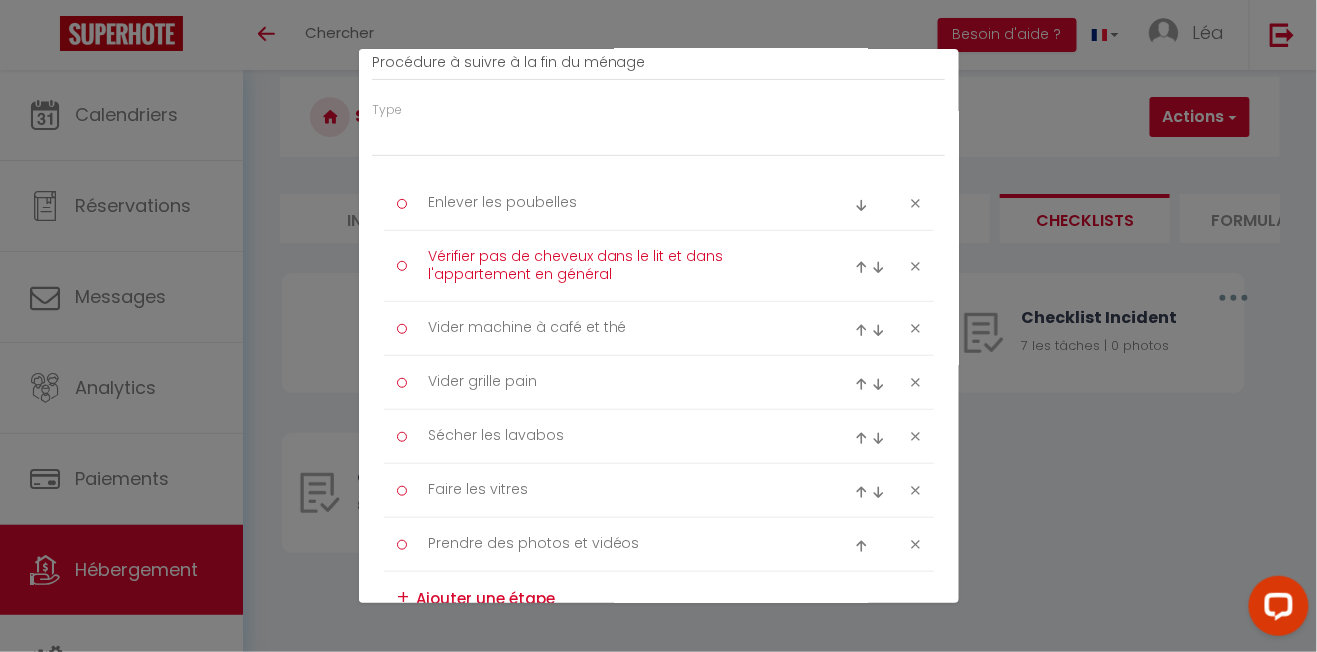 type on "Vérifier pas de cheveux dans le lit et dans l'appartement en général" 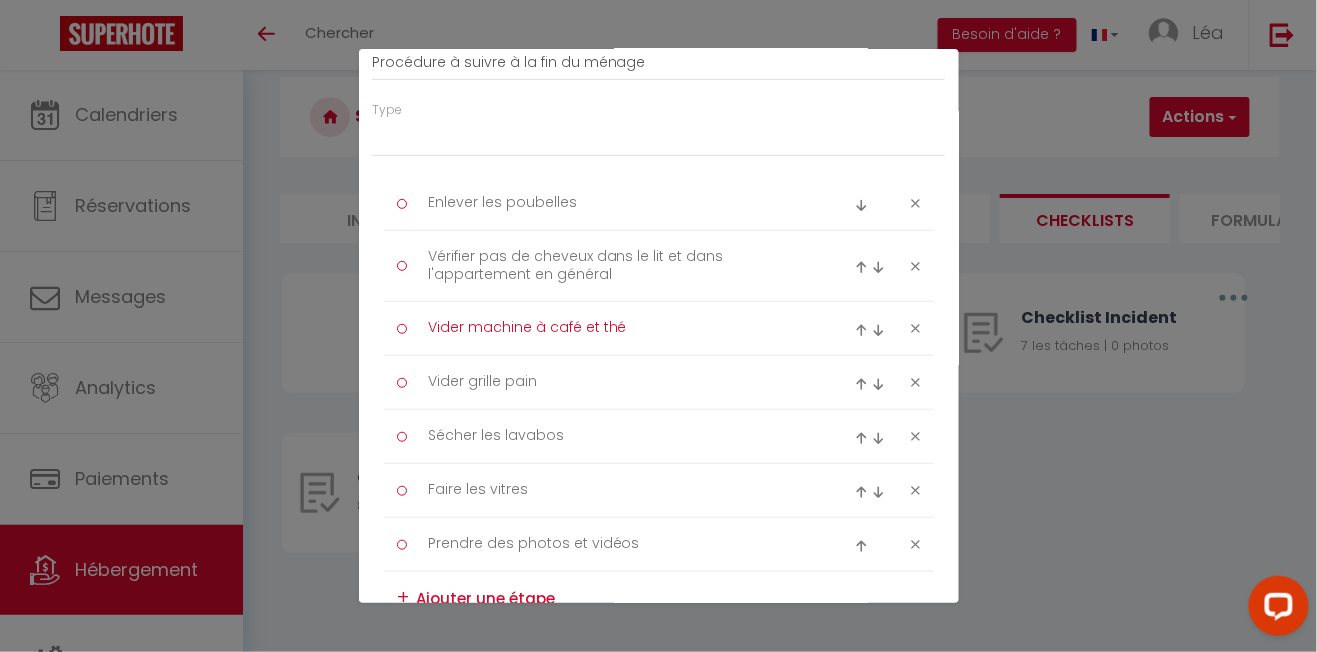 click on "Vider machine à café et thé" at bounding box center [619, 328] 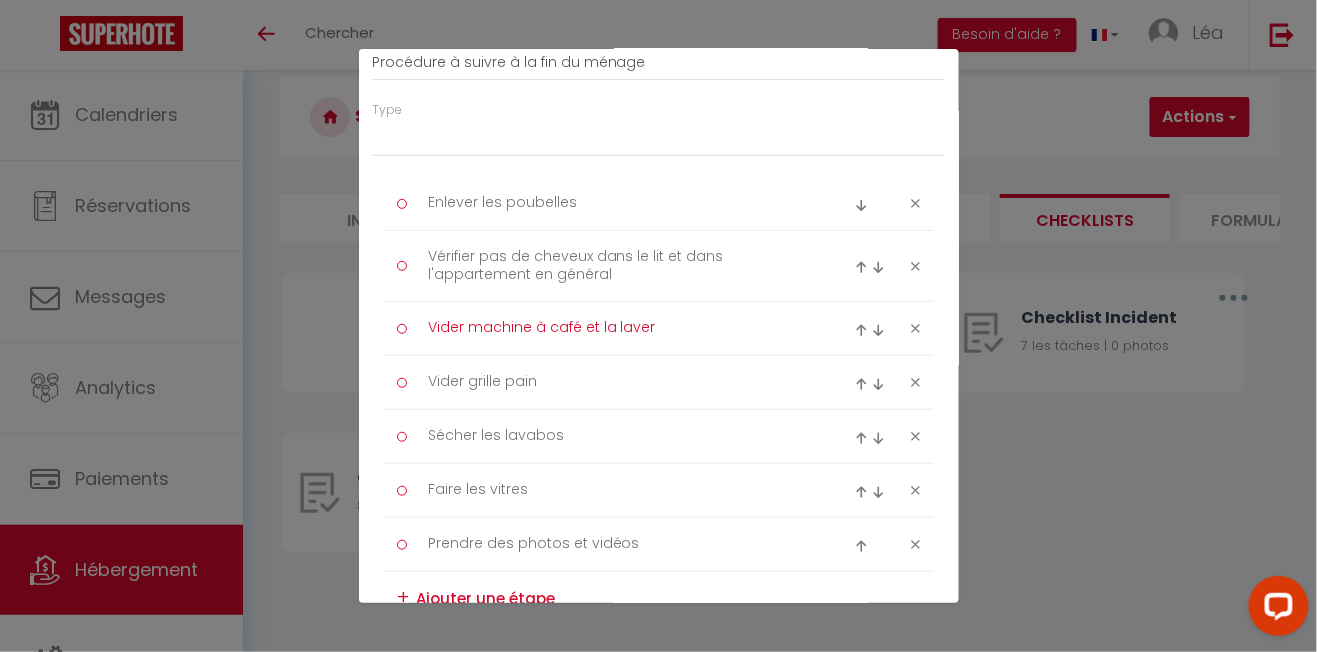 type on "Vider machine à café et la laver" 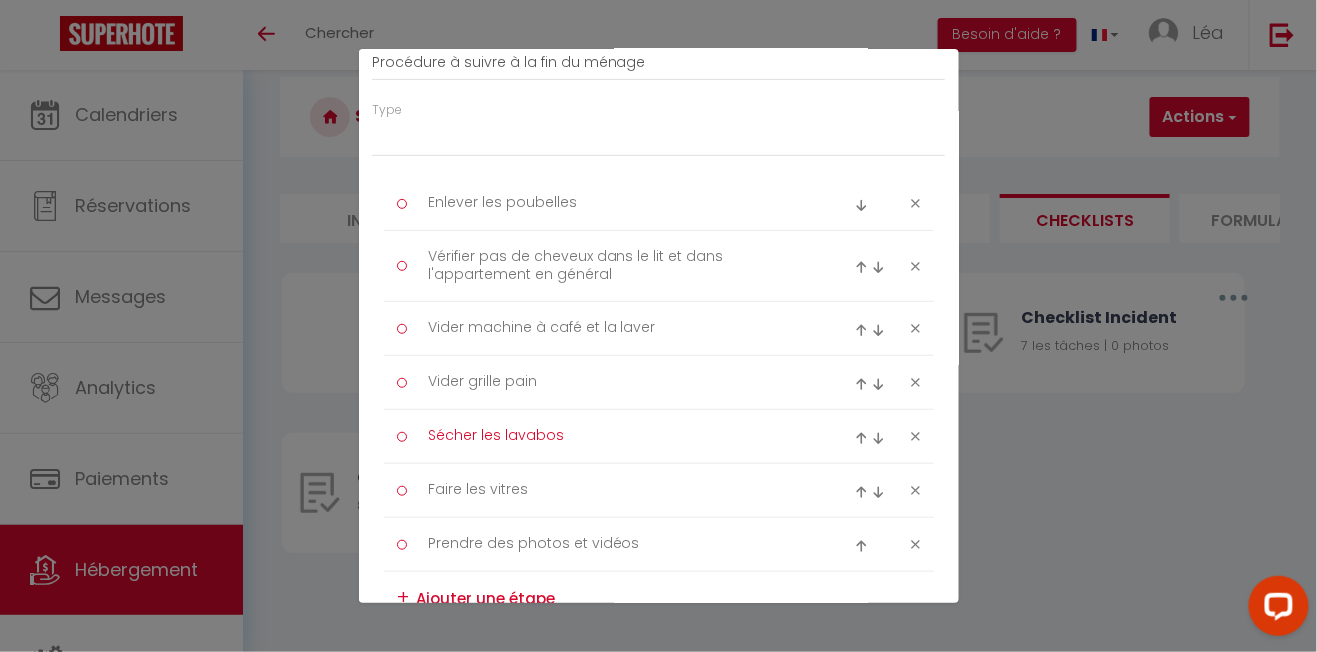 click on "Sécher les lavabos" at bounding box center [619, 436] 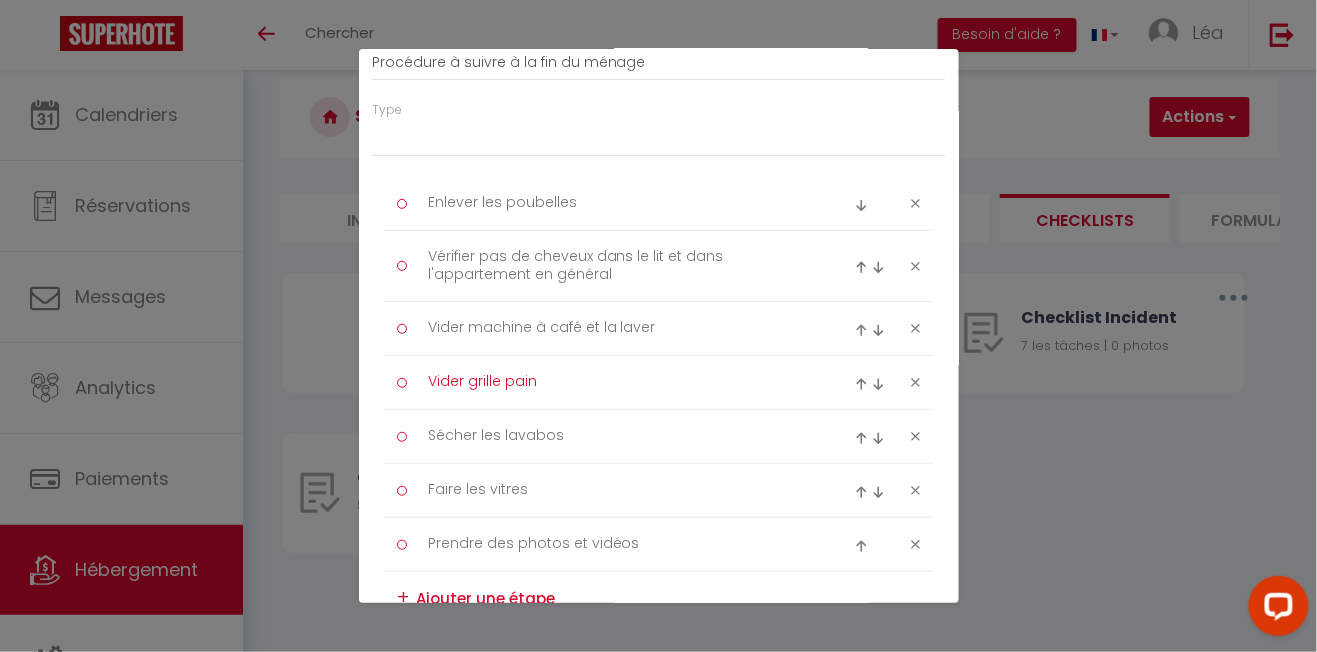 click on "Vider grille pain" at bounding box center (619, 382) 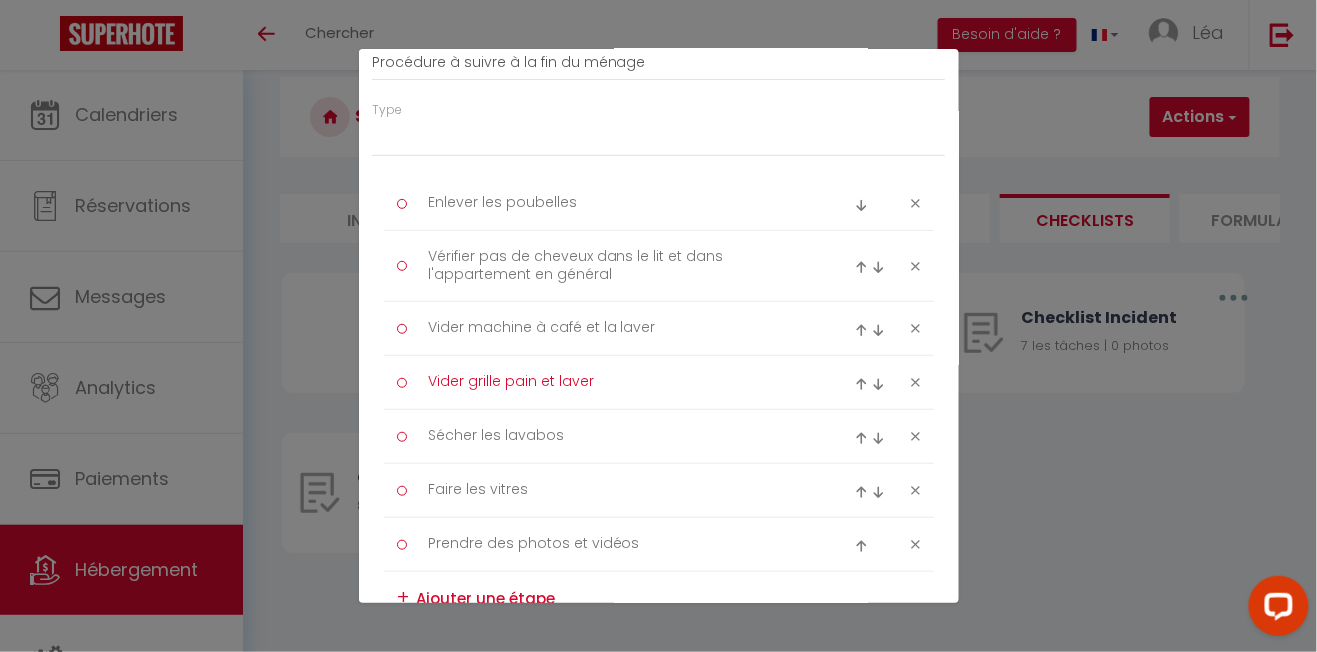 type on "Vider grille pain et laver" 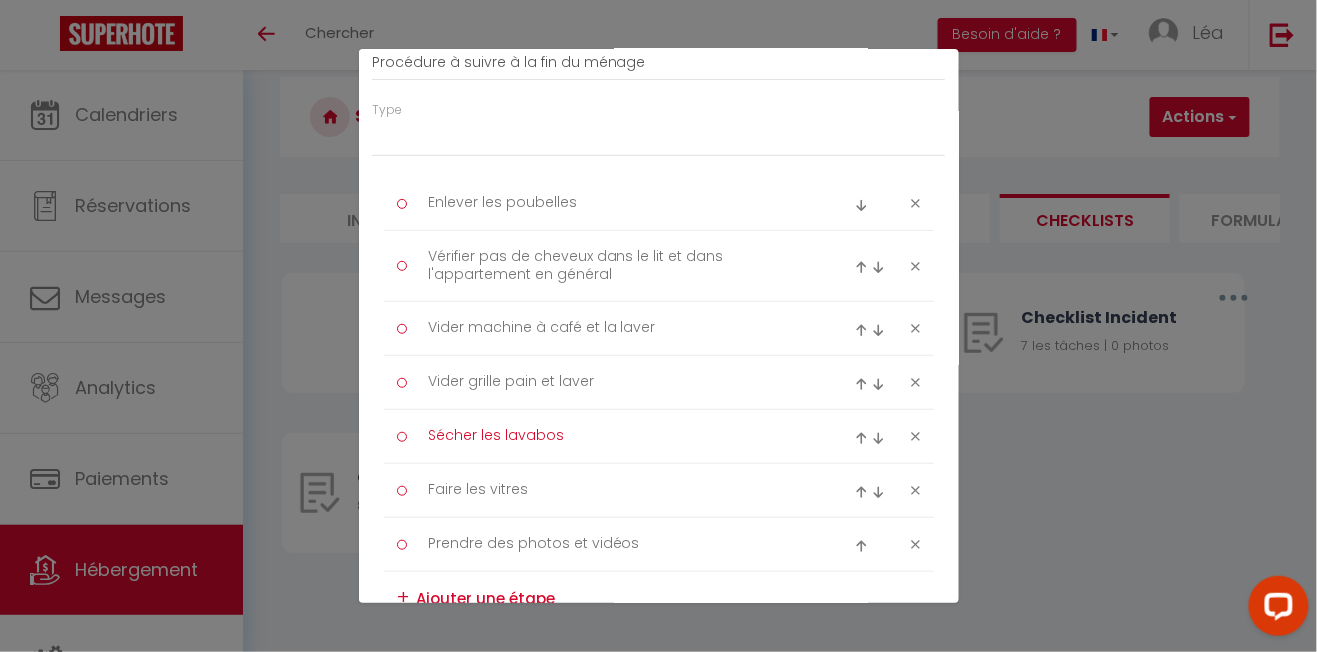click on "Sécher les lavabos" at bounding box center (619, 436) 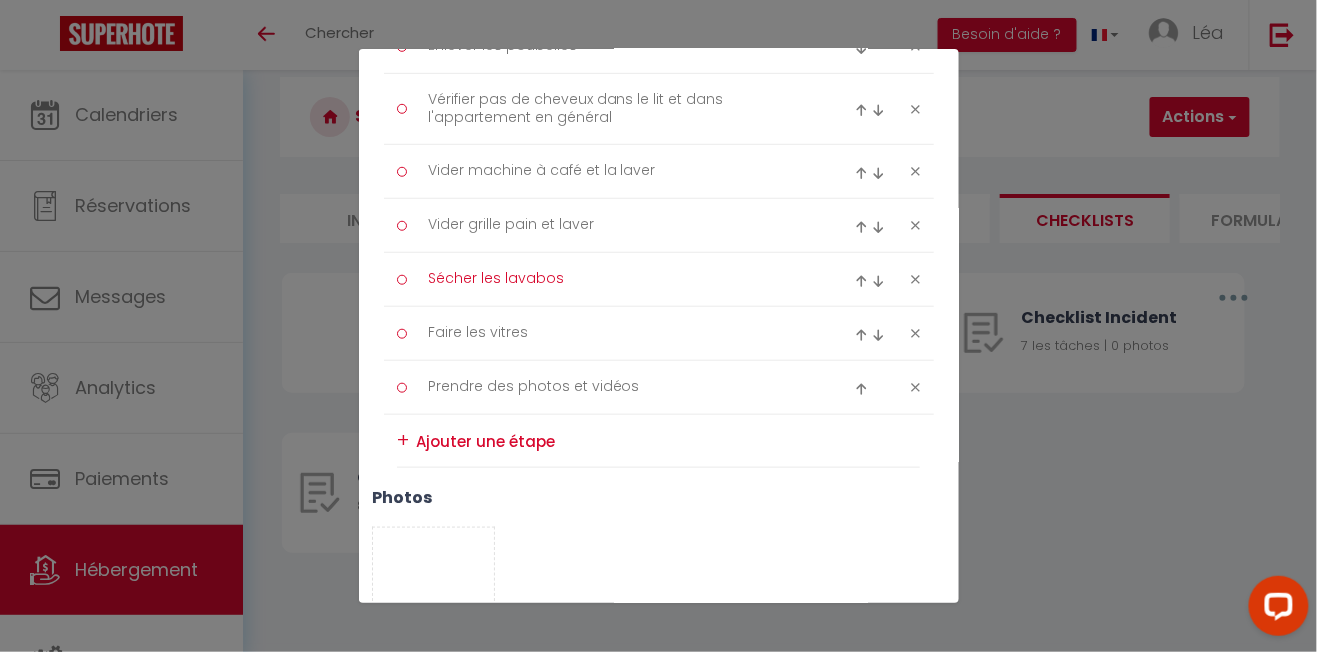 scroll, scrollTop: 351, scrollLeft: 0, axis: vertical 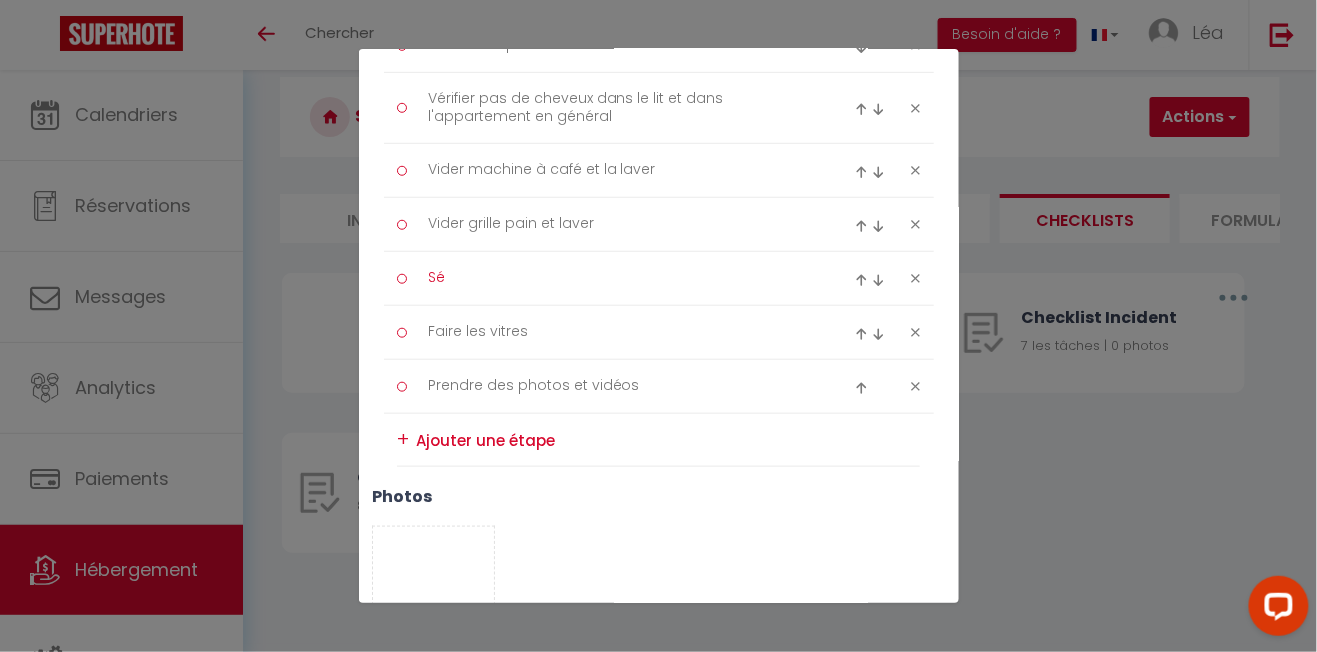 type on "S" 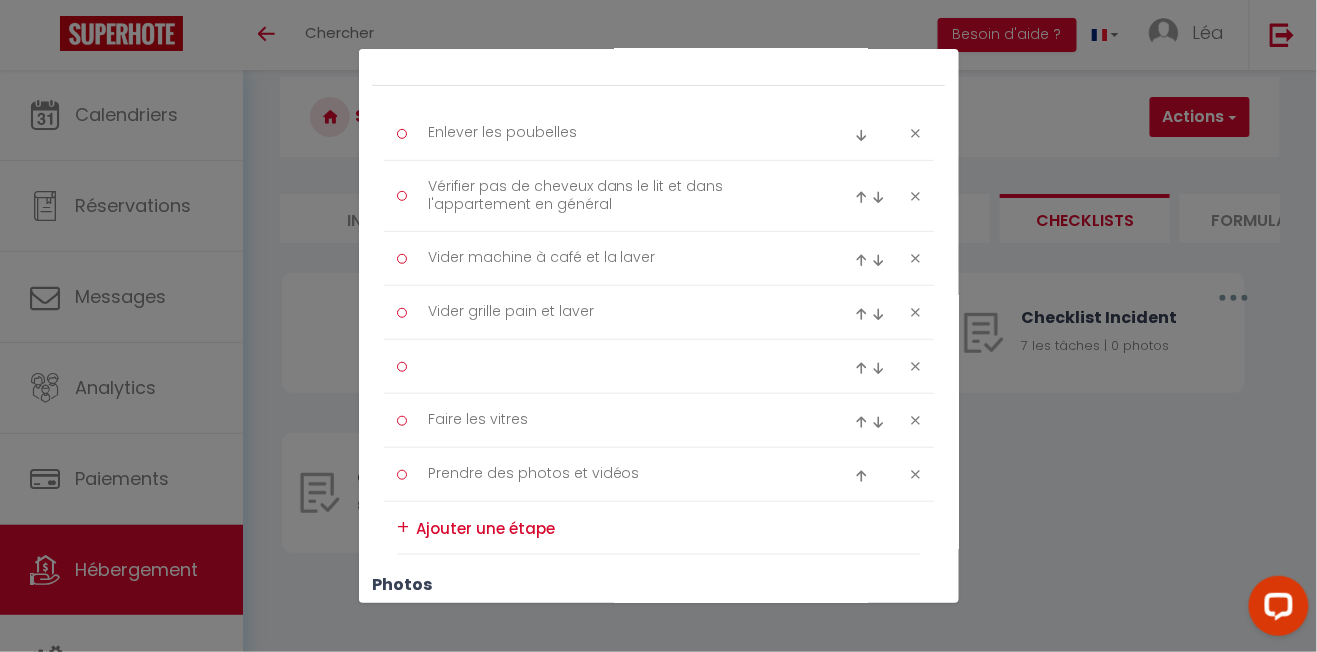 scroll, scrollTop: 272, scrollLeft: 0, axis: vertical 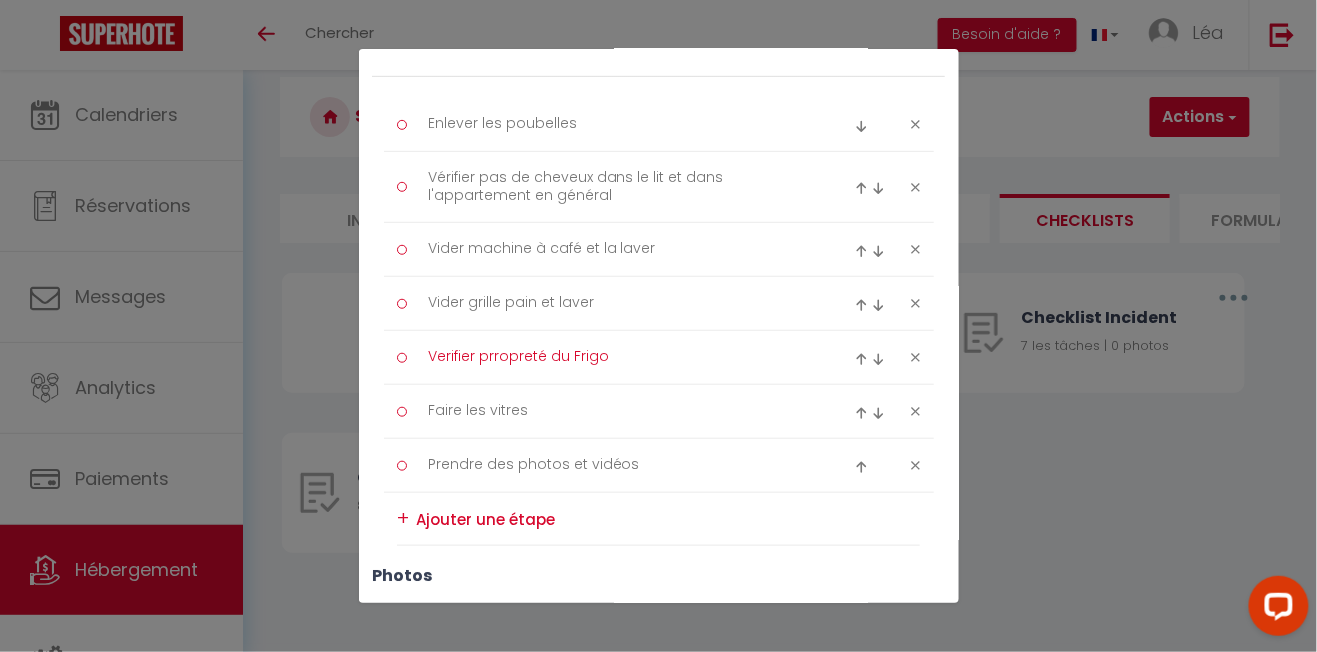 type on "Verifier prropreté du Frigo" 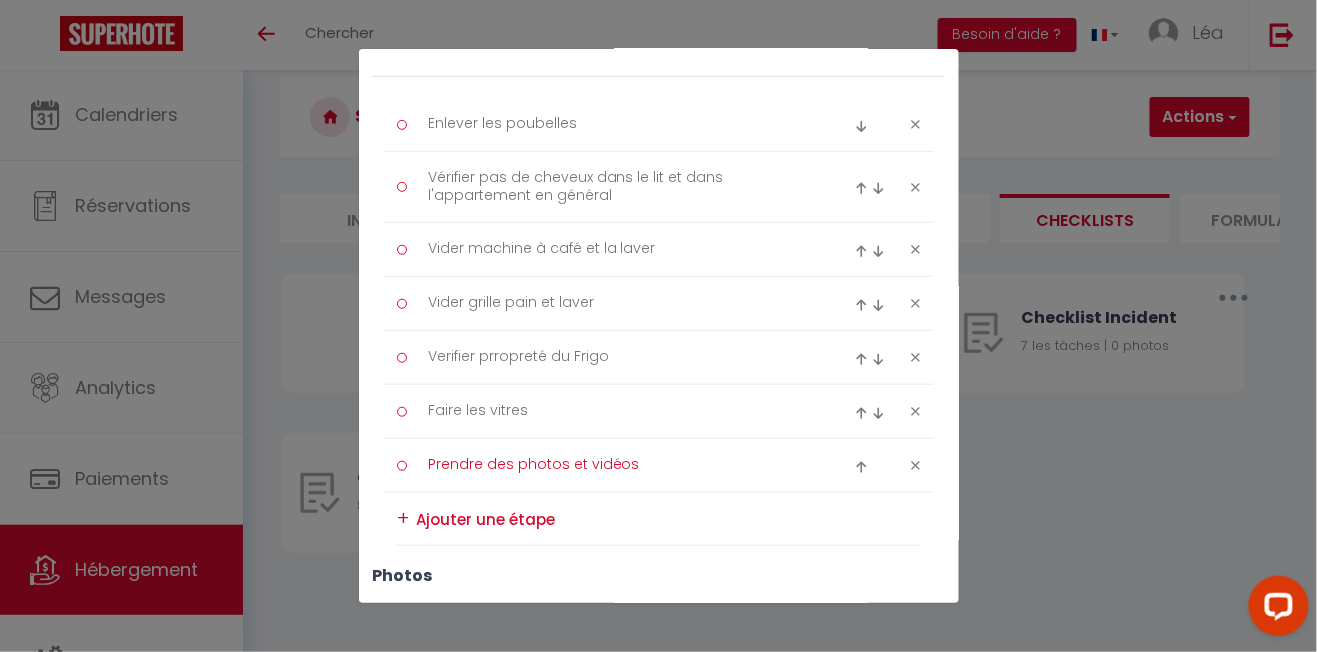 click on "Prendre des photos et vidéos" at bounding box center (619, 465) 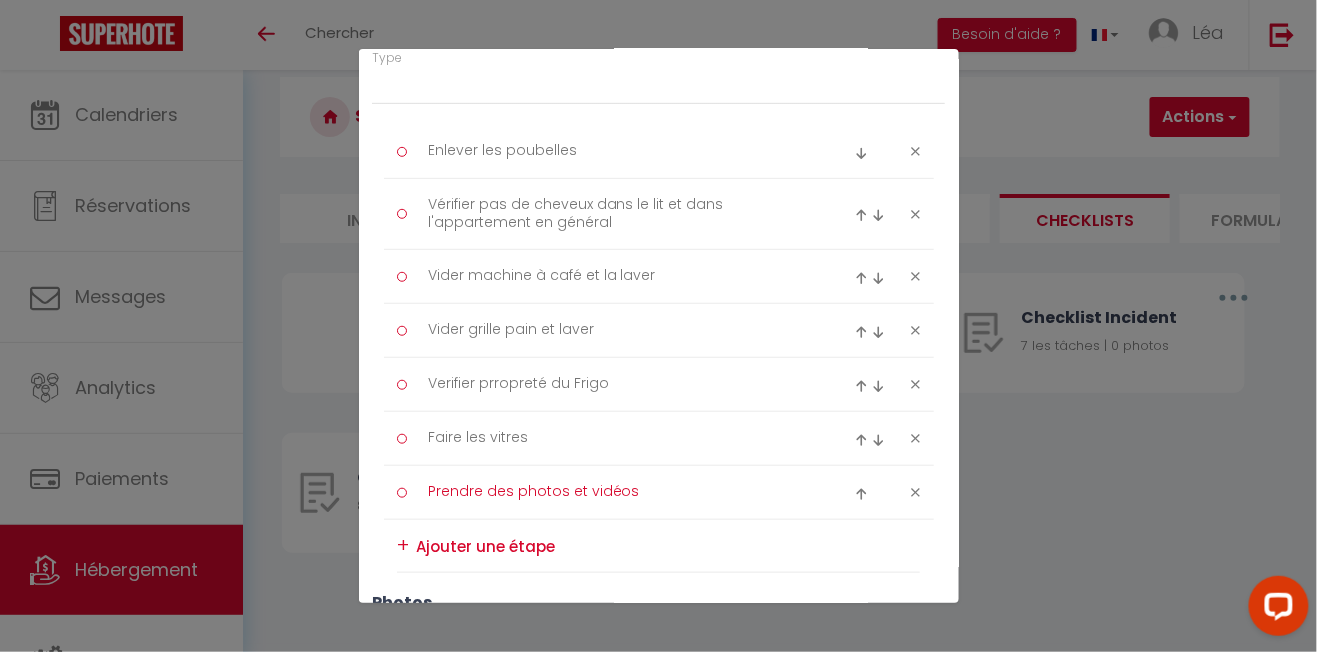 scroll, scrollTop: 232, scrollLeft: 0, axis: vertical 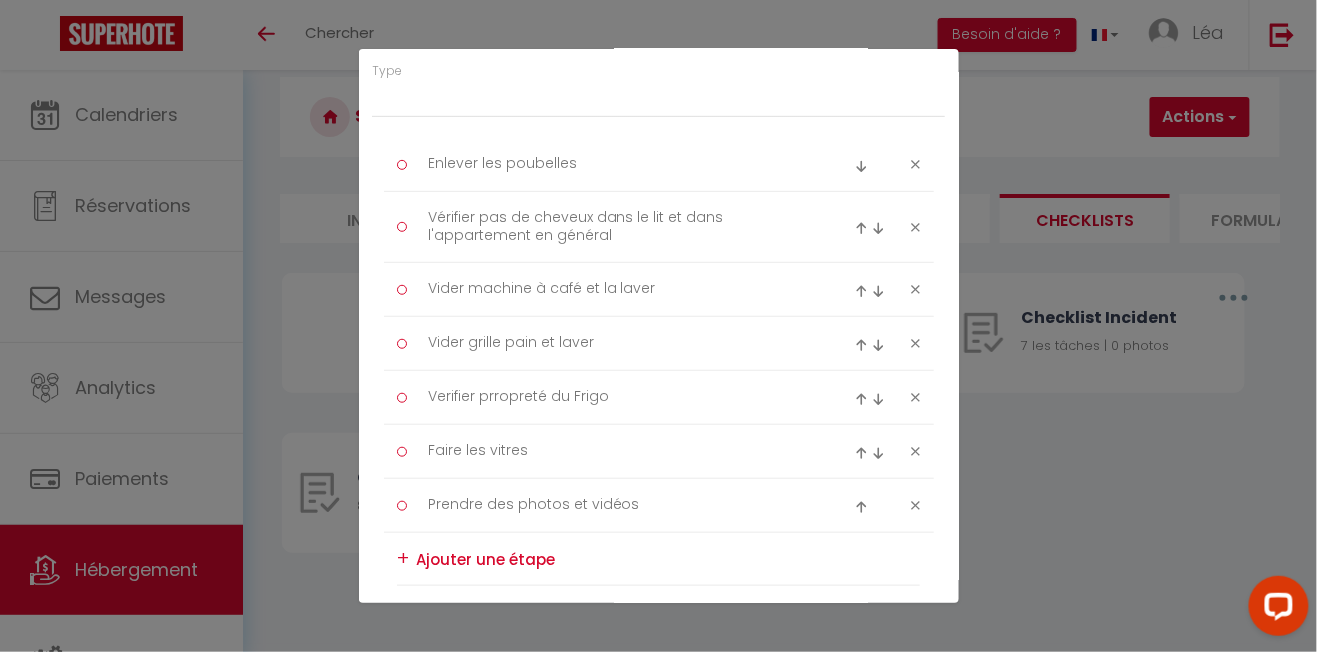 click at bounding box center (668, 559) 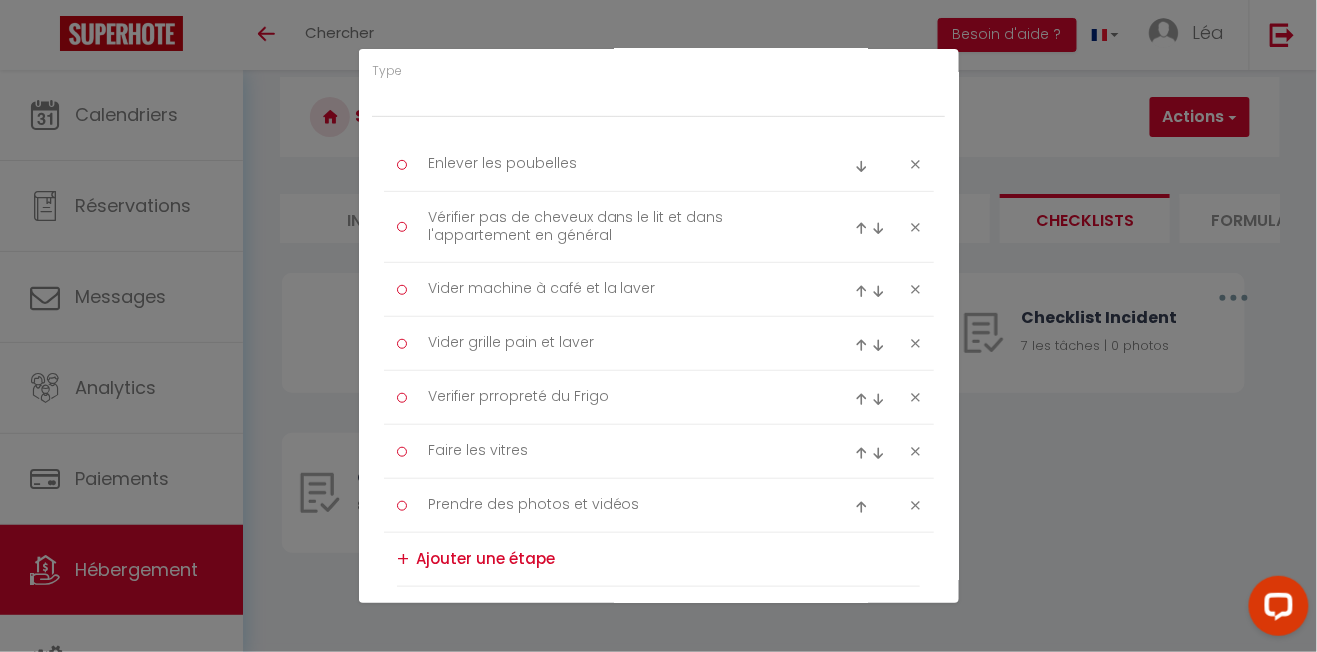 click at bounding box center [668, 559] 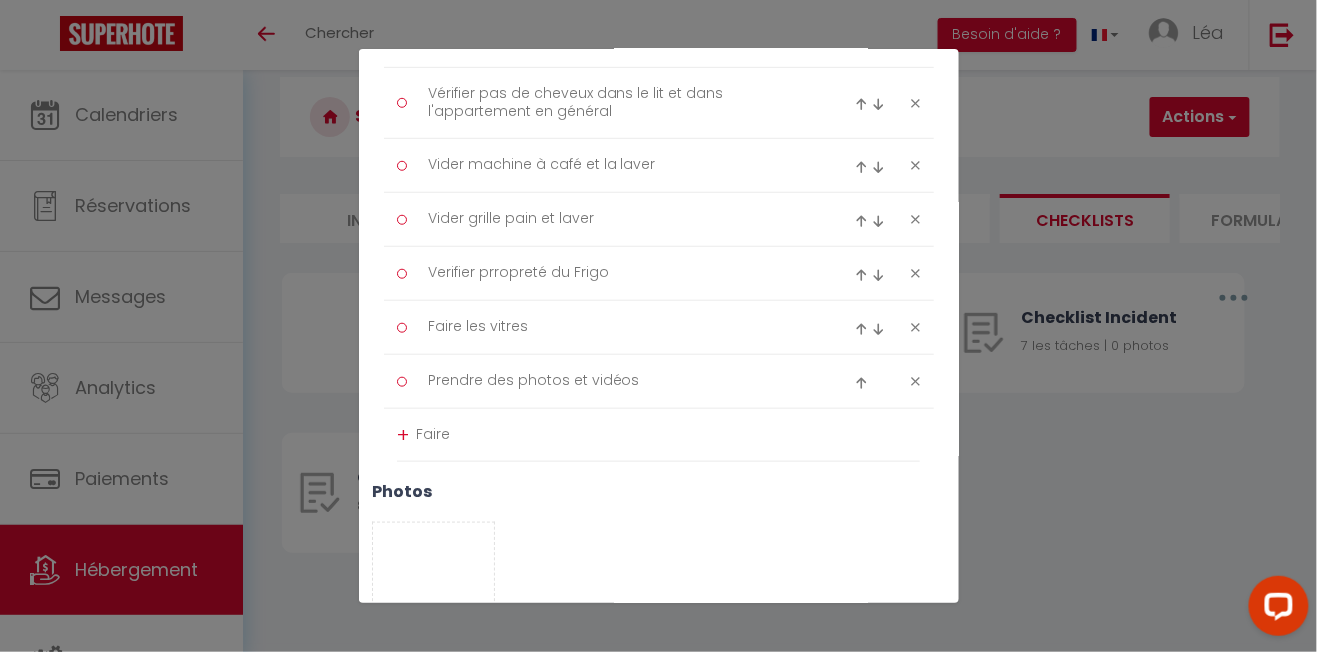 scroll, scrollTop: 355, scrollLeft: 0, axis: vertical 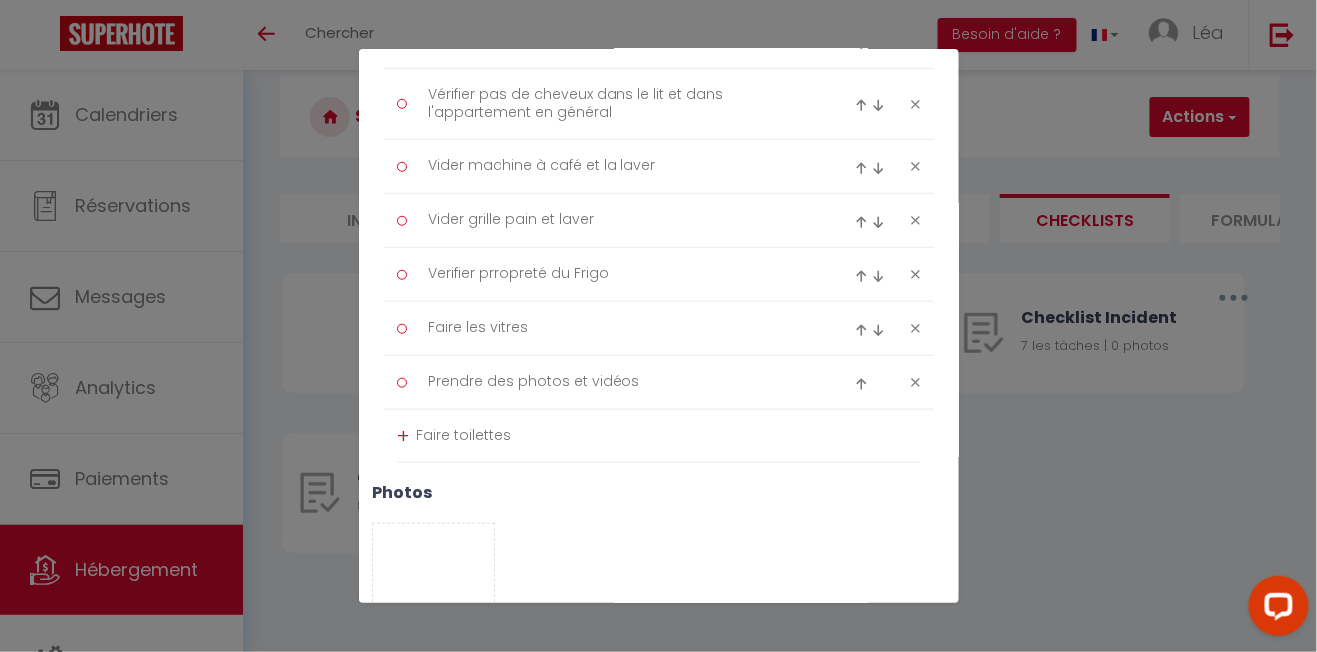type on "Faire toilettes" 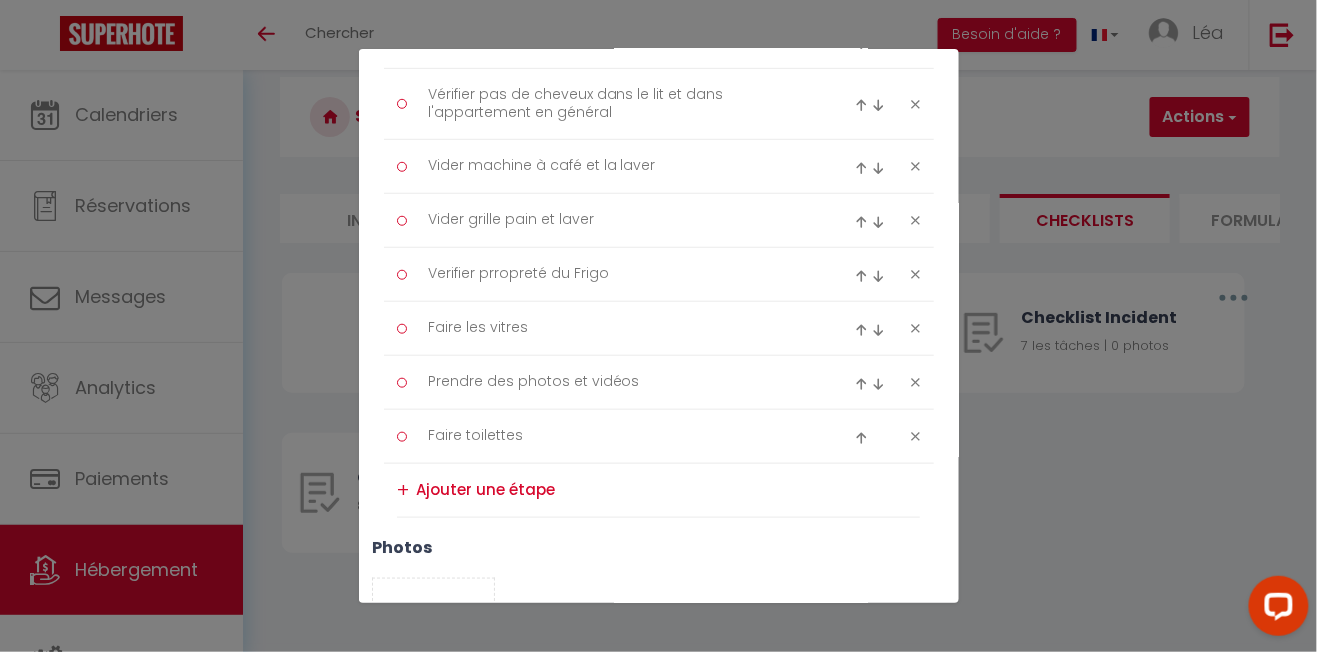 click at bounding box center [668, 490] 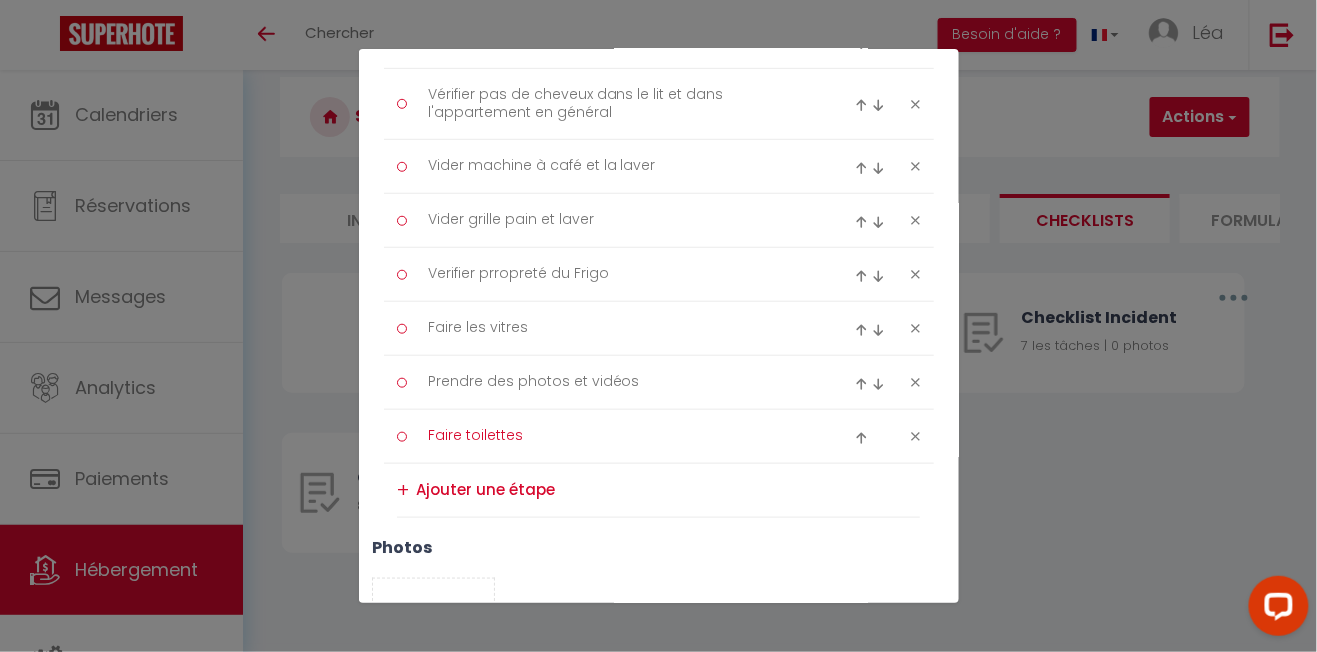 click on "Faire toilettes" at bounding box center [619, 436] 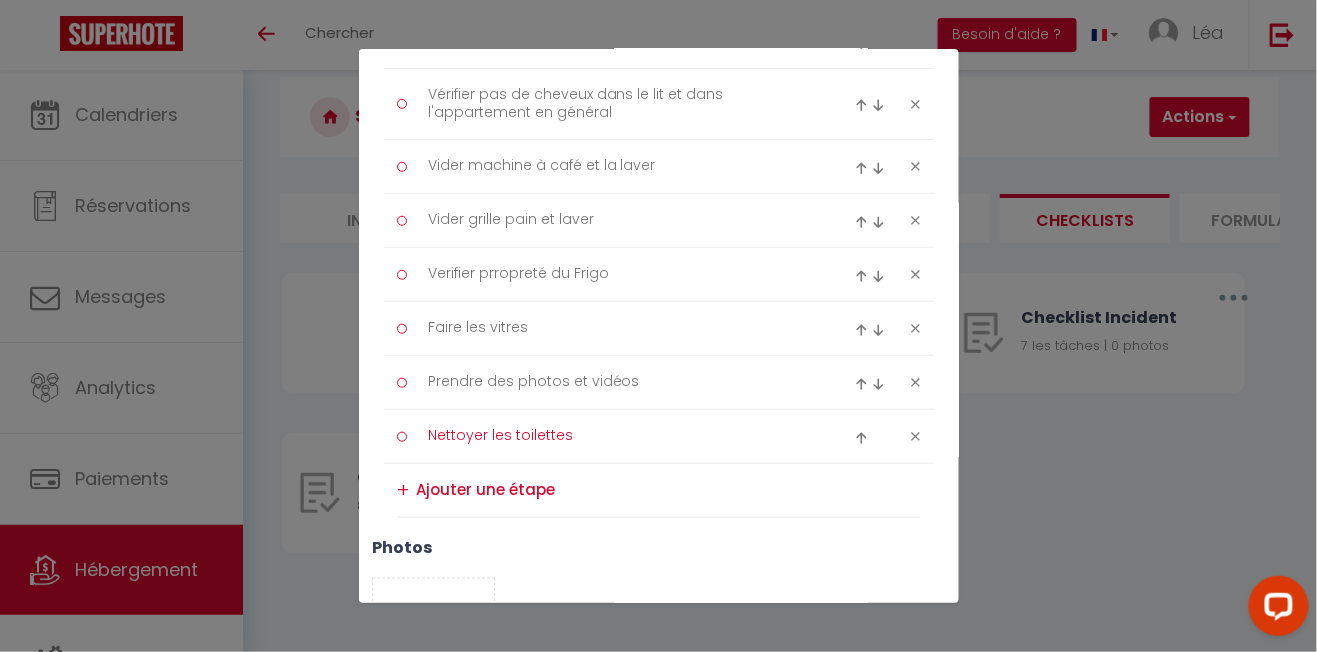 type on "Nettoyer les toilettes" 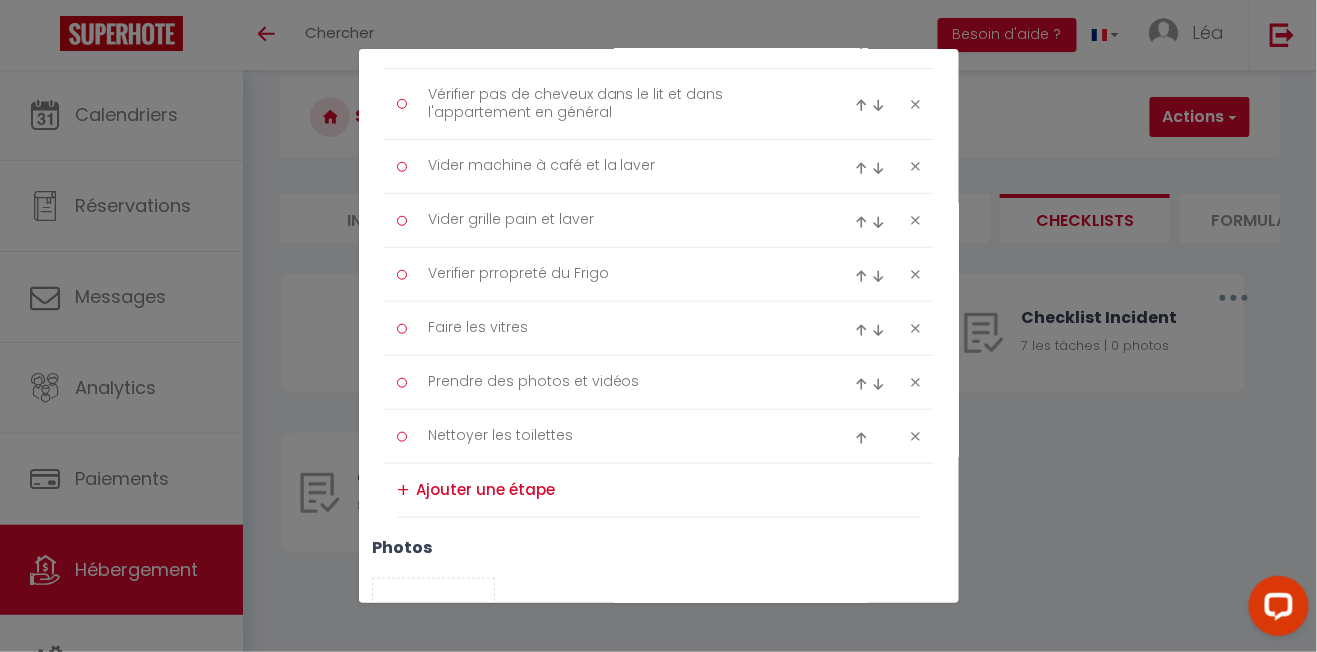 click at bounding box center (668, 490) 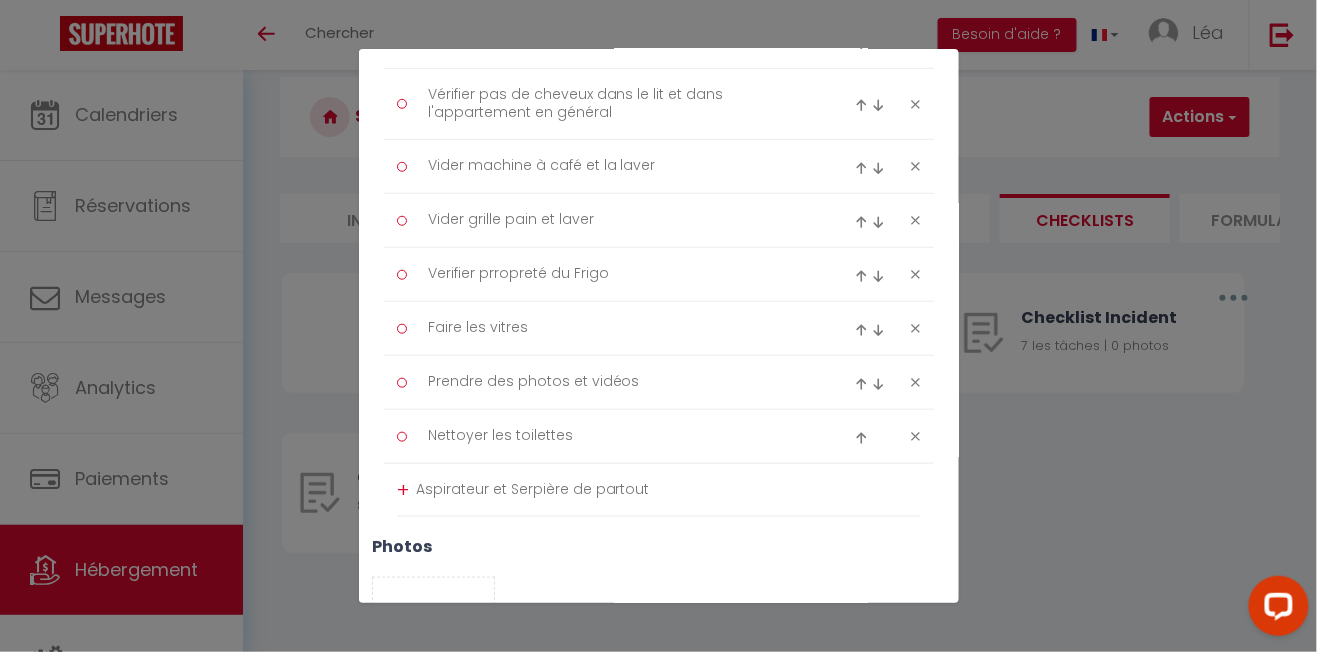 type on "Aspirateur et Serpière de partout" 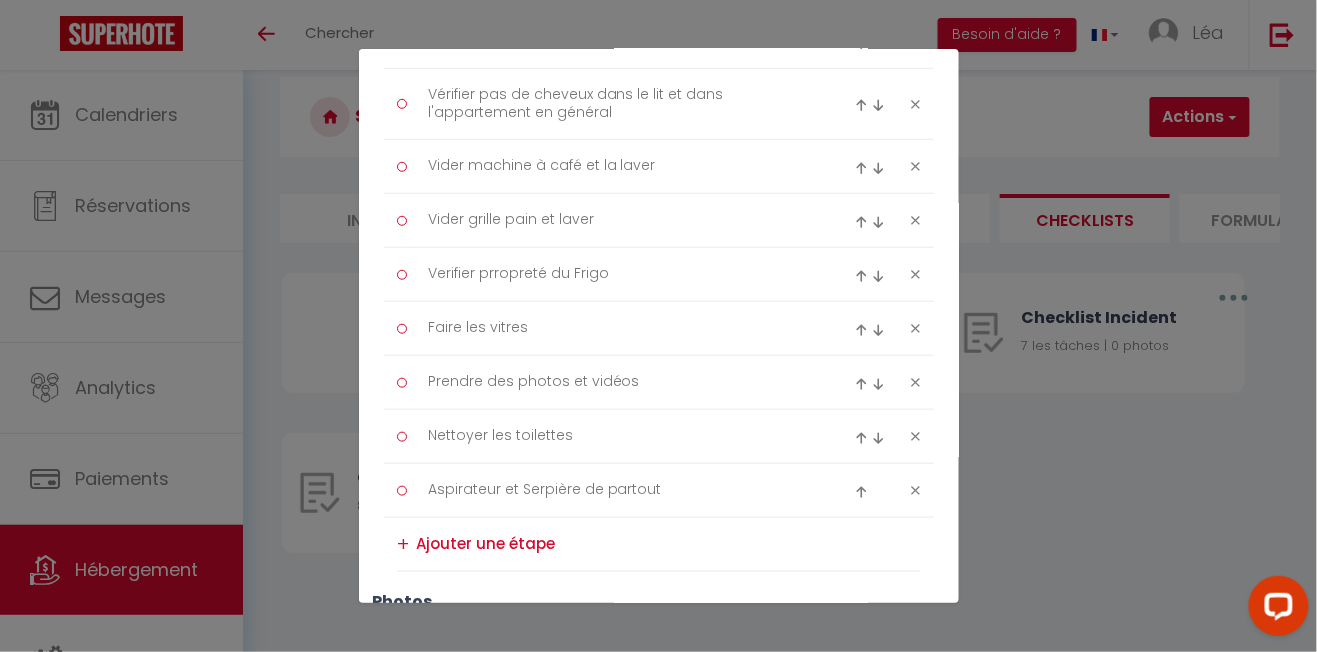 click on "+" at bounding box center [403, 544] 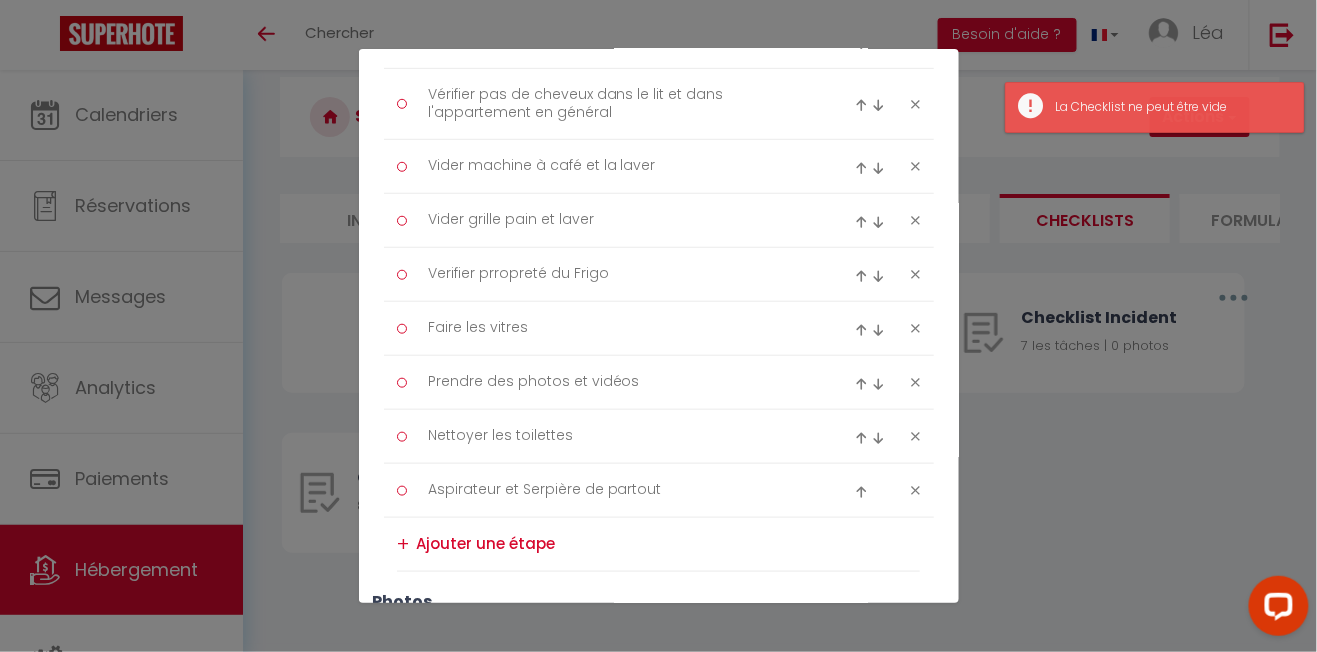 click on "+" at bounding box center (403, 544) 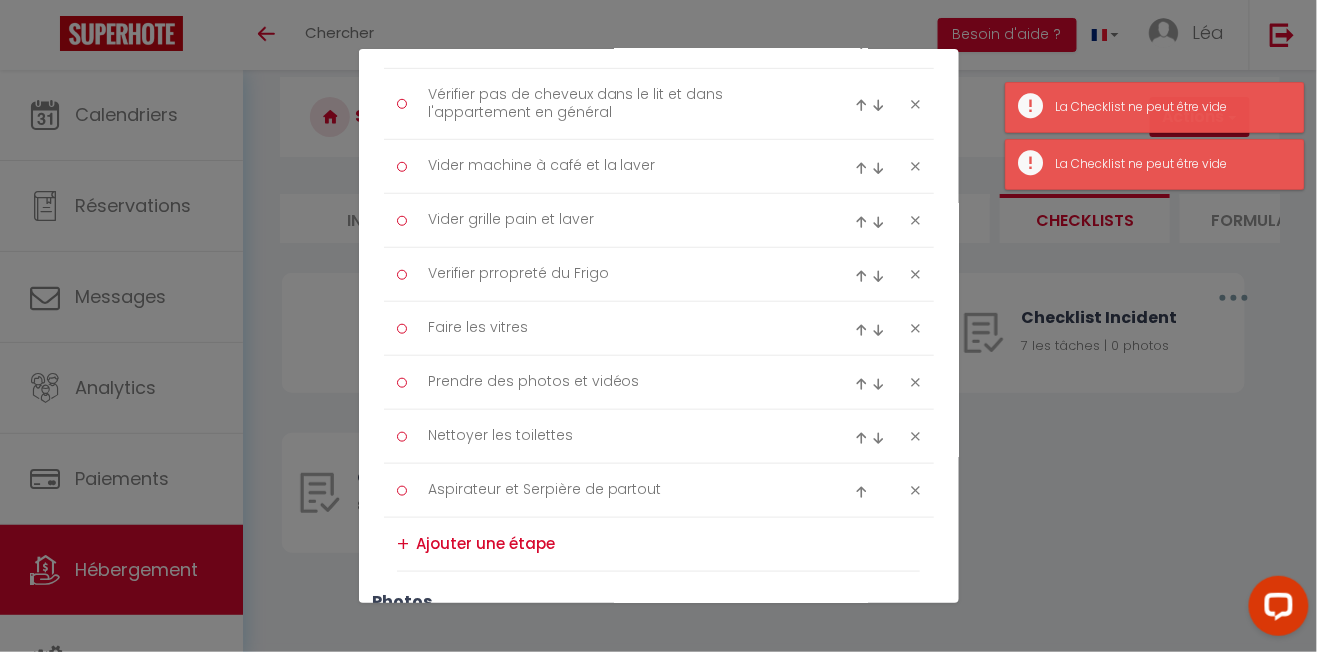 click on "+" at bounding box center (403, 544) 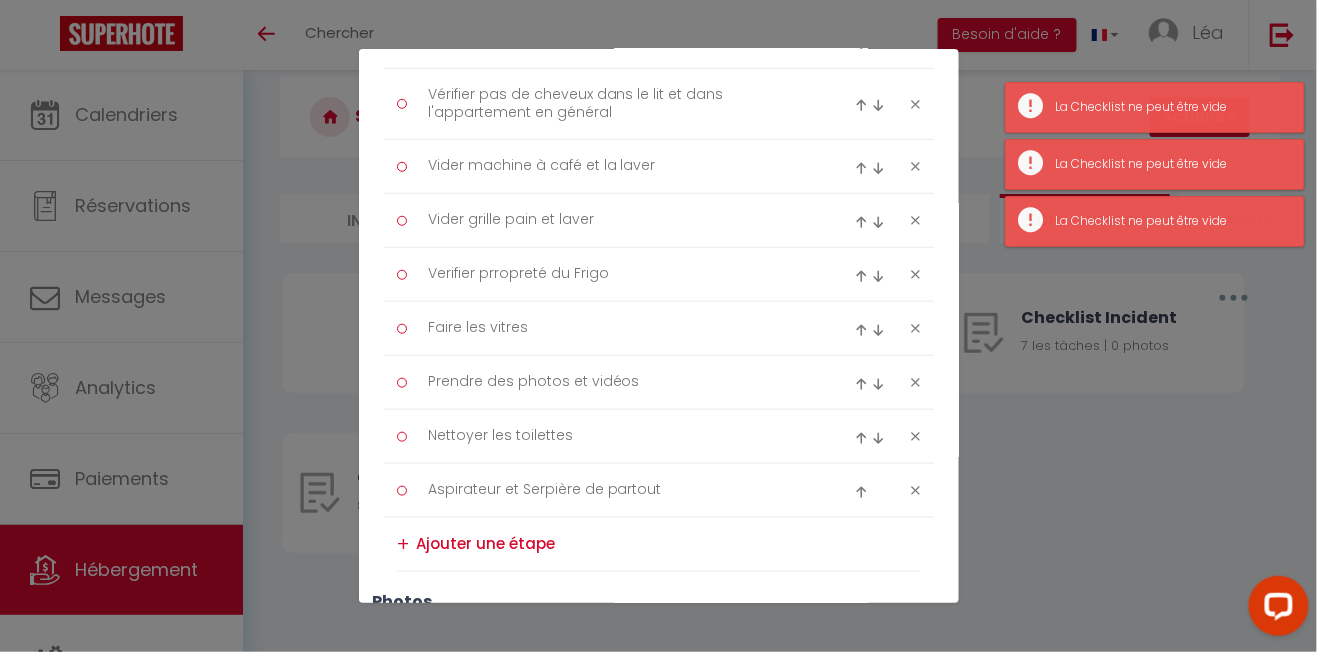 click at bounding box center (668, 544) 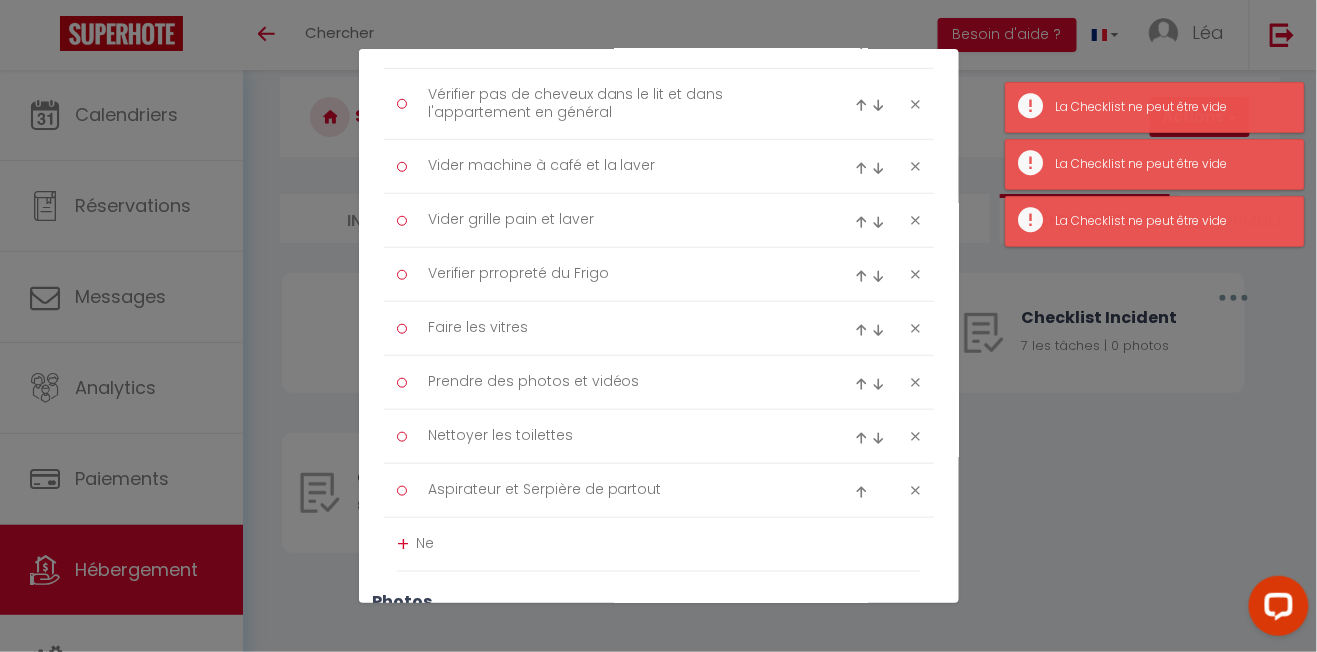 type on "N" 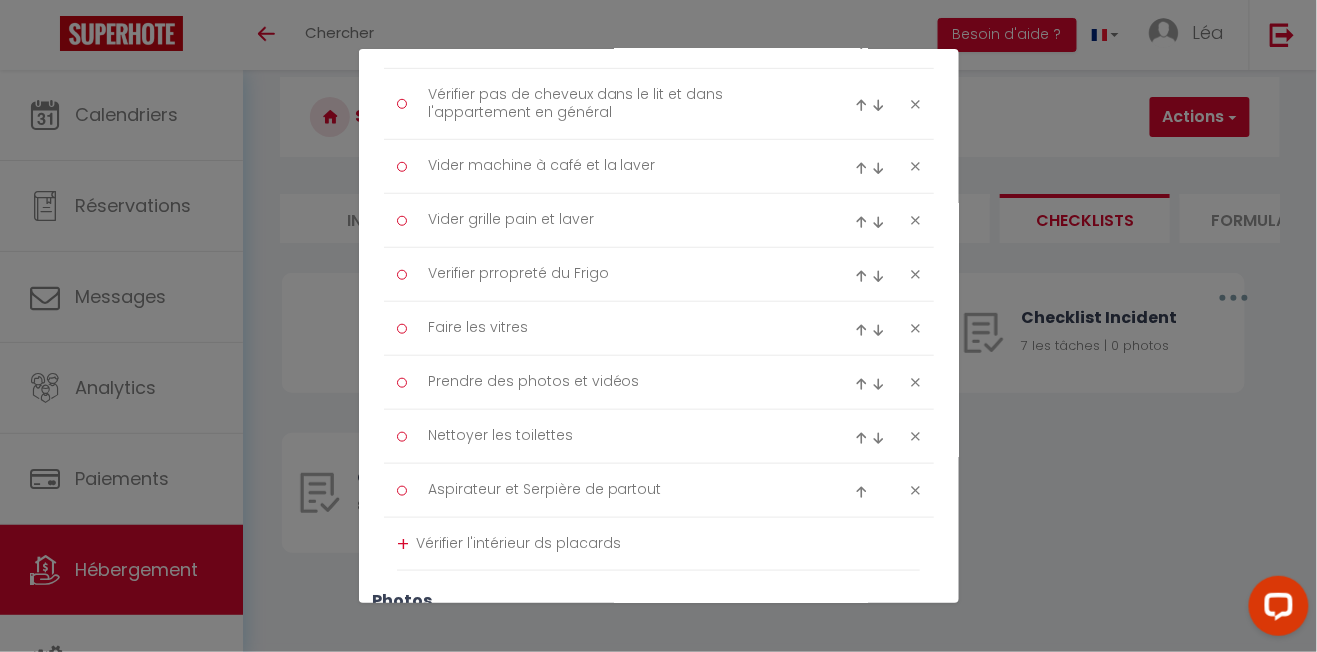 click on "Vérifier l'intérieur ds placards" at bounding box center [668, 544] 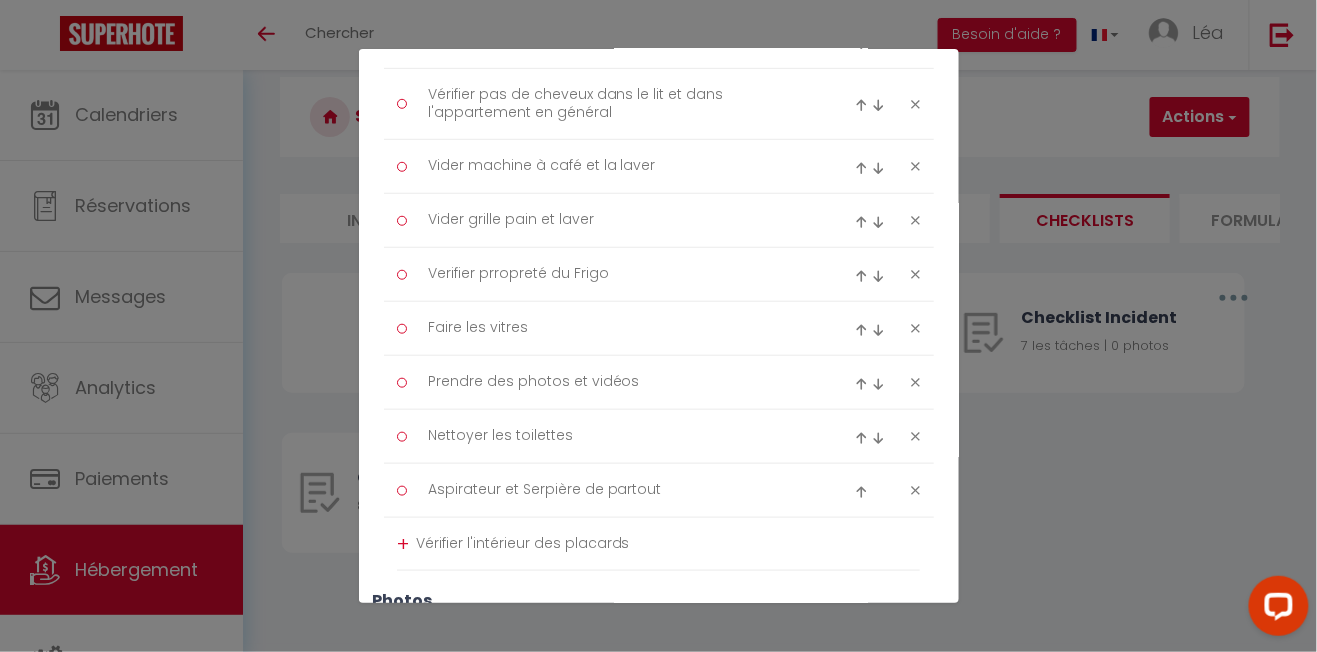 type on "Vérifier l'intérieur des placards" 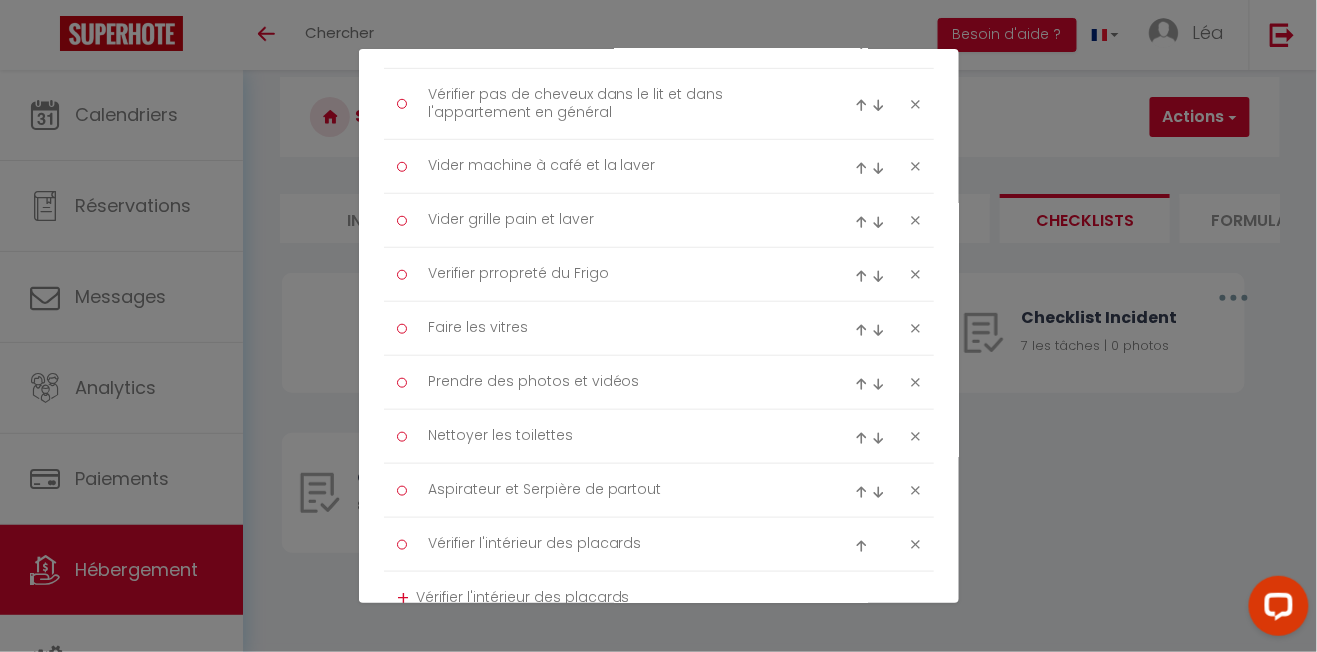 type 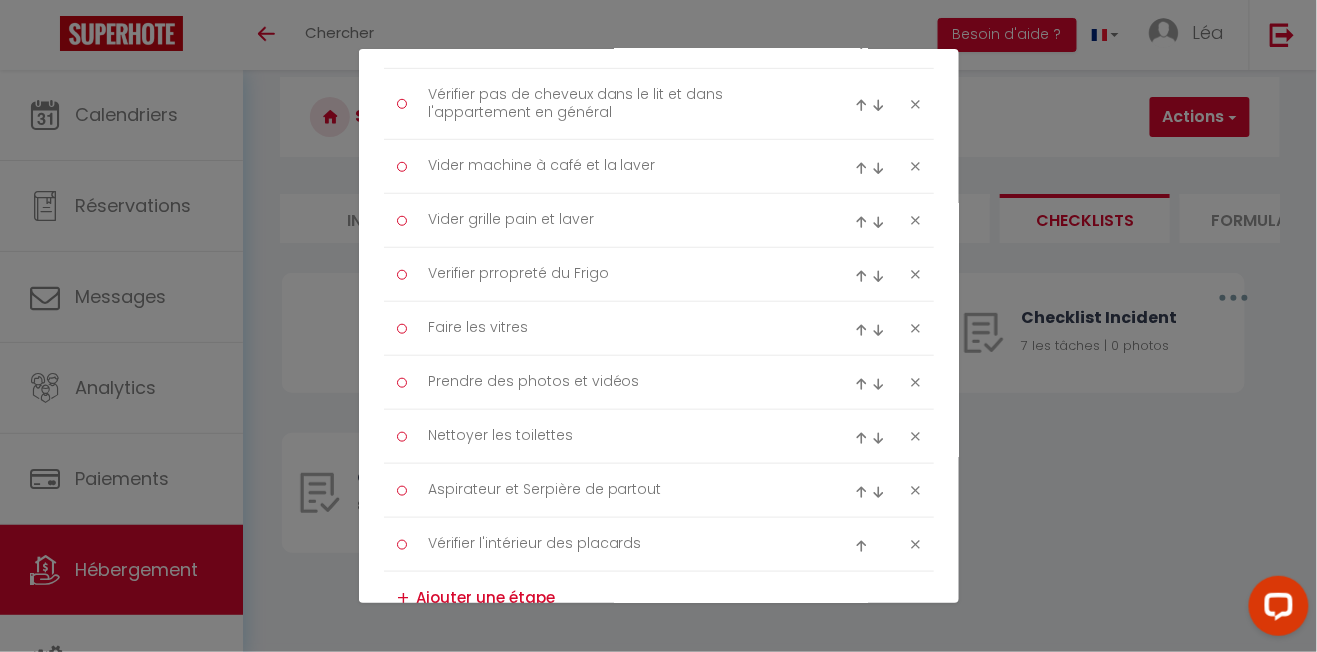 click at bounding box center [668, 598] 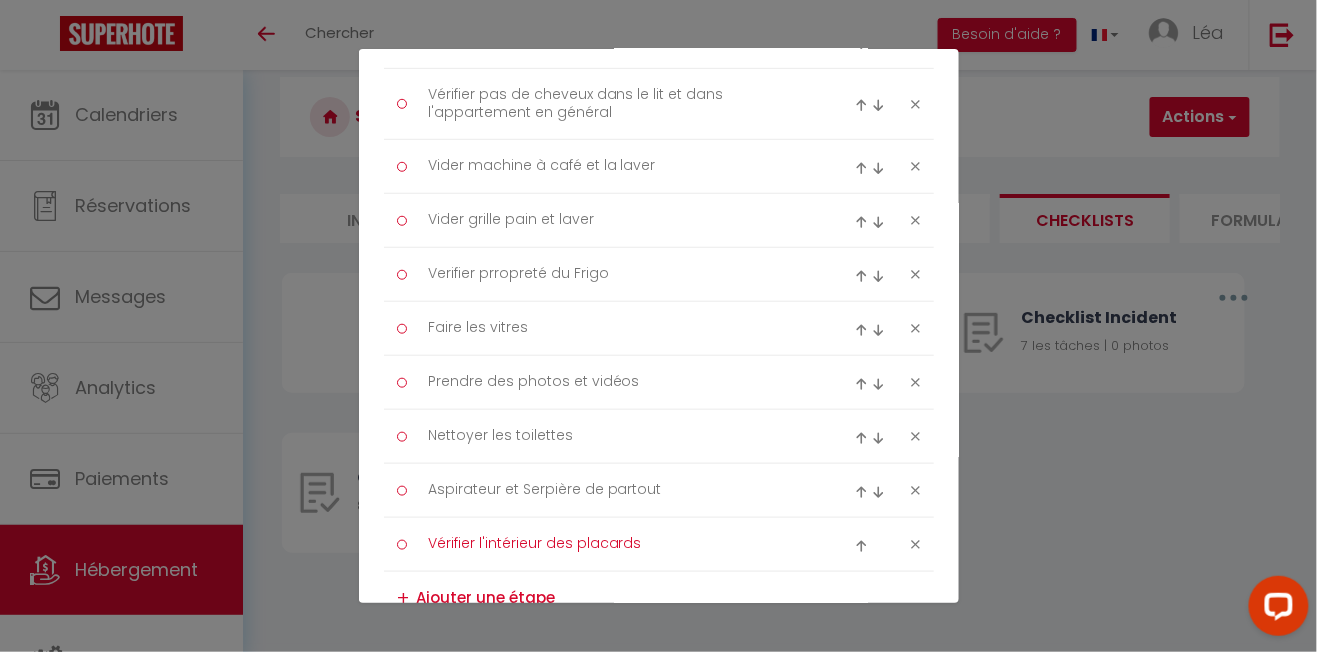 click on "Vérifier l'intérieur des placards" at bounding box center (619, 544) 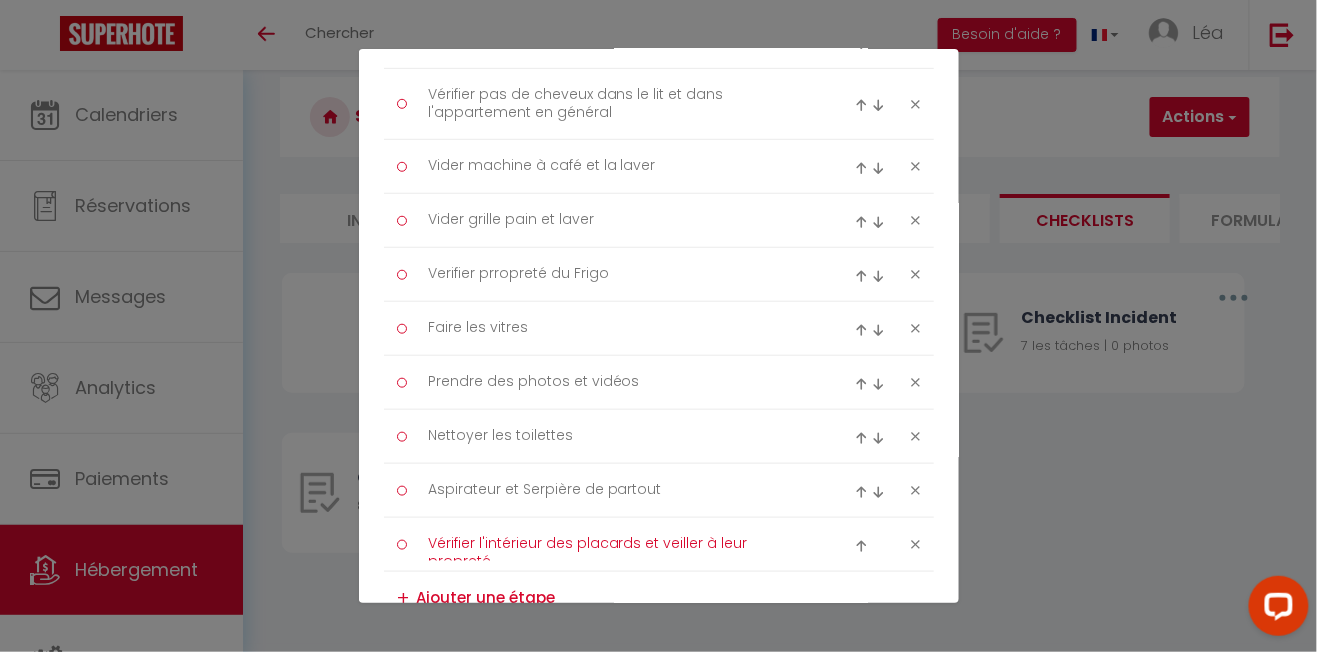 type on "Vérifier l'intérieur des placards et veiller à leur propreté" 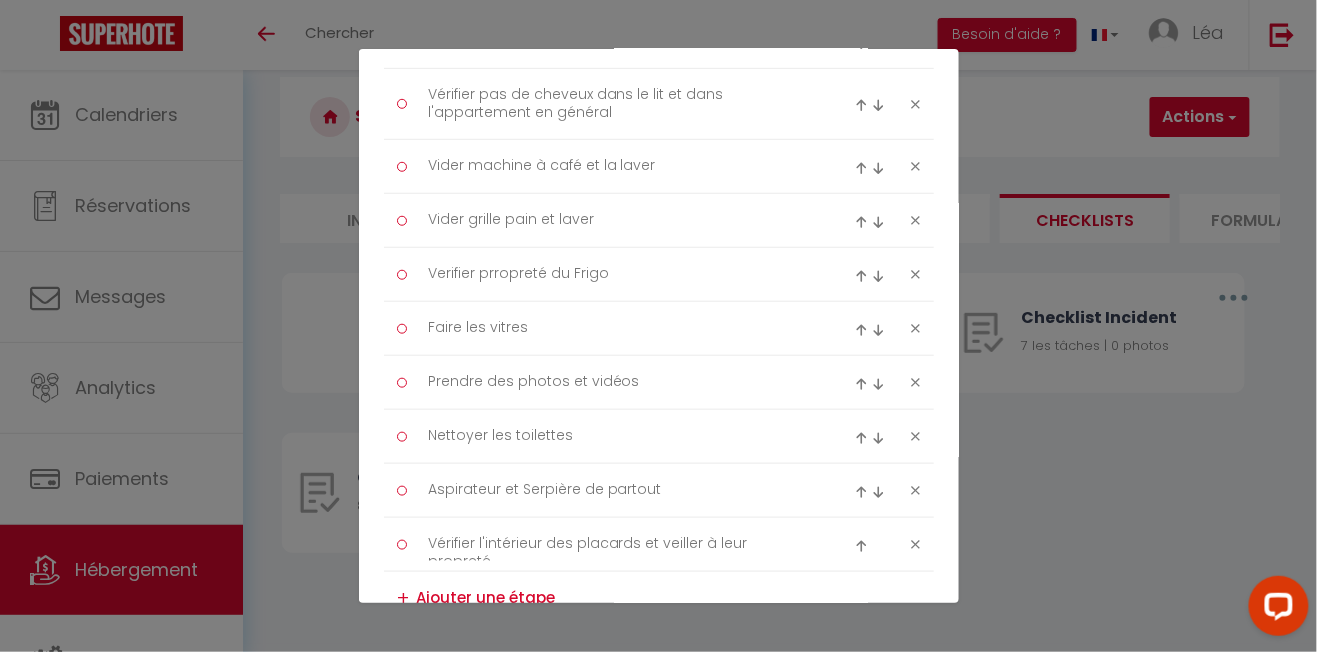 click at bounding box center [668, 598] 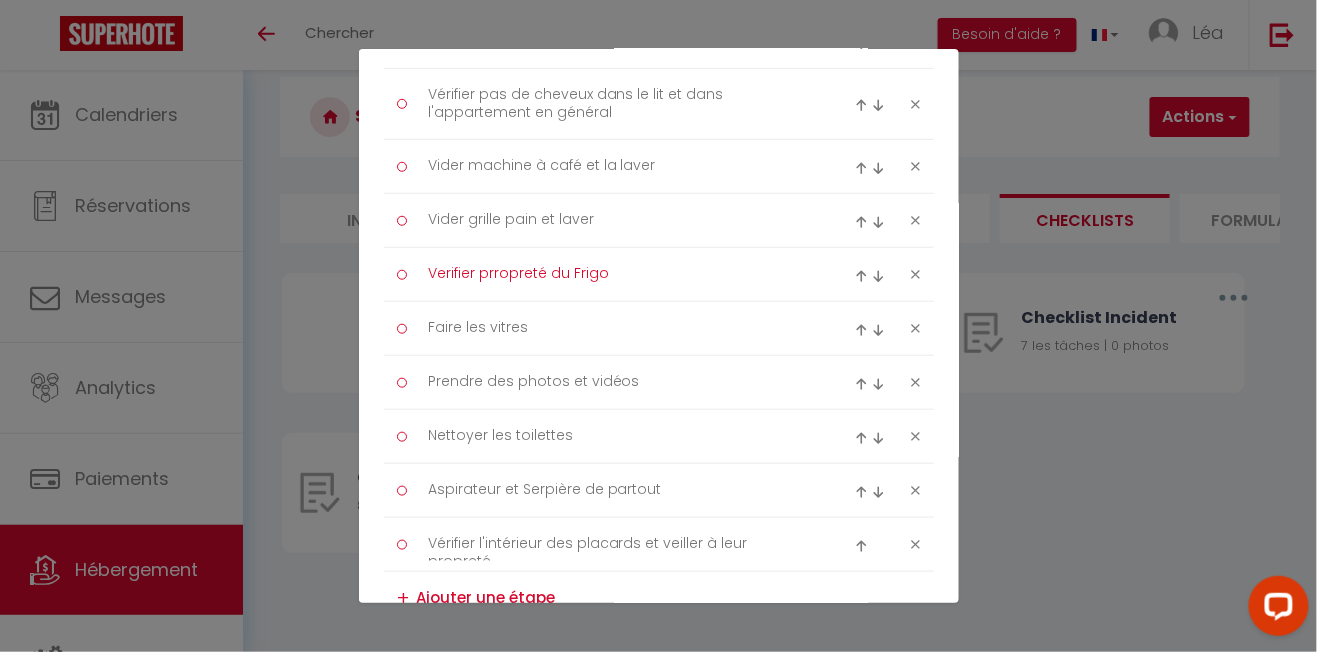click on "Verifier prropreté du Frigo" at bounding box center [619, 274] 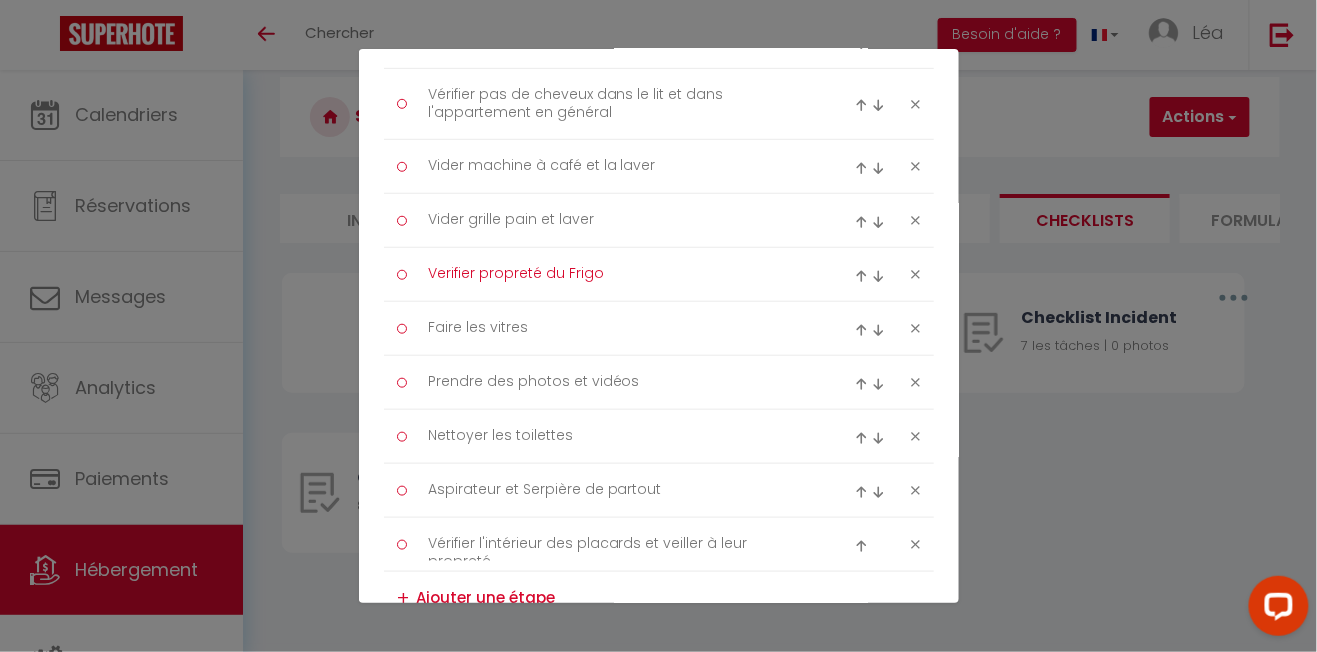 type on "Verifier propreté du Frigo" 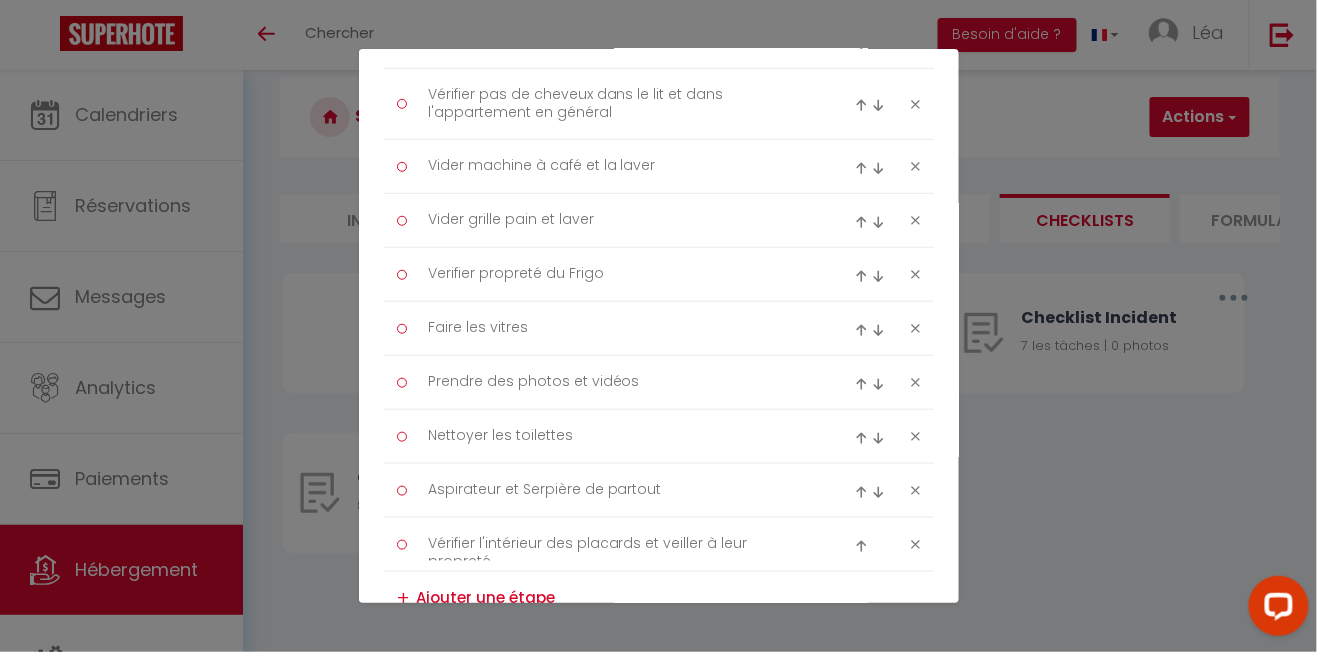 click at bounding box center [668, 598] 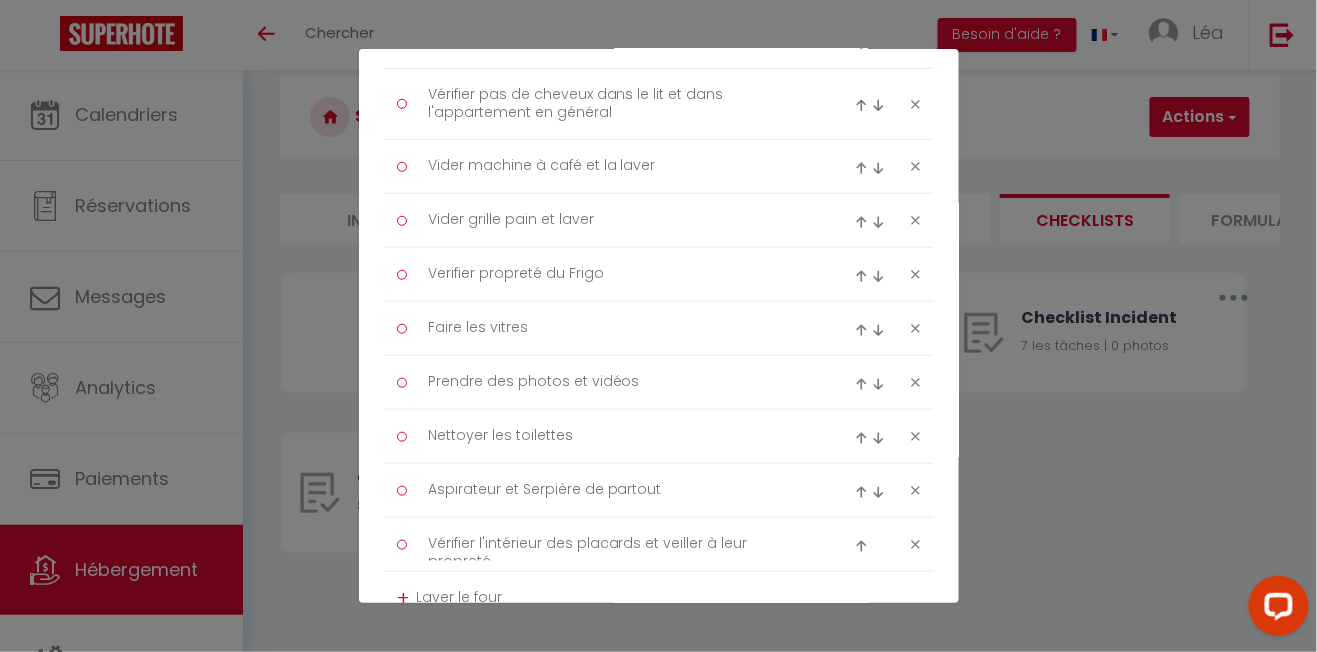 type on "Laver le four" 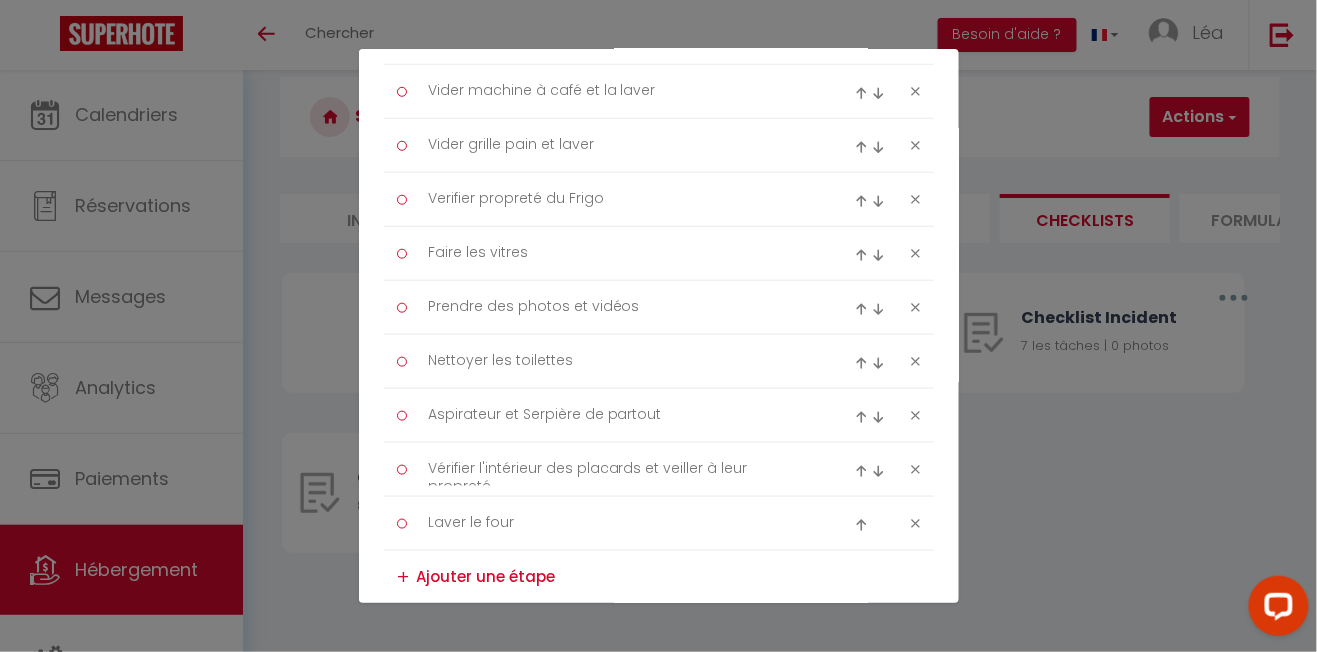 scroll, scrollTop: 572, scrollLeft: 0, axis: vertical 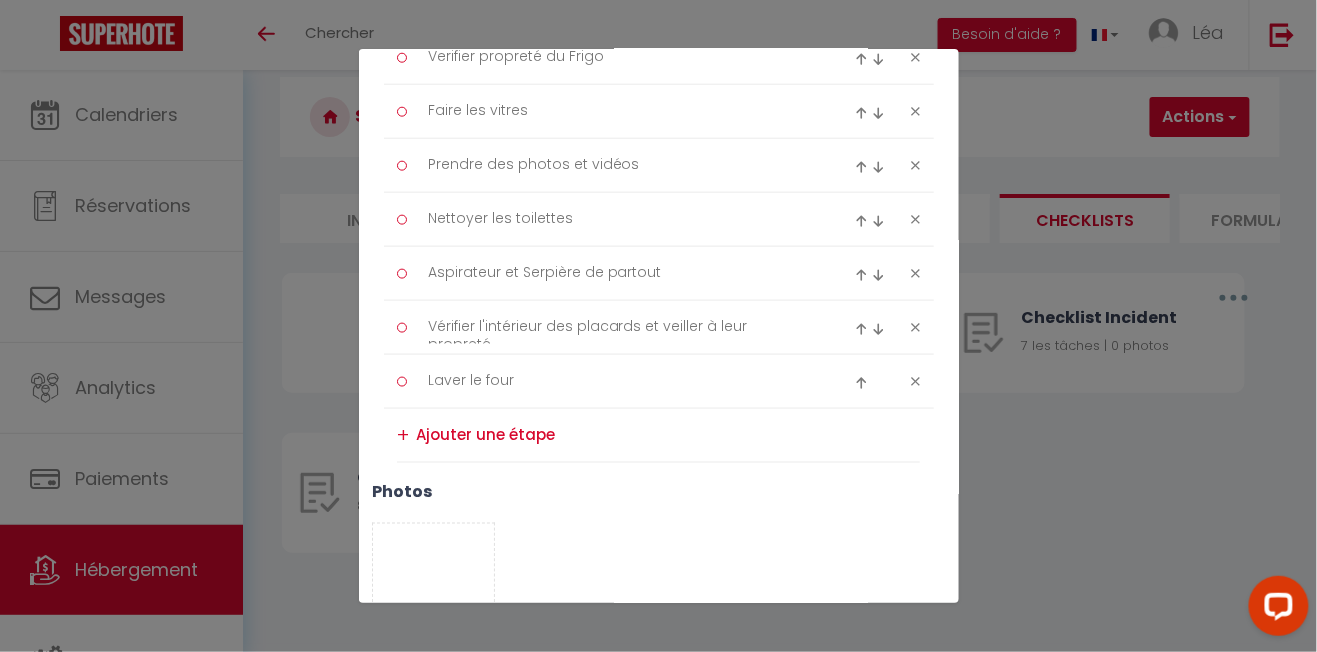 click at bounding box center [668, 435] 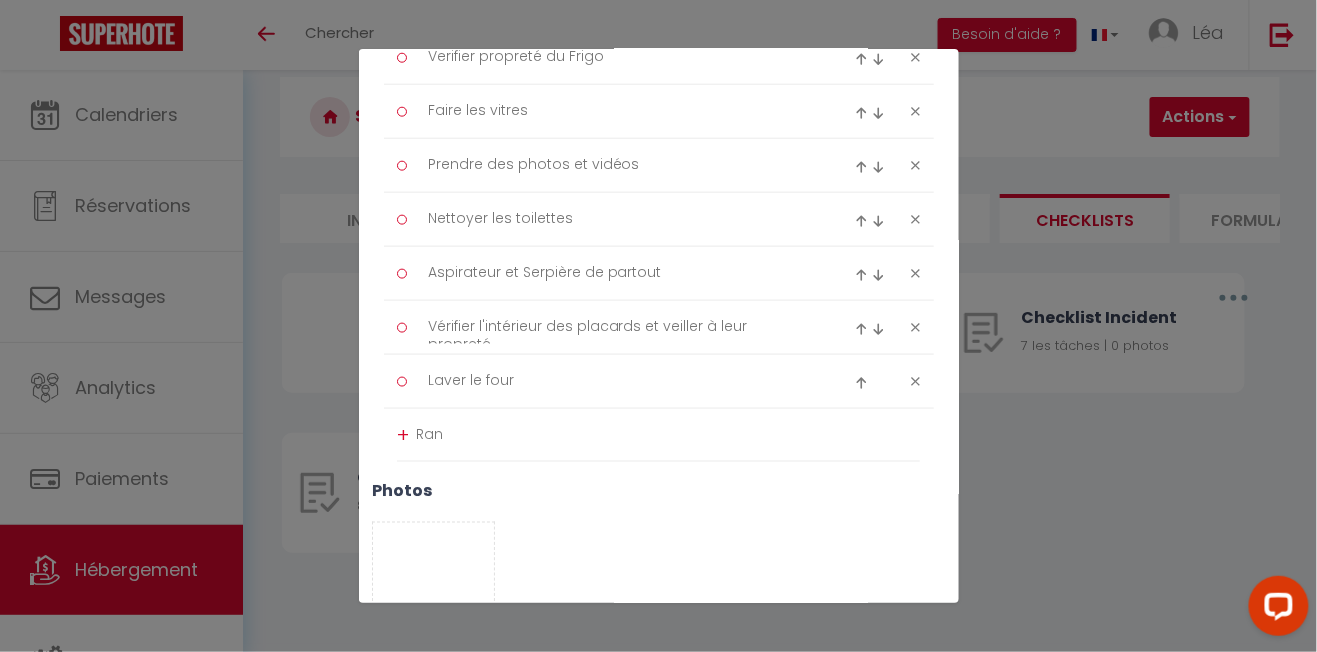 scroll, scrollTop: 571, scrollLeft: 0, axis: vertical 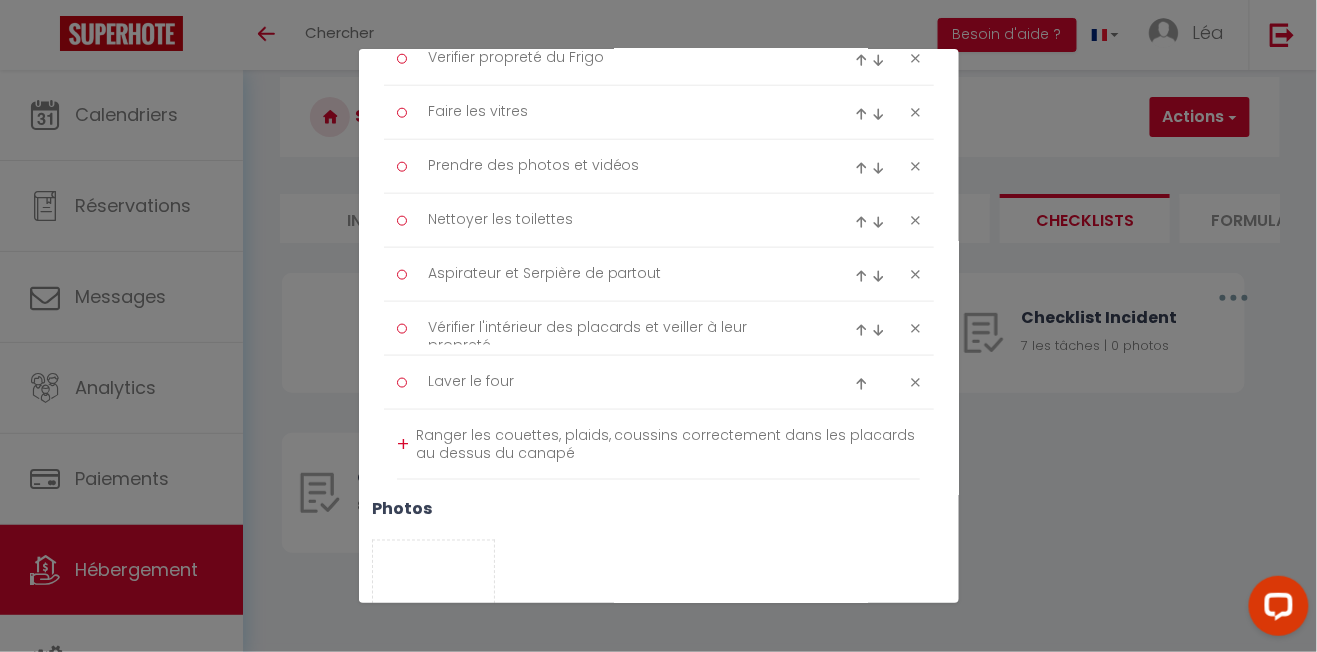 type on "Ranger les couettes, plaids, coussins correctement dans les placards au dessus du canapé" 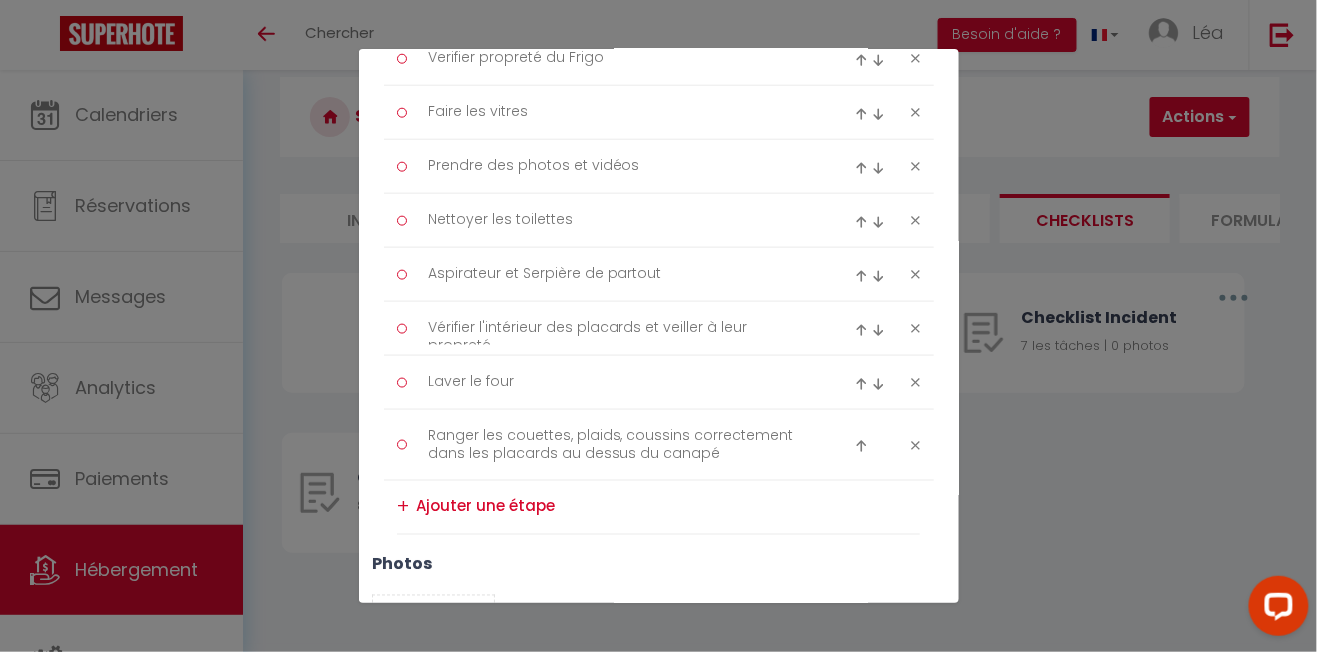 scroll, scrollTop: 643, scrollLeft: 0, axis: vertical 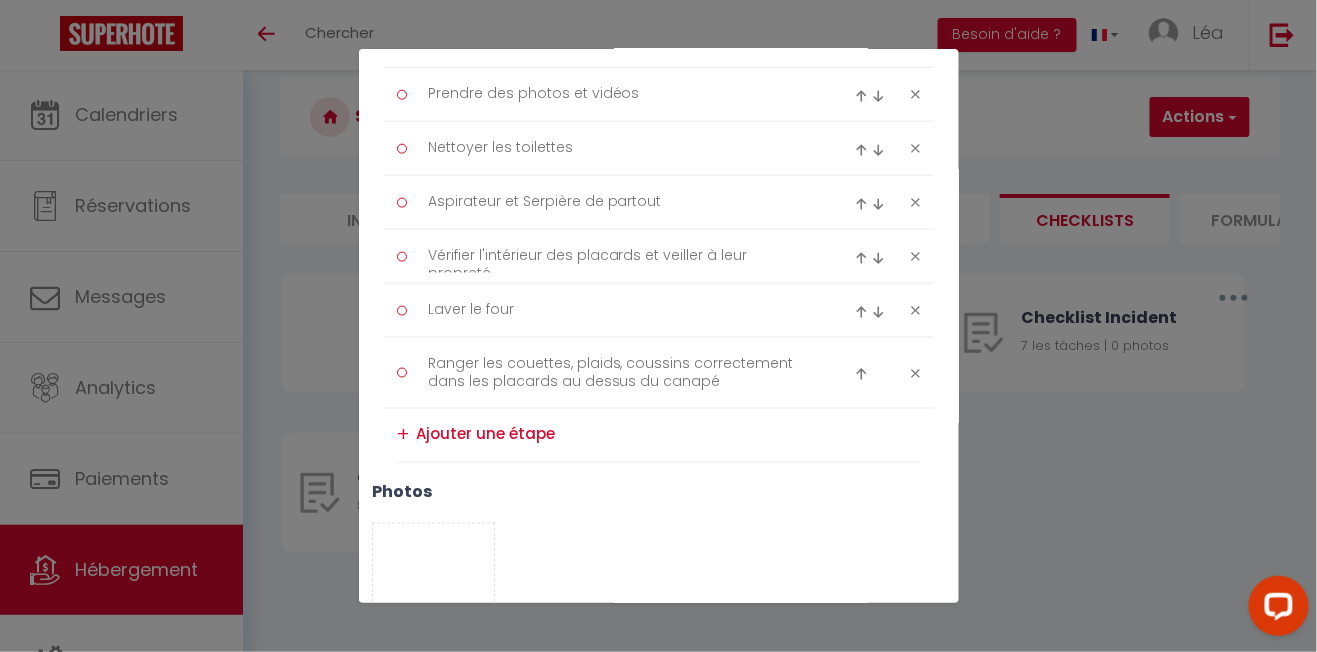 click on "Photo" at bounding box center [434, 573] 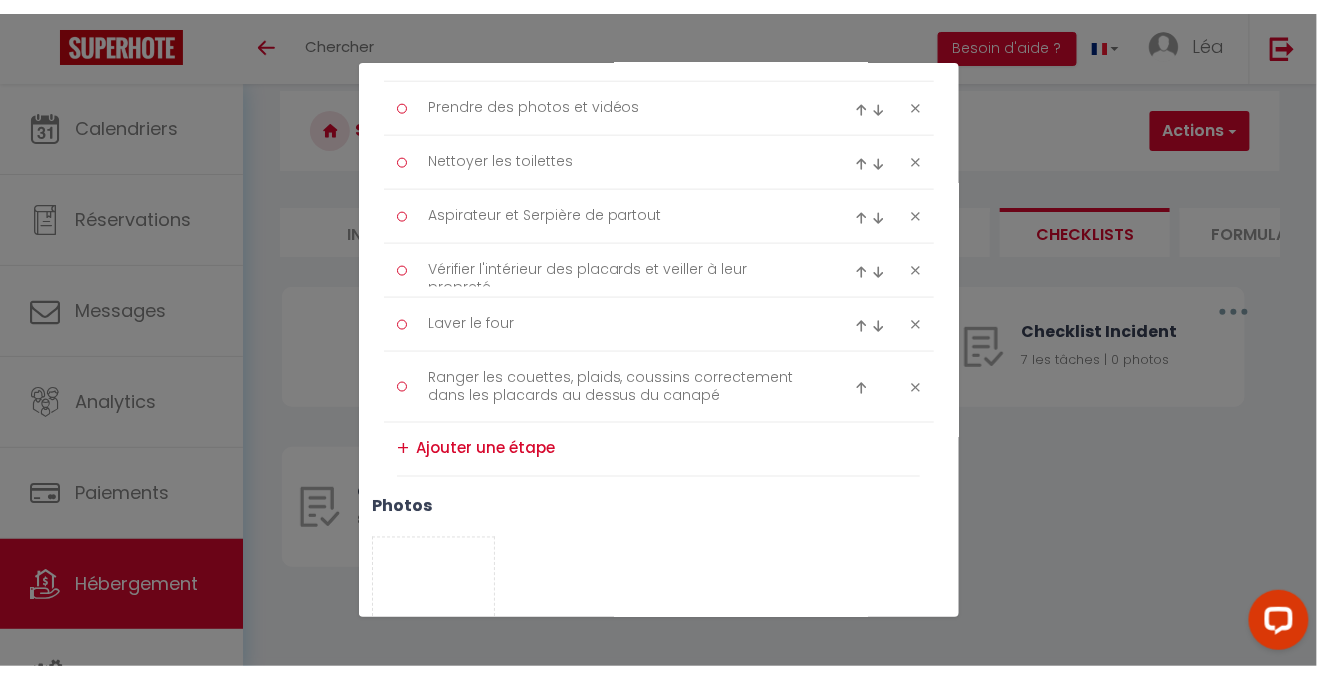 scroll, scrollTop: 166, scrollLeft: 0, axis: vertical 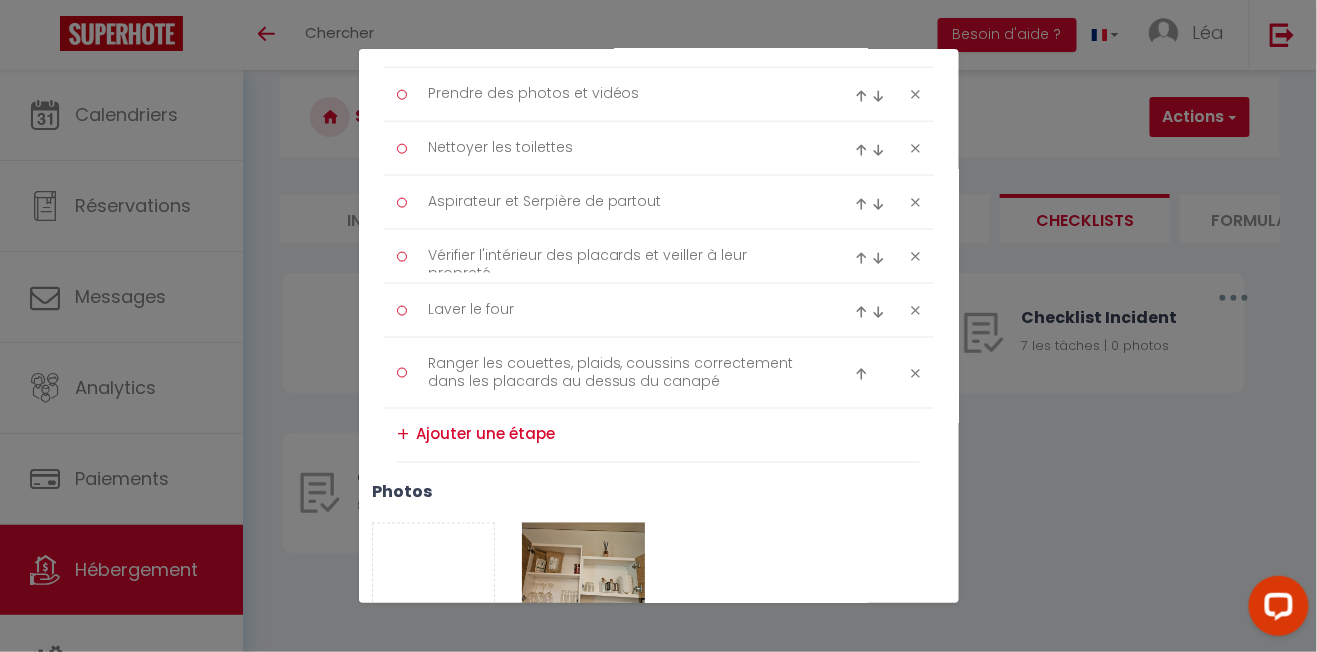 click on "Photo" at bounding box center (434, 573) 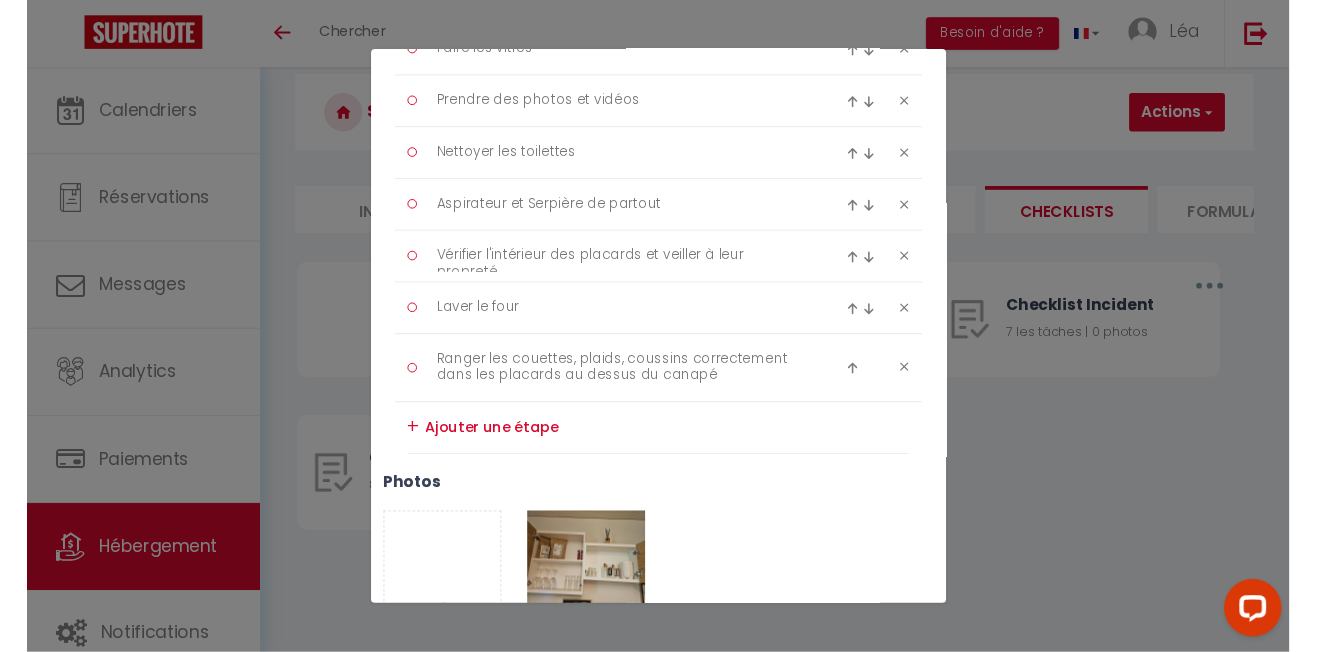 scroll, scrollTop: 643, scrollLeft: 0, axis: vertical 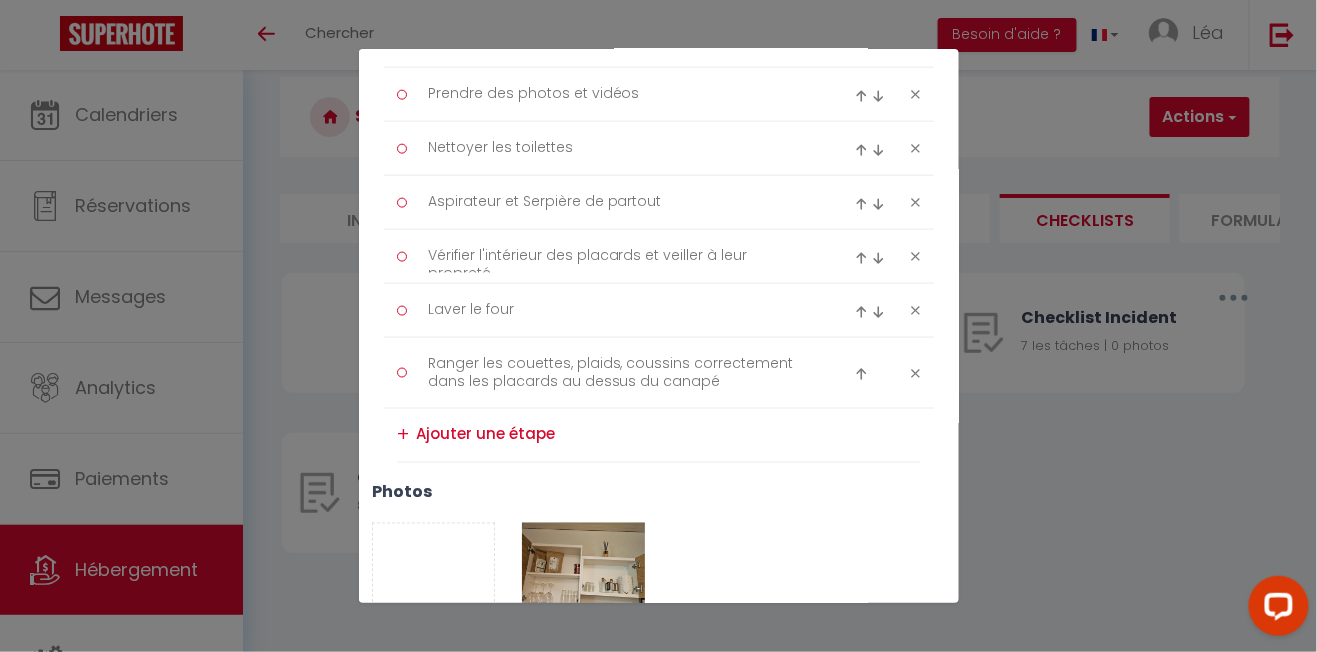 type on "C:\fakepath\20250709_143904.jpg" 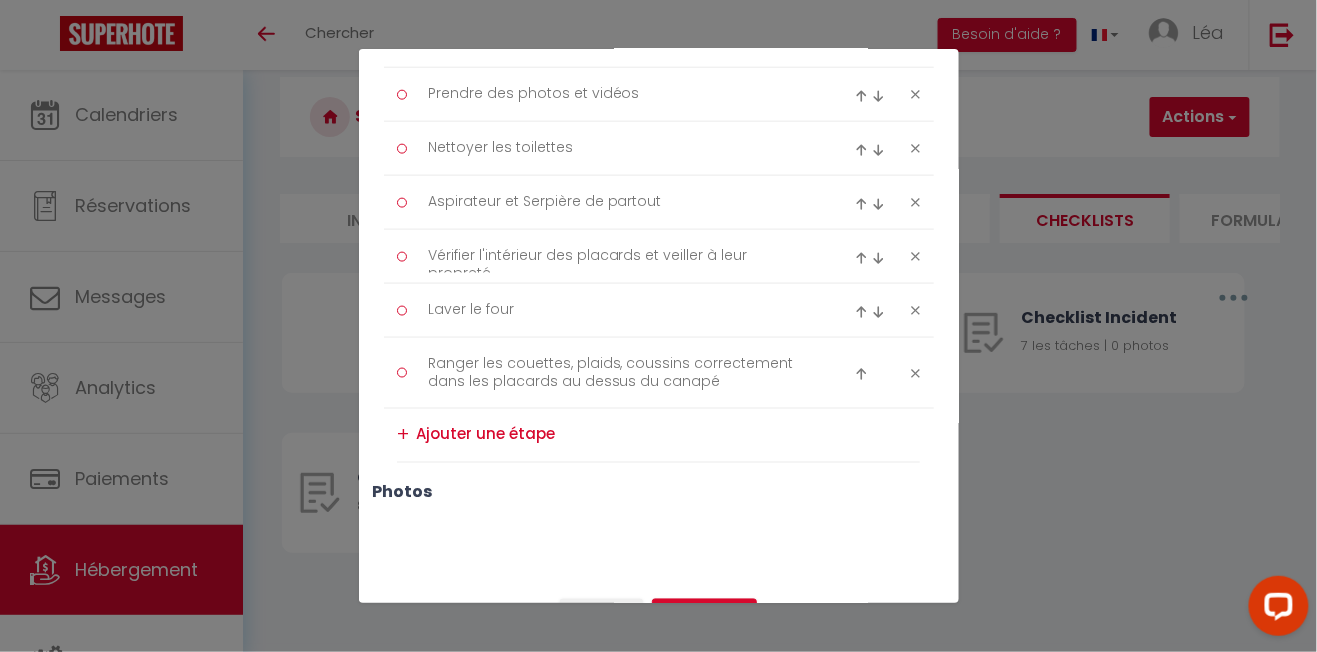 scroll, scrollTop: 592, scrollLeft: 0, axis: vertical 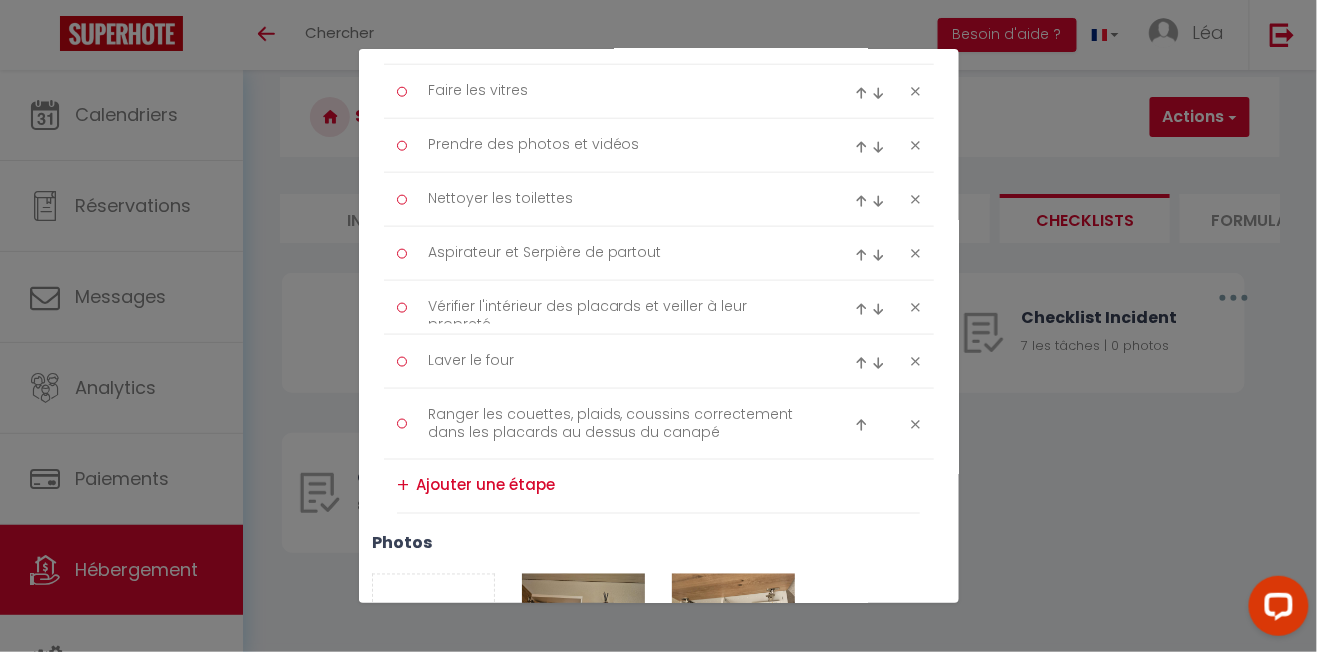 click on "Photo" at bounding box center (434, 624) 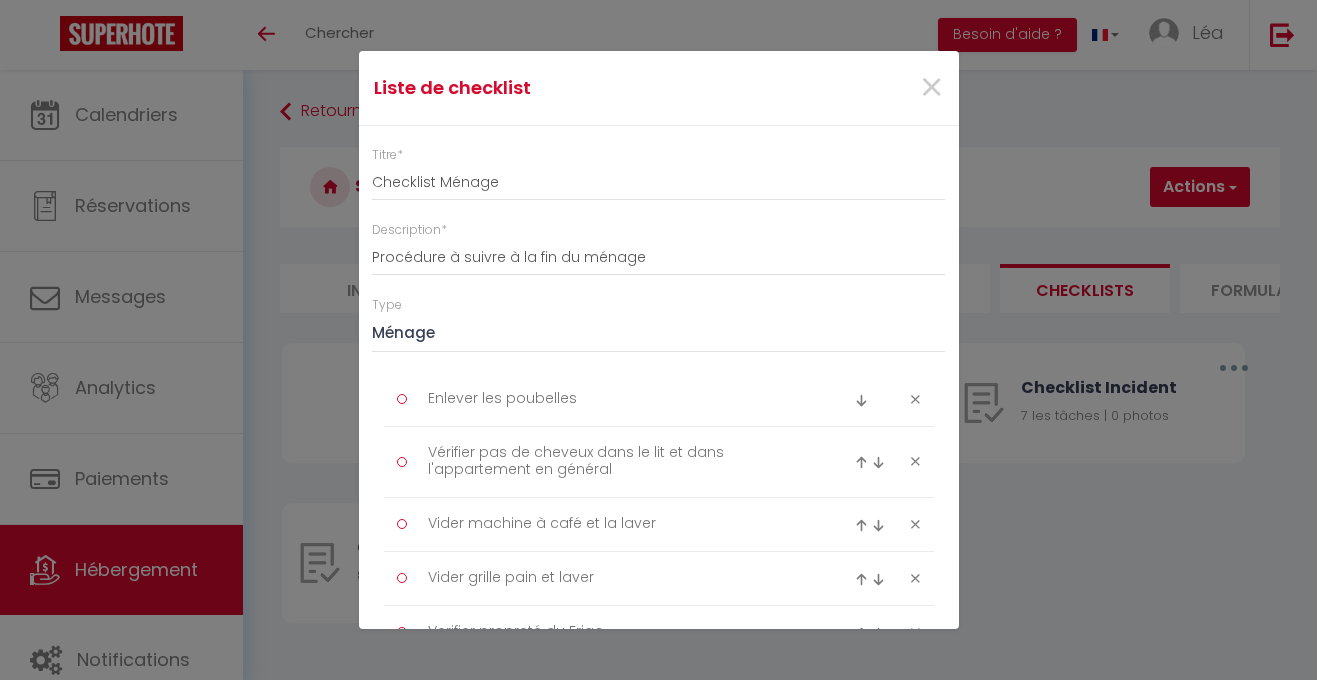 scroll, scrollTop: 166, scrollLeft: 0, axis: vertical 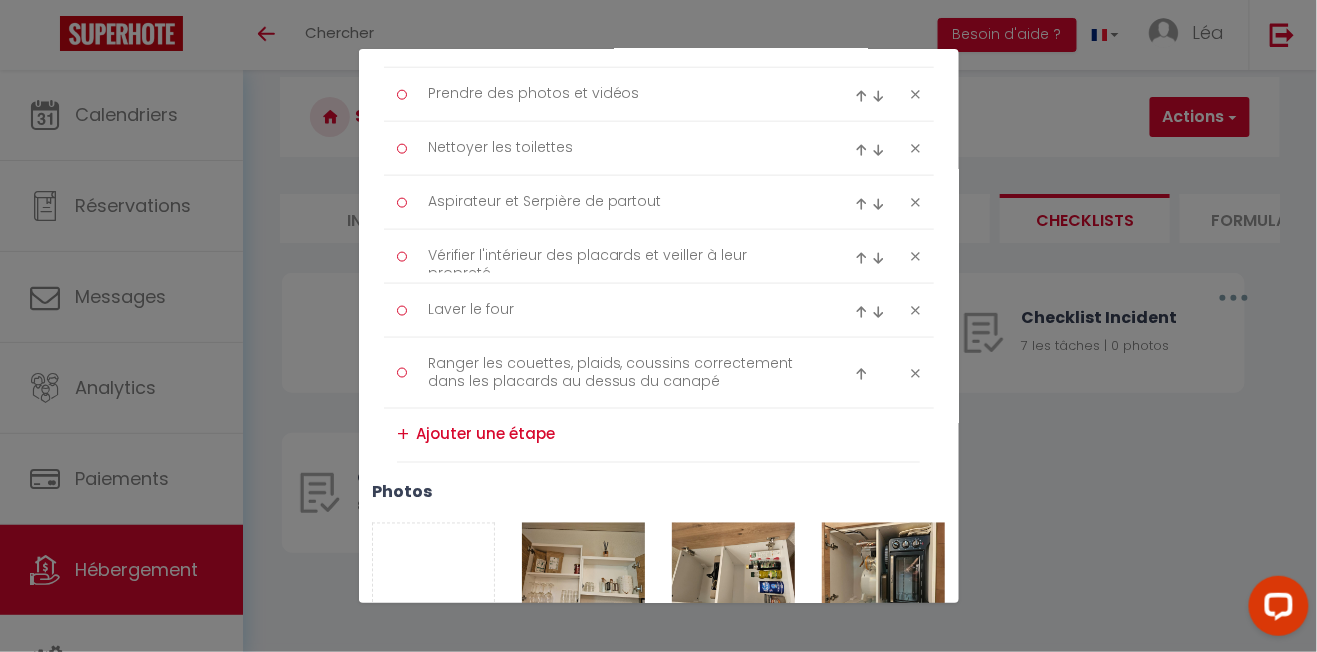 click on "Photo" at bounding box center (434, 573) 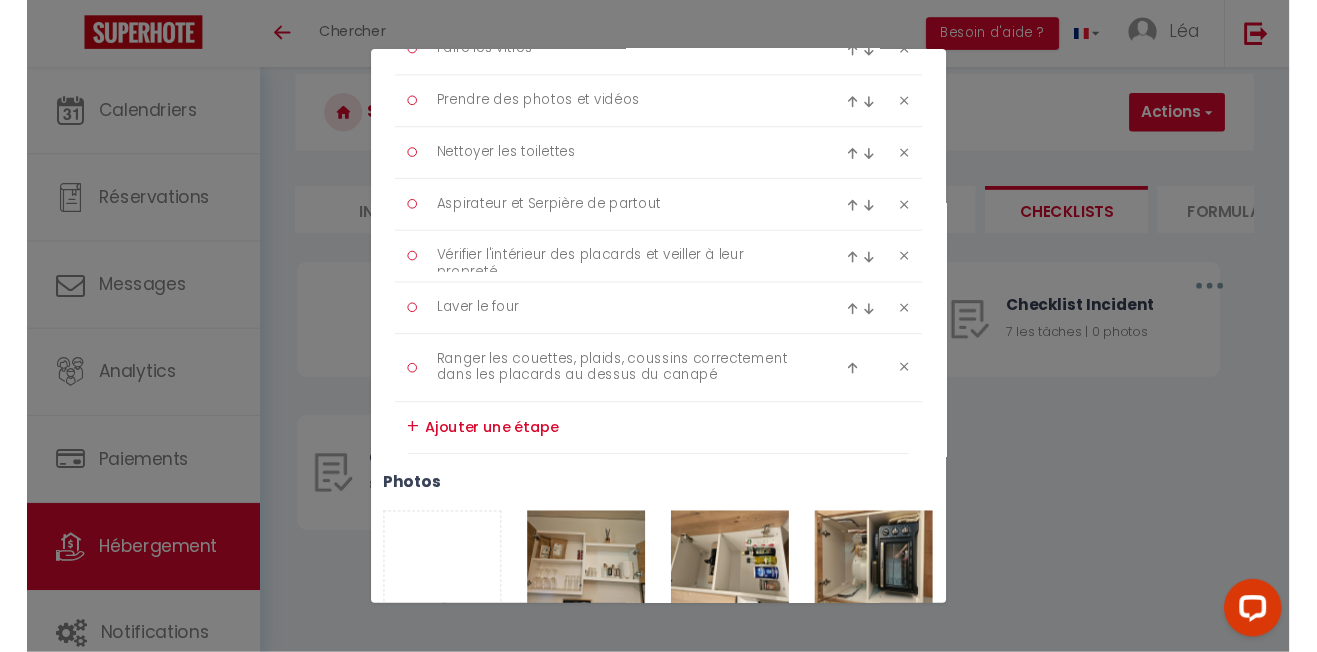 scroll, scrollTop: 643, scrollLeft: 0, axis: vertical 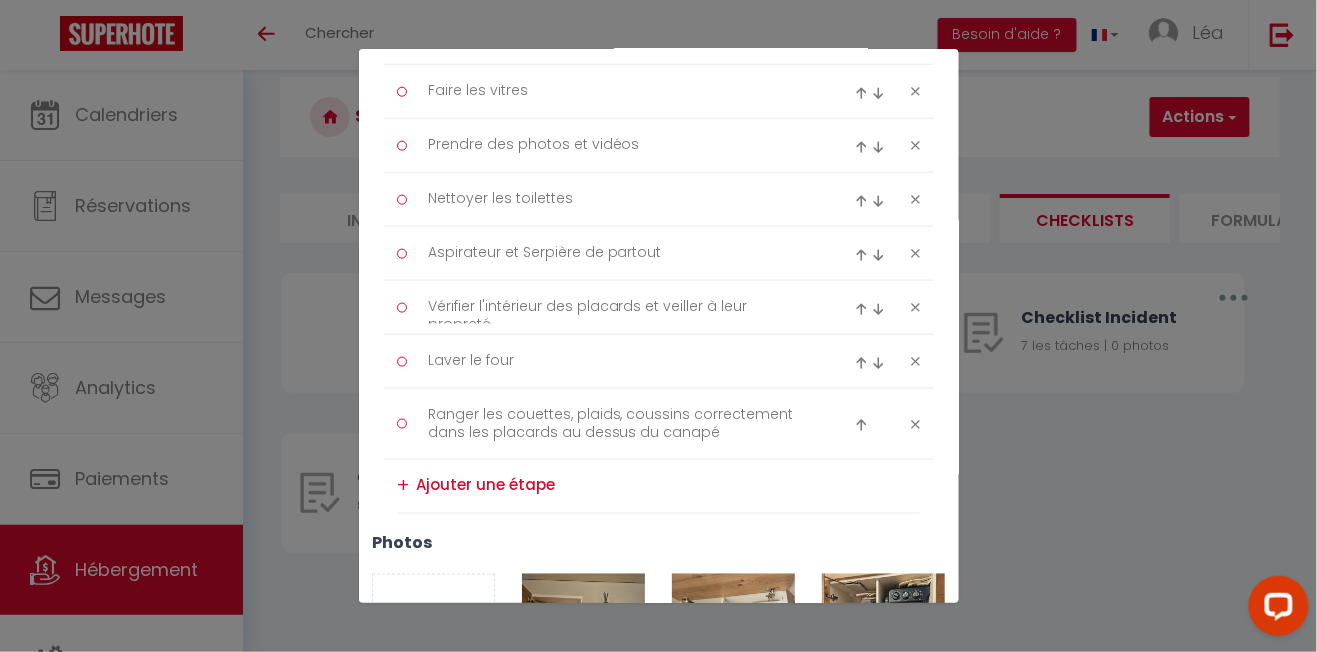 click on "Photo" at bounding box center (434, 624) 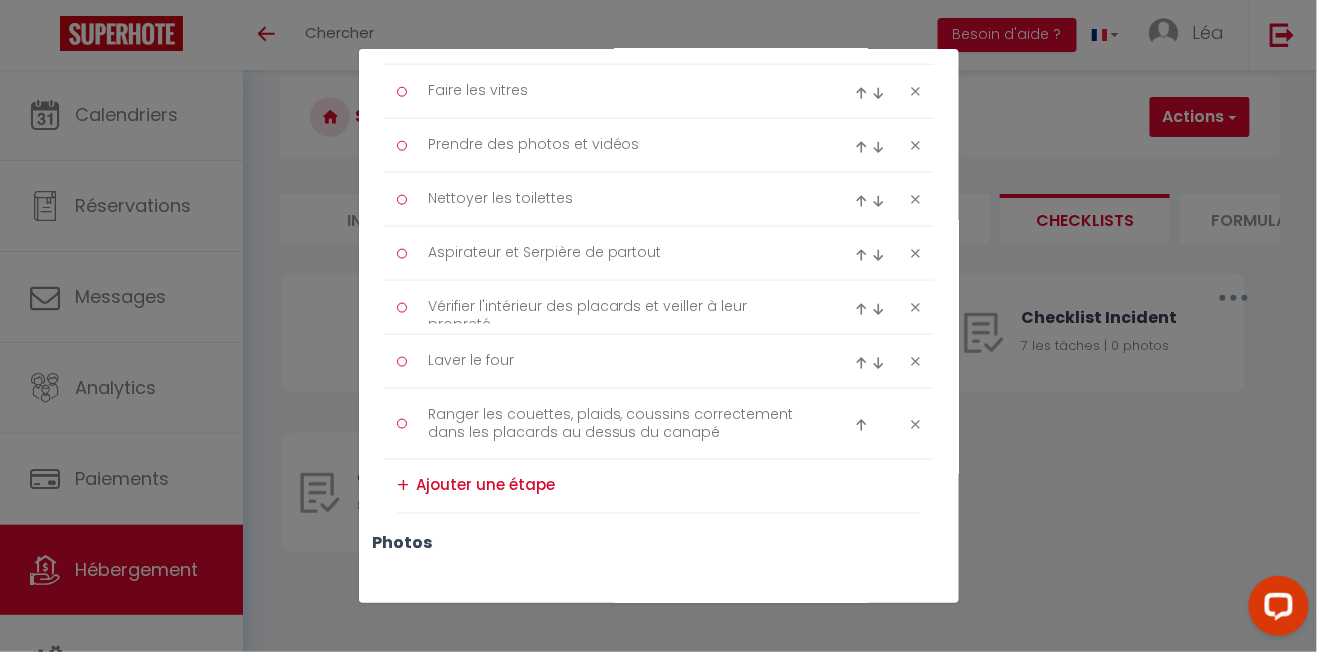 type 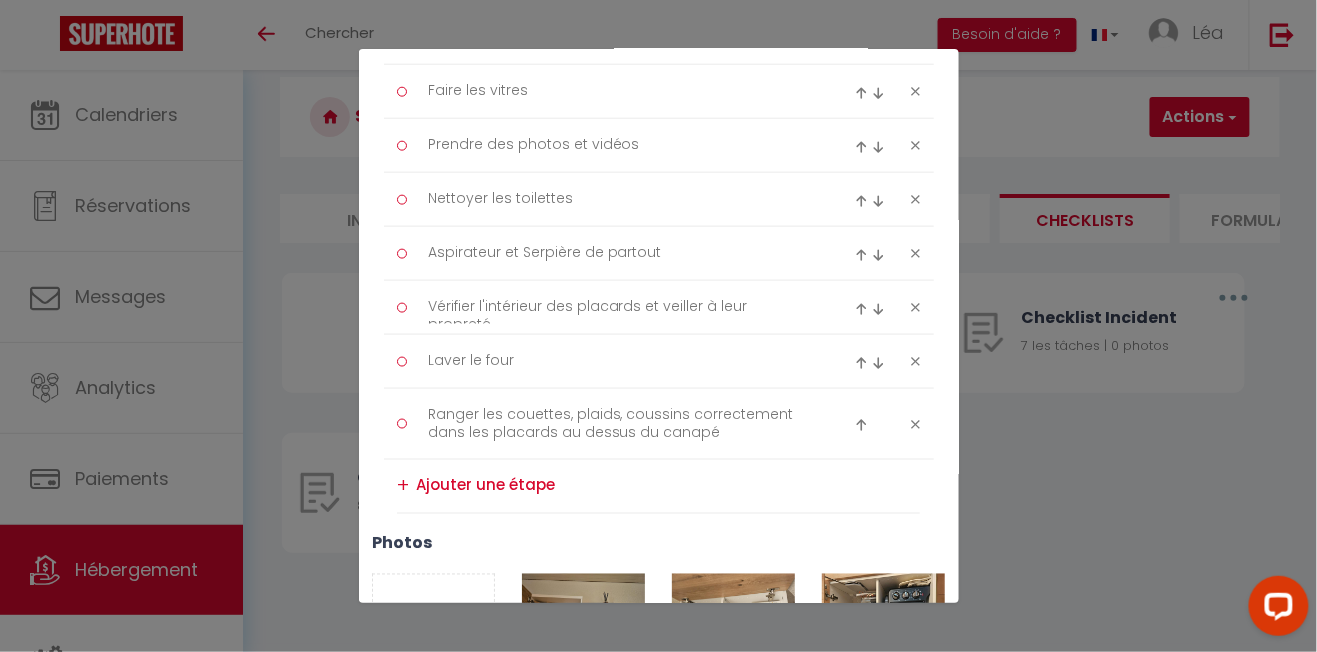 click on "Photo" at bounding box center (434, 624) 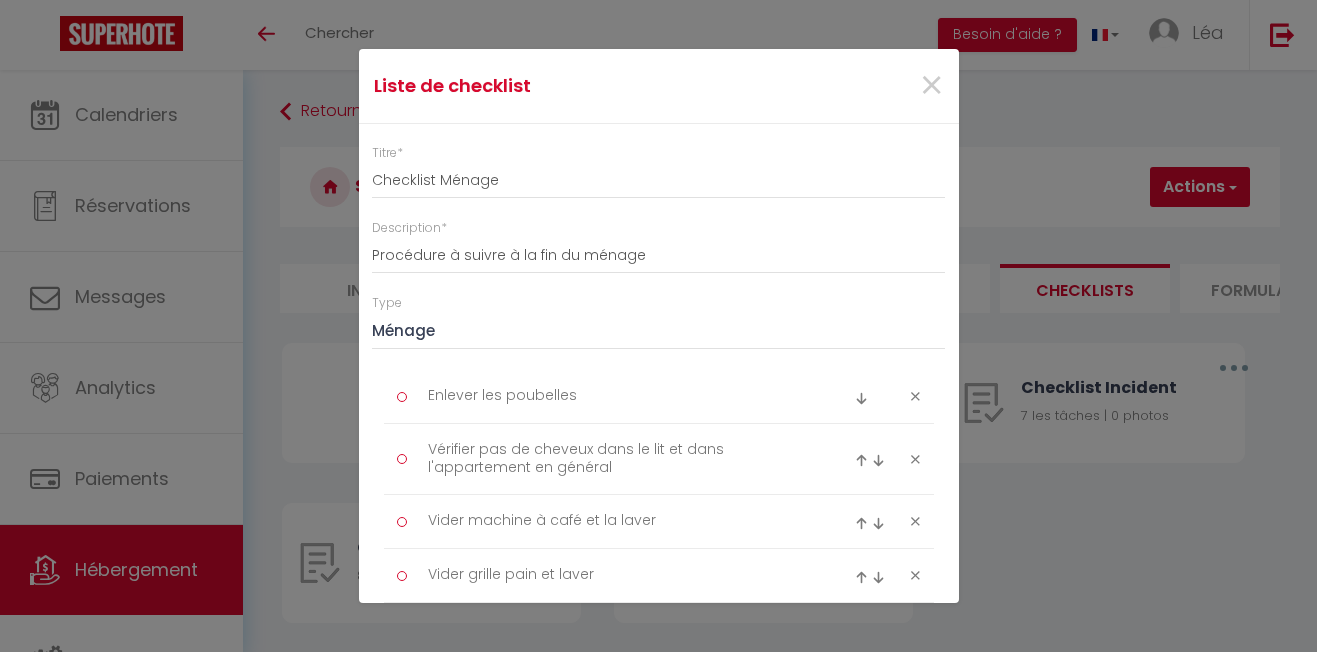 scroll, scrollTop: 166, scrollLeft: 0, axis: vertical 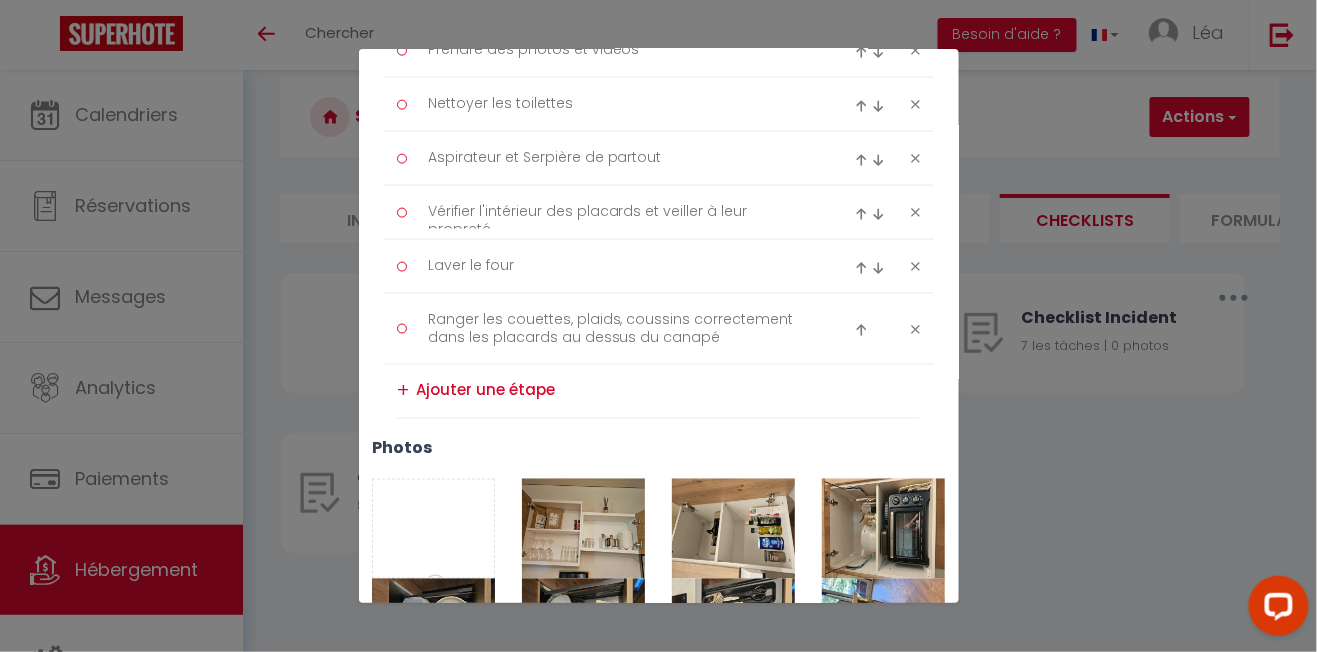 click at bounding box center (668, 391) 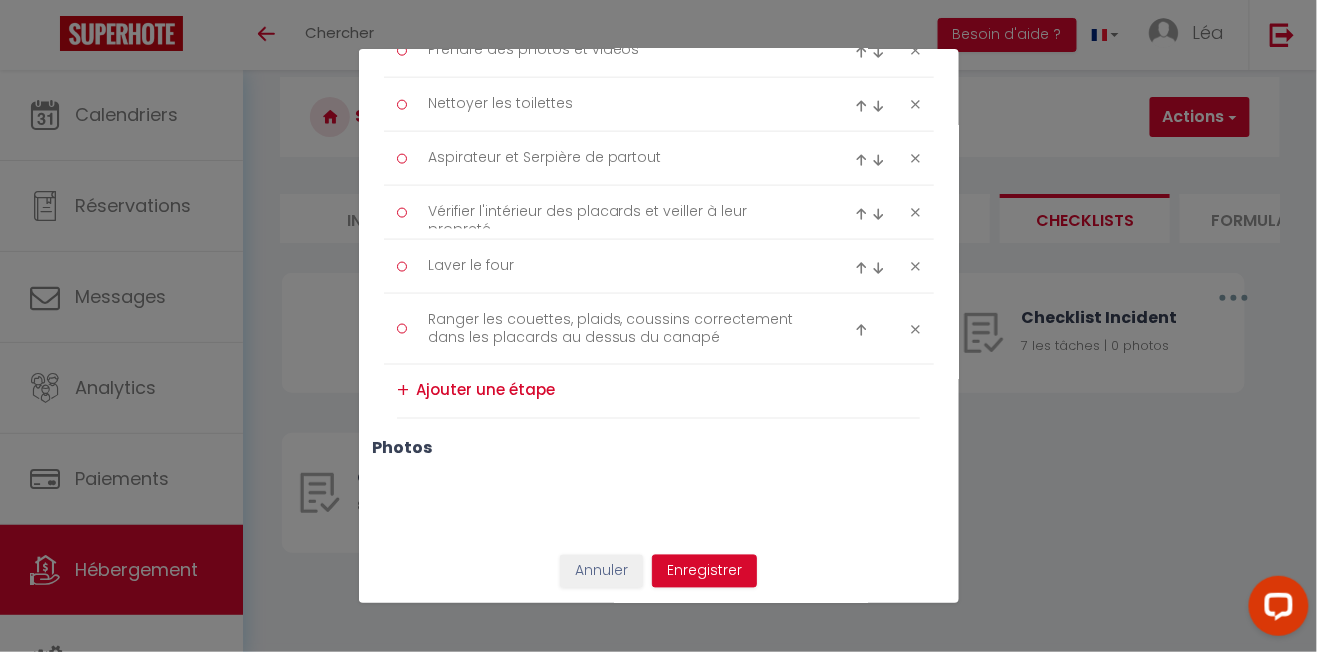 scroll, scrollTop: 592, scrollLeft: 0, axis: vertical 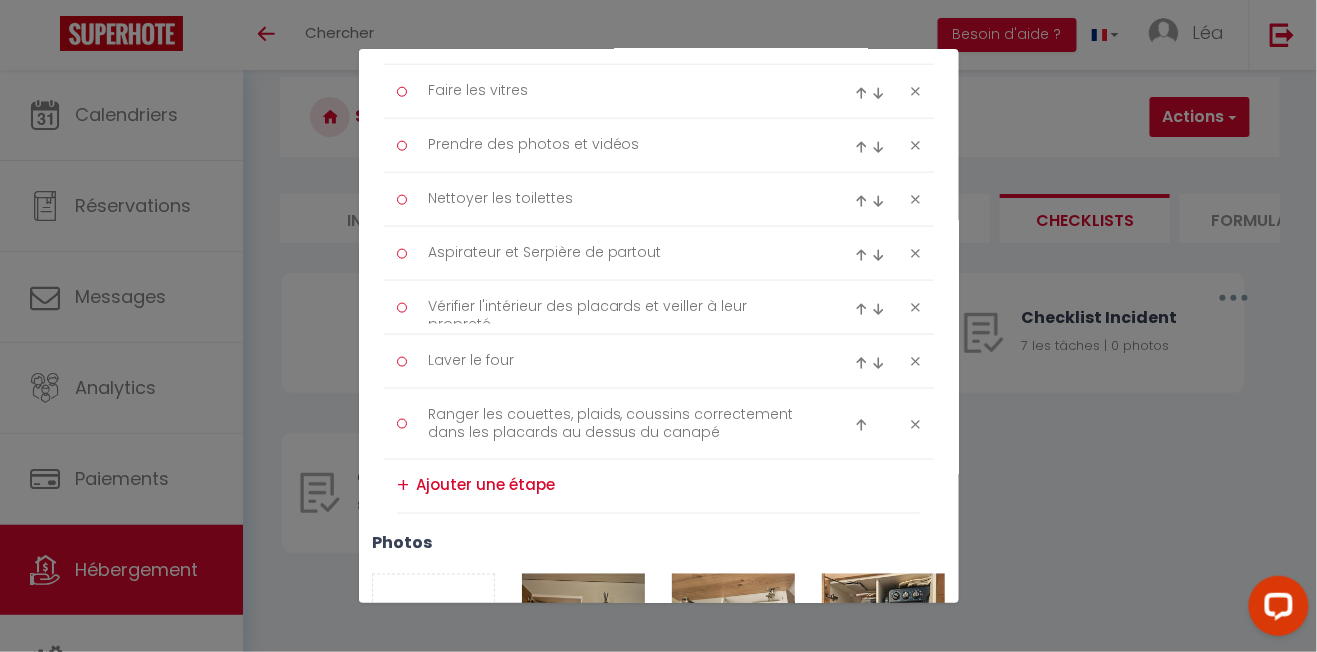 click on "Photo" at bounding box center (434, 624) 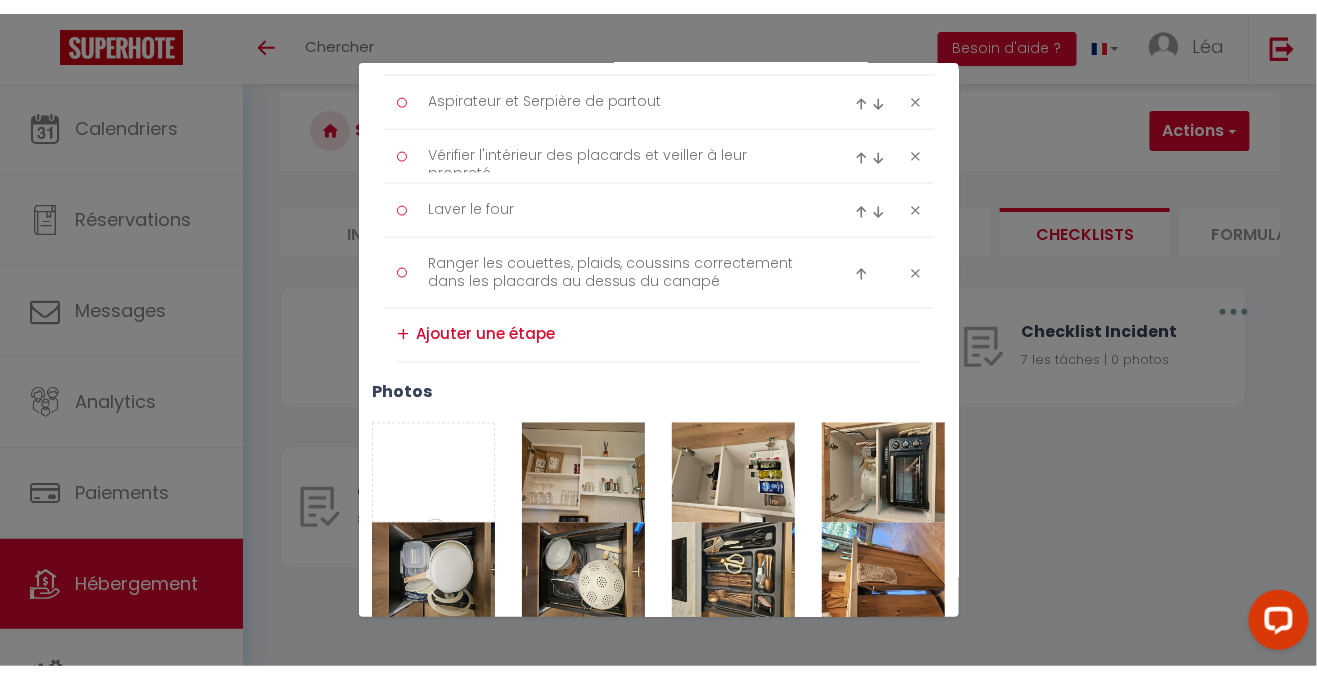scroll, scrollTop: 843, scrollLeft: 0, axis: vertical 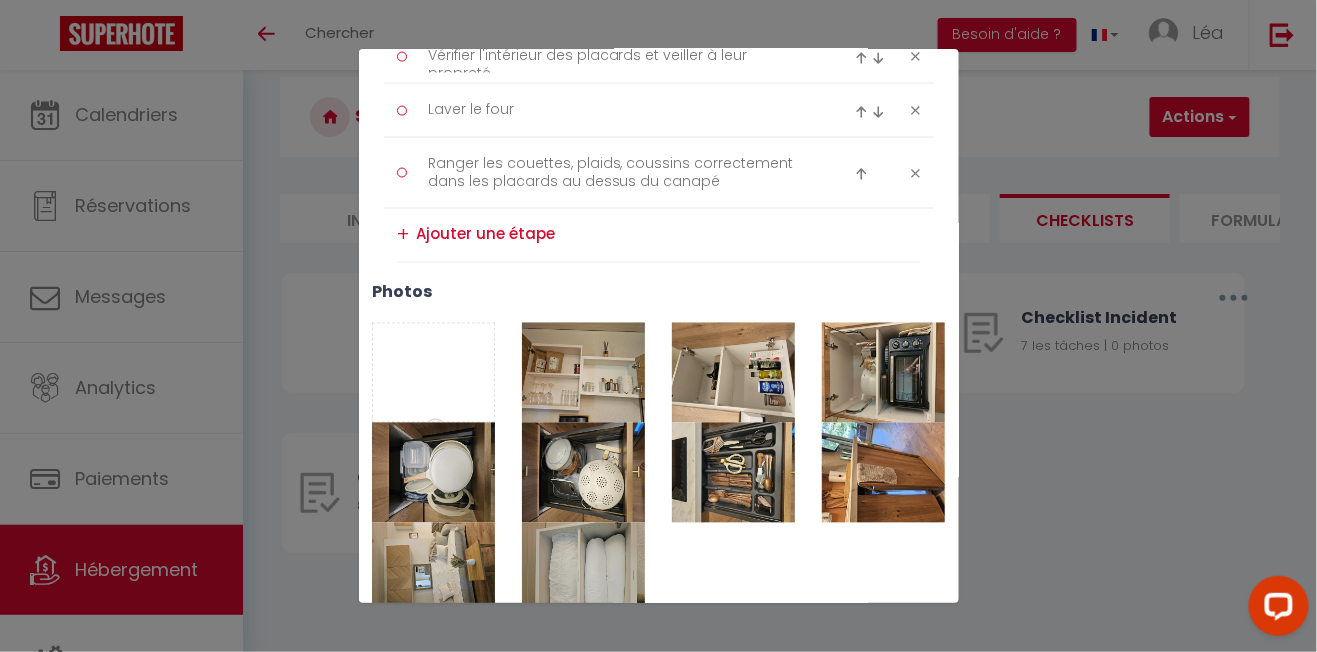 click on "Photo" at bounding box center [434, 373] 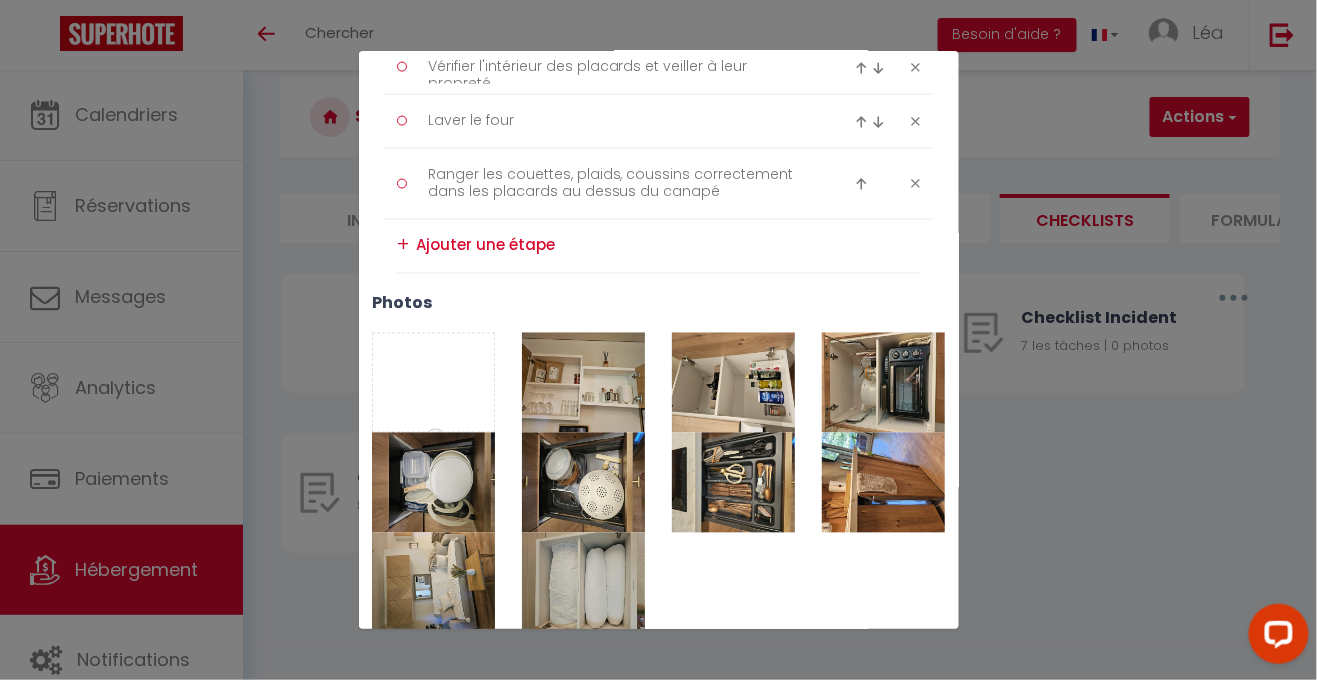 type on "C:\fakepath\20250709_143702.jpg" 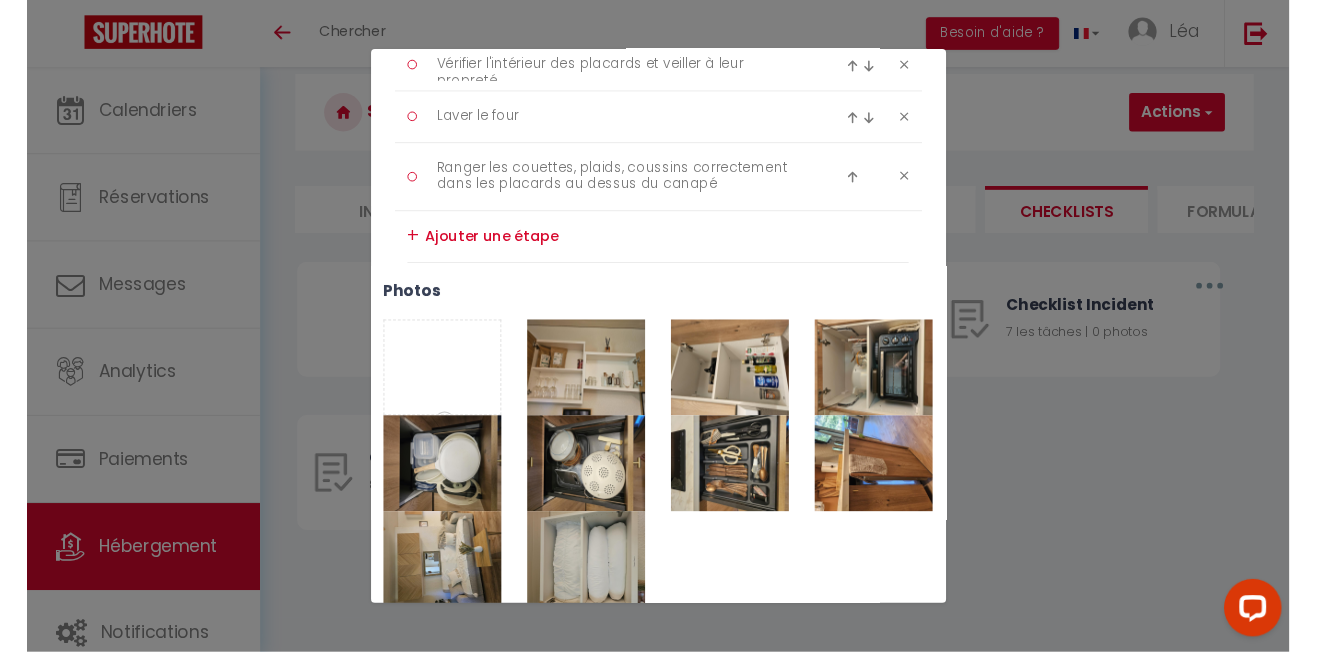 scroll, scrollTop: 592, scrollLeft: 0, axis: vertical 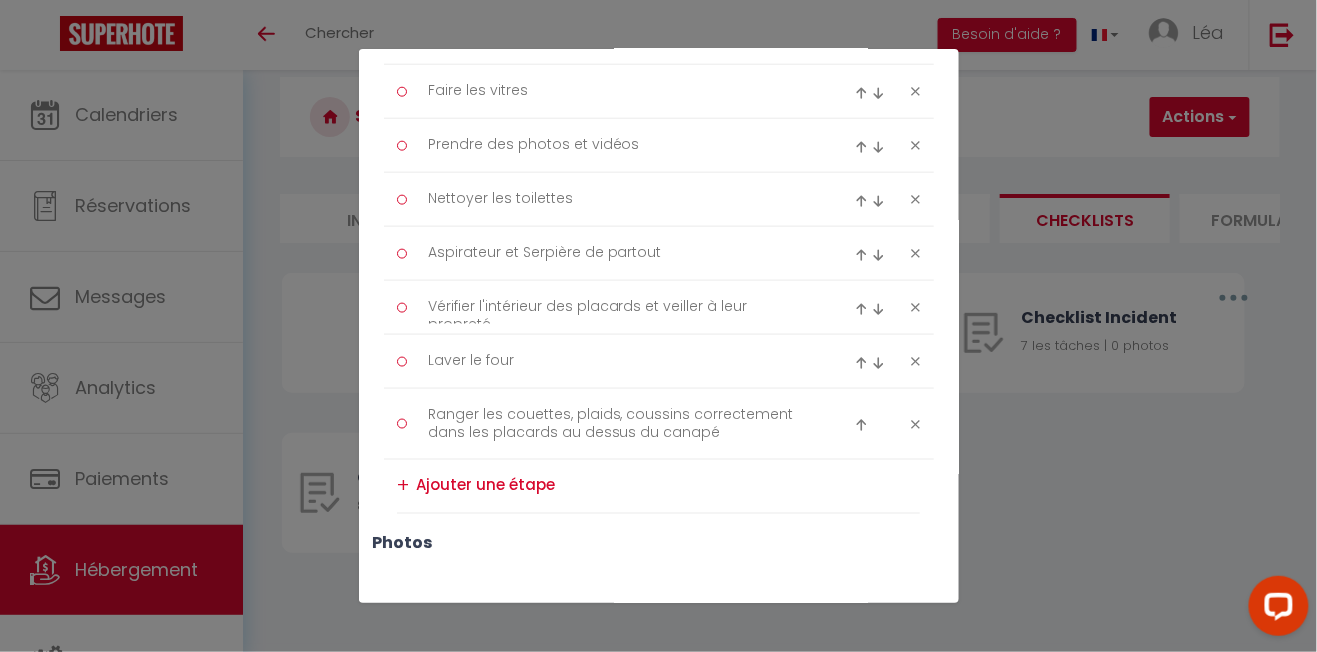 type 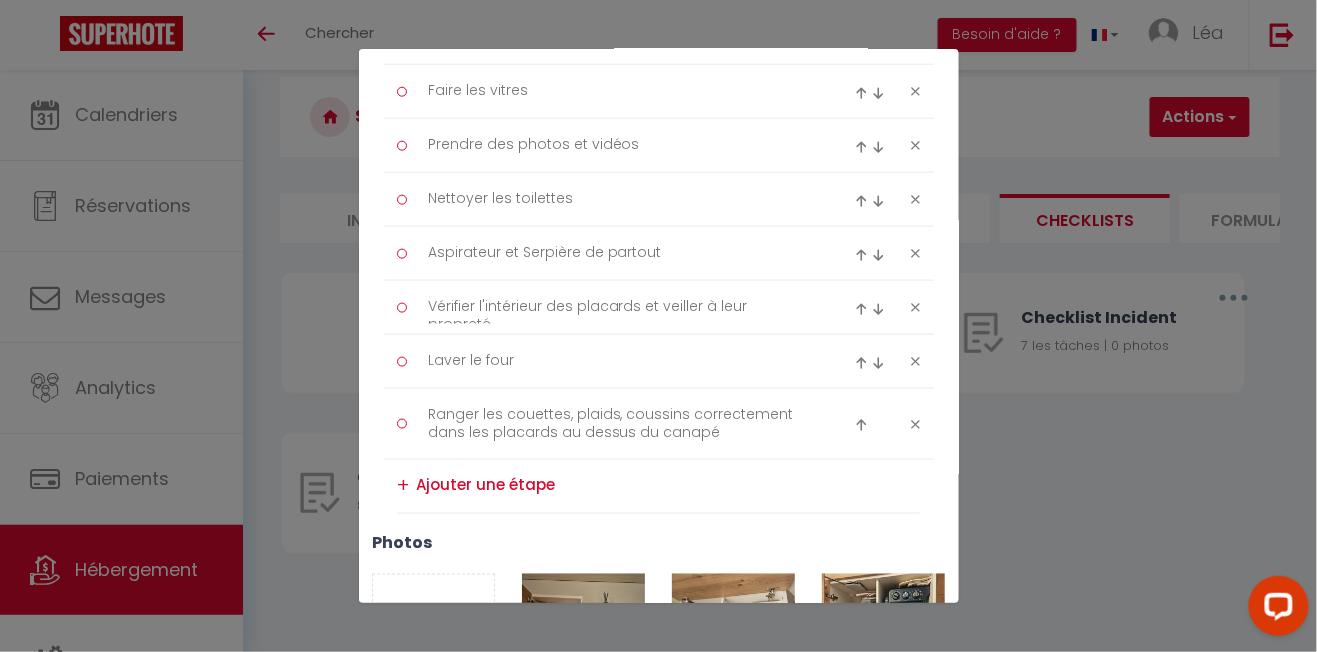 click on "Photo" at bounding box center [434, 624] 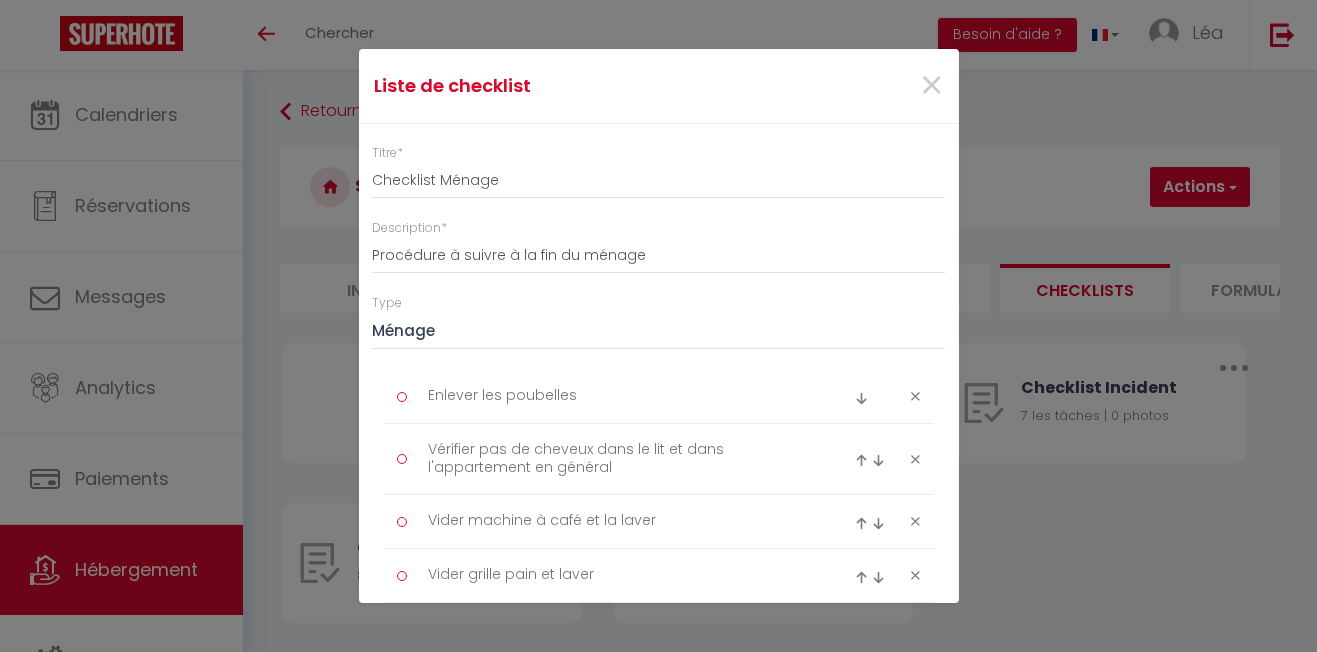 scroll, scrollTop: 166, scrollLeft: 0, axis: vertical 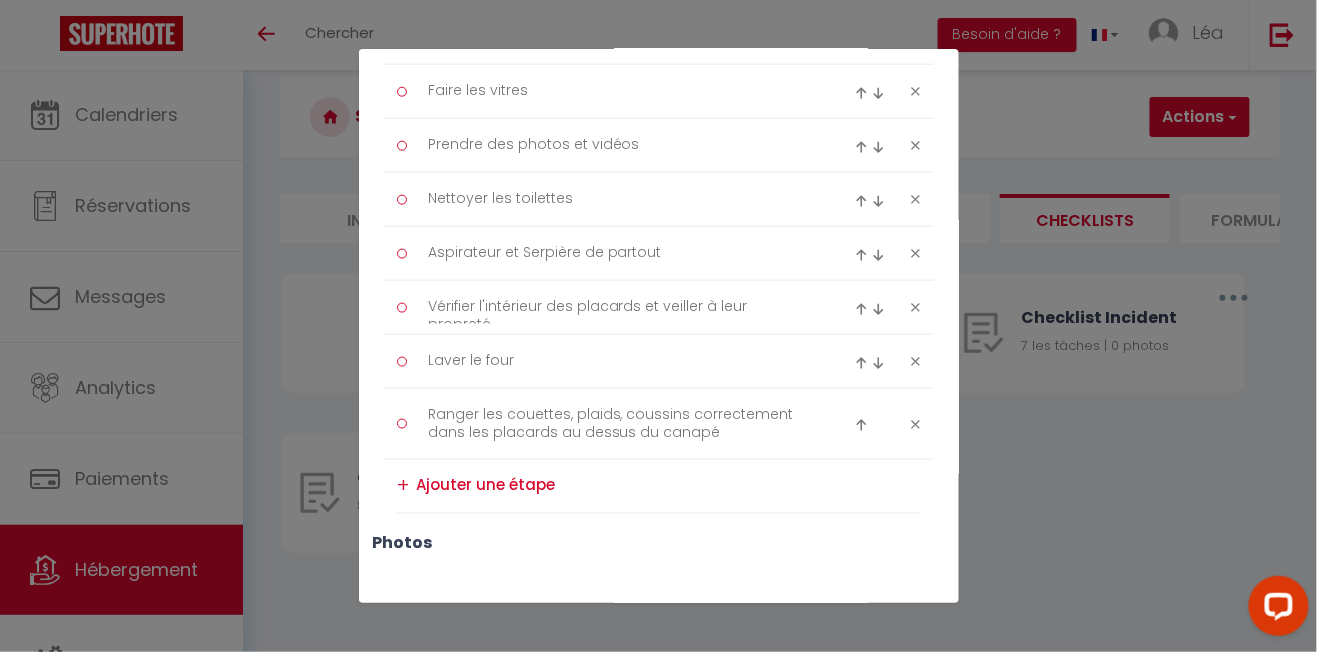 type 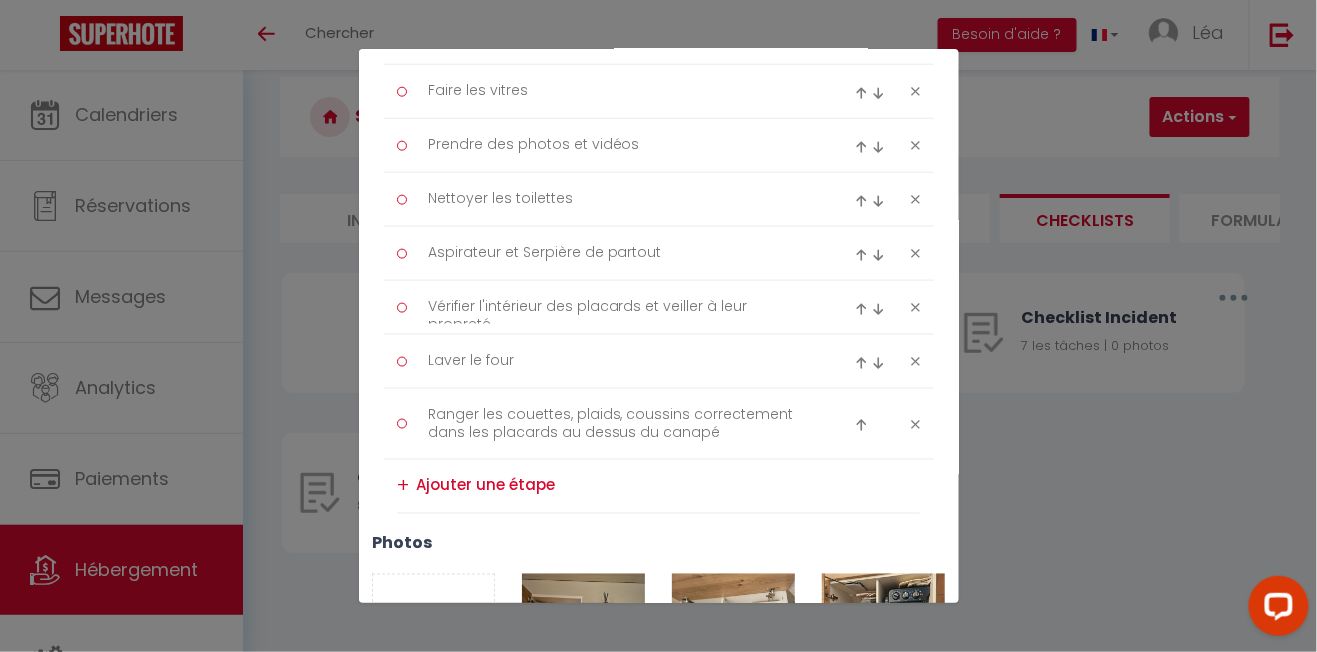 click at bounding box center [668, 486] 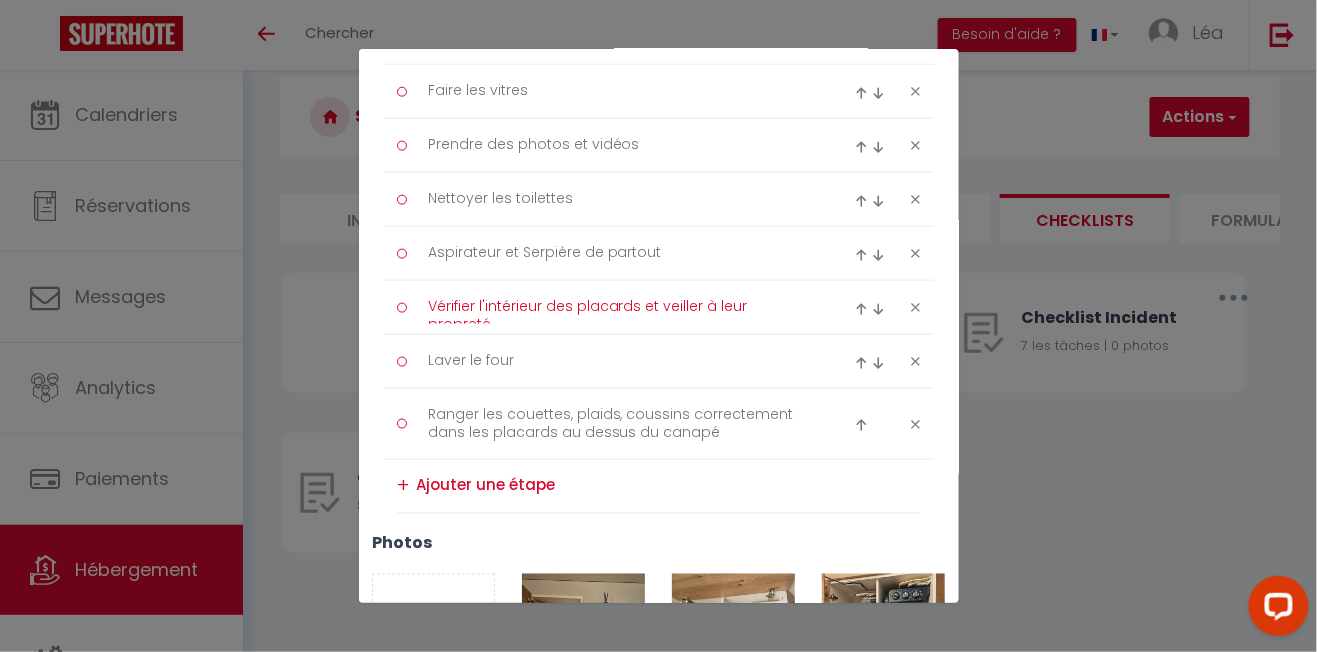 click on "Vérifier l'intérieur des placards et veiller à leur propreté" at bounding box center [619, 307] 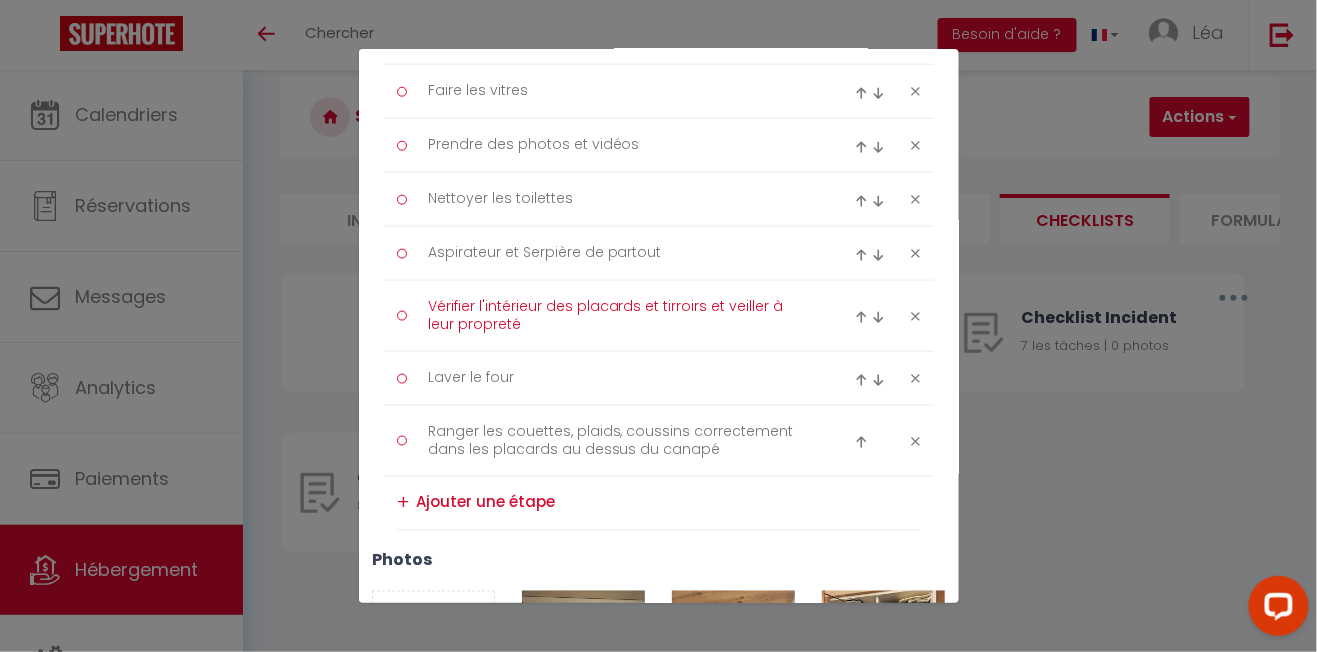 click on "Vérifier l'intérieur des placards et tirroirs et veiller à leur propreté" at bounding box center [619, 316] 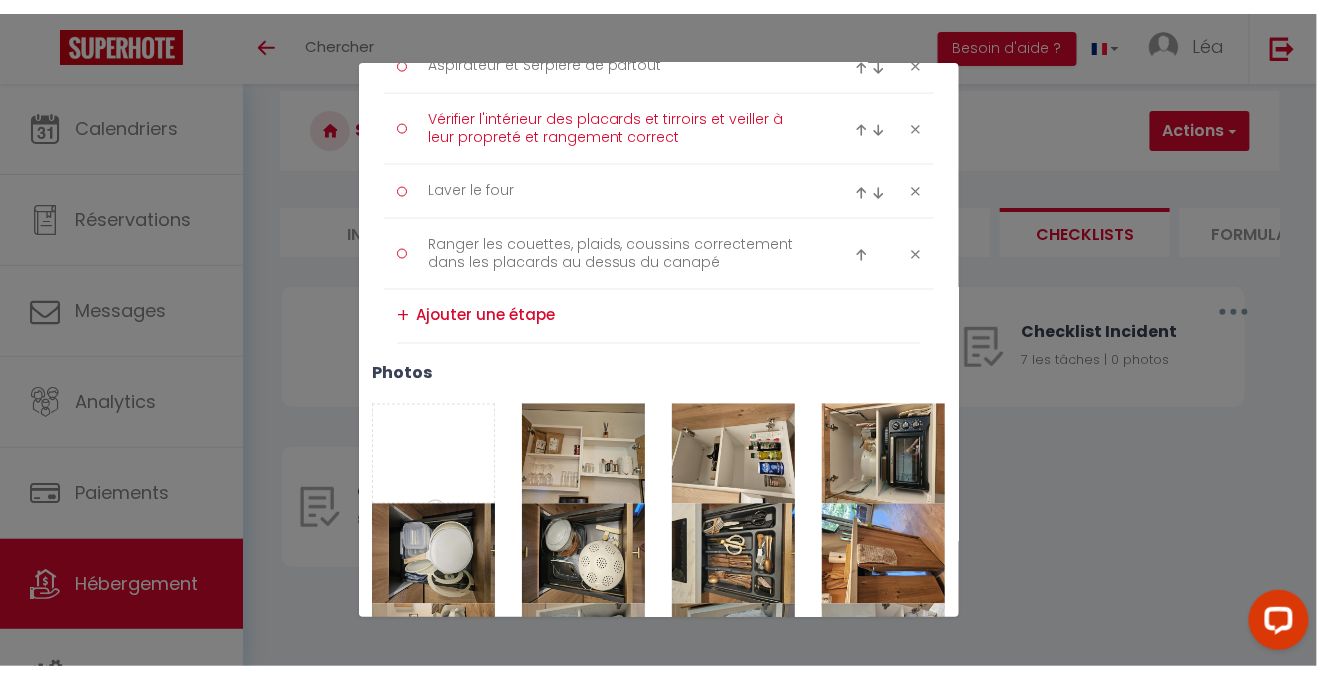 scroll, scrollTop: 860, scrollLeft: 0, axis: vertical 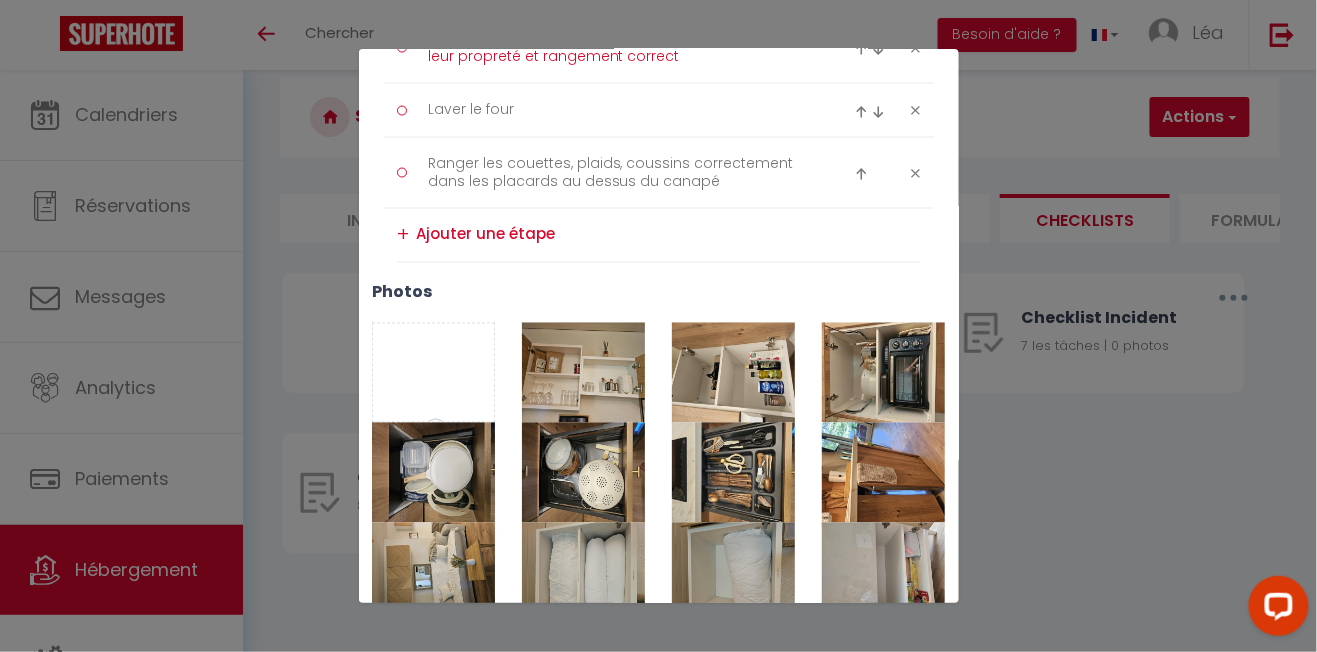 type on "Vérifier l'intérieur des placards et tirroirs et veiller à leur propreté et rangement correct" 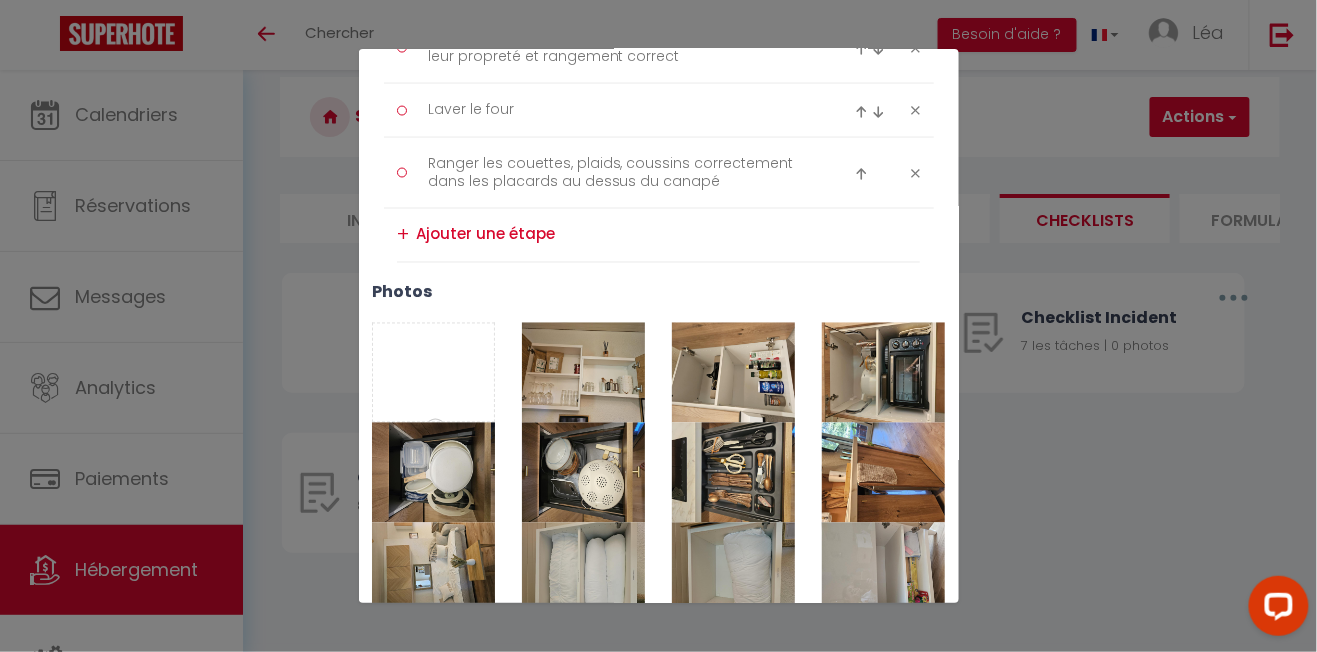click on "Photo" at bounding box center (434, 373) 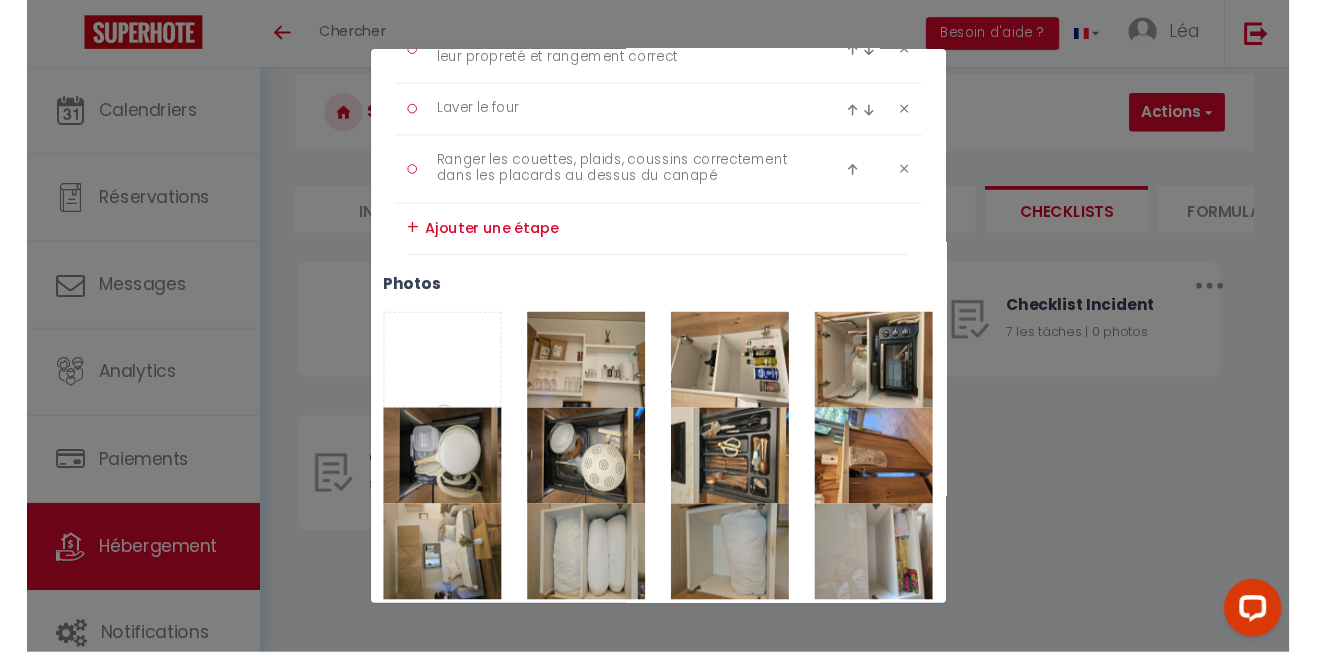 scroll, scrollTop: 852, scrollLeft: 0, axis: vertical 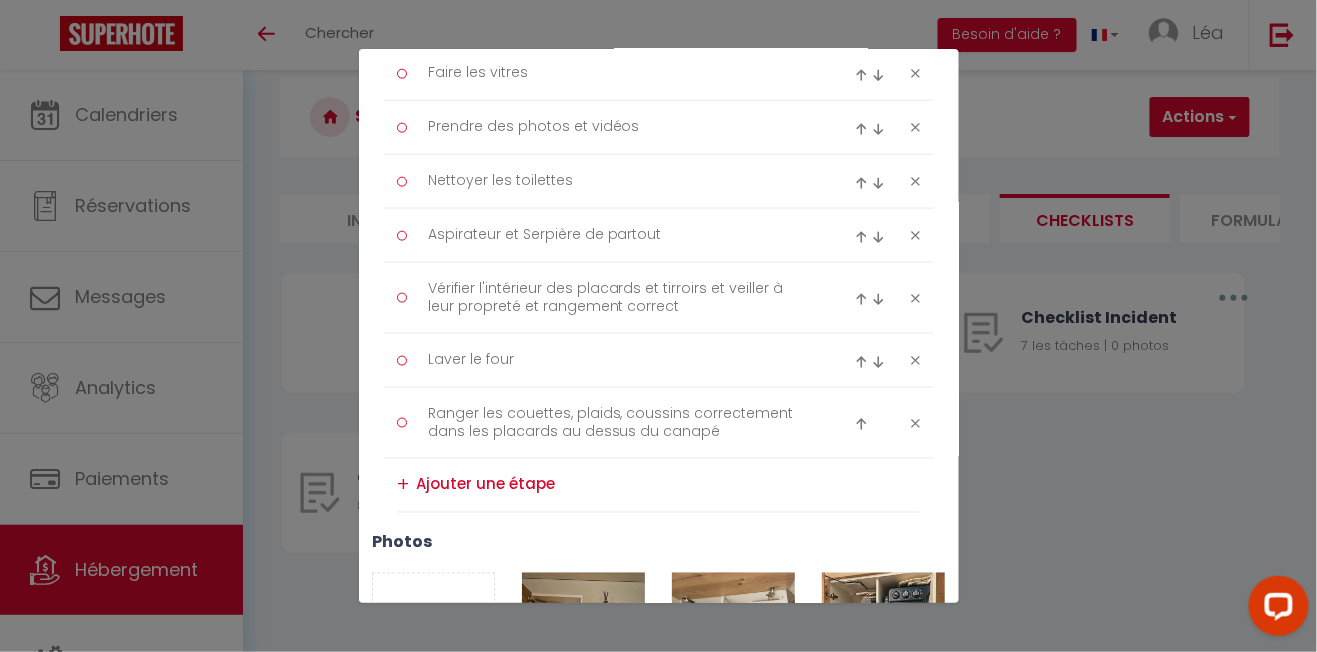 click on "Photo" at bounding box center (434, 623) 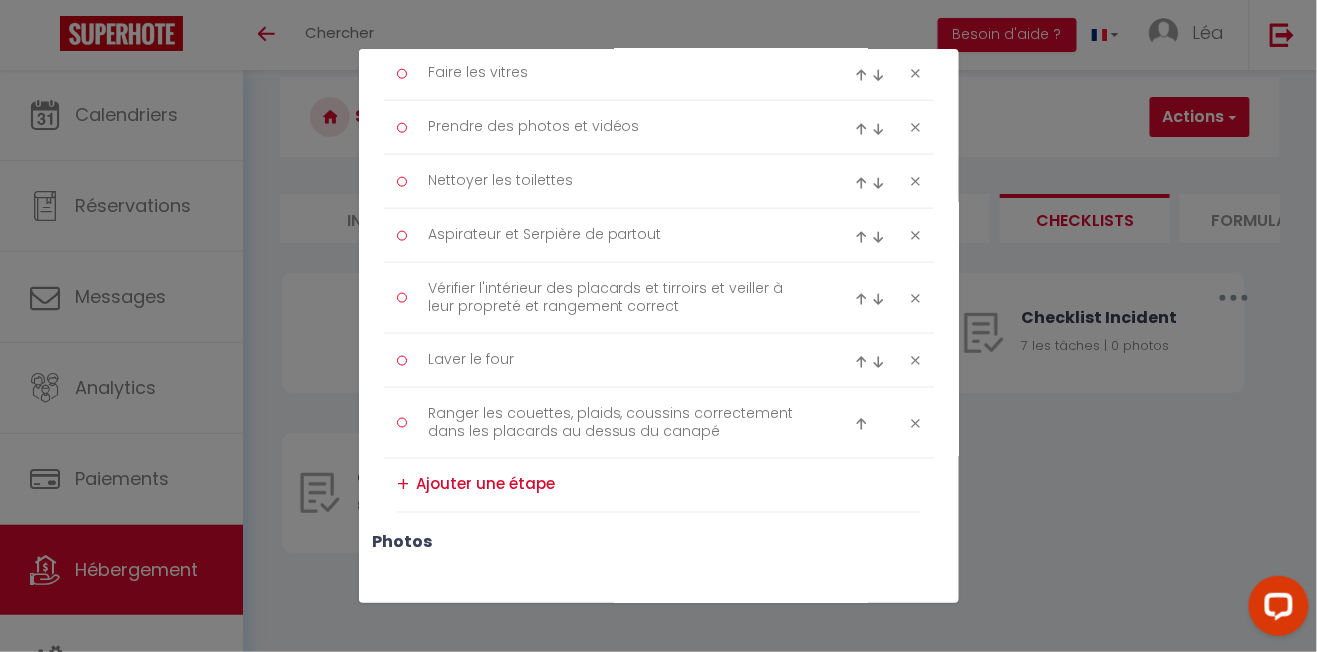 type 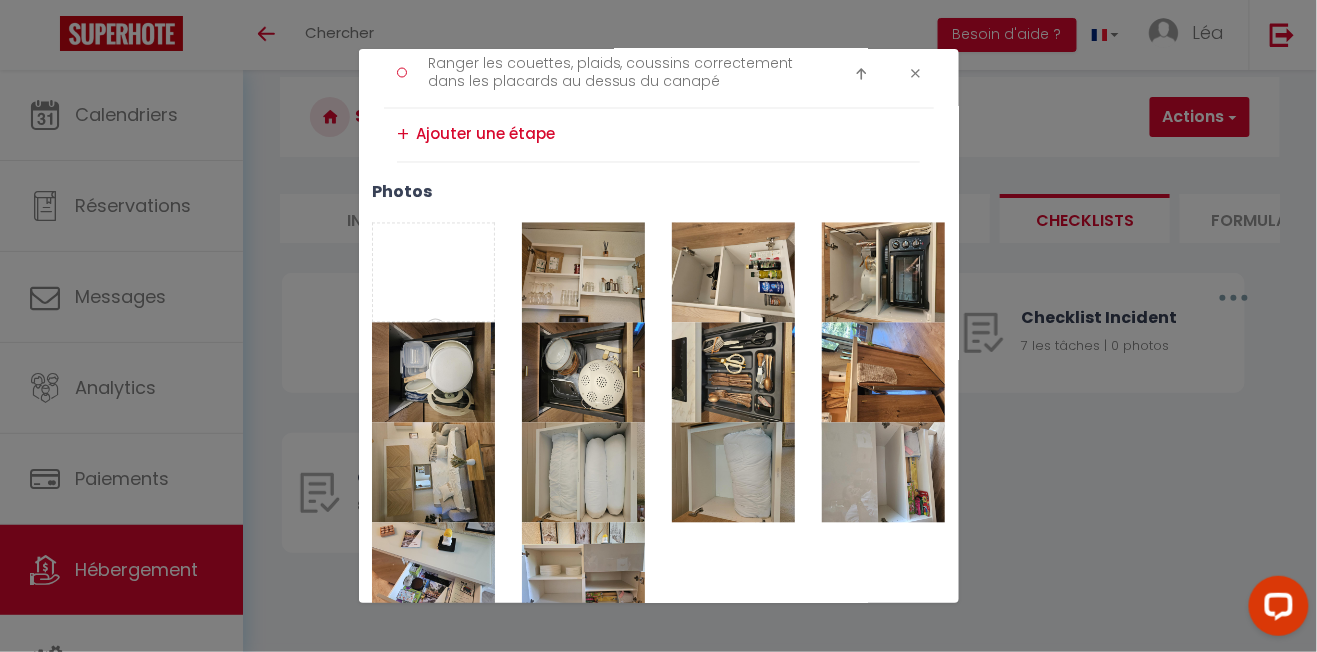 click on "Photo" at bounding box center (434, 273) 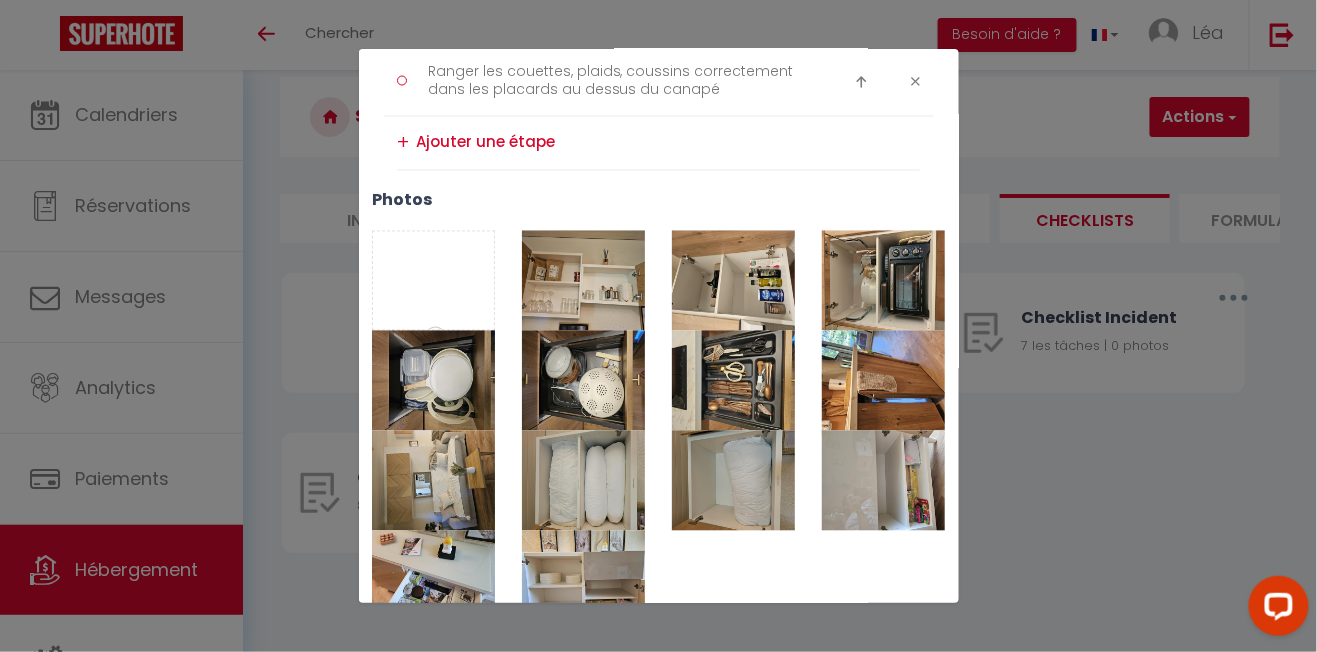 scroll, scrollTop: 960, scrollLeft: 0, axis: vertical 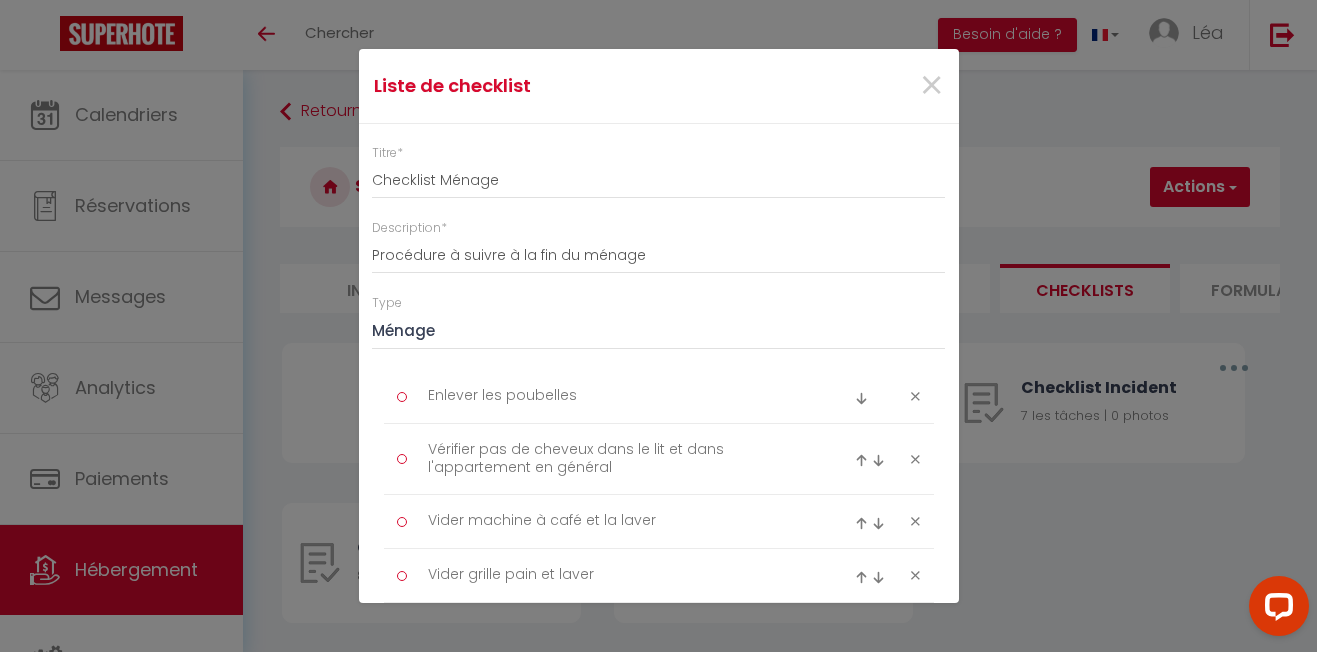 type on "C:\fakepath\20250709_114046.jpg" 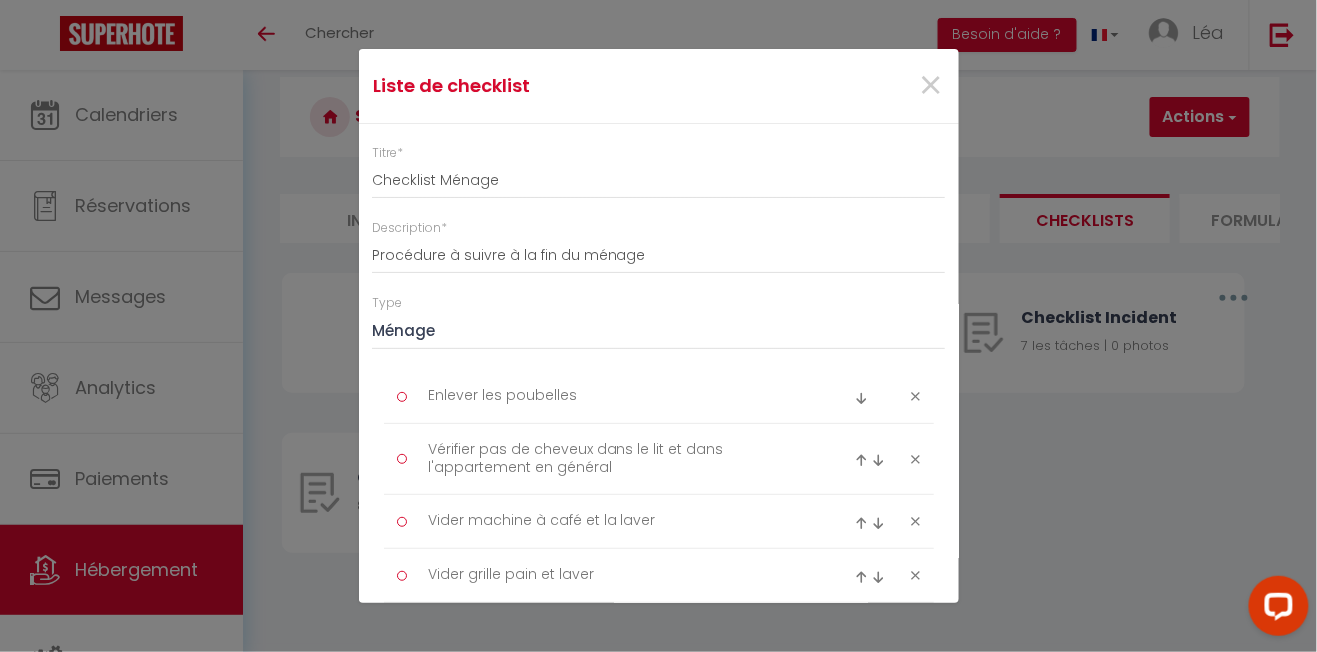 scroll, scrollTop: 0, scrollLeft: 0, axis: both 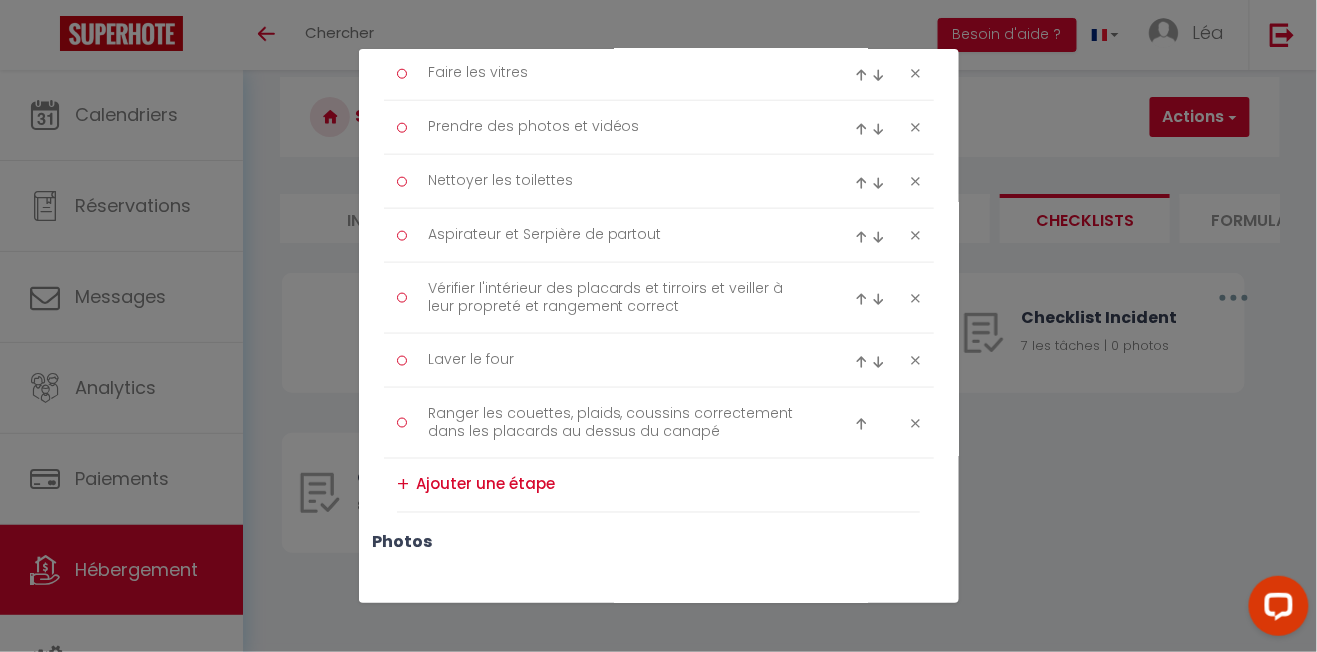 click at bounding box center [668, 485] 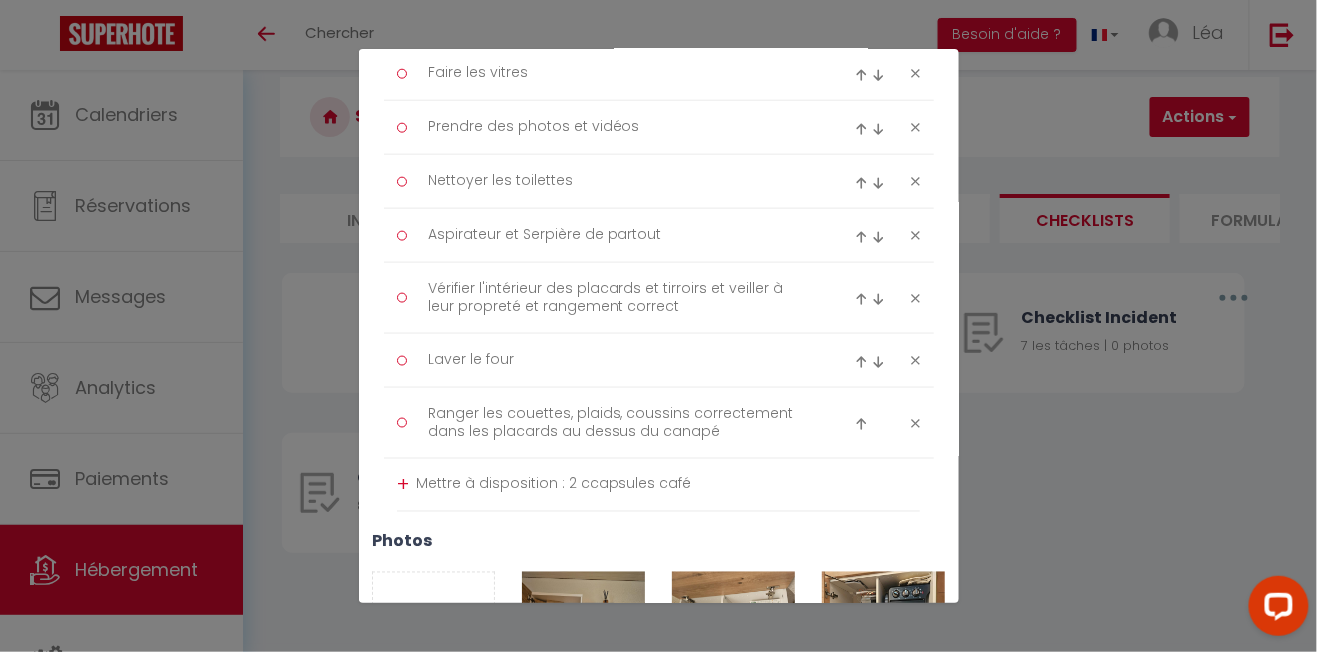 click on "Mettre à disposition : 2 ccapsules café" at bounding box center [668, 485] 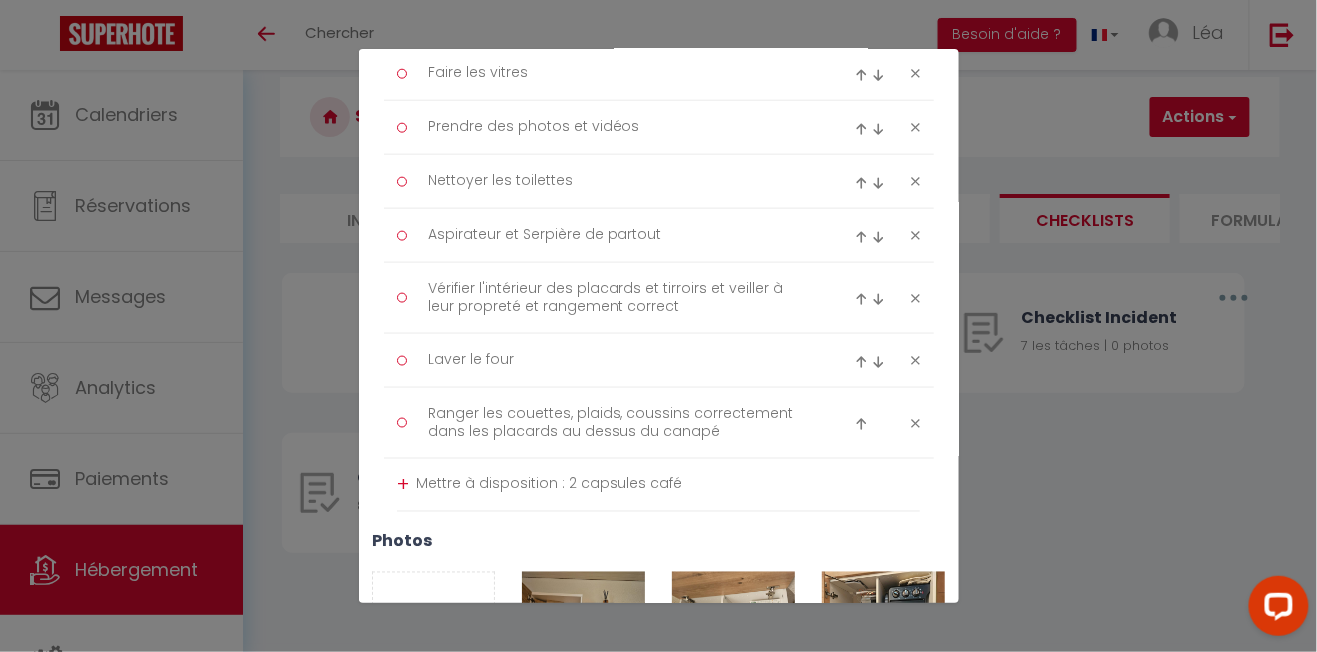 click on "Mettre à disposition : 2 capsules café" at bounding box center (668, 485) 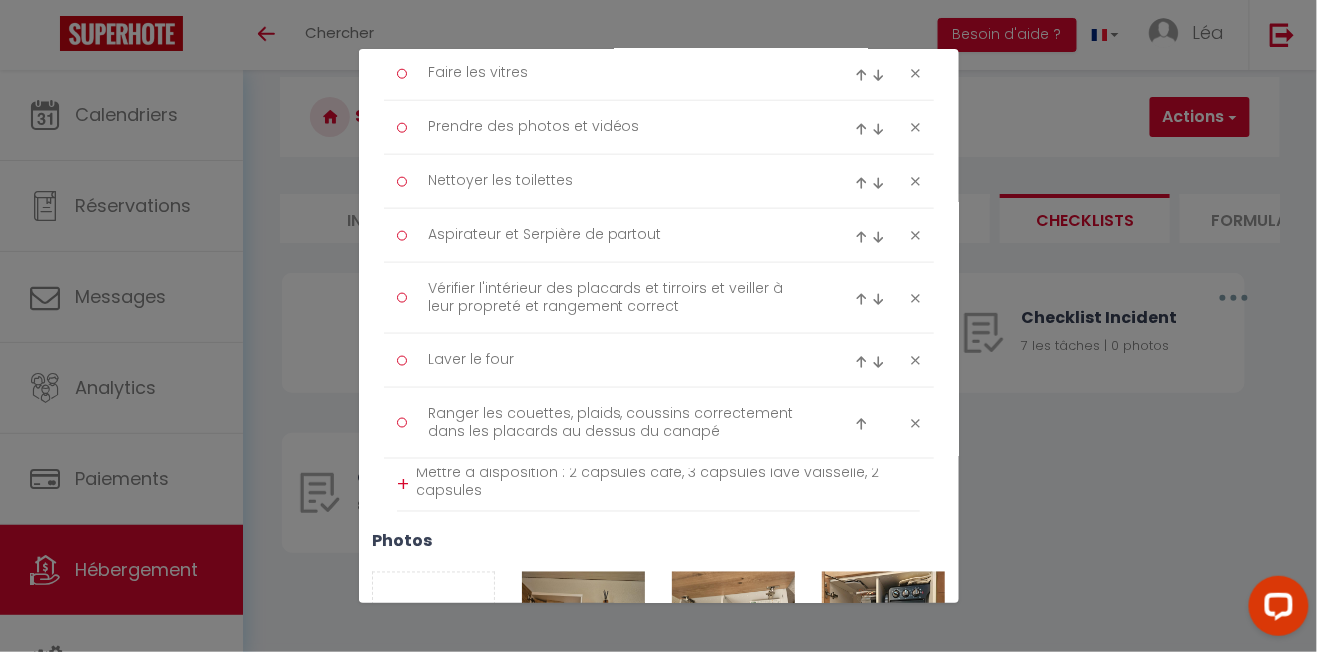 scroll, scrollTop: 0, scrollLeft: 0, axis: both 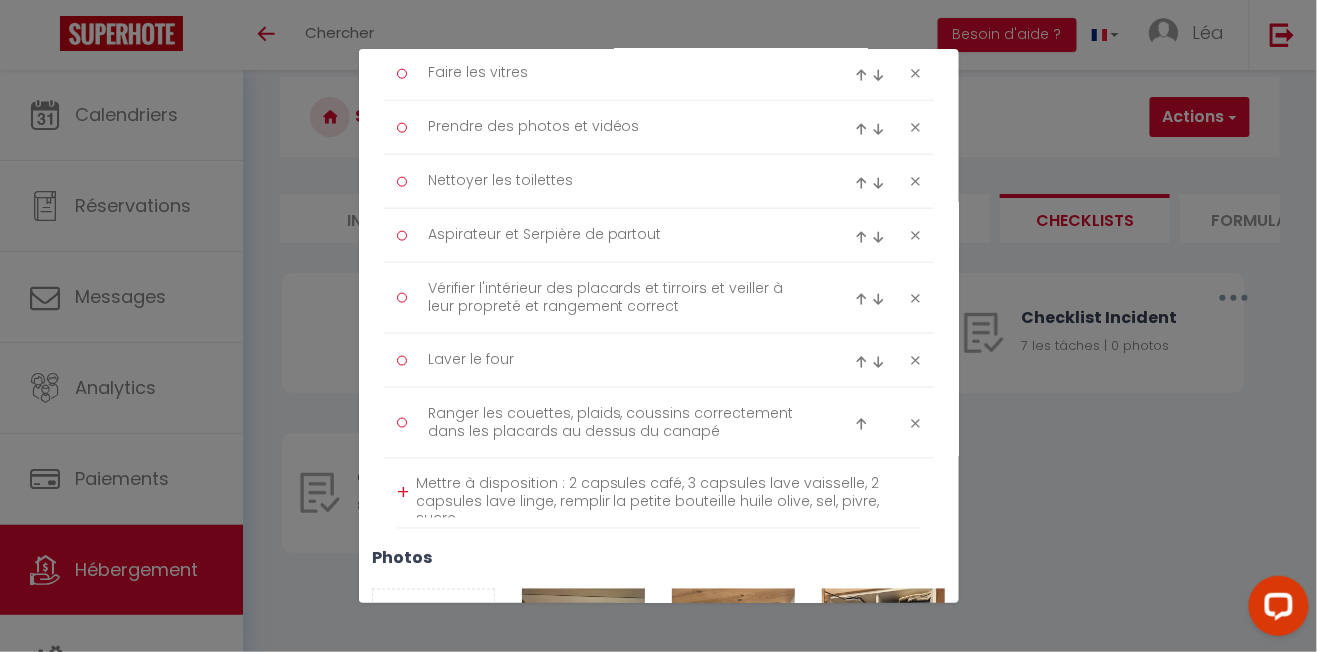 click on "Mettre à disposition : 2 capsules café, 3 capsules lave vaisselle, 2 capsules lave linge, remplir la petite bouteille huile olive, sel, pivre, sucre" at bounding box center [668, 493] 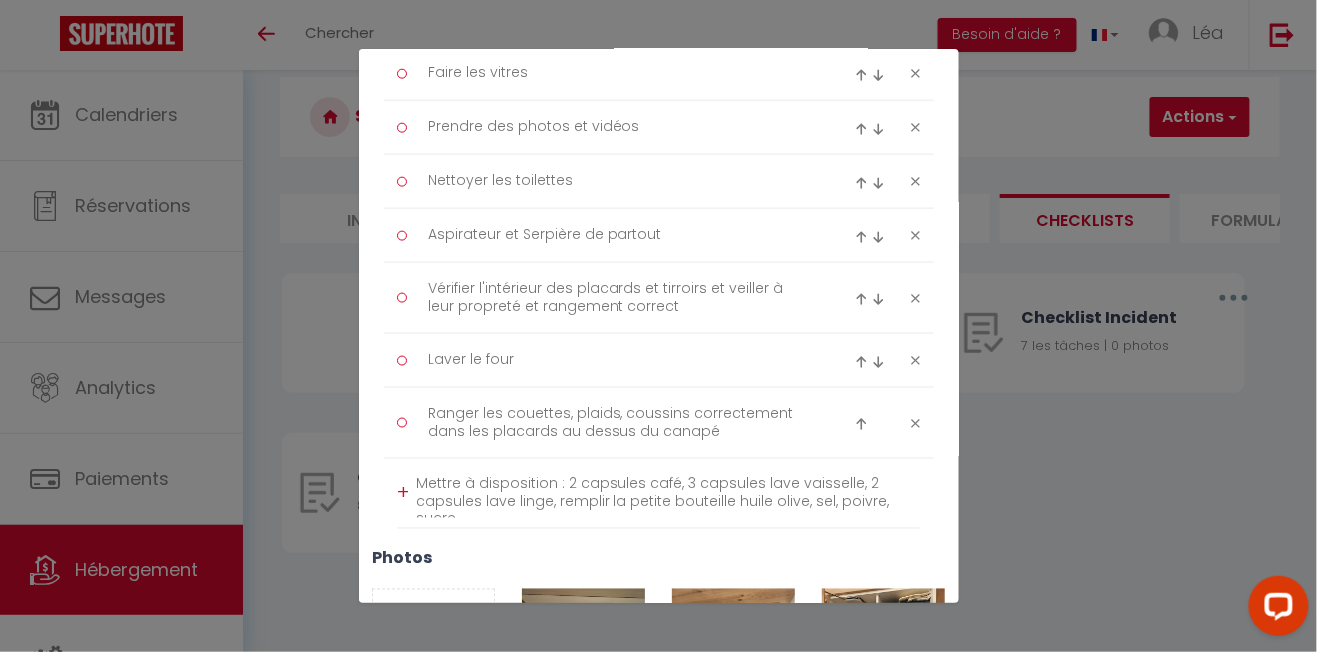click on "Enlever les poubelles         Vérifier pas de cheveux dans le lit et dans l'appartement en général         Vider machine à café et la laver         Vider grille pain et laver         Verifier propreté du Frigo         Faire les vitres         Prendre des photos et vidéos         Nettoyer les toilettes         Aspirateur et Serpière de partout         Vérifier l'intérieur des placards et tirroirs et veiller à leur propreté et rangement correct         Laver le four         Ranger les couettes, plaids, coussins correctement dans les placards au dessus du canapé
+
Mettre à disposition : 2 capsules café, 3 capsules lave vaisselle, 2 capsules lave linge, remplir la petite bouteille huile olive, sel, poivre, sucre" at bounding box center (659, 144) 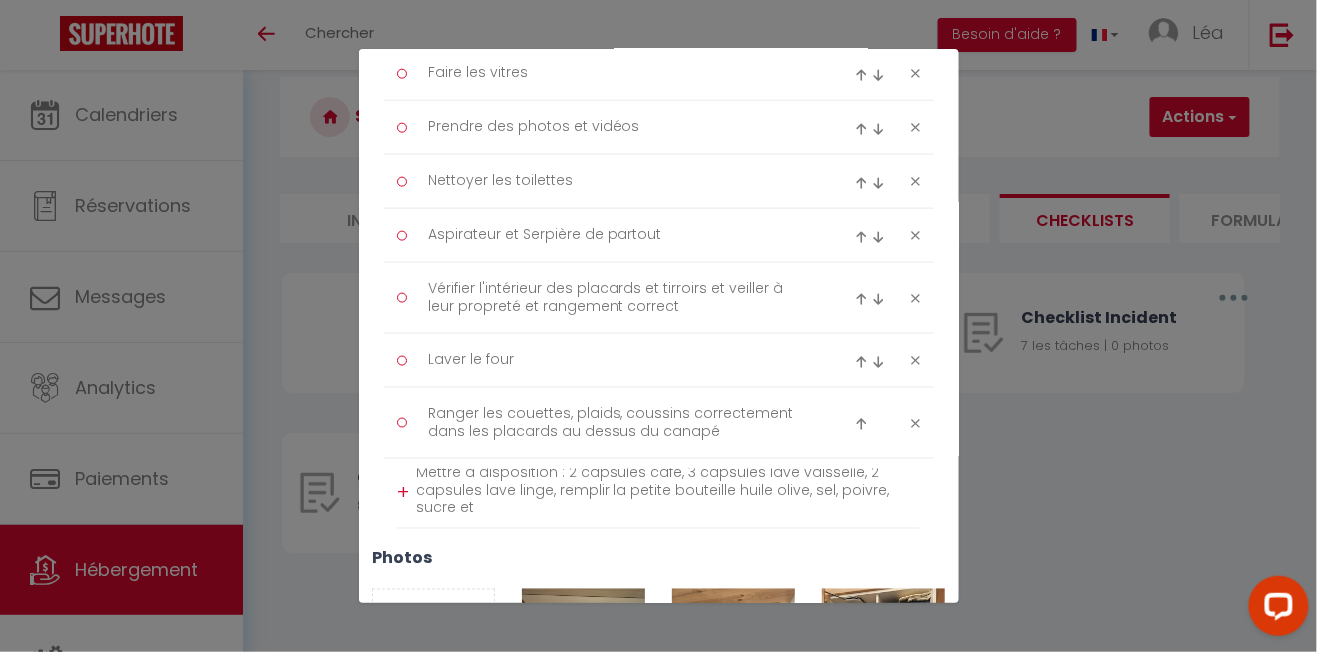scroll, scrollTop: 0, scrollLeft: 0, axis: both 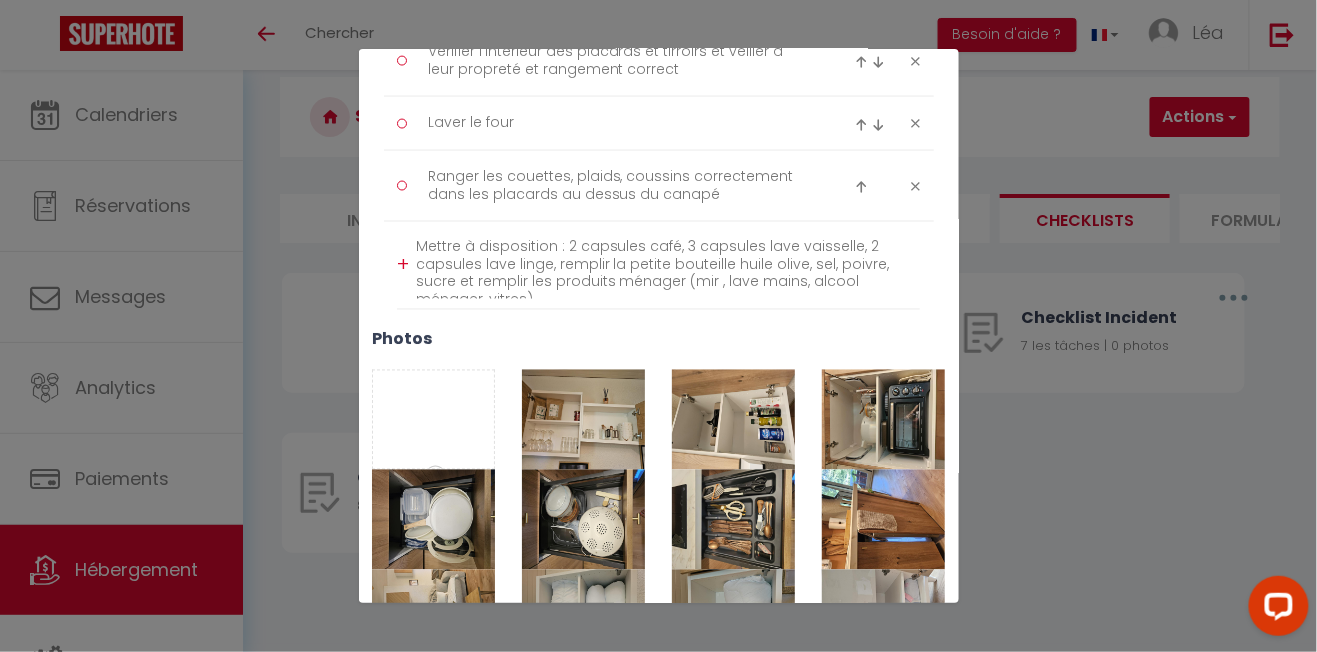 type on "Mettre à disposition : 2 capsules café, 3 capsules lave vaisselle, 2 capsules lave linge, remplir la petite bouteille huile olive, sel, poivre, sucre et remplir les produits ménager (mir , lave mains, alcool ménager, vitres)" 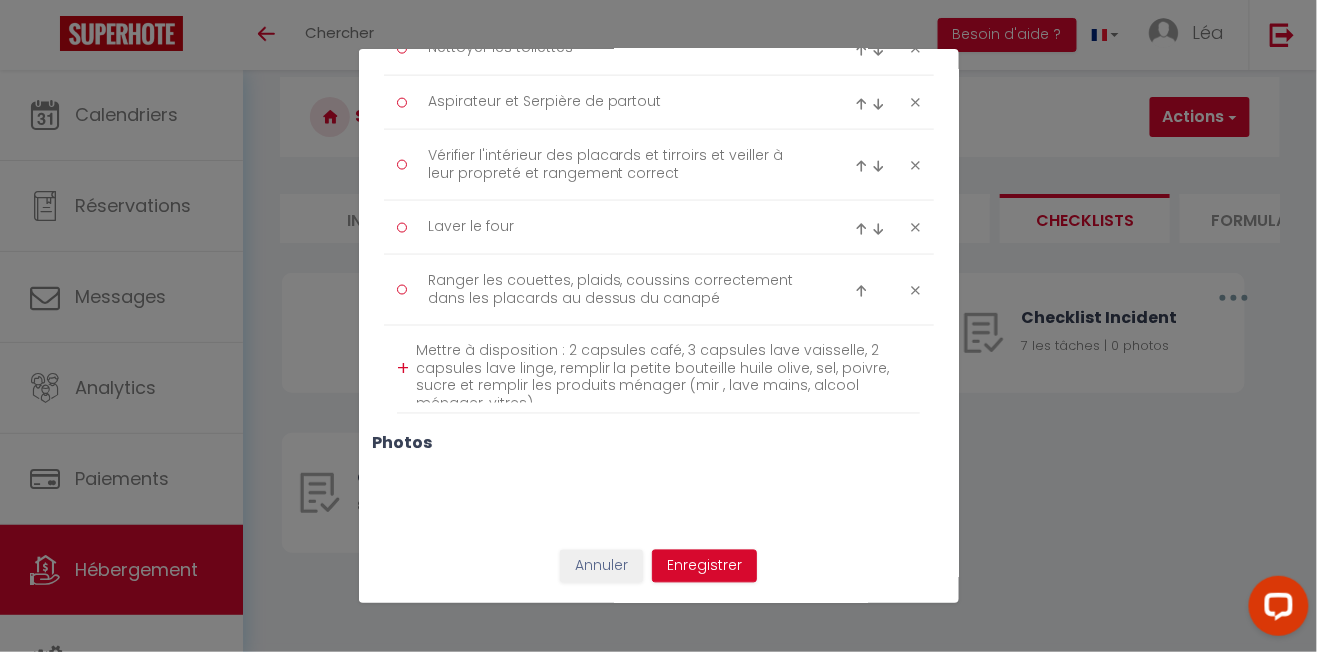 scroll, scrollTop: 644, scrollLeft: 0, axis: vertical 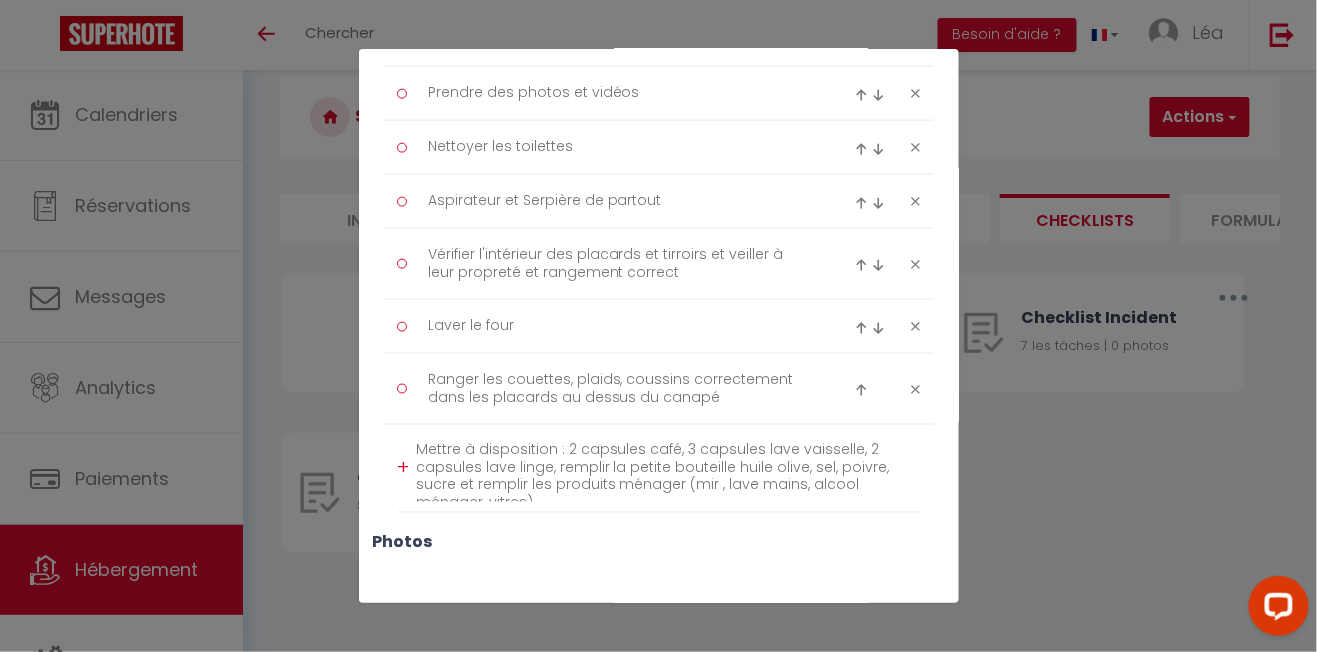 click on "+" at bounding box center (403, 468) 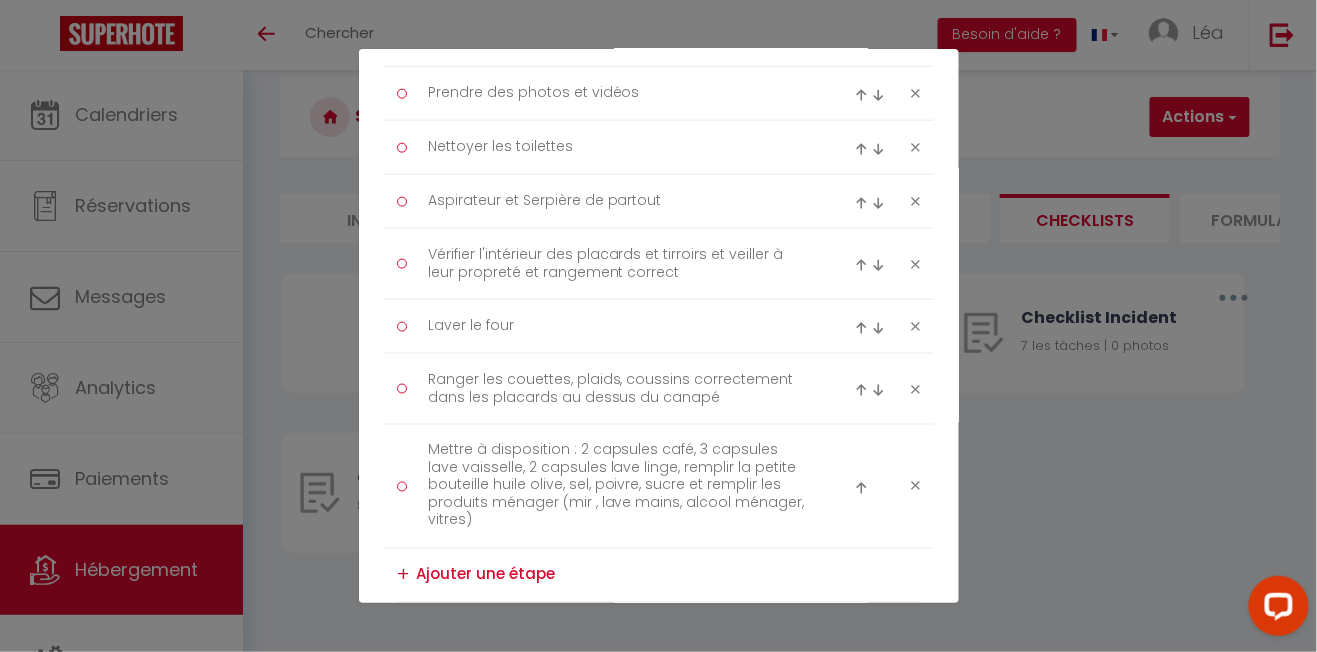 type 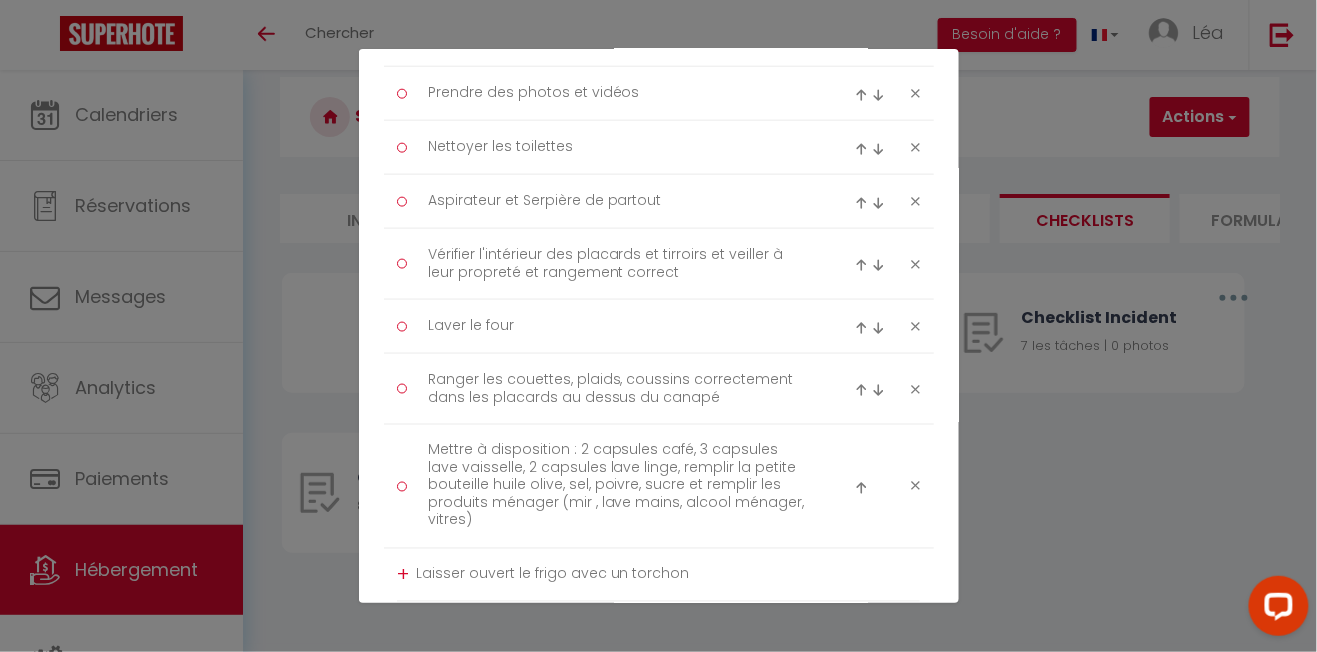scroll, scrollTop: 166, scrollLeft: 0, axis: vertical 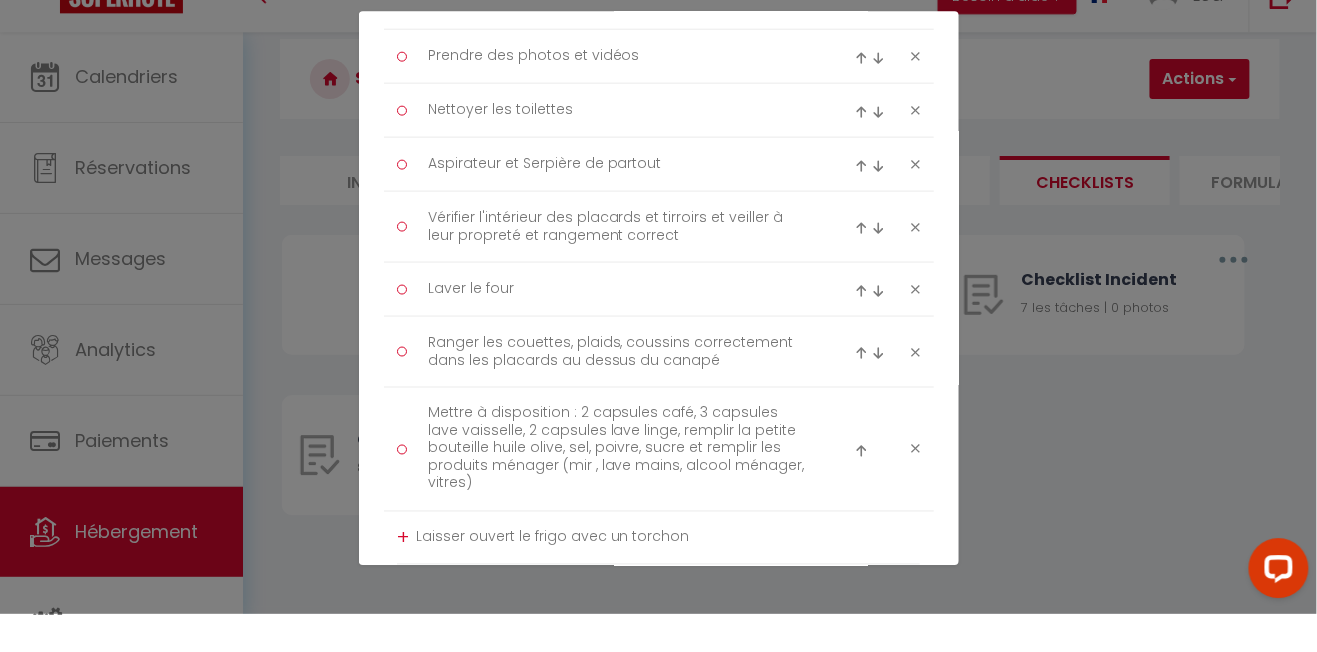 type on "Laisser ouvert le frigo avec un torchon" 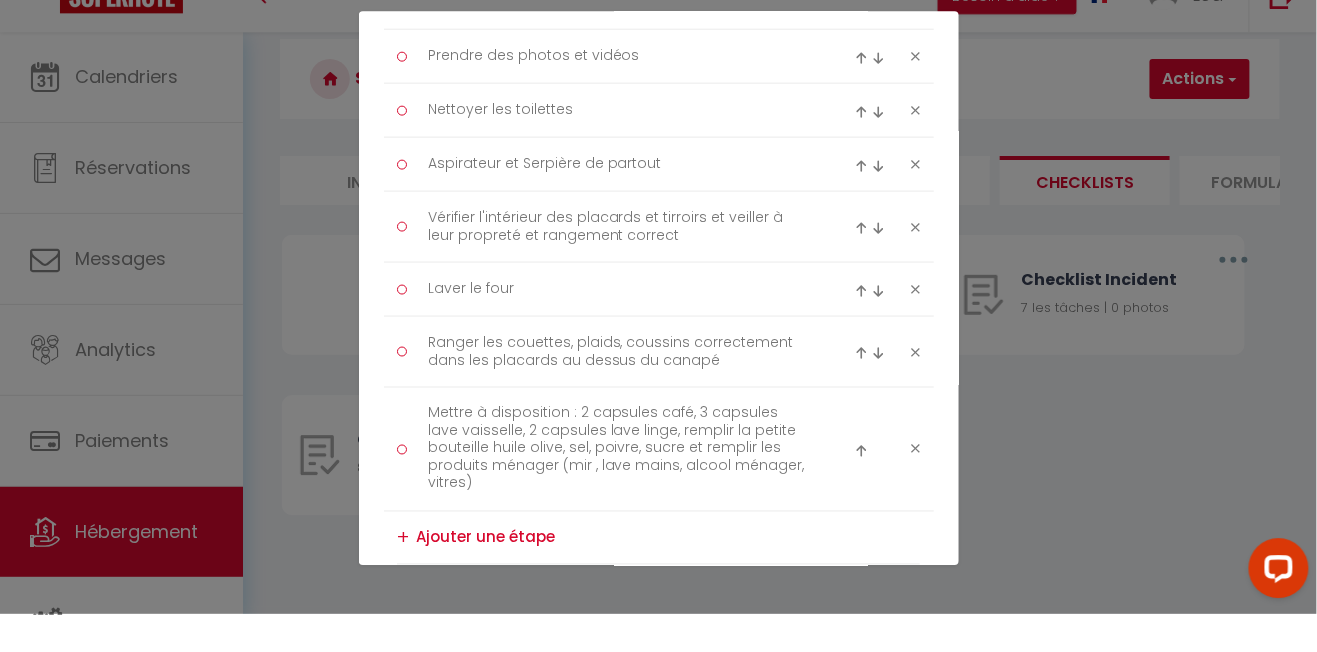 scroll, scrollTop: 166, scrollLeft: 0, axis: vertical 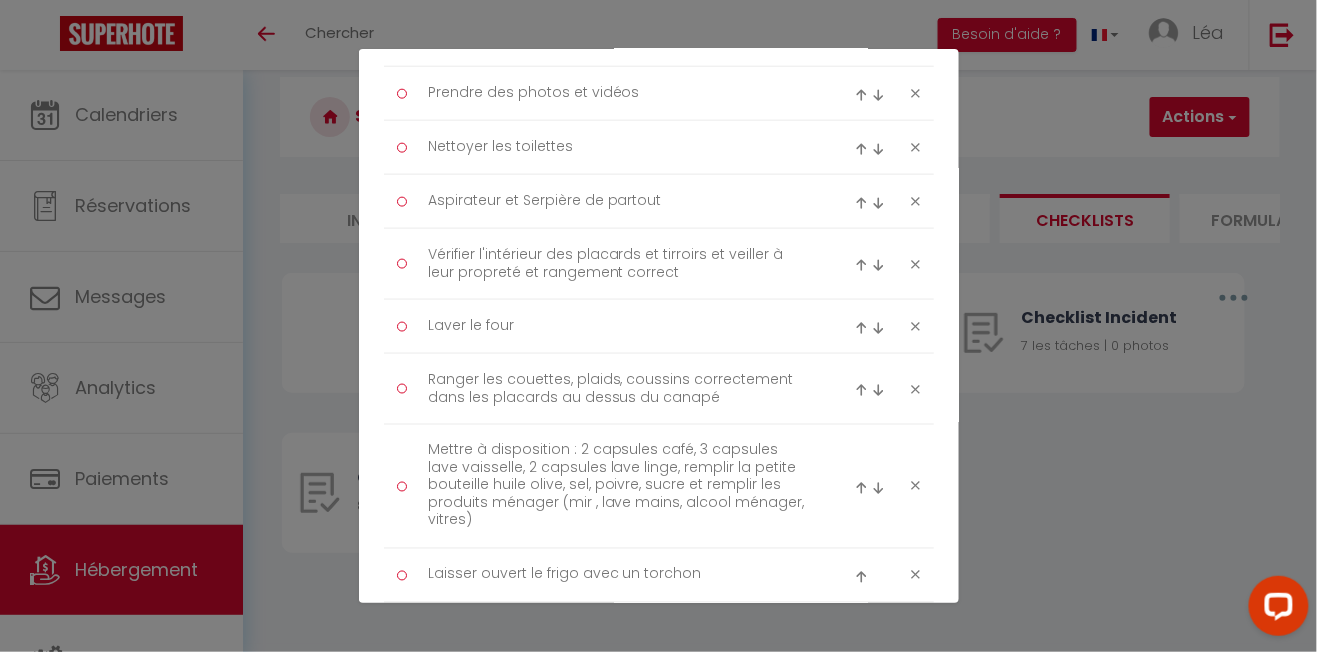 click at bounding box center (668, 629) 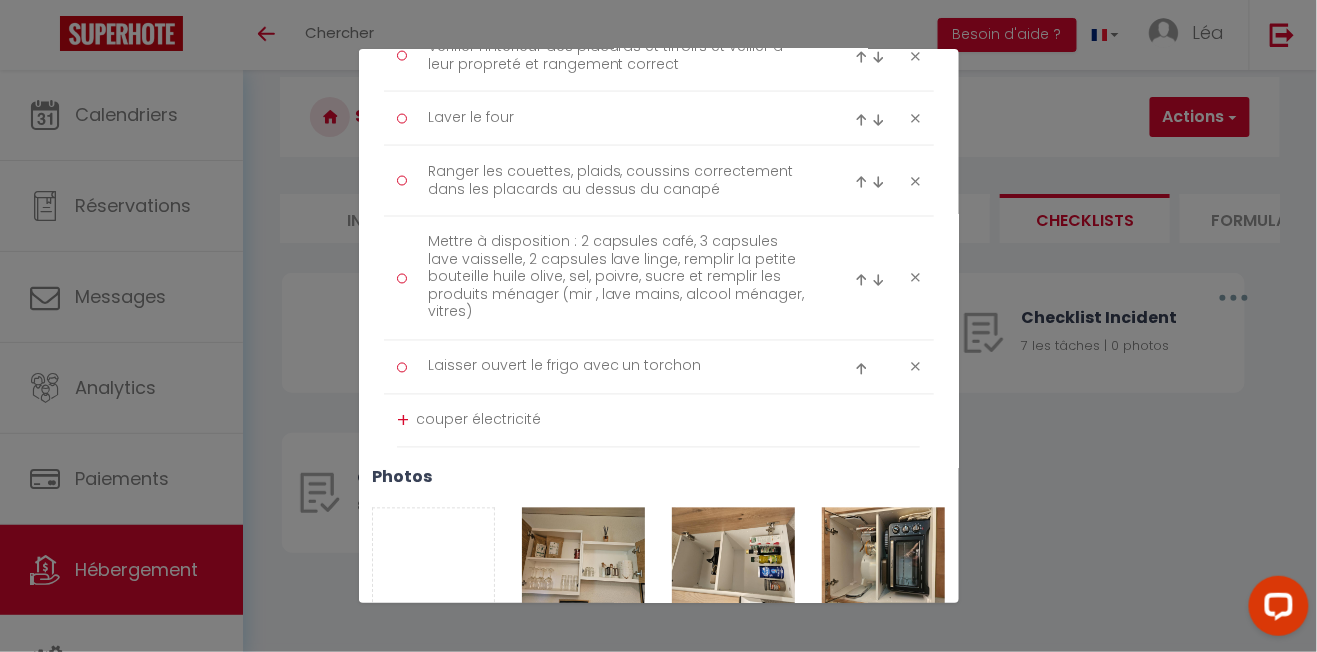scroll, scrollTop: 852, scrollLeft: 0, axis: vertical 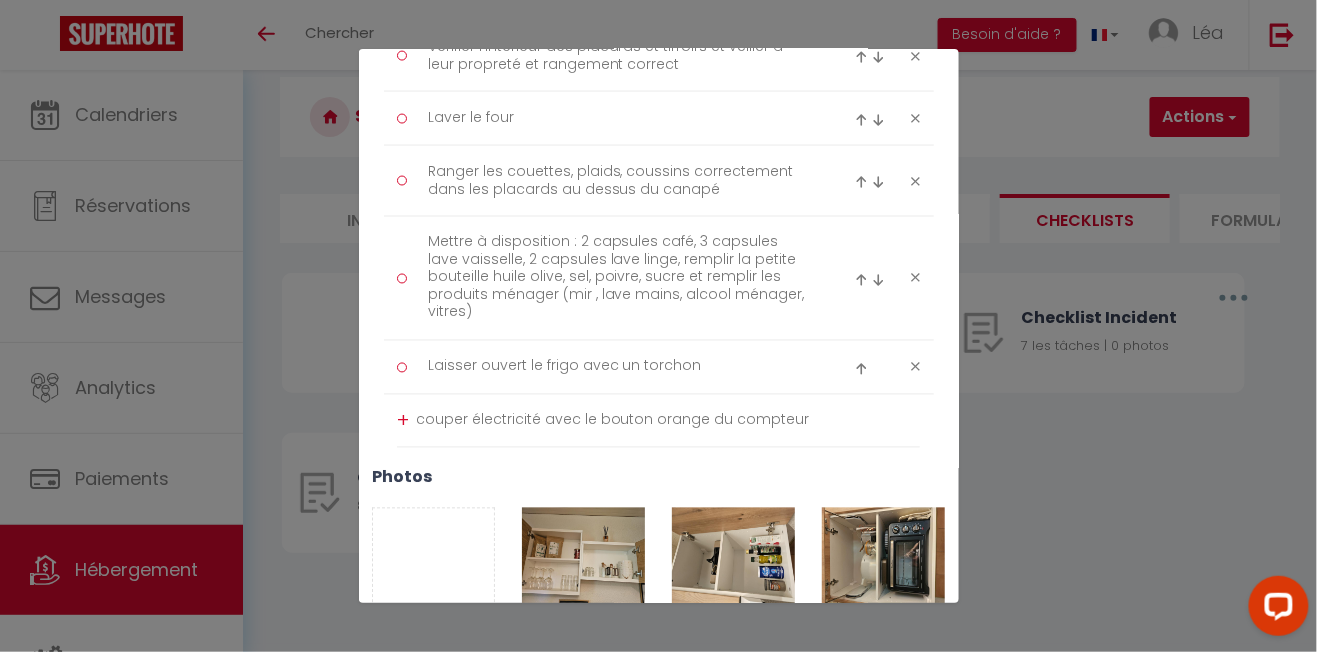 type on "couper électricité avec le bouton orange du compteur" 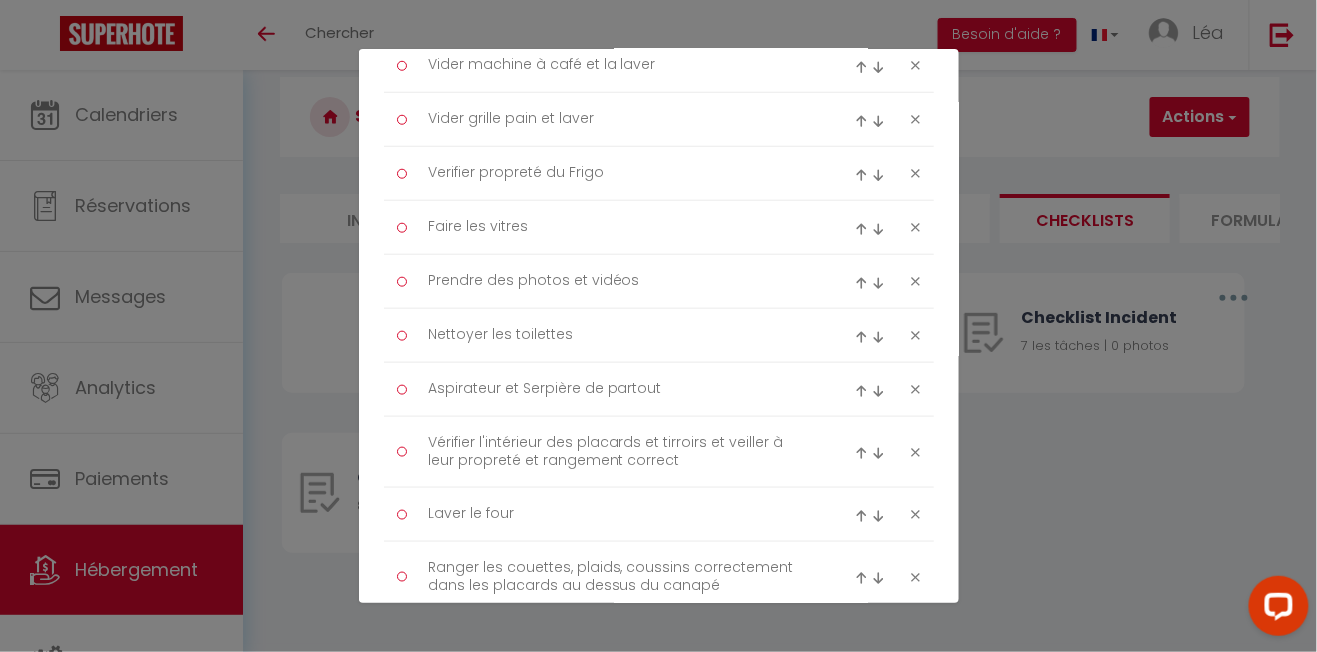 scroll, scrollTop: 456, scrollLeft: 0, axis: vertical 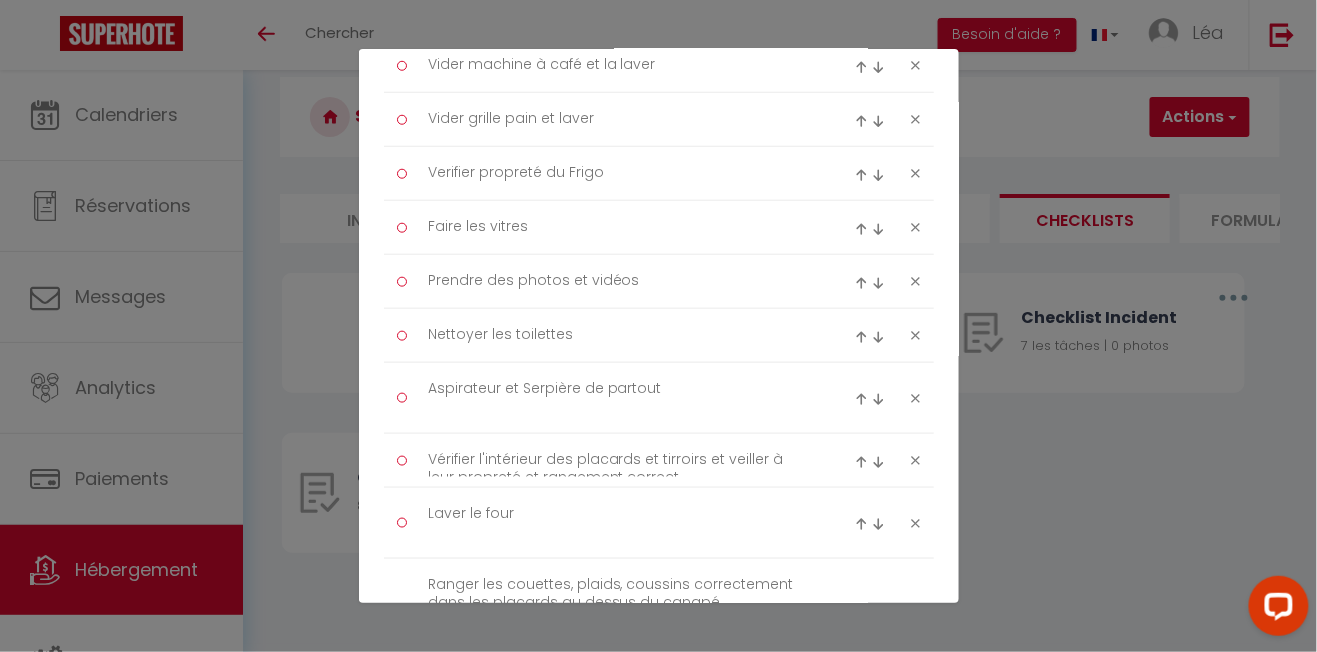 type on "Nettoyer les toilettes" 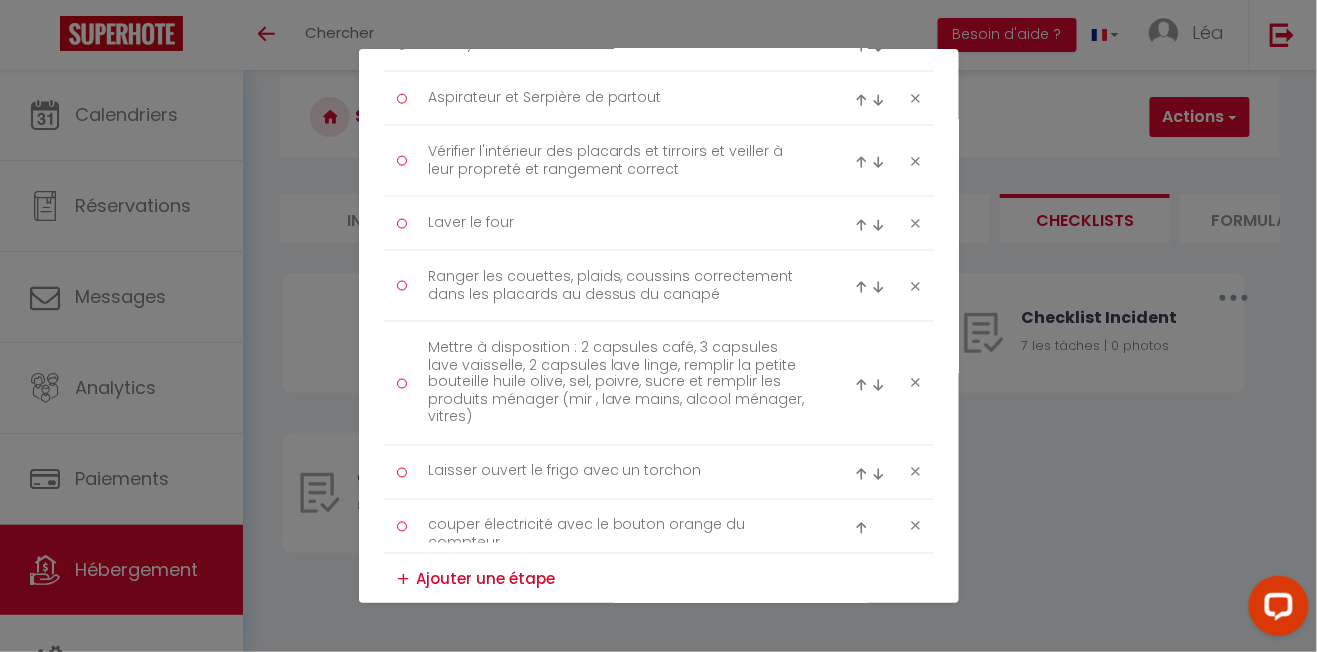 scroll, scrollTop: 697, scrollLeft: 0, axis: vertical 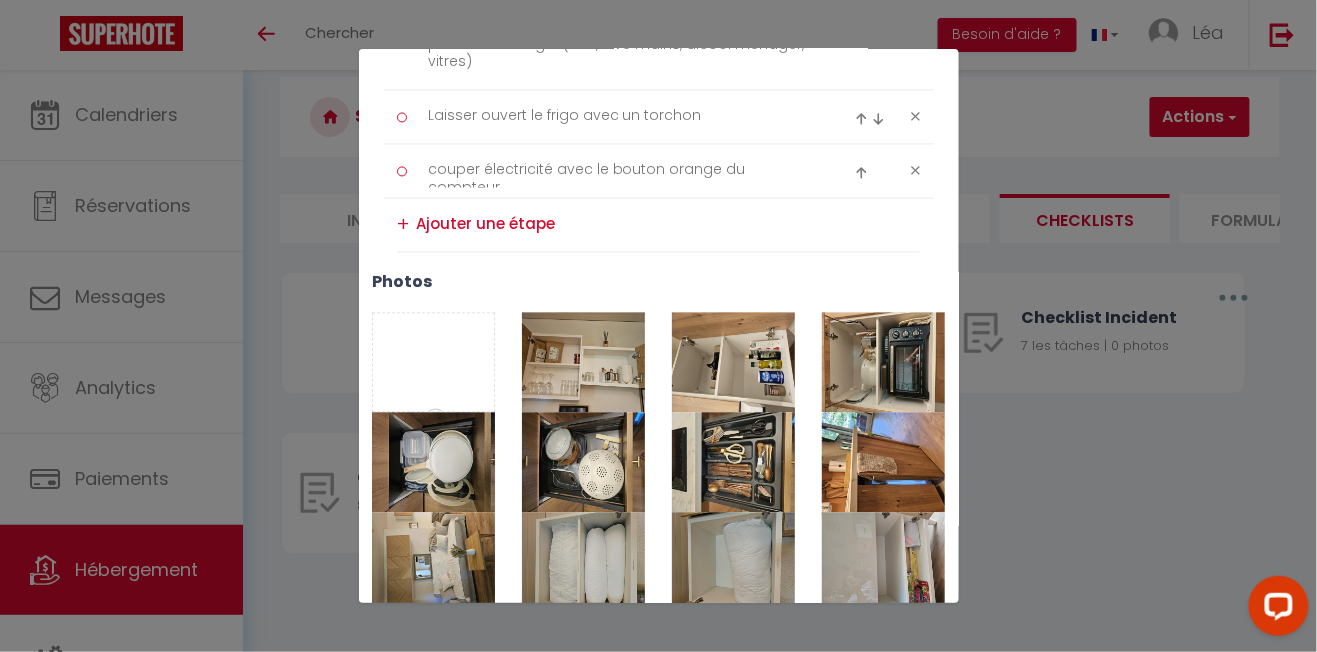 click on "+" at bounding box center [403, 225] 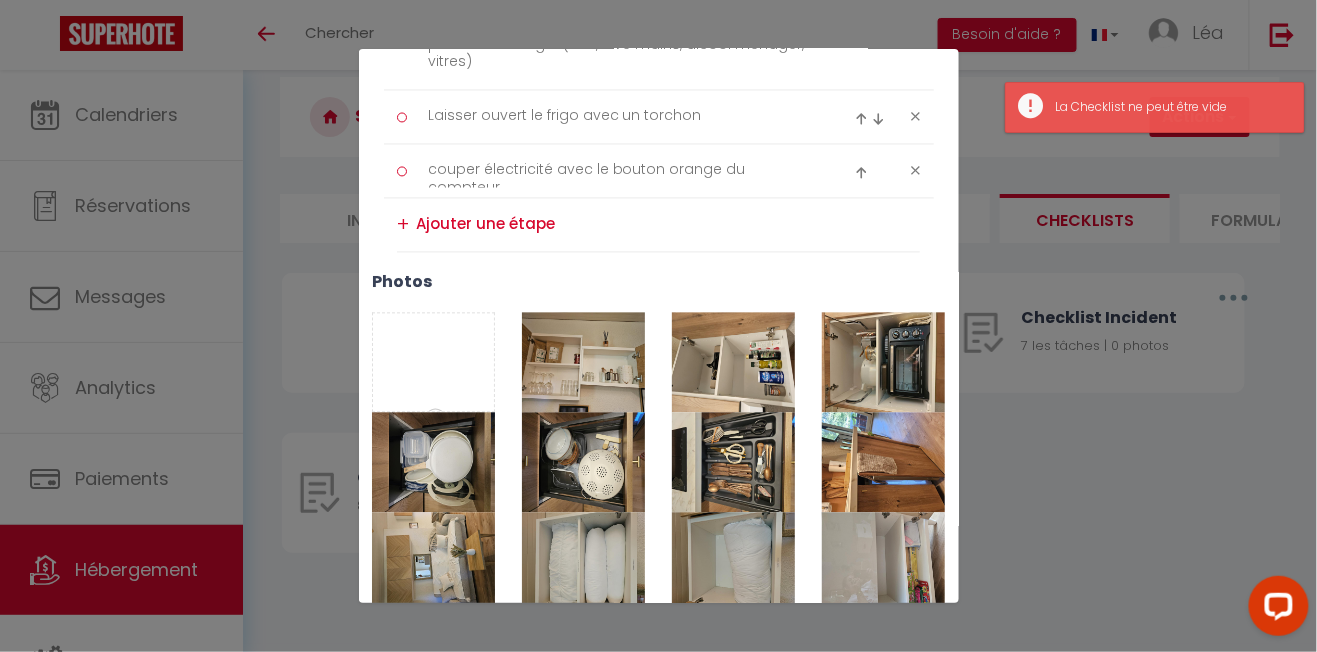 click at bounding box center (668, 225) 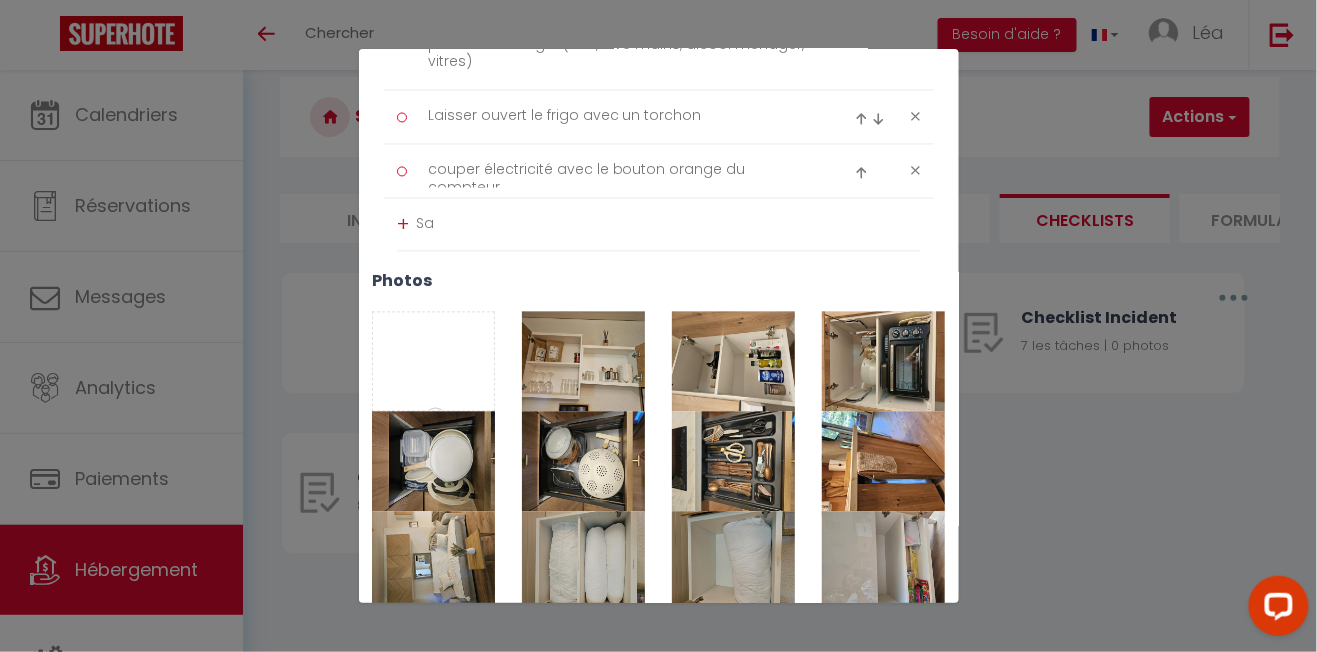 type on "S" 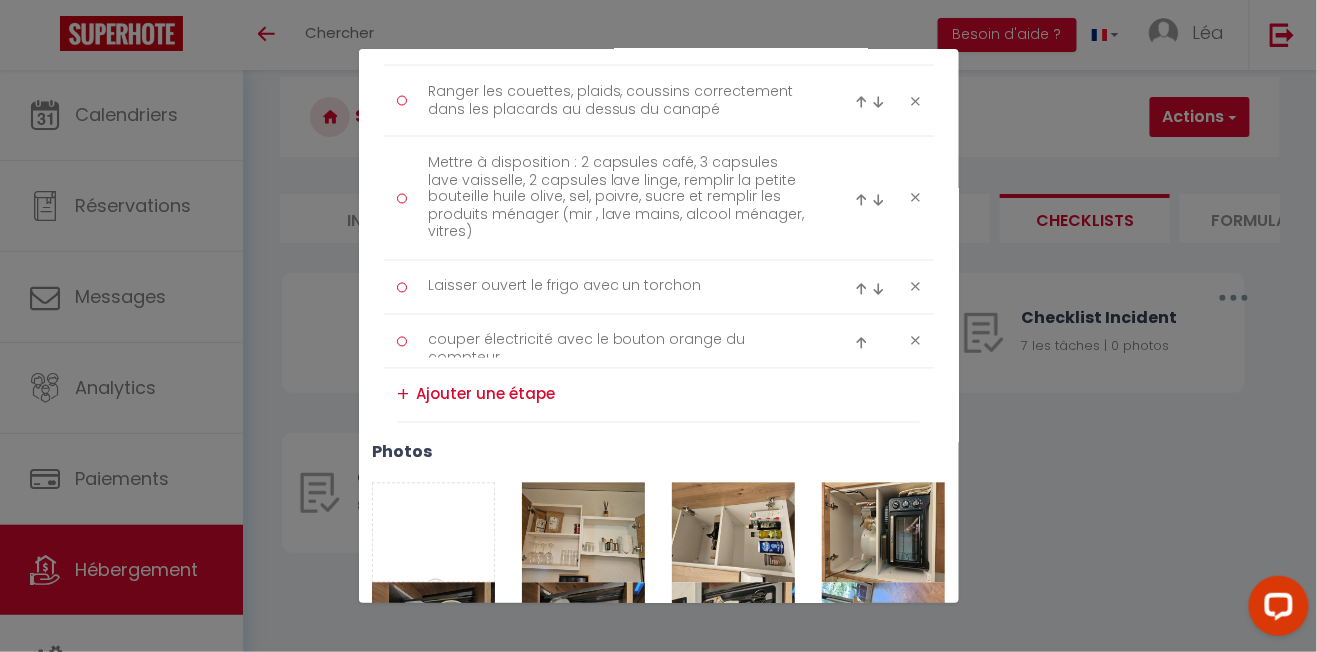 scroll, scrollTop: 880, scrollLeft: 0, axis: vertical 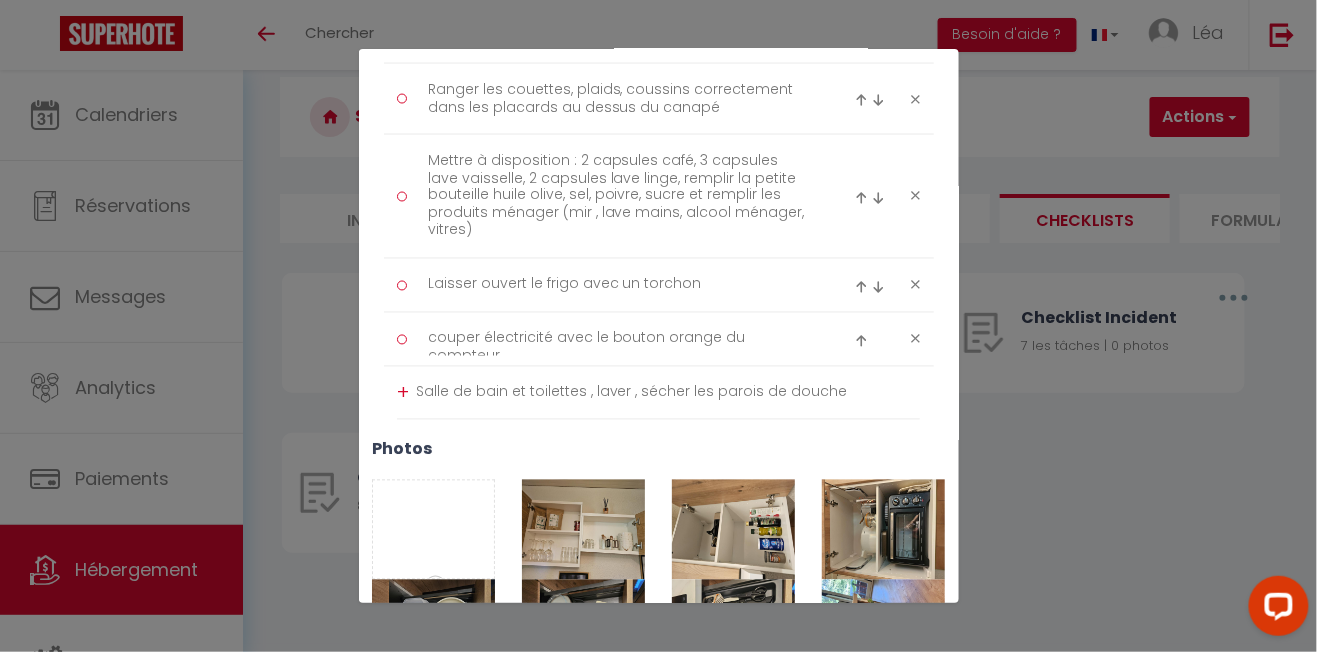 type on "Salle de bain et toilettes , laver , sécher les parois de douche" 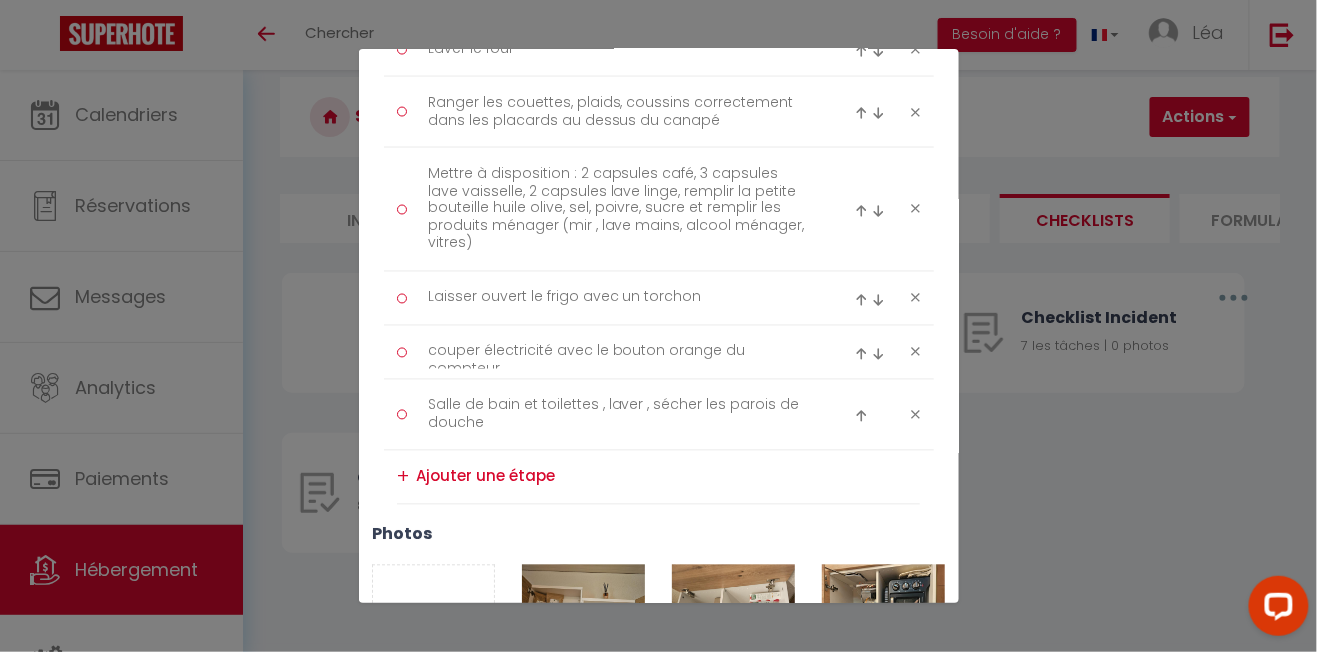 scroll, scrollTop: 869, scrollLeft: 0, axis: vertical 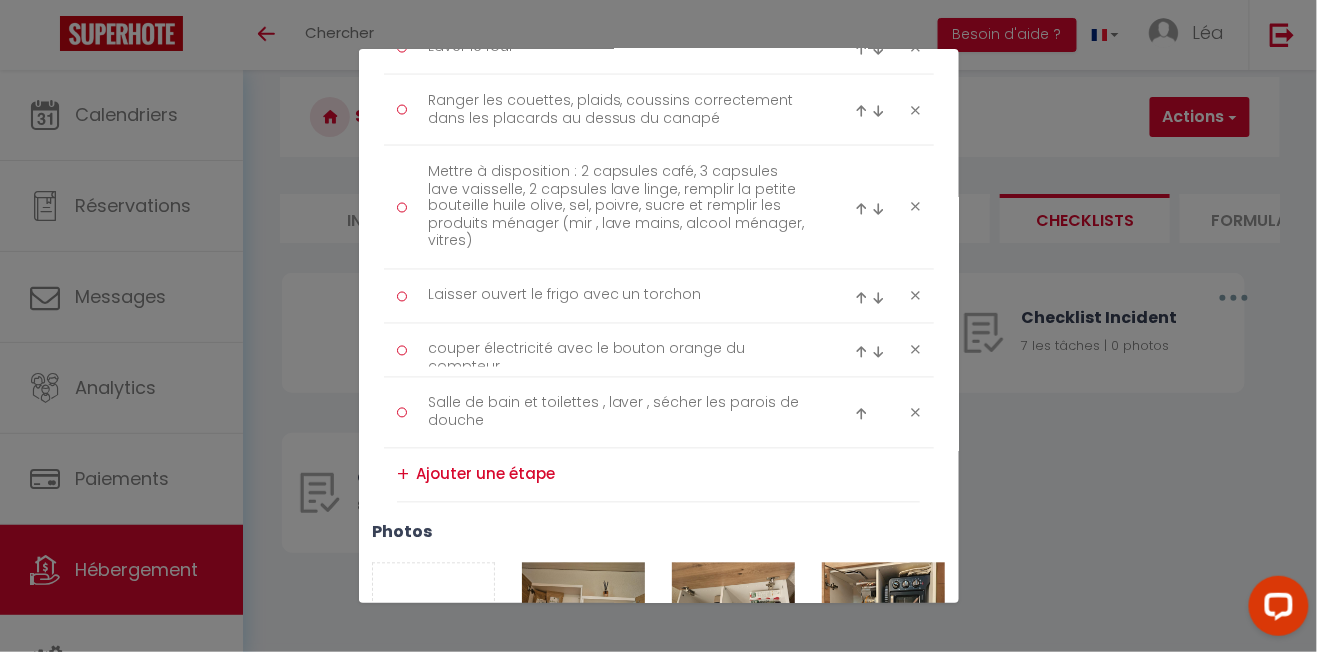 click at bounding box center [878, 298] 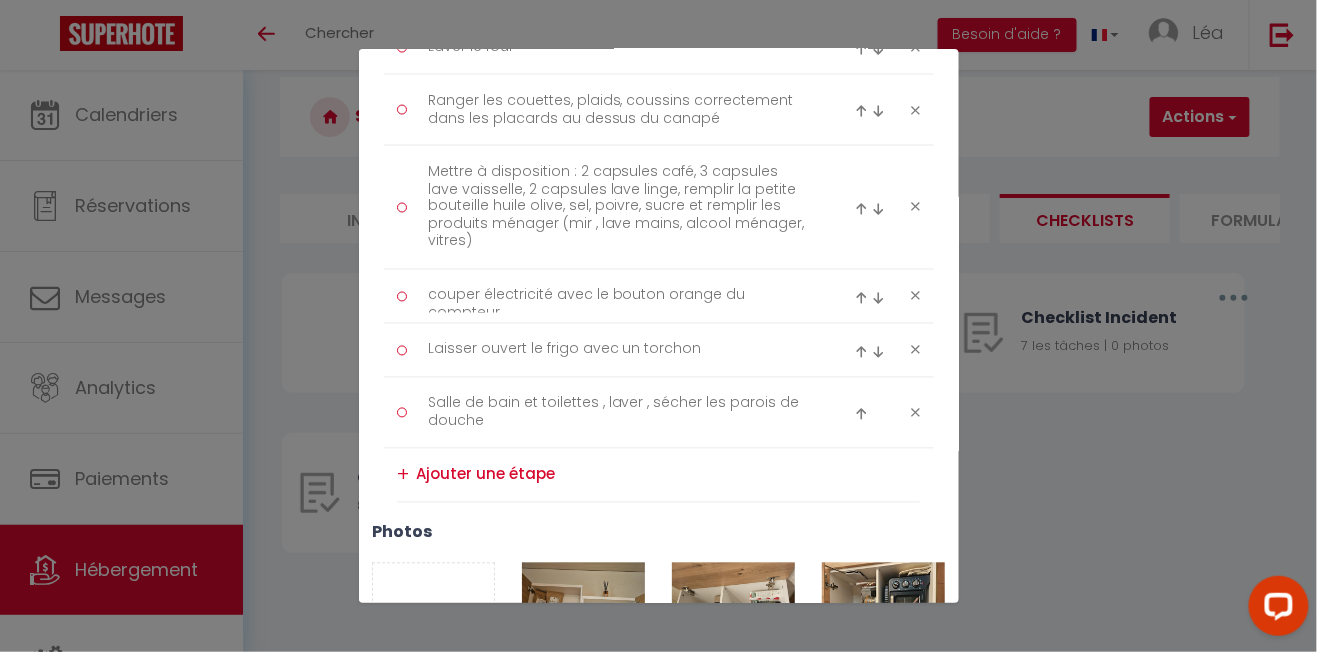 click at bounding box center [878, 352] 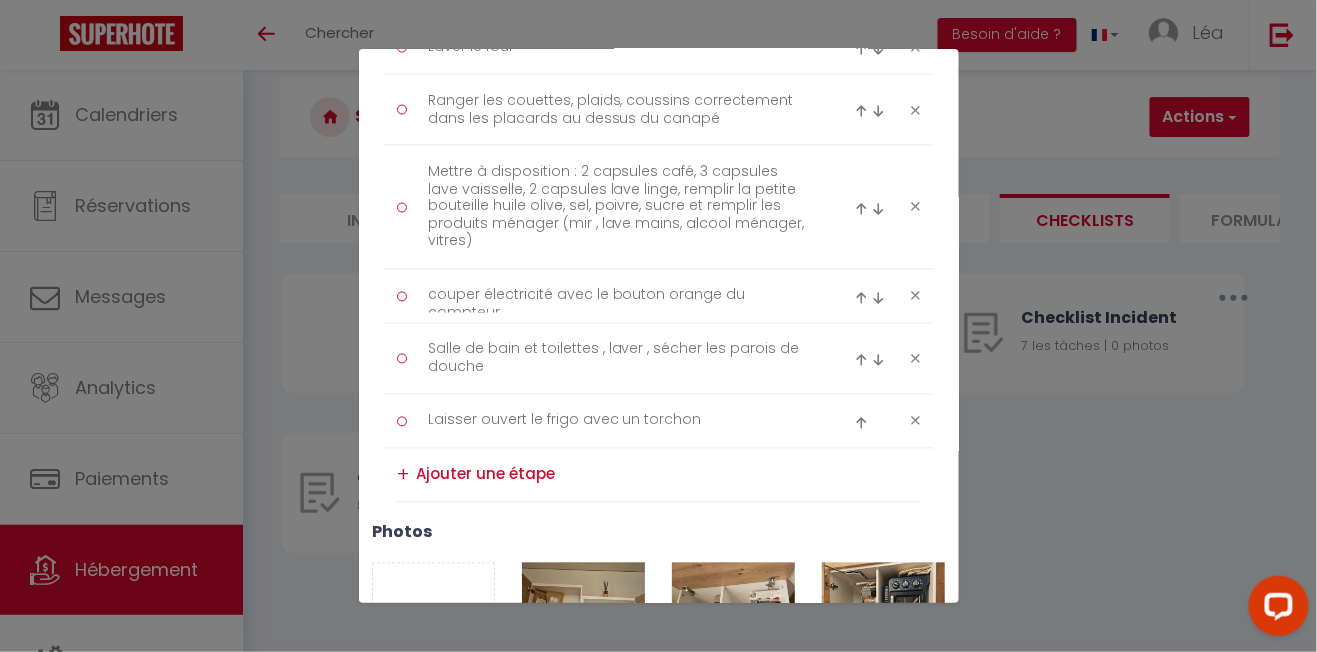 click at bounding box center [878, 298] 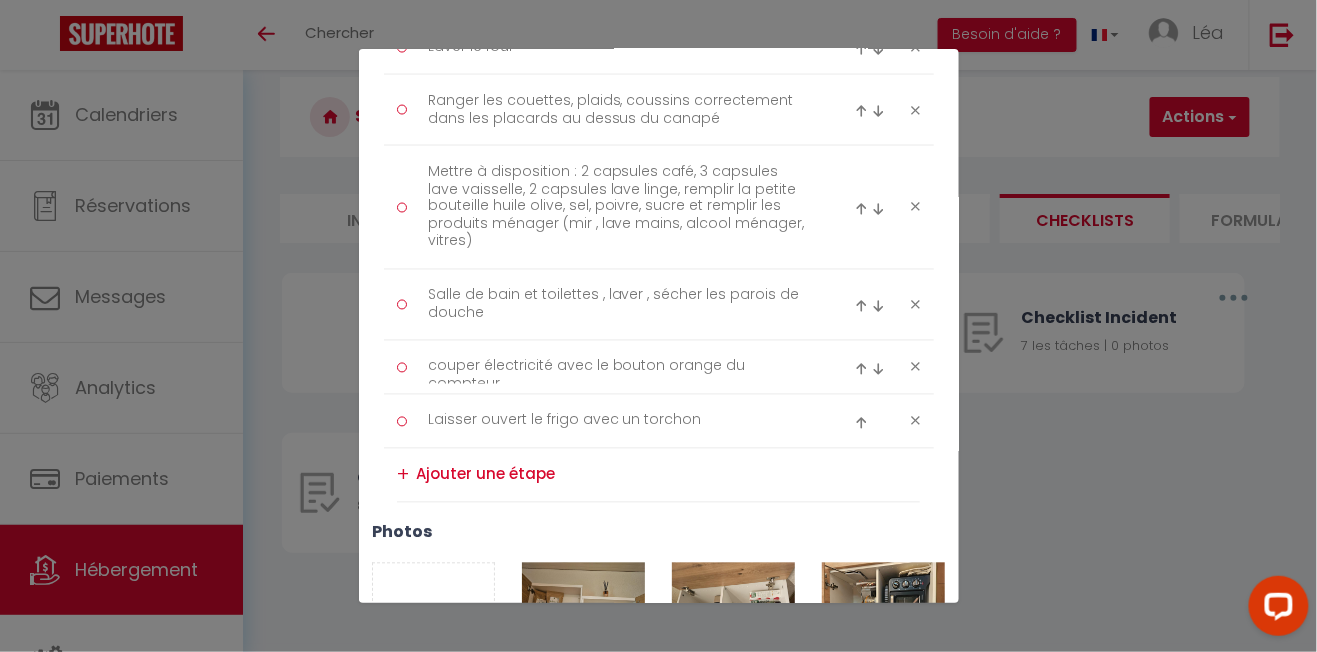 click at bounding box center [878, 306] 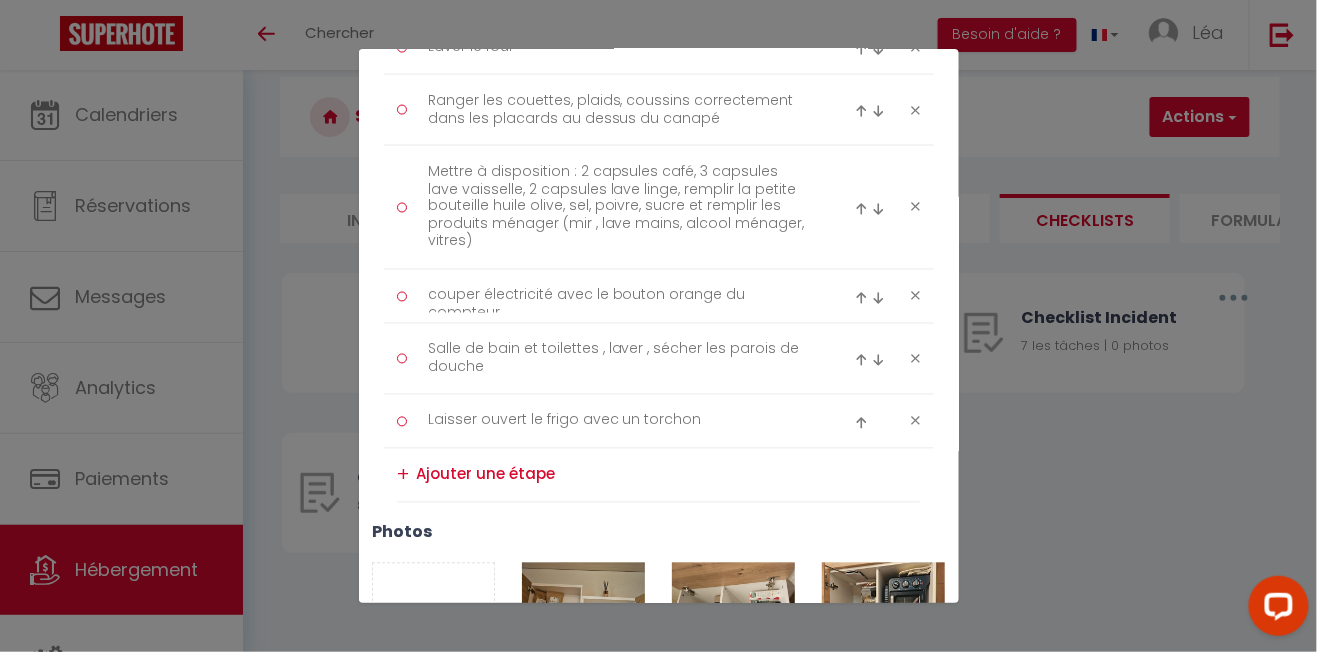 click at bounding box center (878, 298) 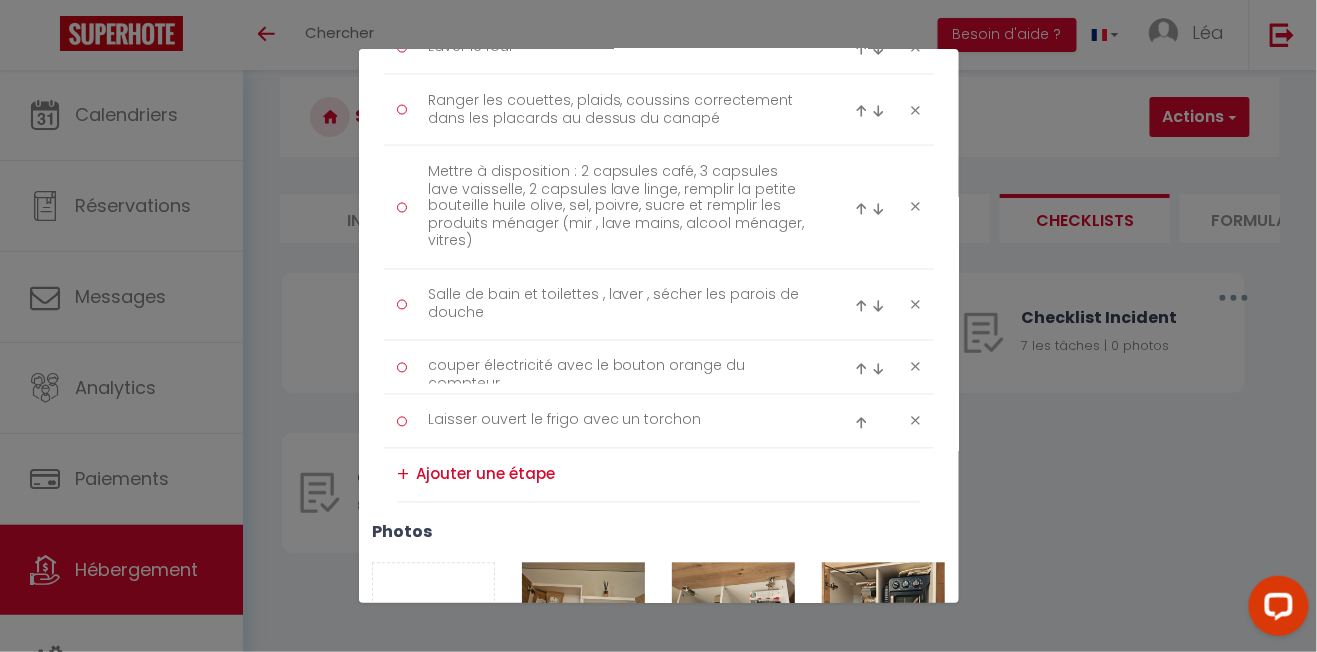 click at bounding box center [878, 306] 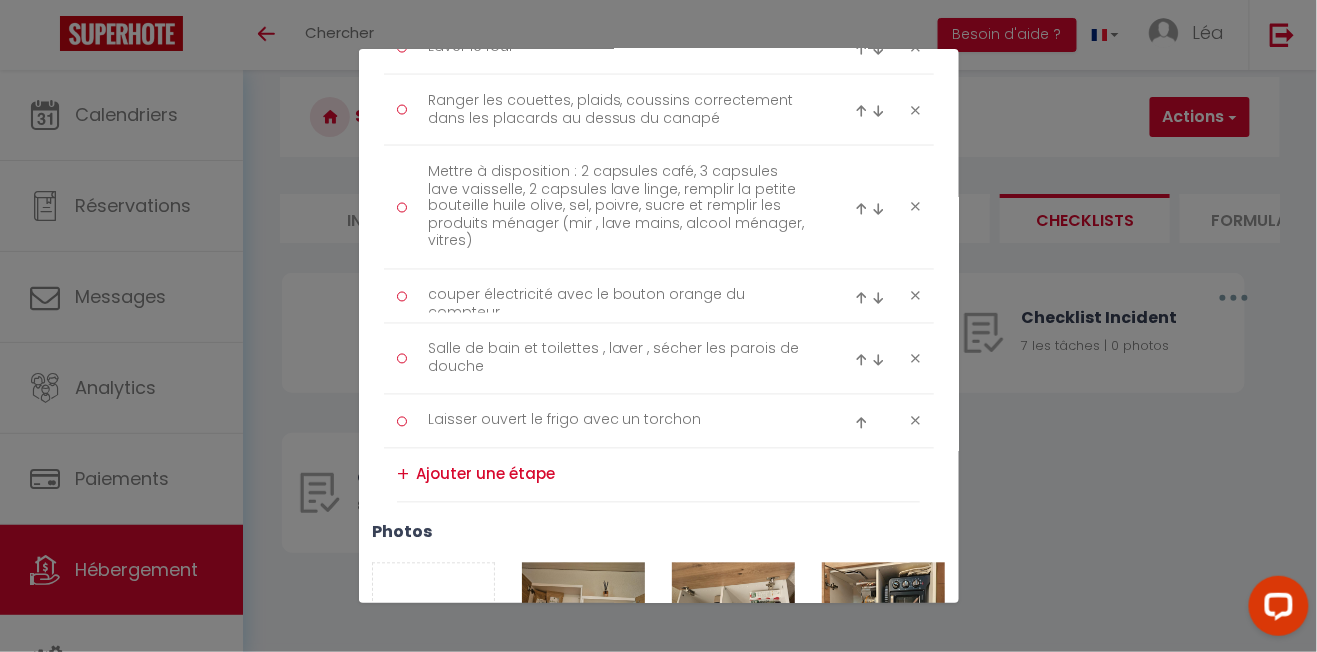 click at bounding box center (878, 298) 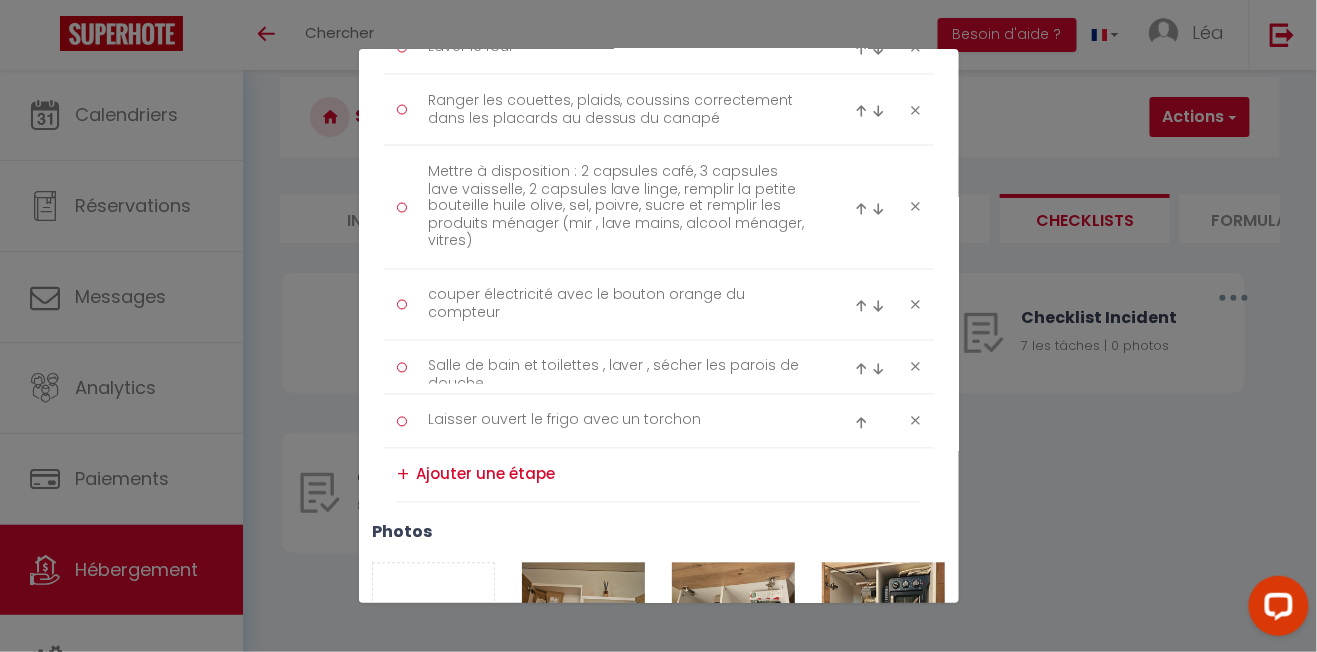 type on "Salle de bain et toilettes , laver , sécher les parois de douche" 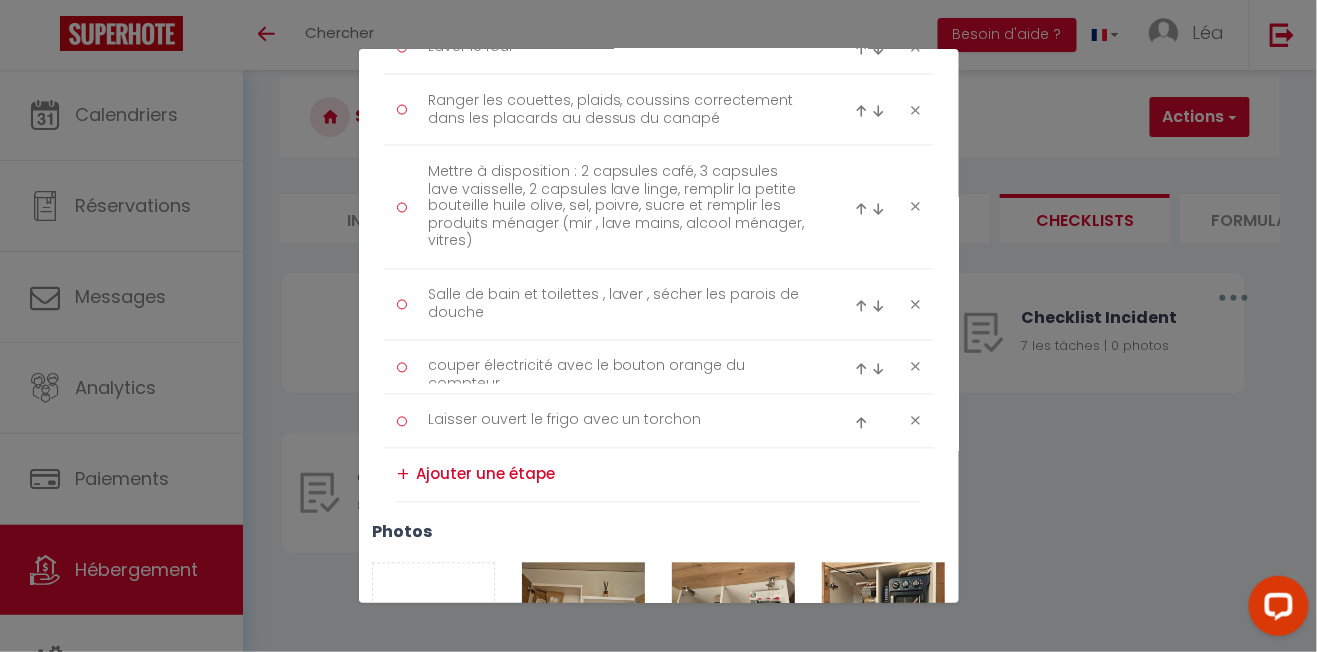 click at bounding box center (878, 369) 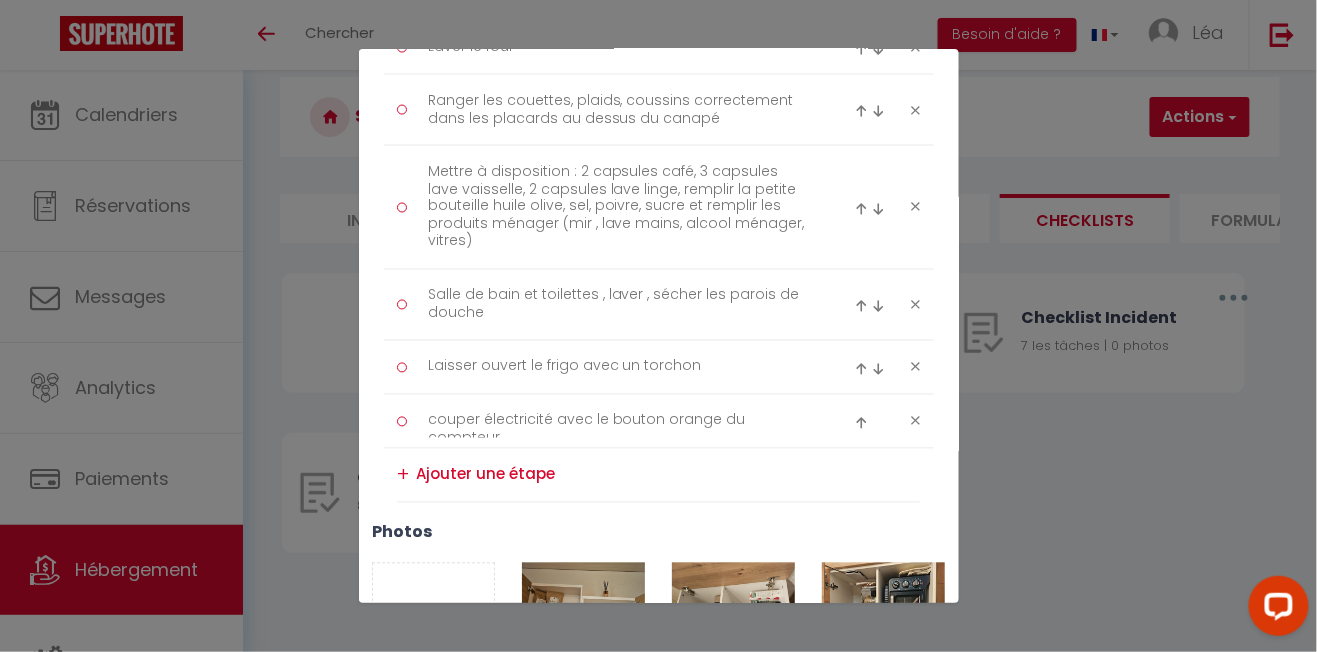 click at bounding box center (861, 306) 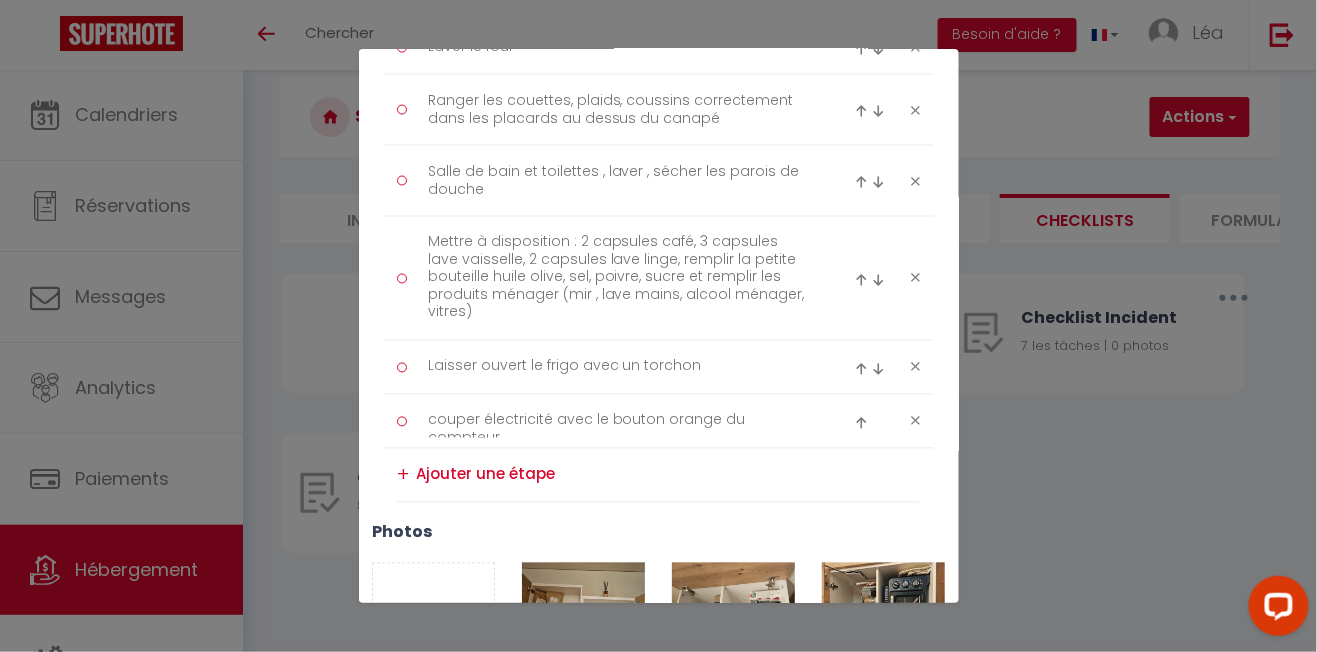 click at bounding box center [861, 182] 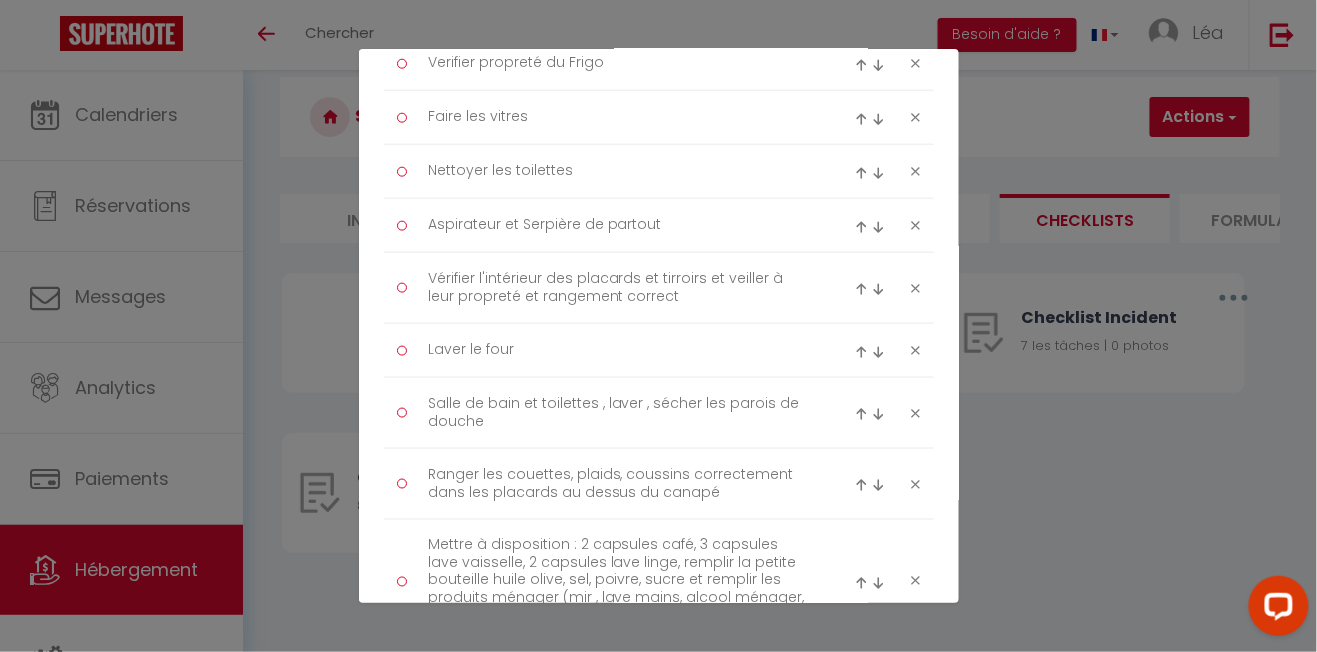 scroll, scrollTop: 547, scrollLeft: 0, axis: vertical 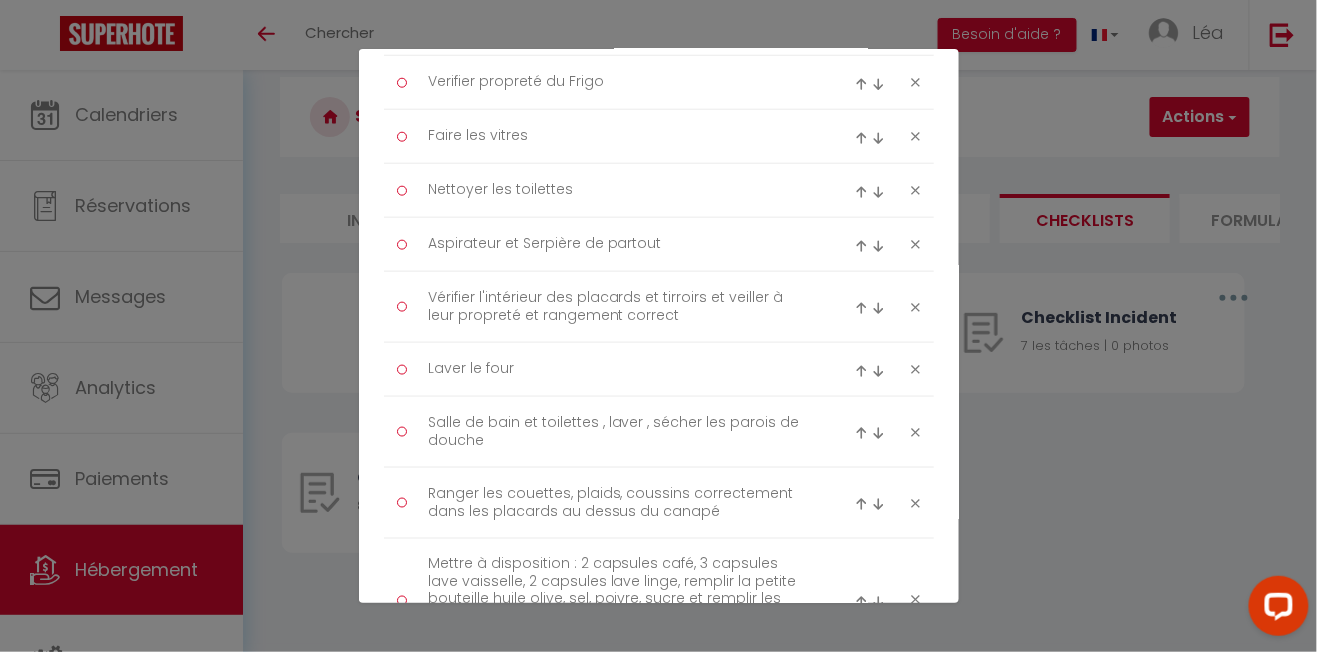click at bounding box center (861, 433) 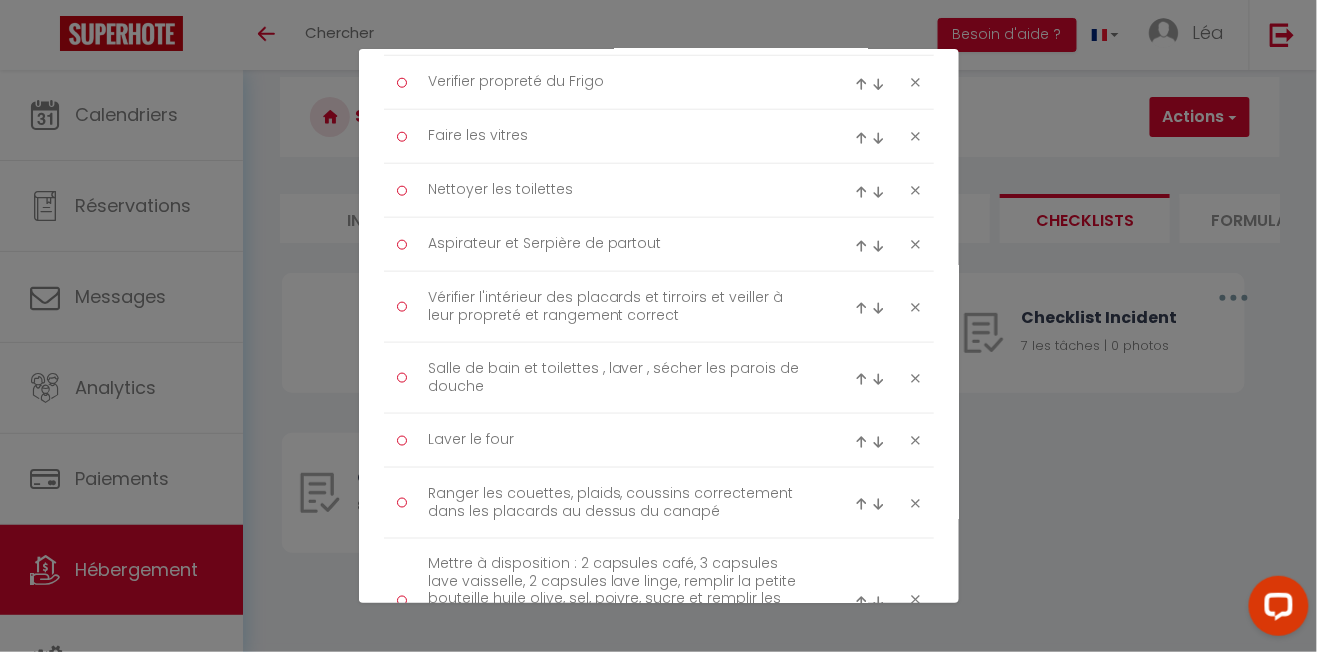 click at bounding box center (861, 379) 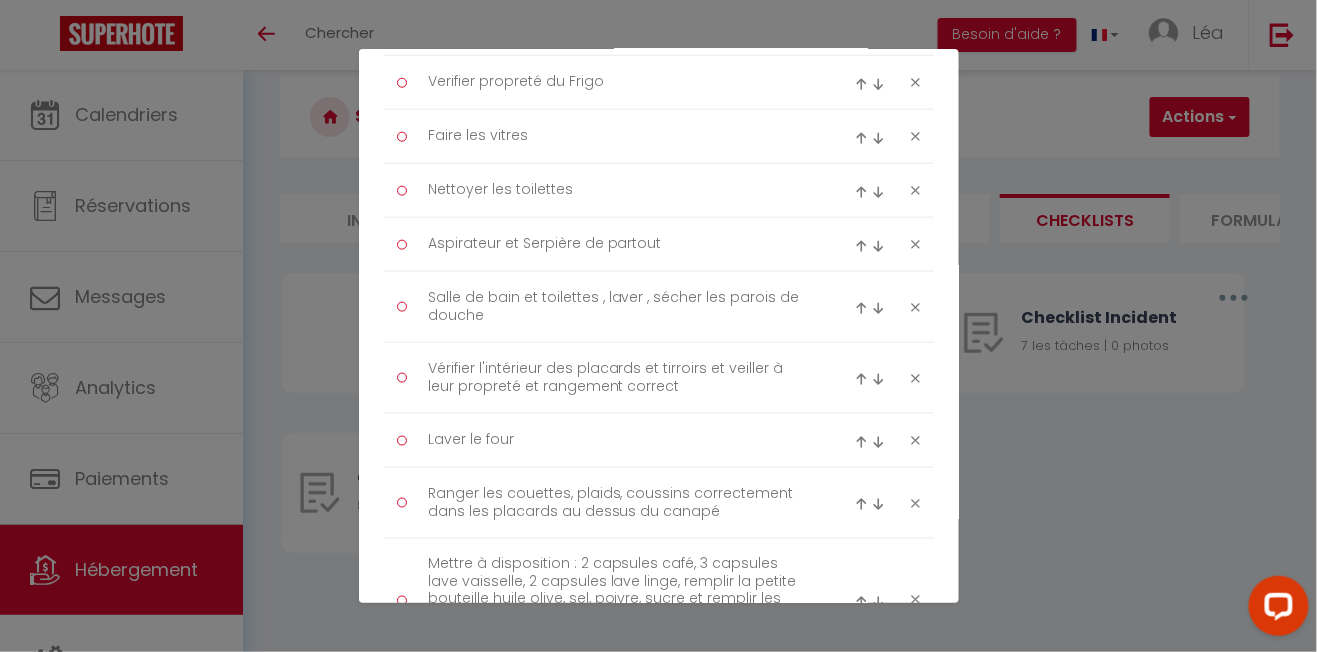 click at bounding box center (861, 308) 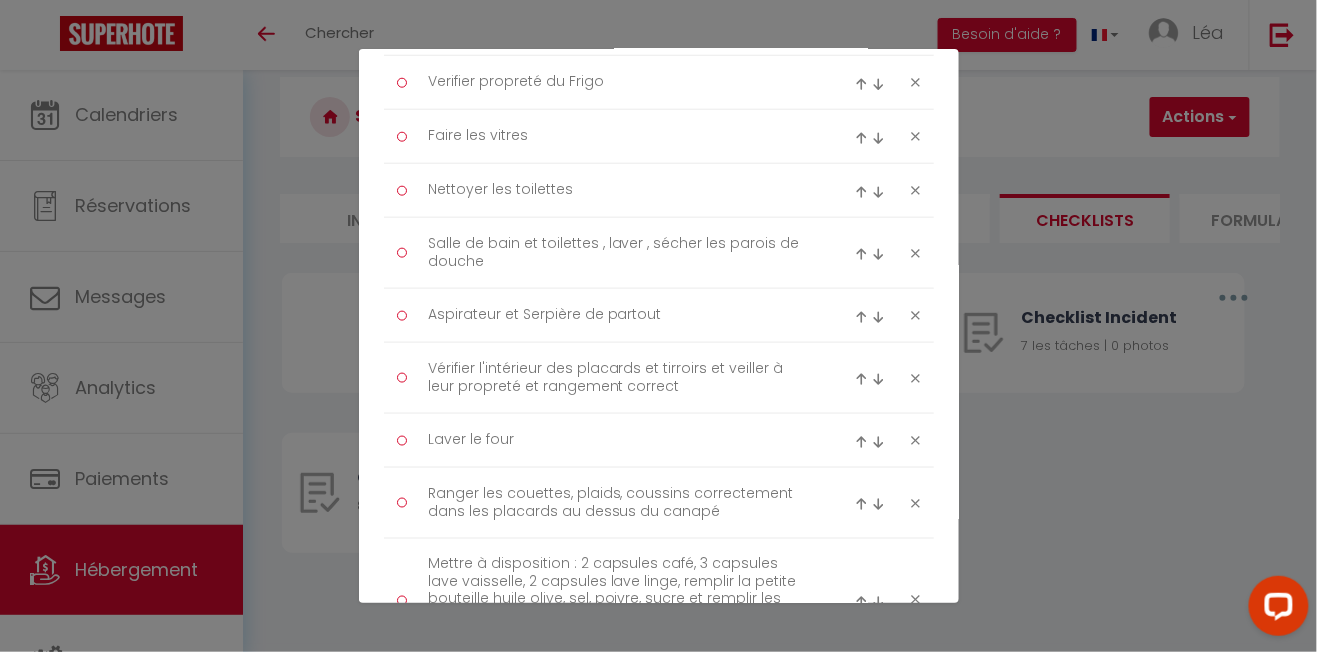 click on "Titre
*   Checklist Ménage
Description
*   Procédure à suivre à la fin du ménage
Type
Ménage
Incident
Checkin
Checkout
Enlever les poubelles         Vérifier pas de cheveux dans le lit et dans l'appartement en général         Vider machine à café et la laver         Vider grille pain et laver         Verifier propreté du Frigo         Faire les vitres         Nettoyer les toilettes         Salle de bain et toilettes , laver , sécher les parois de douche         Aspirateur et Serpière de partout                 Laver le four                                                 Remove" at bounding box center [659, 441] 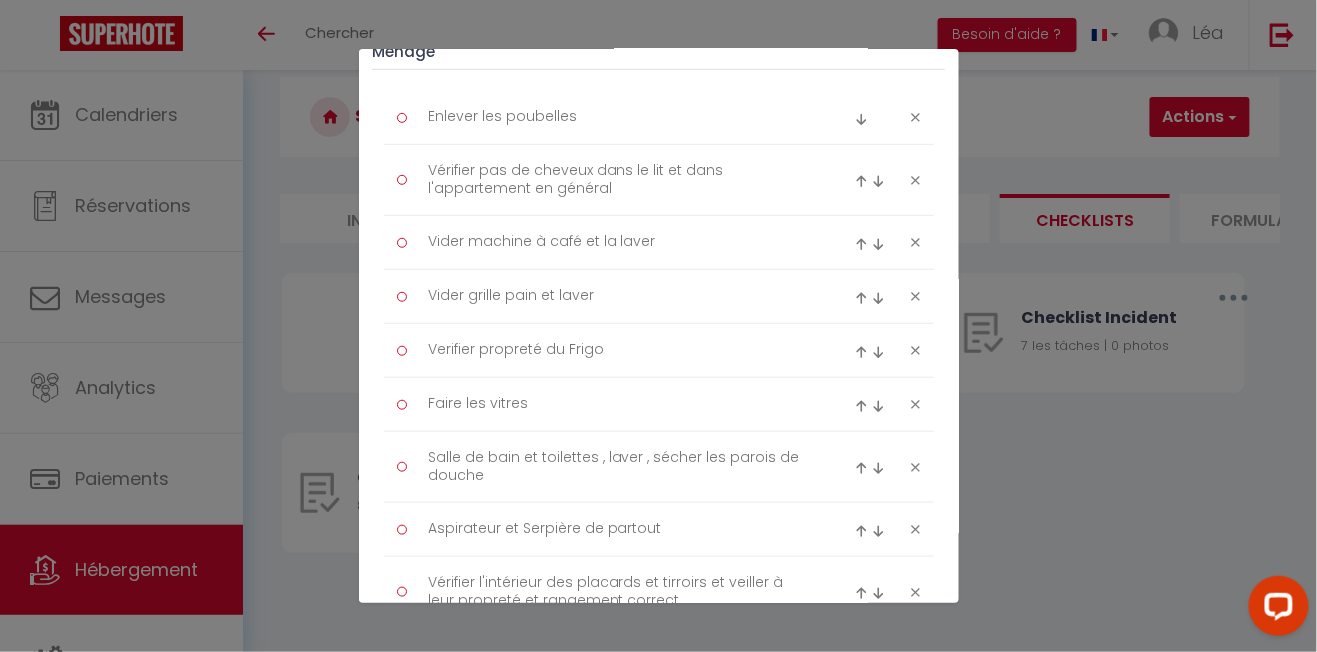 scroll, scrollTop: 278, scrollLeft: 0, axis: vertical 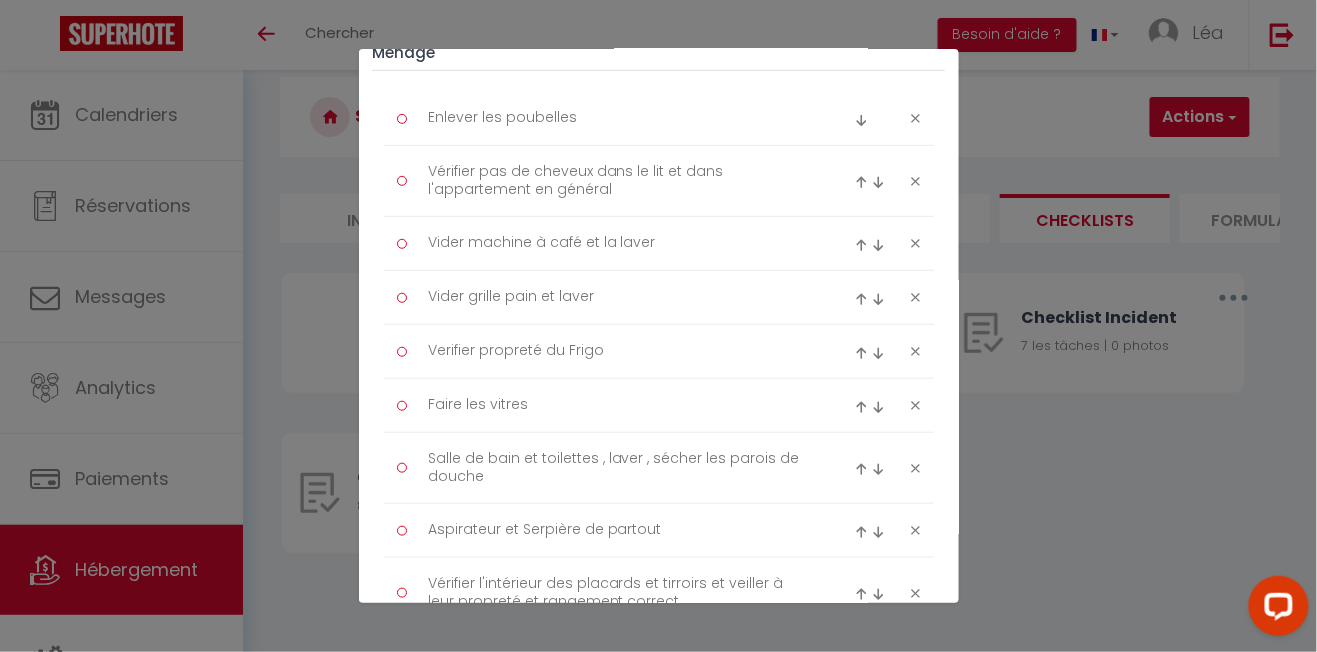 click at bounding box center [861, 469] 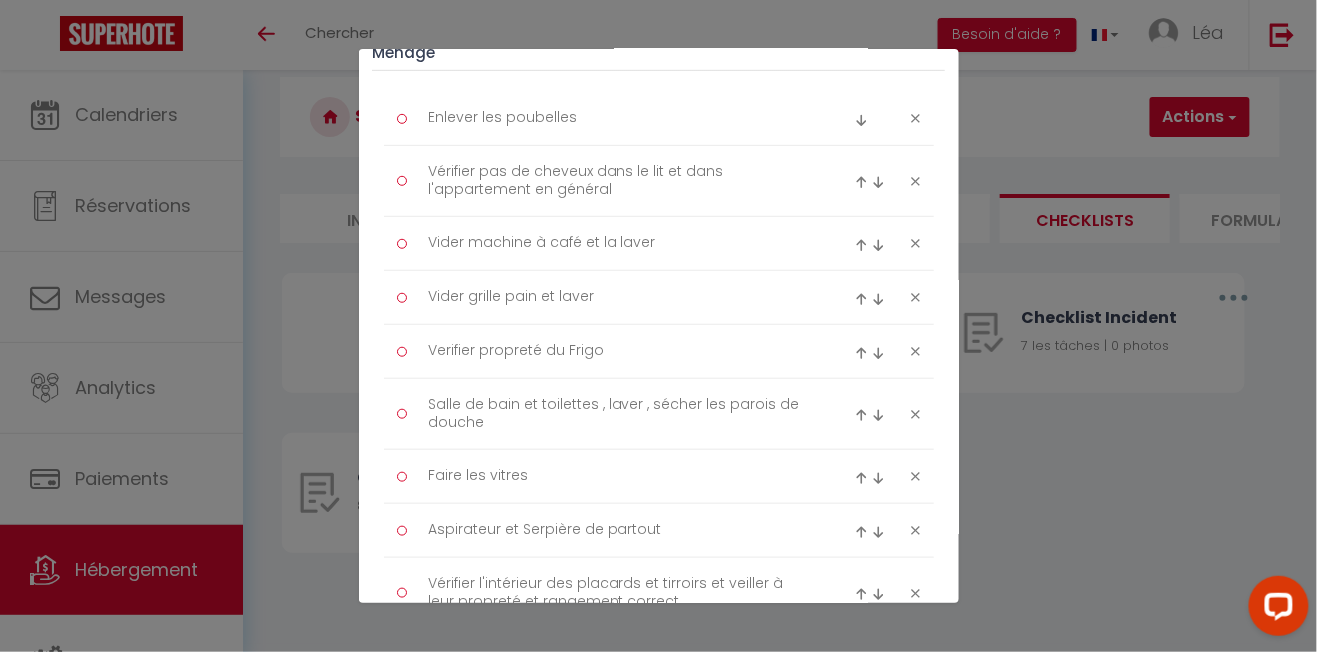 click at bounding box center (861, 415) 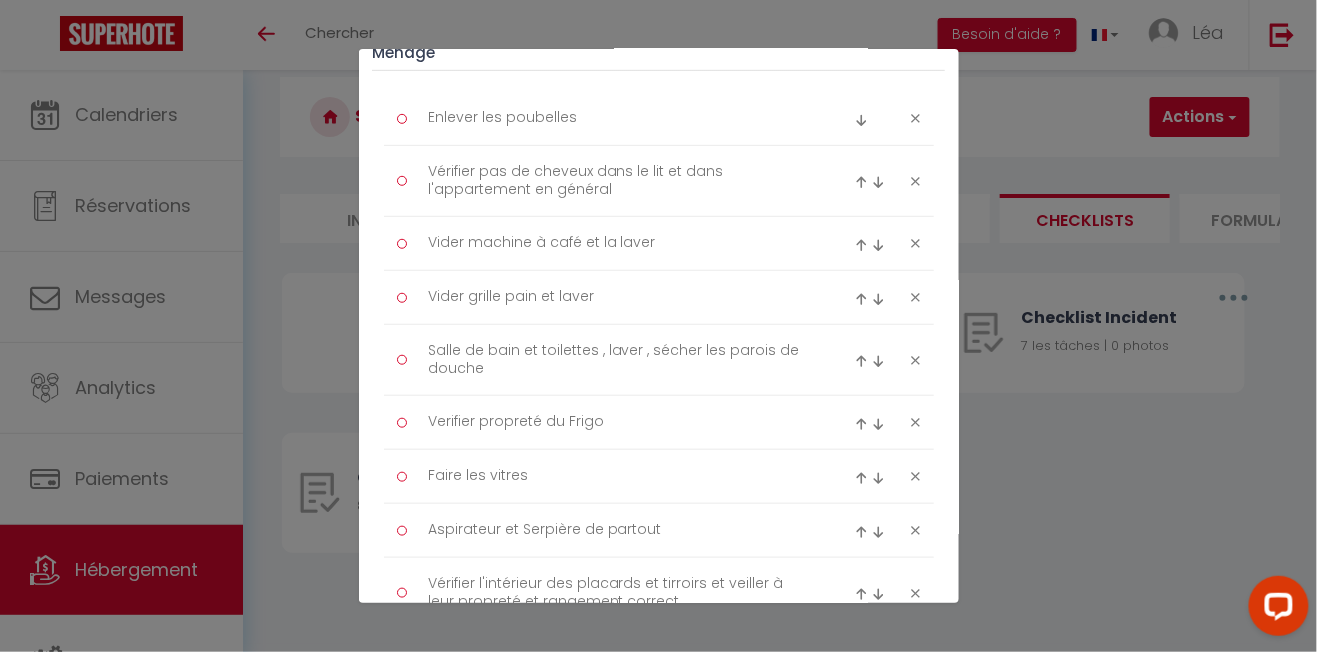 click at bounding box center [861, 361] 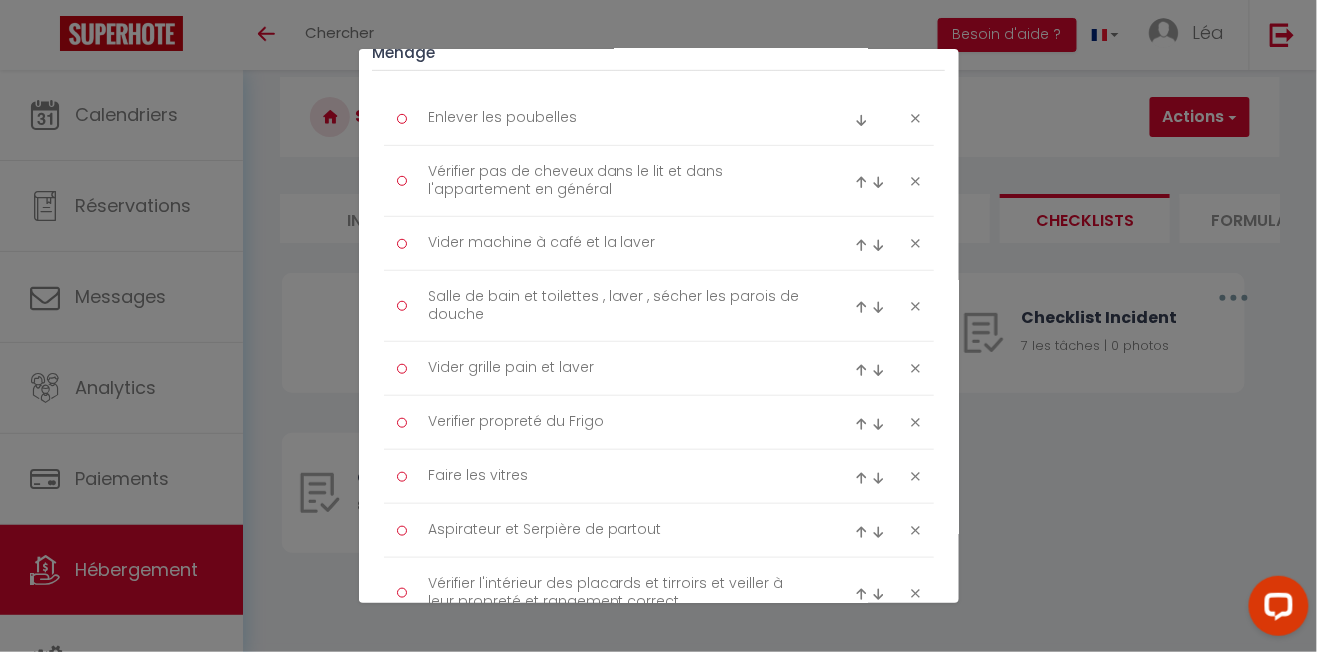 click at bounding box center [861, 307] 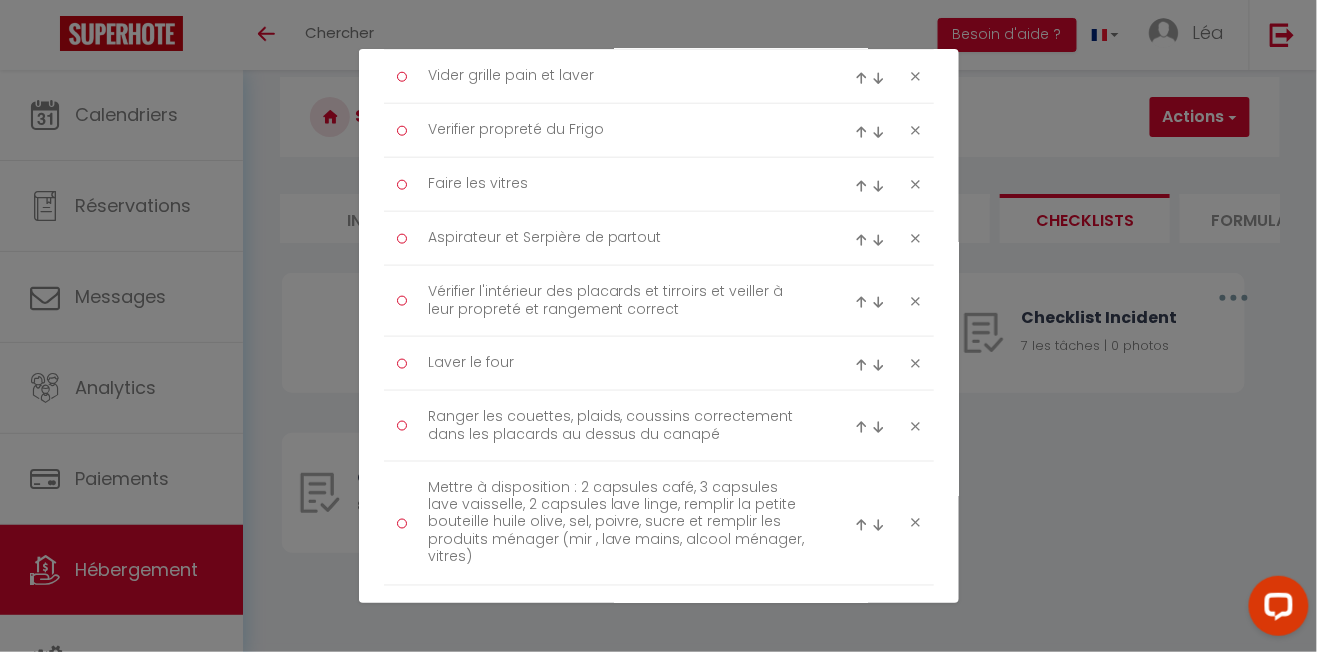scroll, scrollTop: 571, scrollLeft: 0, axis: vertical 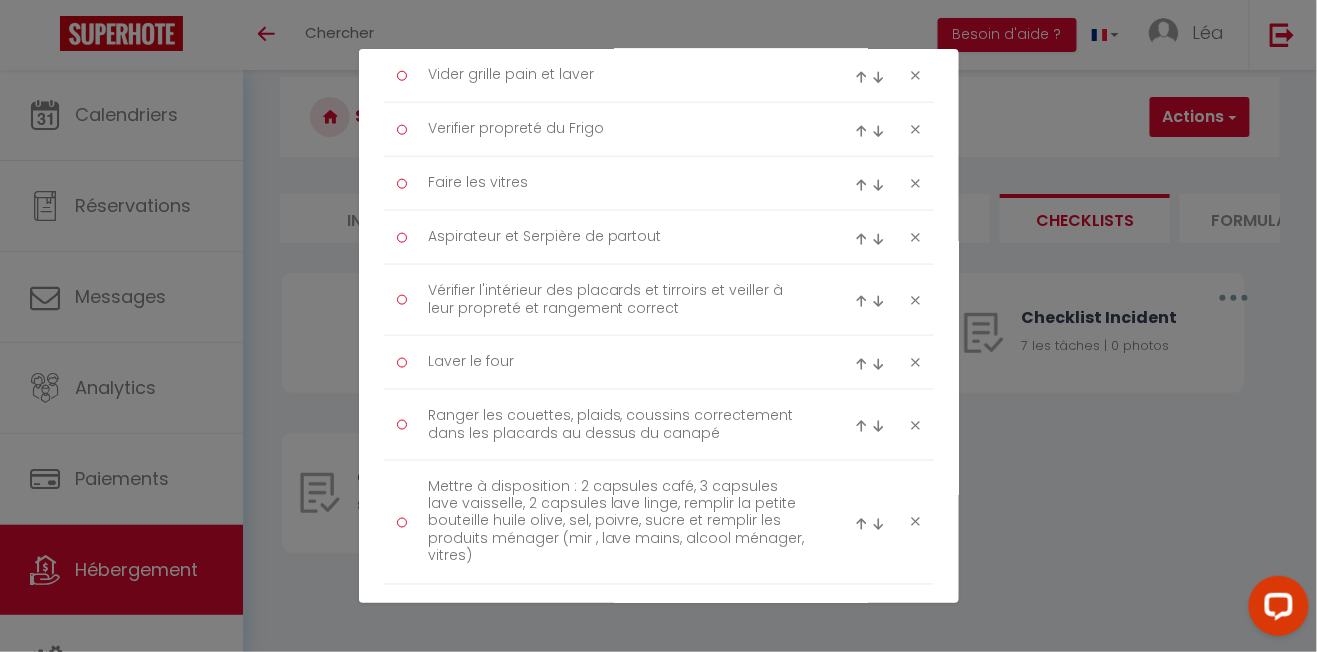 click at bounding box center (878, 239) 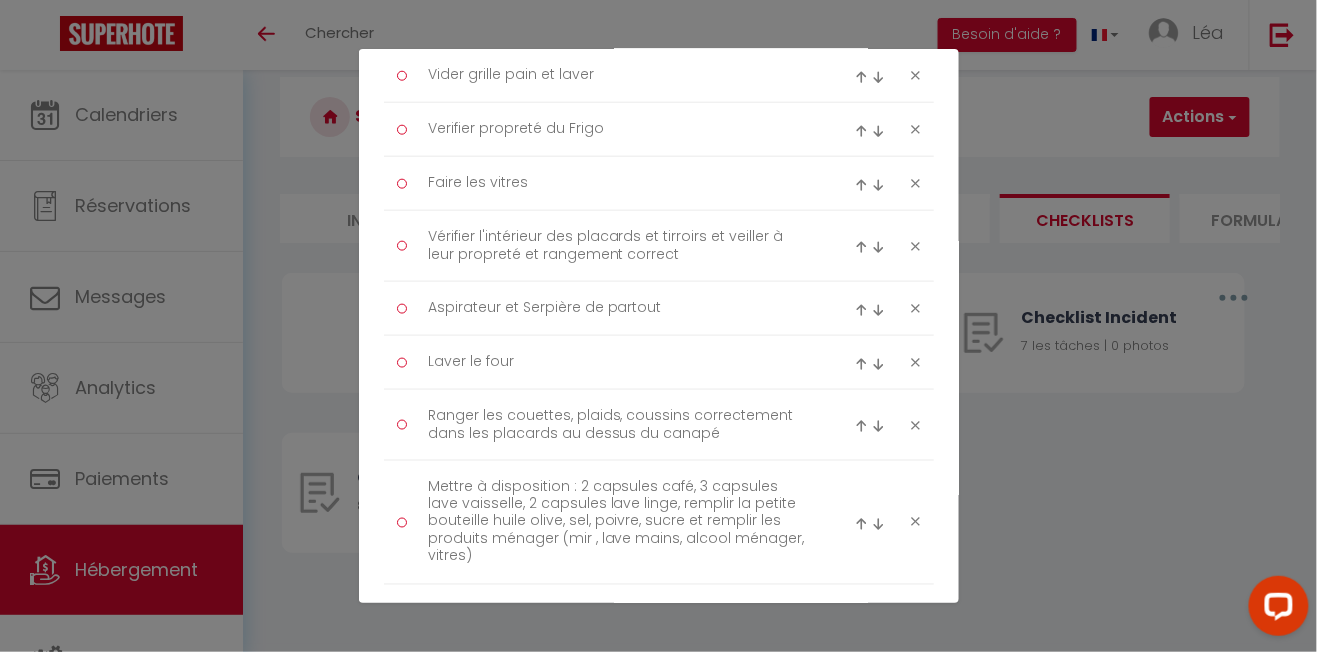 click at bounding box center (878, 310) 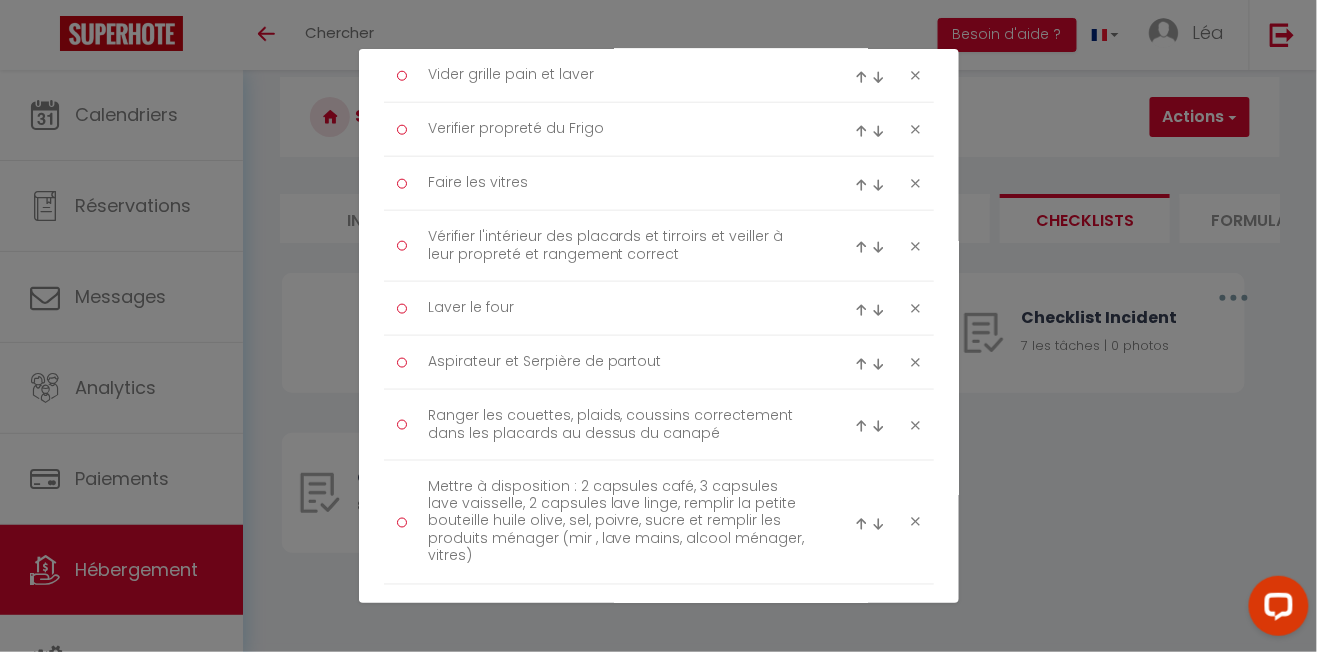 click at bounding box center (878, 364) 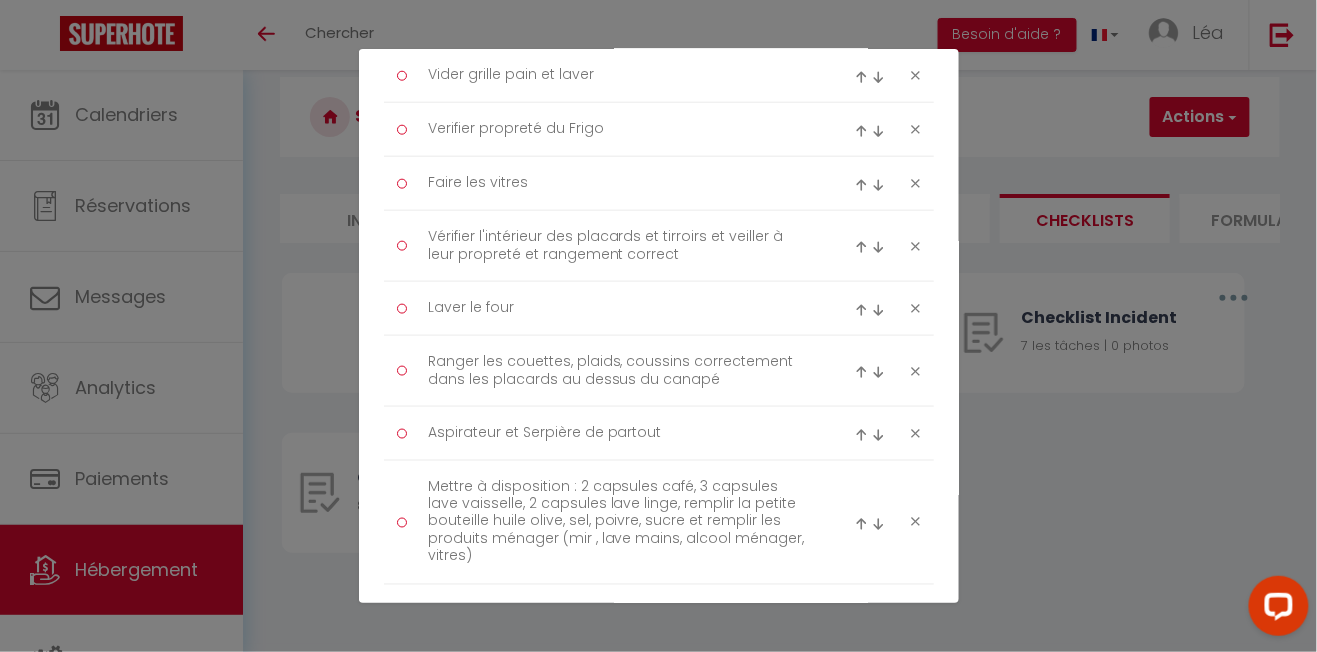 click at bounding box center [878, 435] 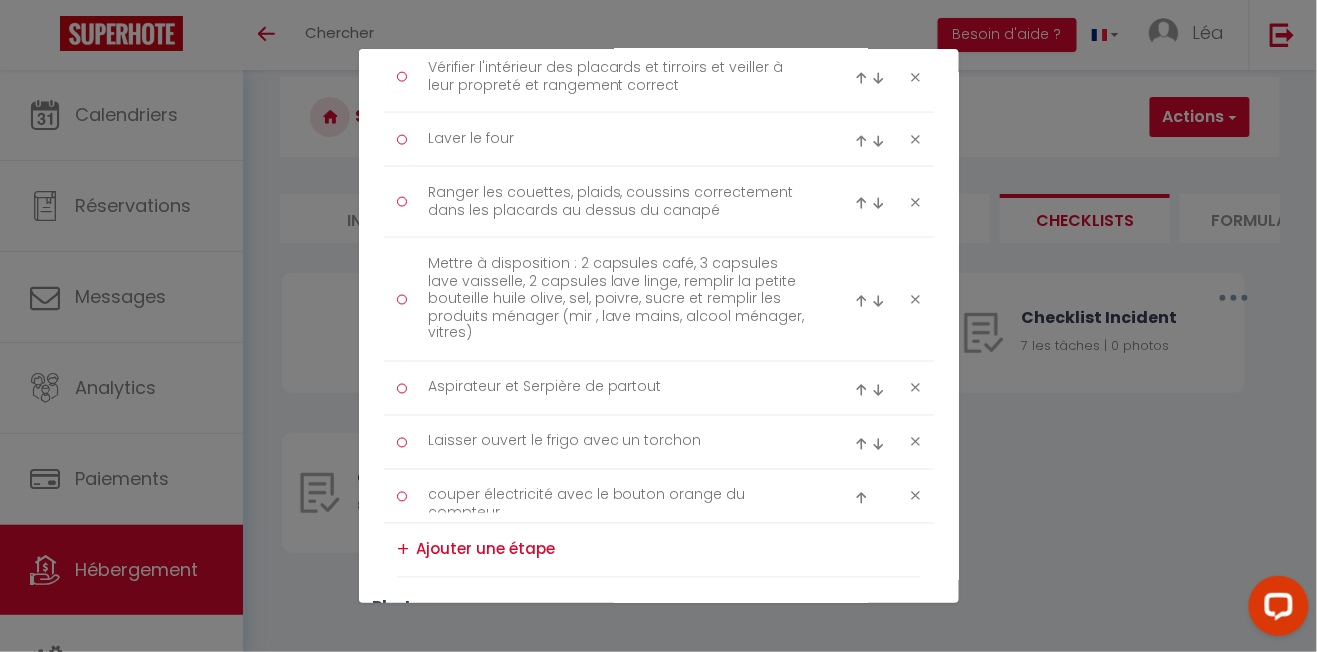 scroll, scrollTop: 744, scrollLeft: 0, axis: vertical 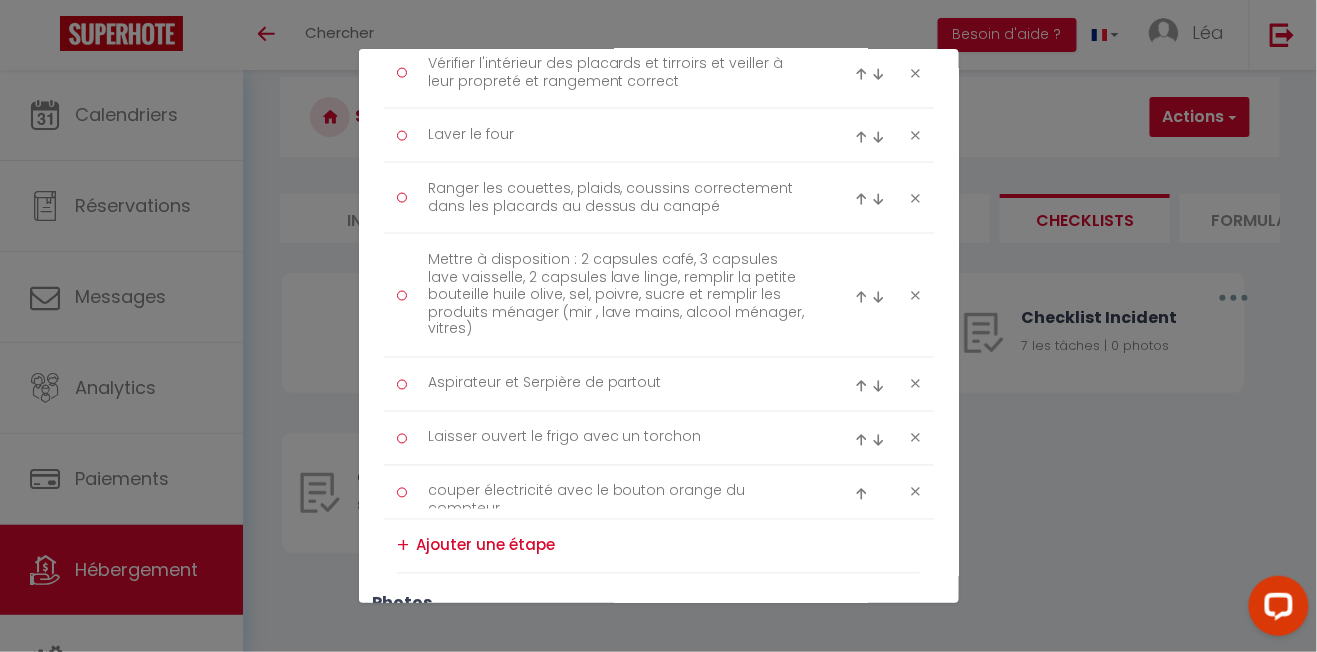 click at bounding box center [668, 546] 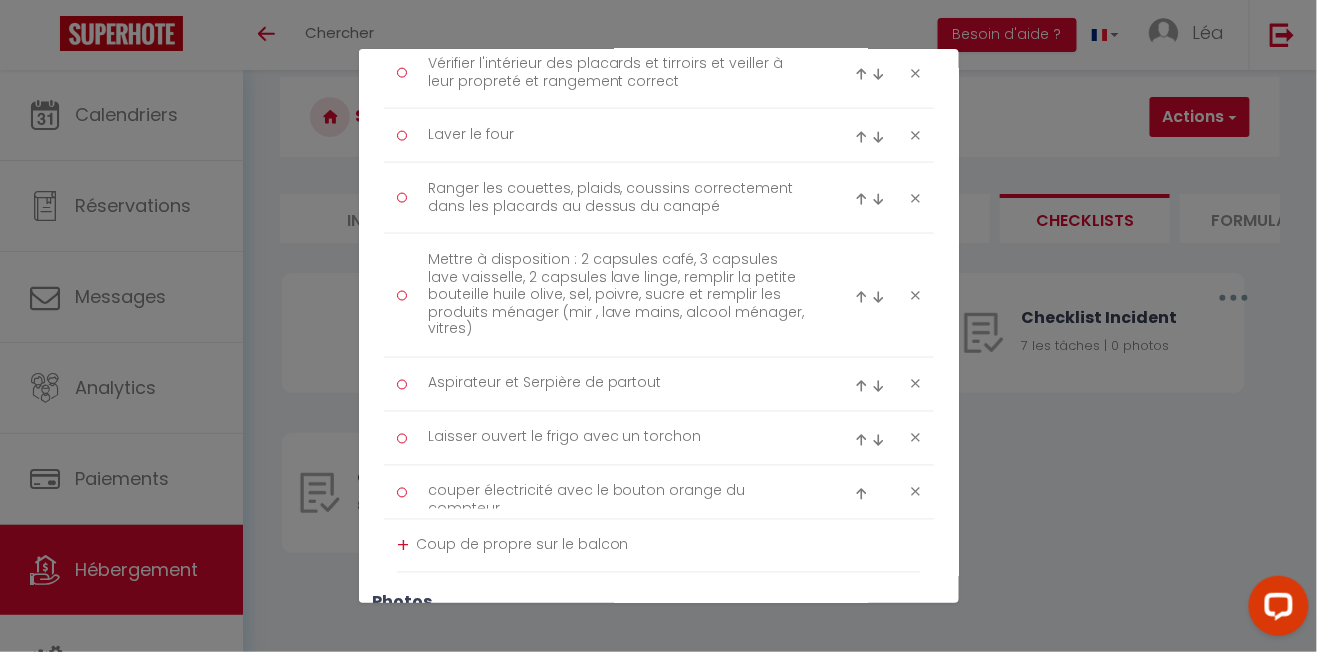 type on "Coup de propre sur le balcon" 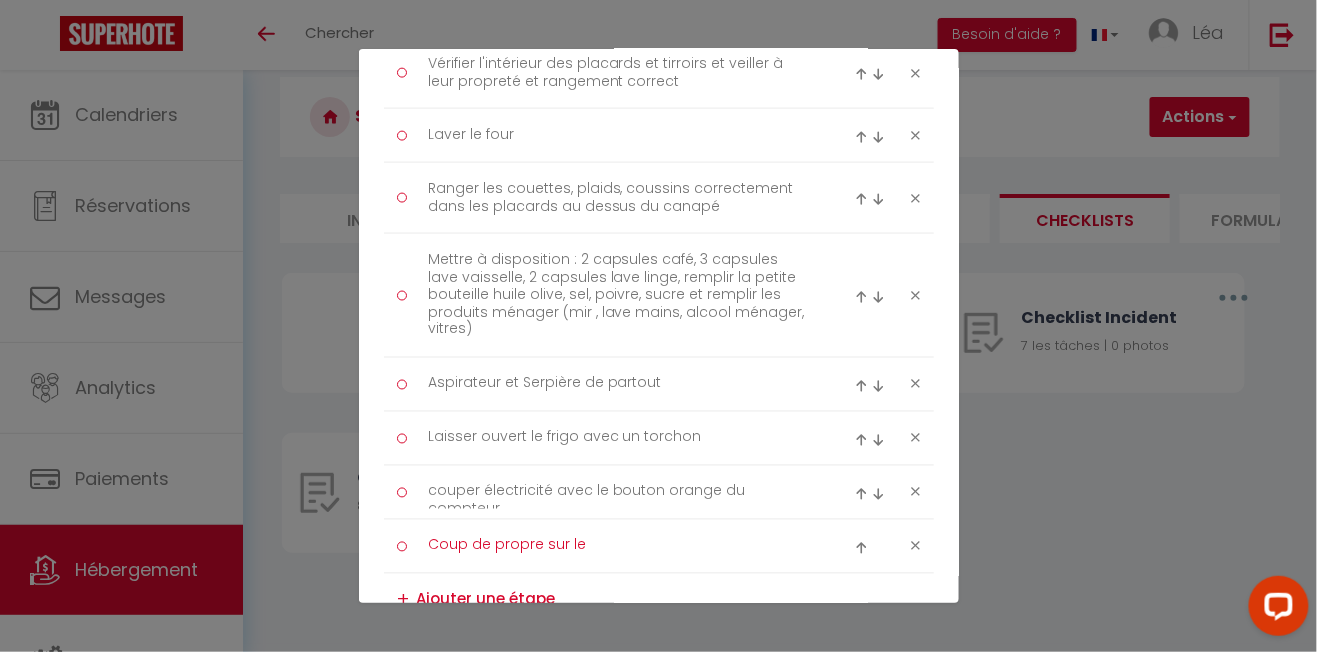 click on "Coup de propre sur le" at bounding box center [619, 546] 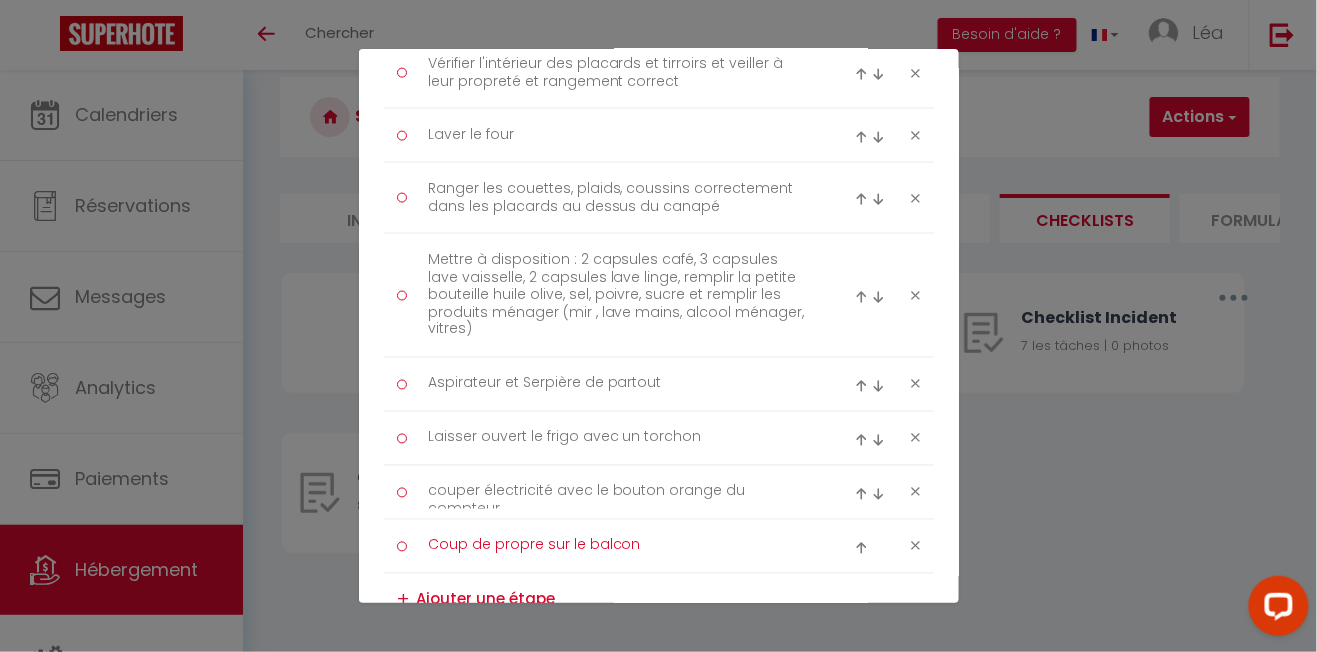 type on "Coup de propre sur le balcon" 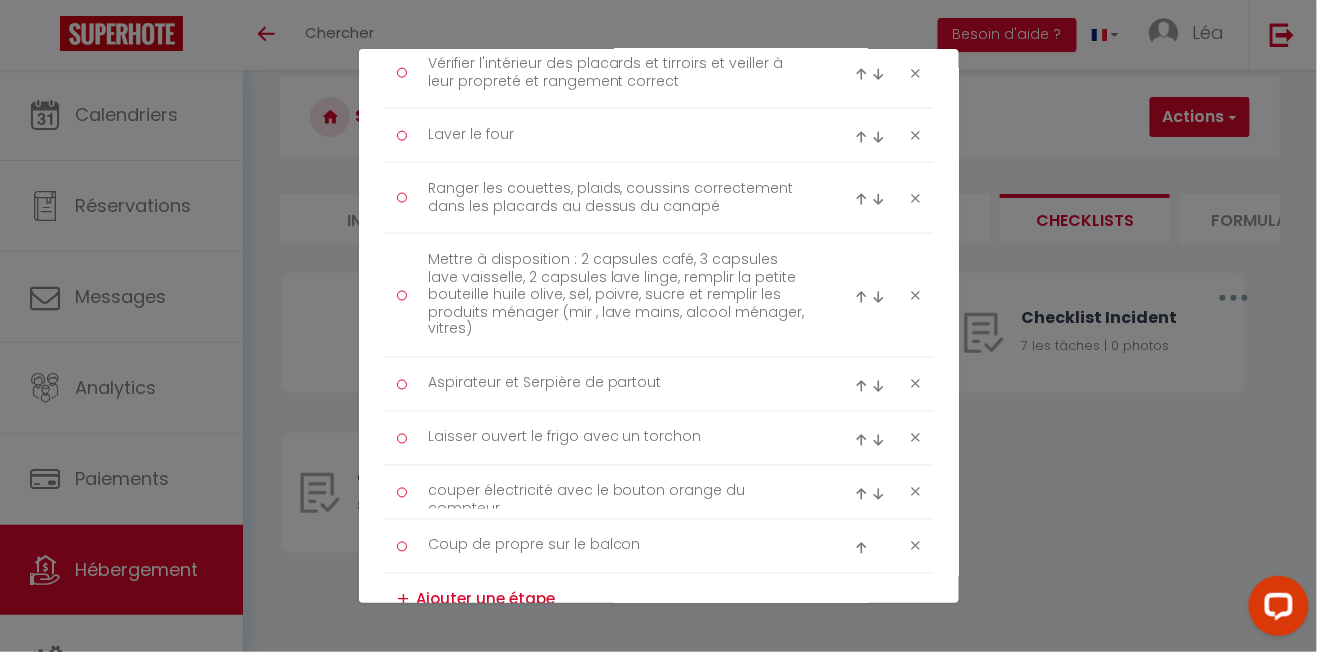 click on "+" at bounding box center (403, 600) 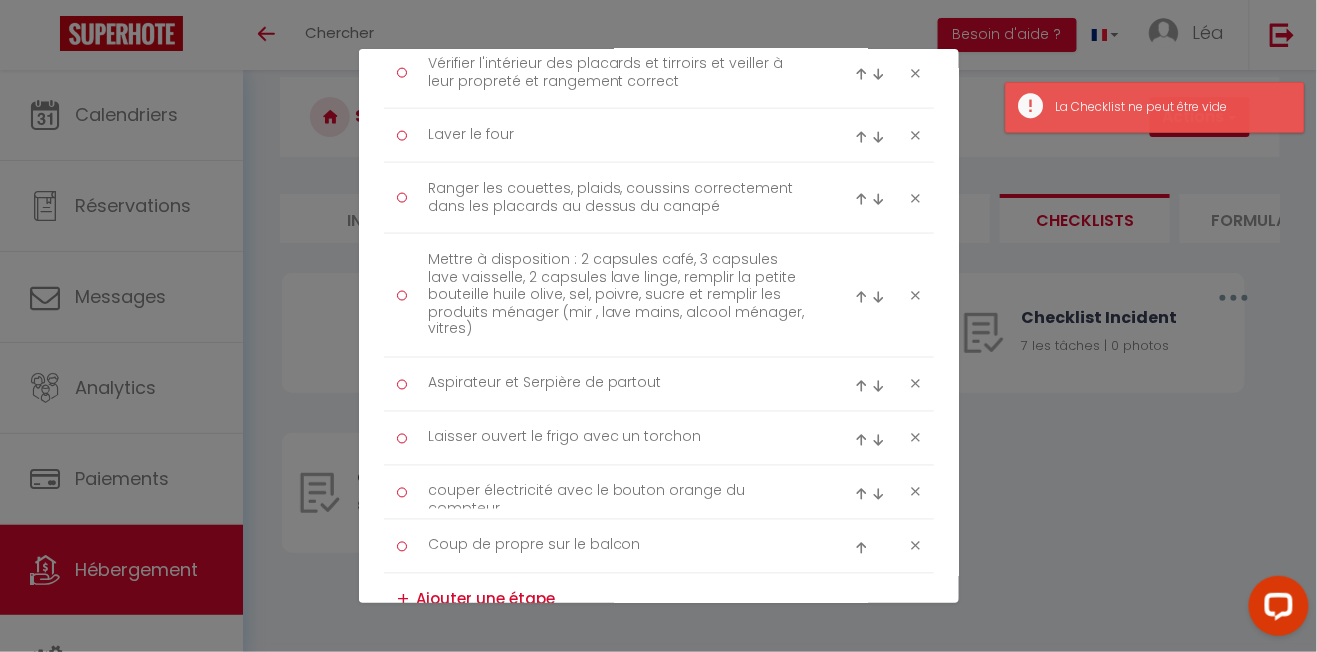 click at bounding box center (861, 548) 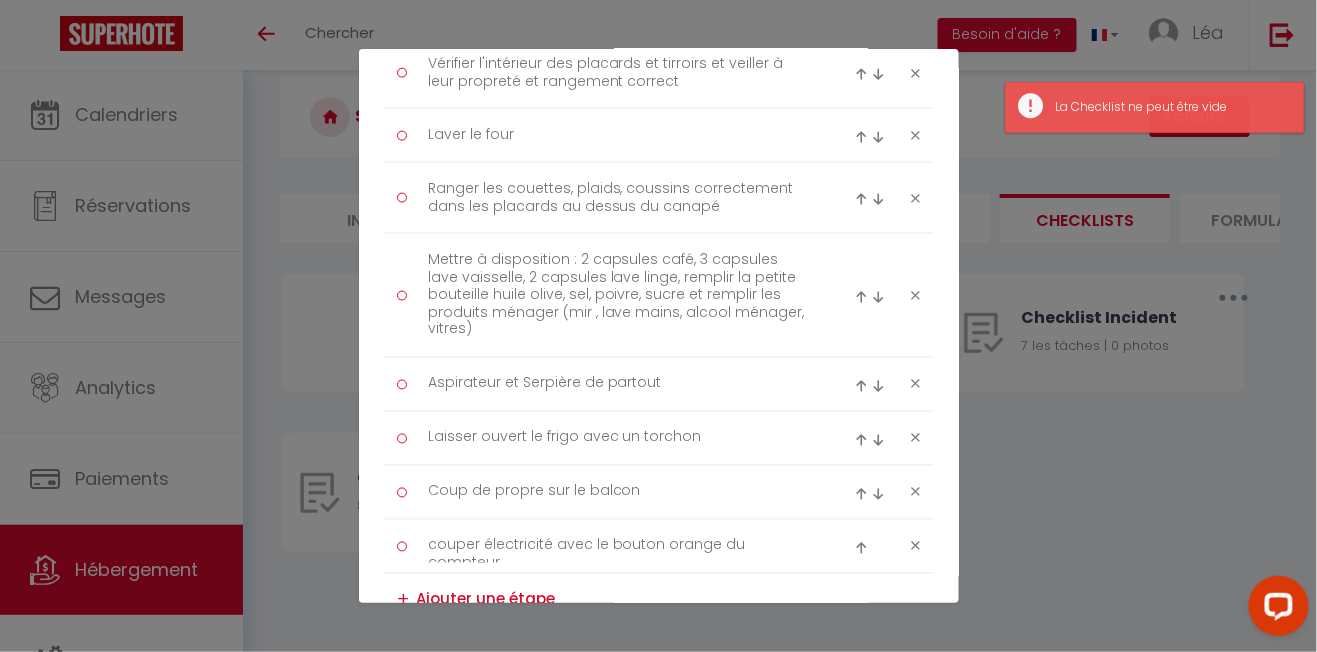 click at bounding box center (861, 494) 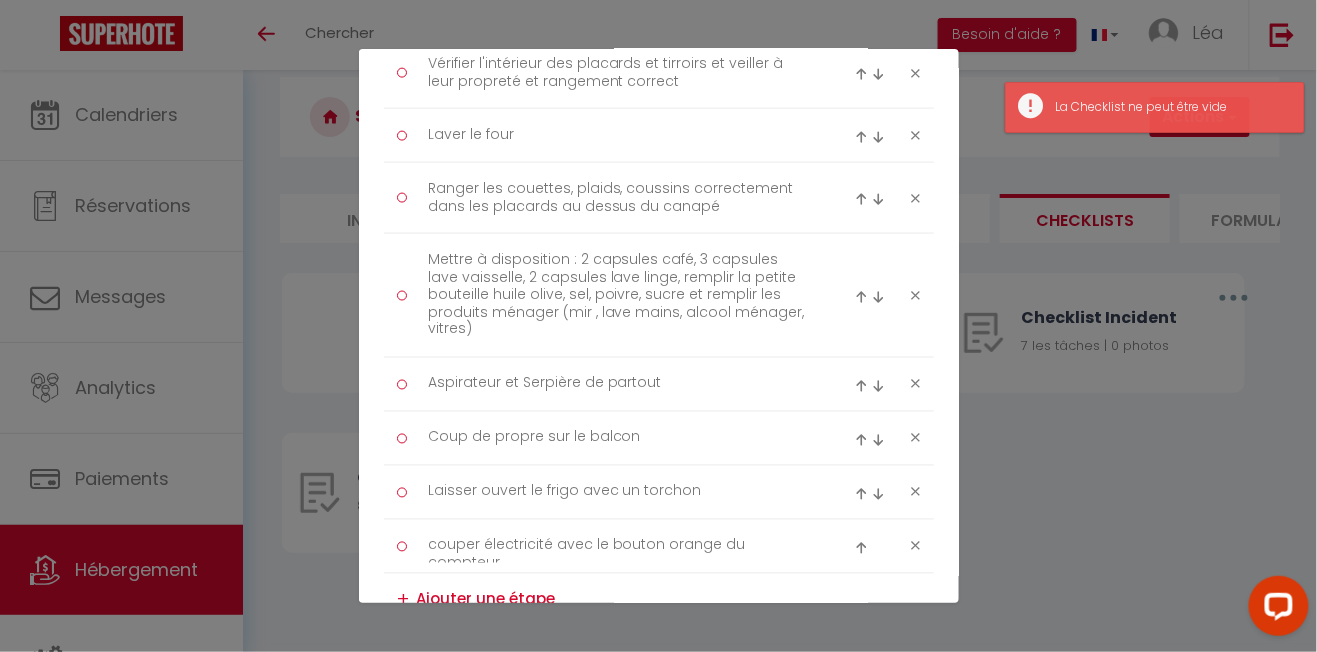 click at bounding box center [861, 440] 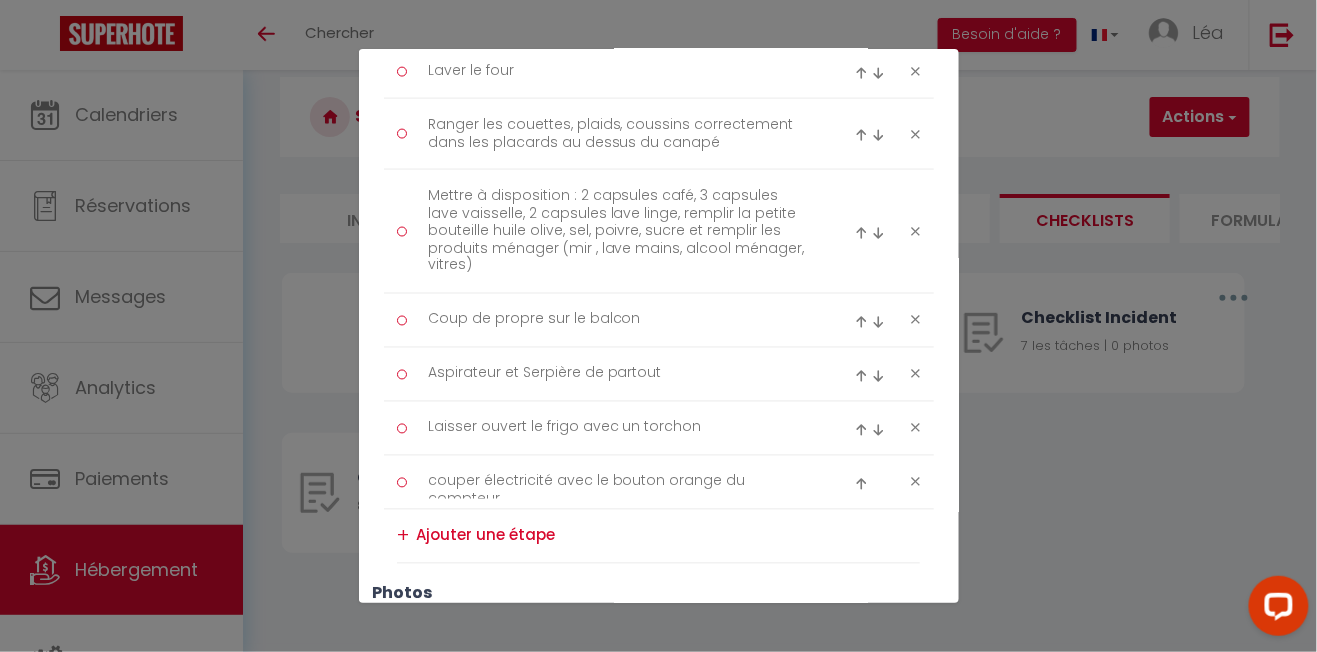 scroll, scrollTop: 806, scrollLeft: 0, axis: vertical 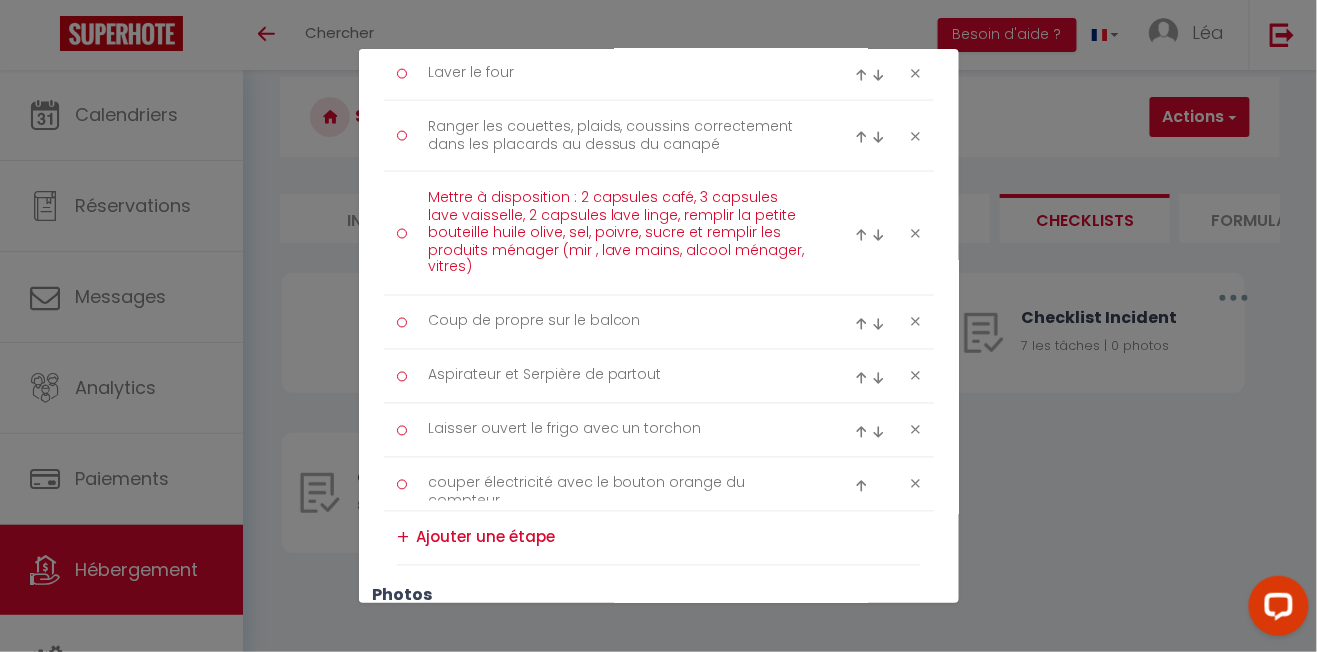 click on "Mettre à disposition : 2 capsules café, 3 capsules lave vaisselle, 2 capsules lave linge, remplir la petite bouteille huile olive, sel, poivre, sucre et remplir les produits ménager (mir , lave mains, alcool ménager, vitres)" at bounding box center (619, 233) 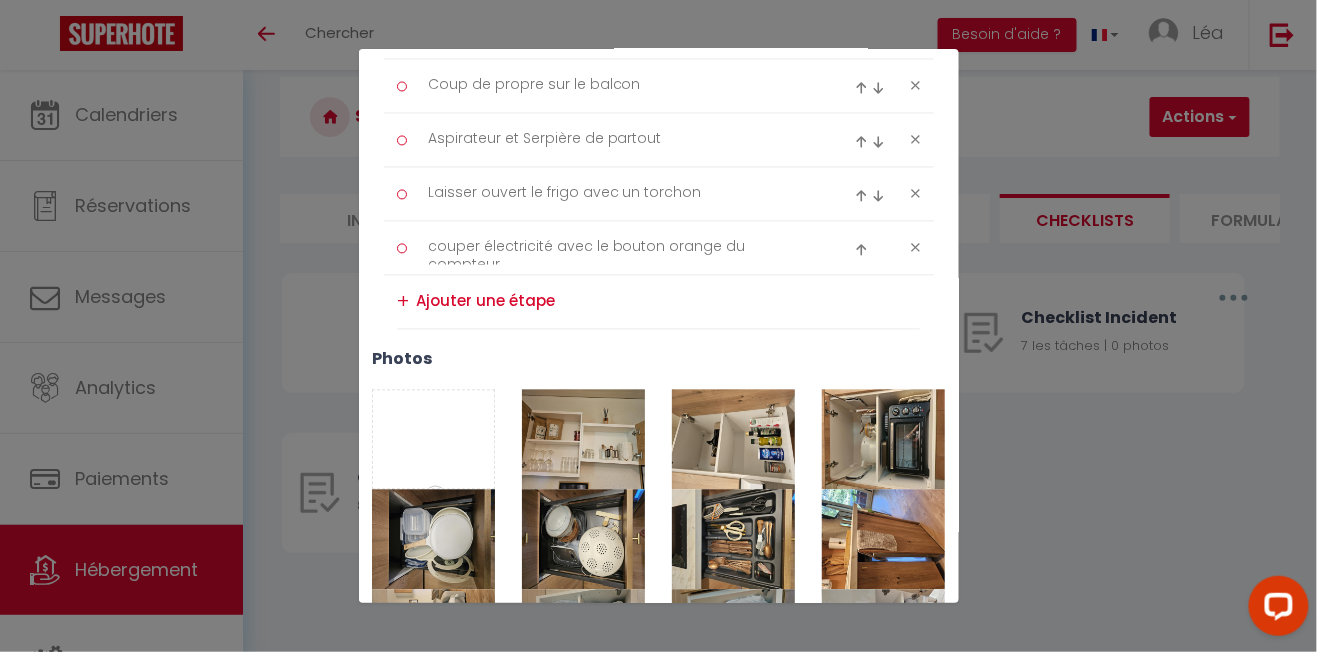 scroll, scrollTop: 1208, scrollLeft: 0, axis: vertical 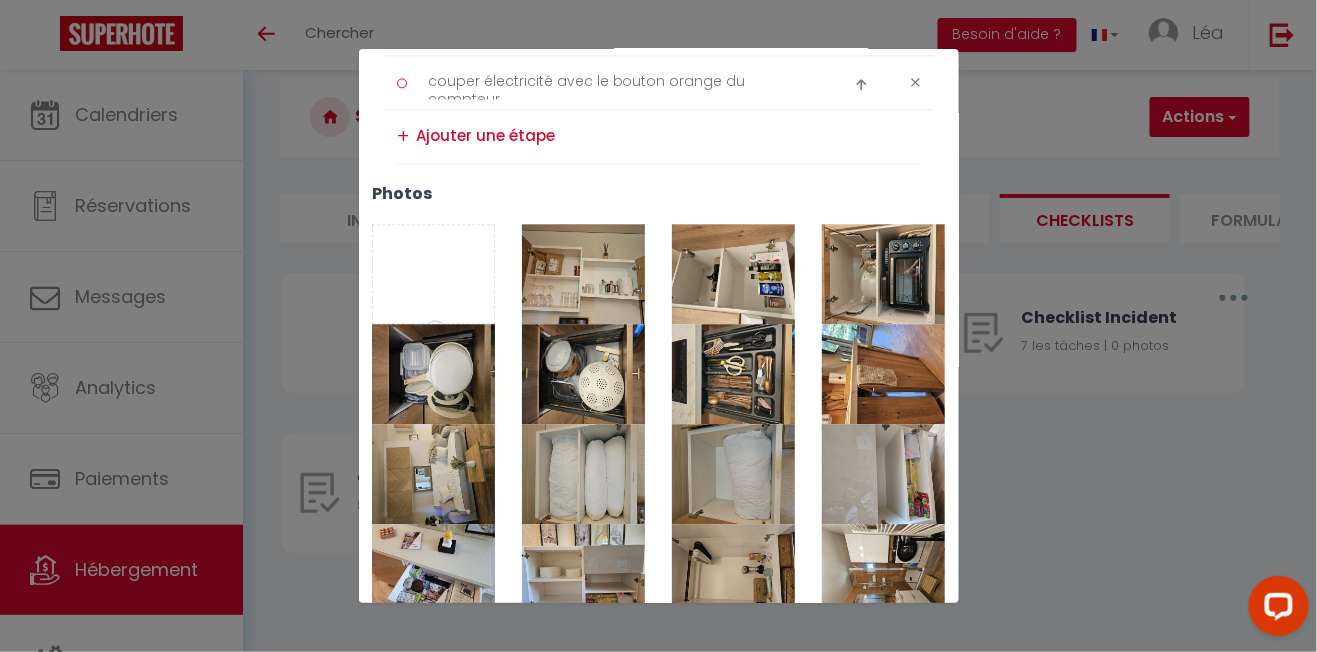 type on "Mettre à disposition : 2 capsules café, 3 capsules lave vaisselle, 2 capsules lave linge, remplir la petite bouteille huile olive, sel, poivre, sucre et remplir les produits ménager (mir , lave mains, alcool ménager, vitres) , 1 rouleau papier toilette, 1 rouleau sopalin" 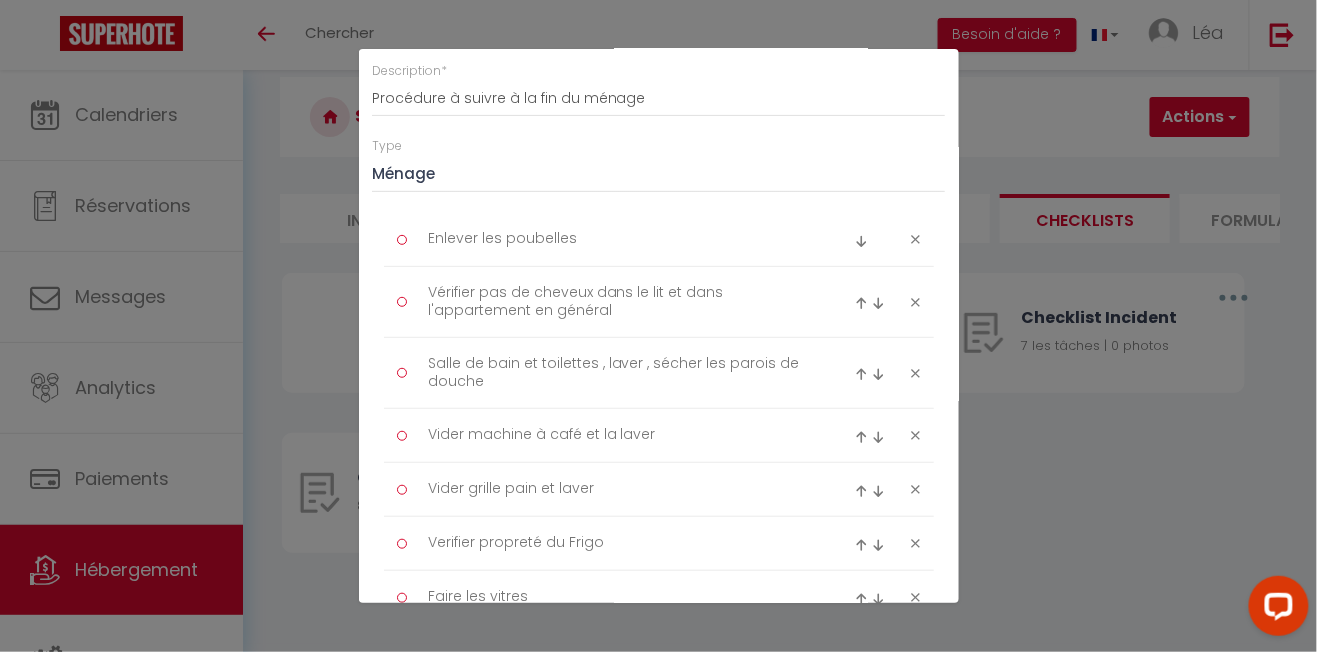 scroll, scrollTop: 0, scrollLeft: 0, axis: both 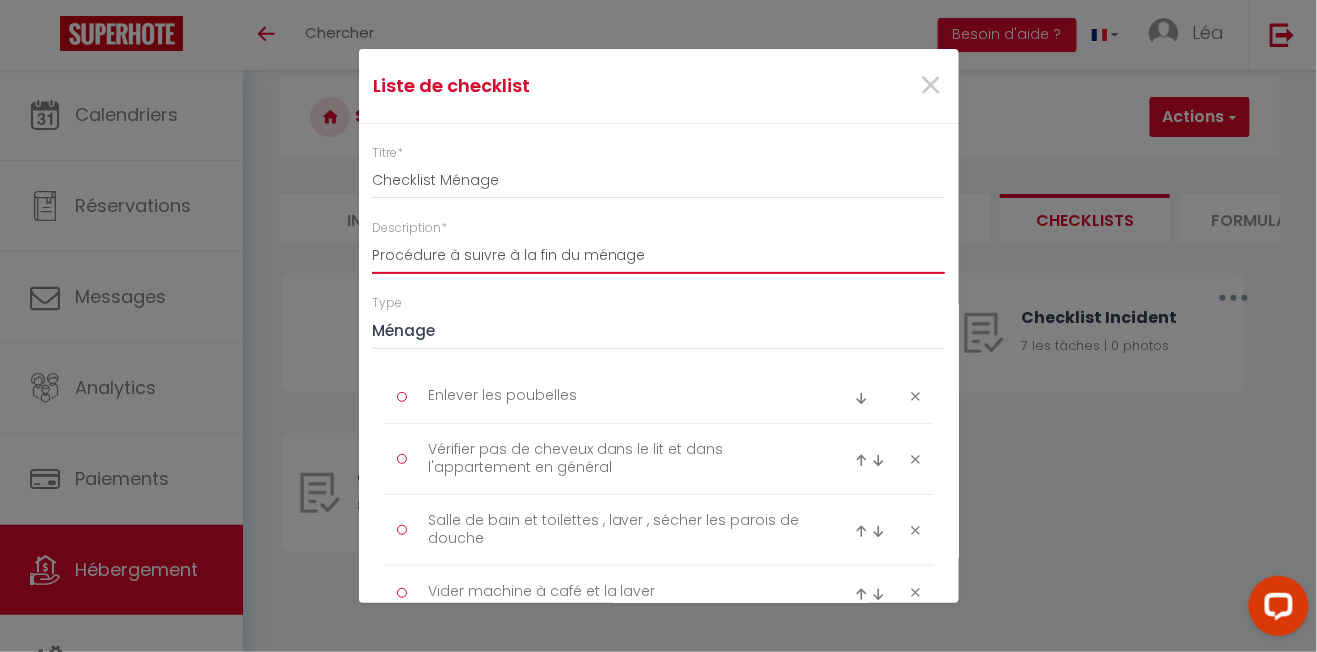 click on "Procédure à suivre à la fin du ménage" at bounding box center (659, 256) 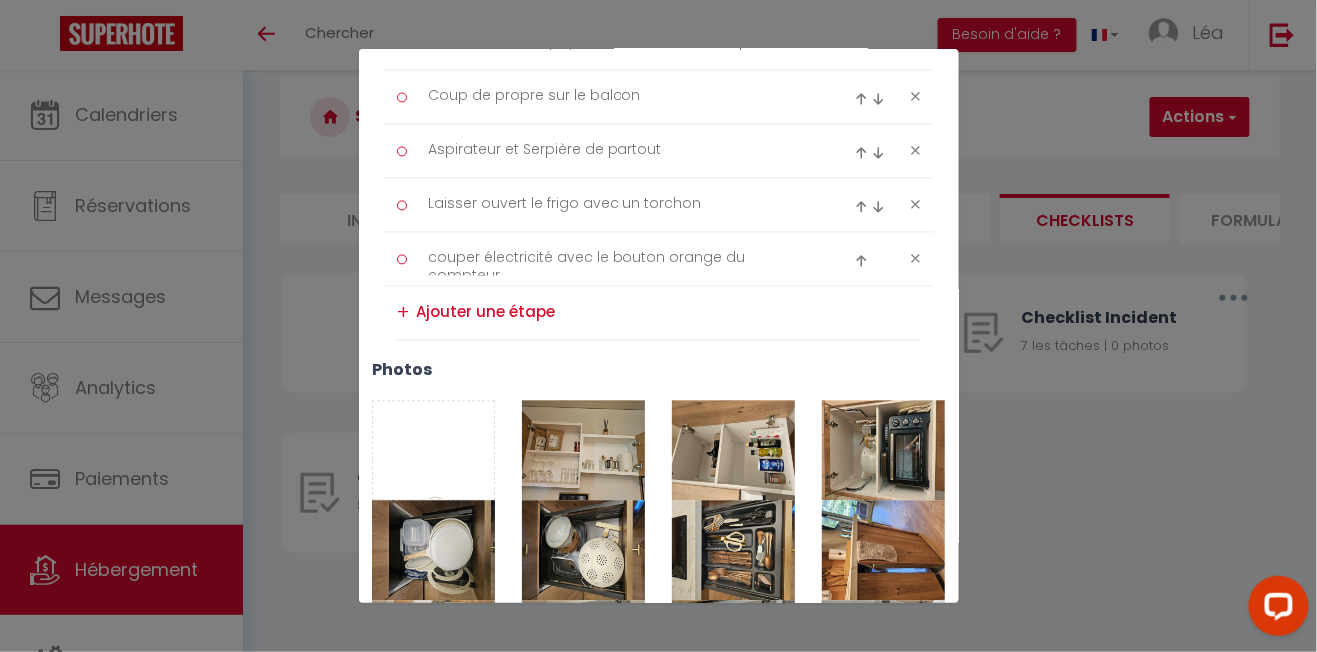 scroll, scrollTop: 1208, scrollLeft: 0, axis: vertical 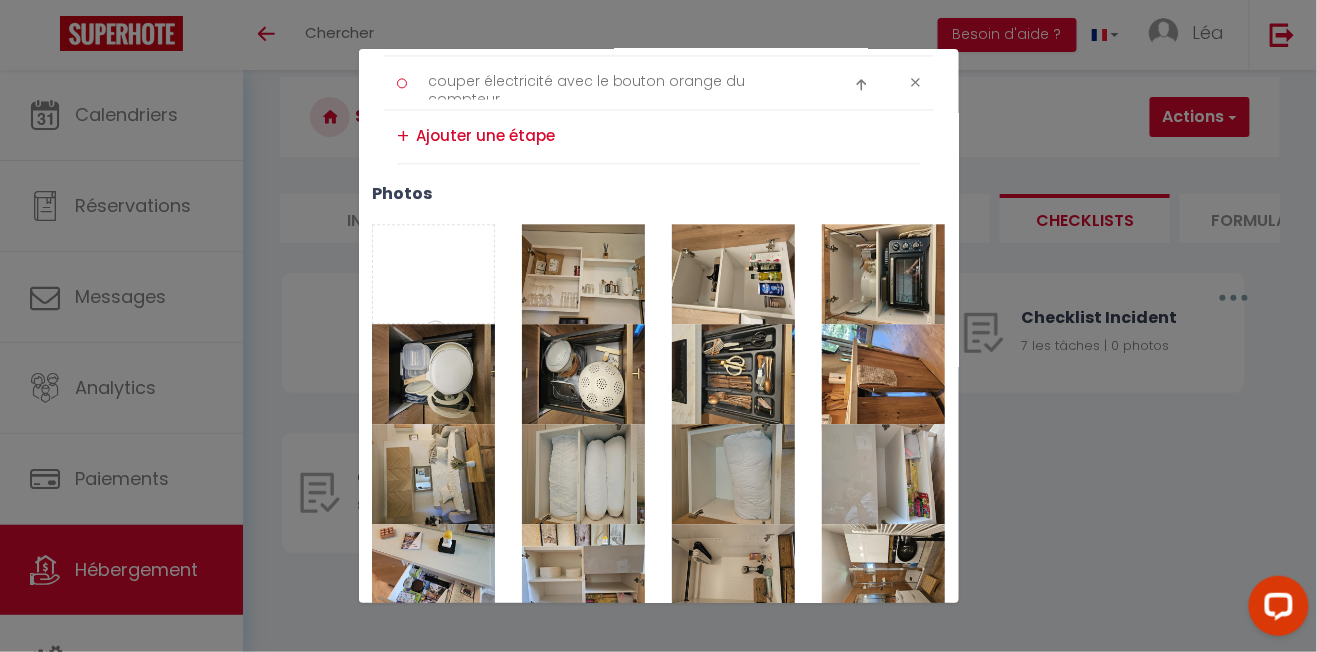type on "Procédure à suivre à la fin du ménage Vars" 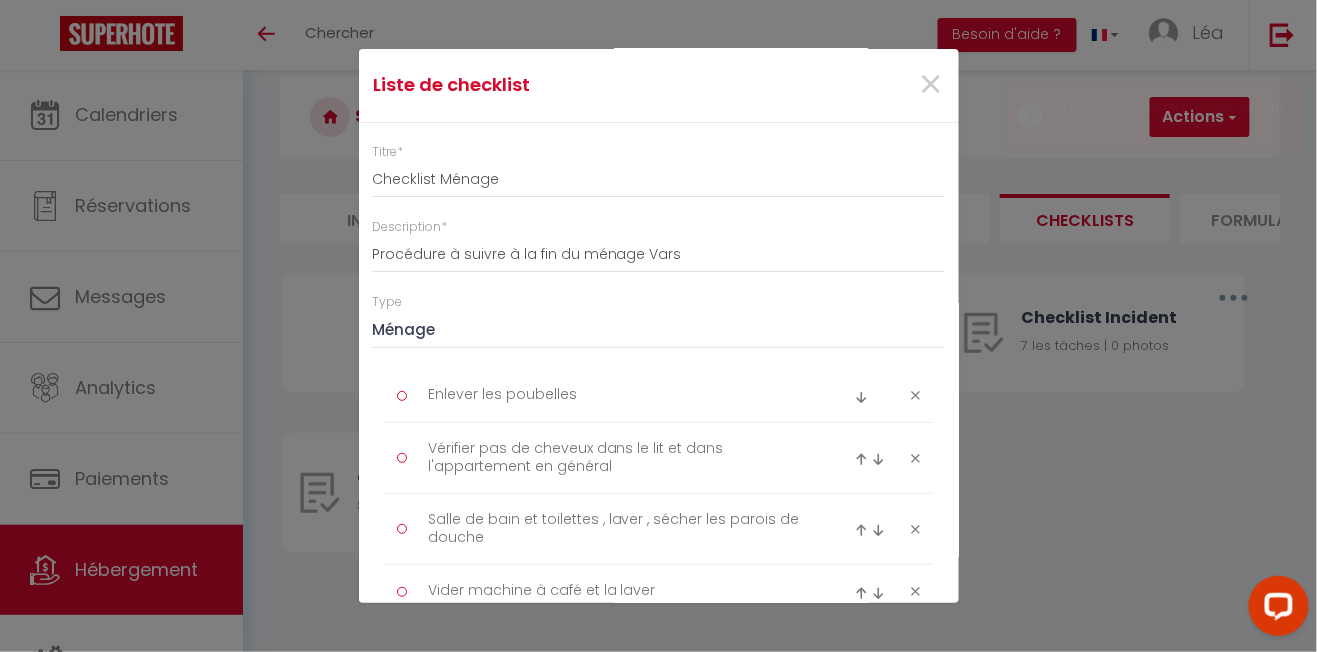 scroll, scrollTop: 0, scrollLeft: 0, axis: both 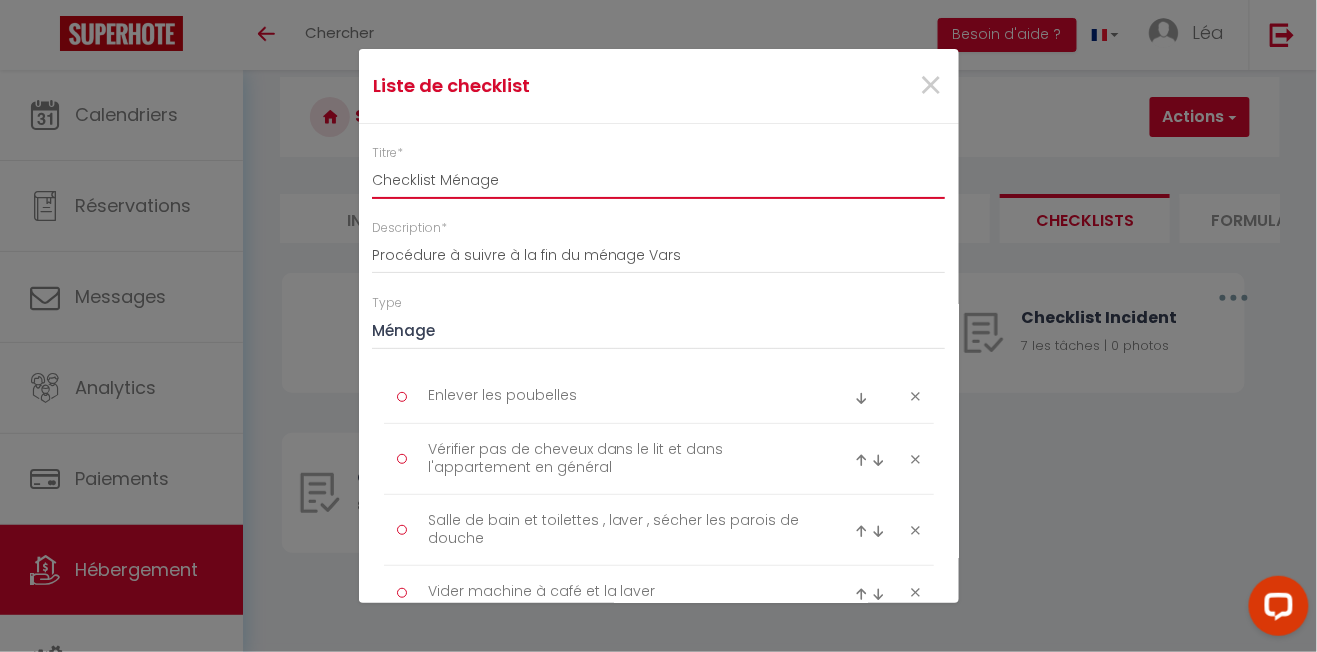 click on "Checklist Ménage" at bounding box center (659, 181) 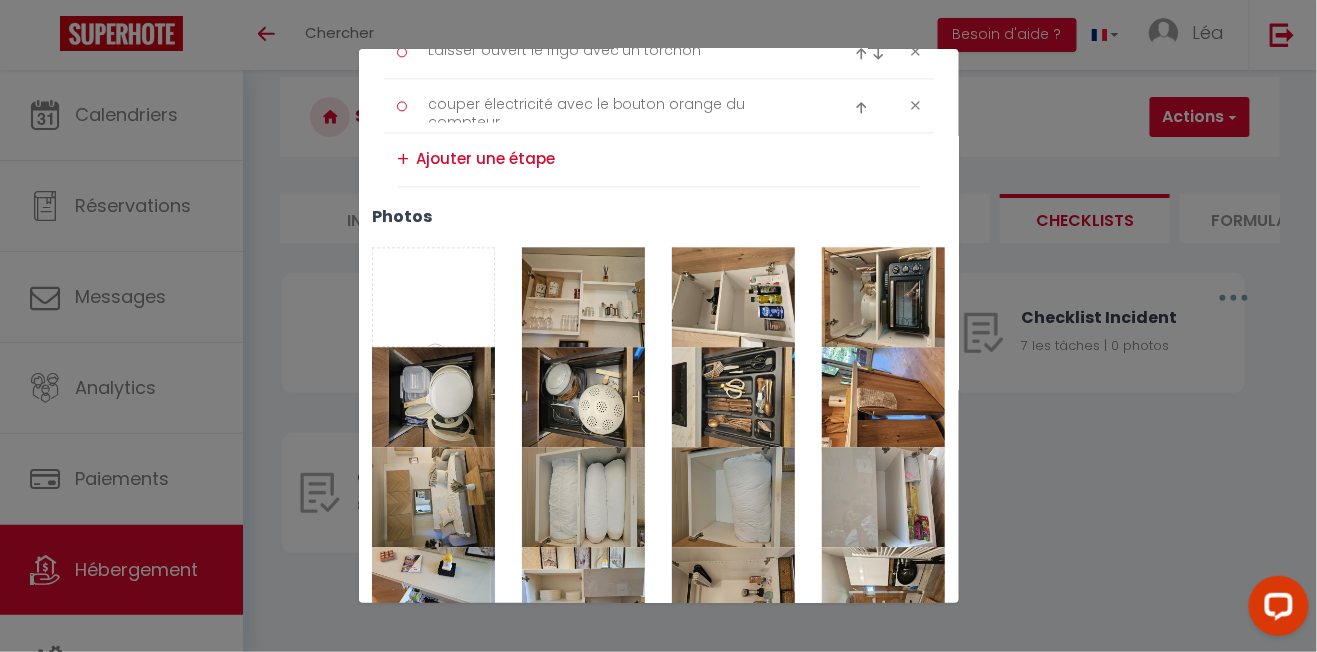 scroll, scrollTop: 1208, scrollLeft: 0, axis: vertical 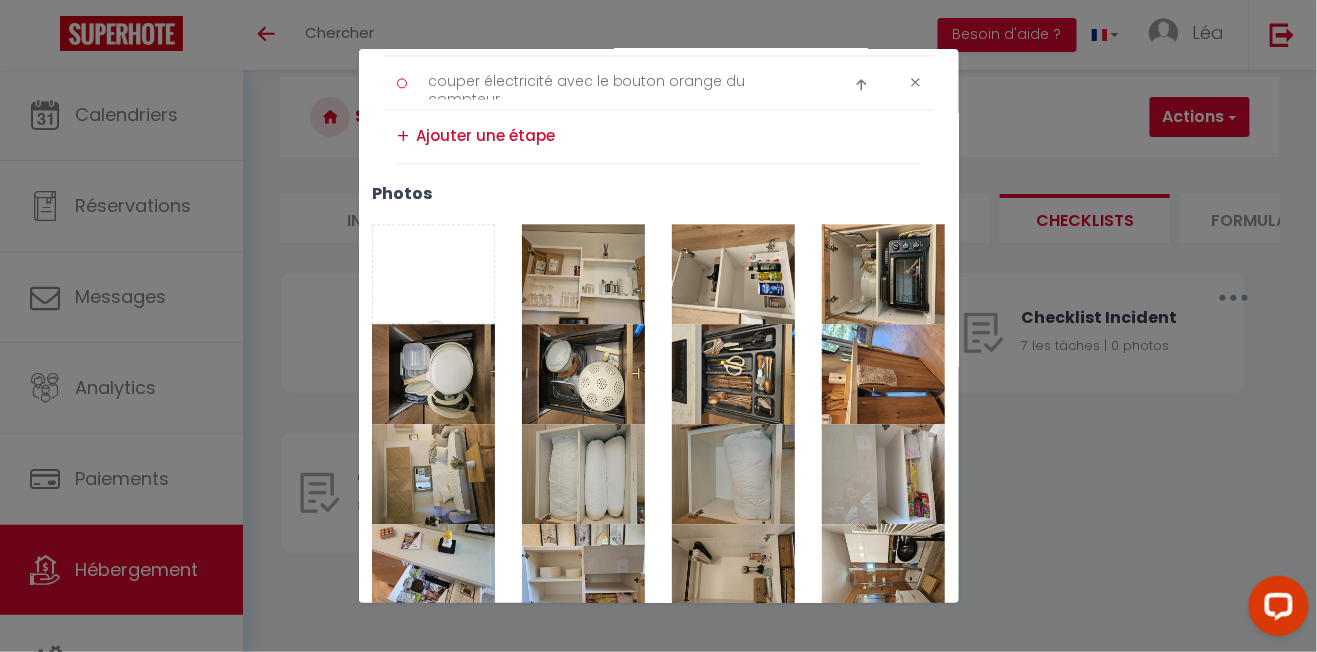 click on "Enregistrer" at bounding box center [704, 667] 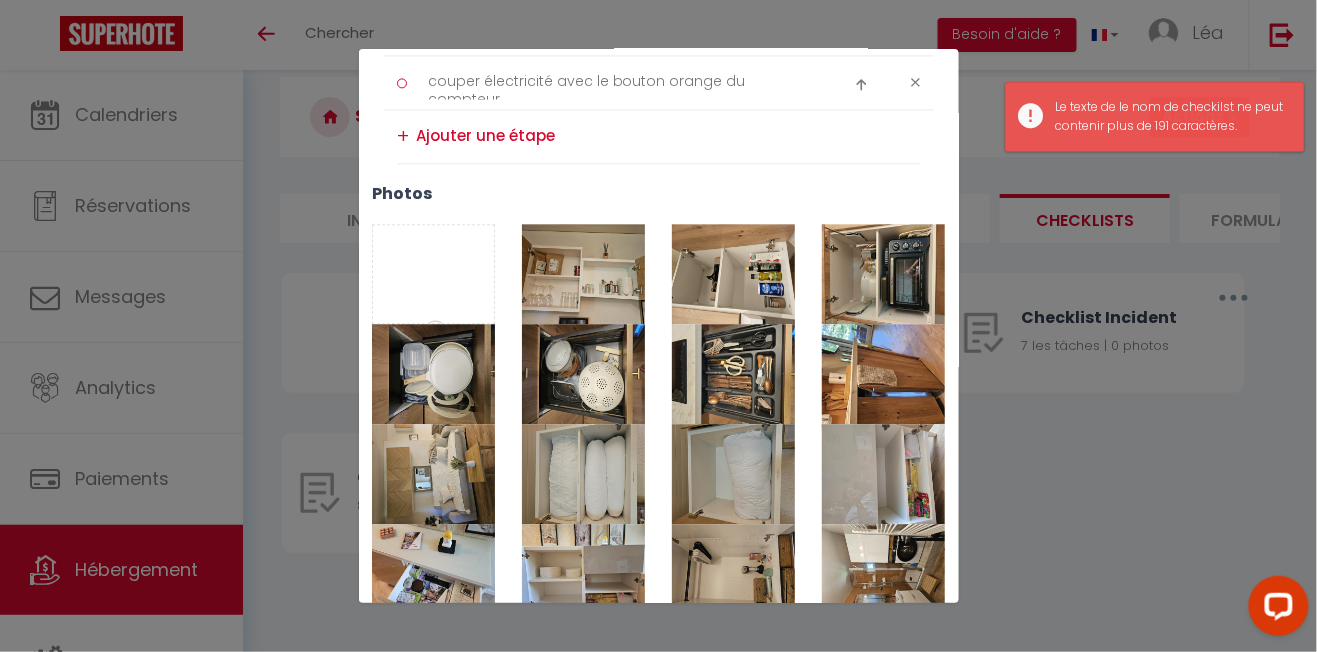 click on "Enregistrer" at bounding box center [704, 667] 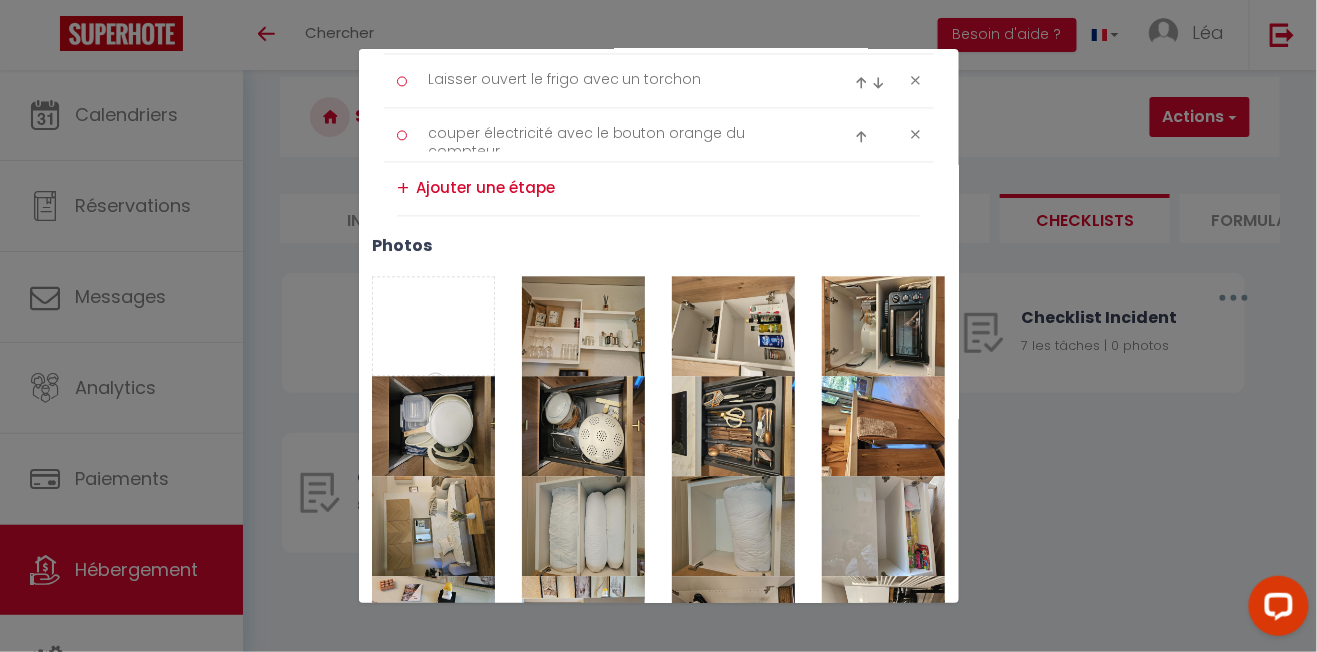 scroll, scrollTop: 1208, scrollLeft: 0, axis: vertical 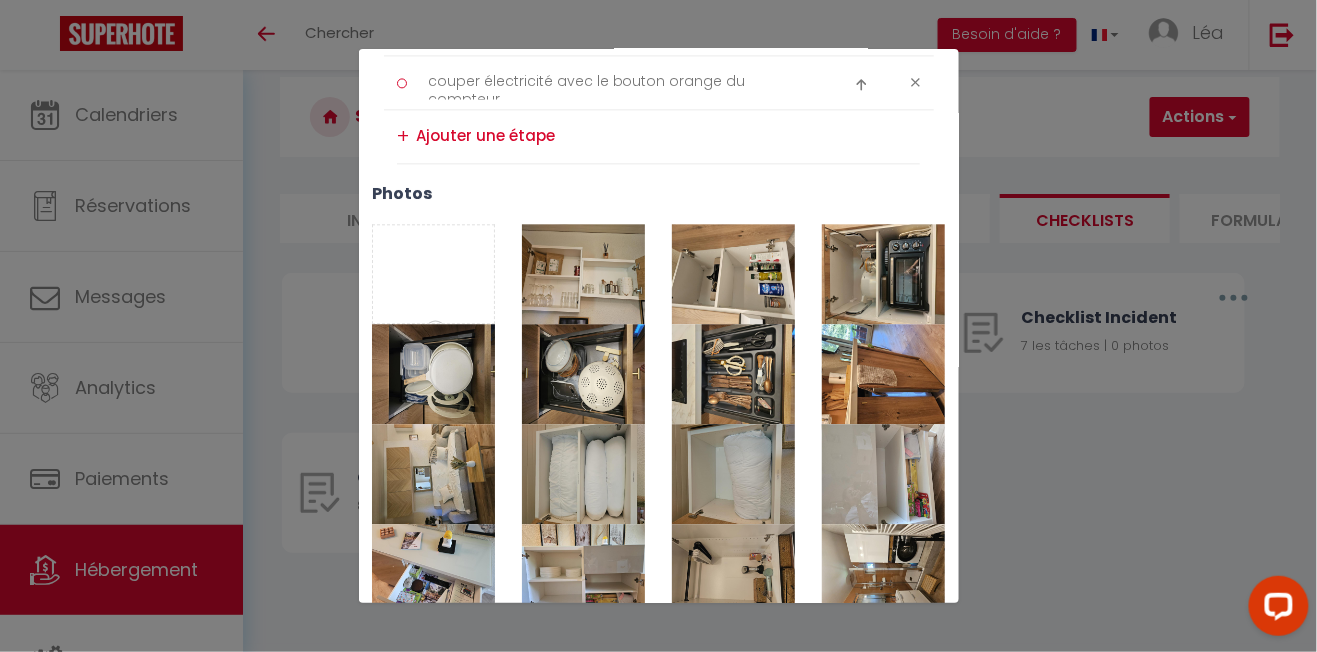 click on "Enregistrer" at bounding box center (704, 667) 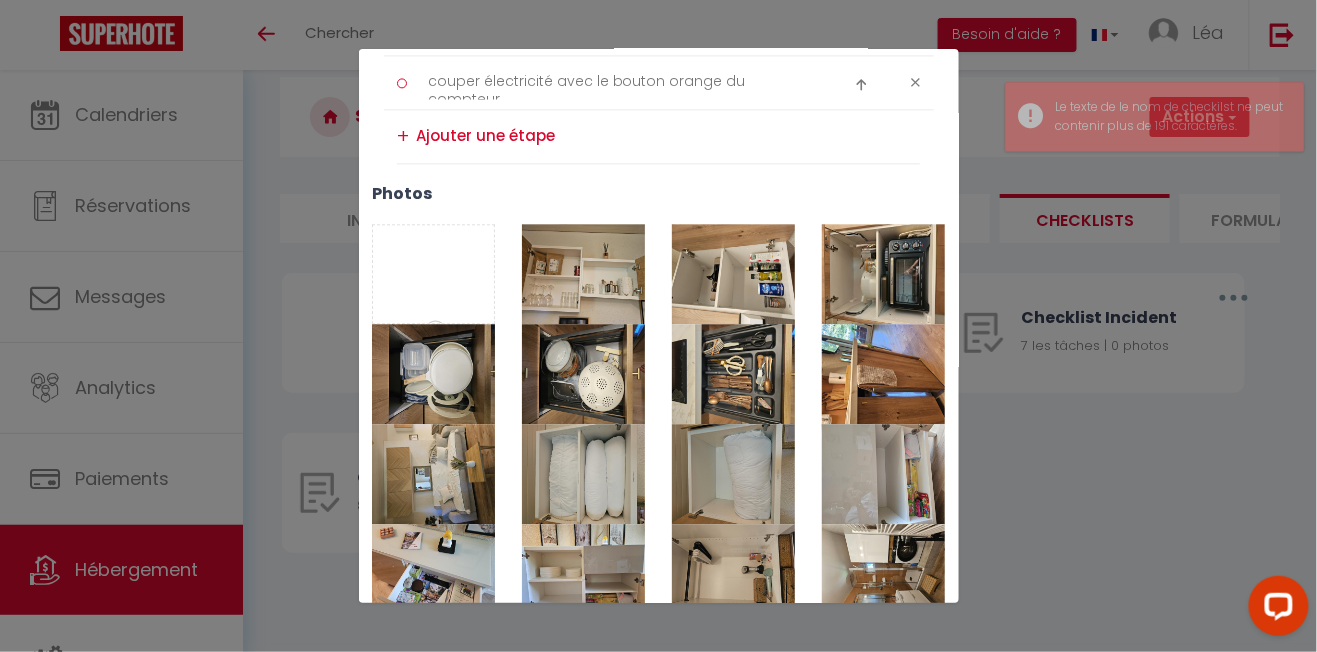 click on "Enregistrer" at bounding box center [704, 667] 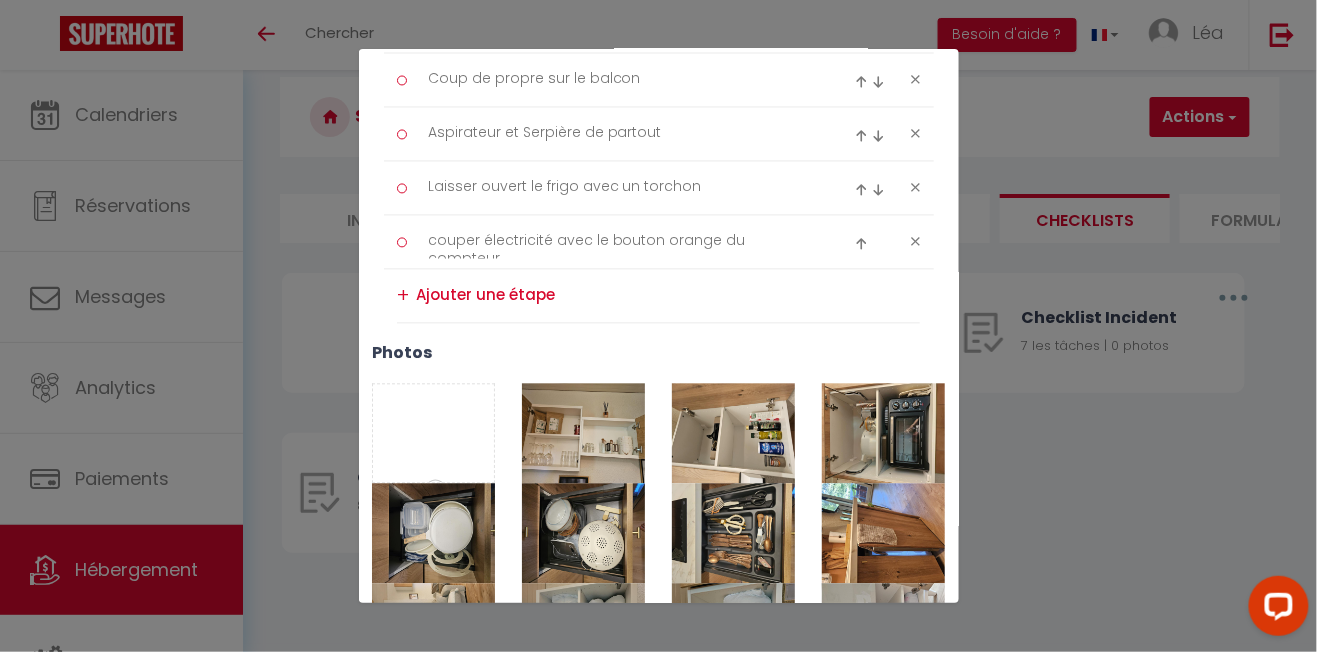 scroll, scrollTop: 1208, scrollLeft: 0, axis: vertical 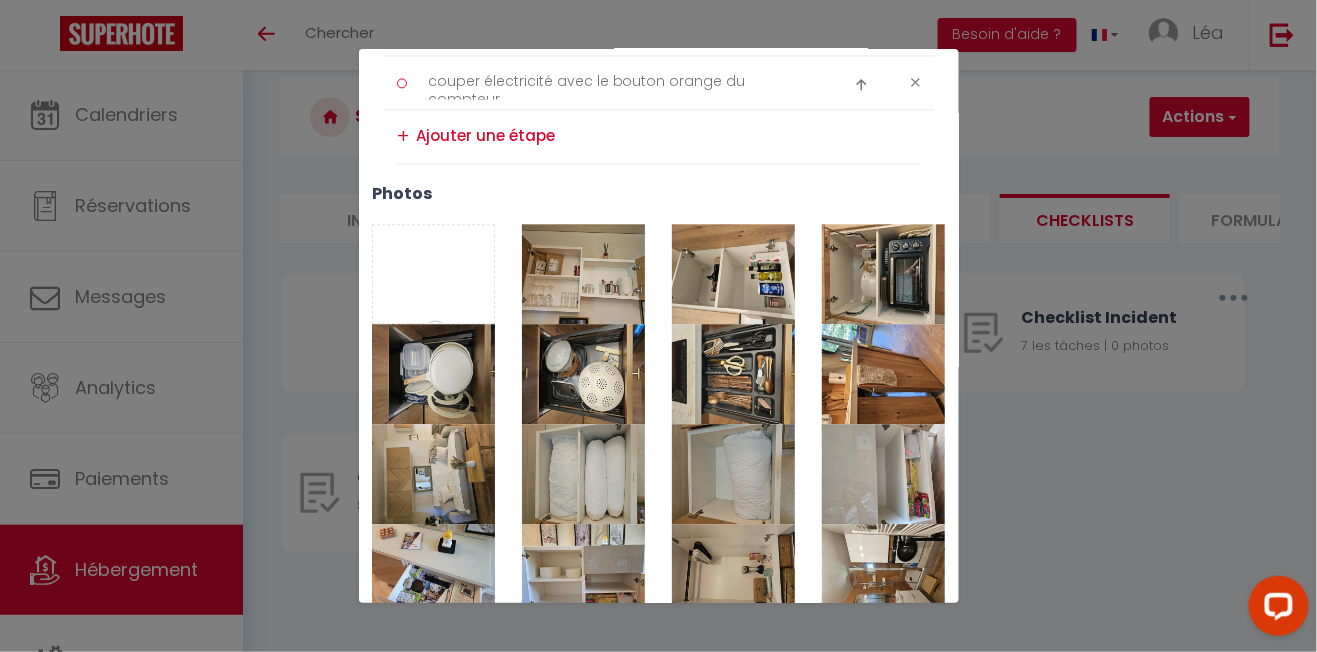 click on "Enregistrer" at bounding box center [704, 667] 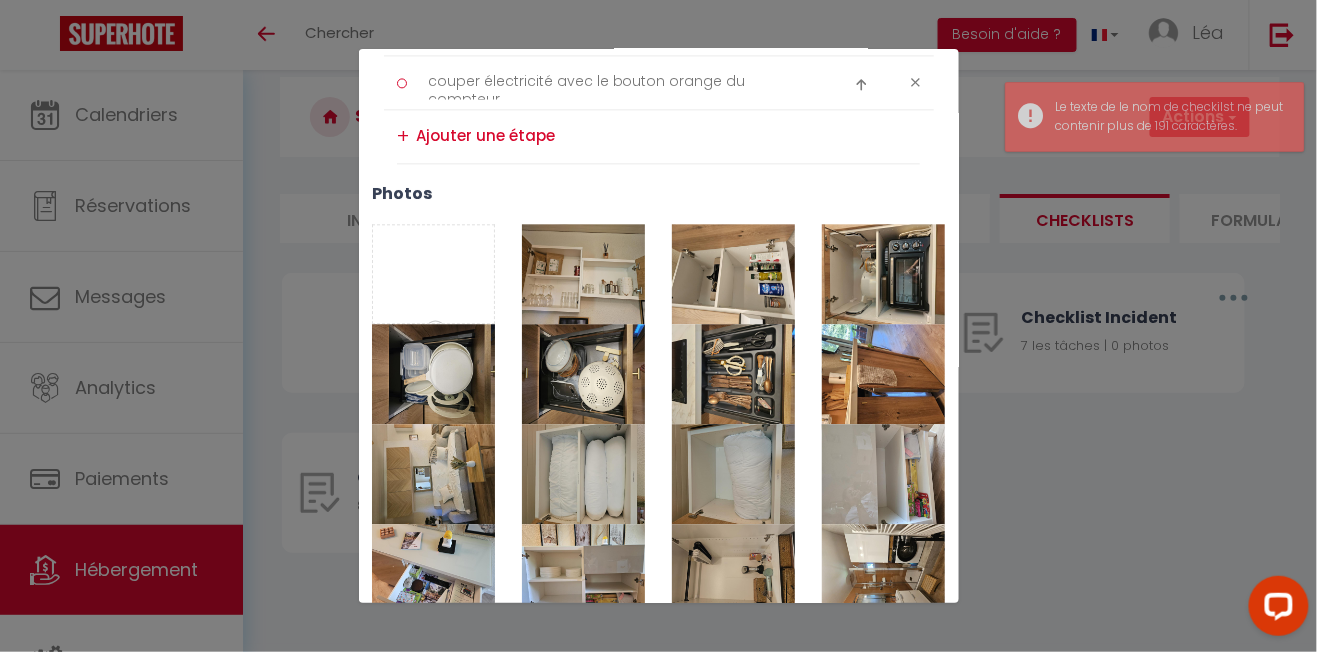 click on "Enregistrer" at bounding box center (704, 667) 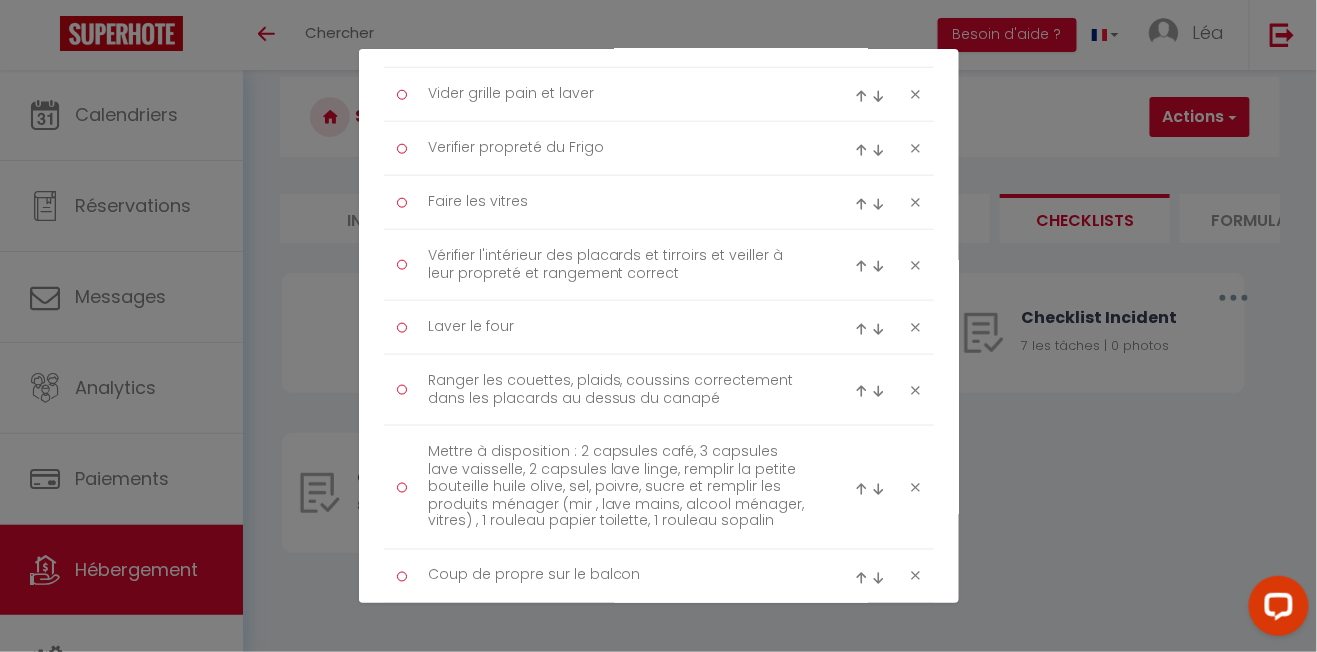 scroll, scrollTop: 547, scrollLeft: 0, axis: vertical 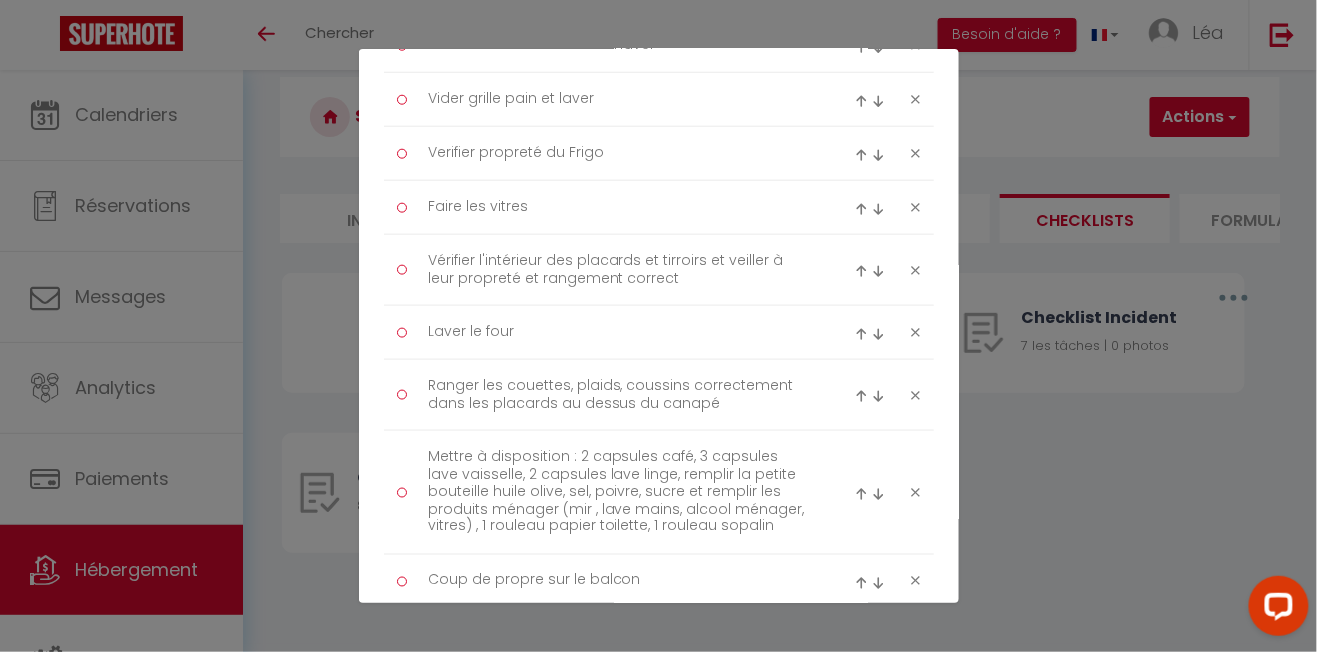 click at bounding box center (915, 332) 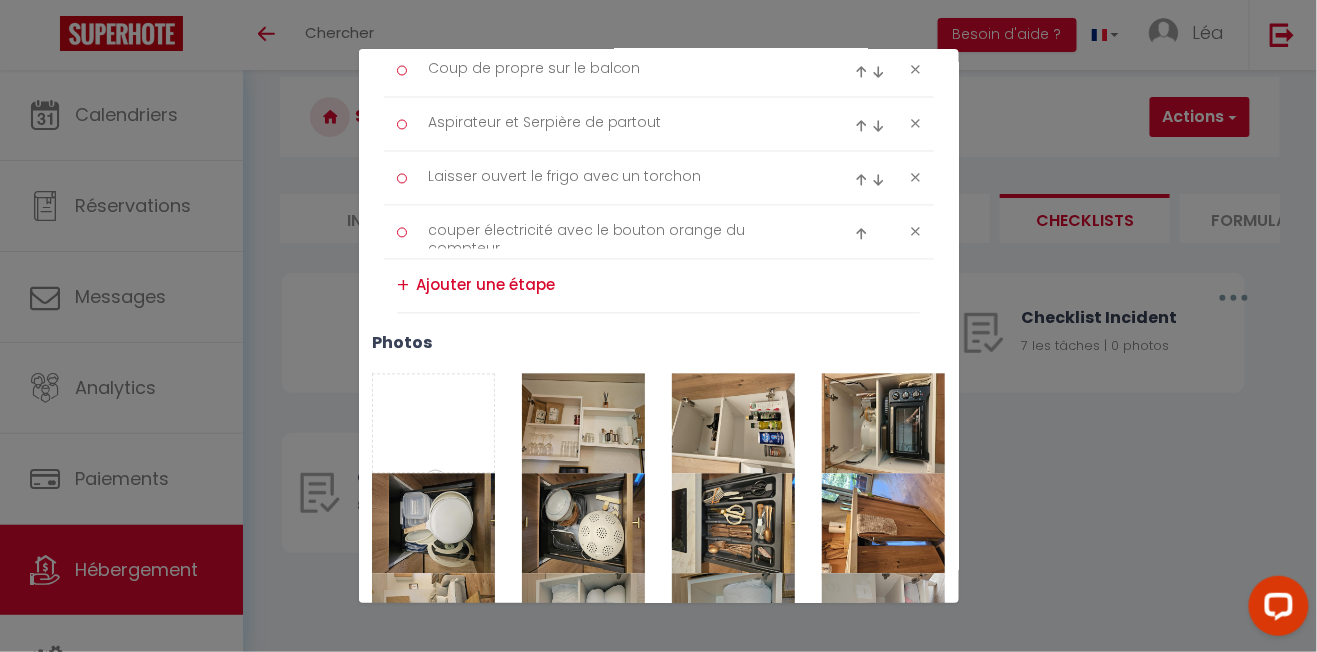scroll, scrollTop: 1154, scrollLeft: 0, axis: vertical 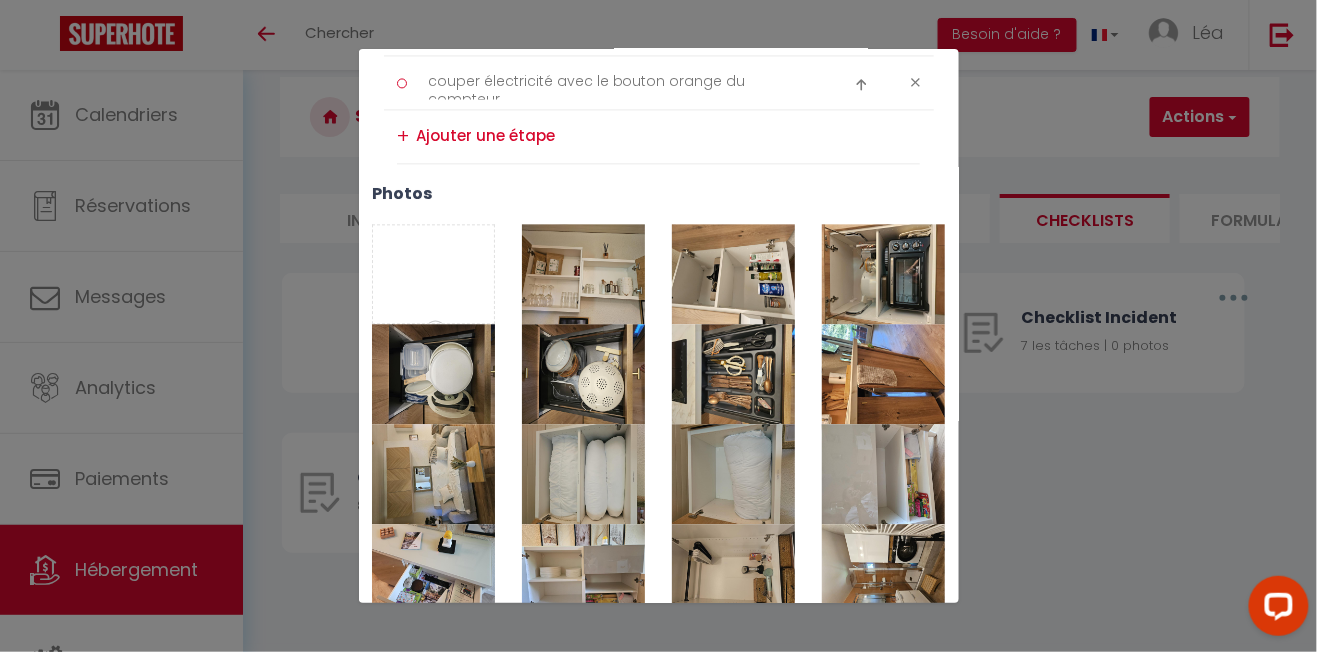 click on "Enregistrer" at bounding box center [704, 667] 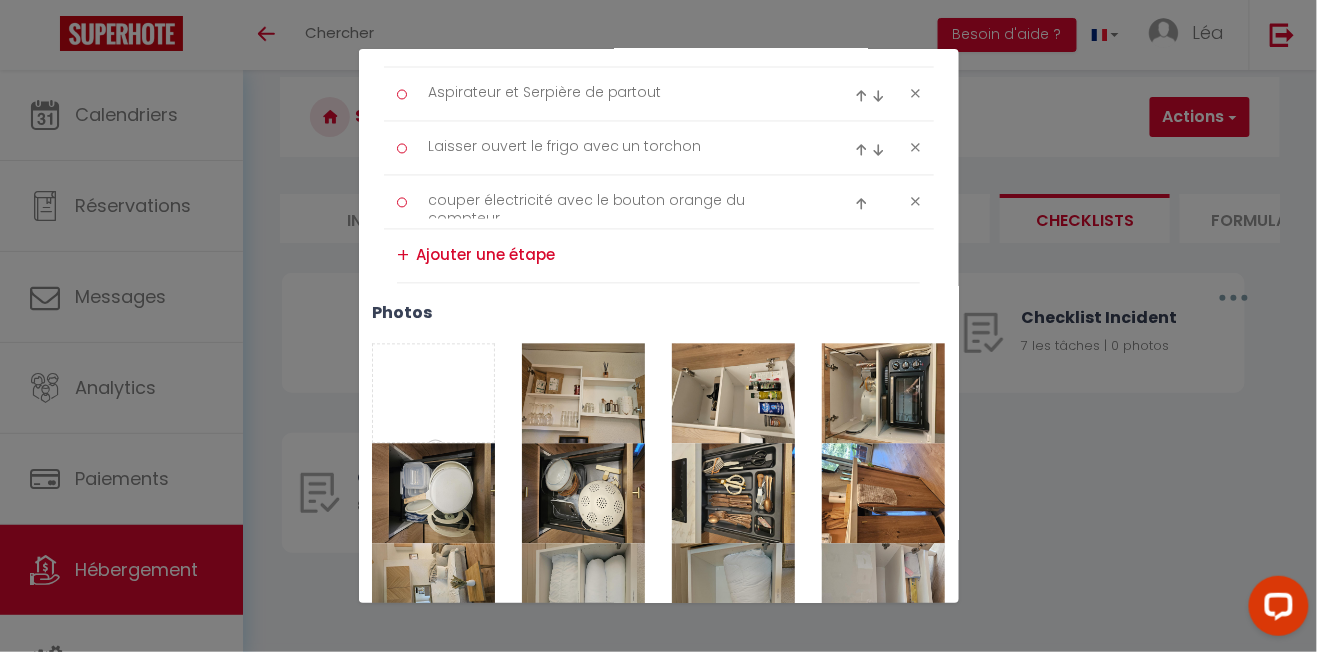 scroll, scrollTop: 1154, scrollLeft: 0, axis: vertical 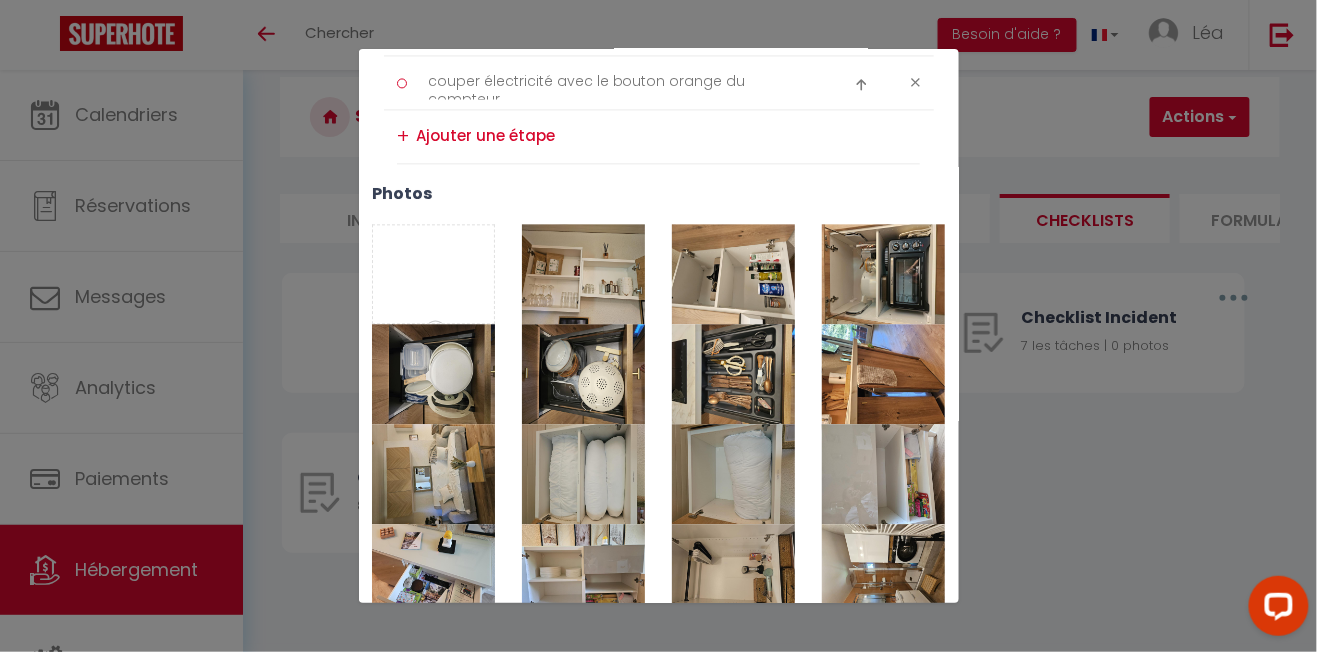 click on "Enregistrer" at bounding box center [704, 667] 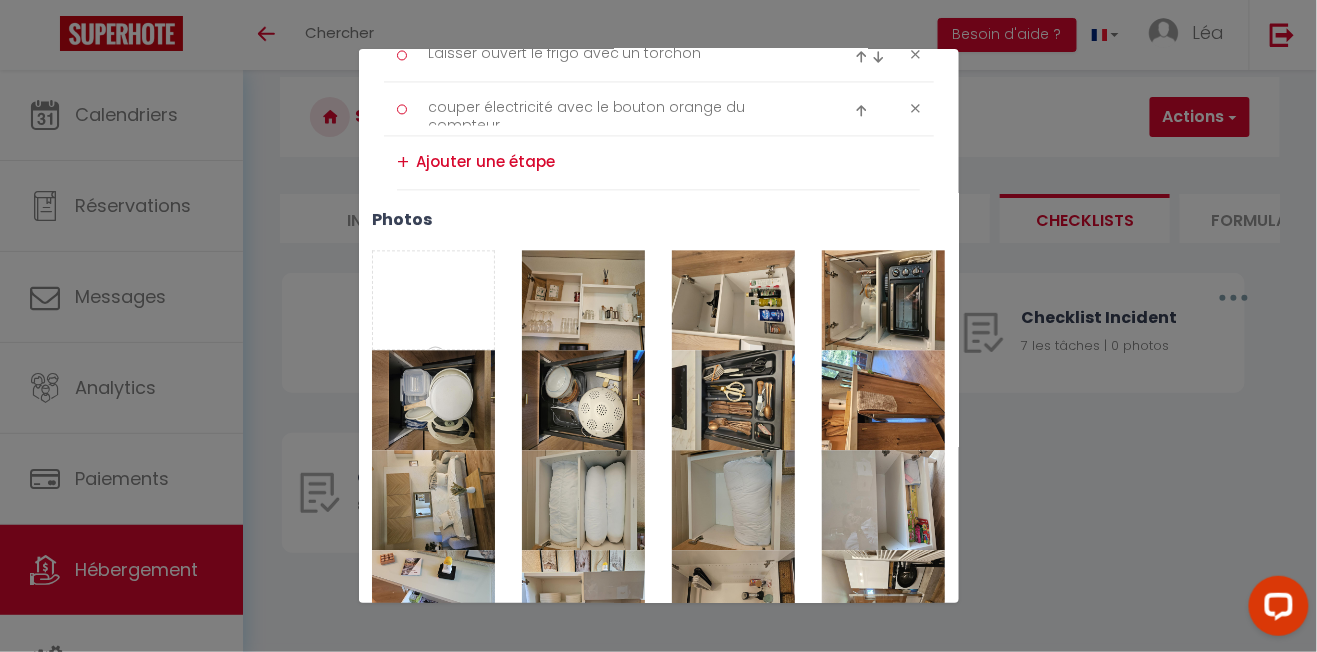 scroll, scrollTop: 1154, scrollLeft: 0, axis: vertical 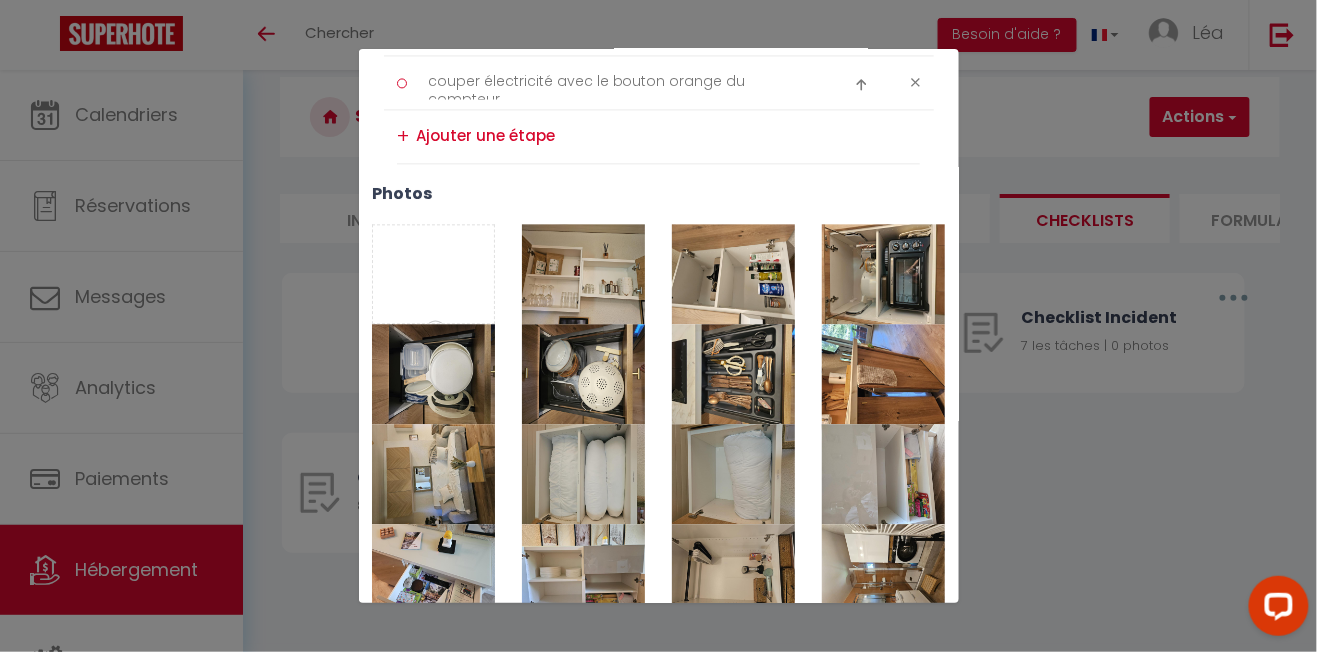 click on "Enregistrer" at bounding box center (704, 667) 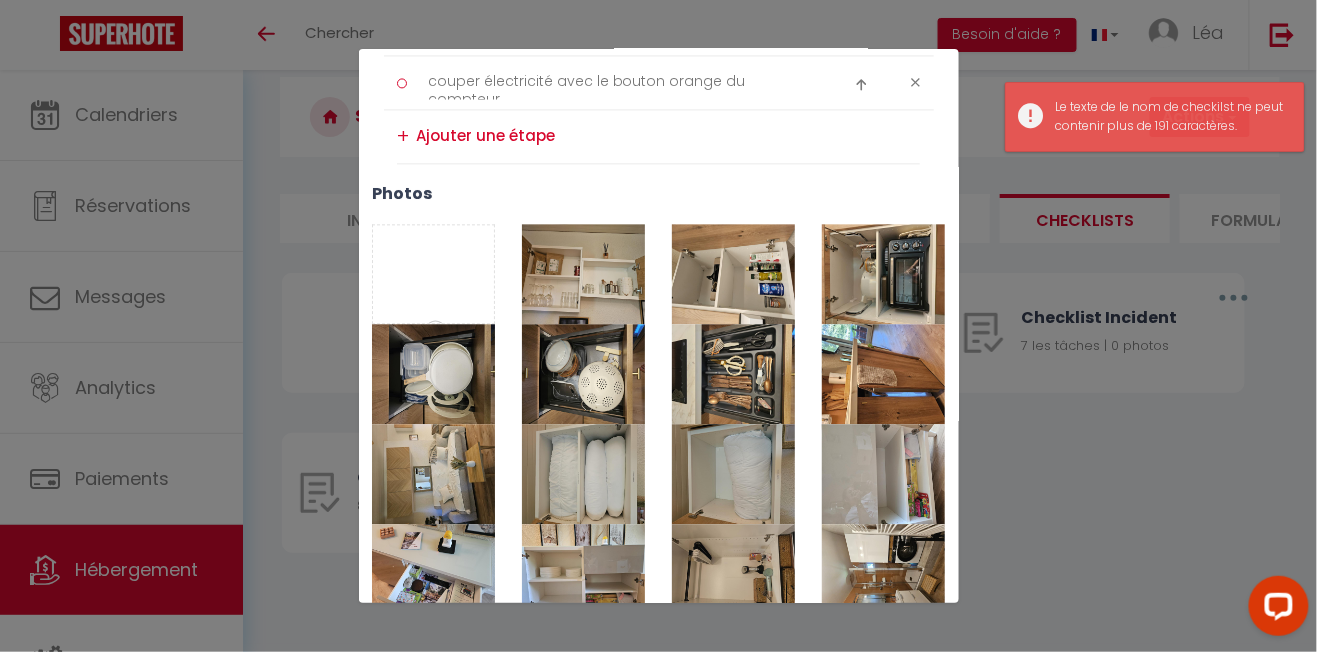 click on "Enregistrer" at bounding box center (704, 667) 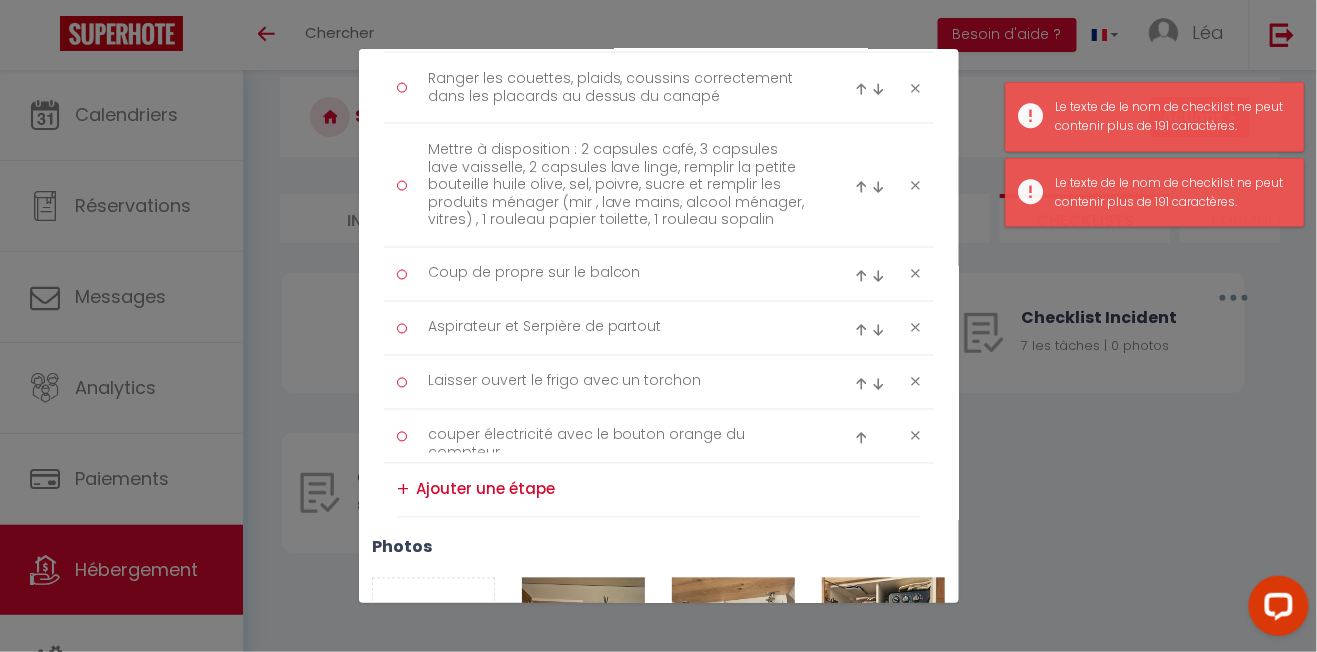 scroll, scrollTop: 800, scrollLeft: 0, axis: vertical 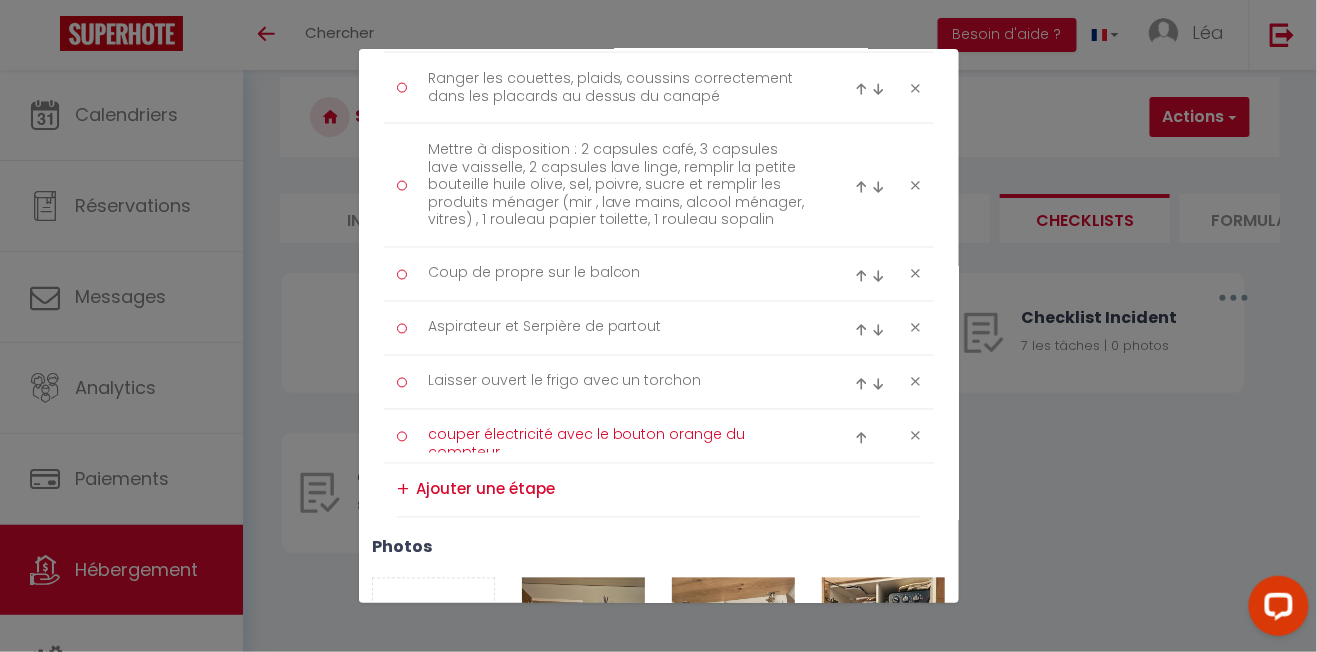 click on "couper électricité avec le bouton orange du compteur" at bounding box center [619, 436] 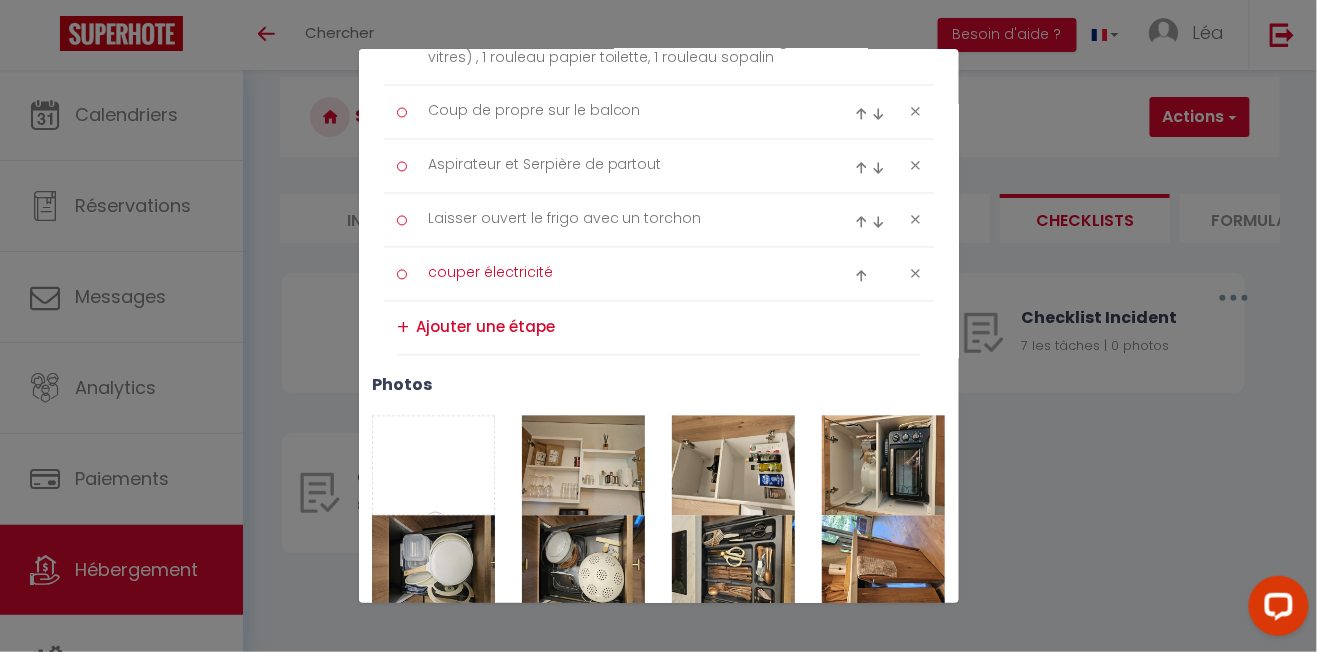scroll, scrollTop: 1154, scrollLeft: 0, axis: vertical 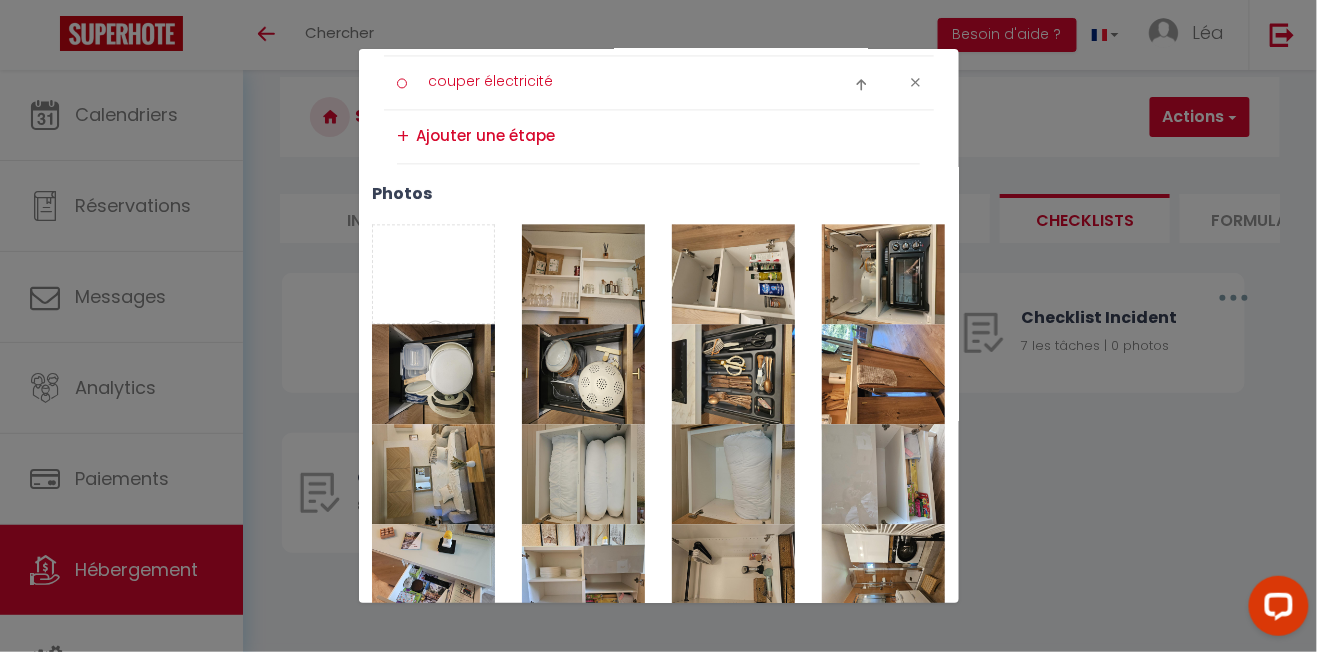 type on "couper électricité" 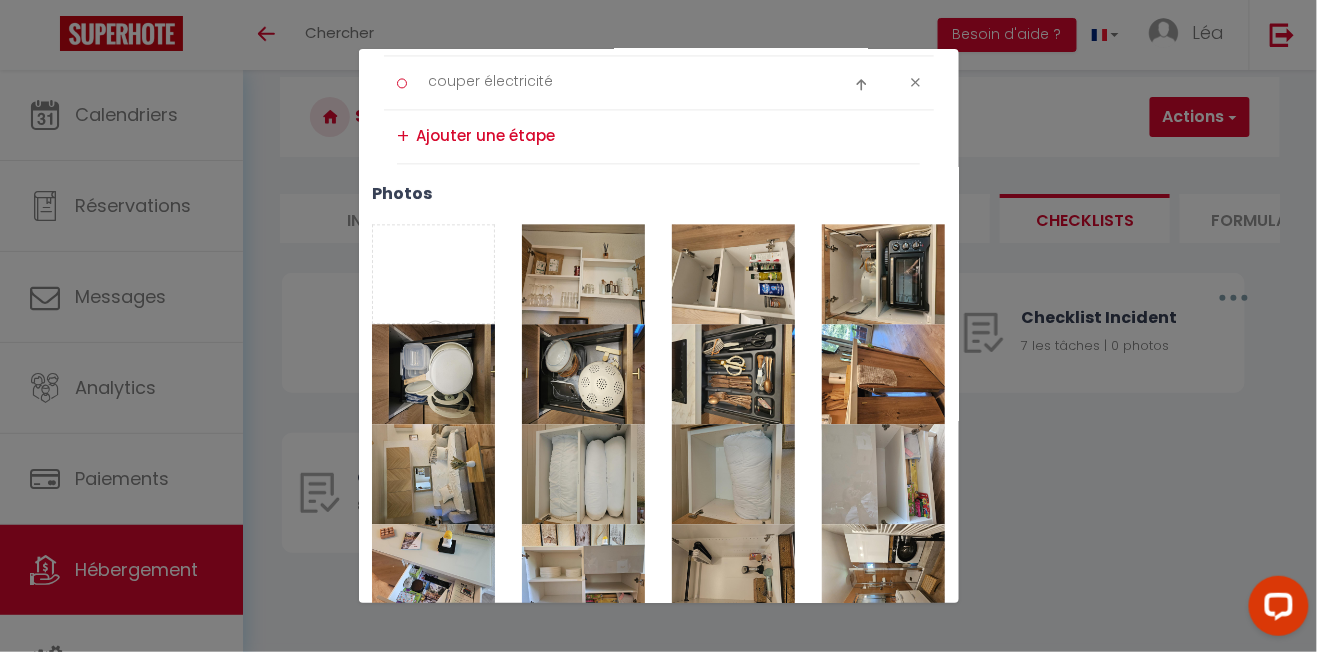 click at bounding box center [668, 136] 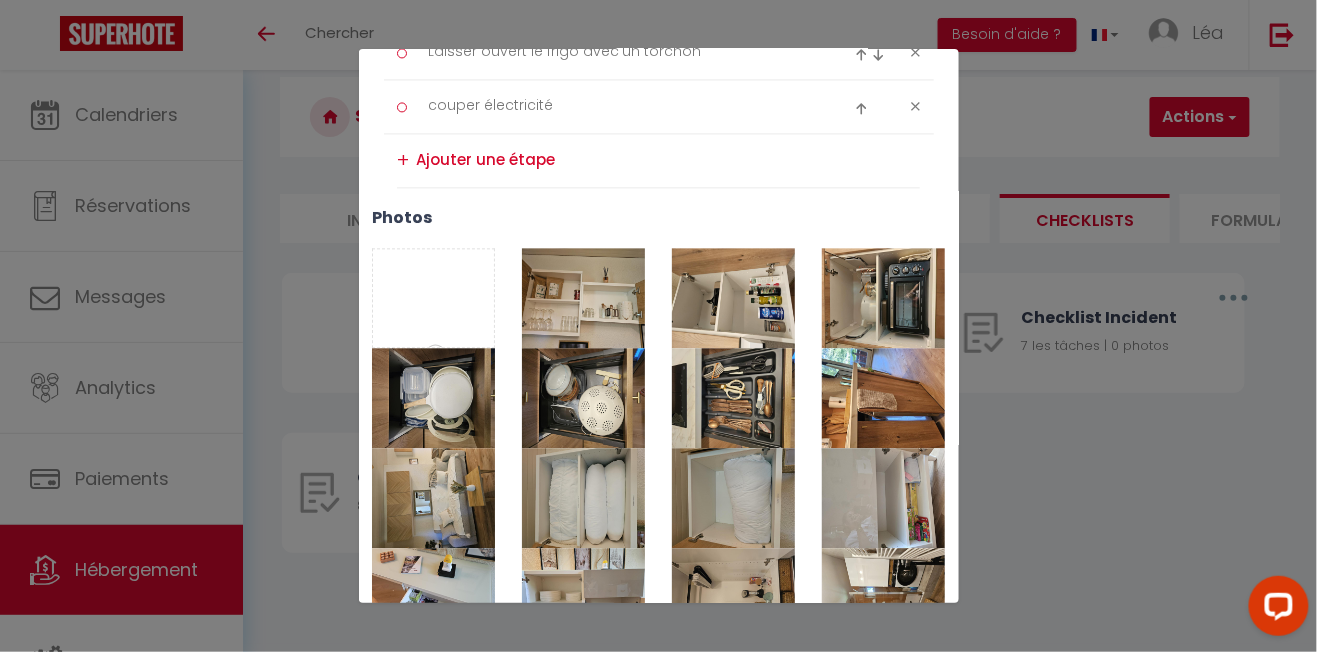 scroll, scrollTop: 1154, scrollLeft: 0, axis: vertical 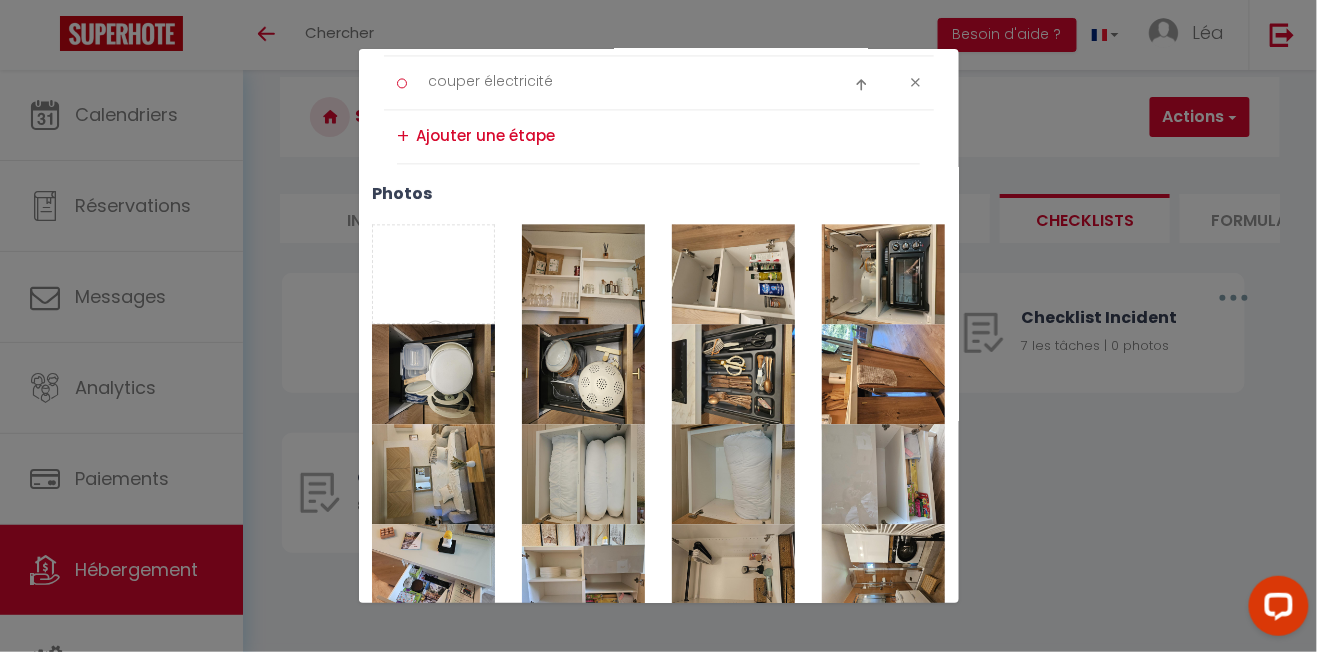 click on "Enregistrer" at bounding box center [704, 667] 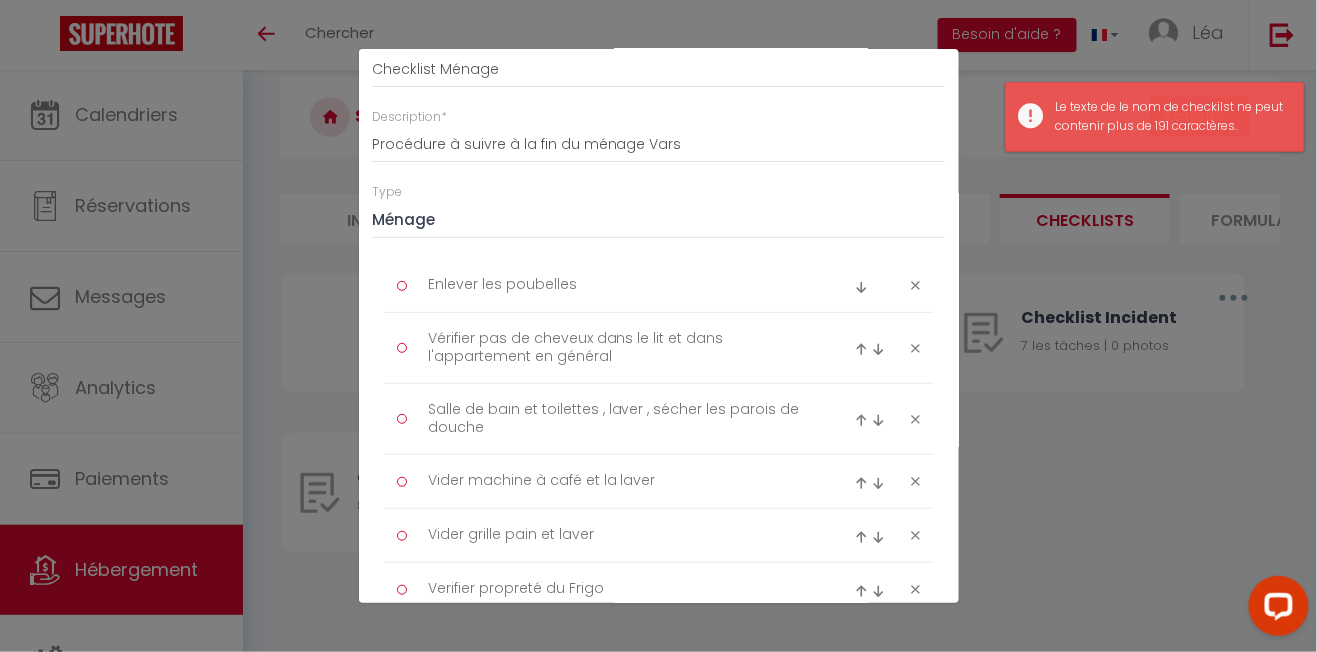 scroll, scrollTop: 0, scrollLeft: 0, axis: both 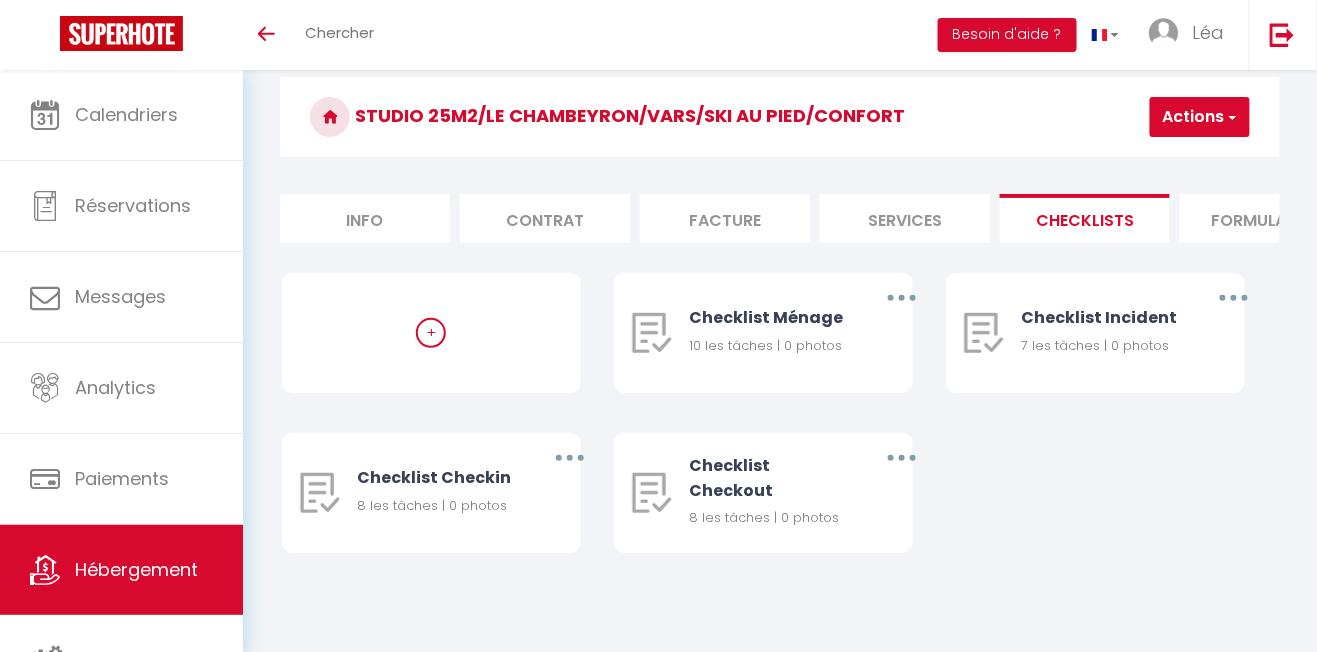 select 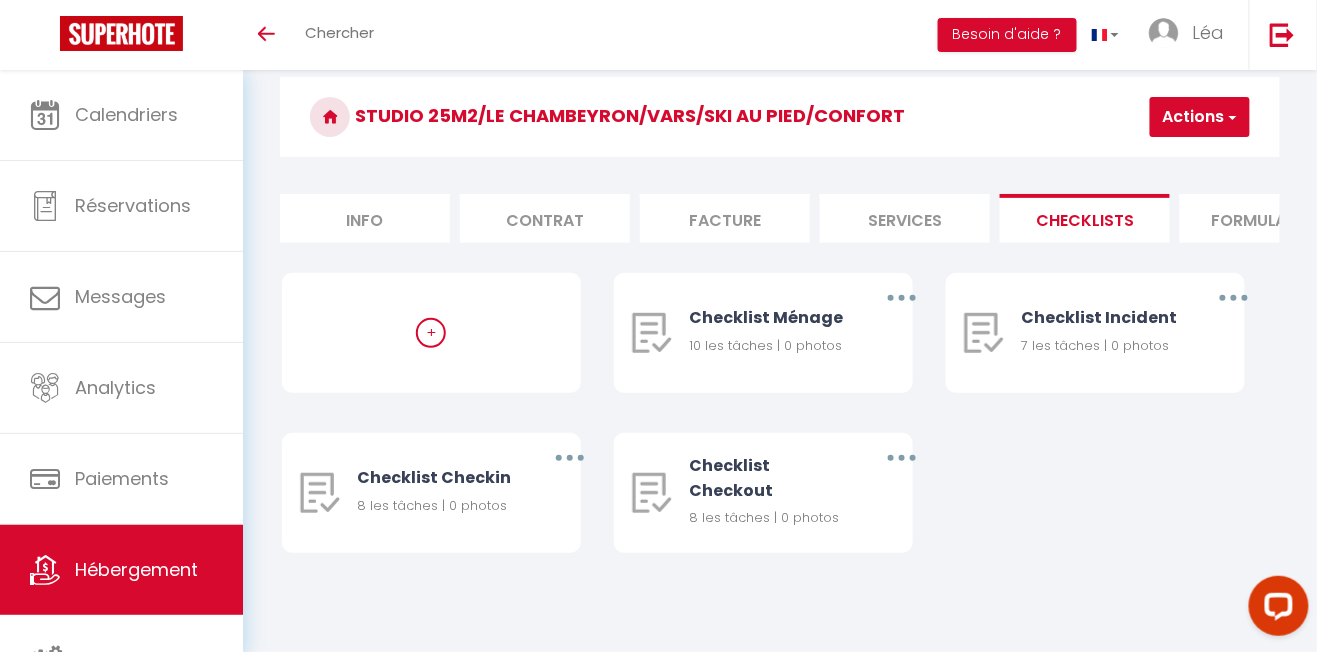 scroll, scrollTop: 0, scrollLeft: 0, axis: both 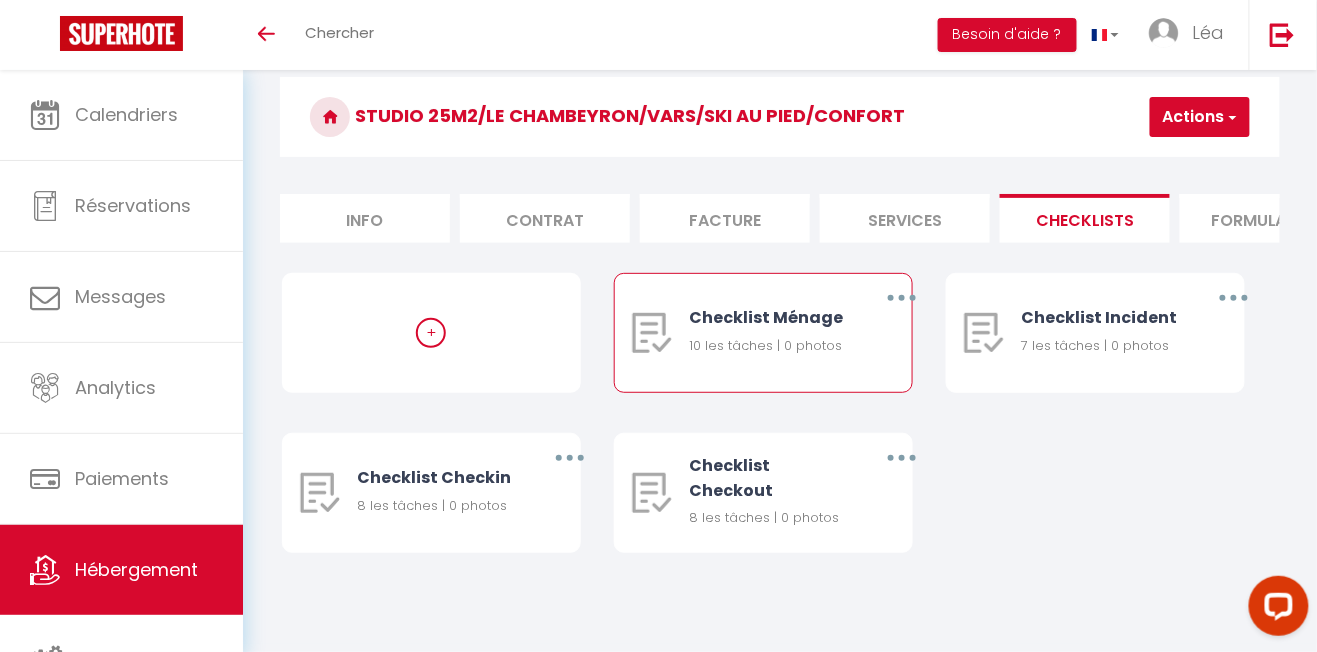 click at bounding box center (901, 298) 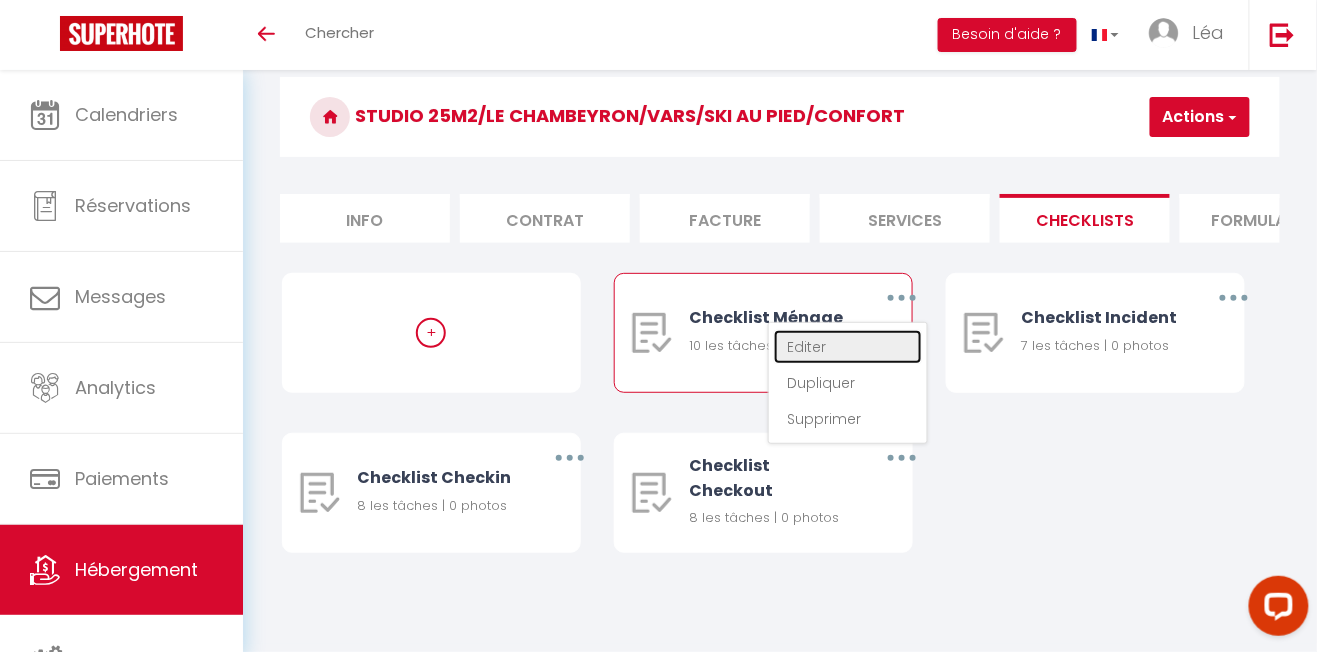 click on "Editer" at bounding box center (848, 347) 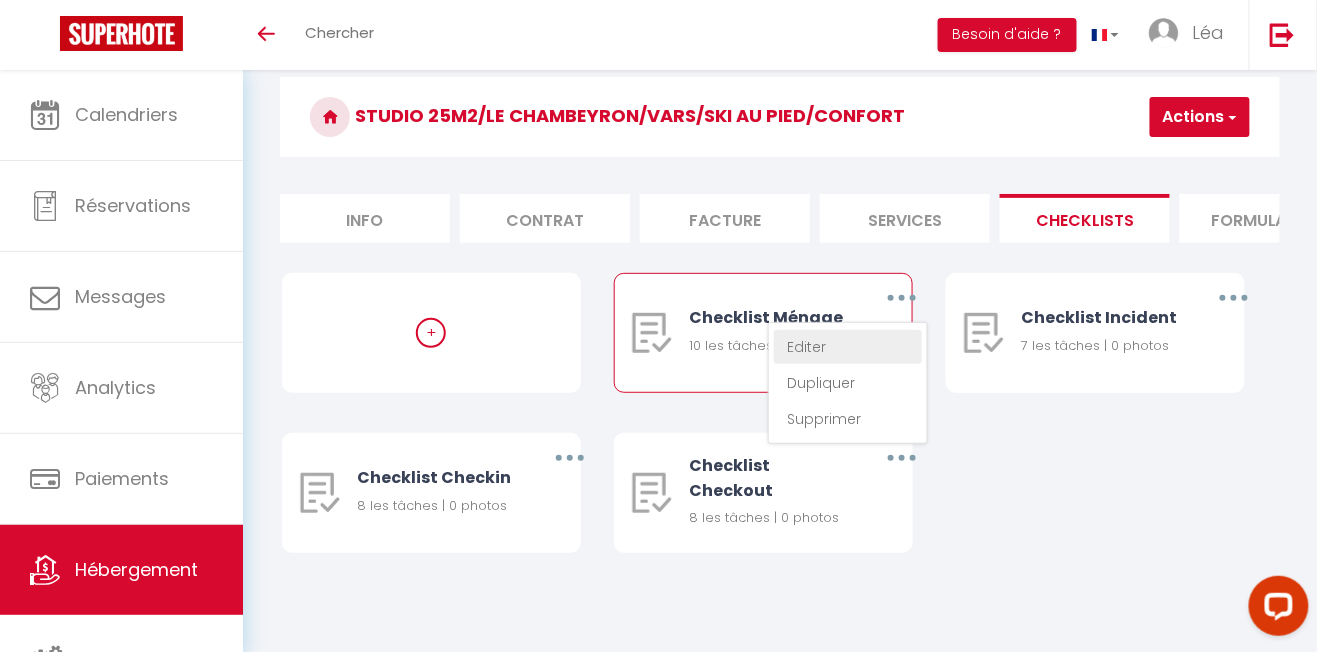 type on "Checklist Ménage" 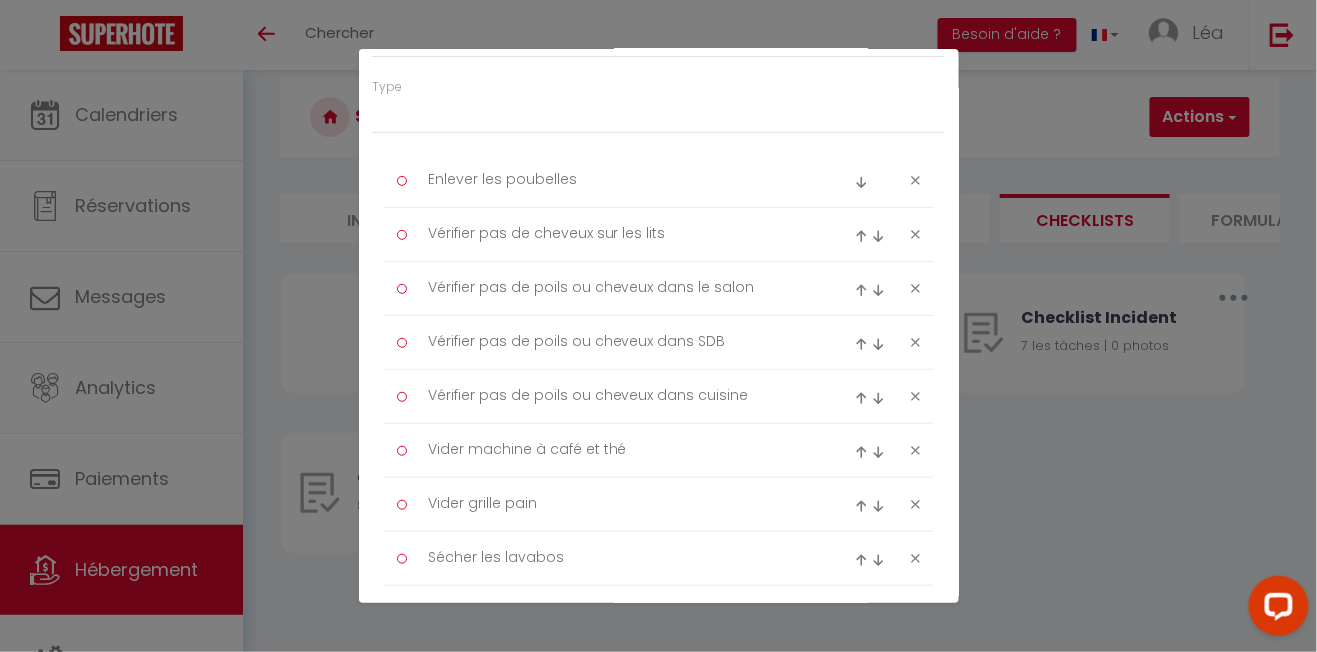 scroll, scrollTop: 0, scrollLeft: 0, axis: both 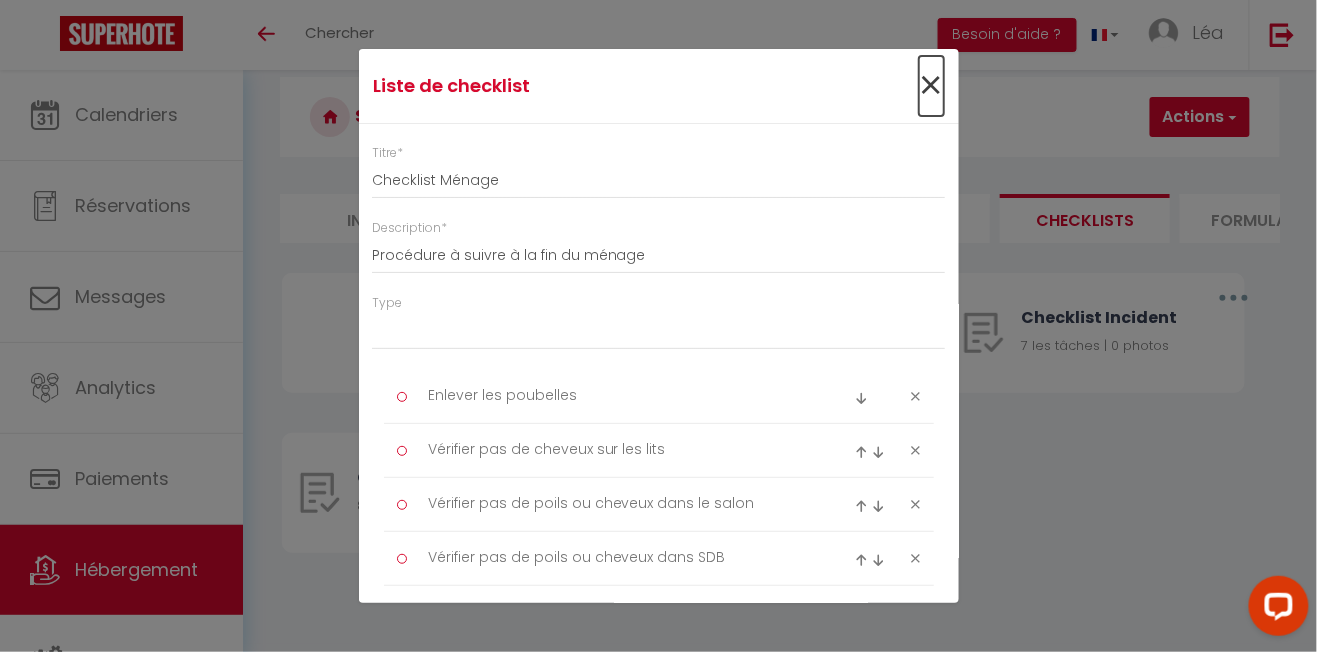 click on "×" at bounding box center (931, 86) 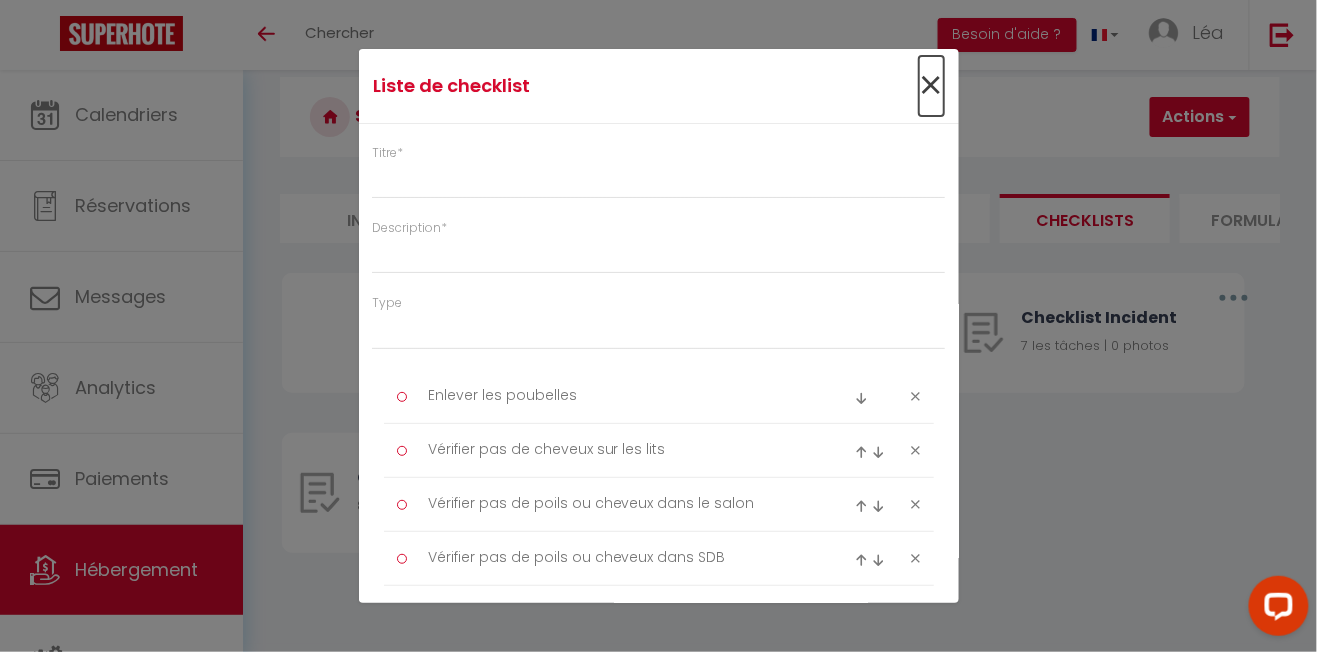 type on "Checklist Ménage" 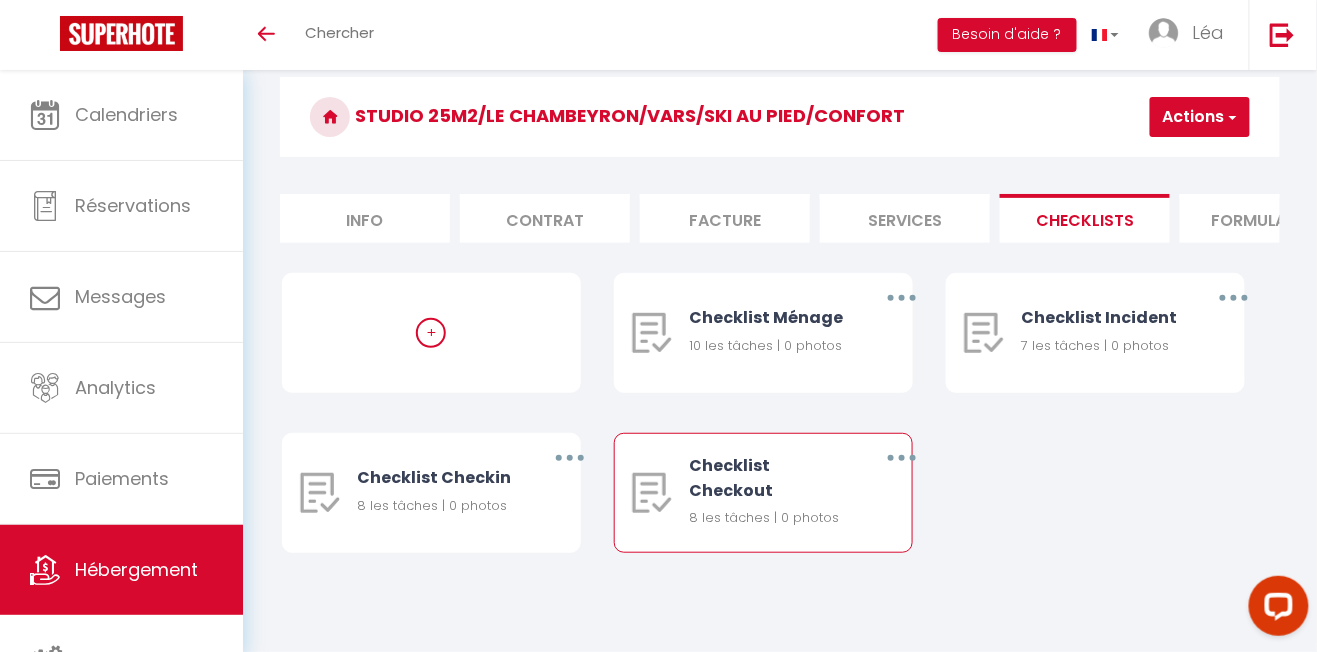 click at bounding box center [901, 458] 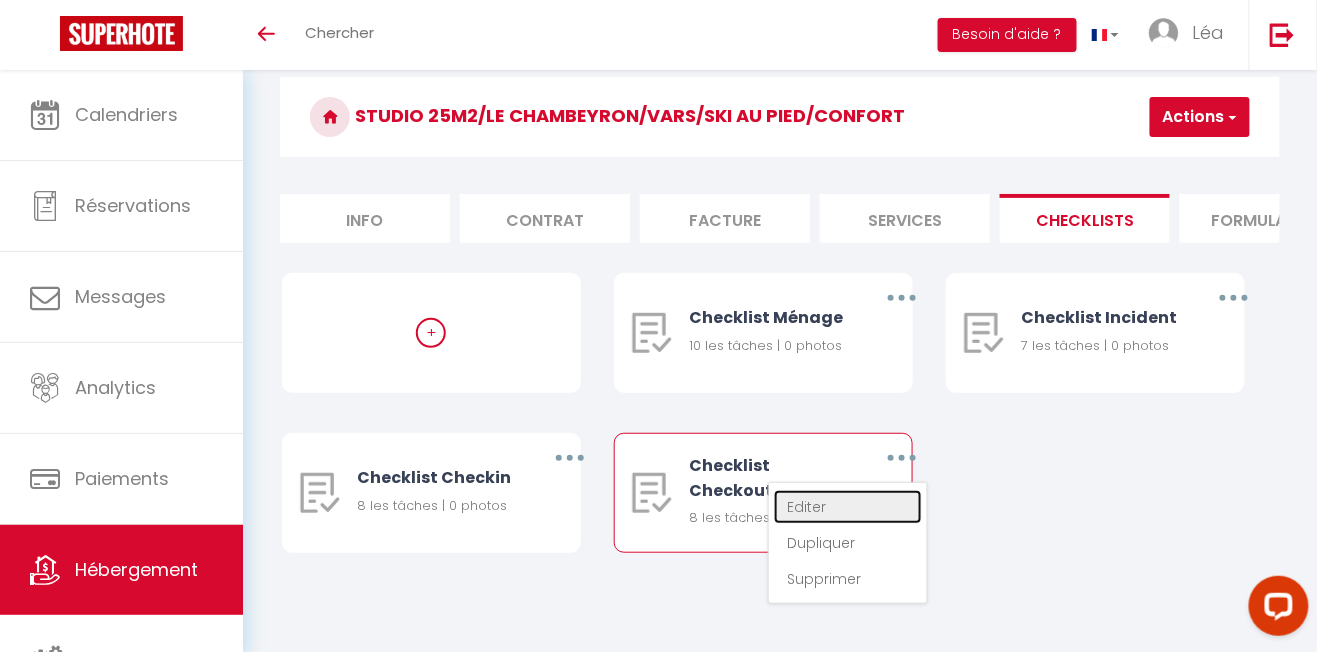 click on "Editer" at bounding box center (848, 507) 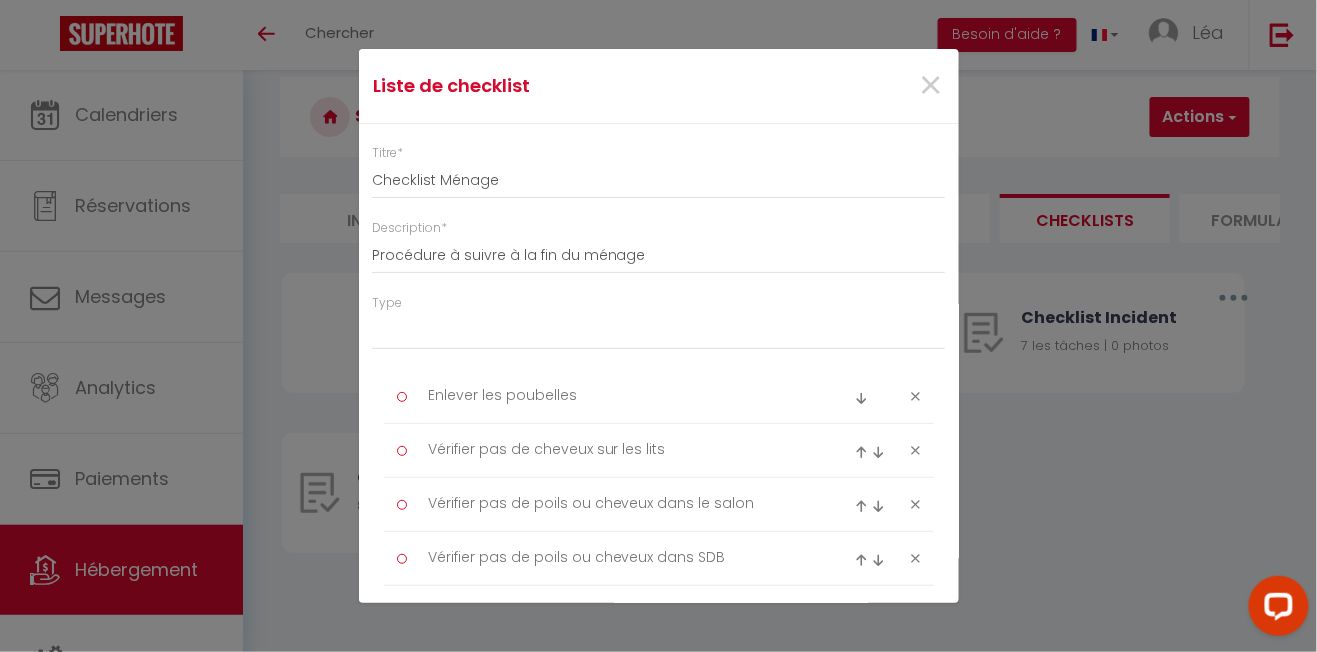 type on "Checklist Checkout" 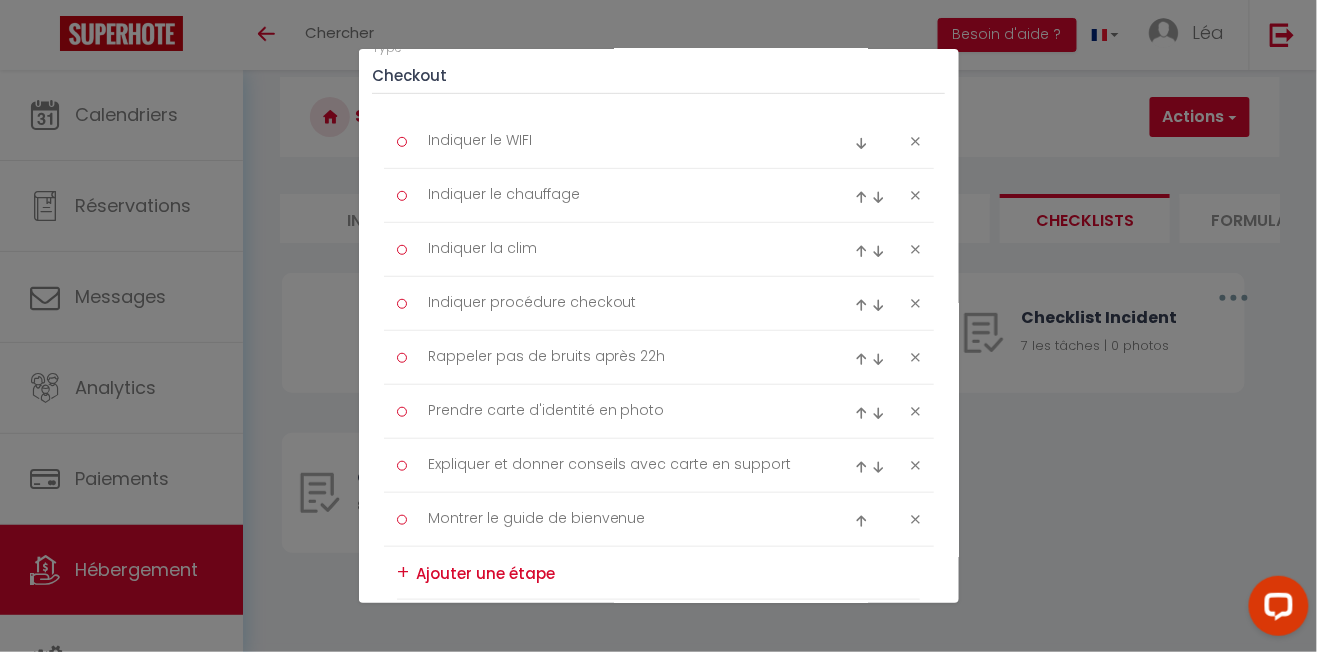 scroll, scrollTop: 0, scrollLeft: 0, axis: both 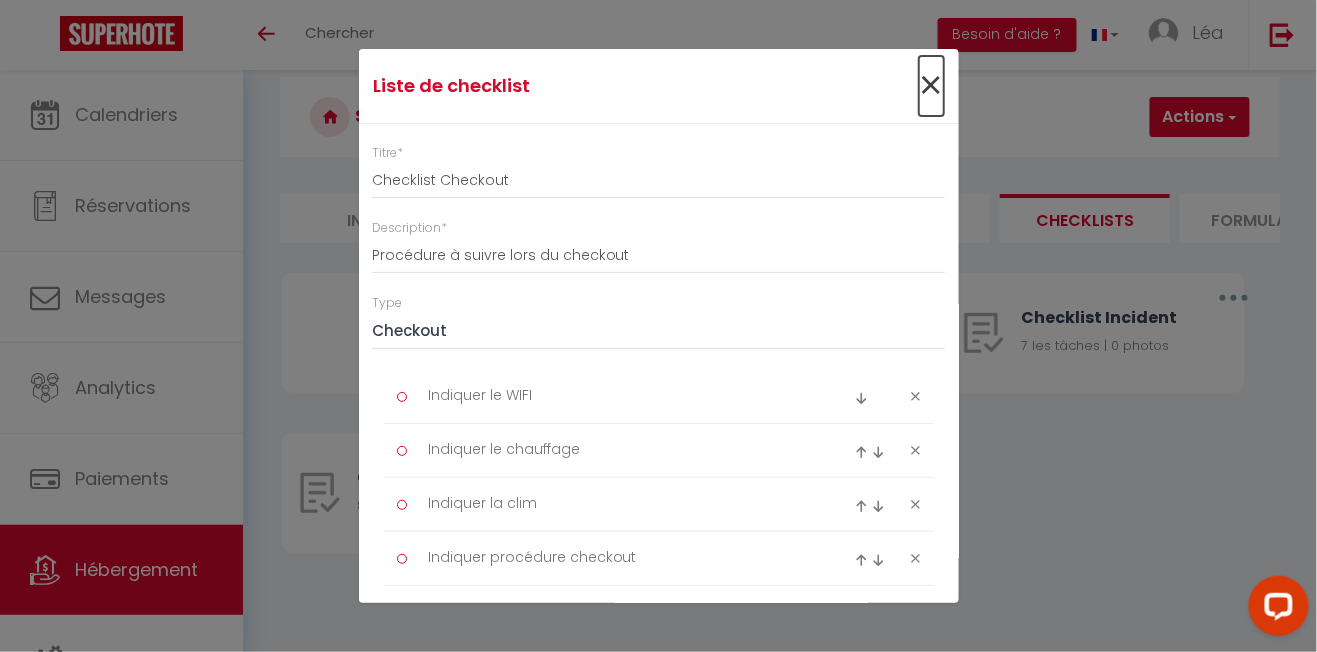 click on "×" at bounding box center (931, 86) 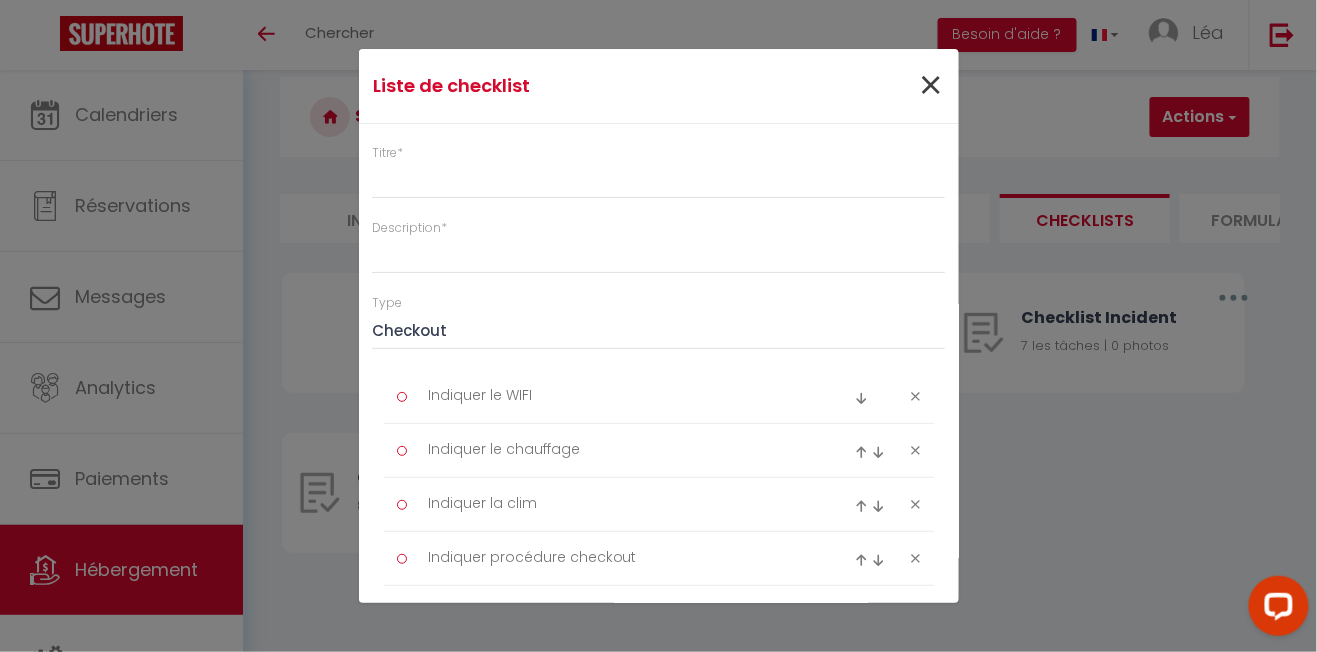 type on "Checklist Checkout" 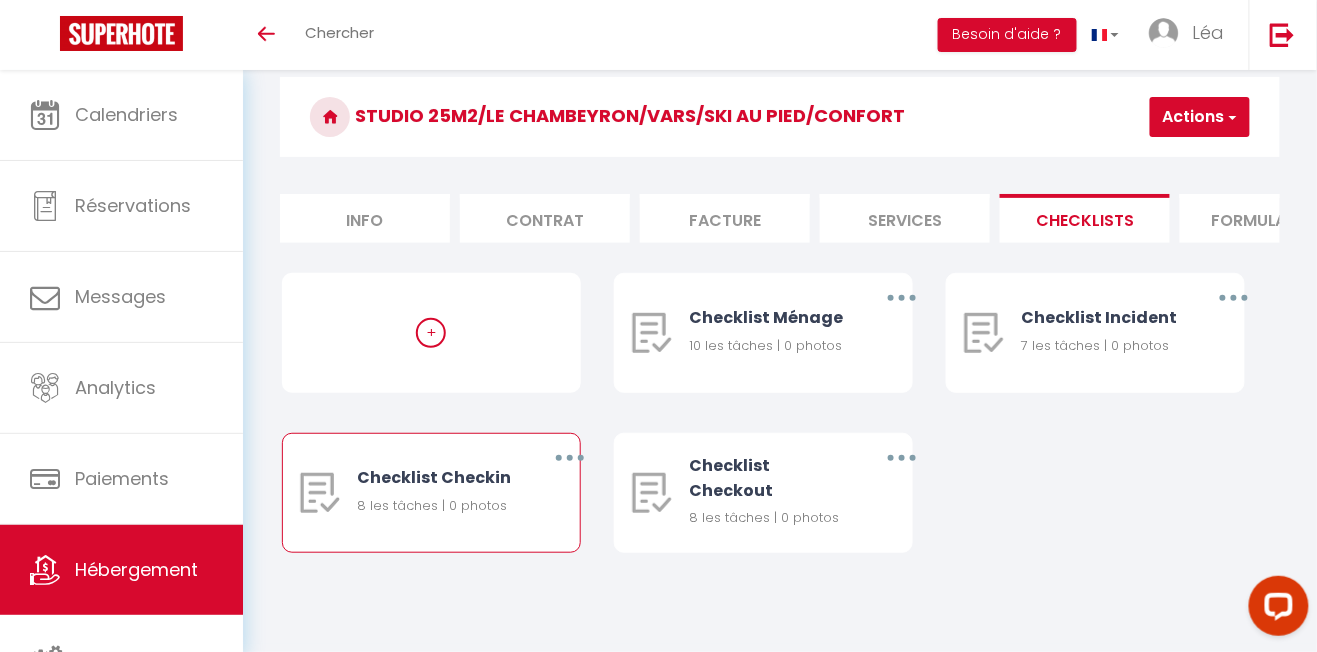 click at bounding box center (569, 458) 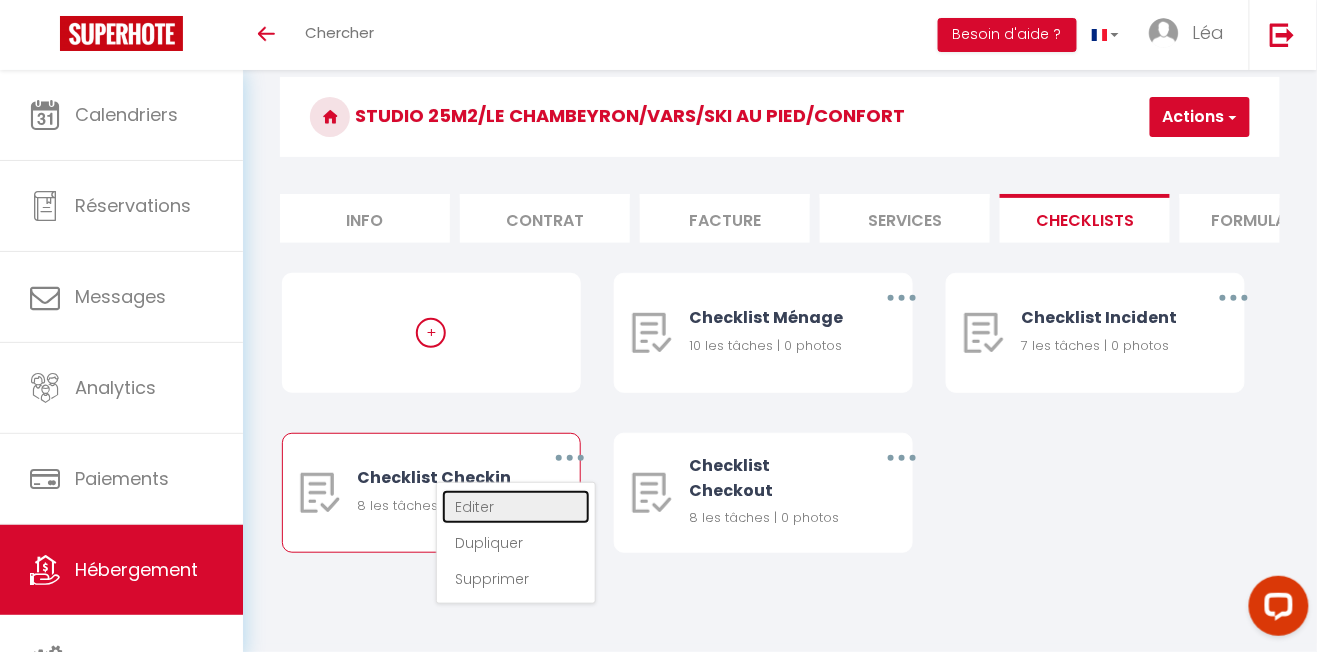 click on "Editer" at bounding box center [516, 507] 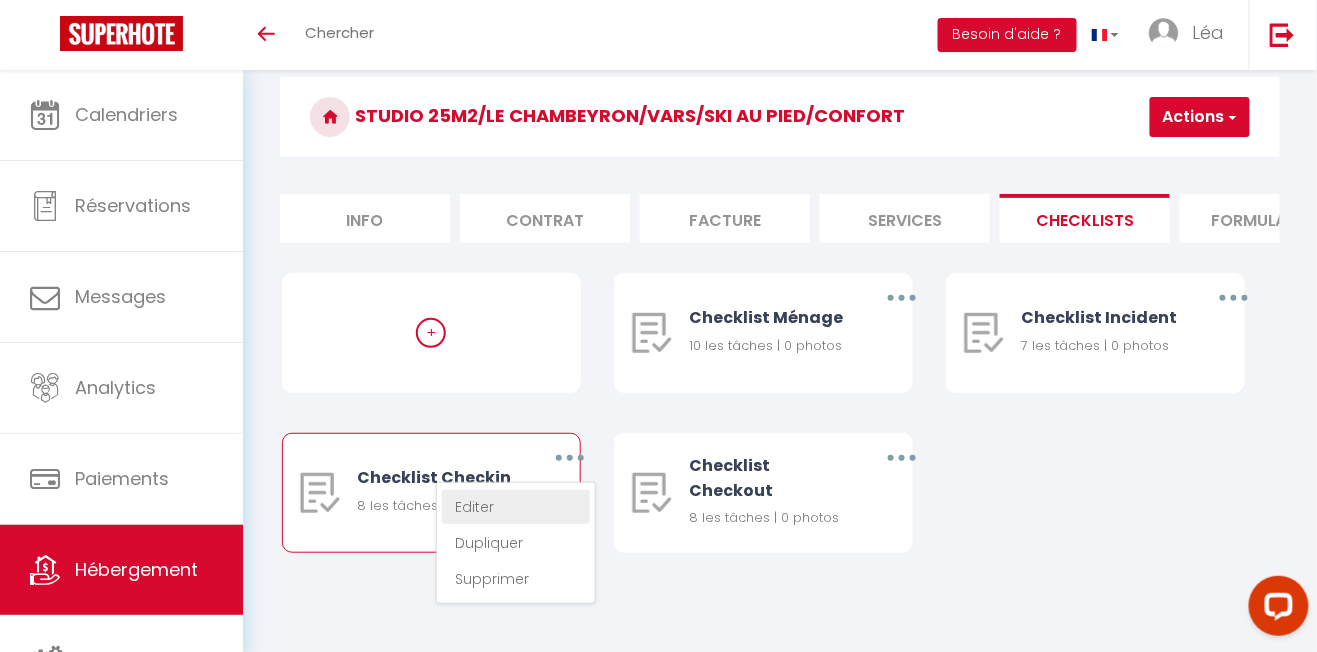 type on "Checklist Checkin" 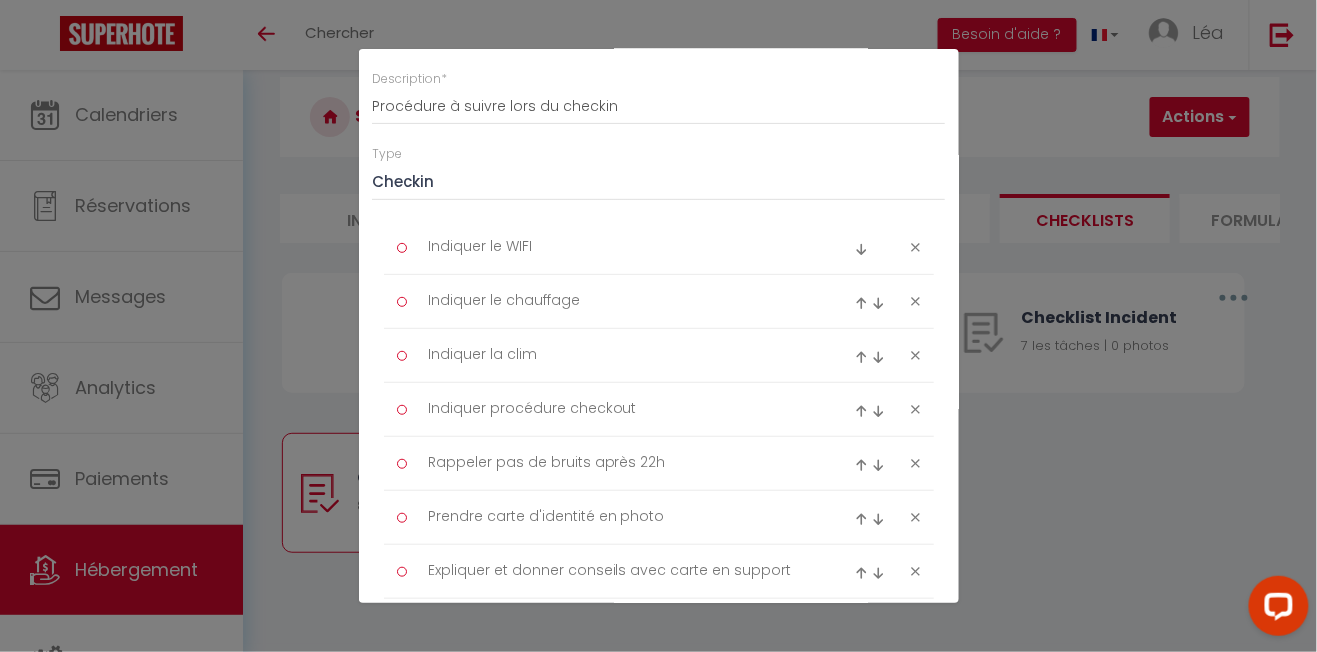 scroll, scrollTop: 0, scrollLeft: 0, axis: both 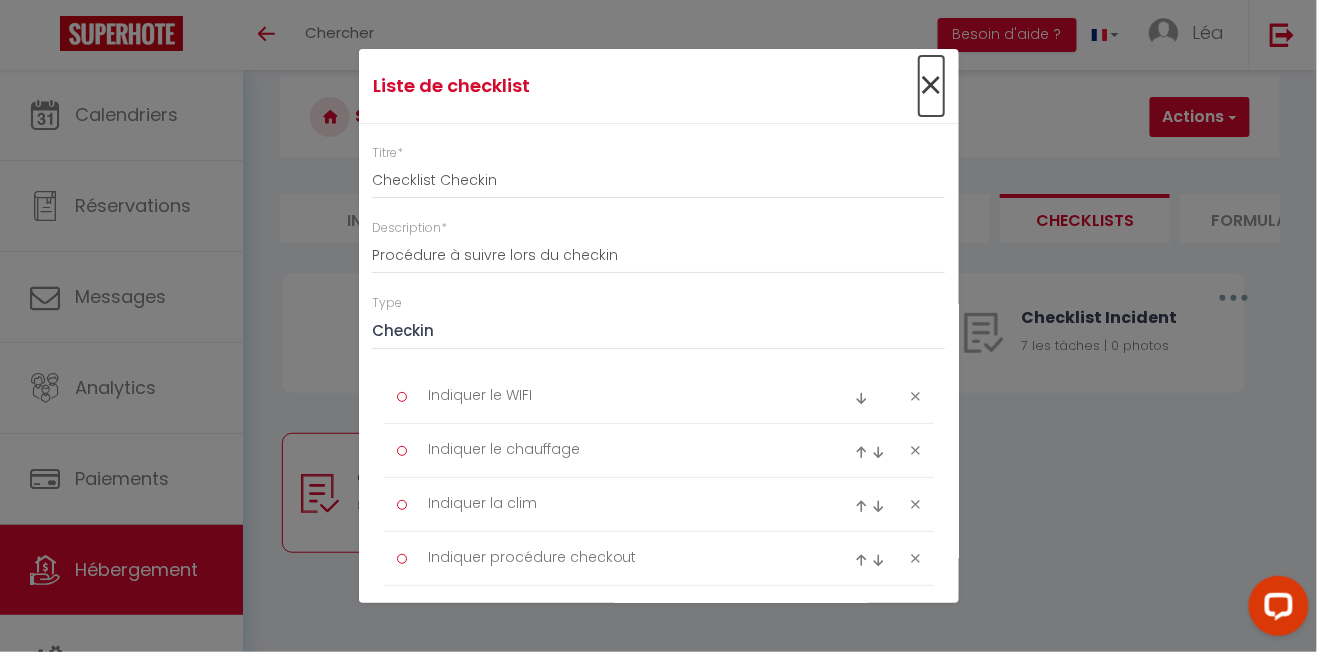 click on "×" at bounding box center [931, 86] 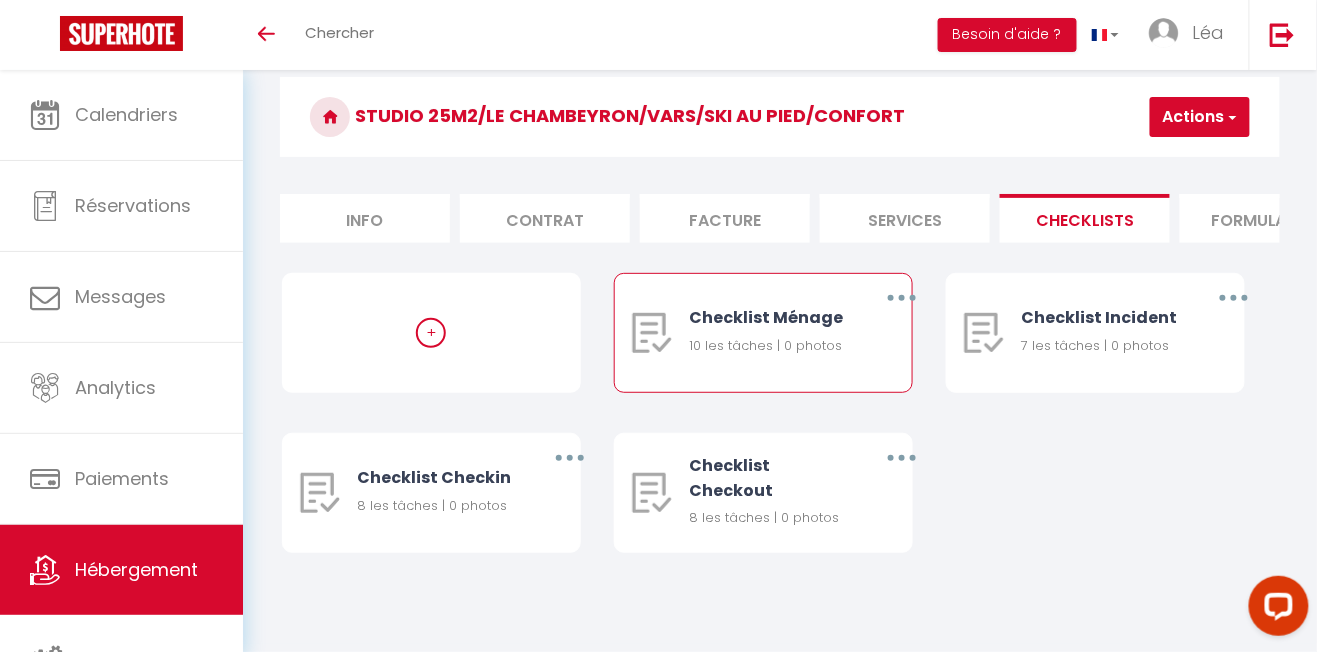 click at bounding box center [901, 298] 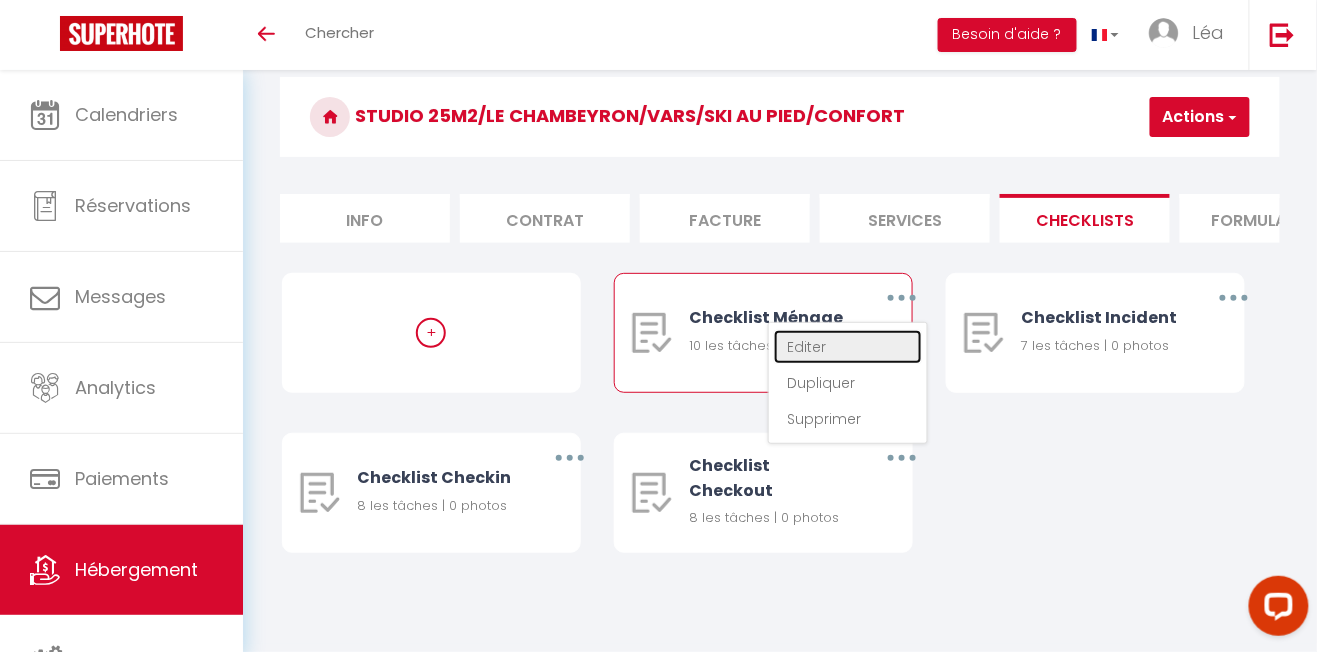 click on "Editer" at bounding box center [848, 347] 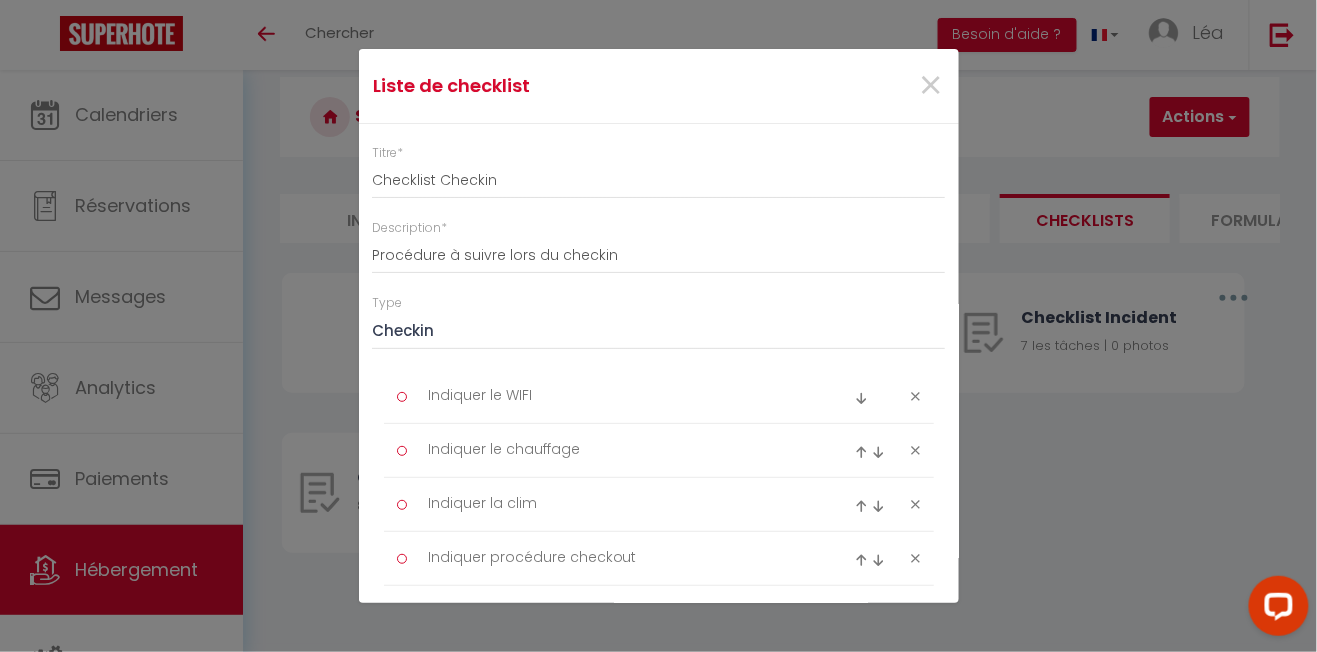 type on "Checklist Ménage" 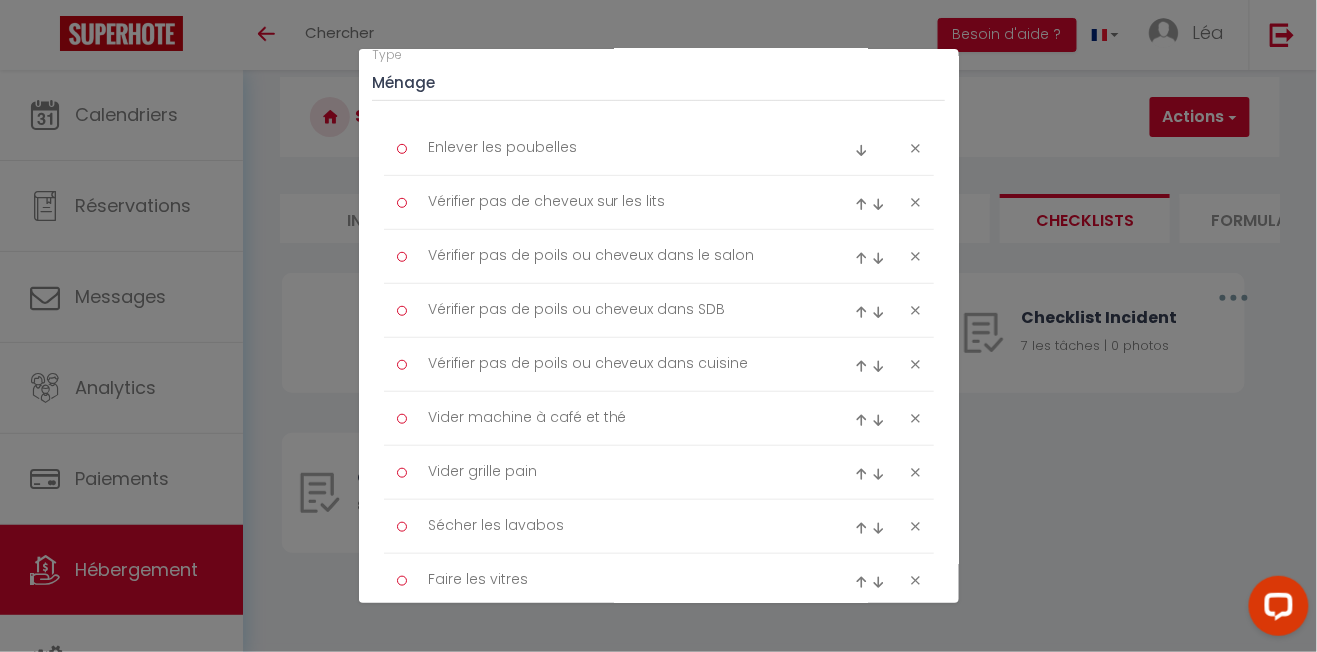 scroll, scrollTop: 249, scrollLeft: 0, axis: vertical 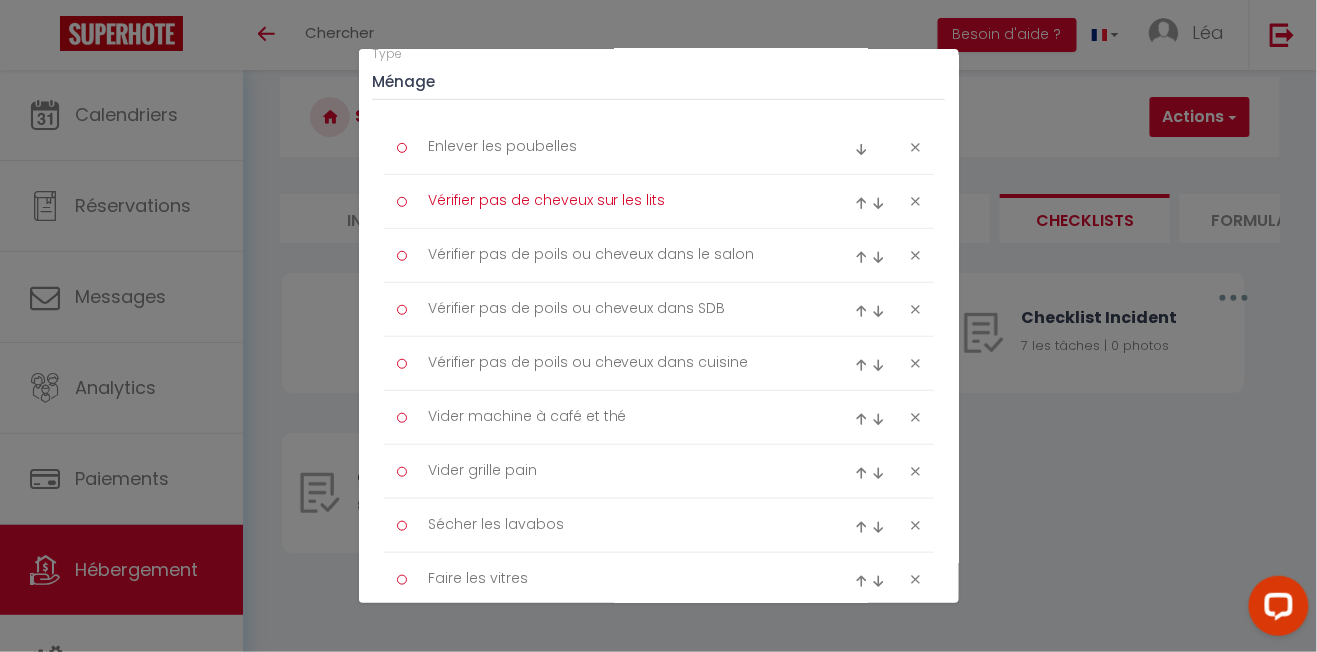 click on "Vérifier pas de cheveux sur les lits" at bounding box center [619, 201] 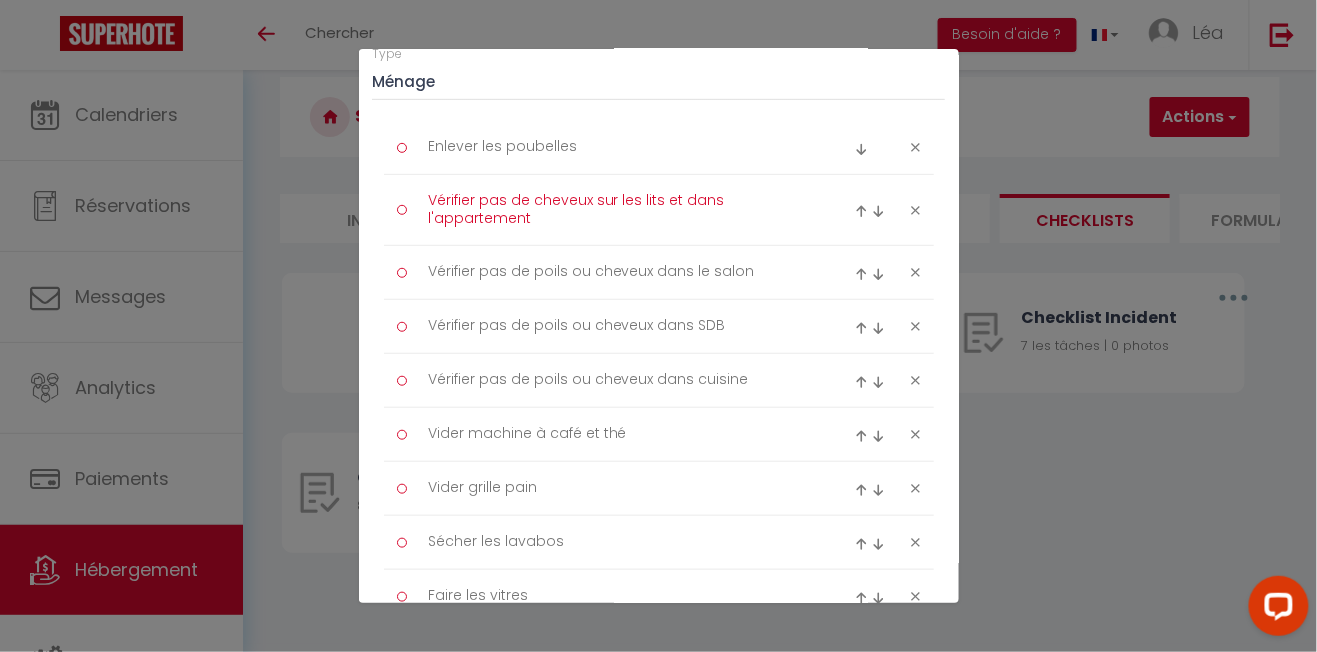 scroll, scrollTop: 0, scrollLeft: 0, axis: both 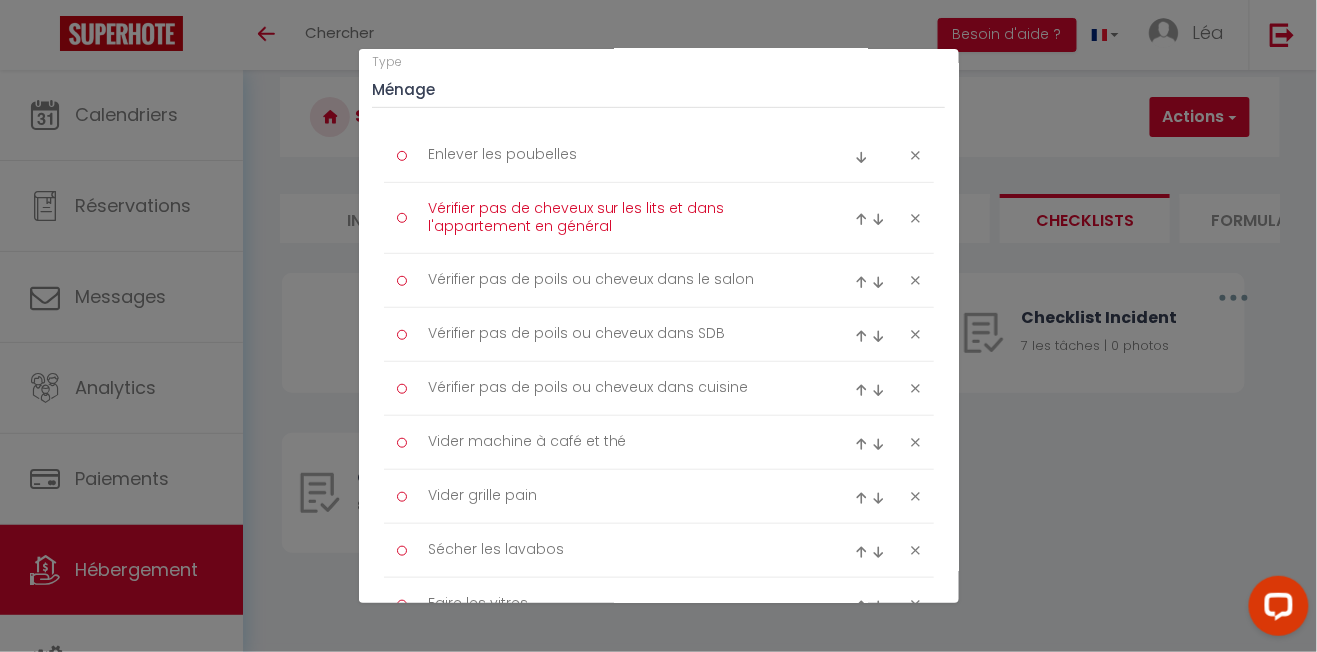 type on "Vérifier pas de cheveux sur les lits et dans l'appartement en général" 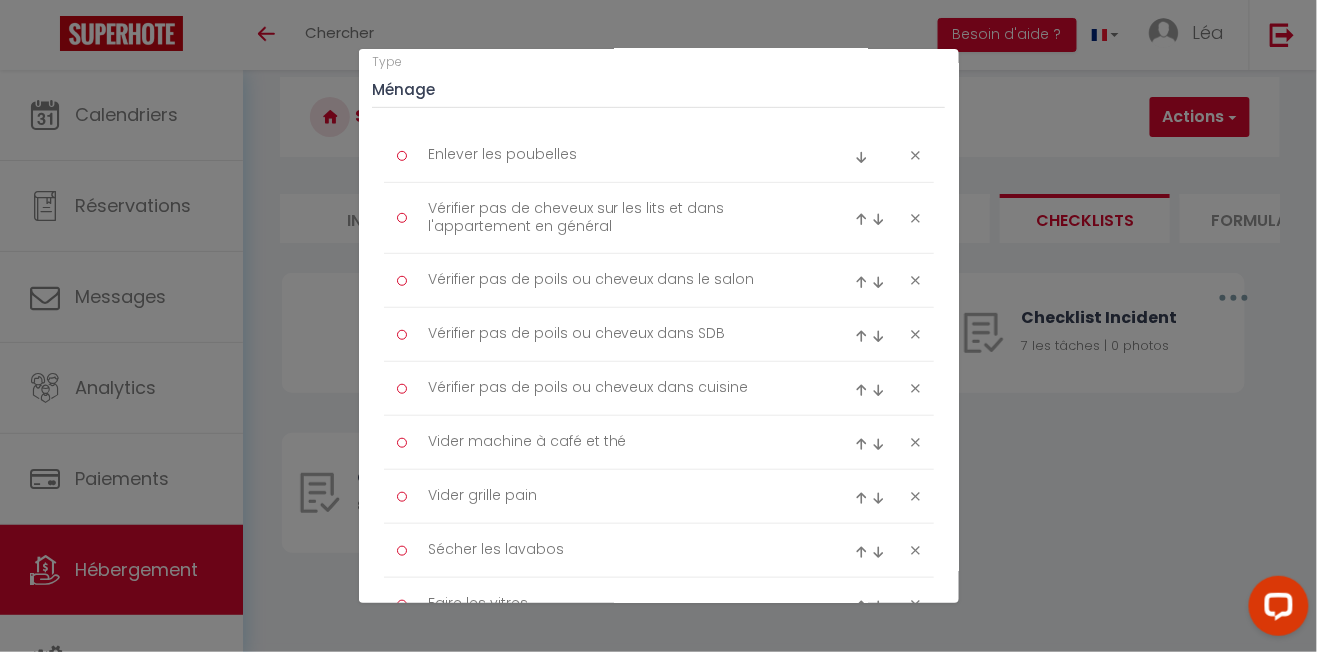 click at bounding box center [915, 280] 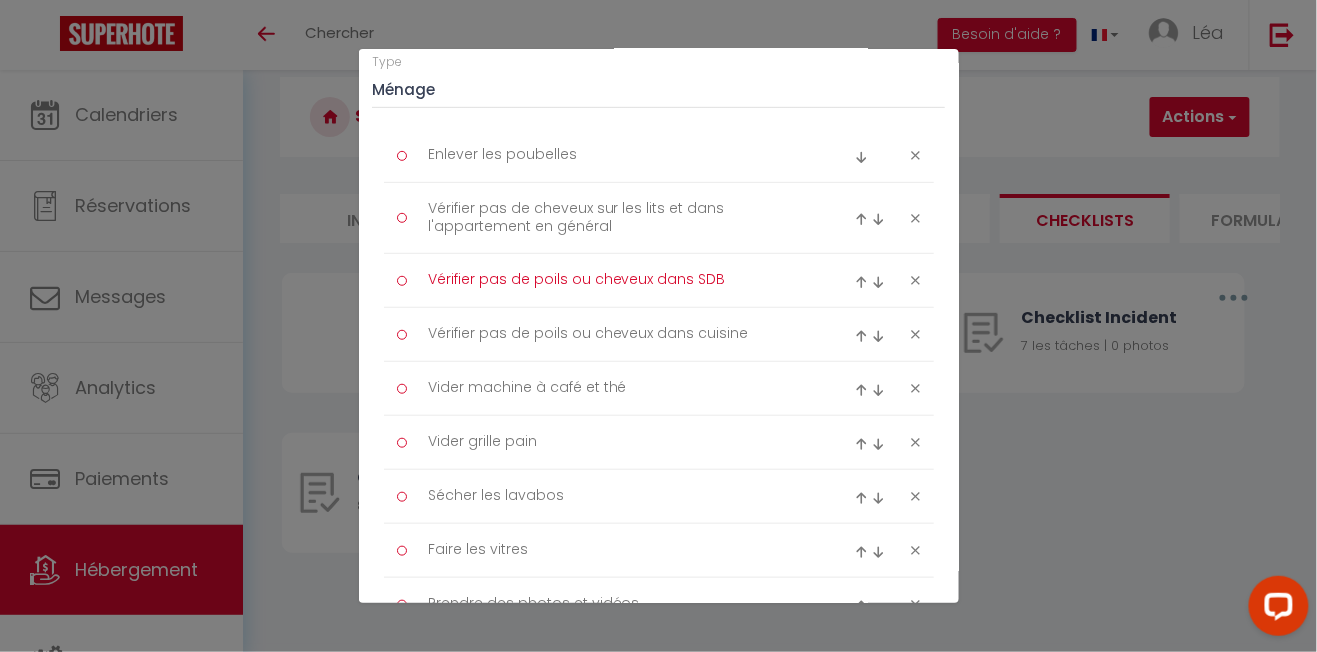 click on "Vérifier pas de poils ou cheveux dans SDB" at bounding box center [619, 280] 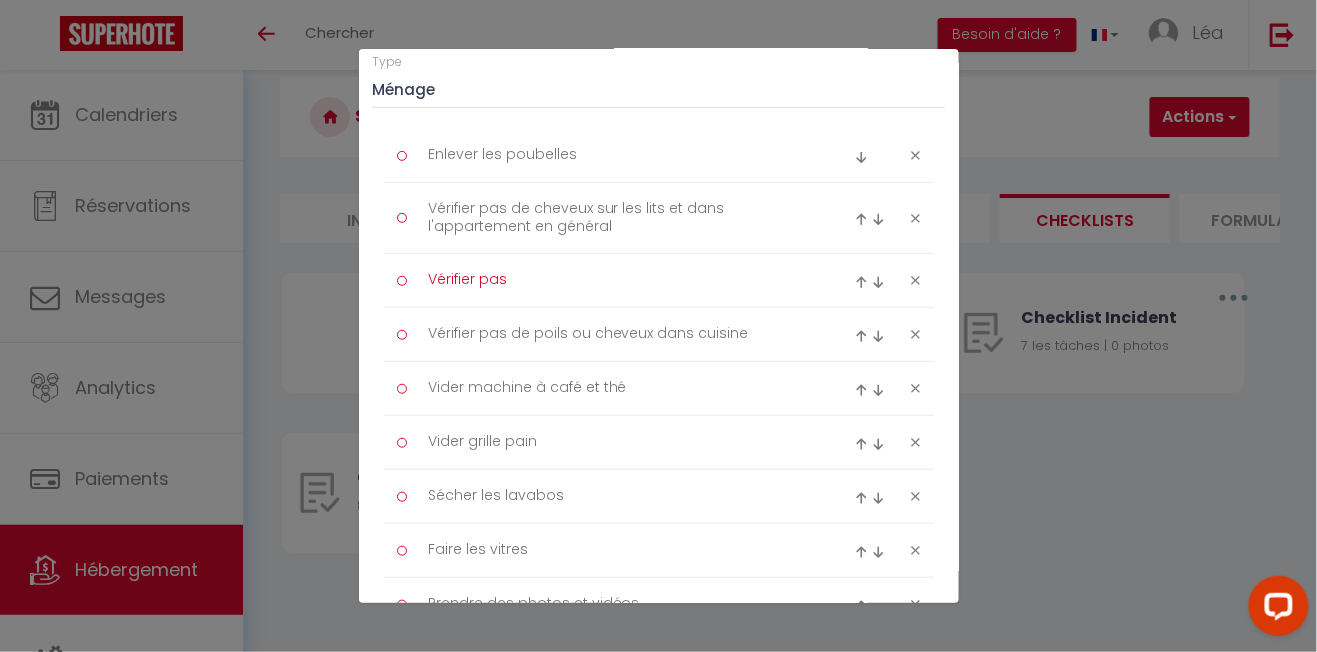type on "Vérifier" 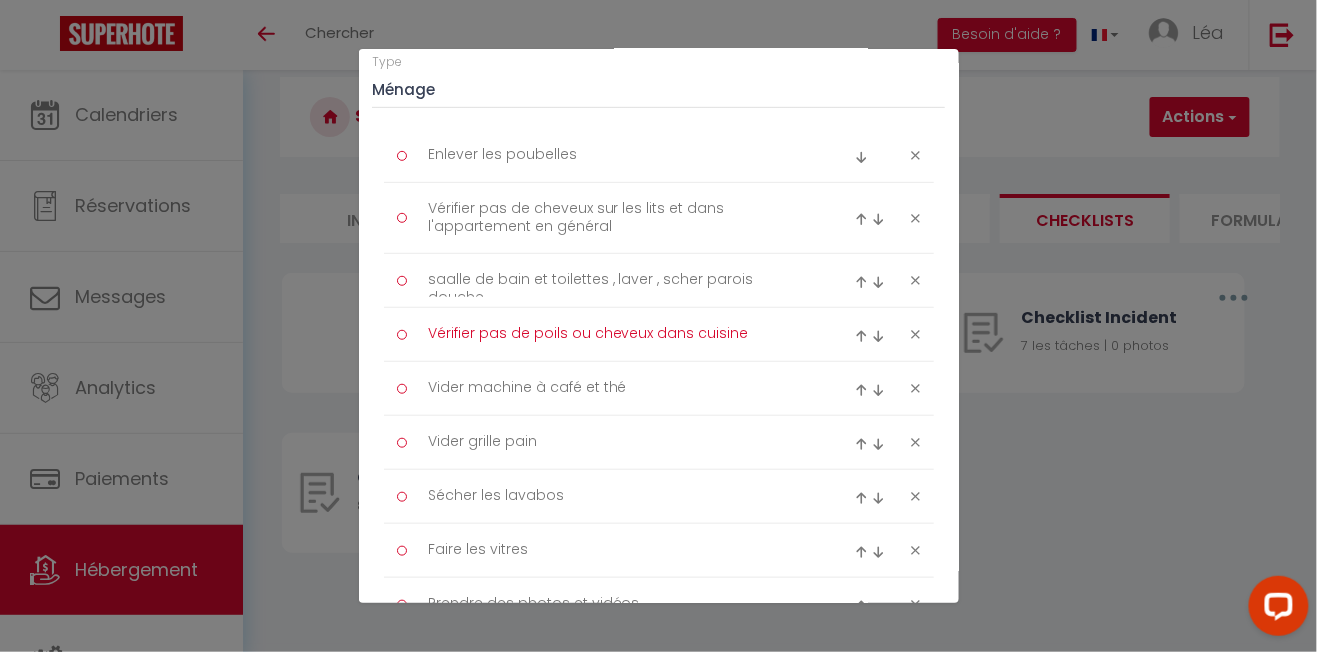 click on "Vérifier pas de poils ou cheveux dans cuisine" at bounding box center [619, 334] 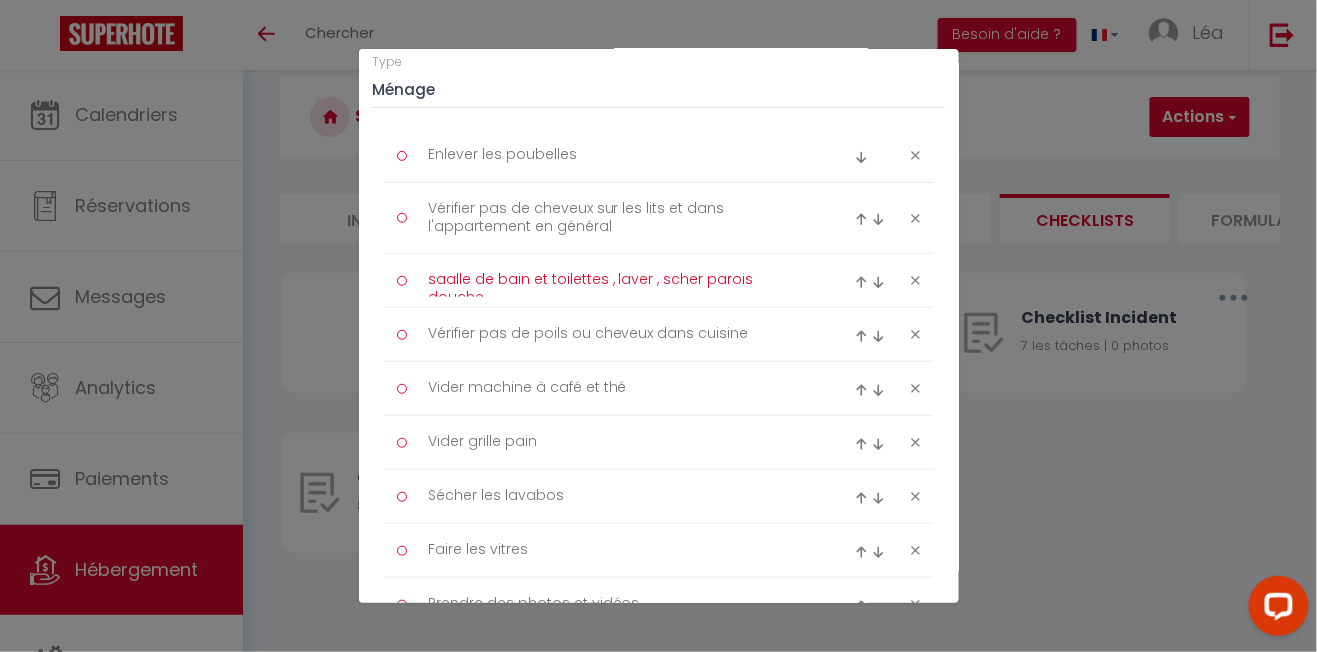 click on "saalle de bain et toilettes , laver , scher parois douche" at bounding box center (619, 280) 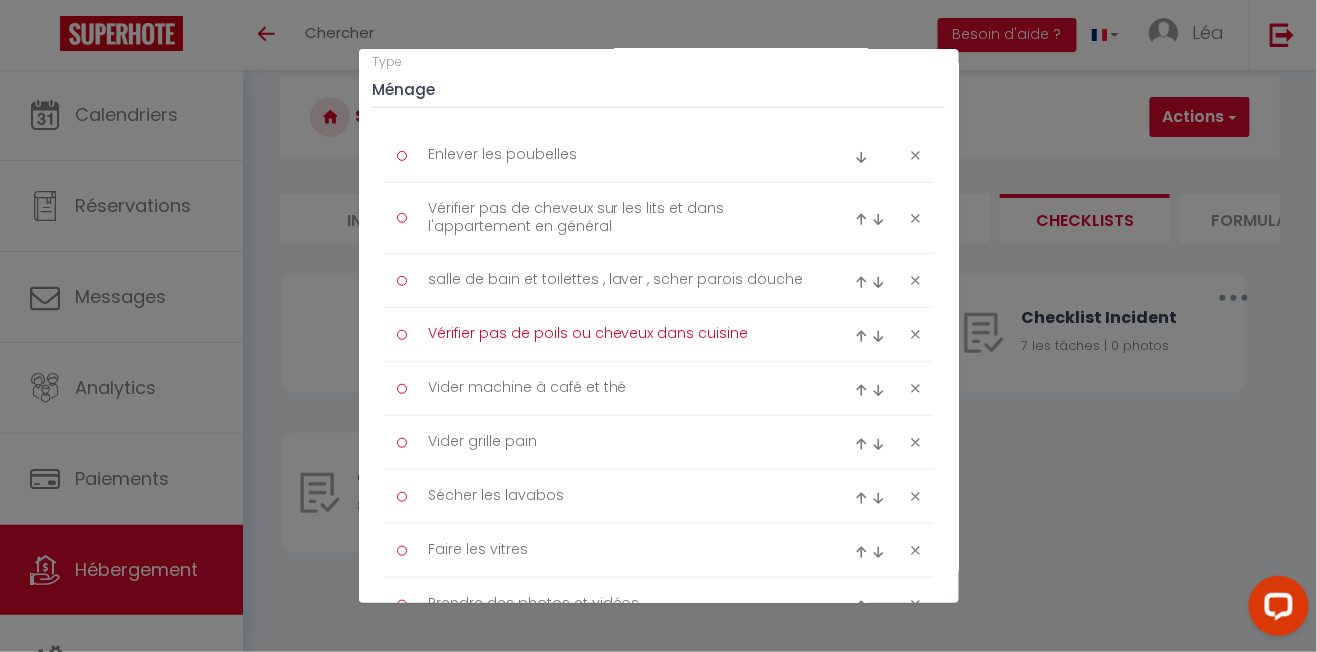 click on "Vérifier pas de poils ou cheveux dans cuisine" at bounding box center [619, 334] 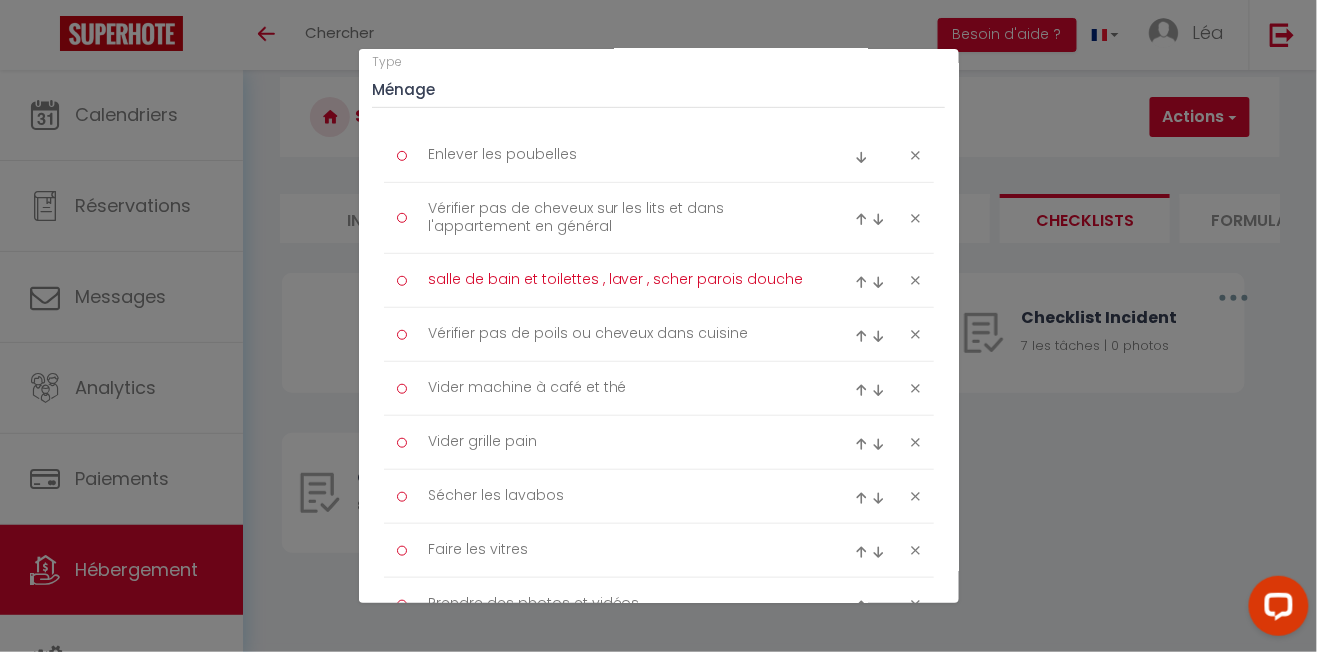 click on "salle de bain et toilettes , laver , scher parois douche" at bounding box center (619, 280) 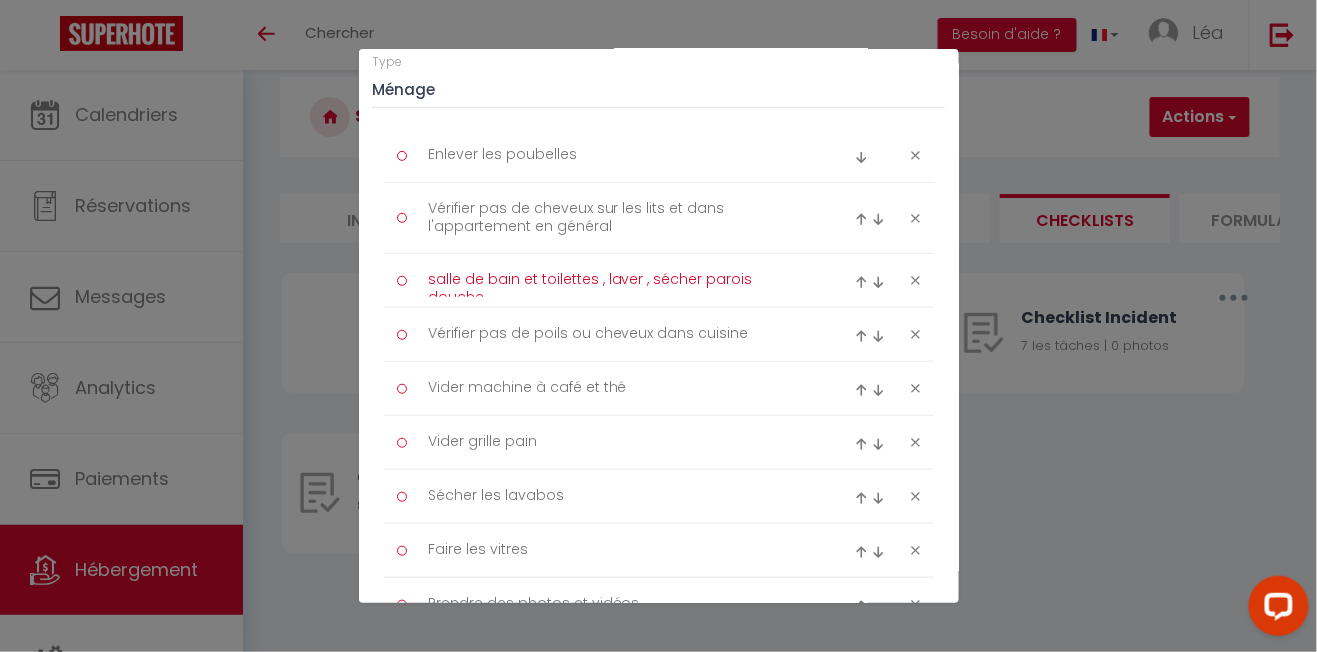 type on "salle de bain et toilettes , laver , sécher parois douche" 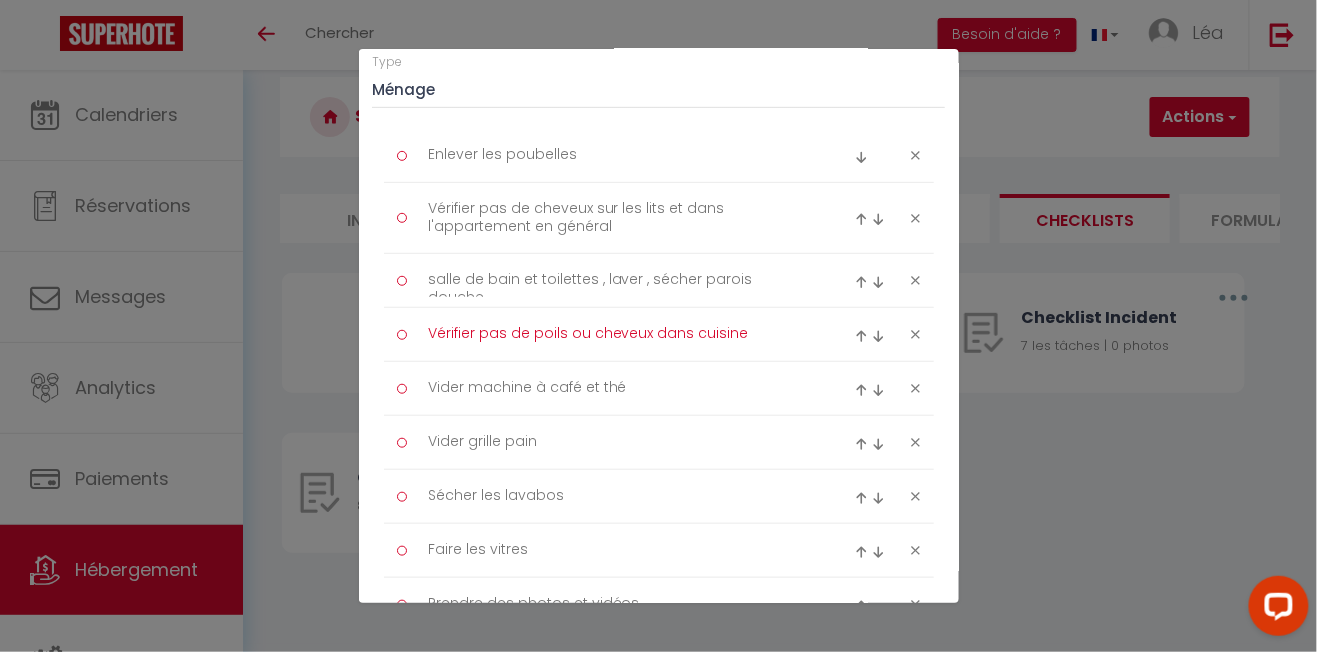 click on "Vérifier pas de poils ou cheveux dans cuisine" at bounding box center [619, 334] 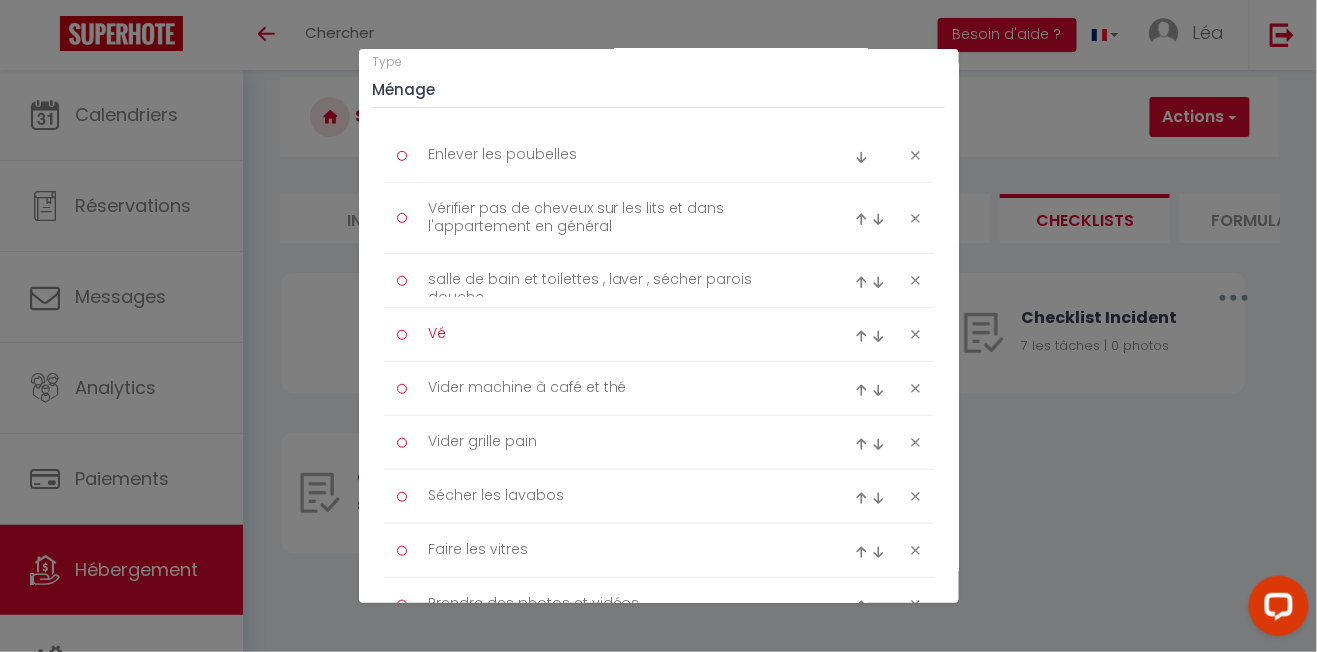 type on "V" 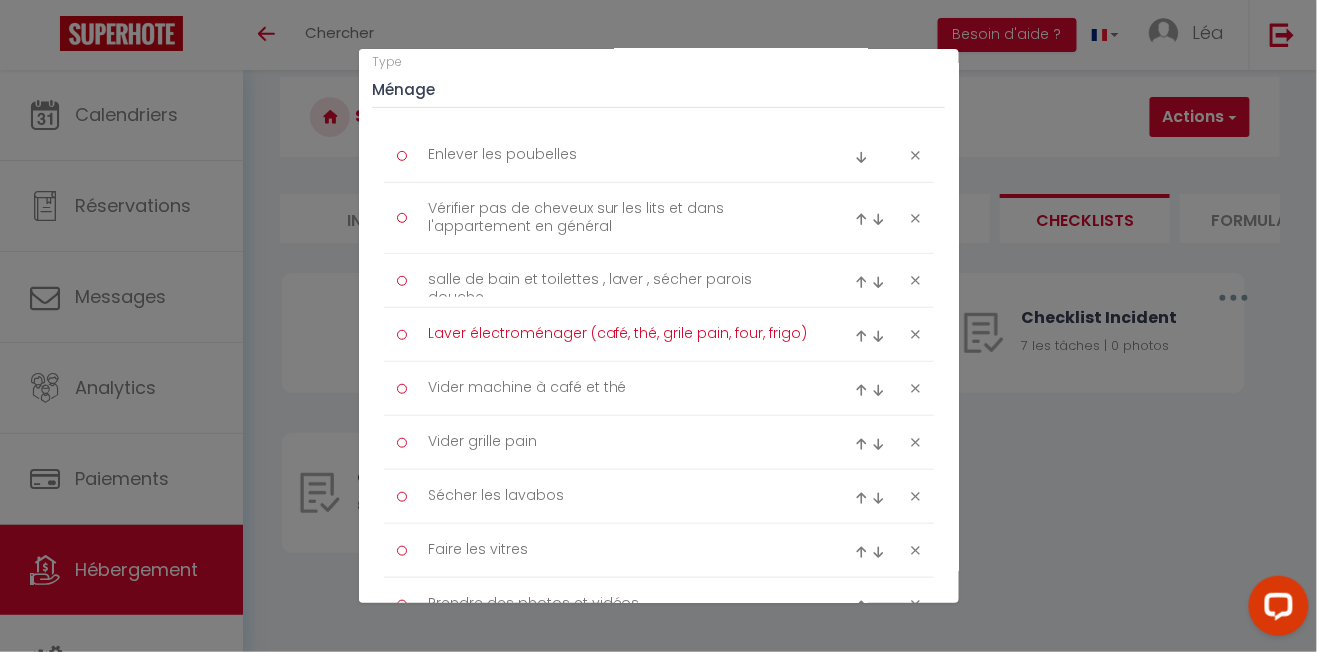 click on "Laver électroménager (café, thé, grile pain, four, frigo)" at bounding box center (619, 334) 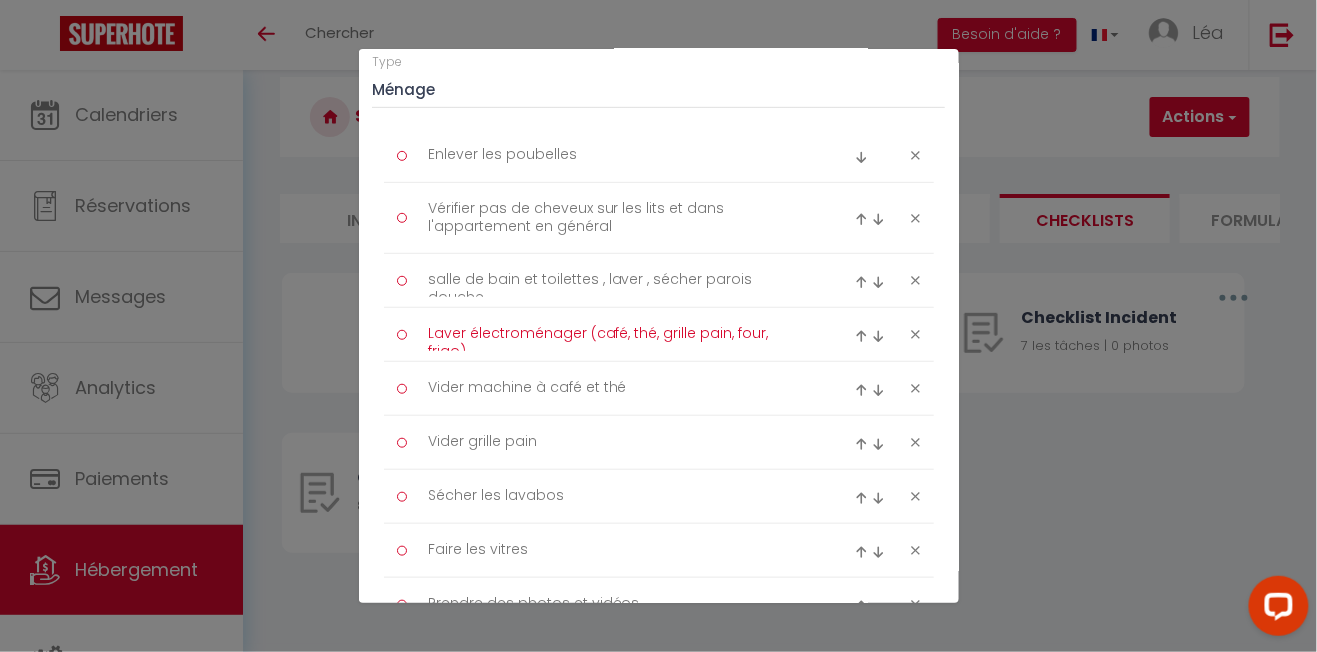 type on "Laver électroménager (café, thé, grille pain, four, frigo)" 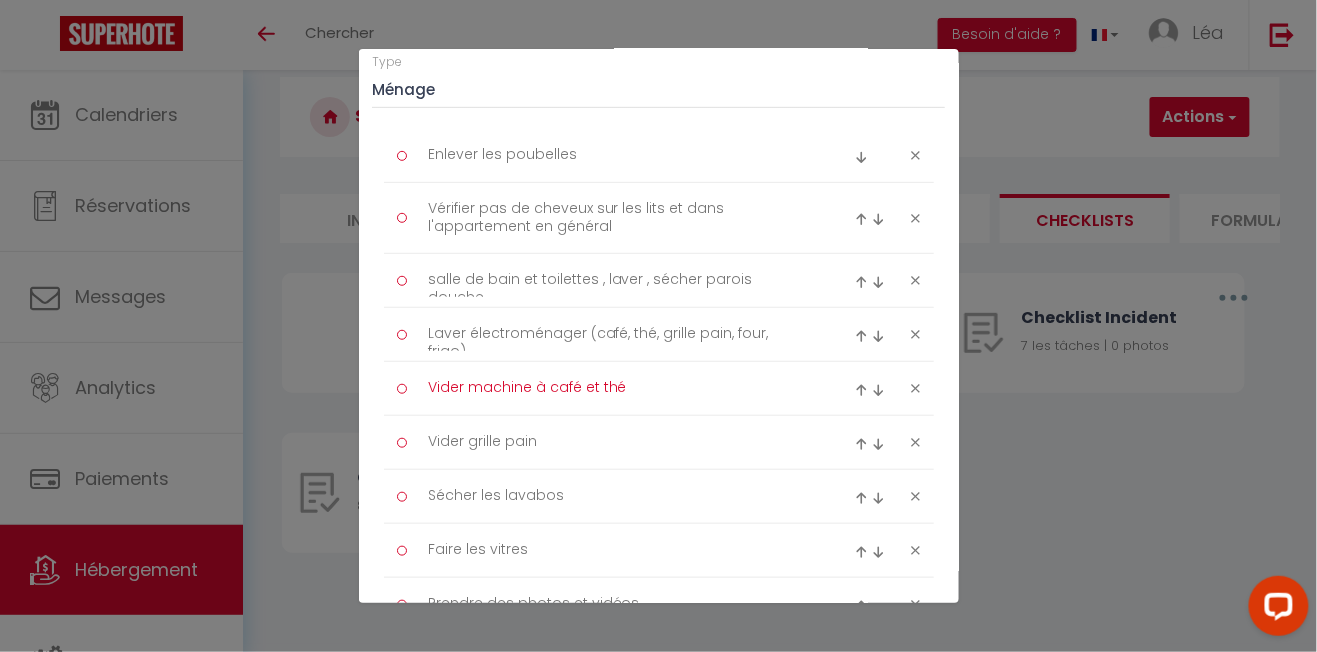 click on "Vider machine à café et thé" at bounding box center [619, 388] 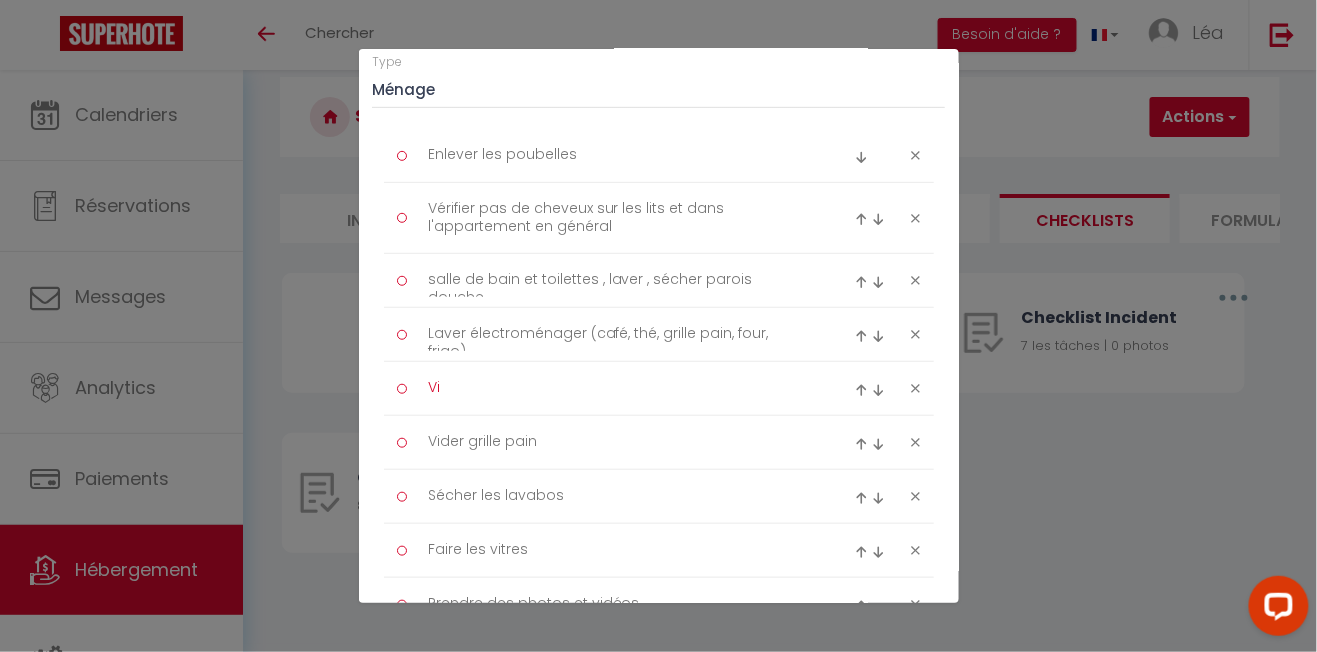 type on "V" 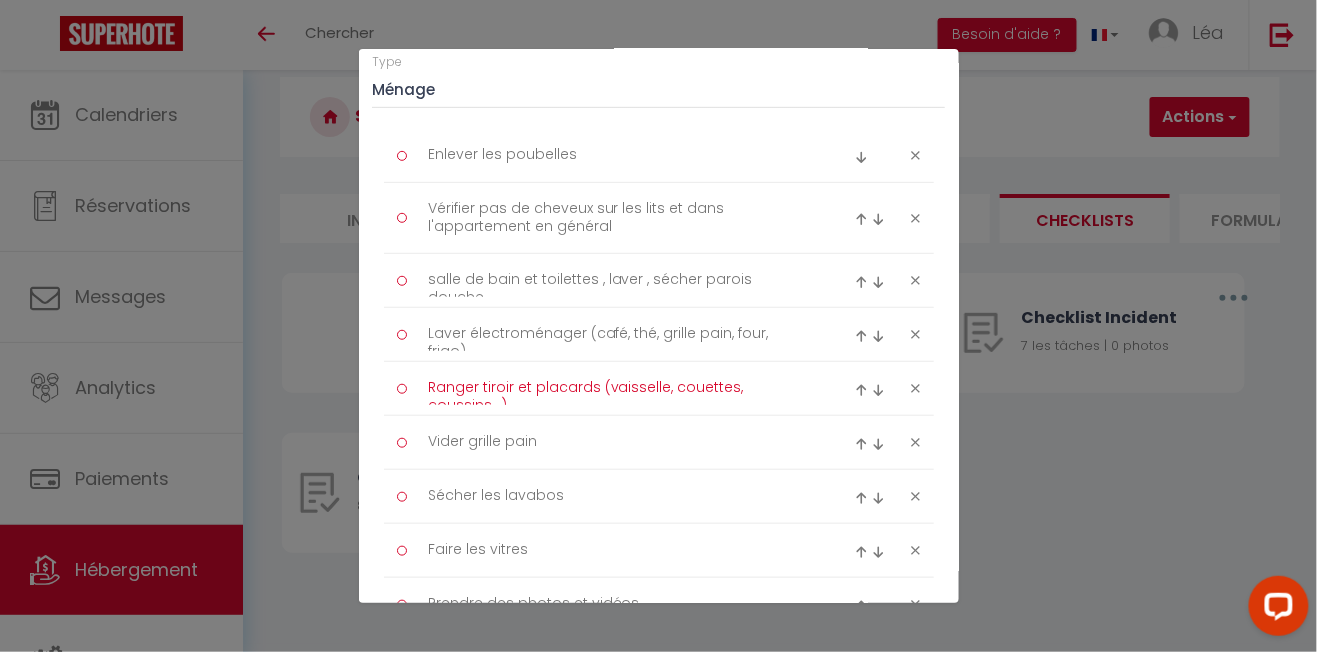 type on "Ranger tiroir et placards (vaisselle, couettes, coussins...)" 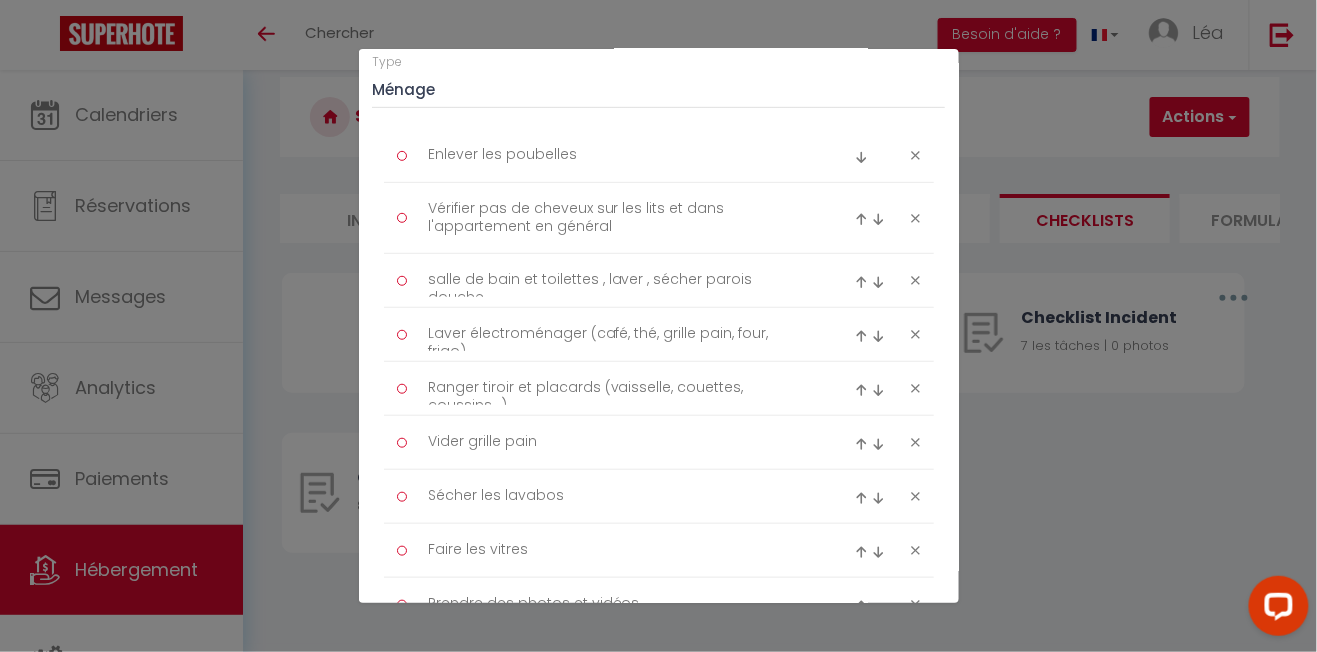 click at bounding box center (915, 442) 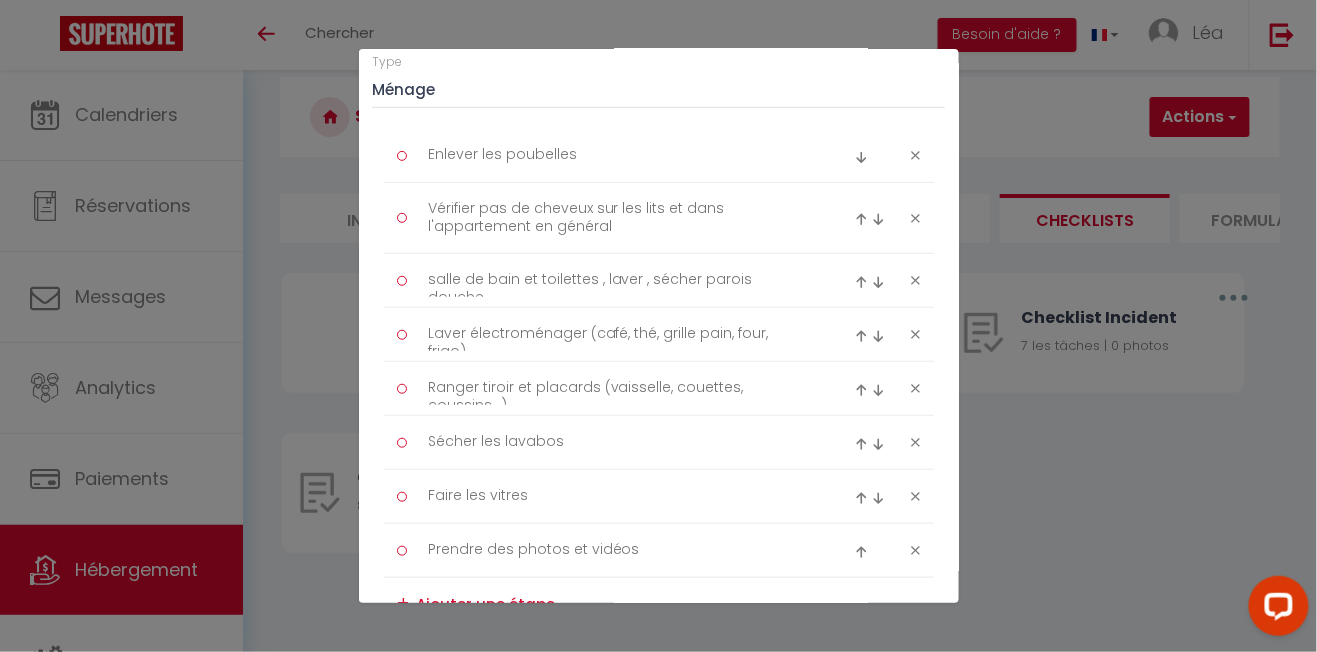 click at bounding box center [915, 442] 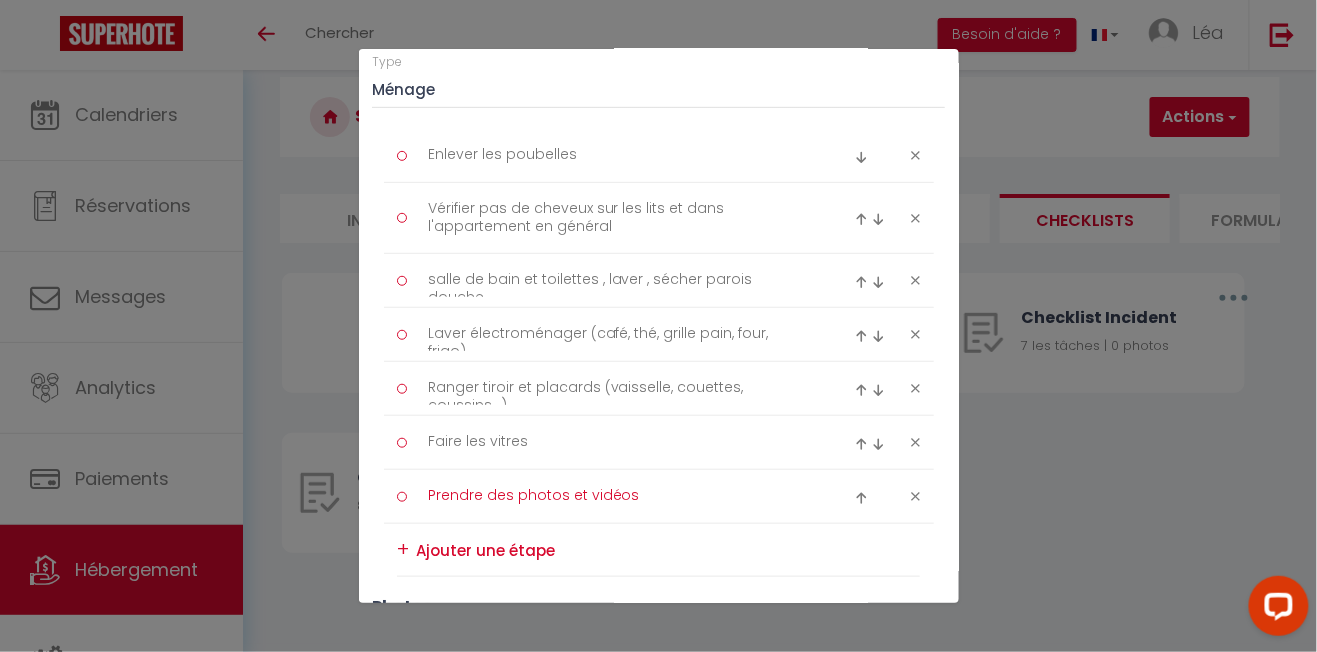 click on "Prendre des photos et vidéos" at bounding box center [619, 496] 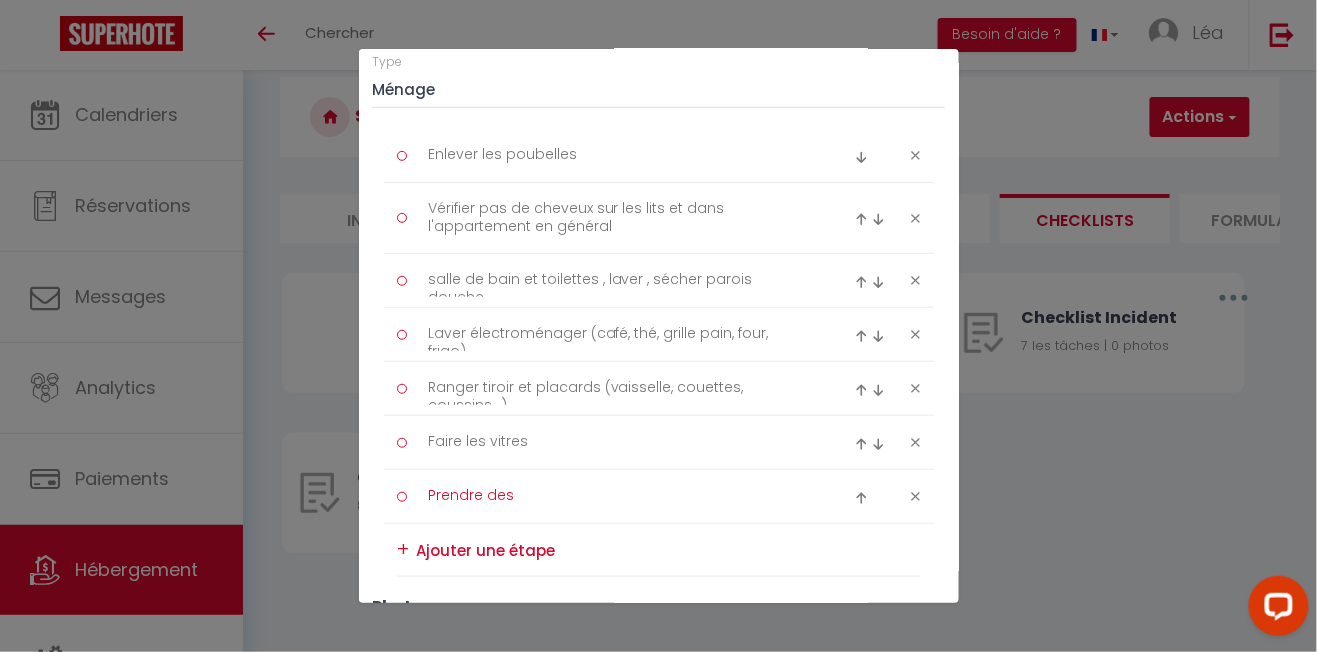 type on "Prendre" 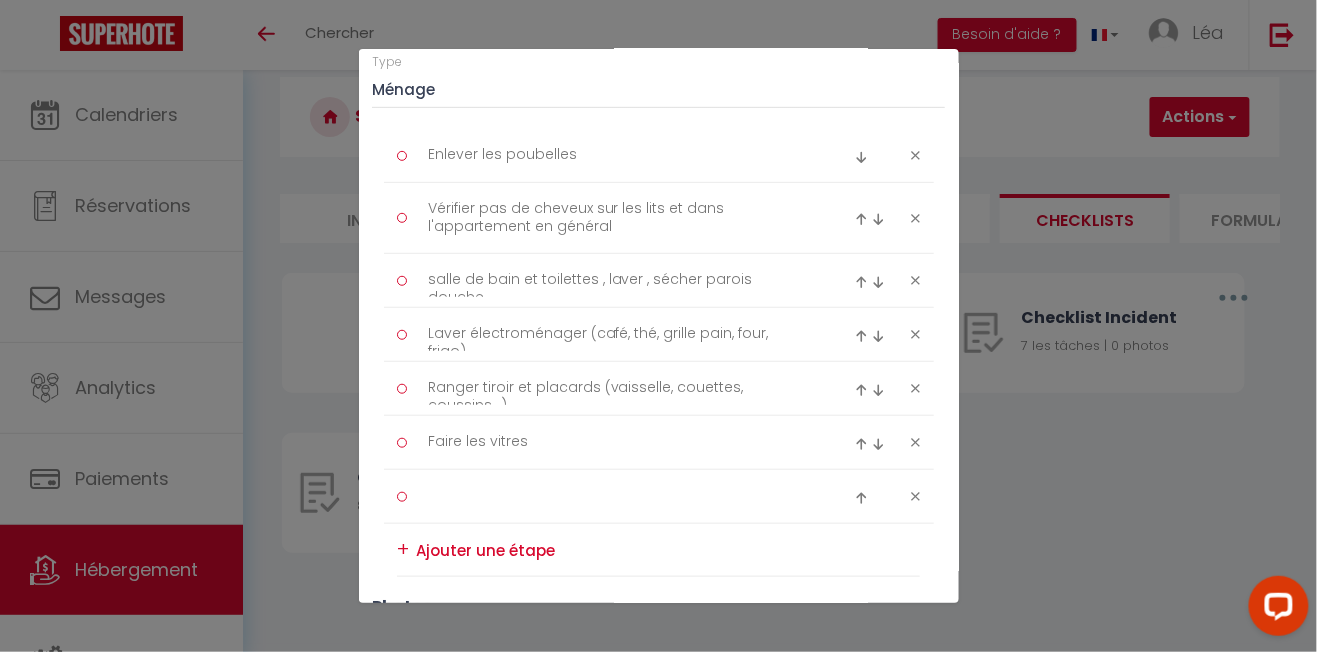 scroll, scrollTop: 354, scrollLeft: 0, axis: vertical 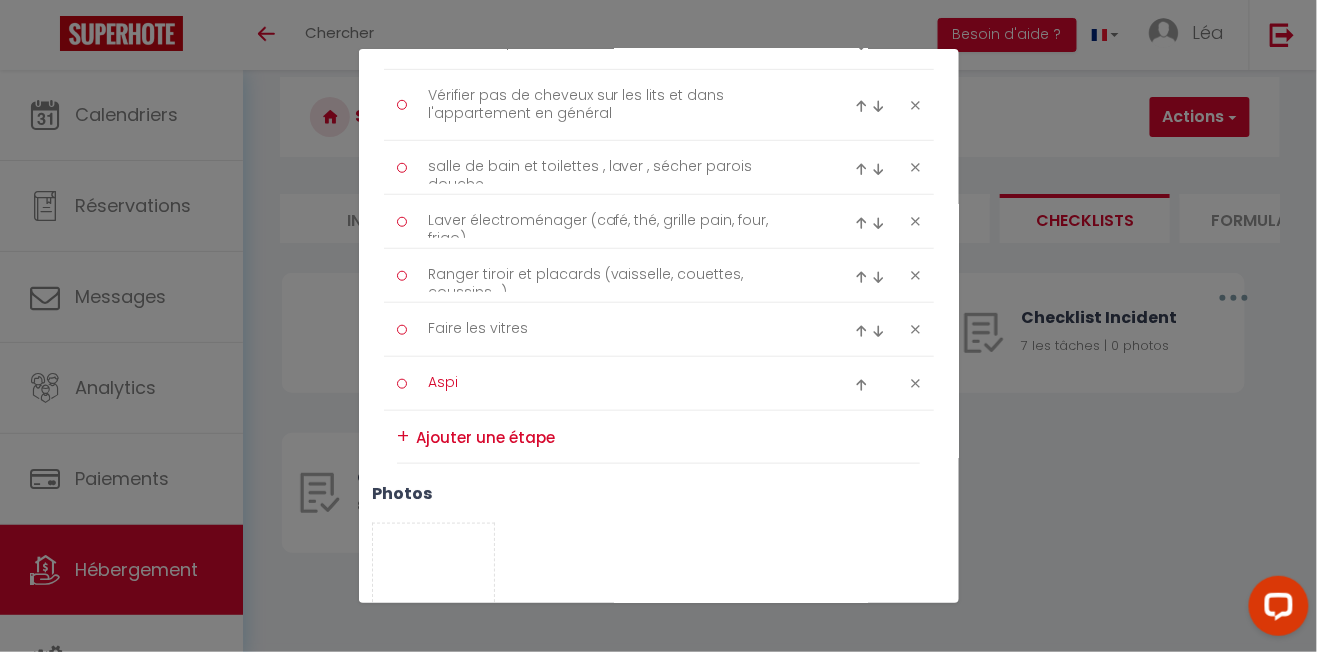 type on "Aspi" 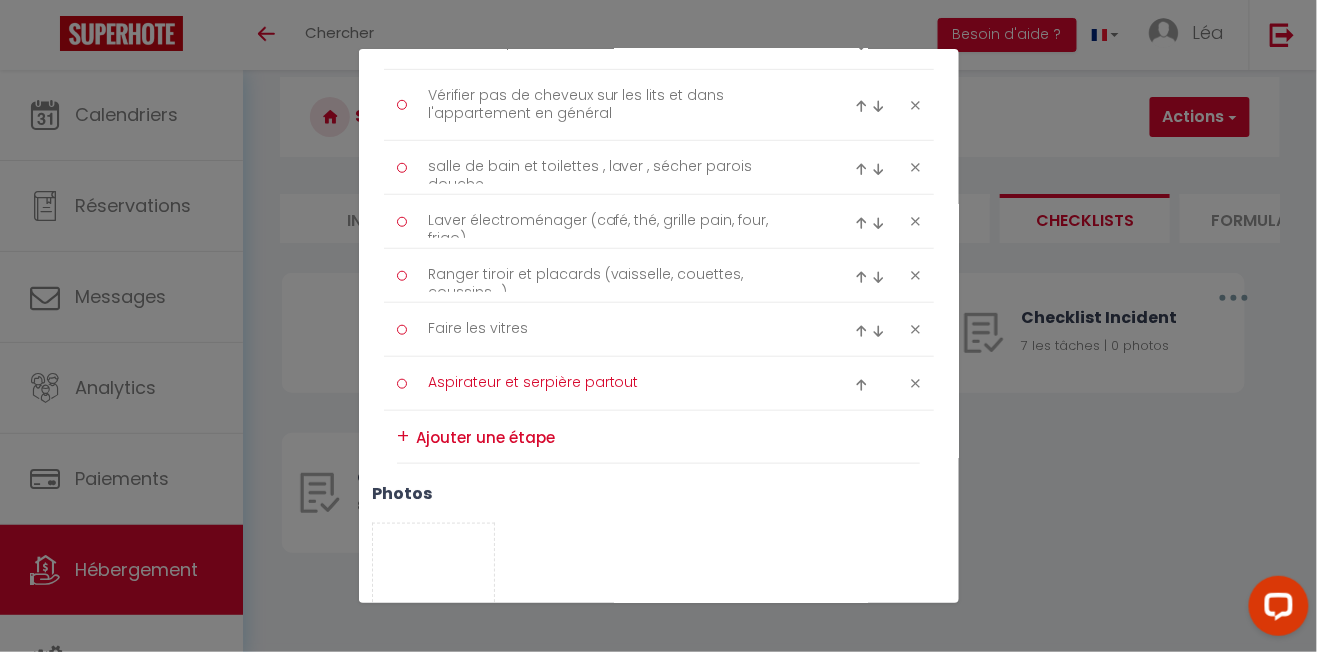 type on "Aspirateur et serpière partout" 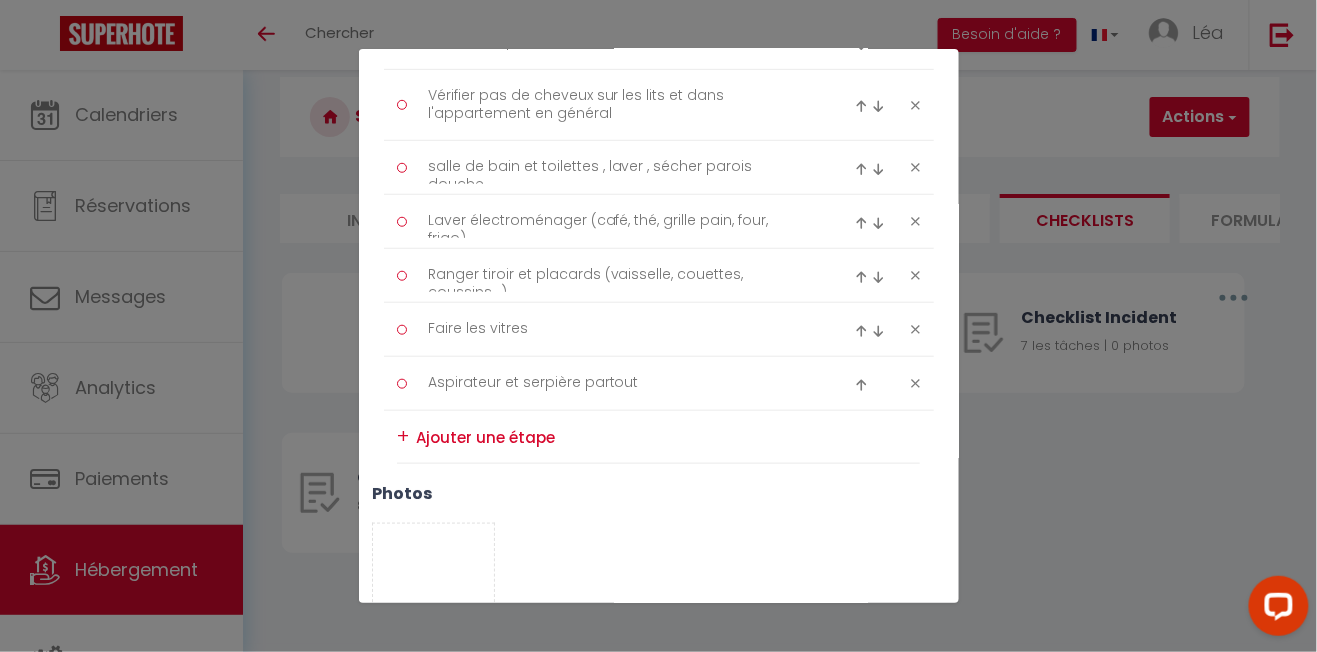 click at bounding box center (668, 437) 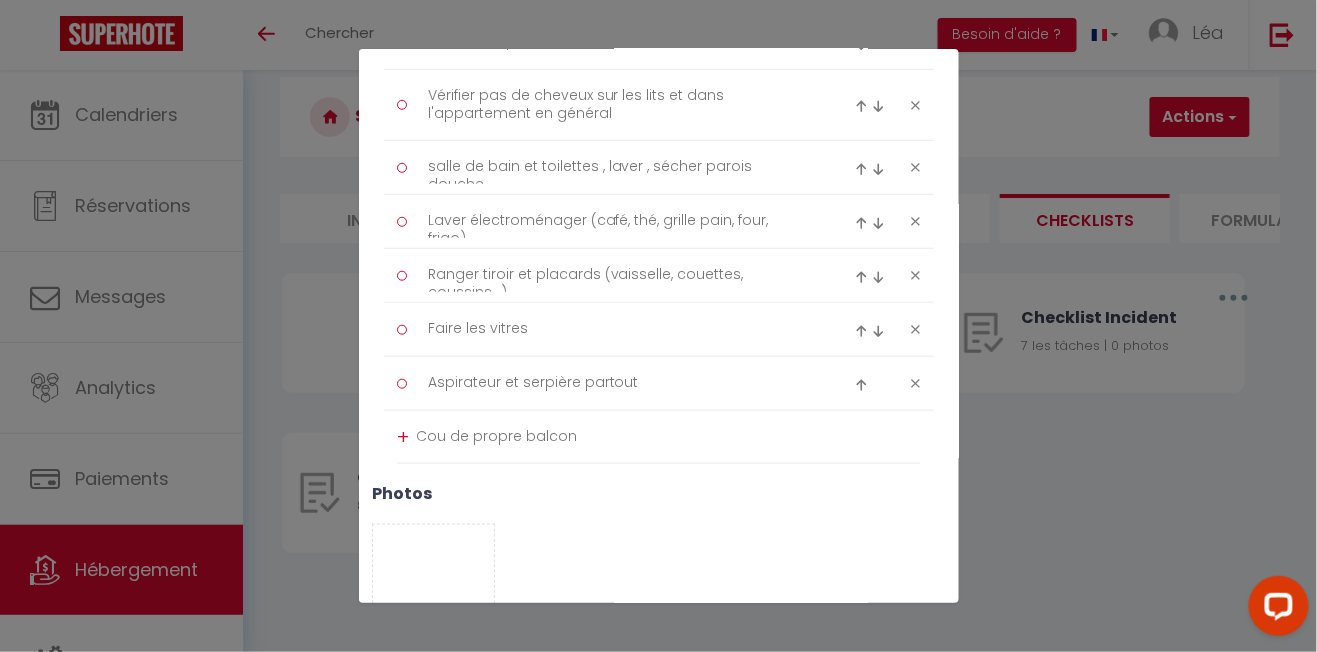 click on "Cou de propre balcon" at bounding box center [668, 437] 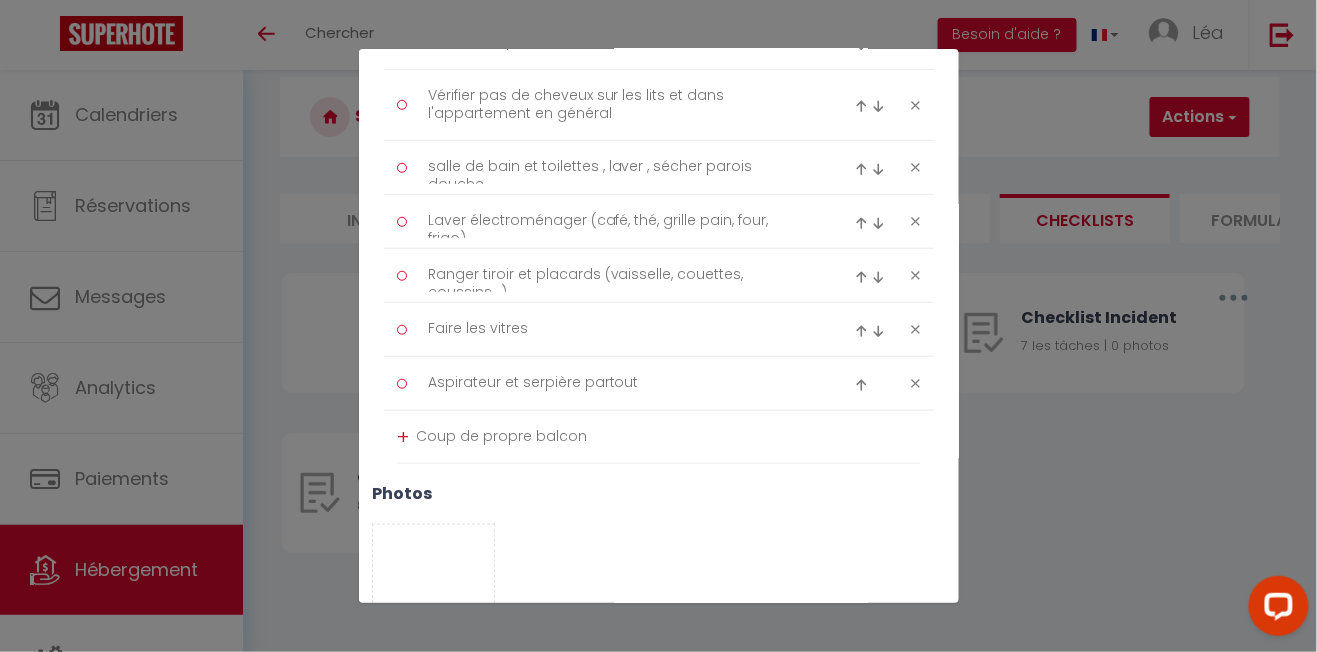type on "Coup de propre balcon" 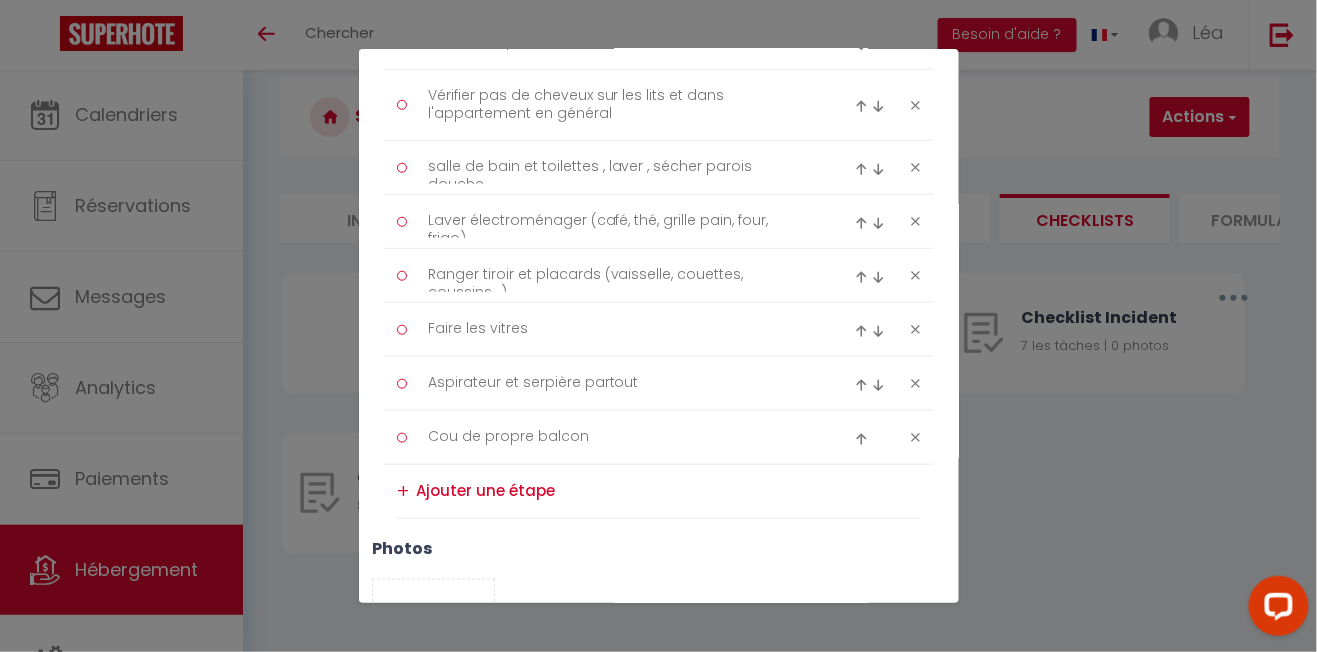 click at bounding box center [668, 491] 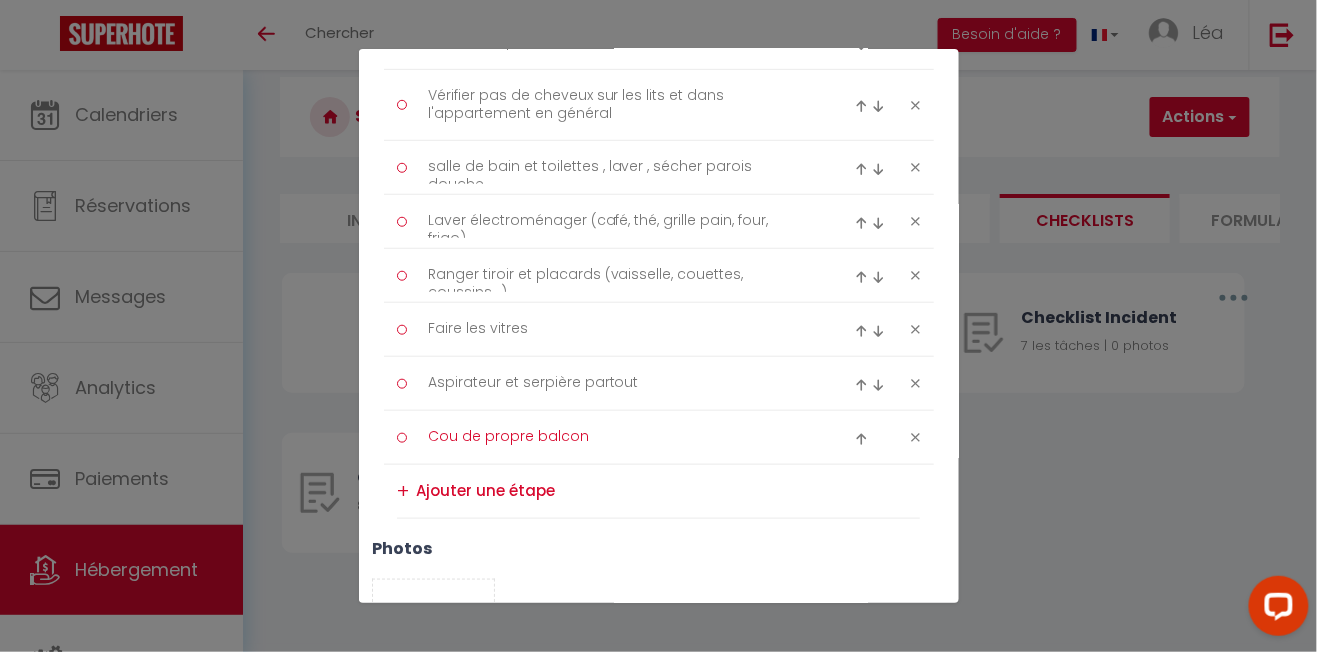 click on "Cou de propre balcon" at bounding box center (619, 437) 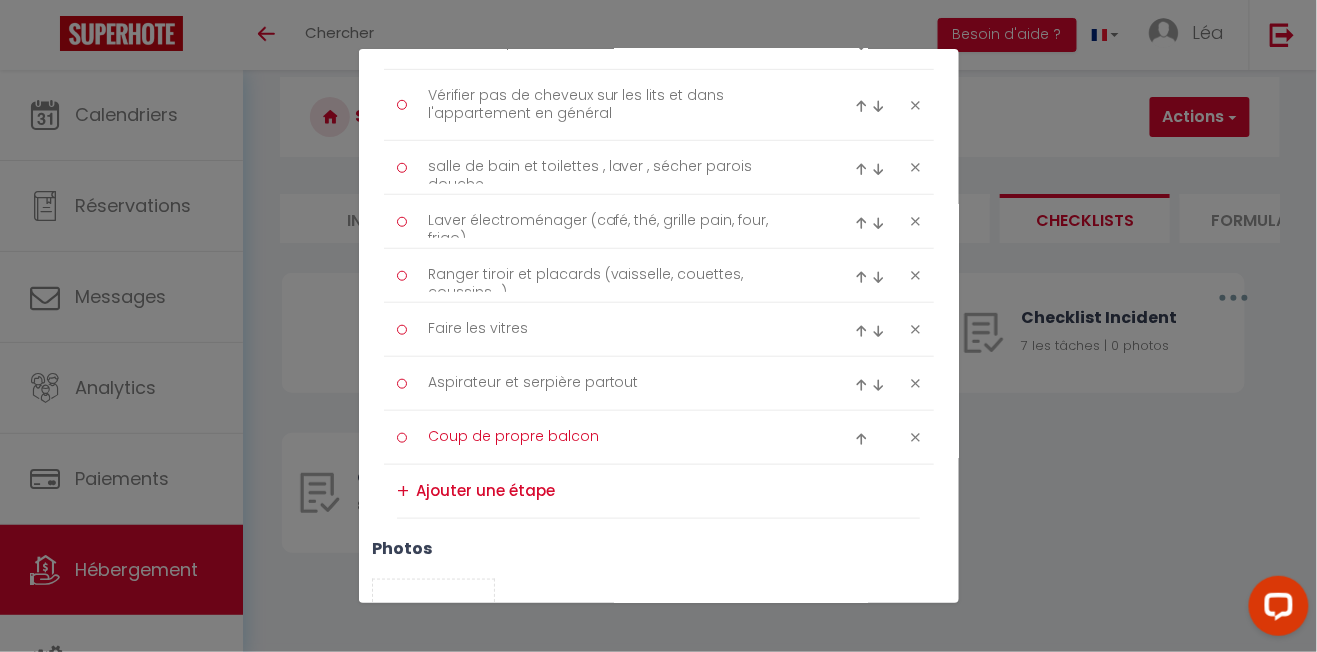 type on "Coup de propre balcon" 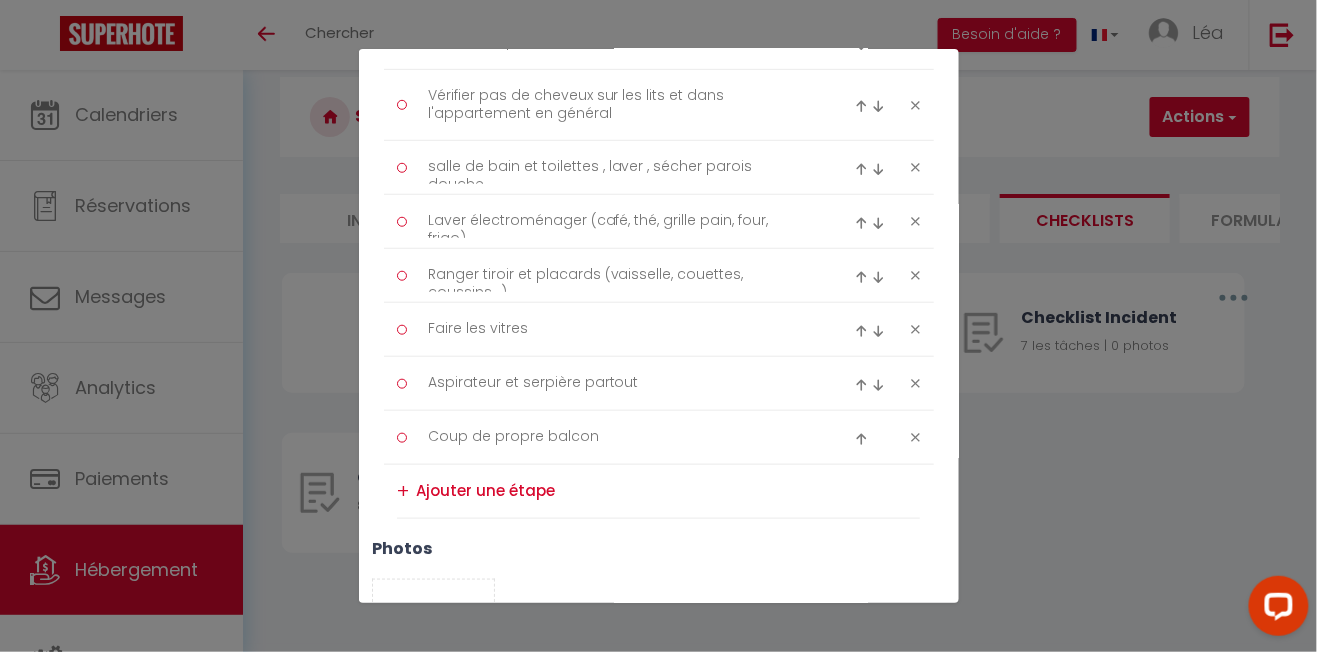 click at bounding box center (668, 491) 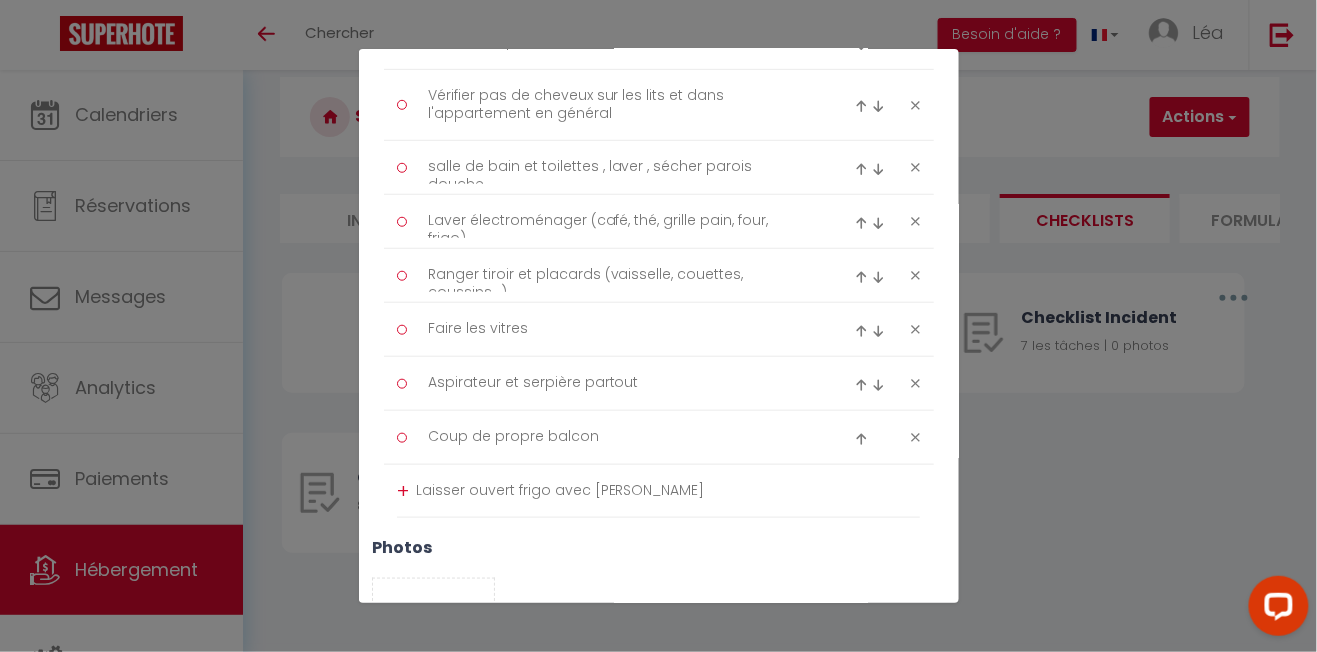 type on "Laisser ouvert frigo avec [PERSON_NAME]" 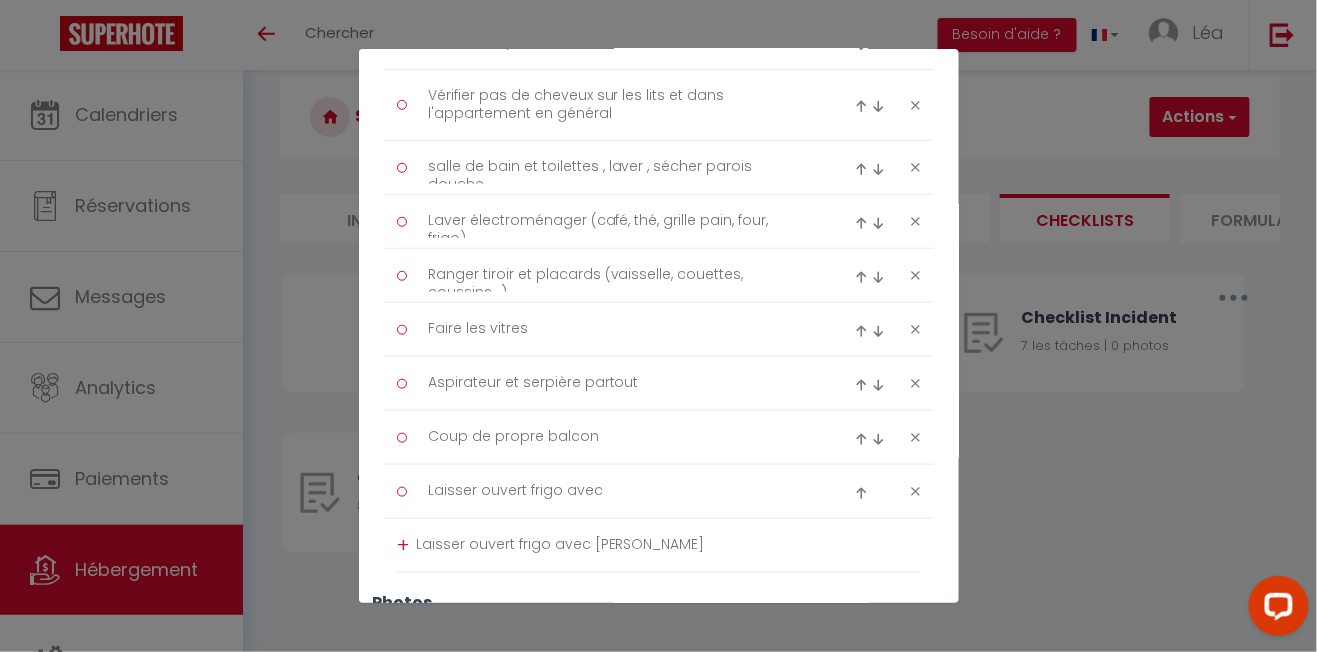 type 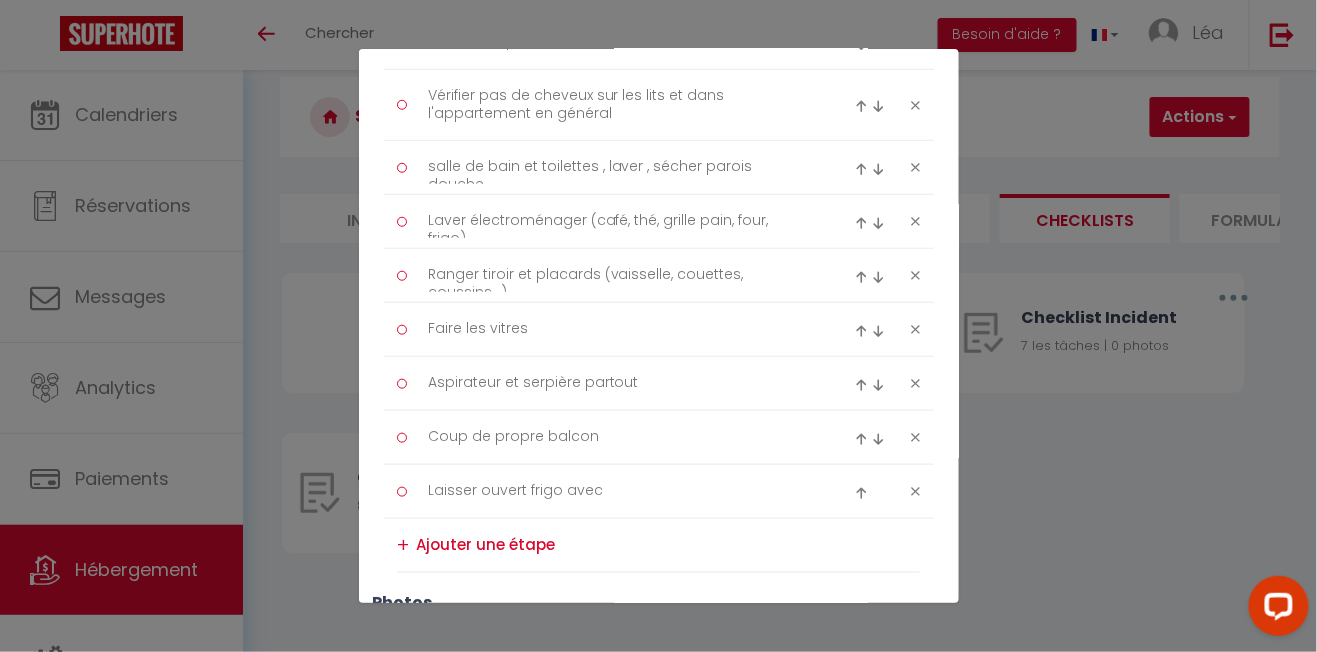 click at bounding box center [668, 545] 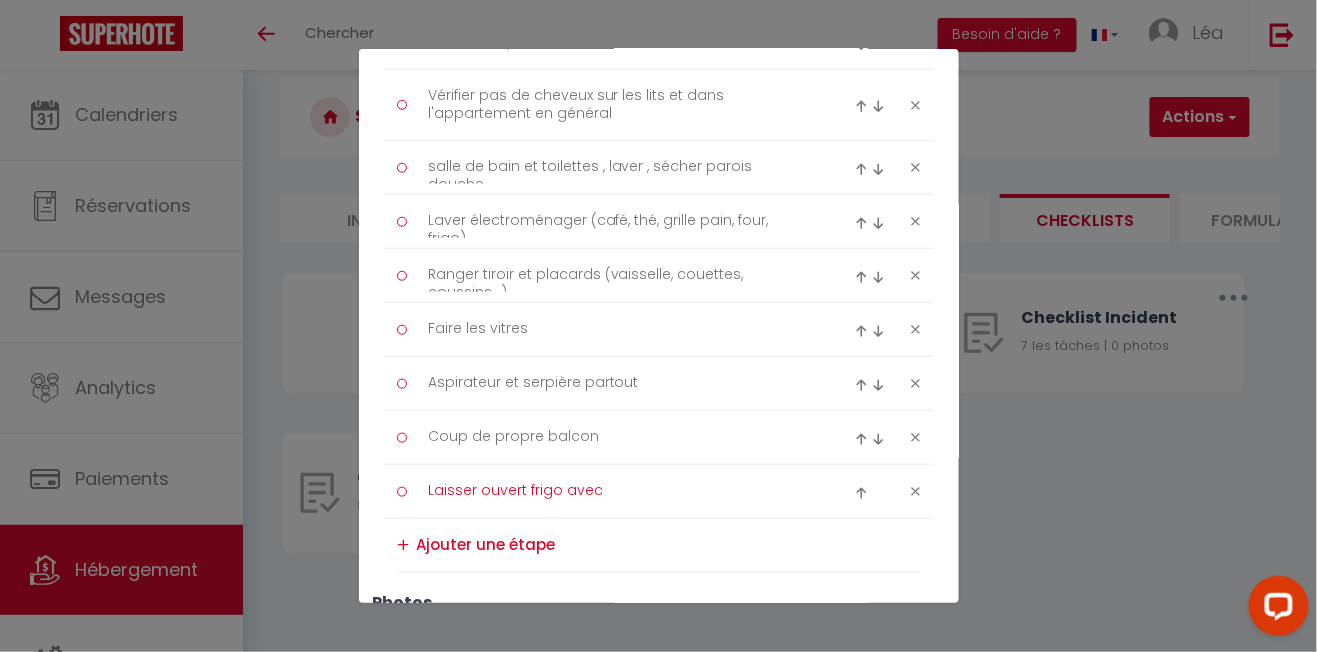 click on "Laisser ouvert frigo avec" at bounding box center (619, 491) 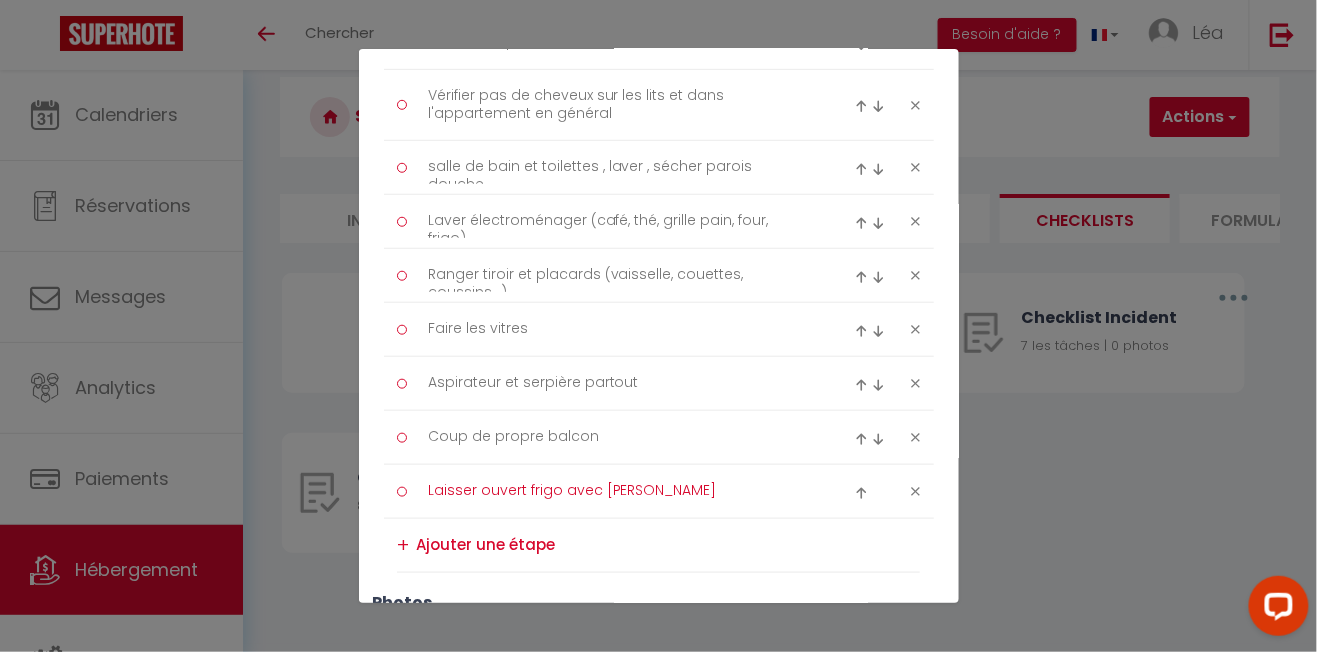 type on "Laisser ouvert frigo avec [PERSON_NAME]" 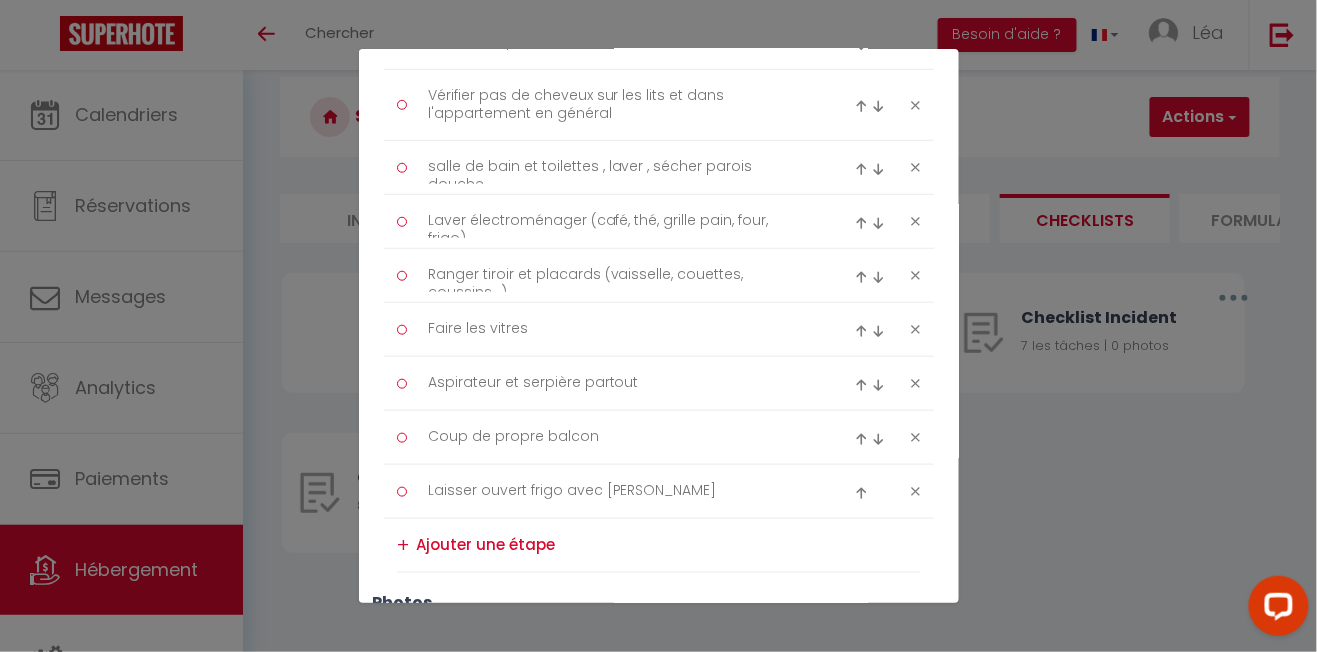 click at bounding box center (668, 545) 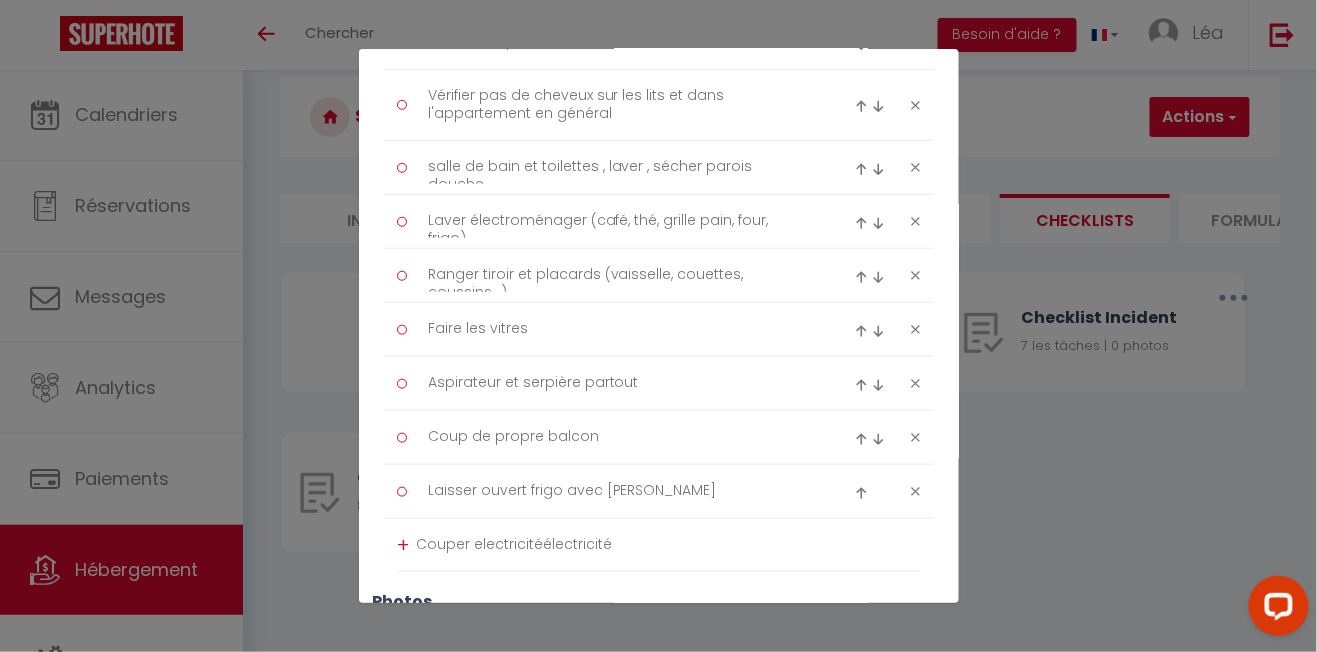 click on "Couper electricitéélectricité" at bounding box center [668, 545] 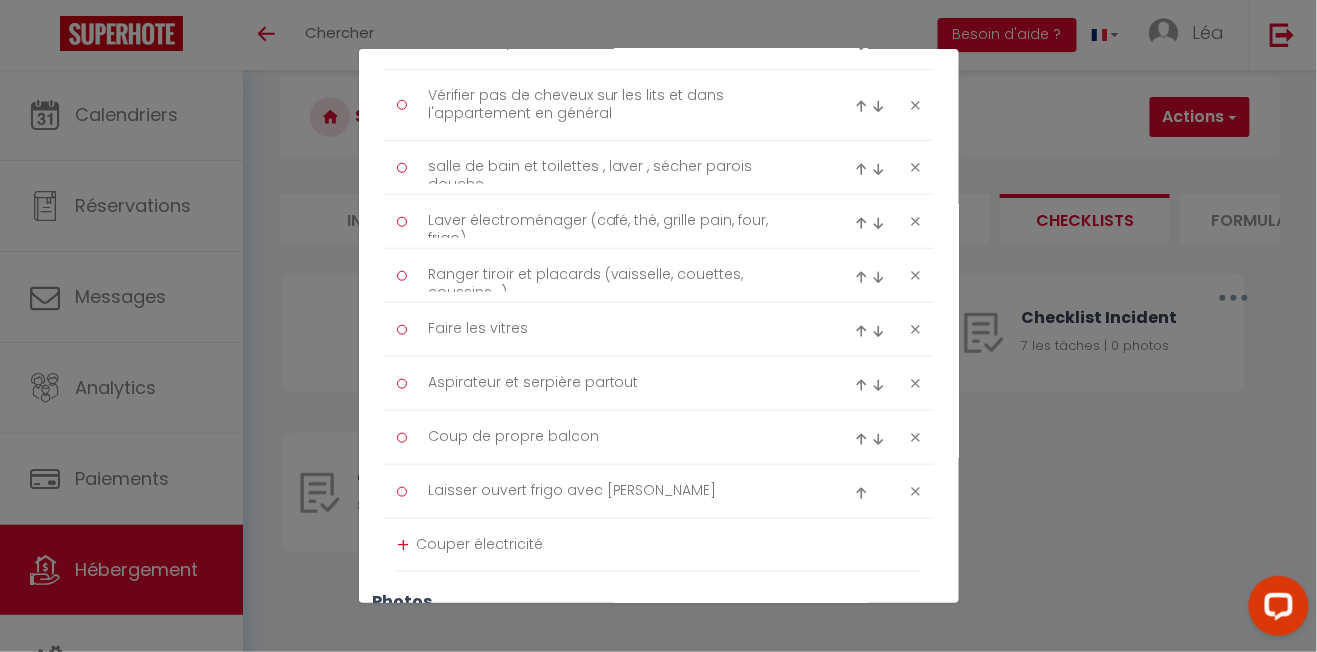 click on "Couper électricité" at bounding box center (668, 545) 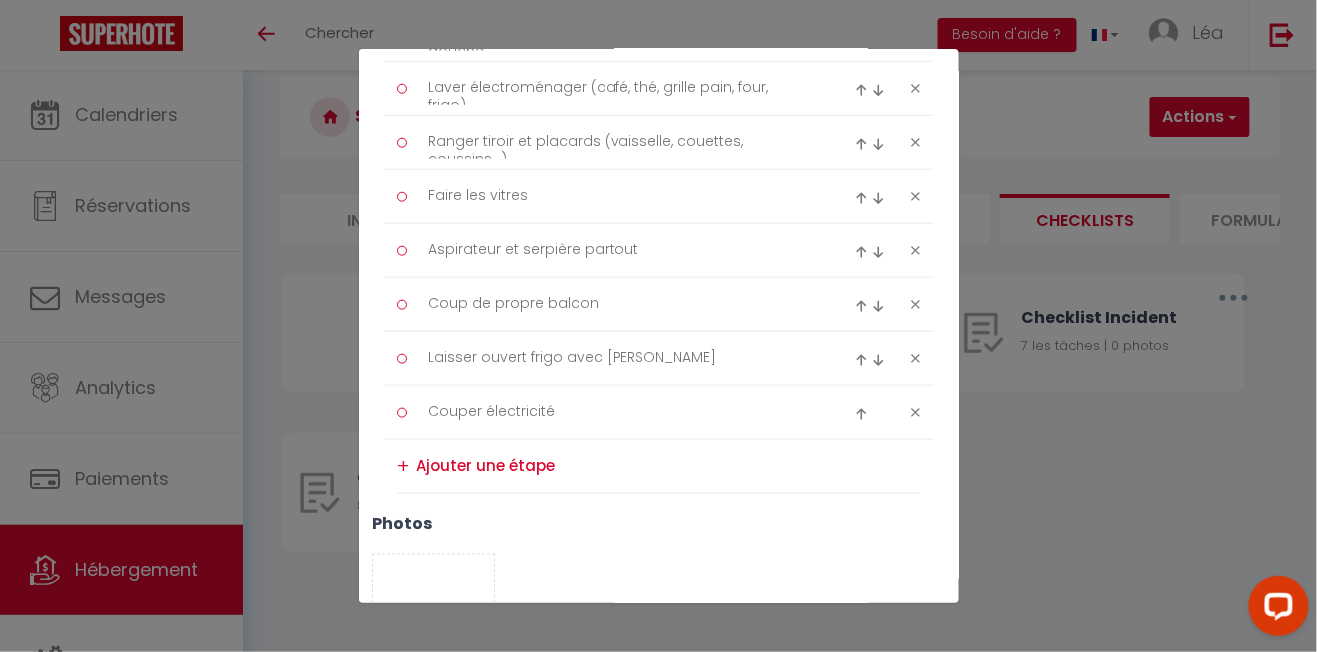 scroll, scrollTop: 518, scrollLeft: 0, axis: vertical 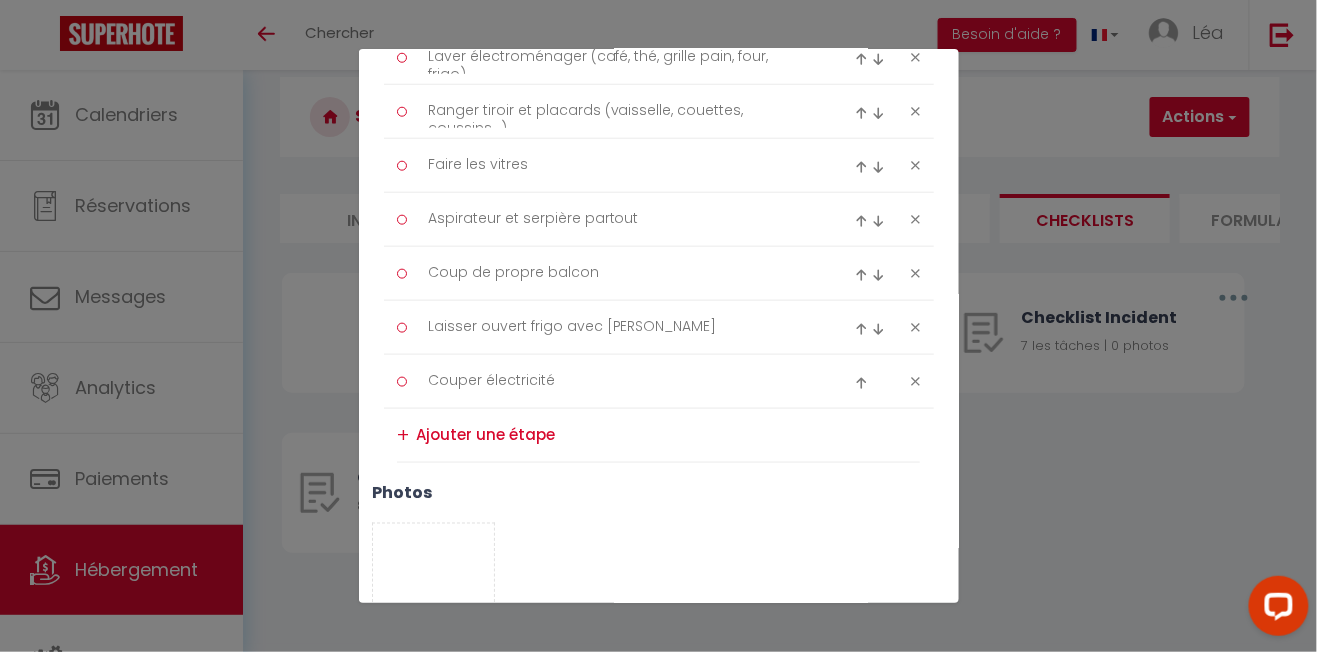 click at bounding box center (668, 435) 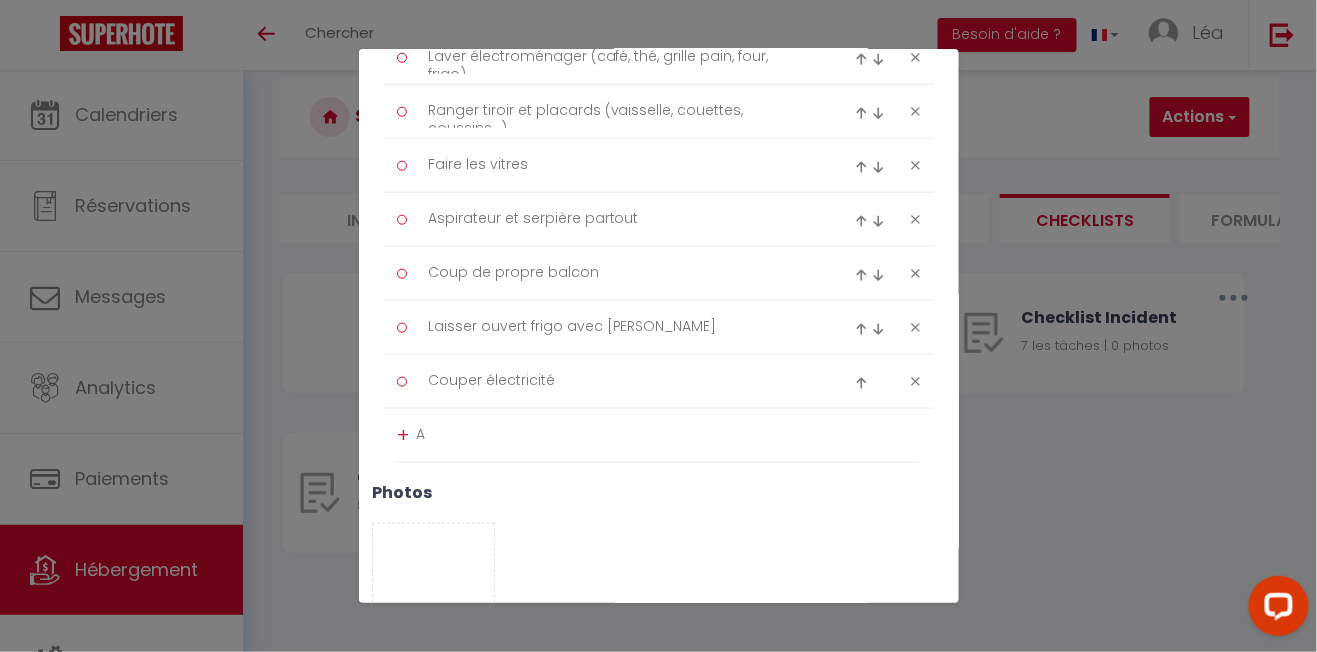 scroll, scrollTop: 517, scrollLeft: 0, axis: vertical 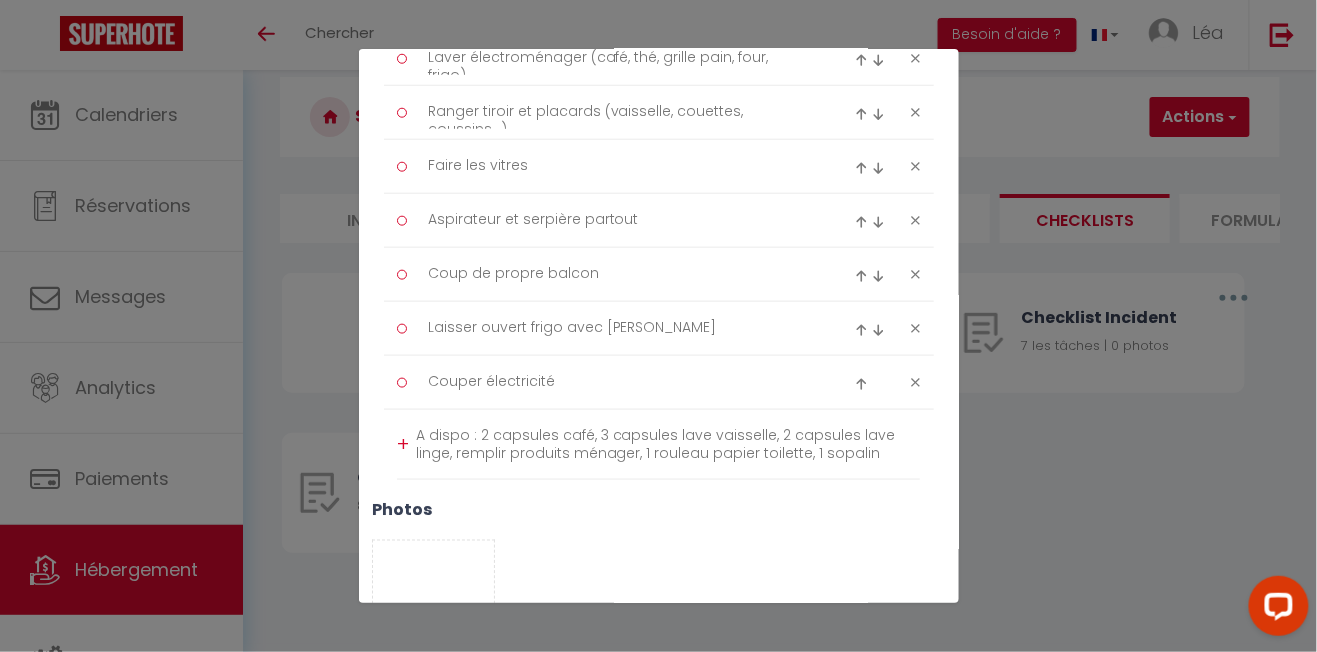 click on "A dispo : 2 capsules café, 3 capsules lave vaisselle, 2 capsules lave linge, remplir produits ménager, 1 rouleau papier toilette, 1 sopalin" at bounding box center (668, 444) 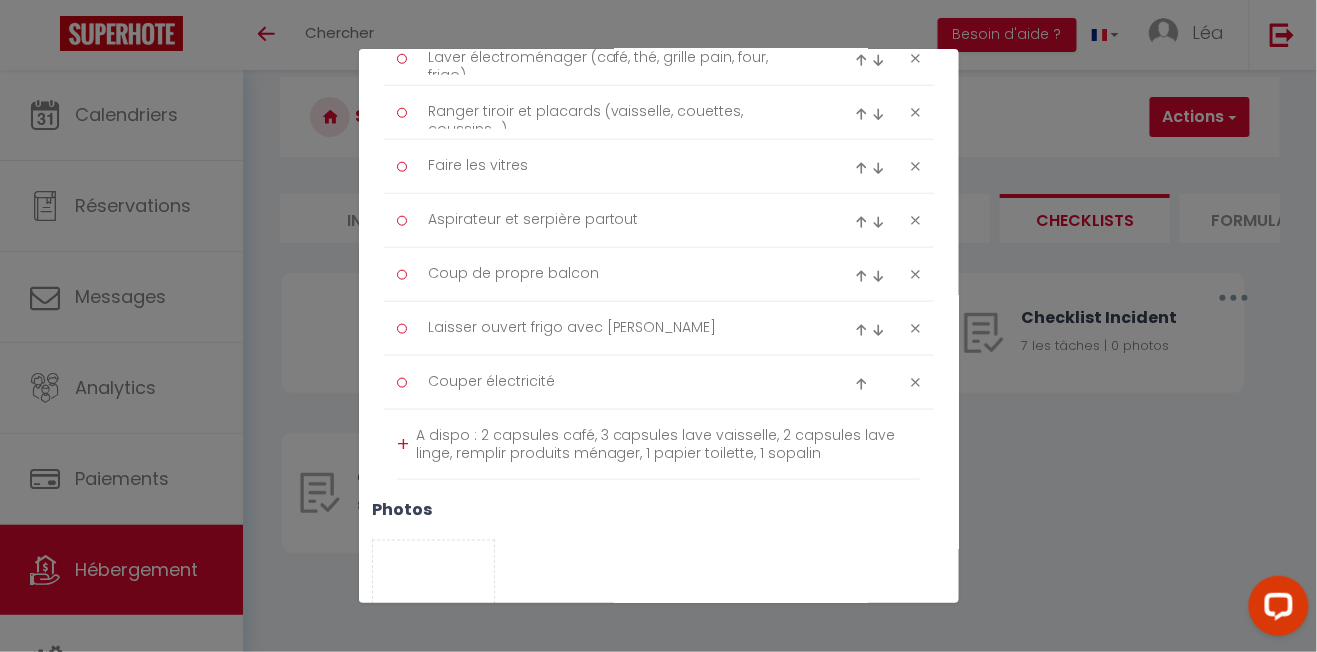 click on "A dispo : 2 capsules café, 3 capsules lave vaisselle, 2 capsules lave linge, remplir produits ménager, 1 papier toilette, 1 sopalin" at bounding box center (668, 444) 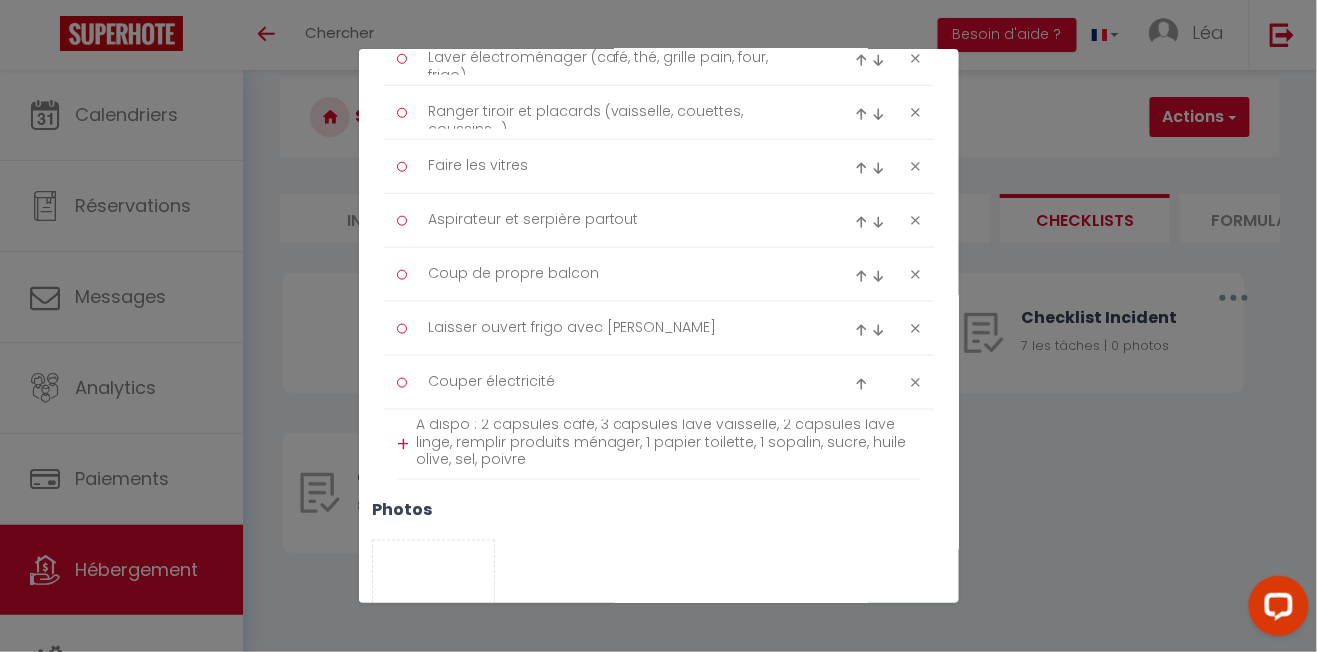 scroll, scrollTop: 0, scrollLeft: 0, axis: both 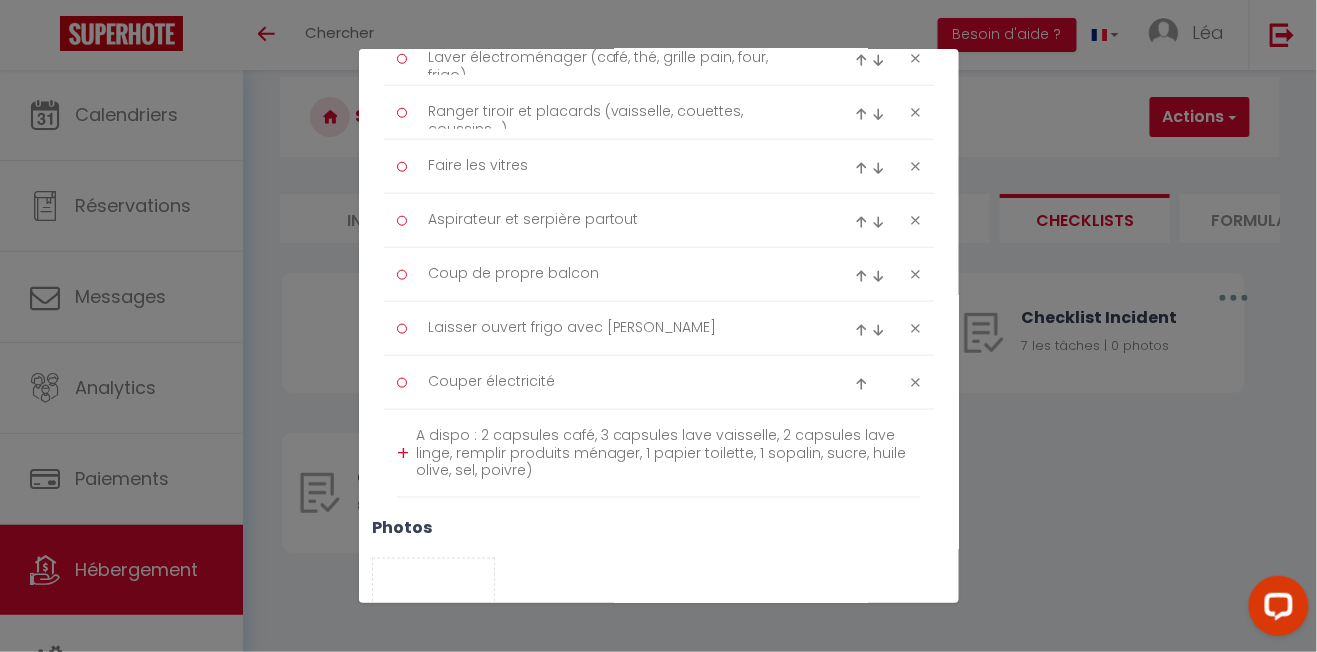 type on "A dispo : 2 capsules café, 3 capsules lave vaisselle, 2 capsules lave linge, remplir produits ménager, 1 papier toilette, 1 sopalin, sucre, huile olive, sel, poivre)" 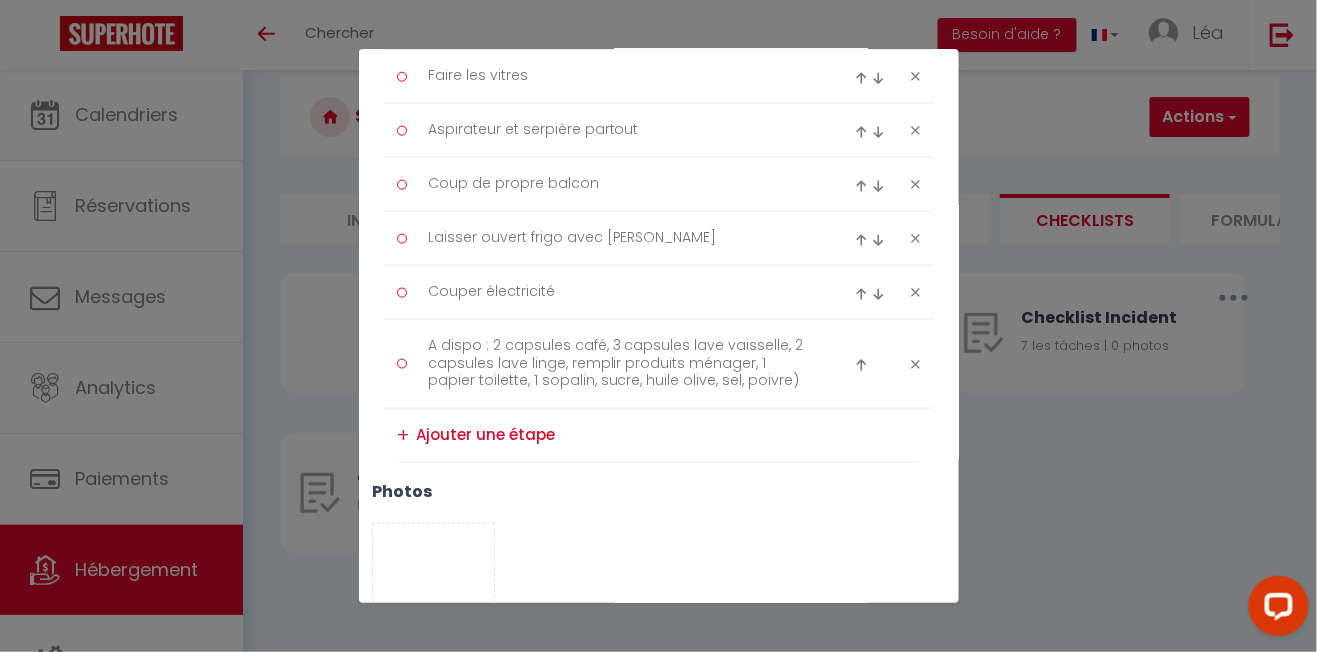 click on "Photo" at bounding box center (434, 573) 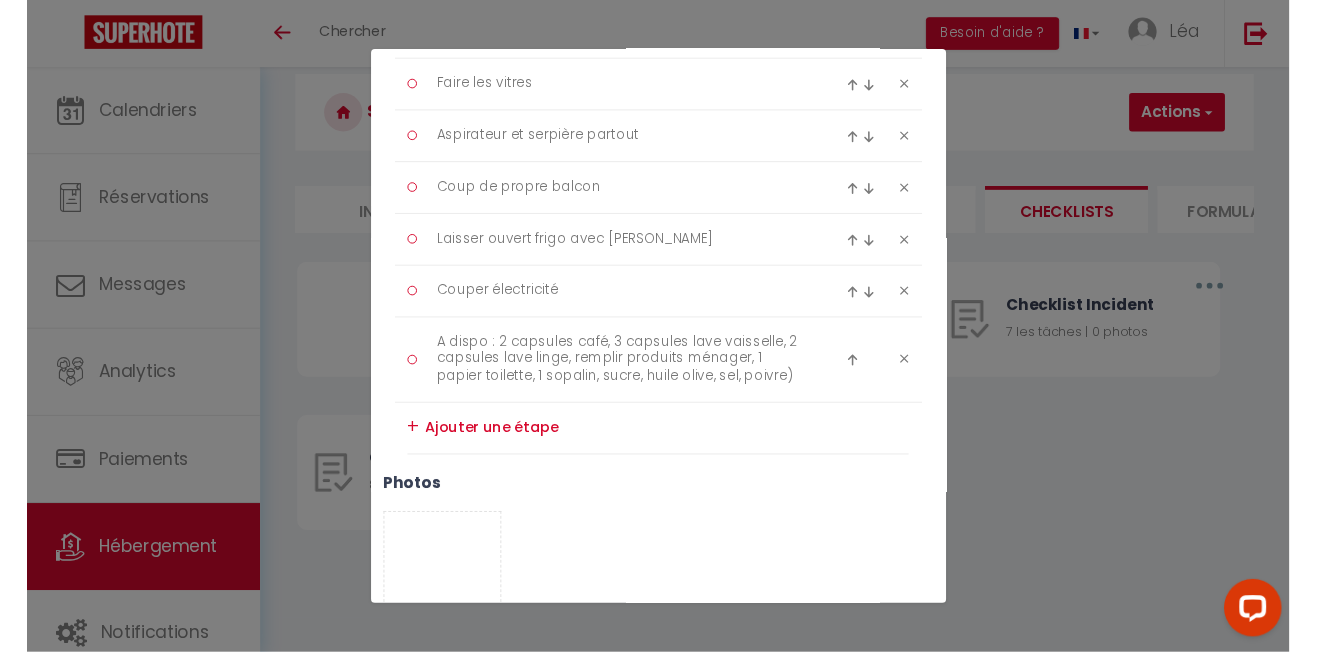 scroll, scrollTop: 607, scrollLeft: 0, axis: vertical 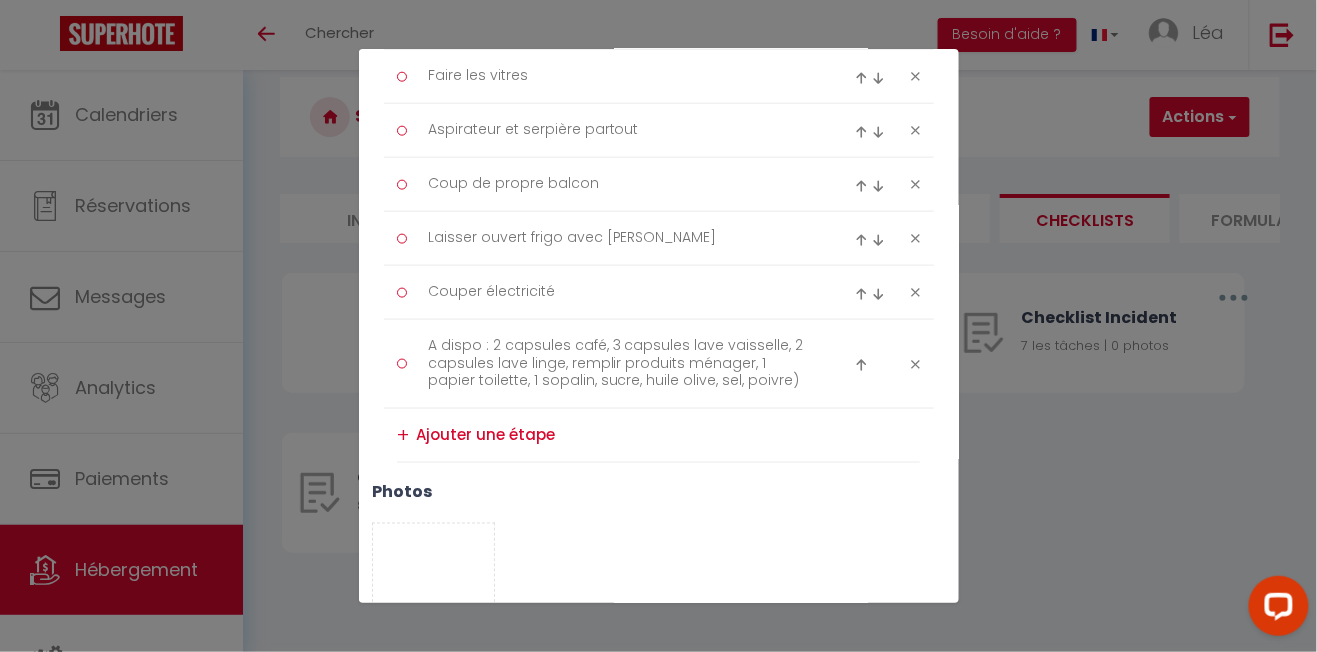 type on "C:\fakepath\20250709_143920.jpg" 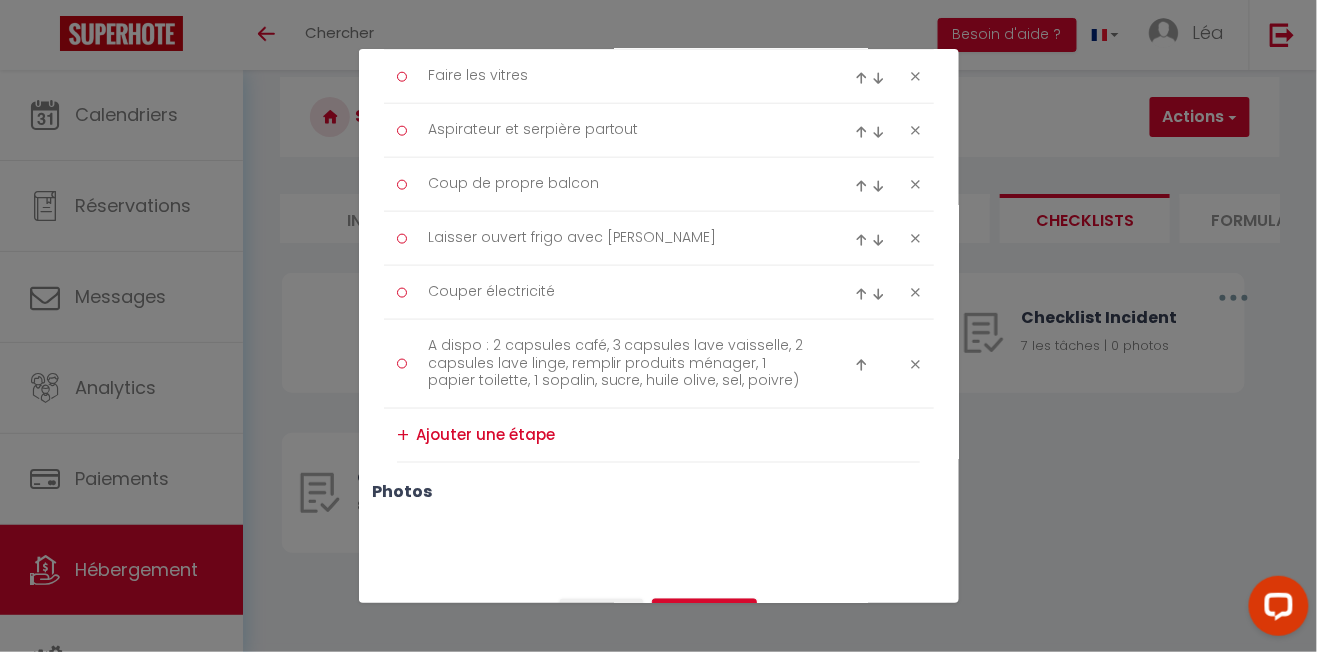 scroll, scrollTop: 557, scrollLeft: 0, axis: vertical 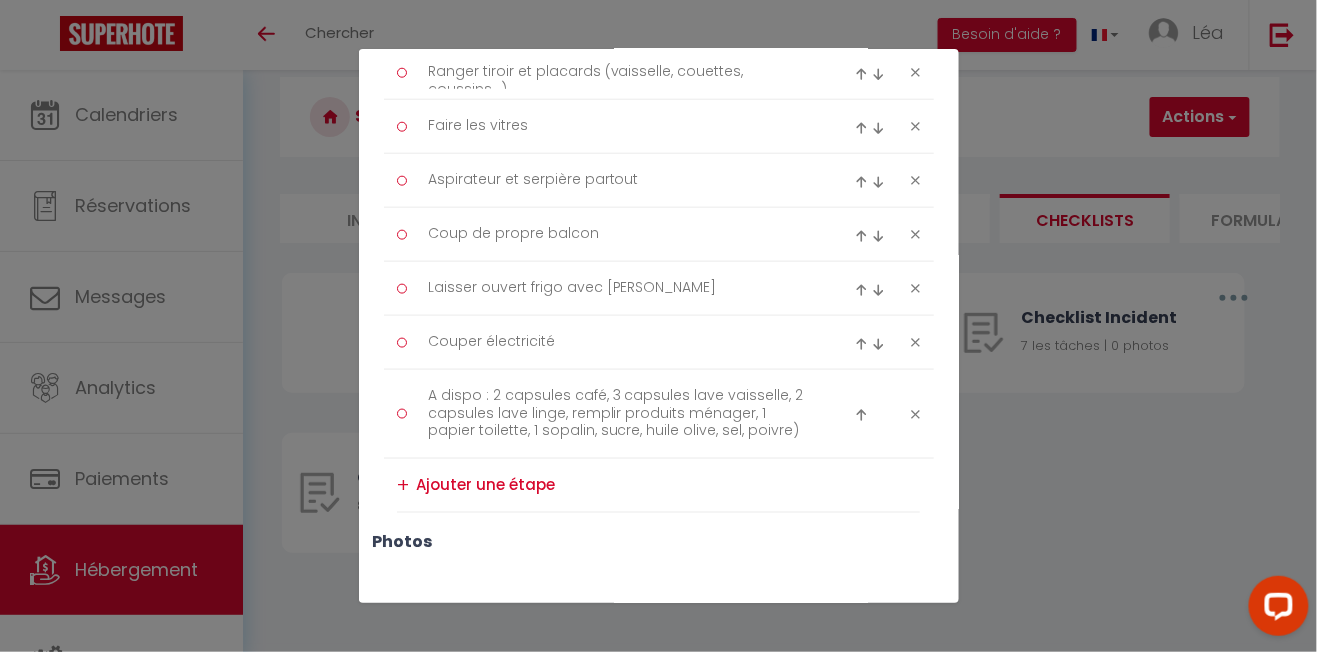 type 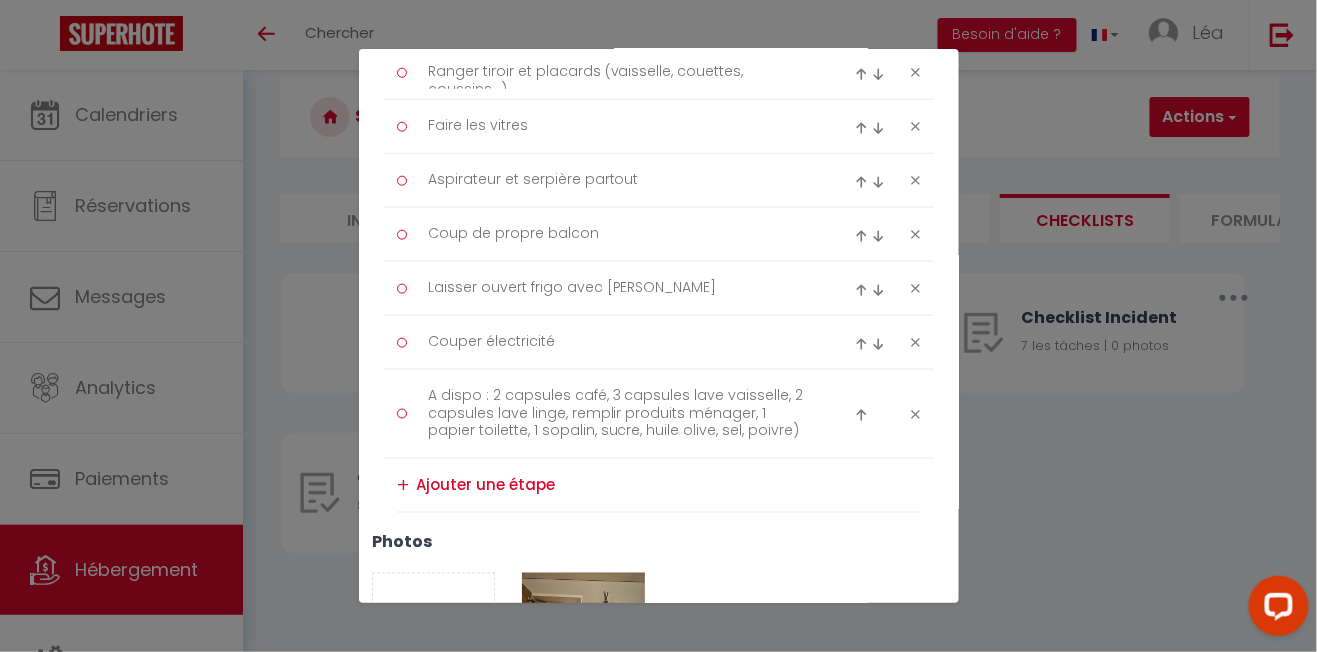 click at bounding box center (878, 290) 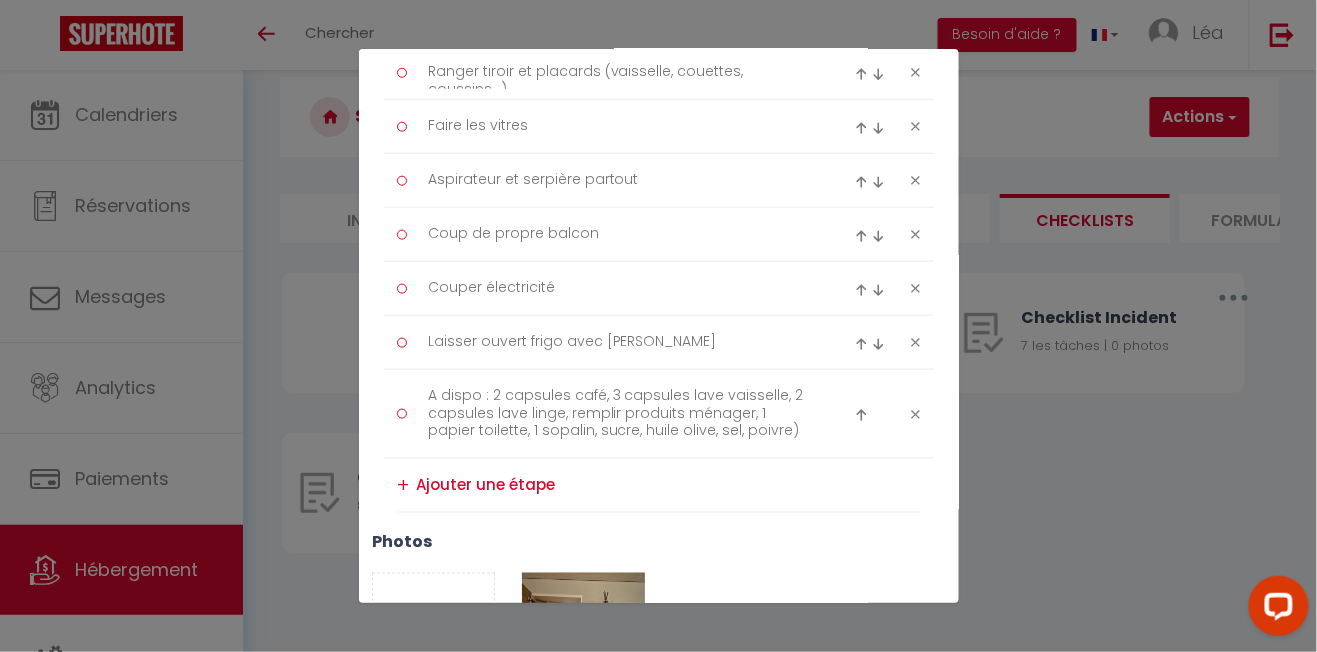 click at bounding box center [878, 344] 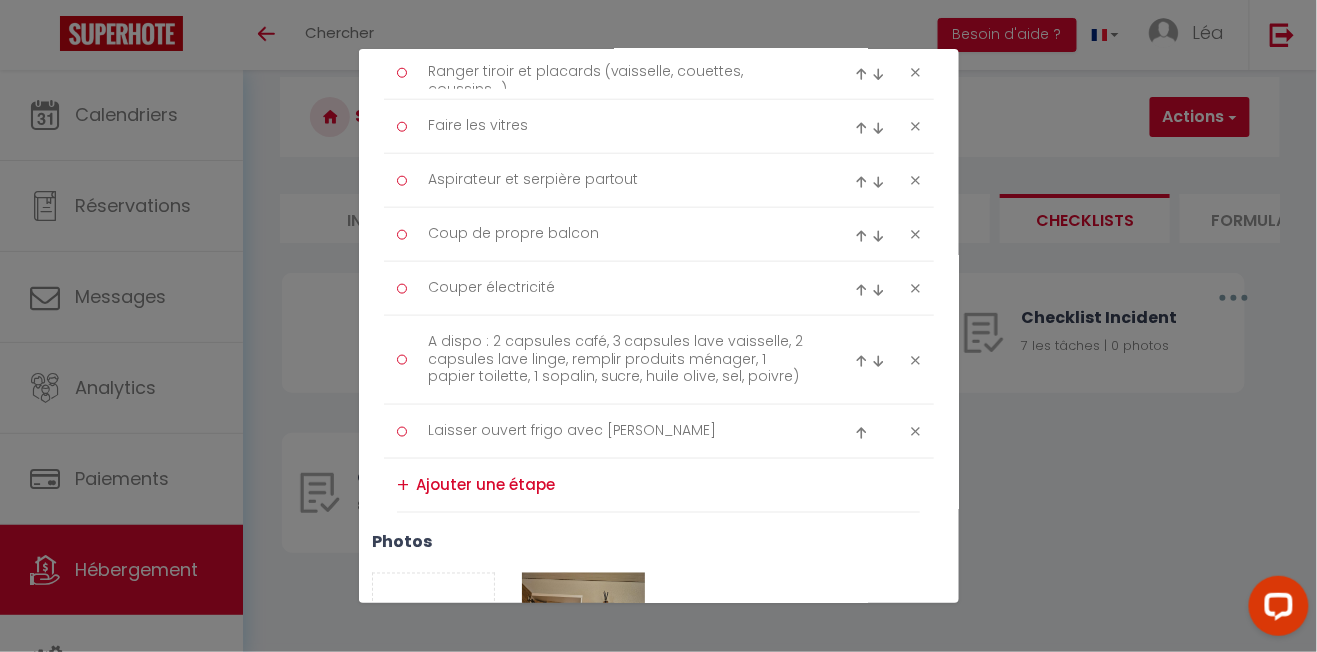 click at bounding box center [878, 290] 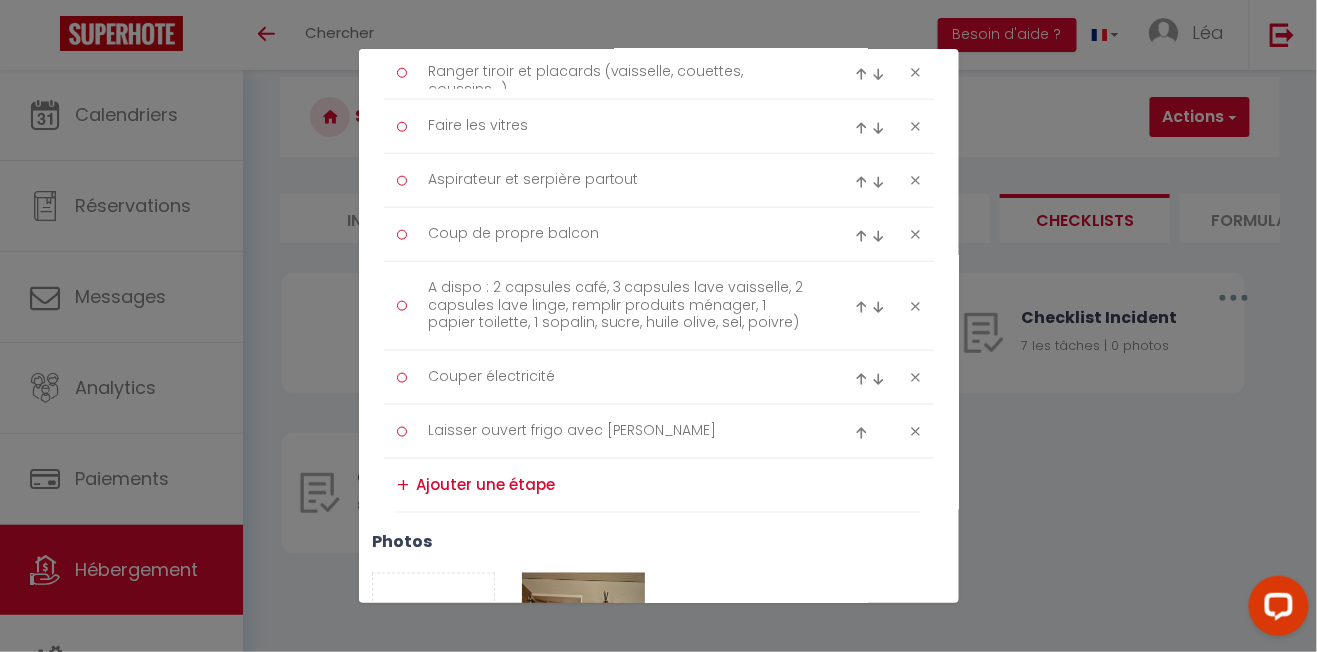 click at bounding box center [878, 379] 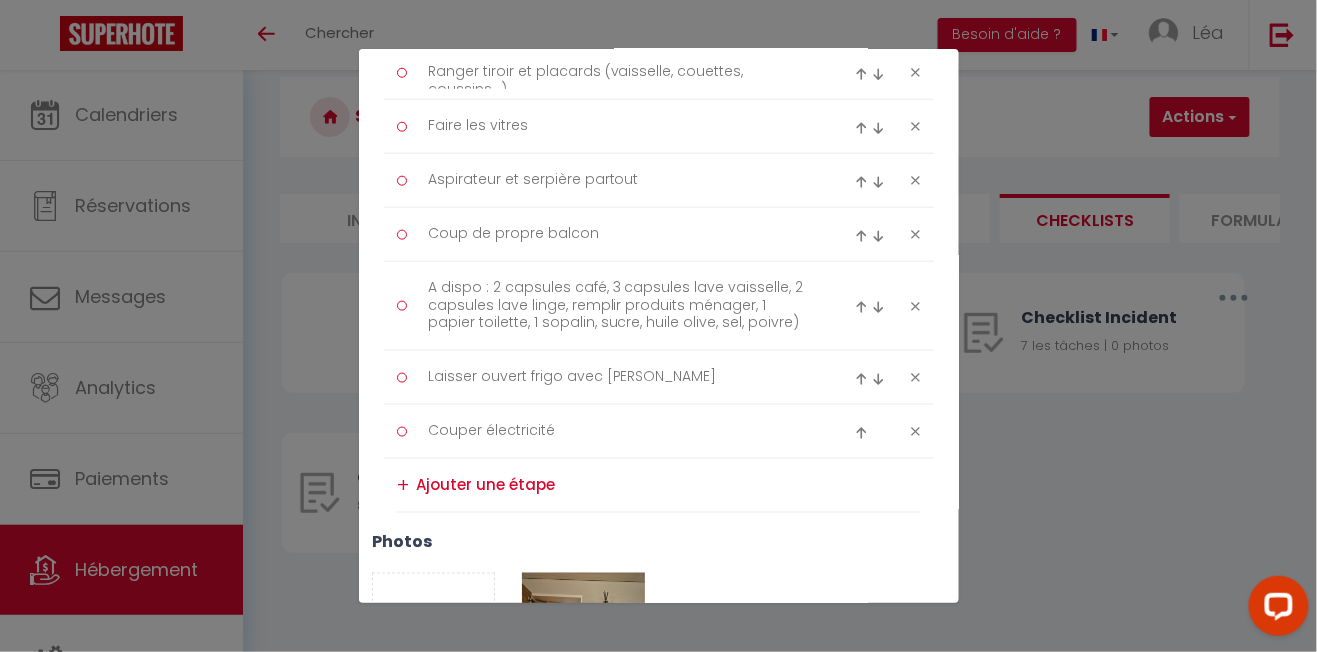 scroll, scrollTop: 607, scrollLeft: 0, axis: vertical 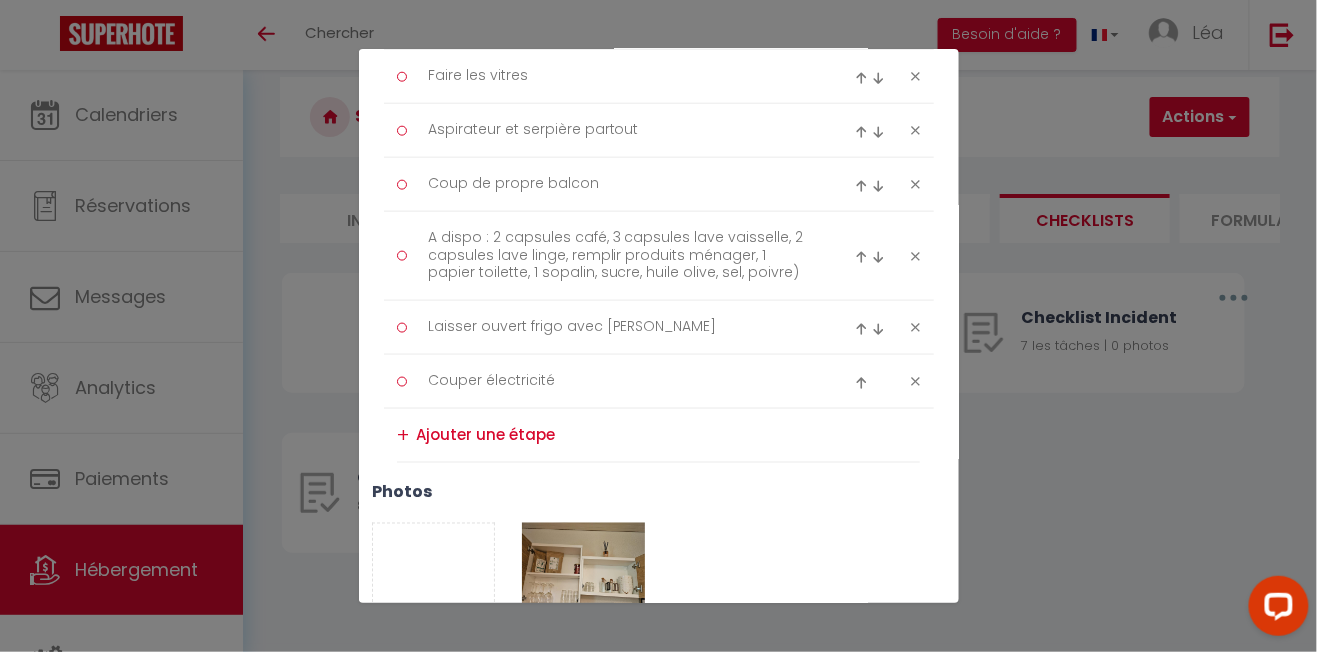 click on "Enregistrer" at bounding box center [704, 666] 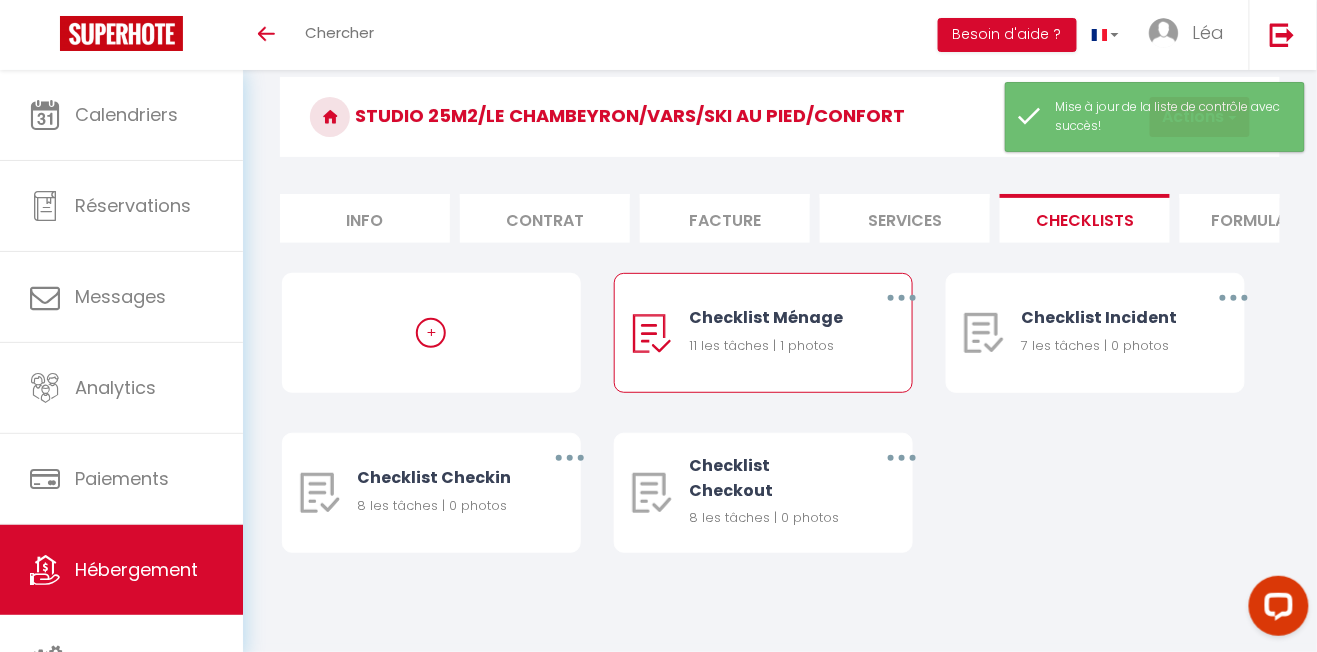 click at bounding box center (901, 298) 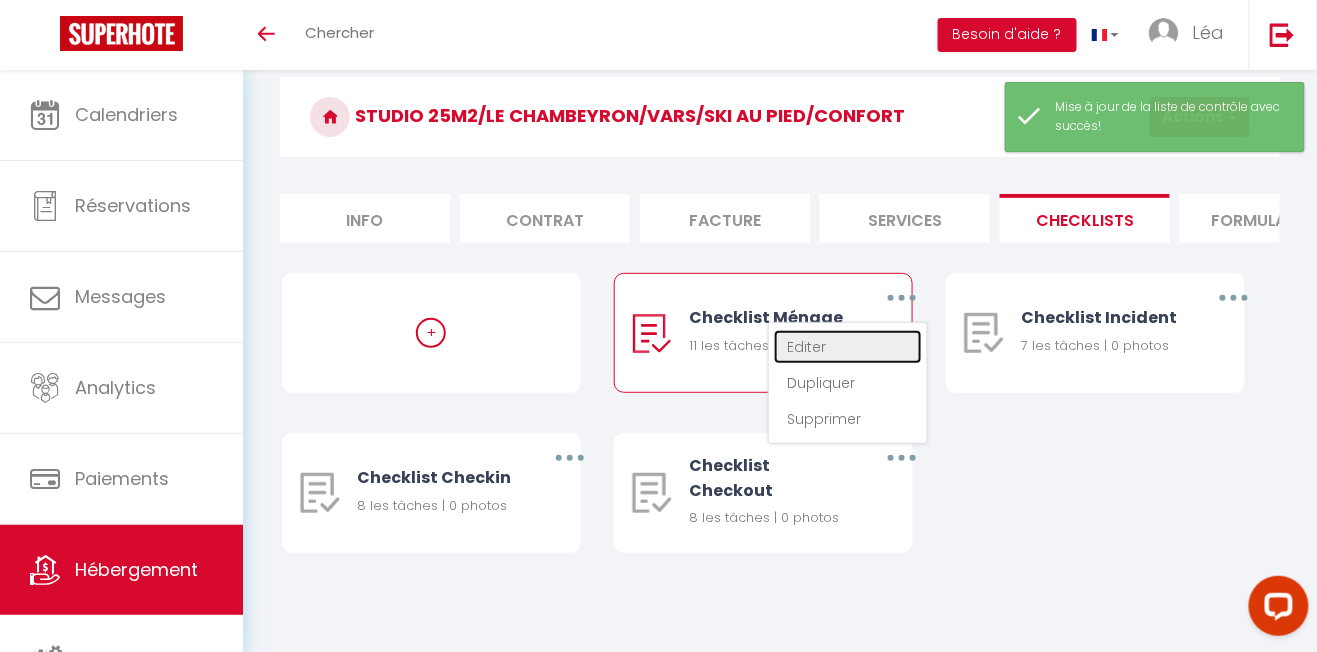 click on "Editer" at bounding box center [848, 347] 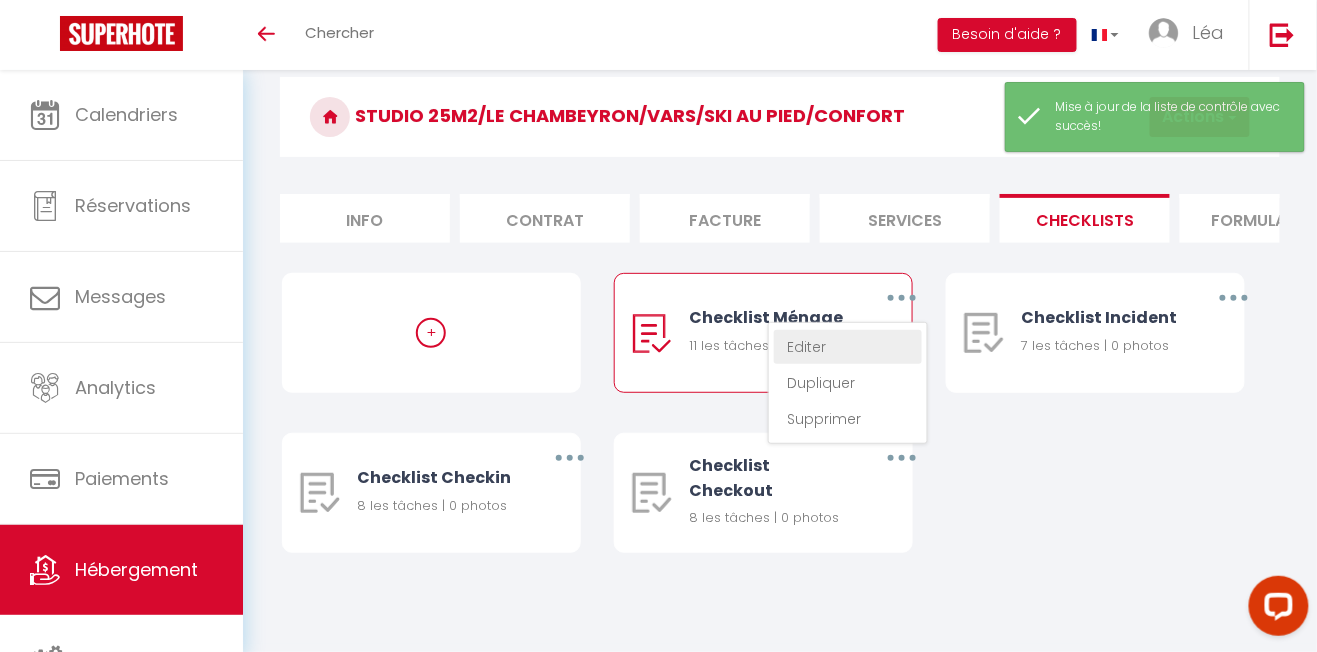 select on "1" 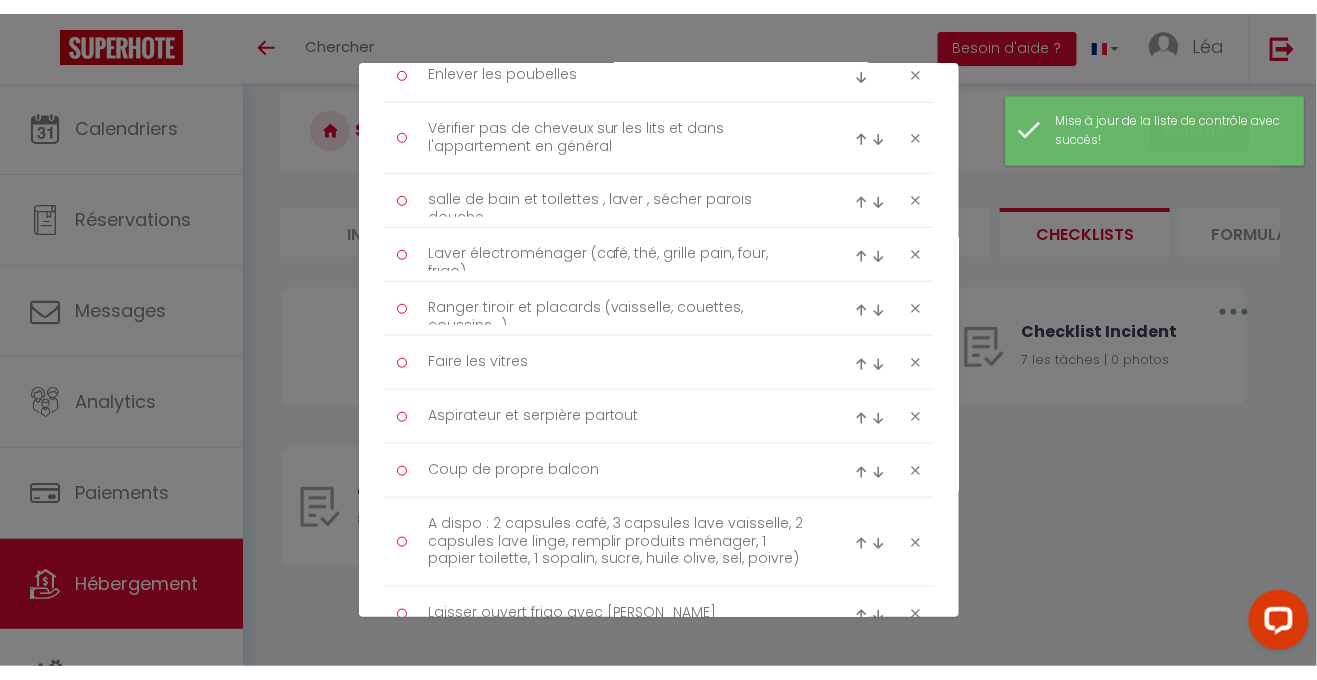 scroll, scrollTop: 607, scrollLeft: 0, axis: vertical 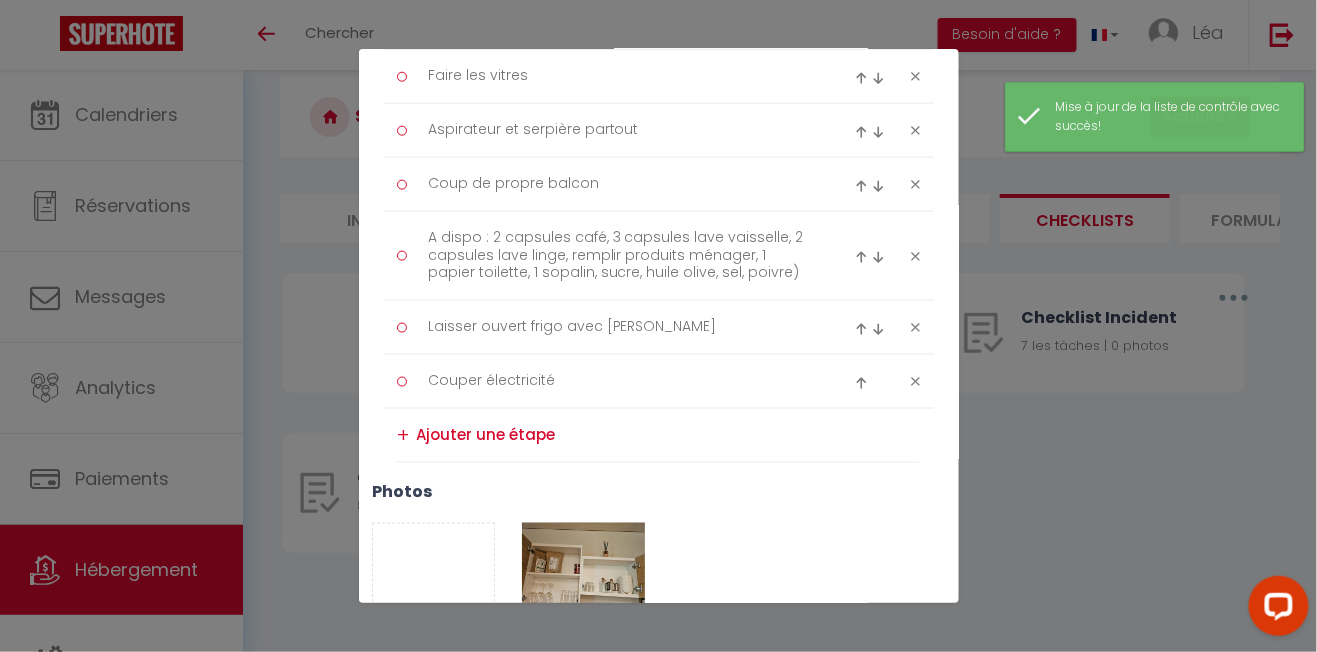 click on "Photo" at bounding box center [434, 573] 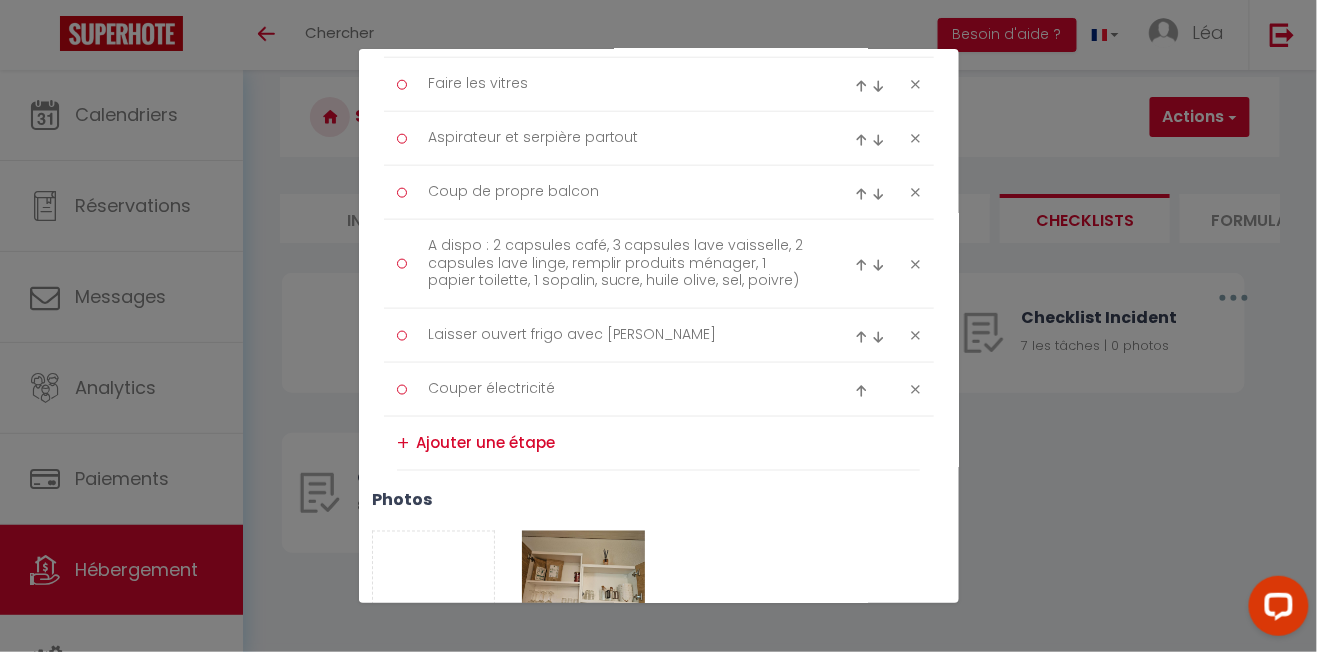 scroll, scrollTop: 607, scrollLeft: 0, axis: vertical 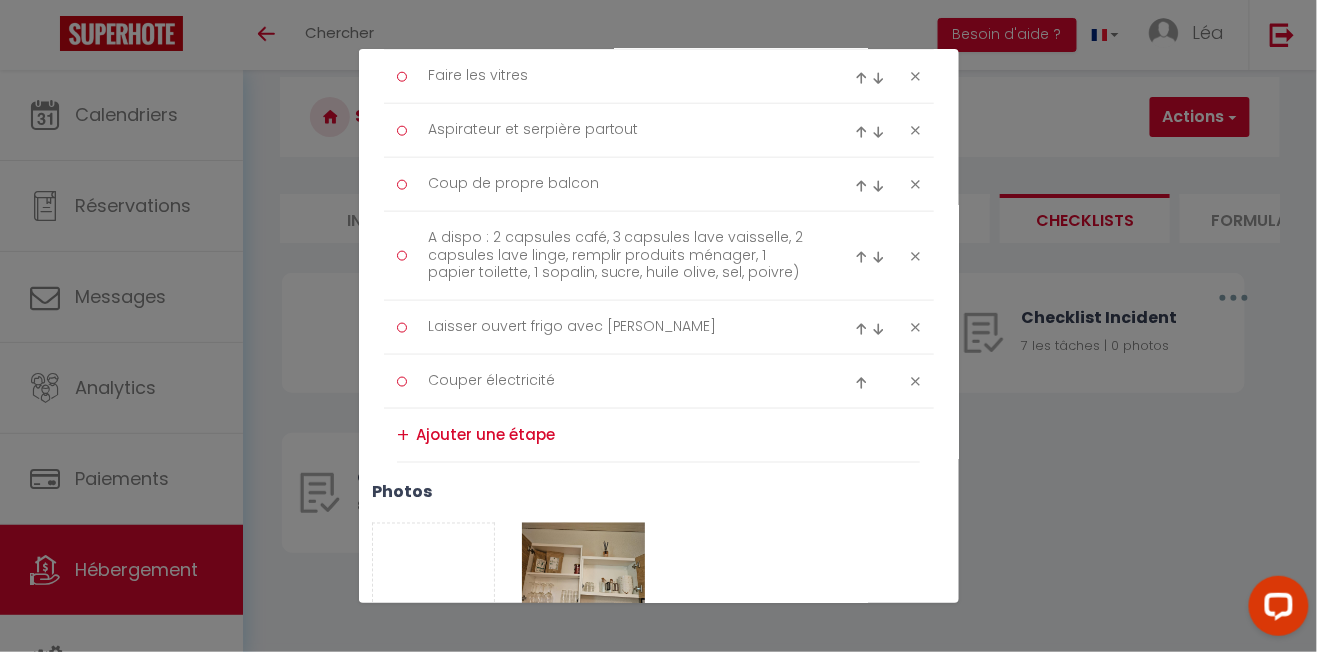 type on "C:\fakepath\20250709_143904.jpg" 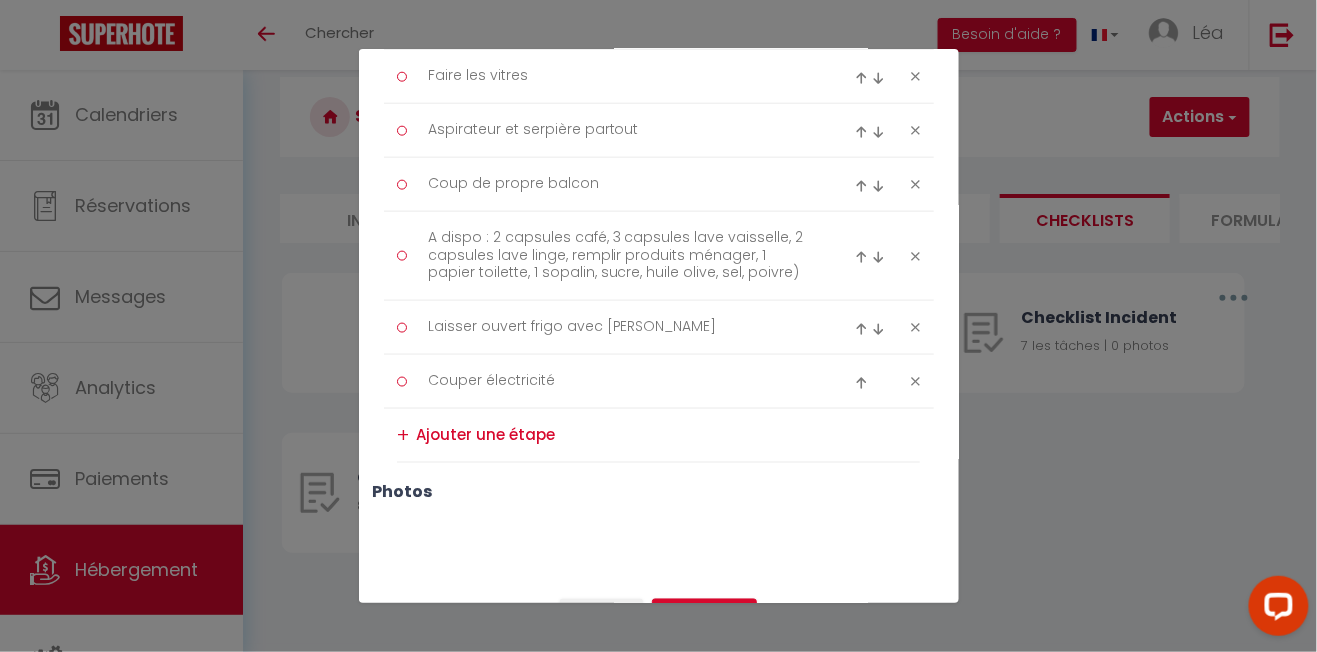 scroll, scrollTop: 557, scrollLeft: 0, axis: vertical 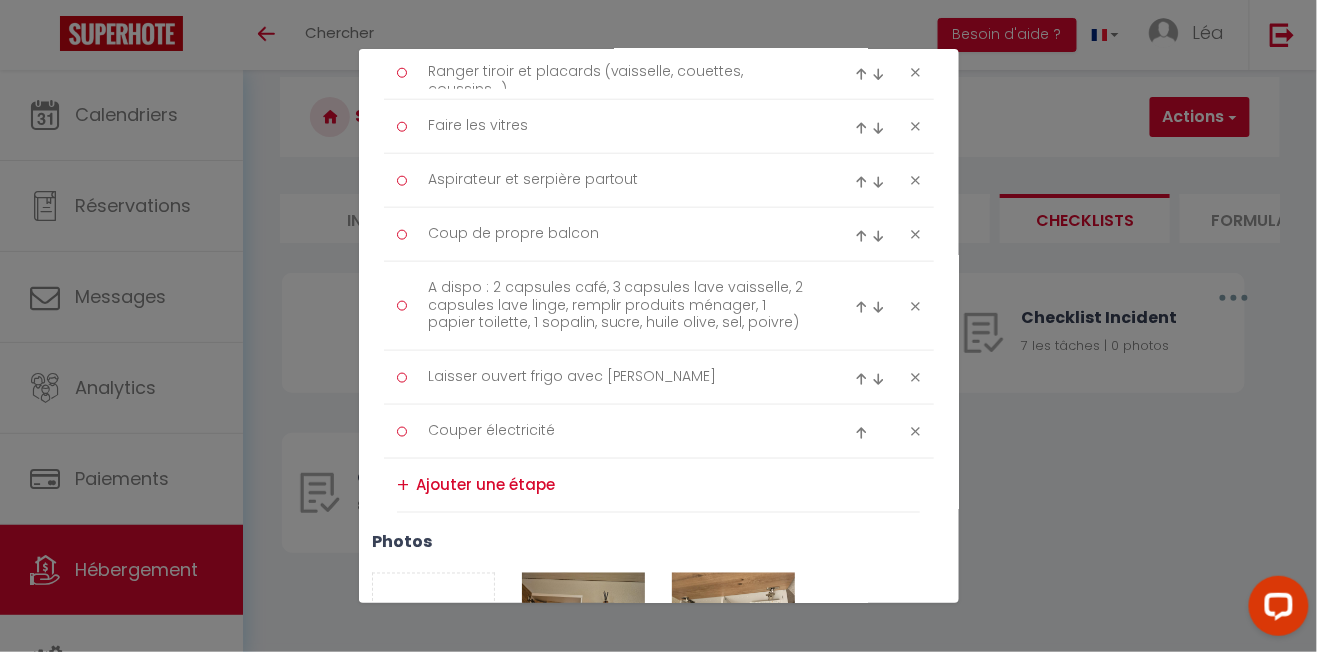 click on "Photo" at bounding box center [434, 623] 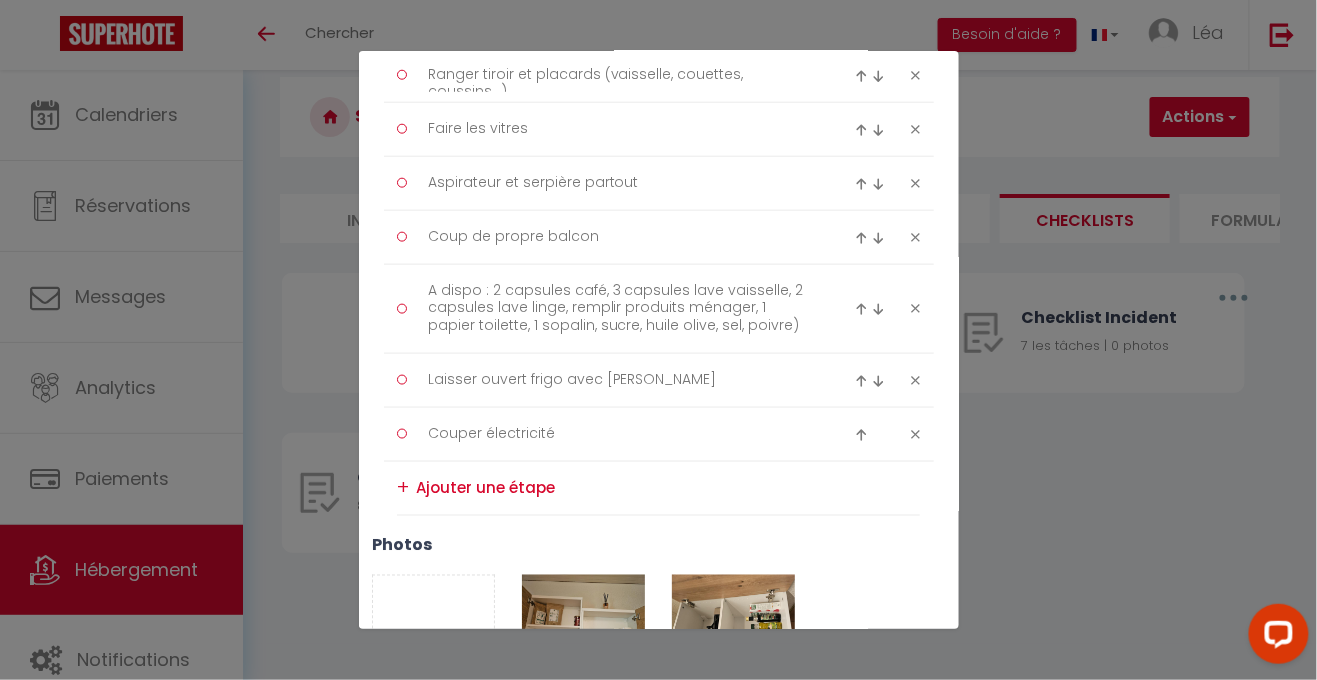type on "C:\fakepath\20250709_143846.jpg" 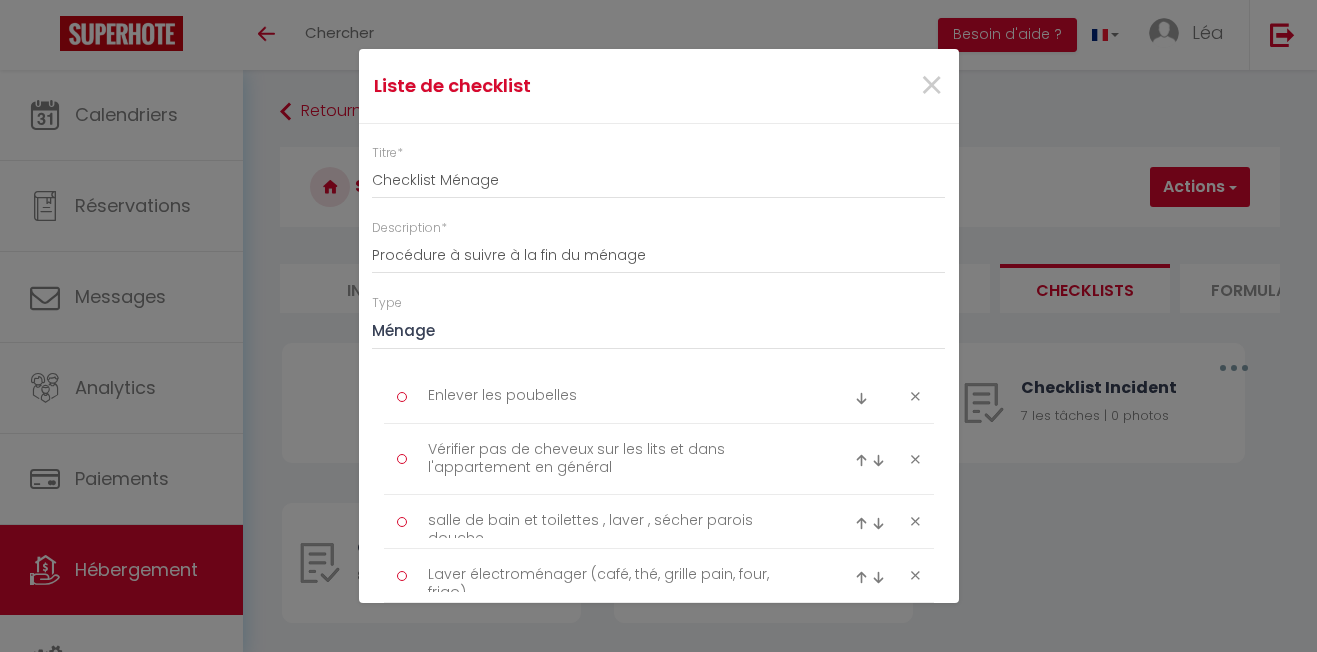 scroll, scrollTop: 166, scrollLeft: 0, axis: vertical 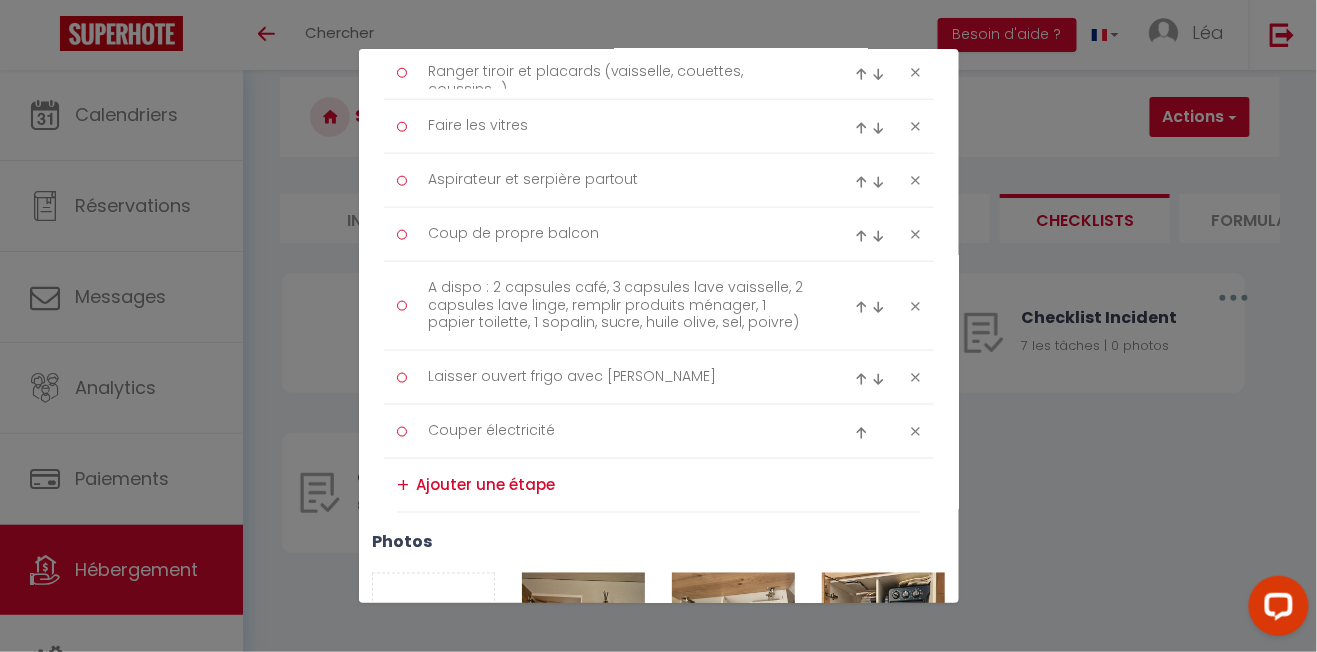 click on "Photo" at bounding box center (434, 623) 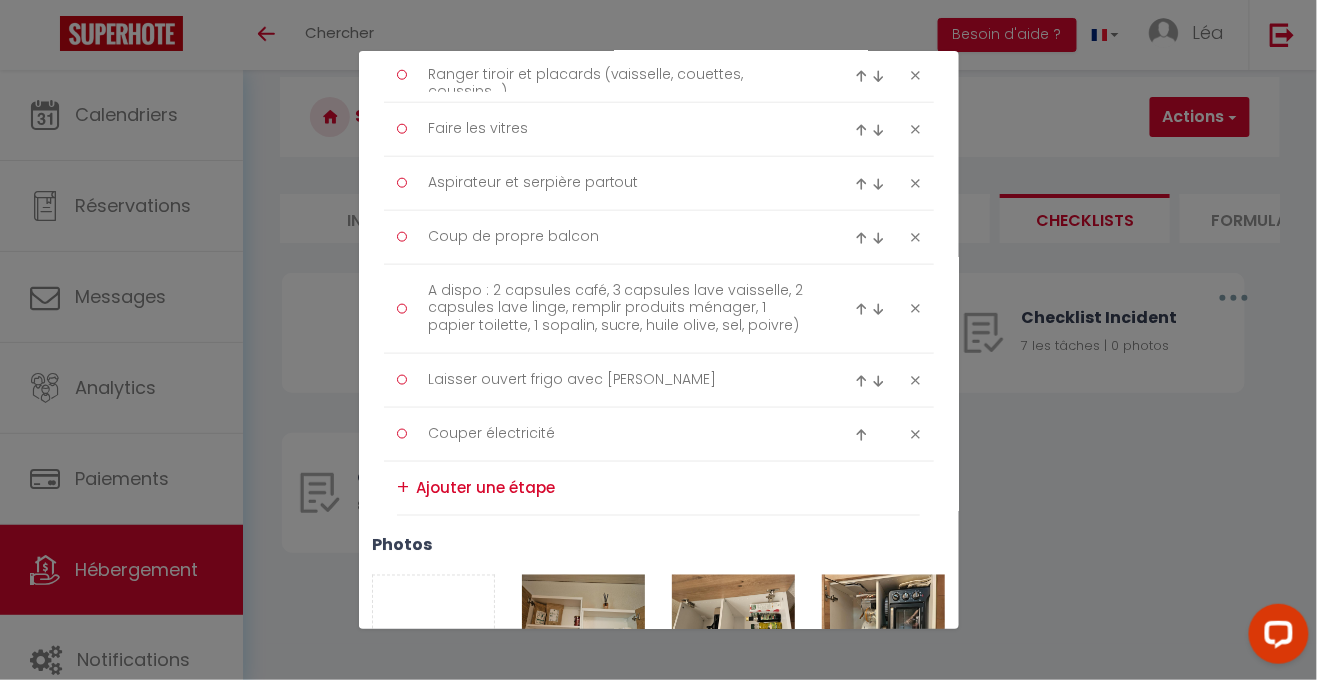 type on "C:\fakepath\20250709_143812.jpg" 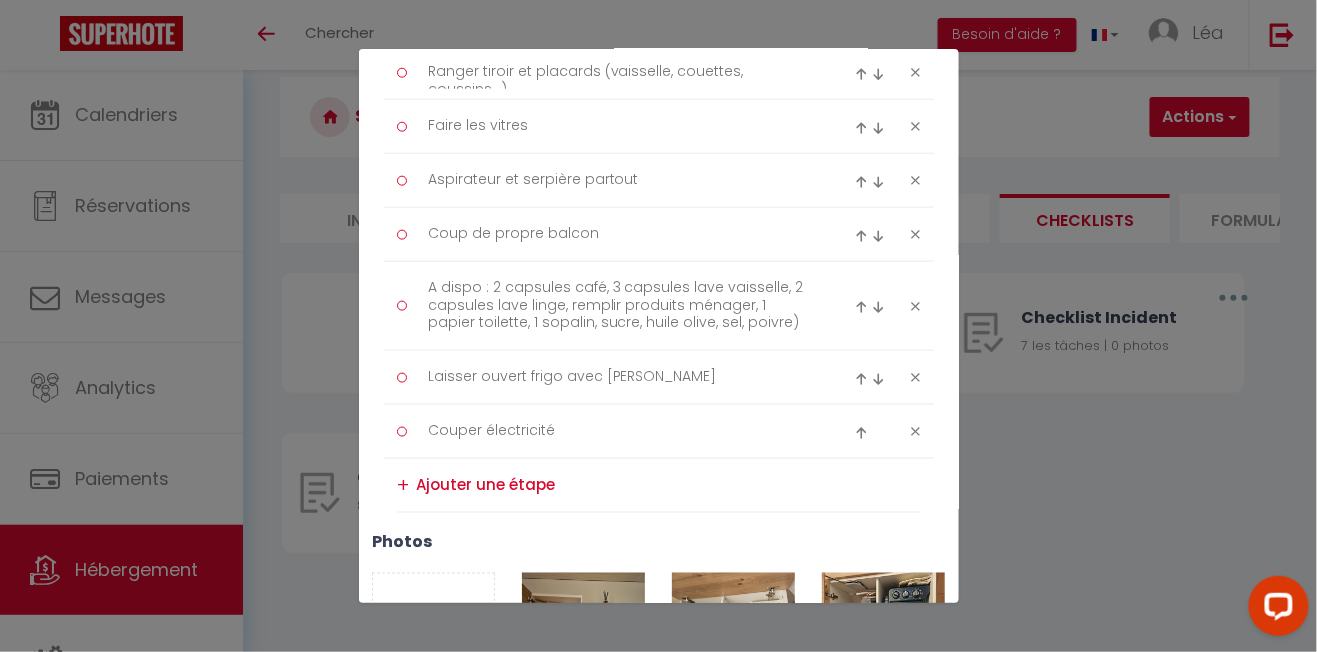 click on "Photo" at bounding box center (434, 623) 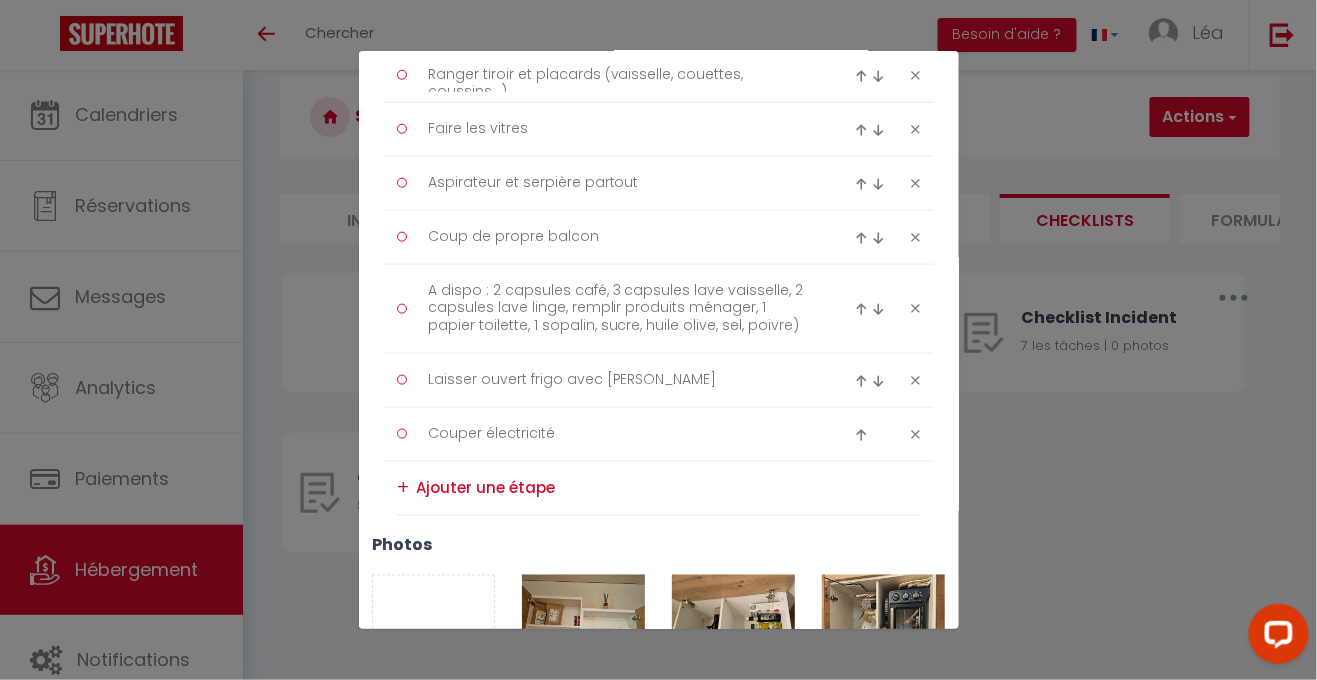 type on "C:\fakepath\20250709_143733.jpg" 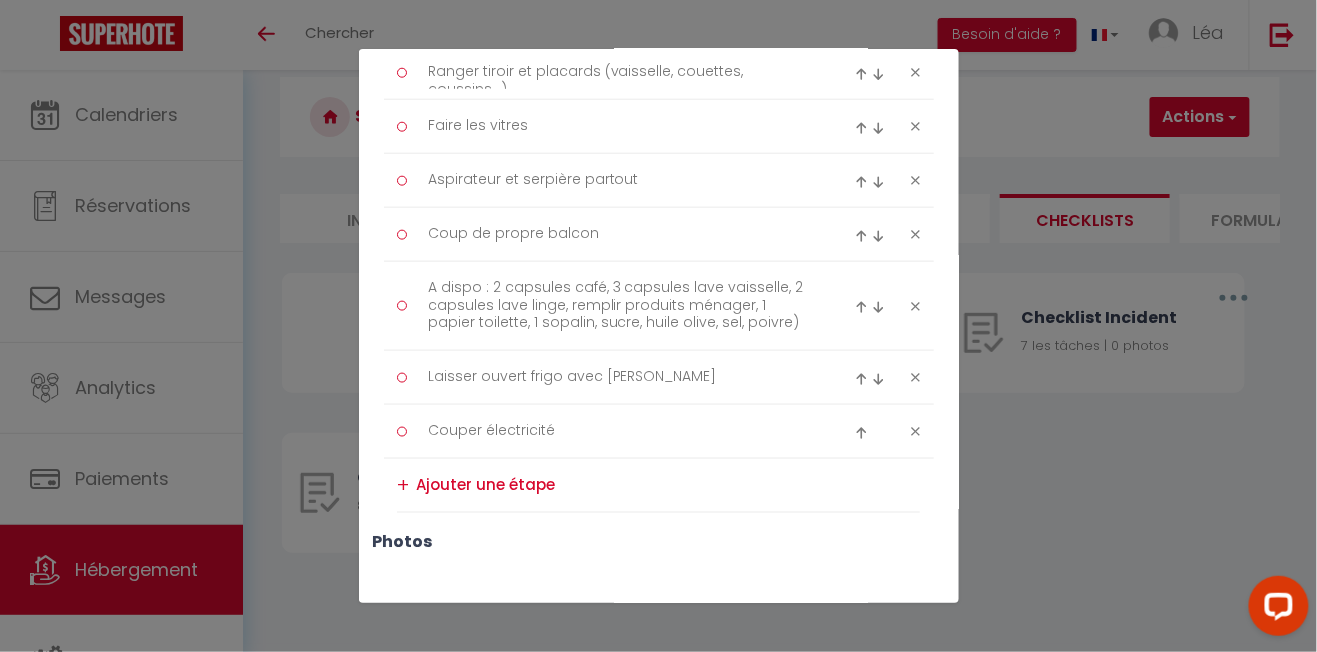 type 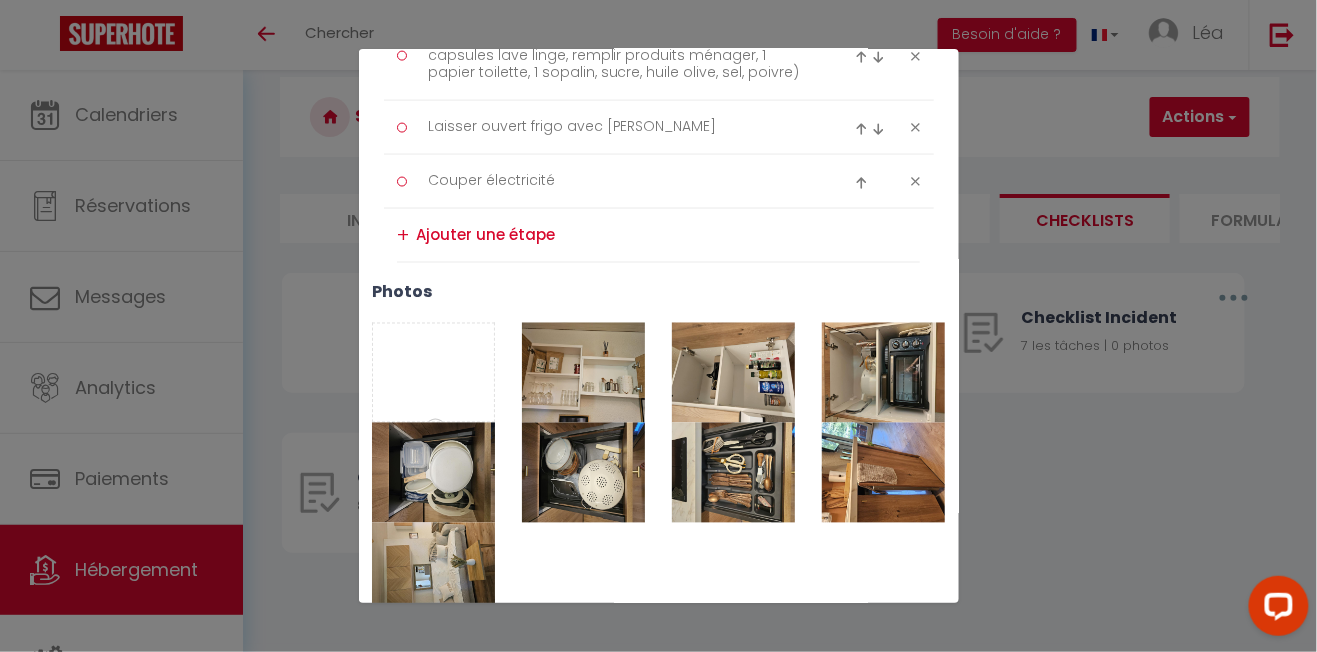 click on "Photo" at bounding box center (434, 373) 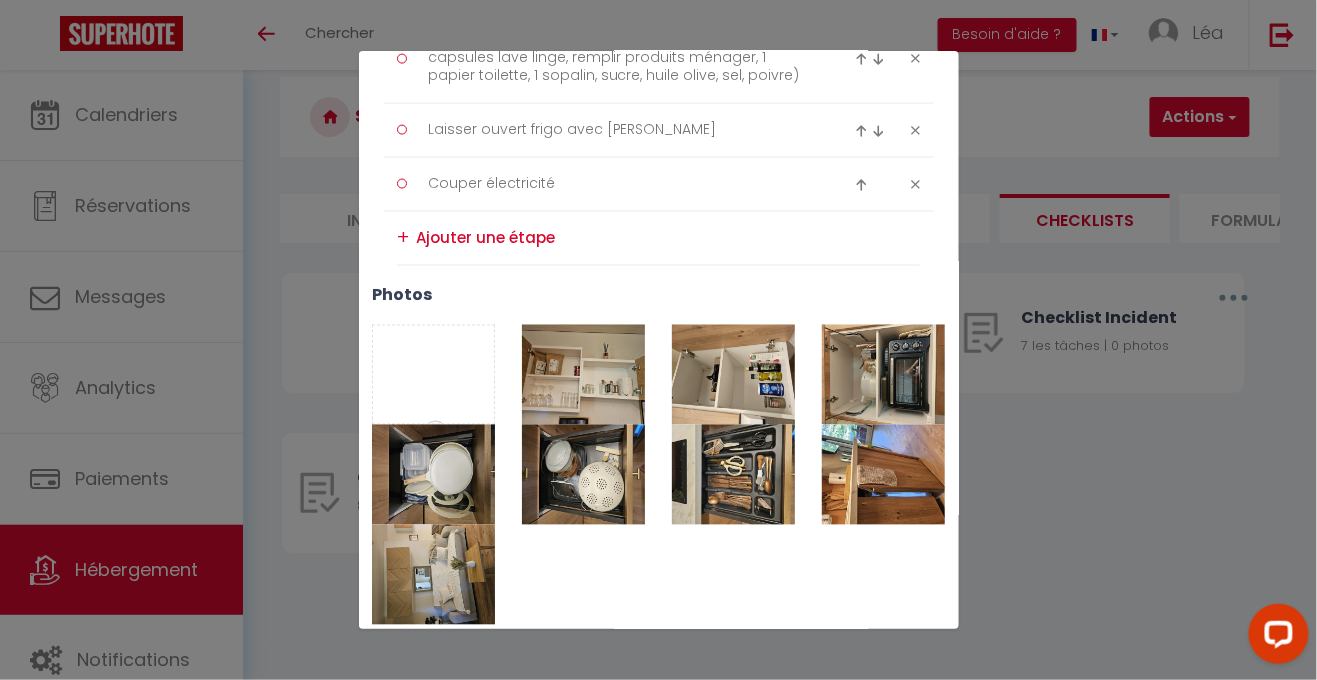 scroll, scrollTop: 799, scrollLeft: 0, axis: vertical 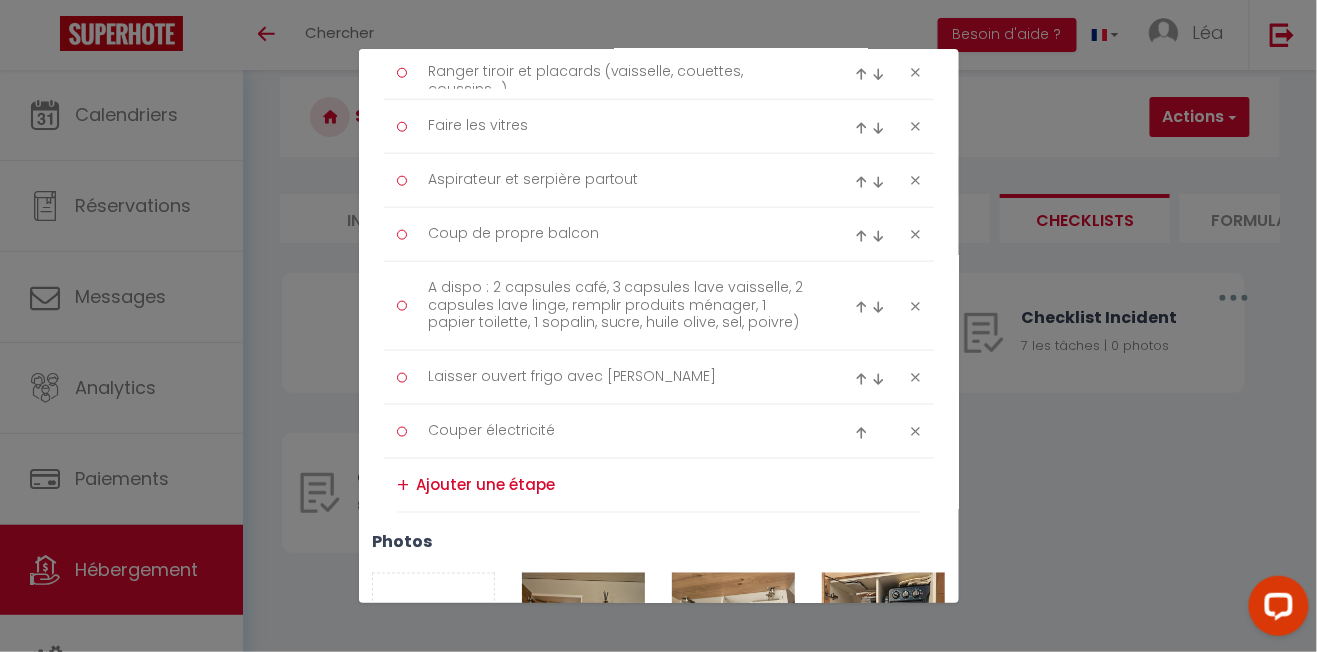 click on "Photo" at bounding box center [434, 623] 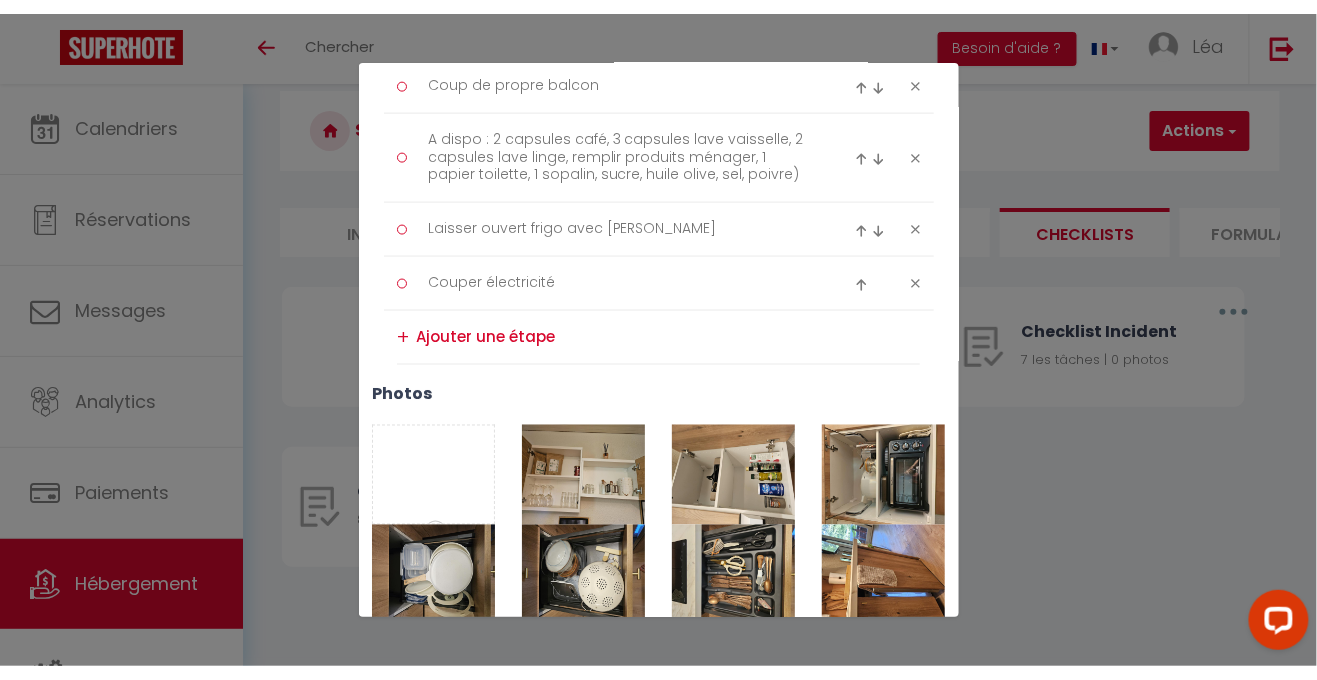 scroll, scrollTop: 807, scrollLeft: 0, axis: vertical 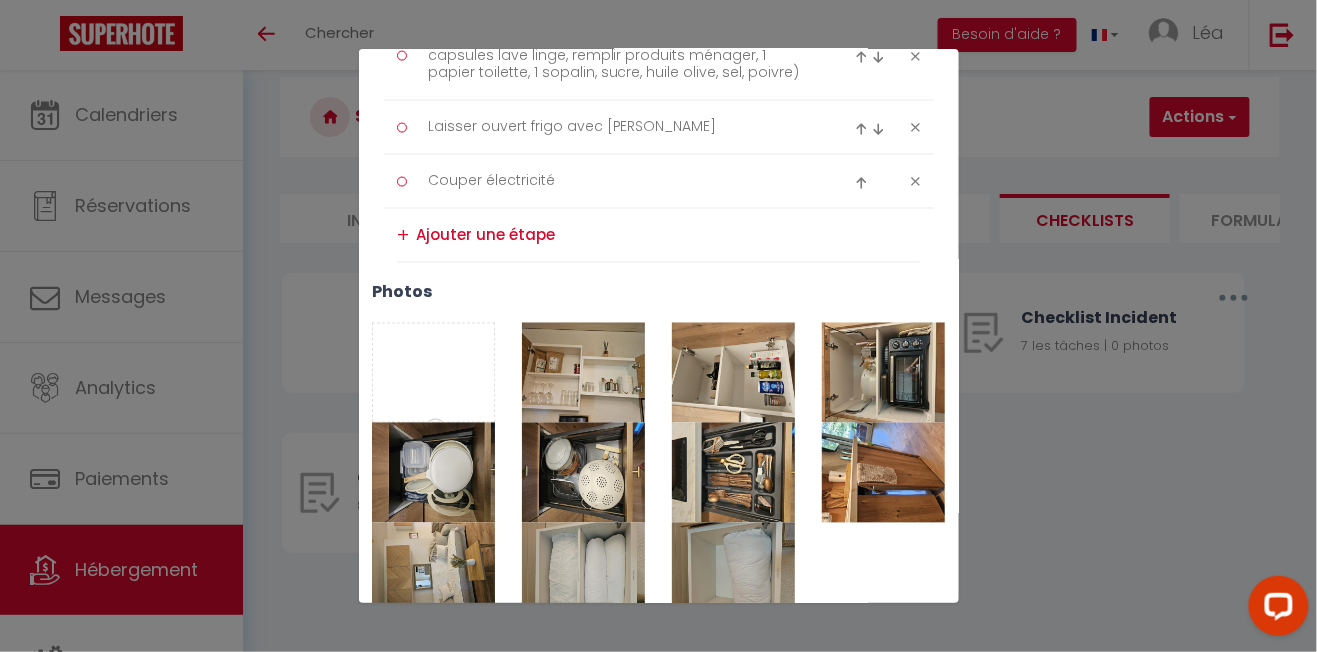 click on "Photo" at bounding box center (434, 373) 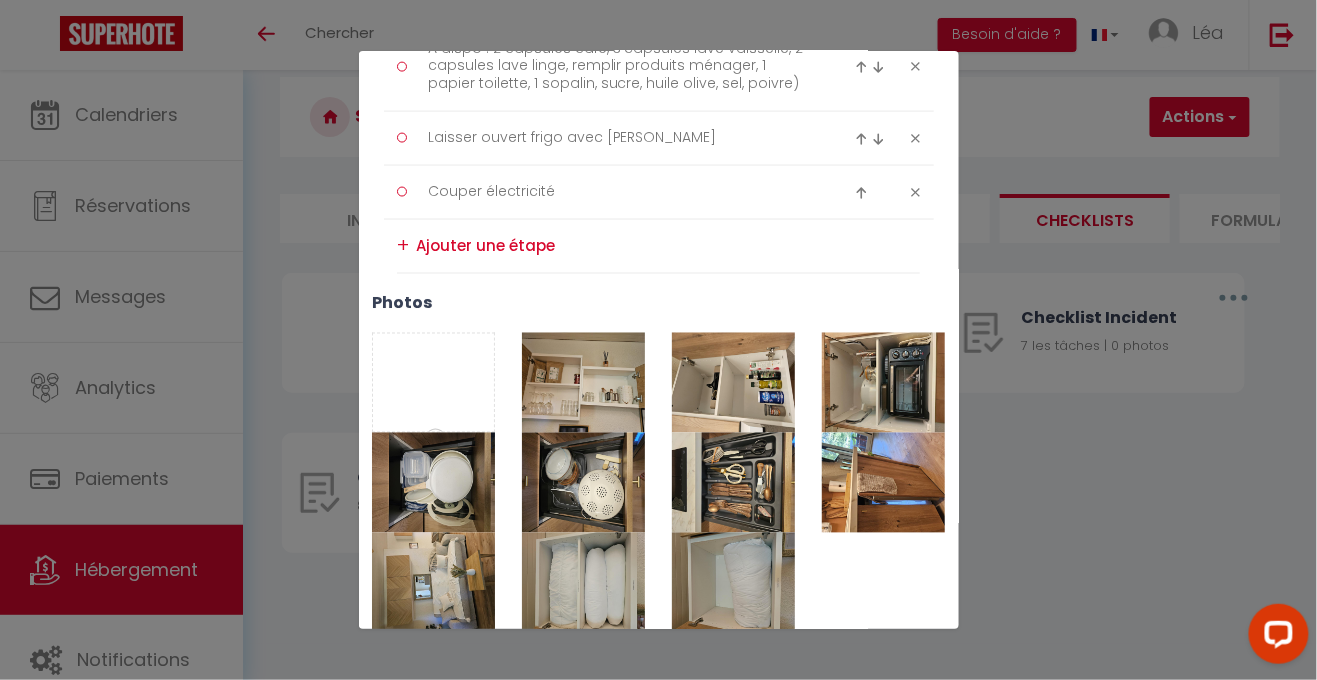 type on "C:\fakepath\20250709_143100.jpg" 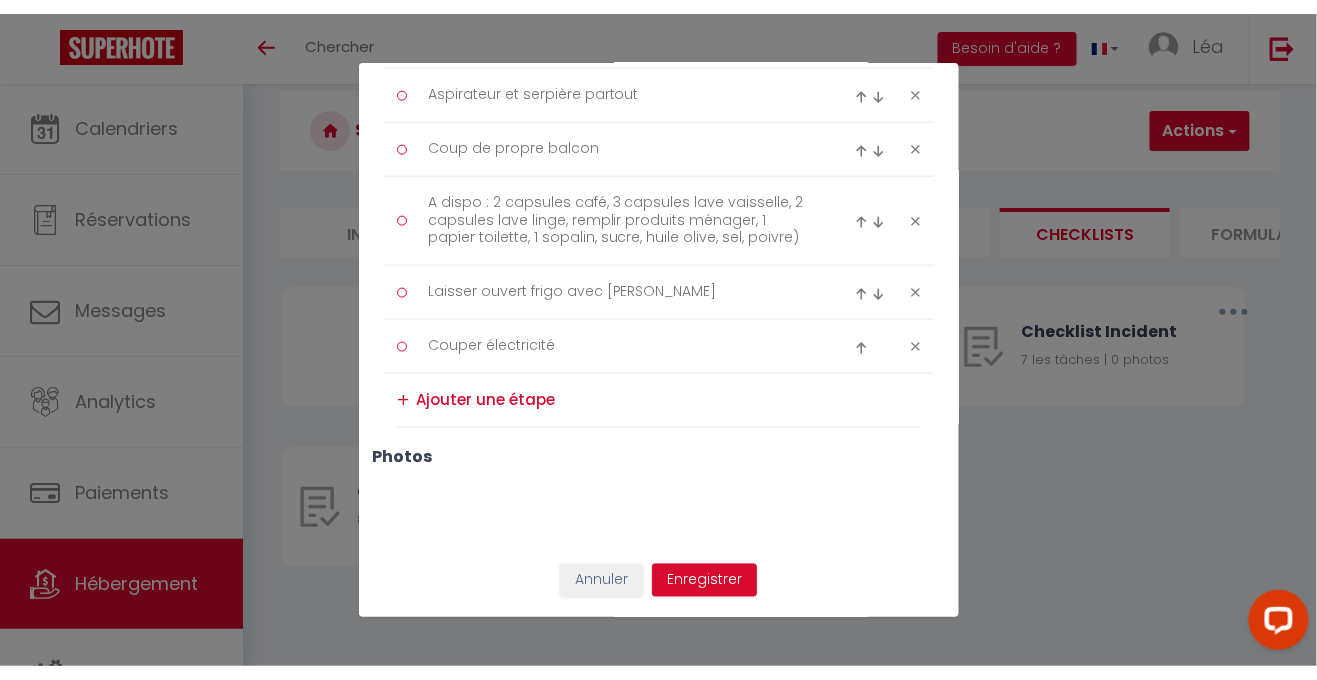 scroll, scrollTop: 557, scrollLeft: 0, axis: vertical 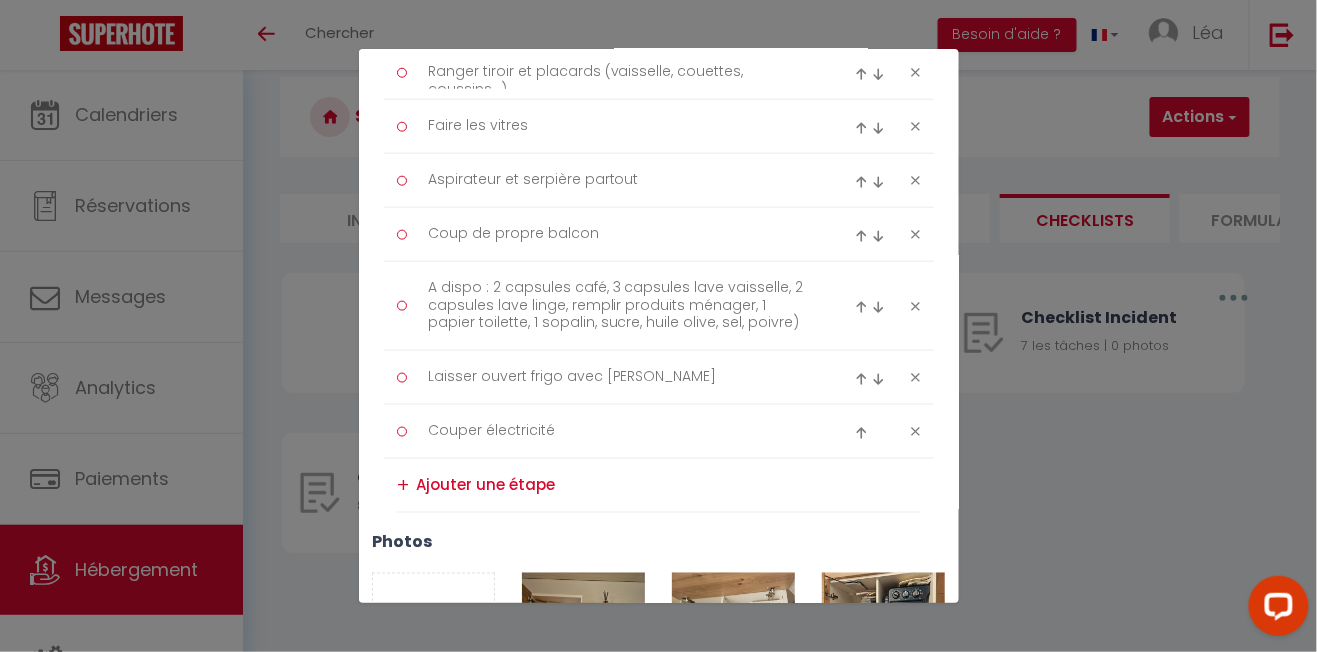 click on "Photo" at bounding box center (434, 623) 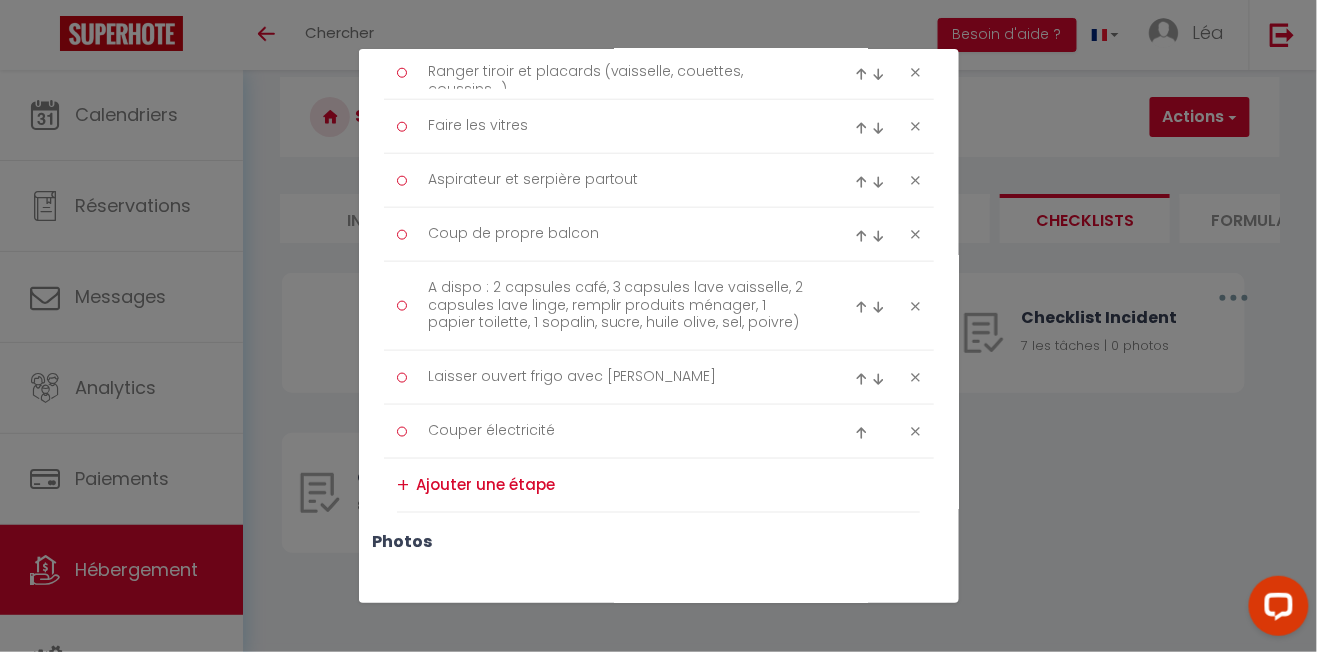 type 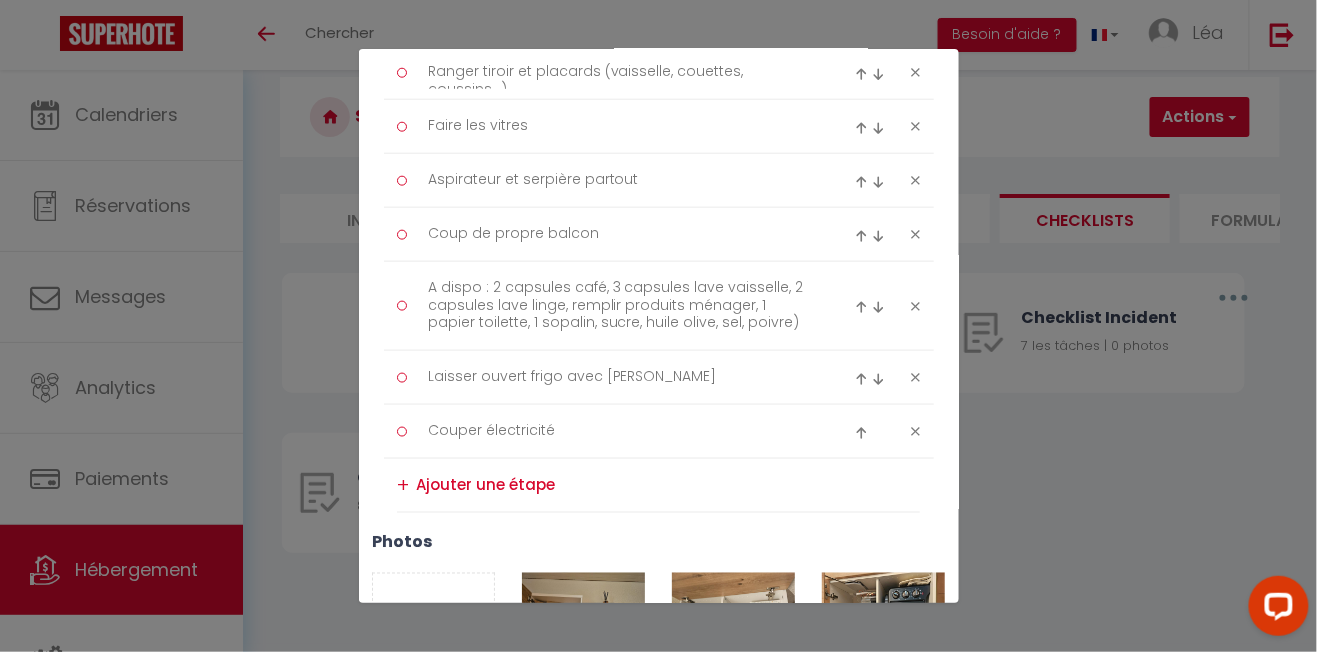 click on "Photo" at bounding box center (434, 623) 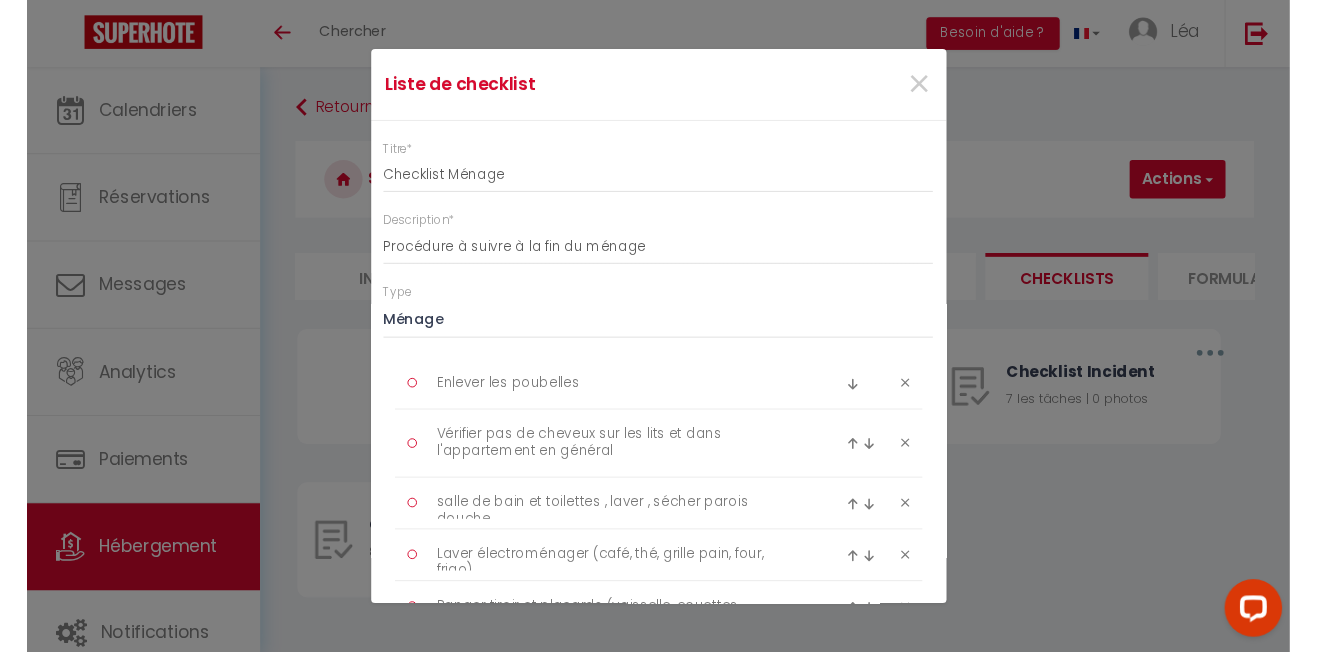 scroll, scrollTop: 166, scrollLeft: 0, axis: vertical 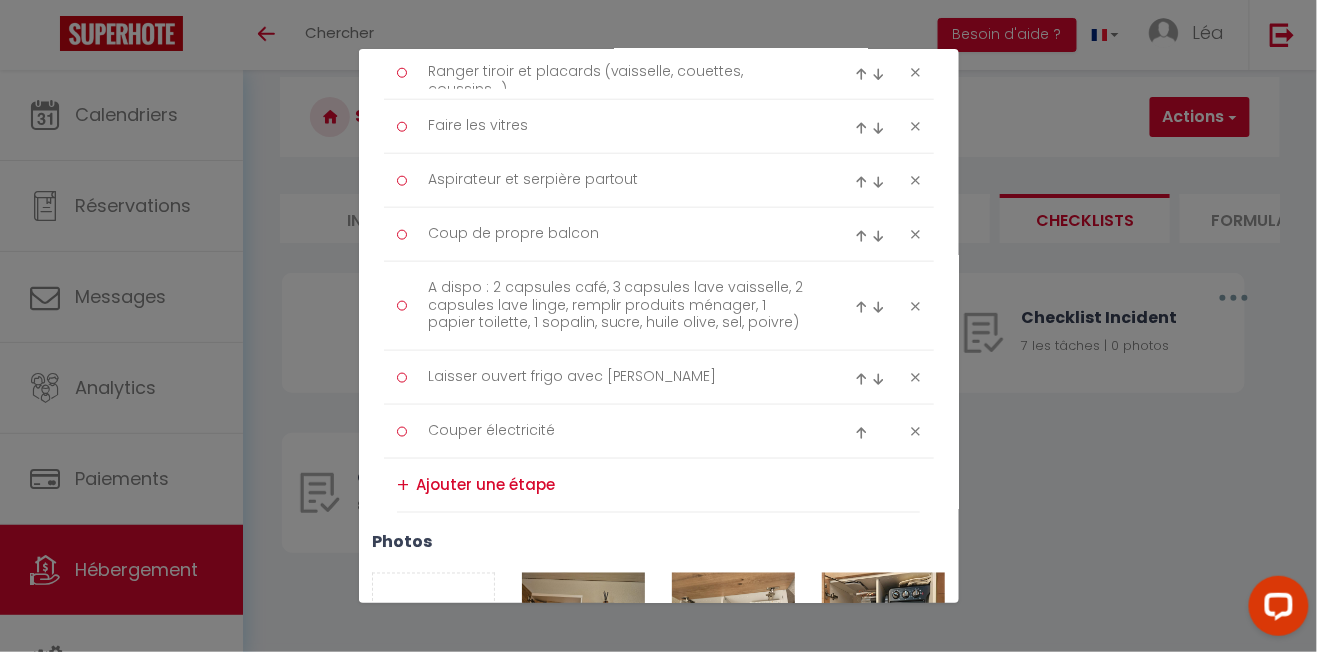 click on "Photo" at bounding box center [434, 623] 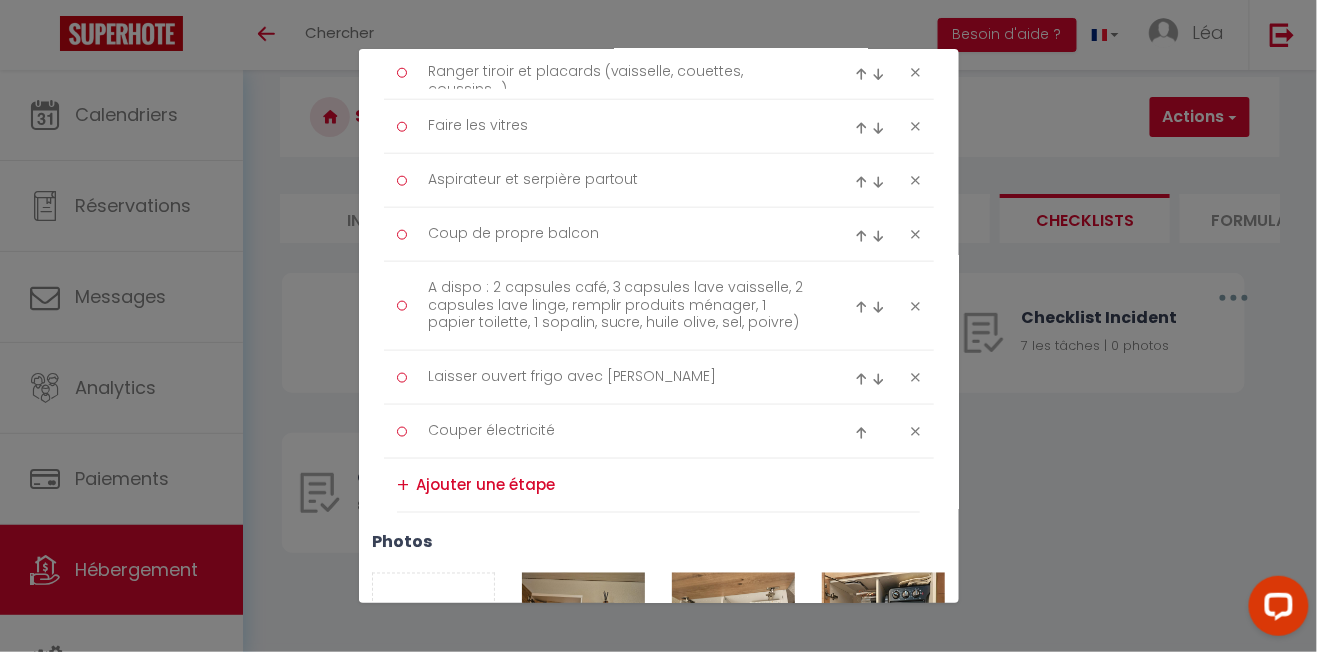 type on "C:\fakepath\20250709_122616.jpg" 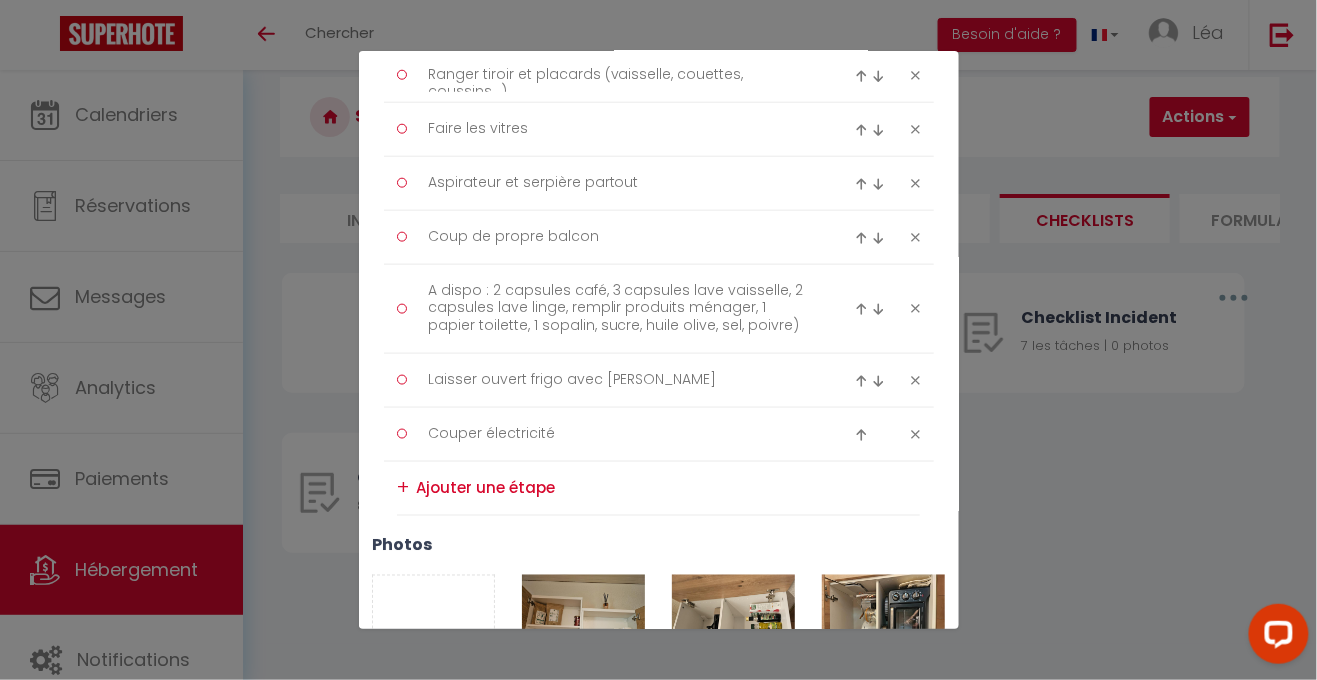 type on "C:\fakepath\20250709_114046.jpg" 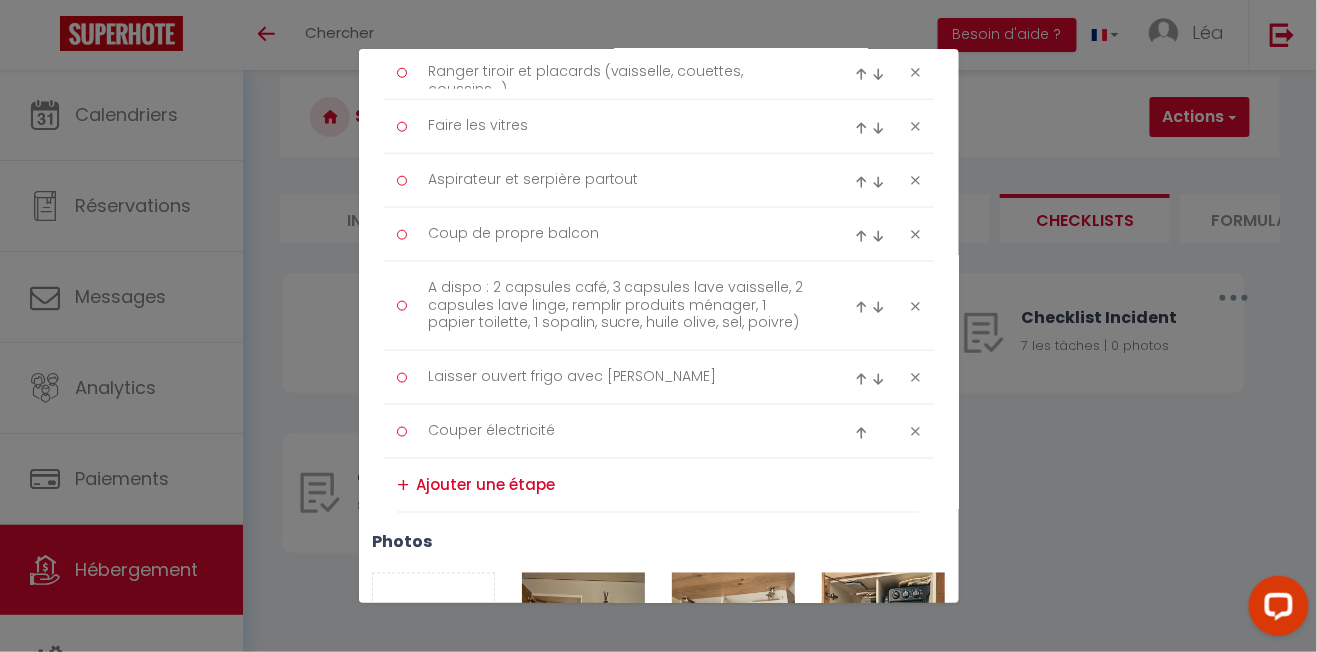 click on "Photo" at bounding box center [434, 623] 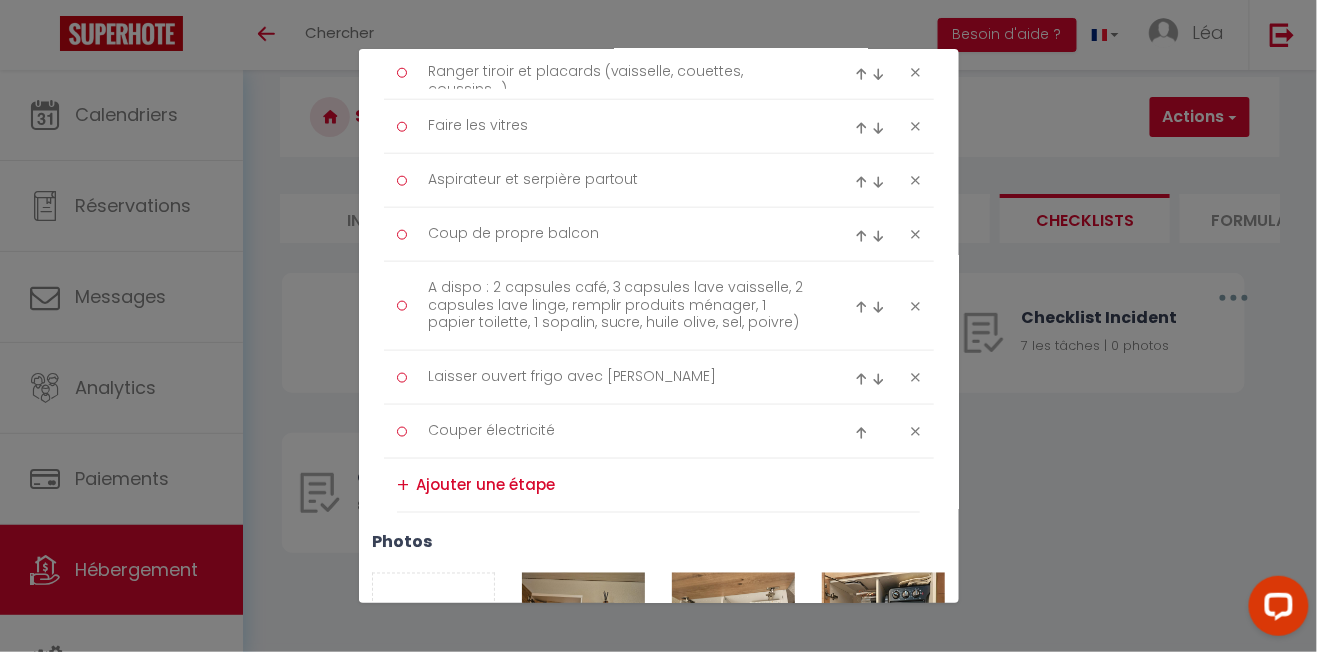 type on "C:\fakepath\20250709_143800.jpg" 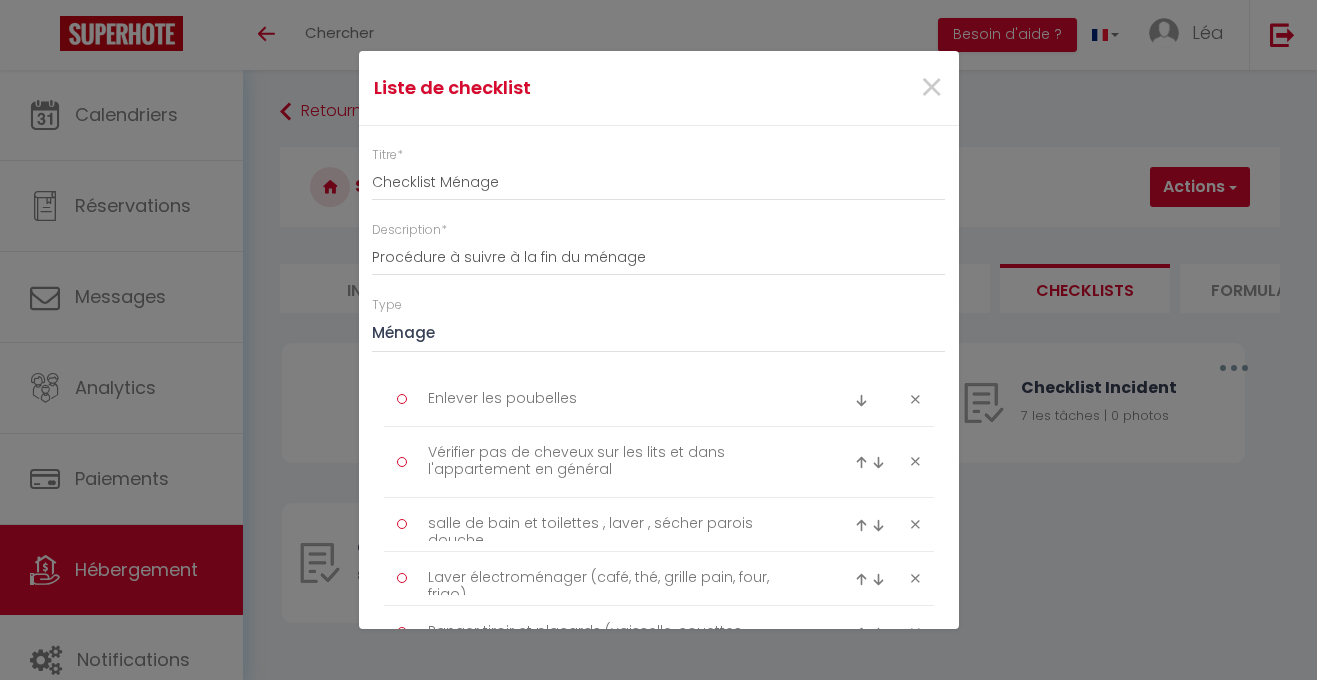 scroll, scrollTop: 166, scrollLeft: 0, axis: vertical 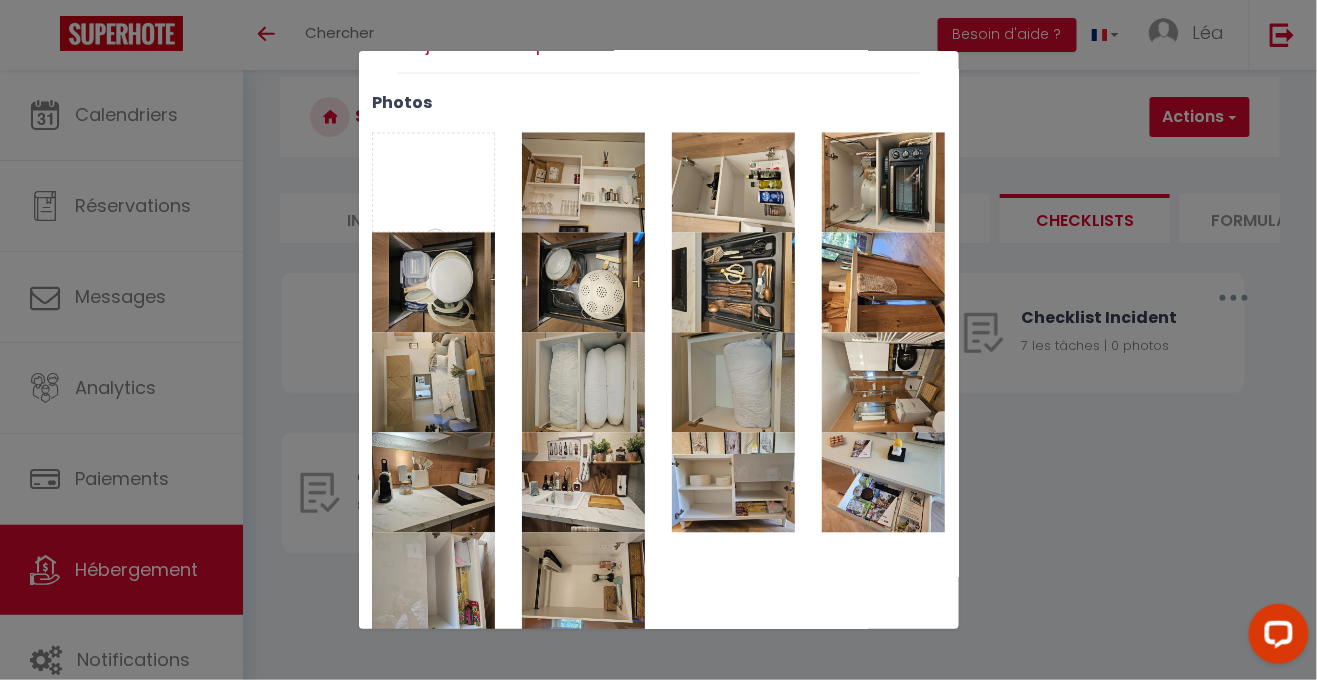 type on "C:\fakepath\20250709_144027.jpg" 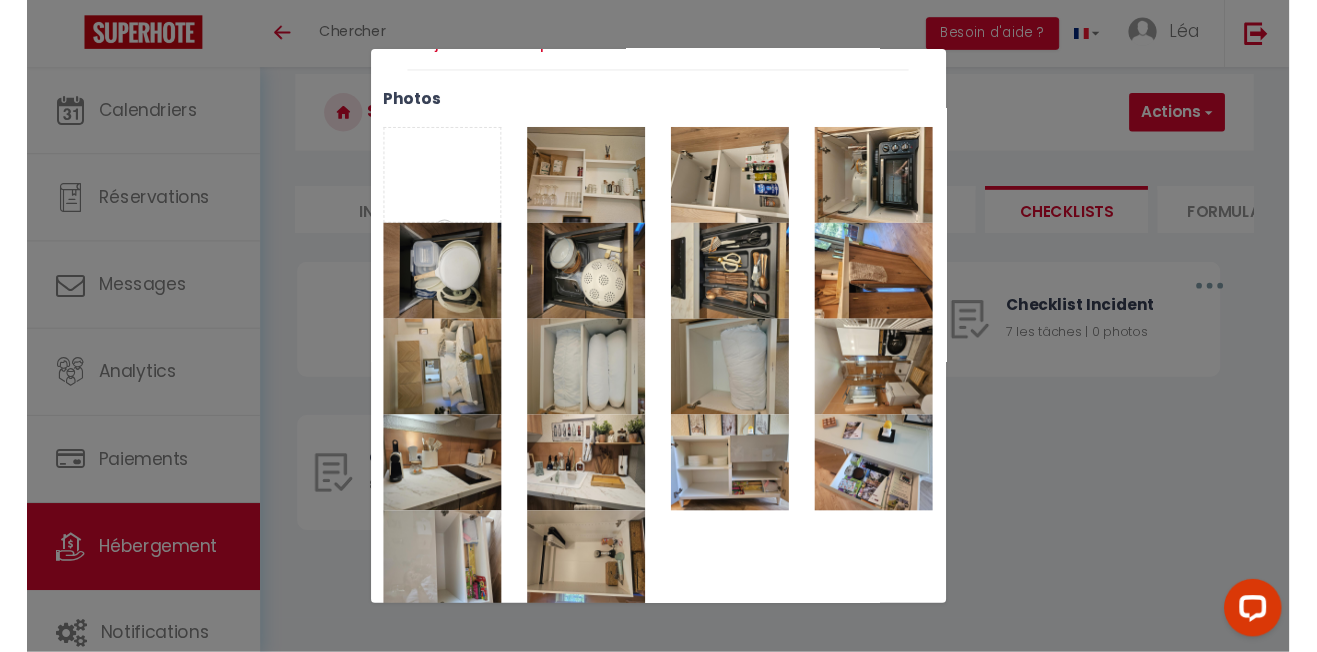 scroll, scrollTop: 557, scrollLeft: 0, axis: vertical 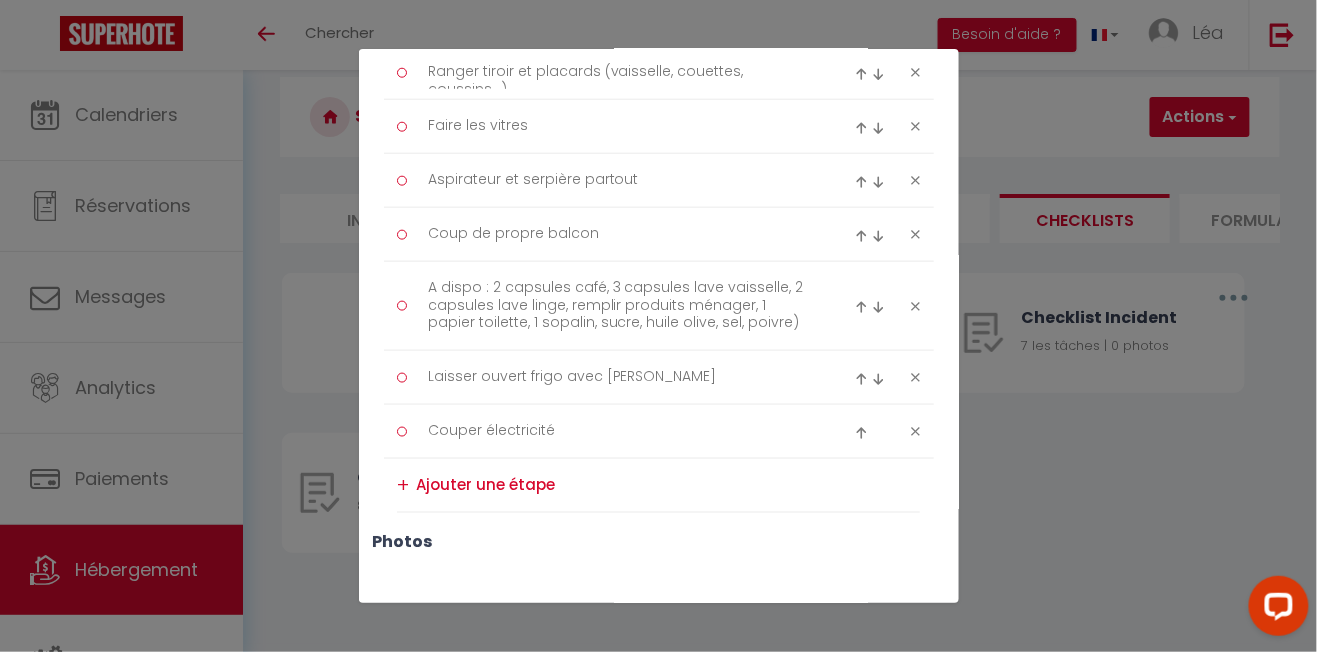 type 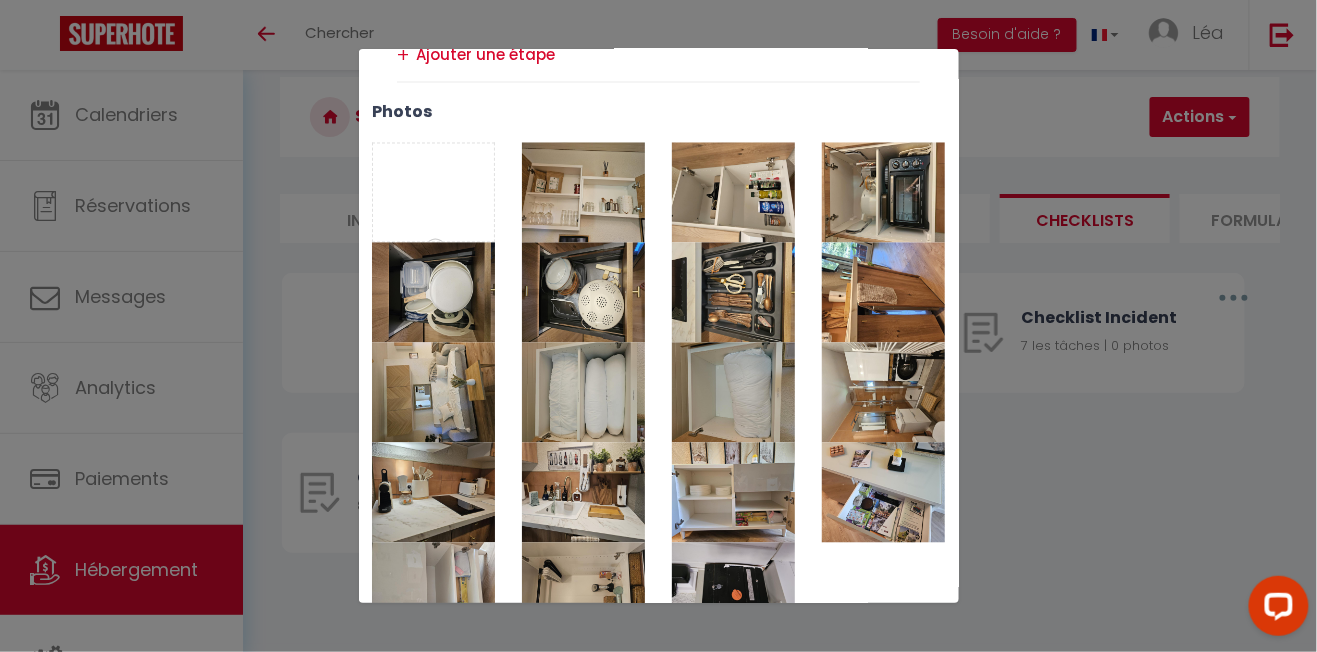 scroll, scrollTop: 1007, scrollLeft: 0, axis: vertical 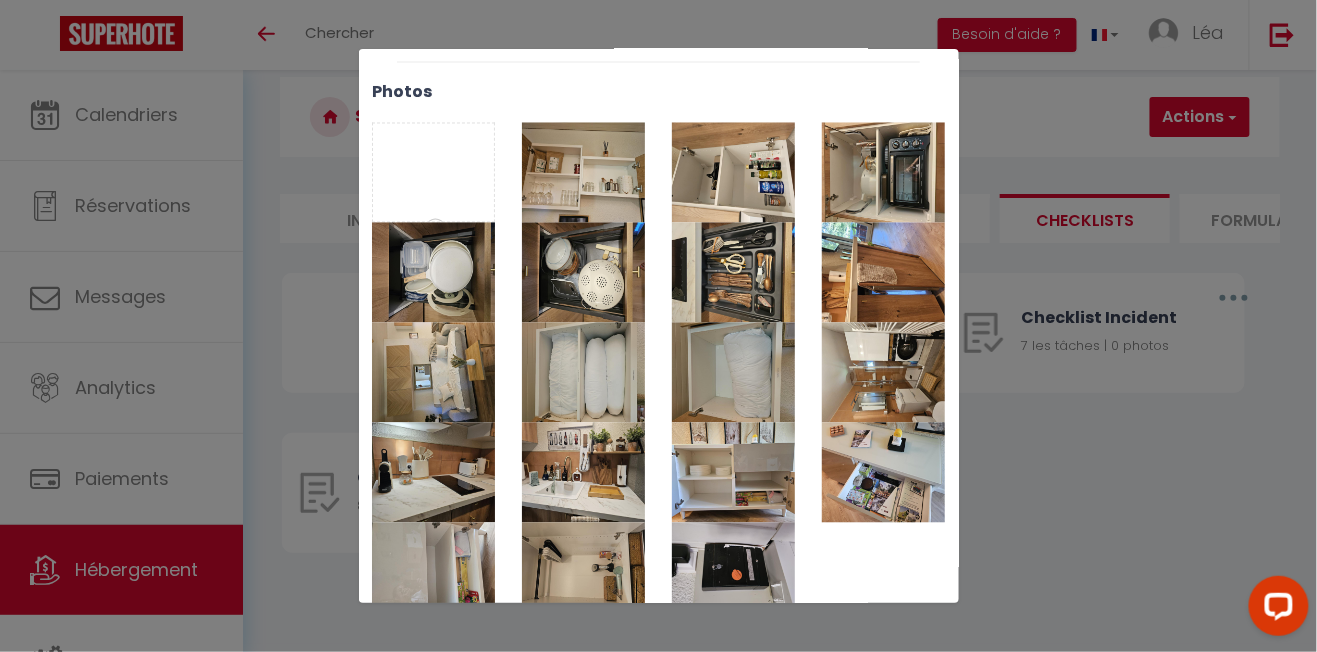 click on "Enregistrer" at bounding box center [704, 666] 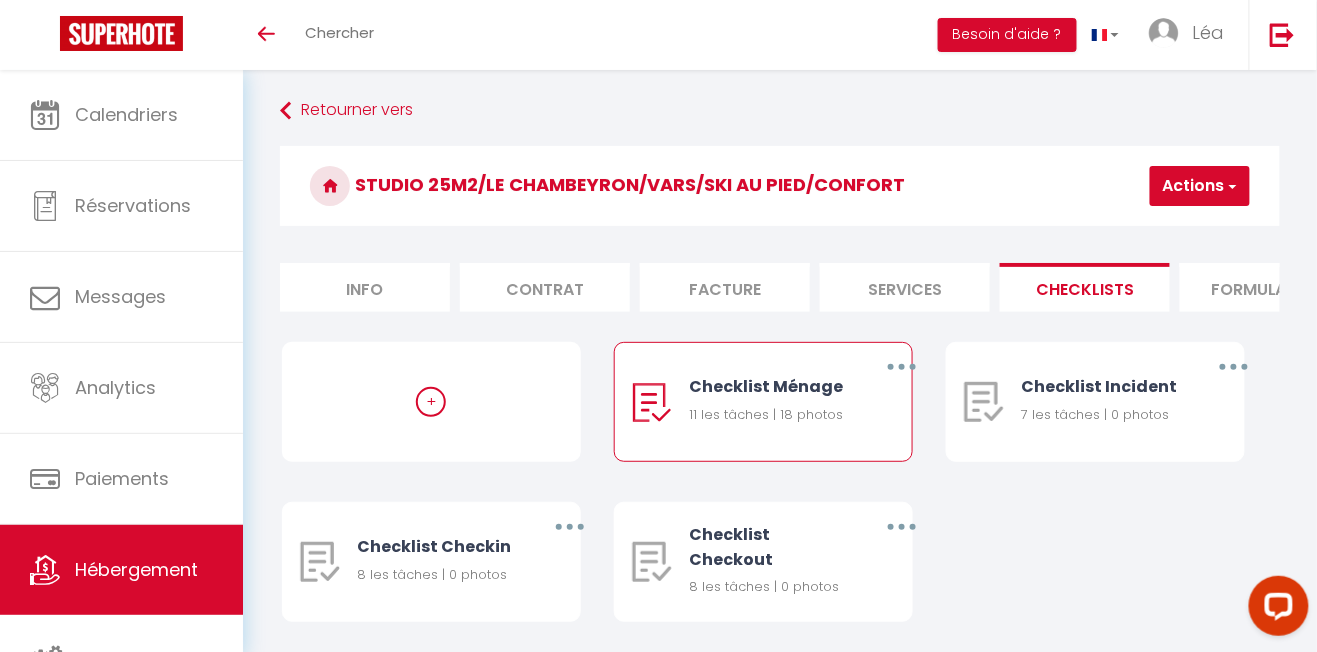 scroll, scrollTop: 0, scrollLeft: 0, axis: both 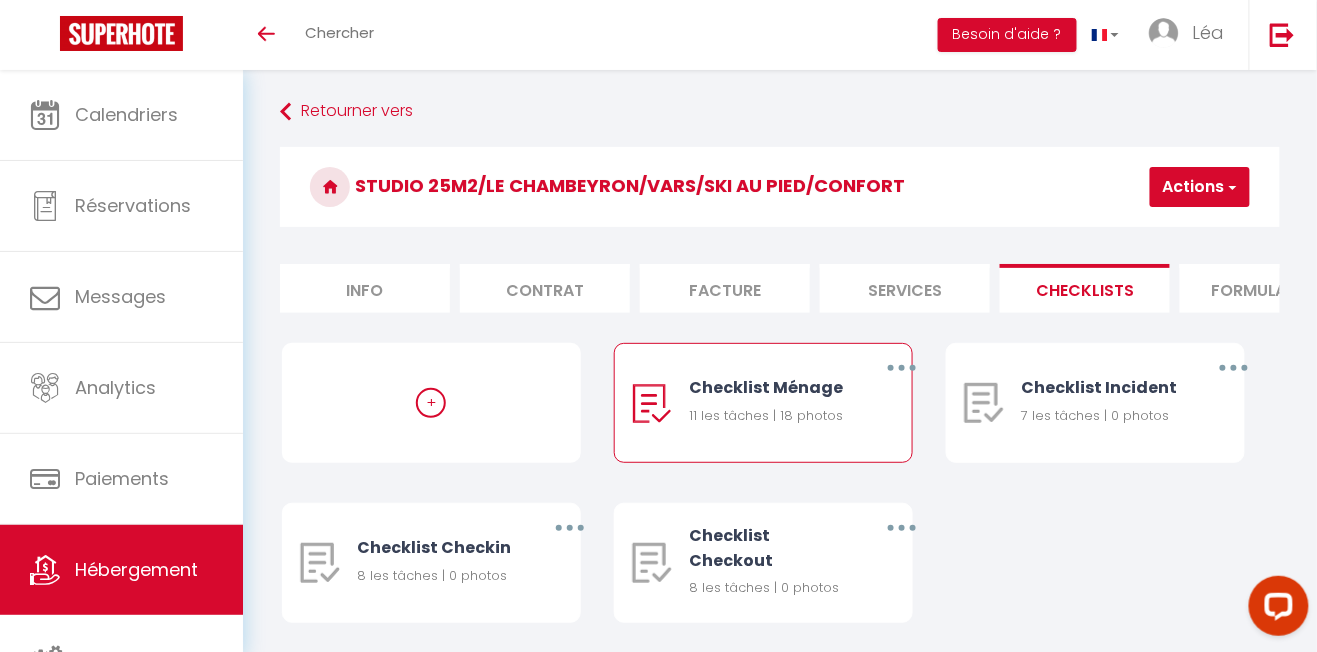 click on "Actions" at bounding box center (1200, 187) 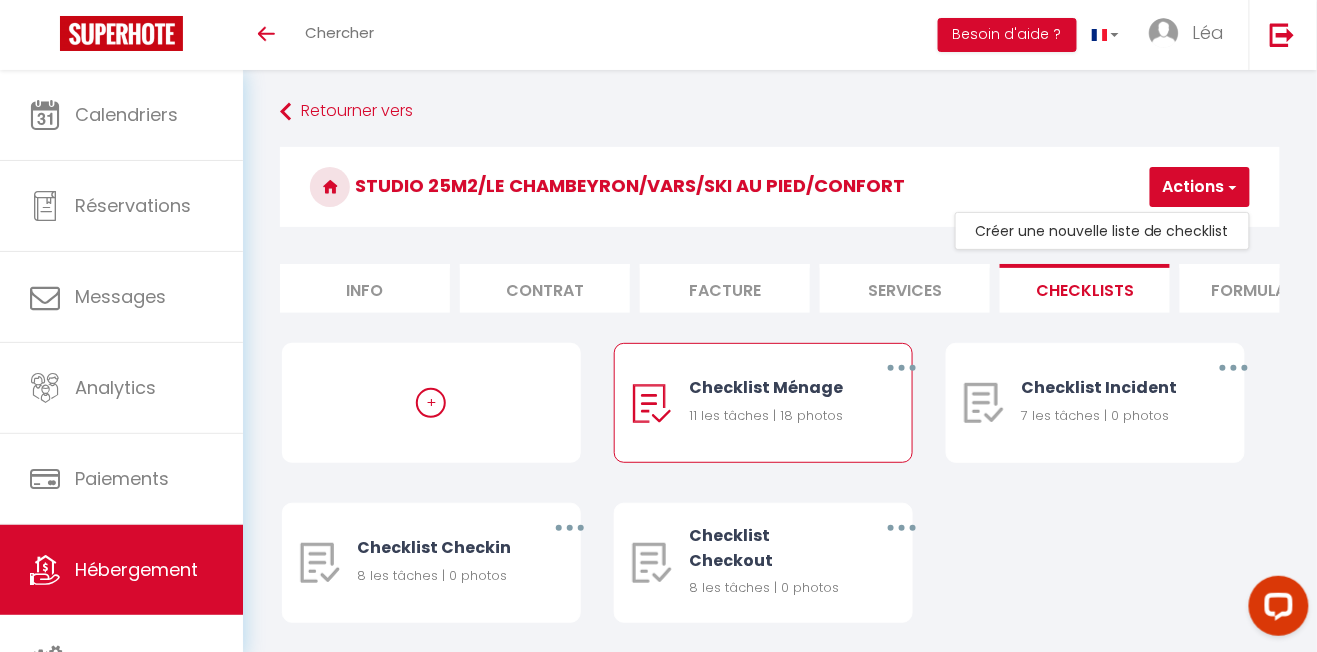click on "+
Checklist Ménage
11 les tâches | 18 photos
Editer   Dupliquer   Supprimer
Checklist Incident
7 les tâches | 0 photos
Editer   Dupliquer   Supprimer
Checklist Checkin
8 les tâches | 0 photos
Editer   Dupliquer   Supprimer
Checklist Checkout
8 les tâches | 0 photos
Editer   Dupliquer   Supprimer" at bounding box center (780, 503) 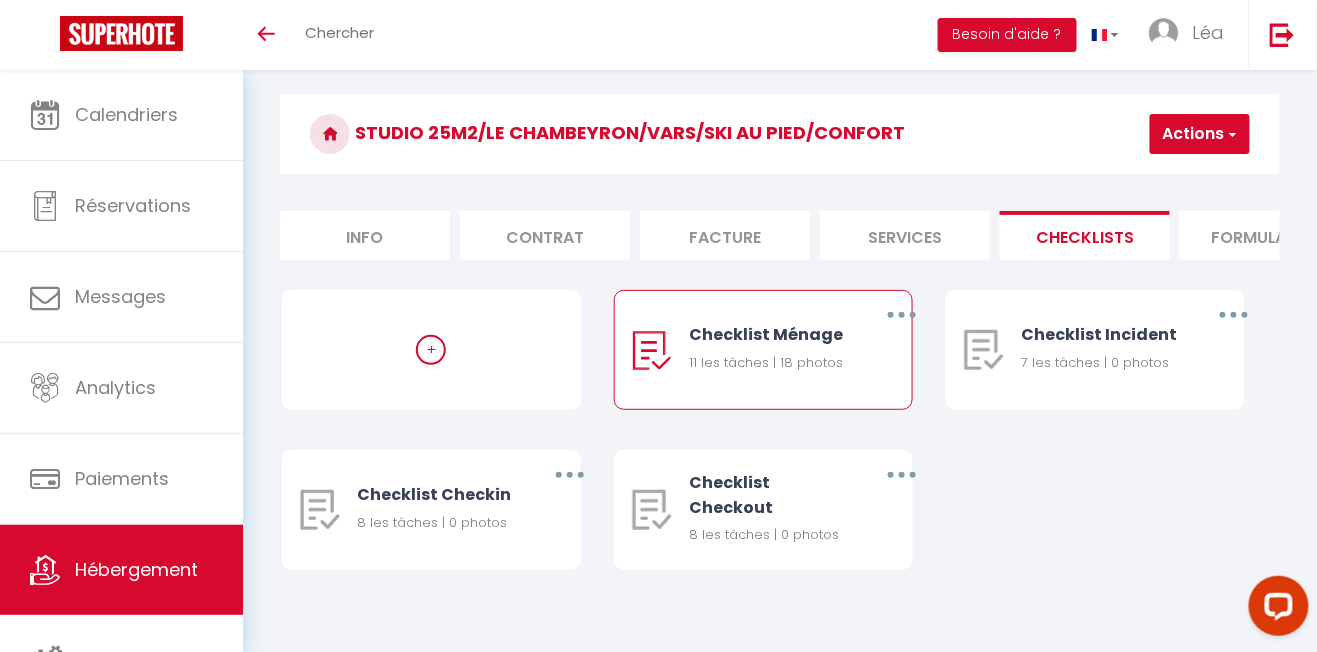 scroll, scrollTop: 0, scrollLeft: 0, axis: both 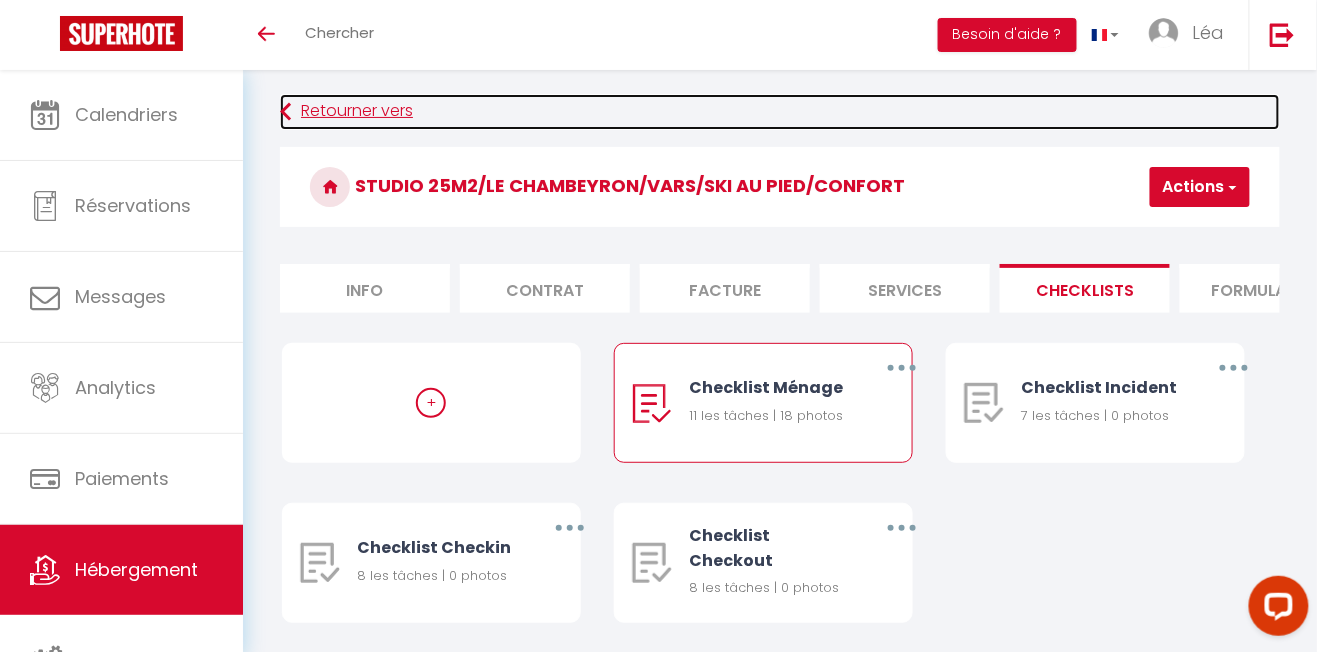click at bounding box center (285, 112) 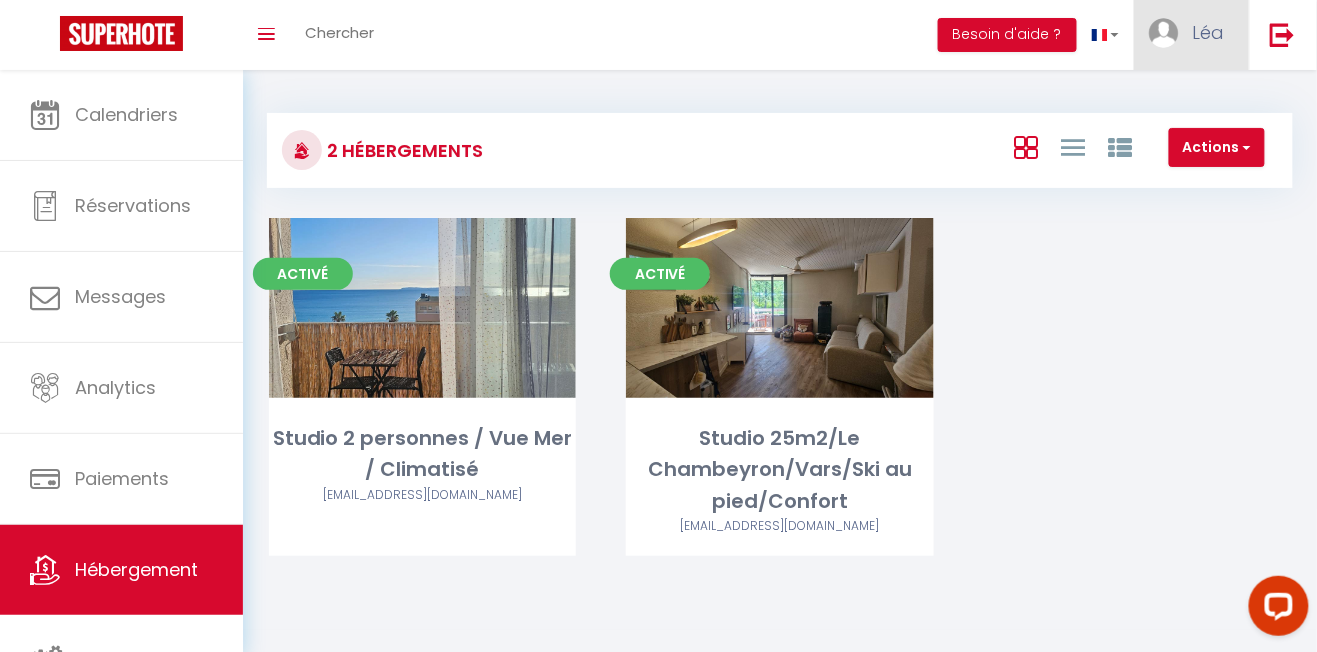 click on "Léa" at bounding box center [1208, 32] 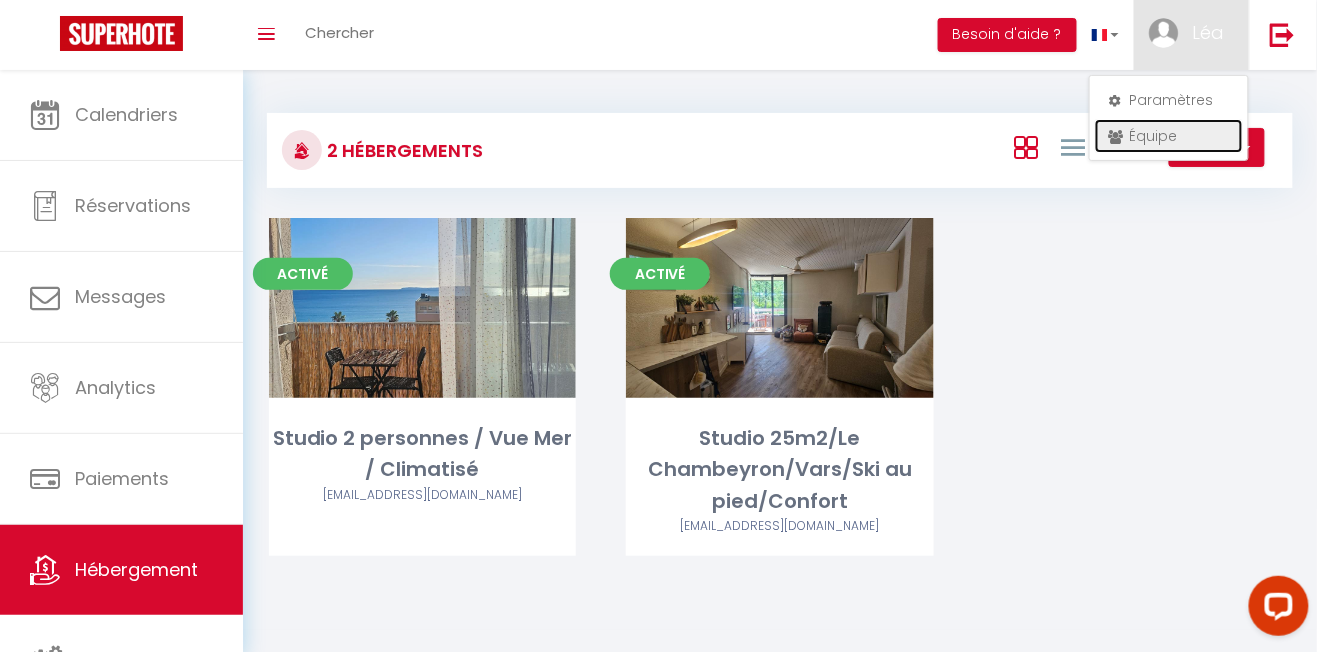 click on "Équipe" at bounding box center (1169, 136) 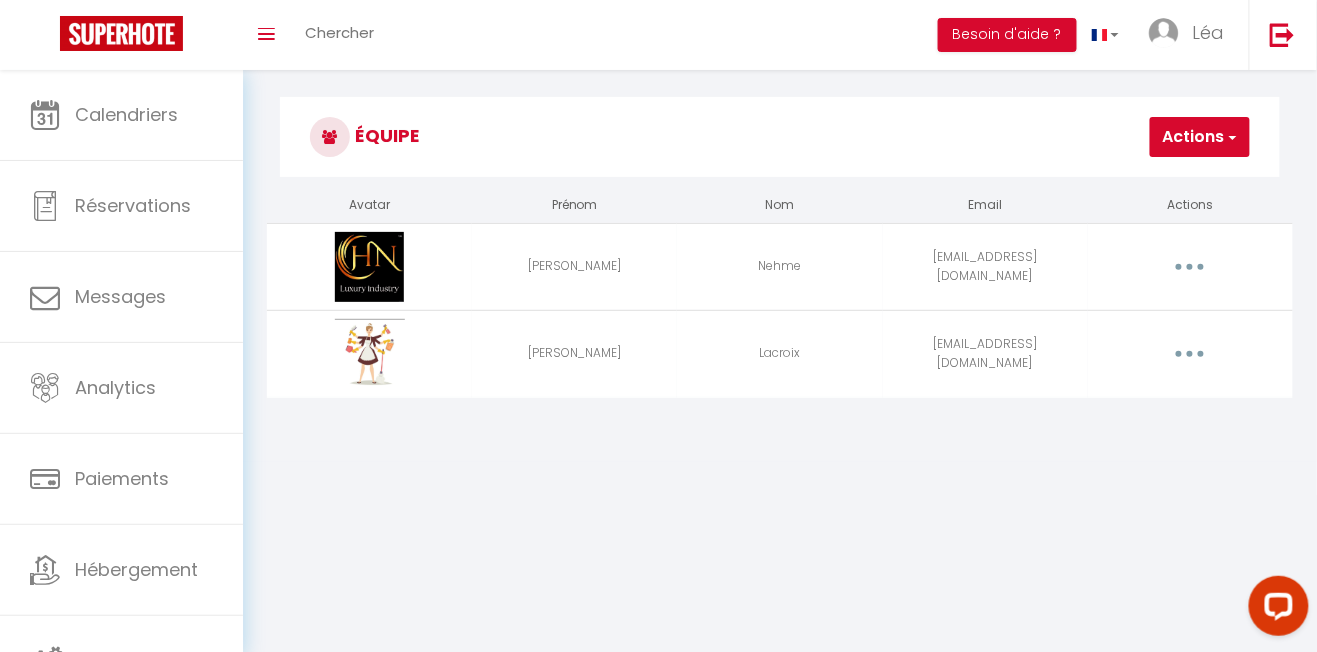 scroll, scrollTop: 15, scrollLeft: 0, axis: vertical 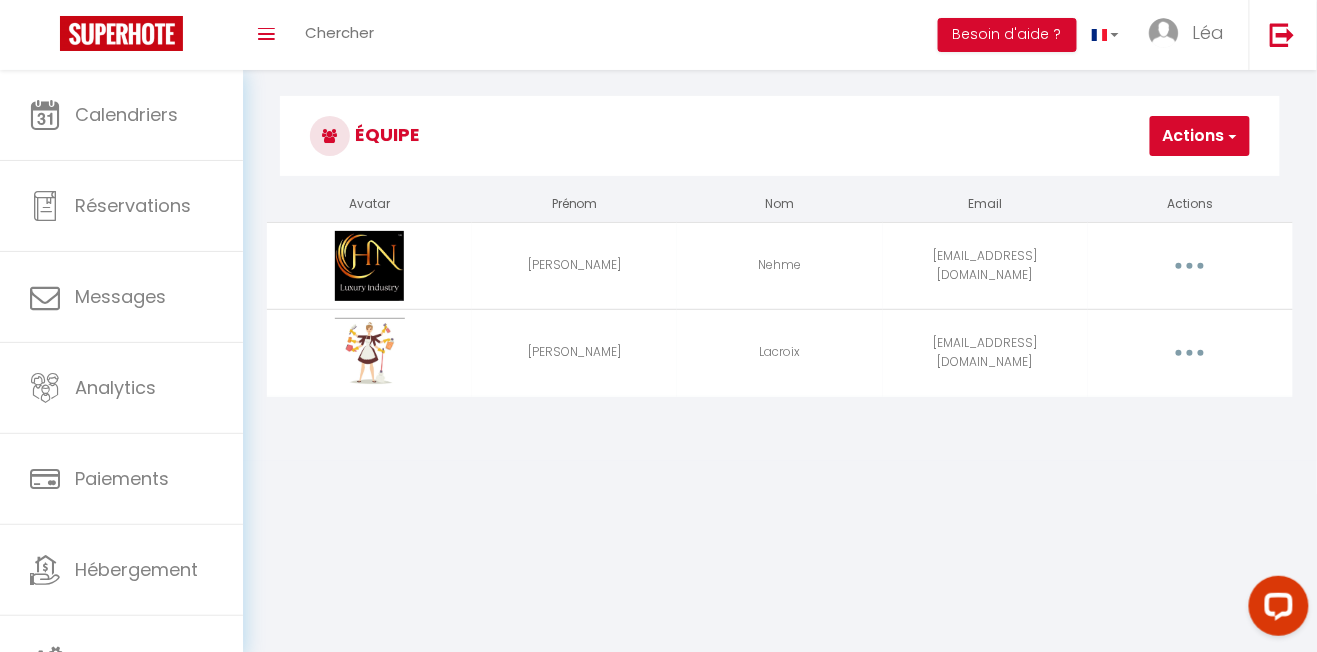 click at bounding box center (1190, 353) 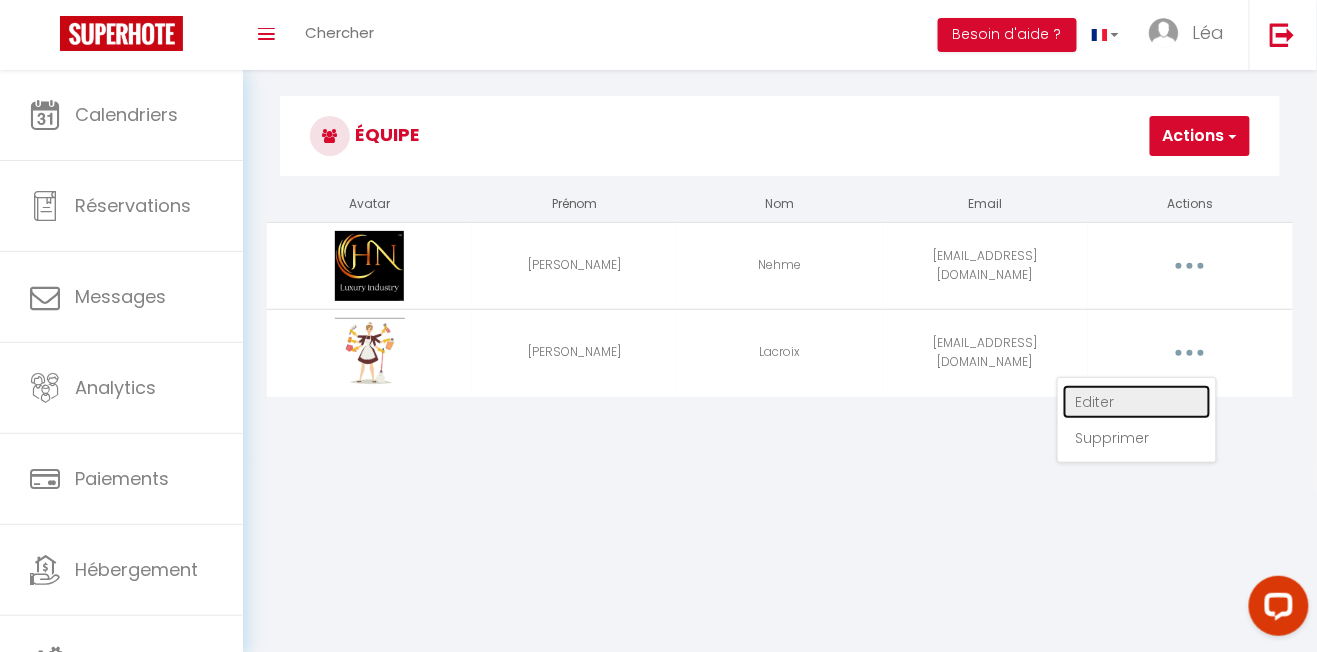 click on "Editer" at bounding box center [1137, 402] 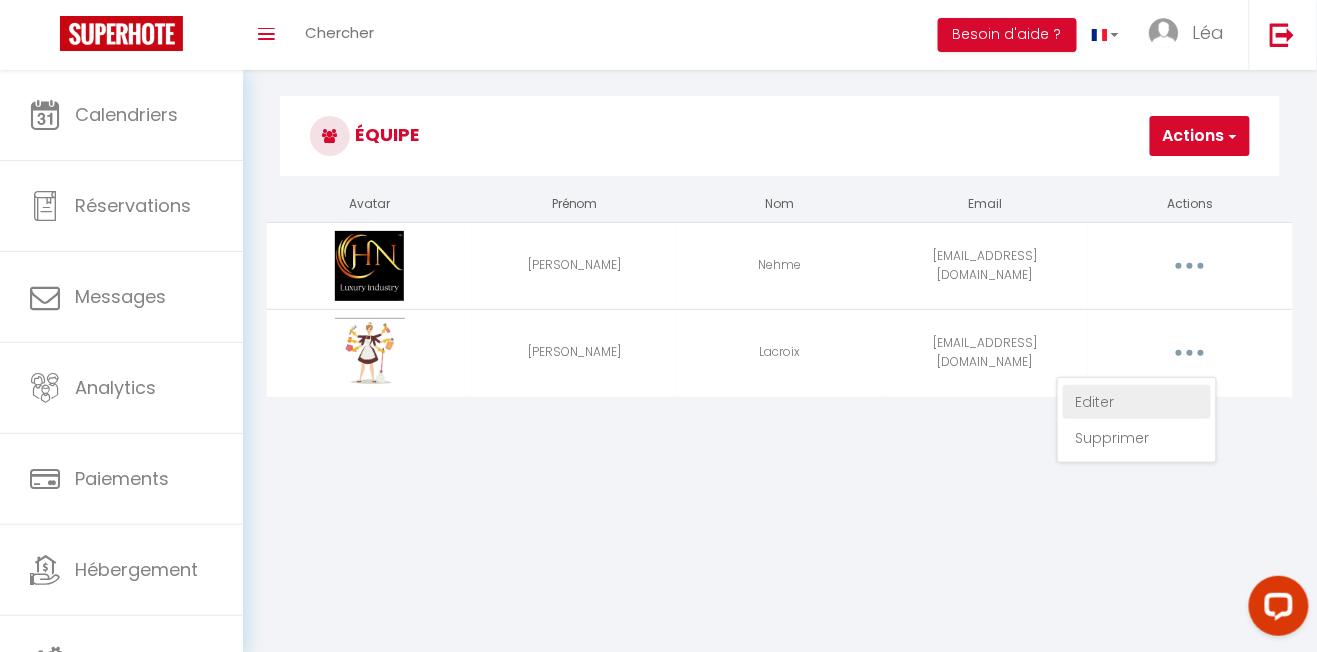 scroll, scrollTop: 0, scrollLeft: 0, axis: both 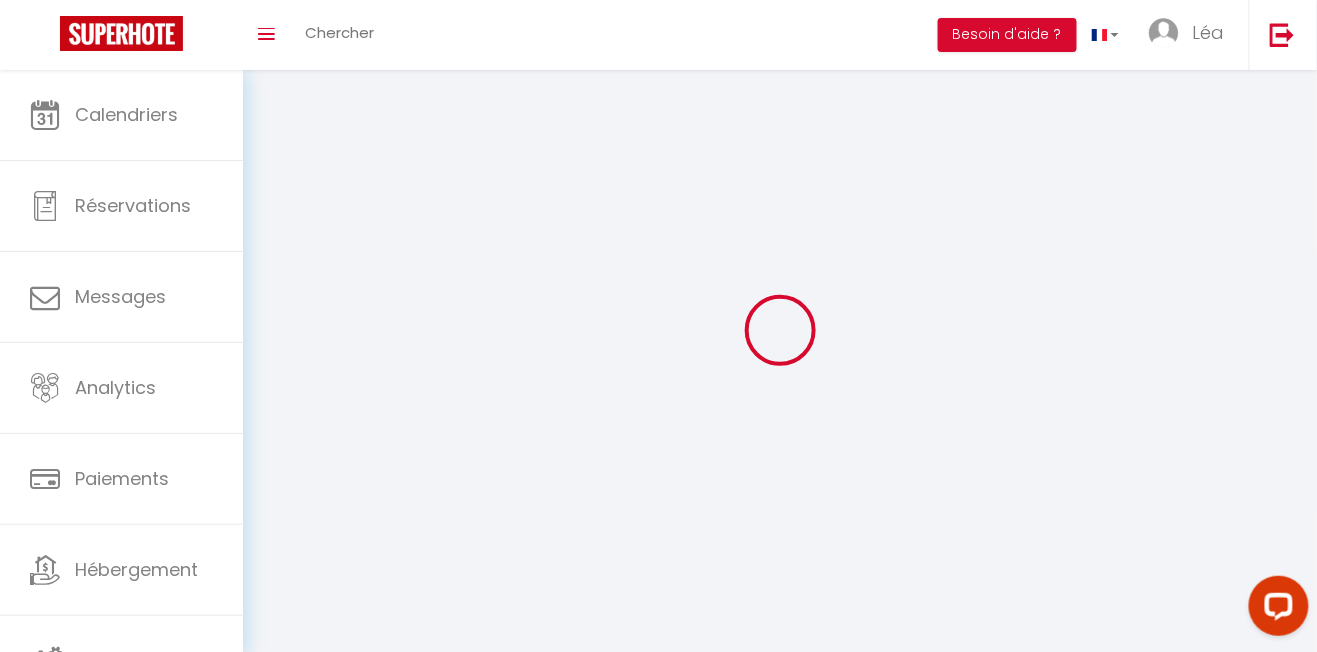 type on "Elodie" 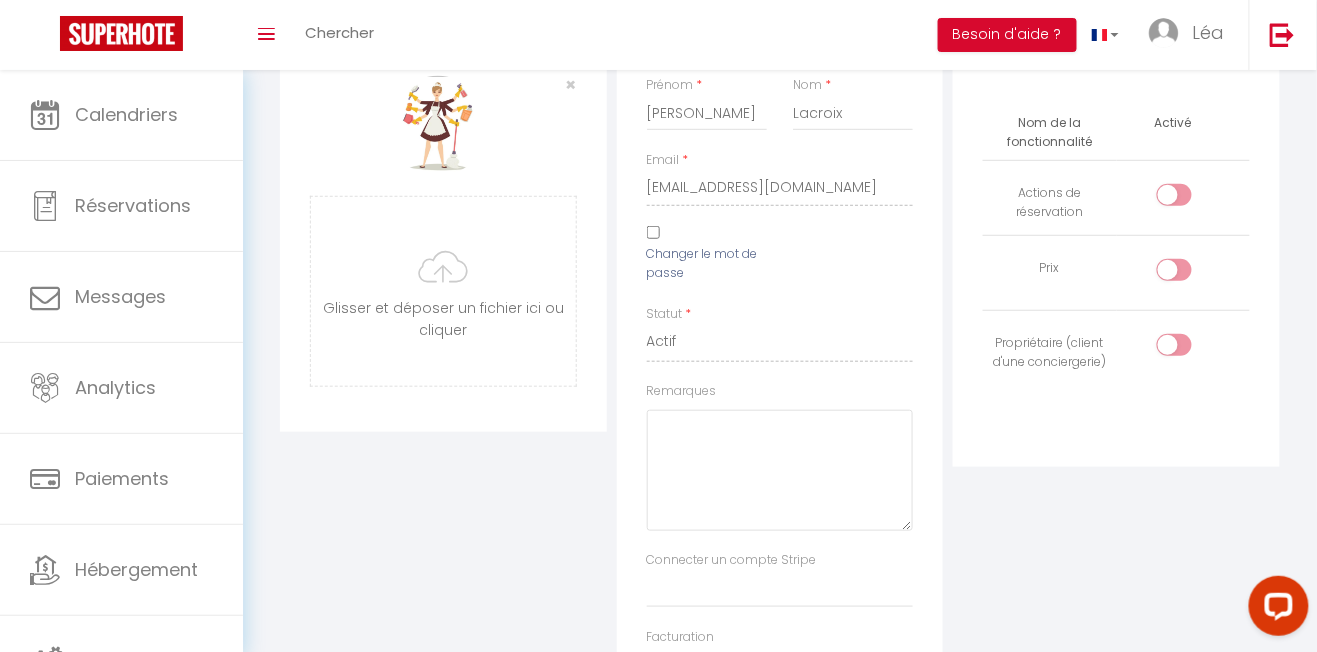 scroll, scrollTop: 0, scrollLeft: 0, axis: both 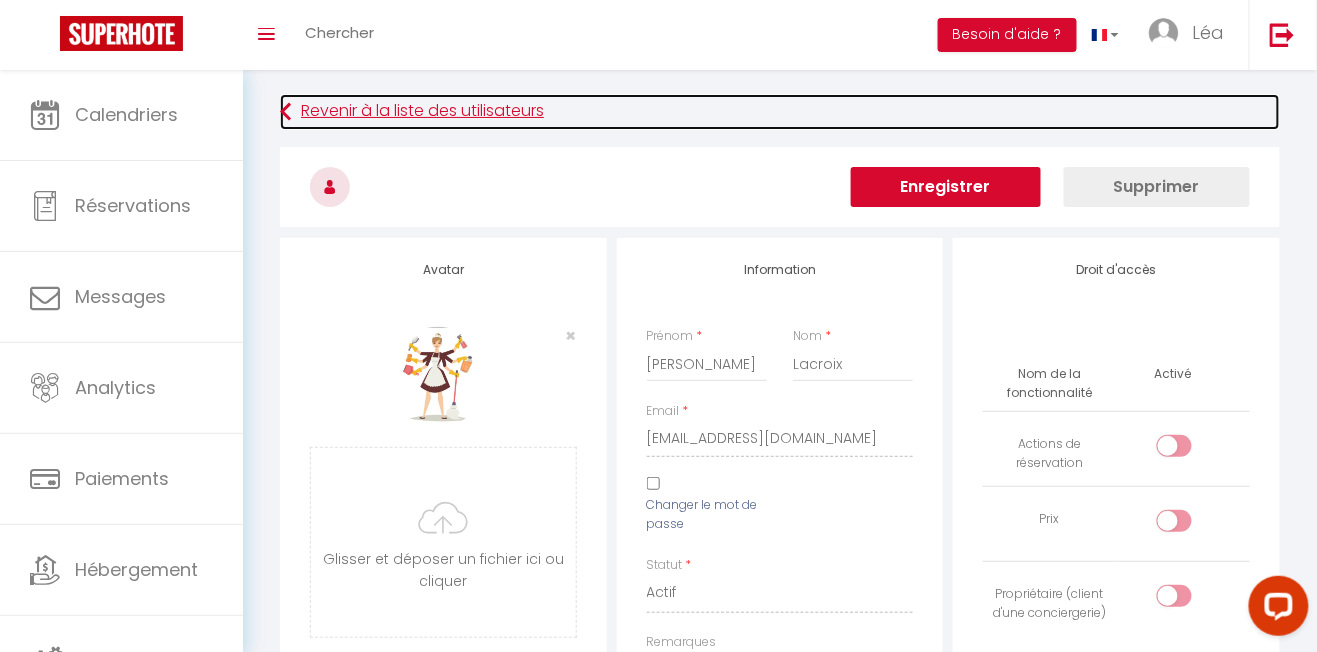 click on "Revenir à la liste des utilisateurs" at bounding box center (780, 112) 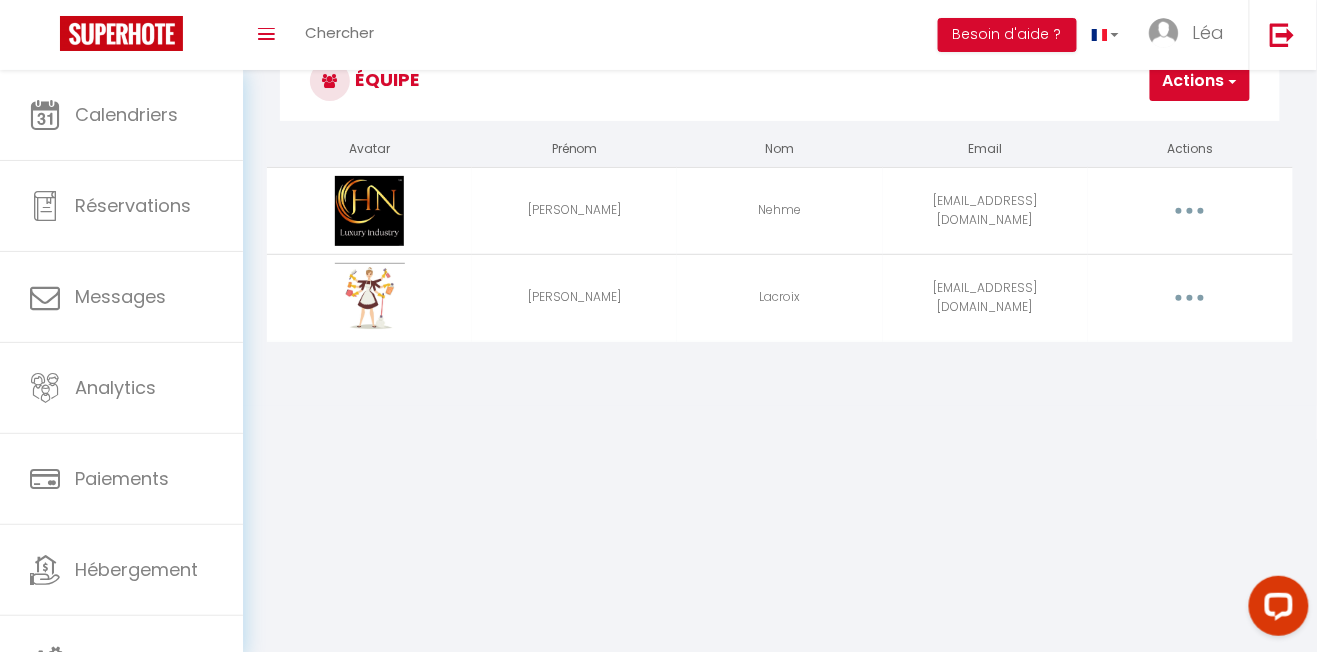 scroll, scrollTop: 0, scrollLeft: 0, axis: both 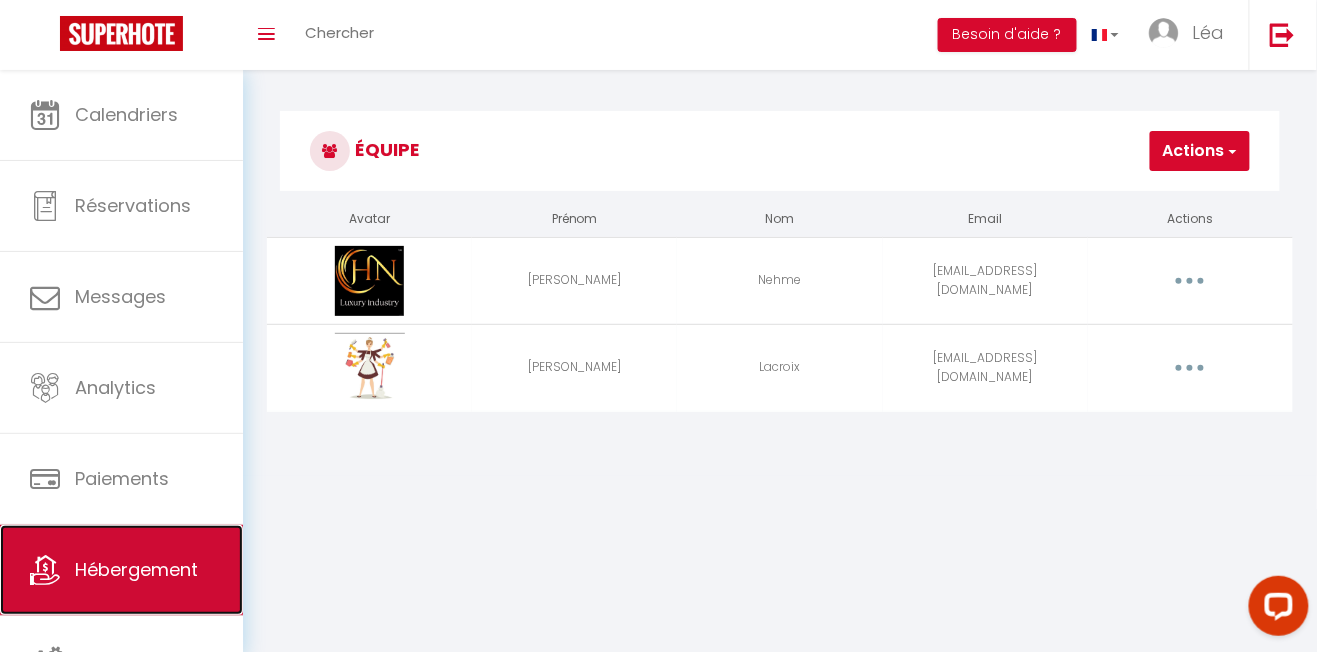 click on "Hébergement" at bounding box center (136, 569) 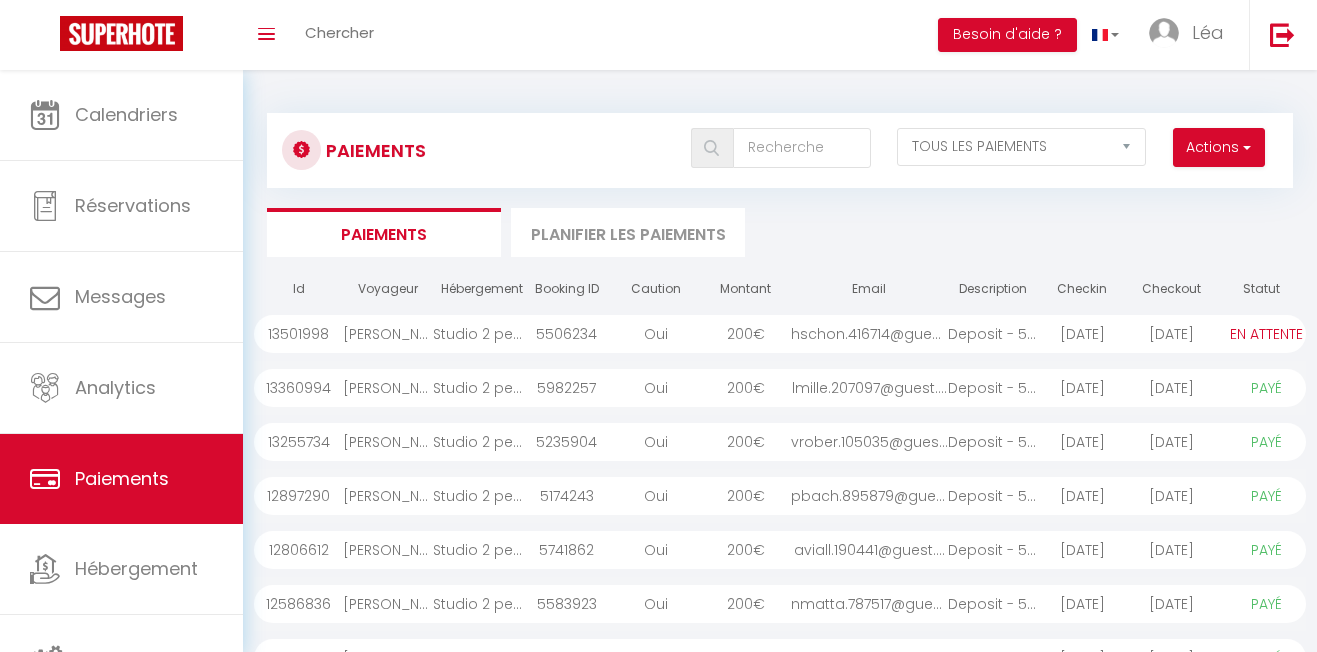 select on "2" 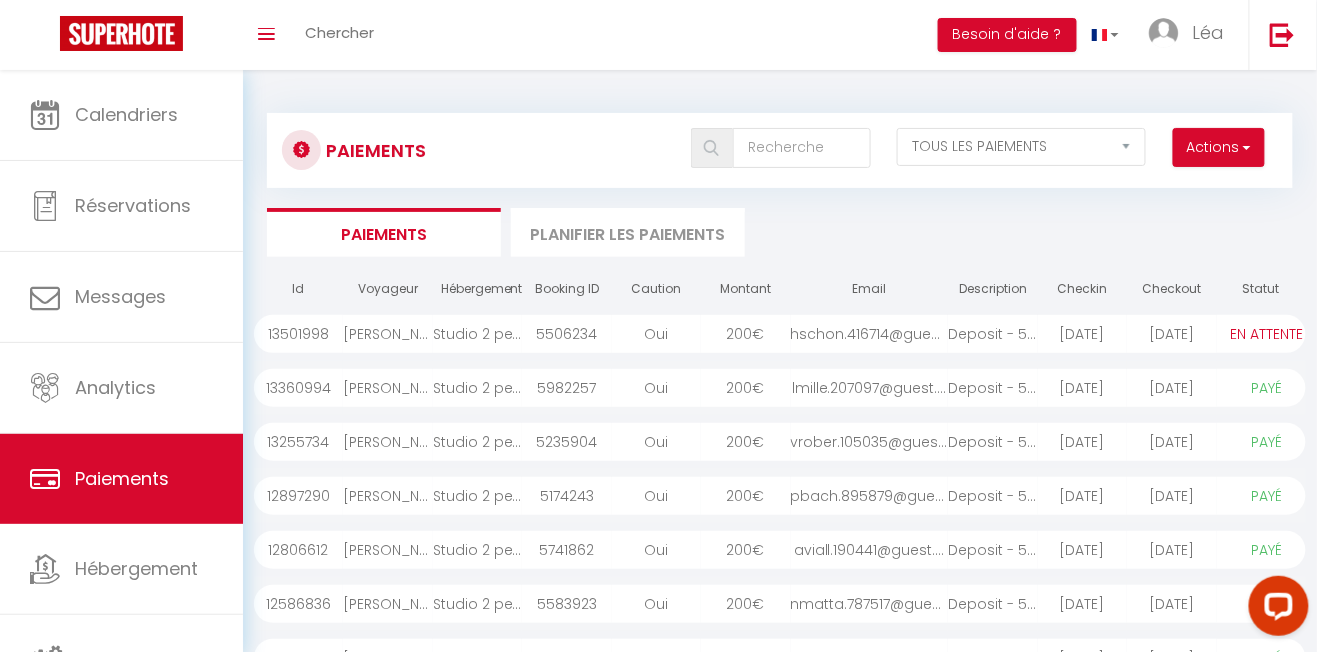 scroll, scrollTop: 0, scrollLeft: 0, axis: both 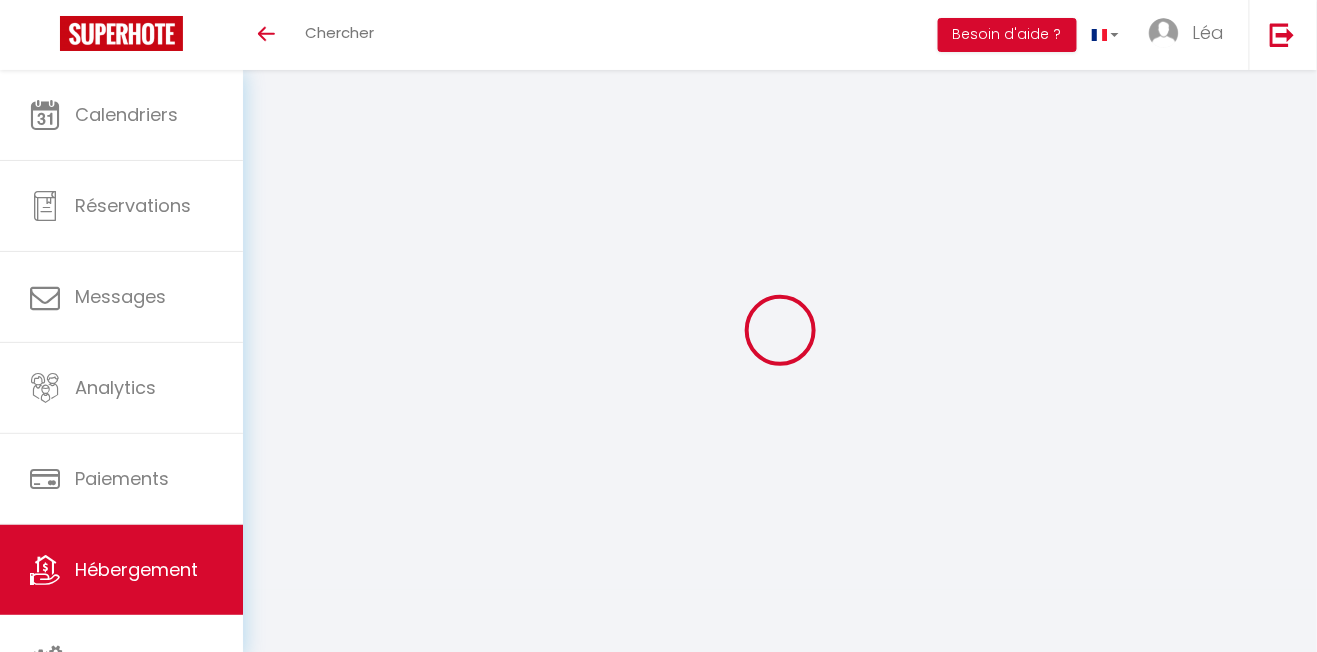 select 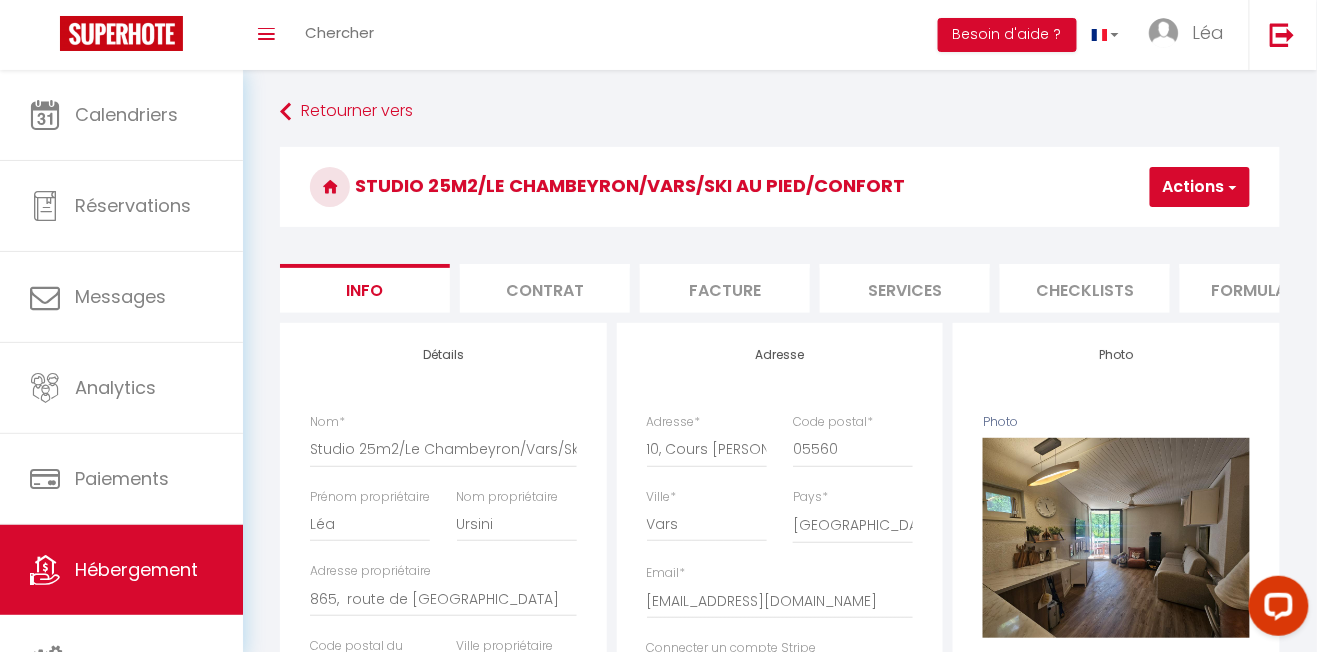 scroll, scrollTop: 0, scrollLeft: 0, axis: both 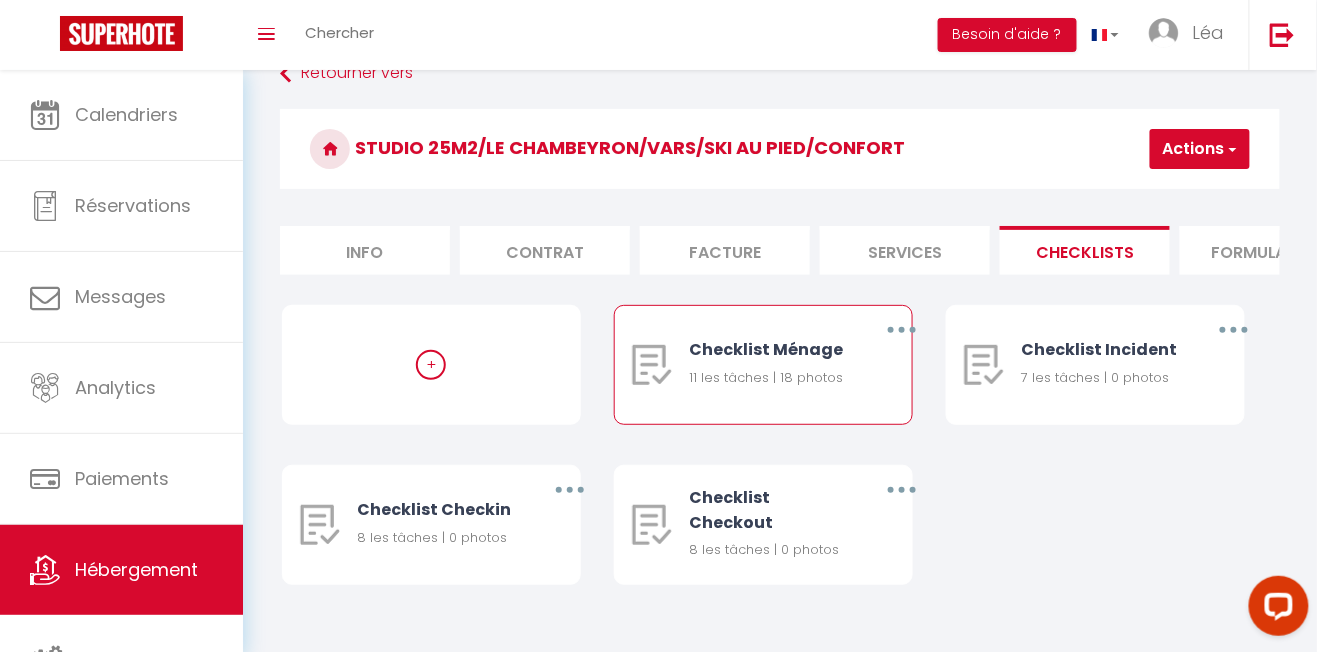 click at bounding box center (901, 330) 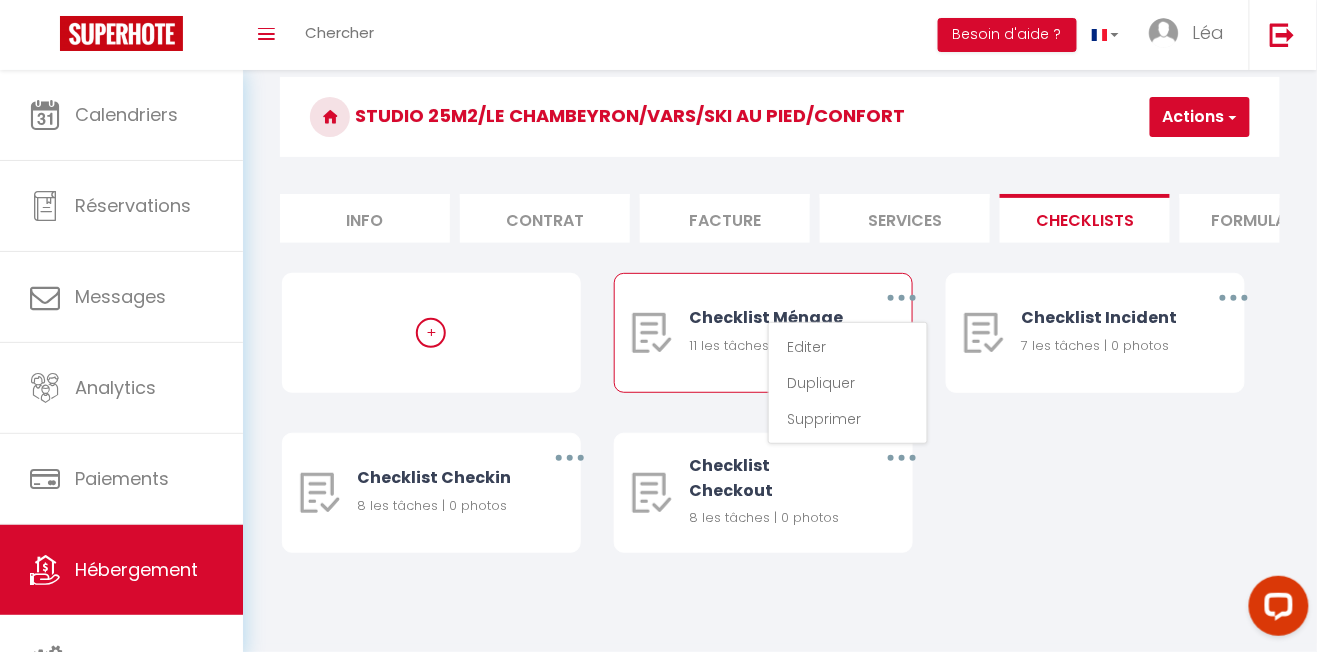 scroll, scrollTop: 84, scrollLeft: 0, axis: vertical 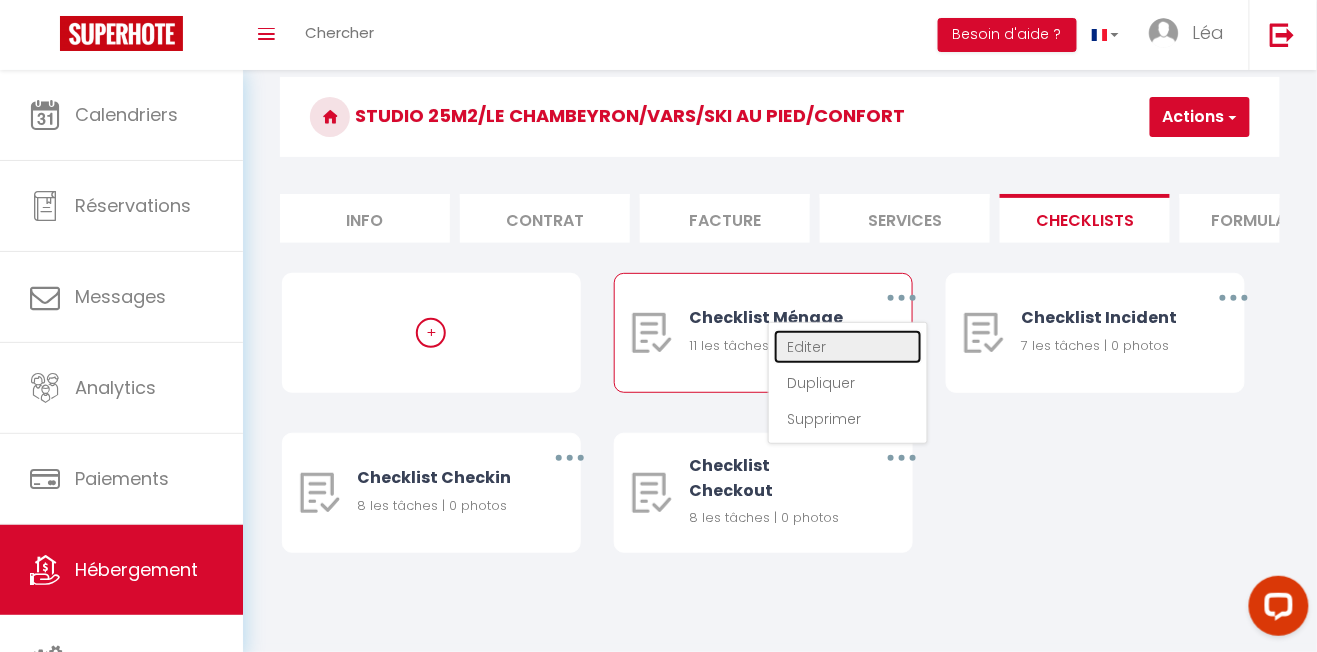 click on "Editer" at bounding box center [848, 347] 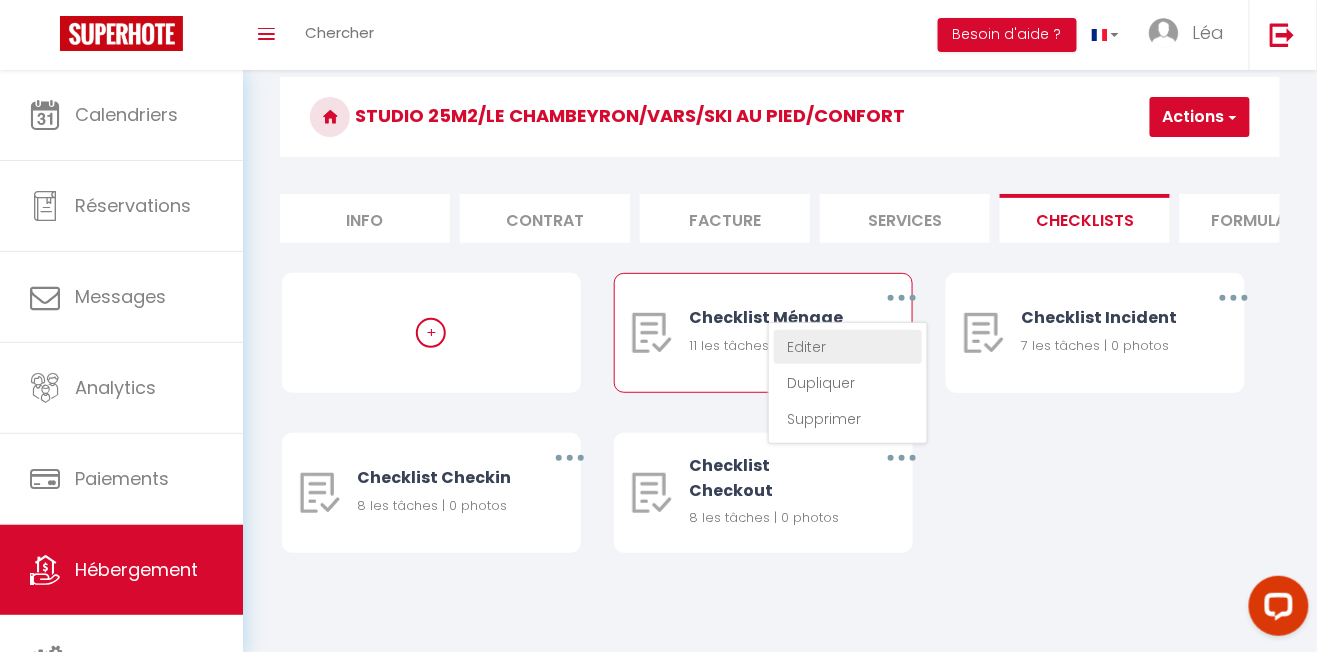 type on "Checklist Ménage" 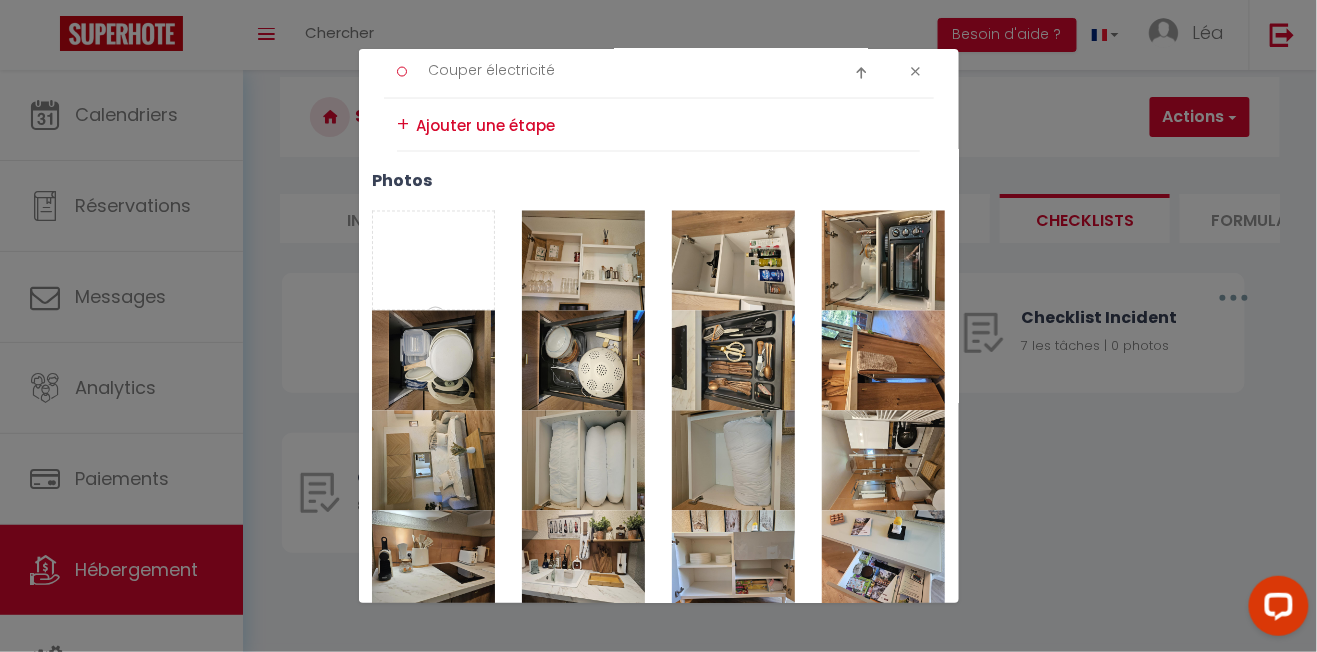 scroll, scrollTop: 1005, scrollLeft: 0, axis: vertical 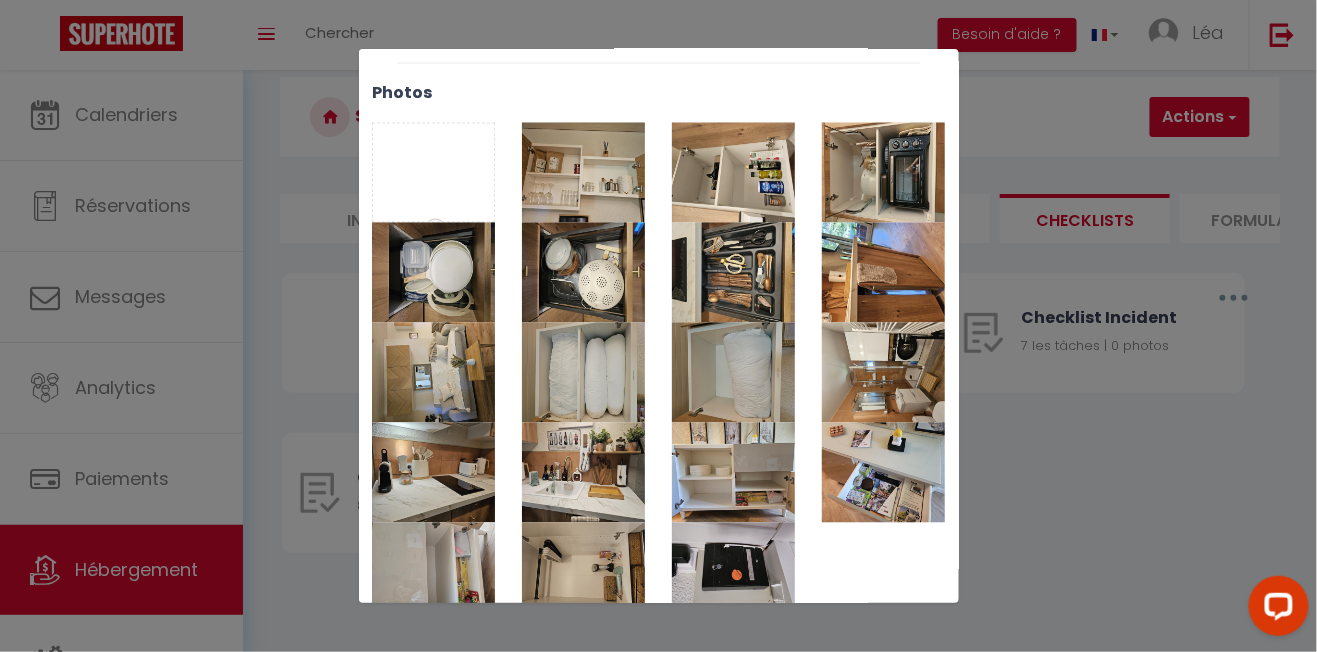 click on "Enregistrer" at bounding box center (704, 666) 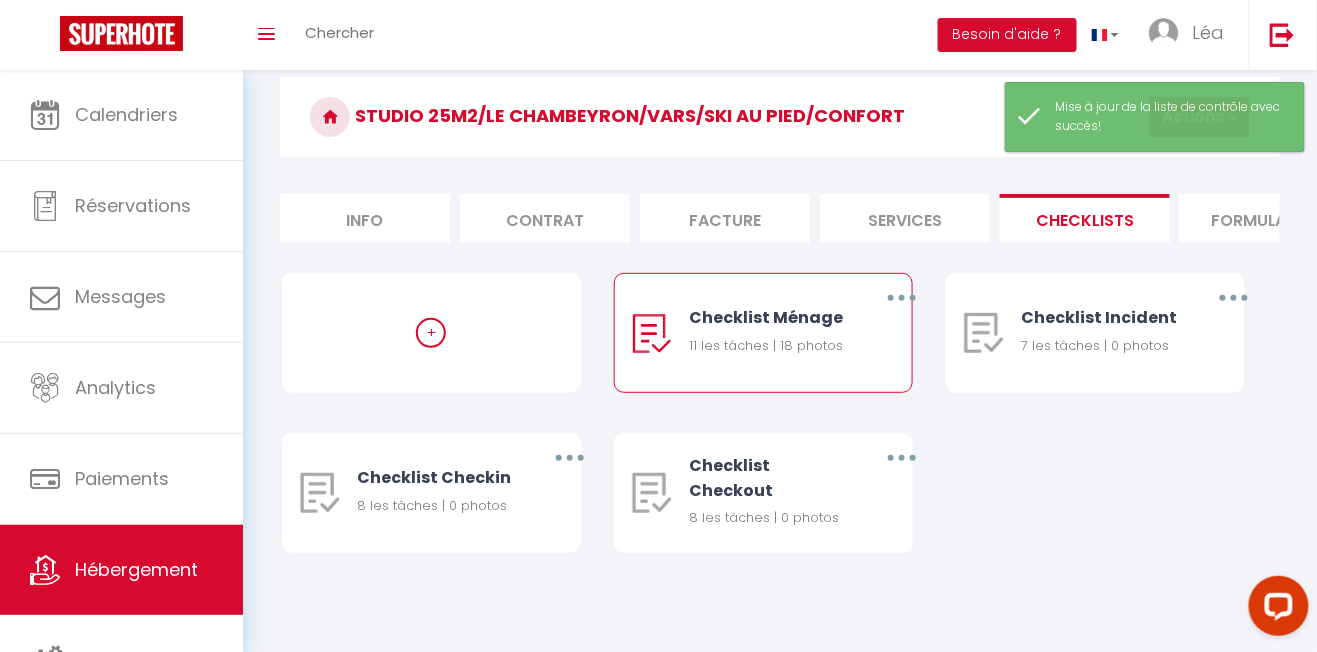 click on "Services" at bounding box center [905, 218] 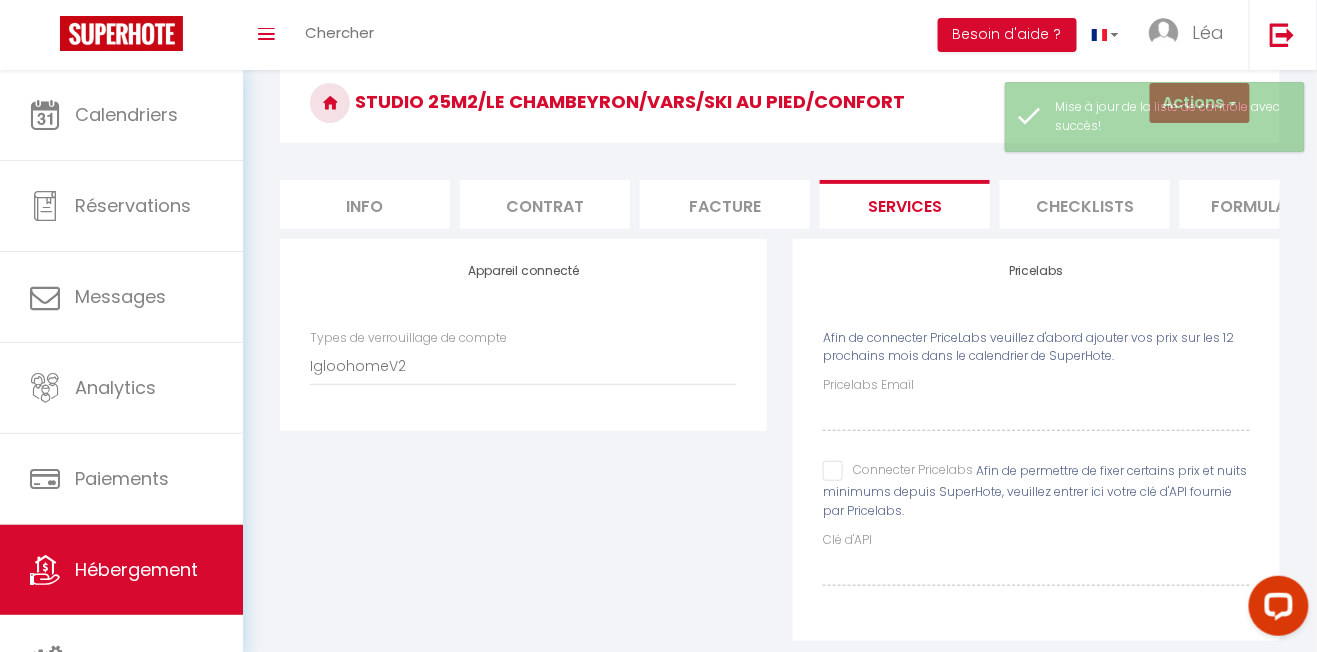 click on "Formulaires" at bounding box center [1265, 204] 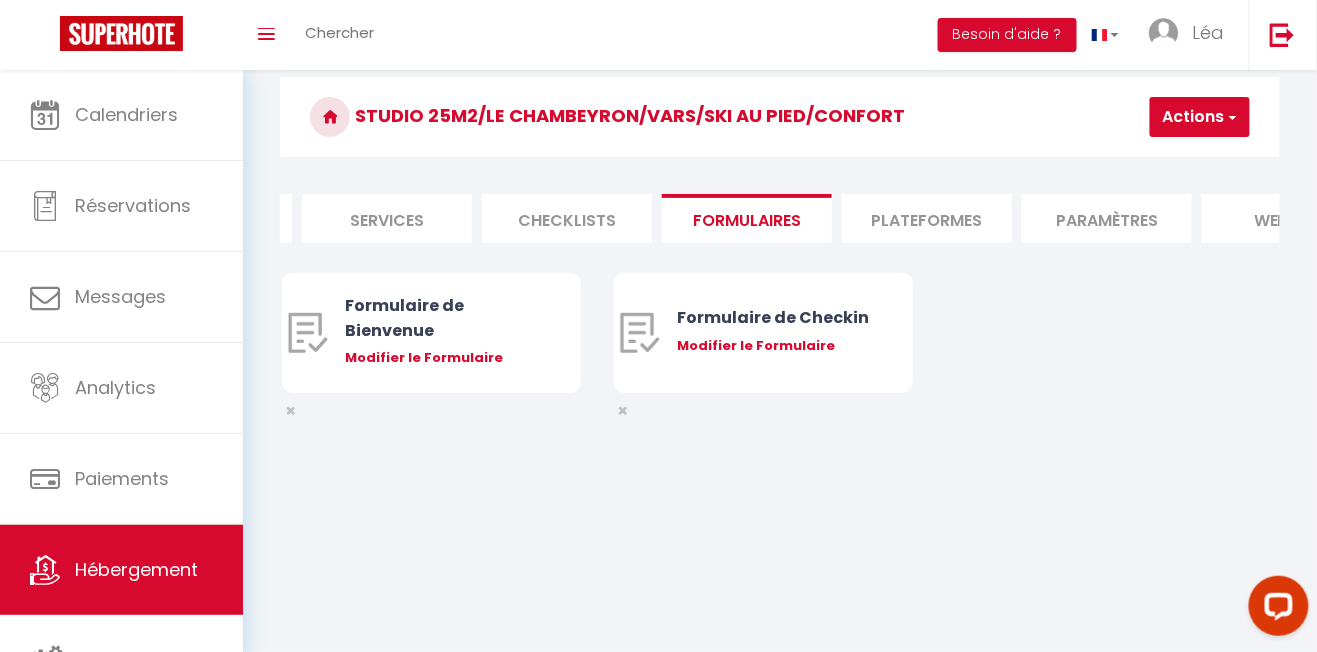 scroll, scrollTop: 0, scrollLeft: 519, axis: horizontal 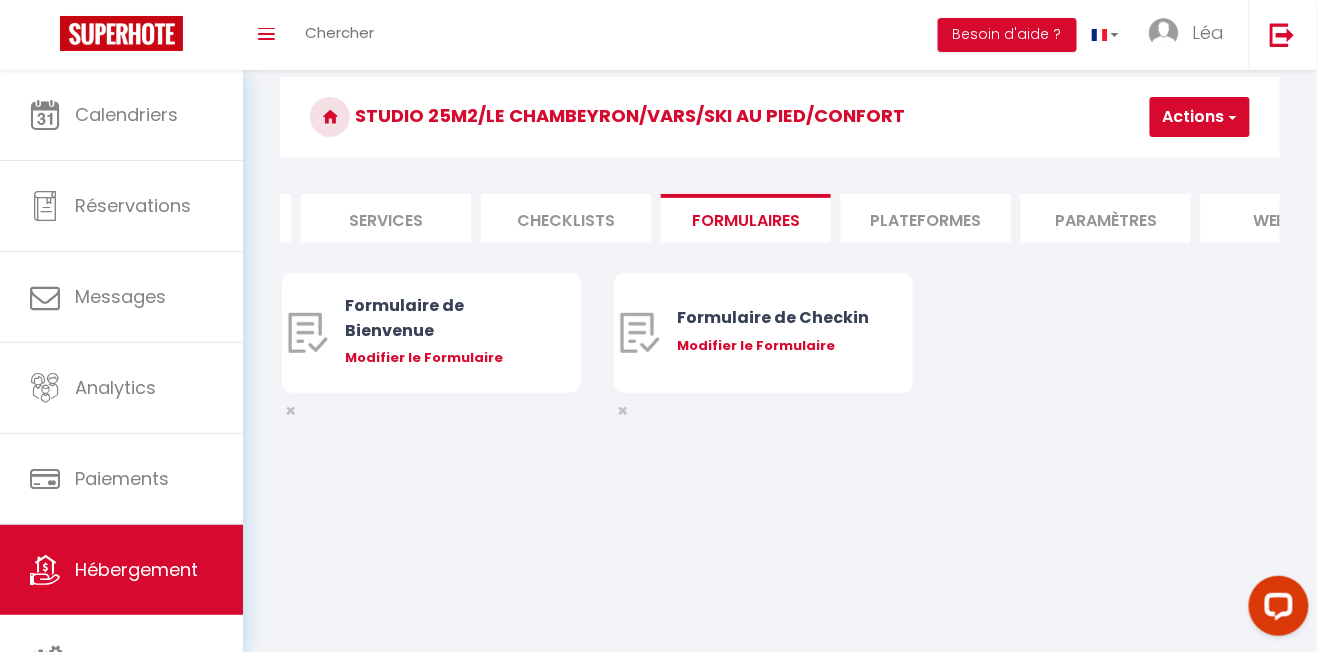 click on "Plateformes" at bounding box center [926, 218] 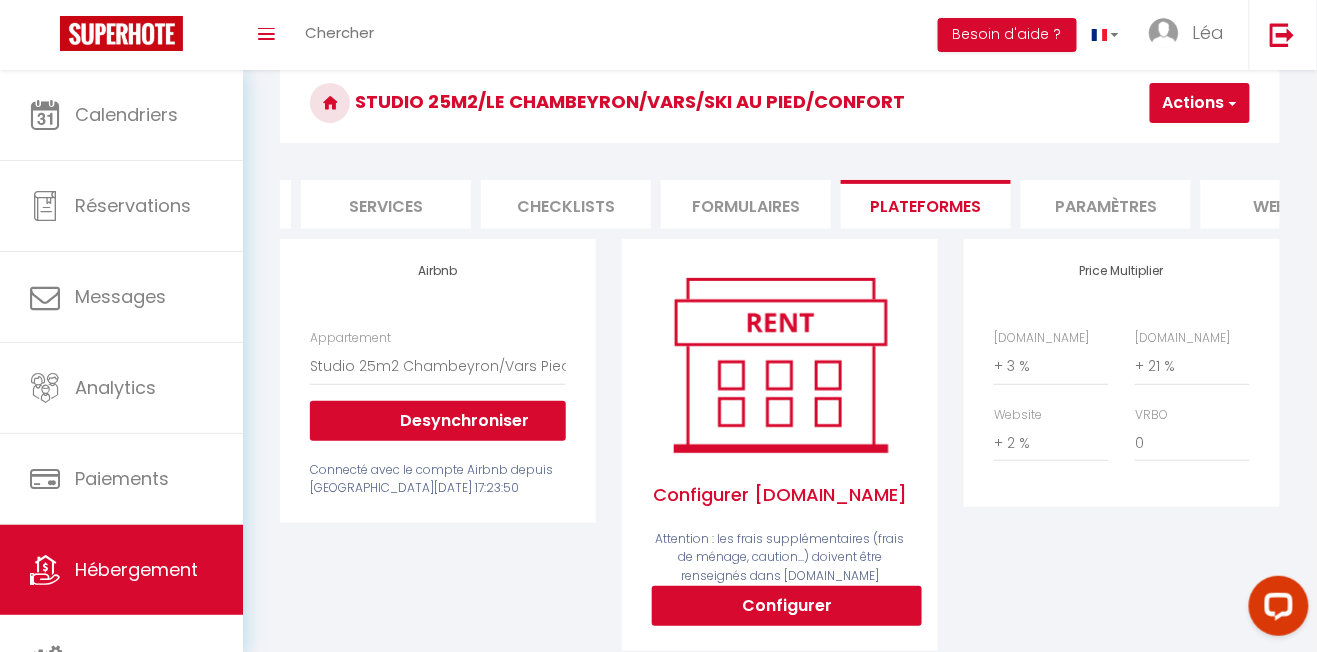 click on "Paramètres" at bounding box center (1106, 204) 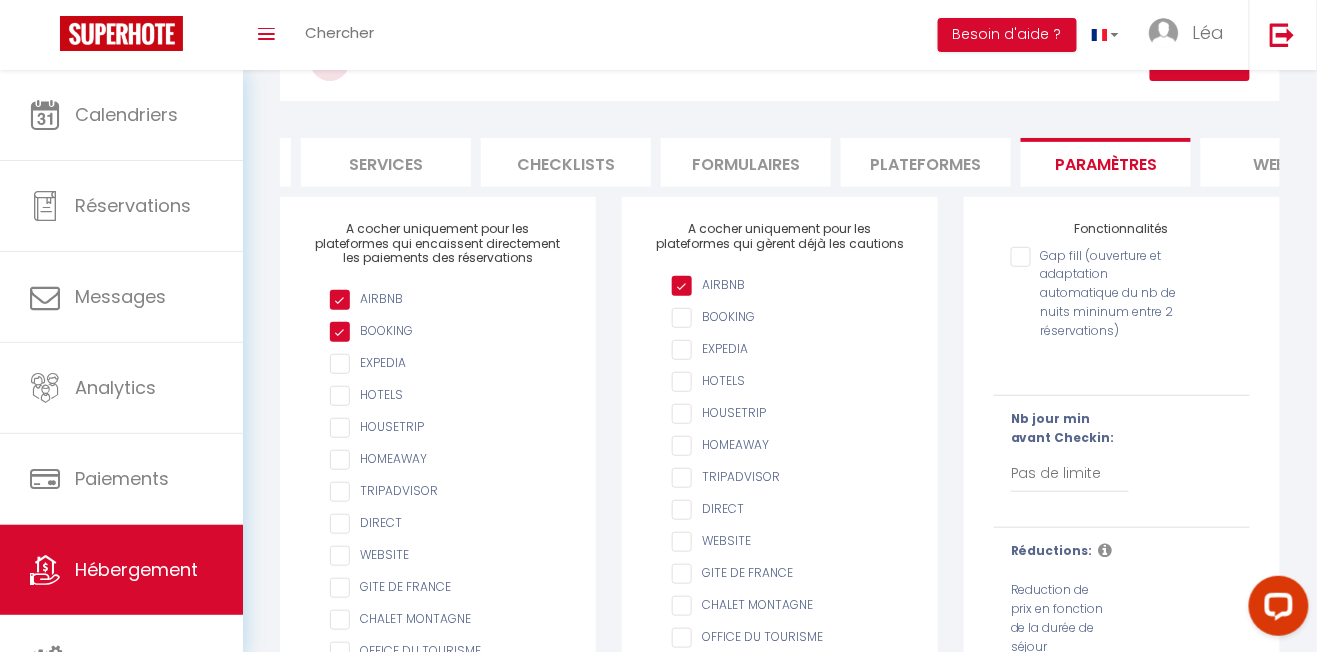 scroll, scrollTop: 0, scrollLeft: 0, axis: both 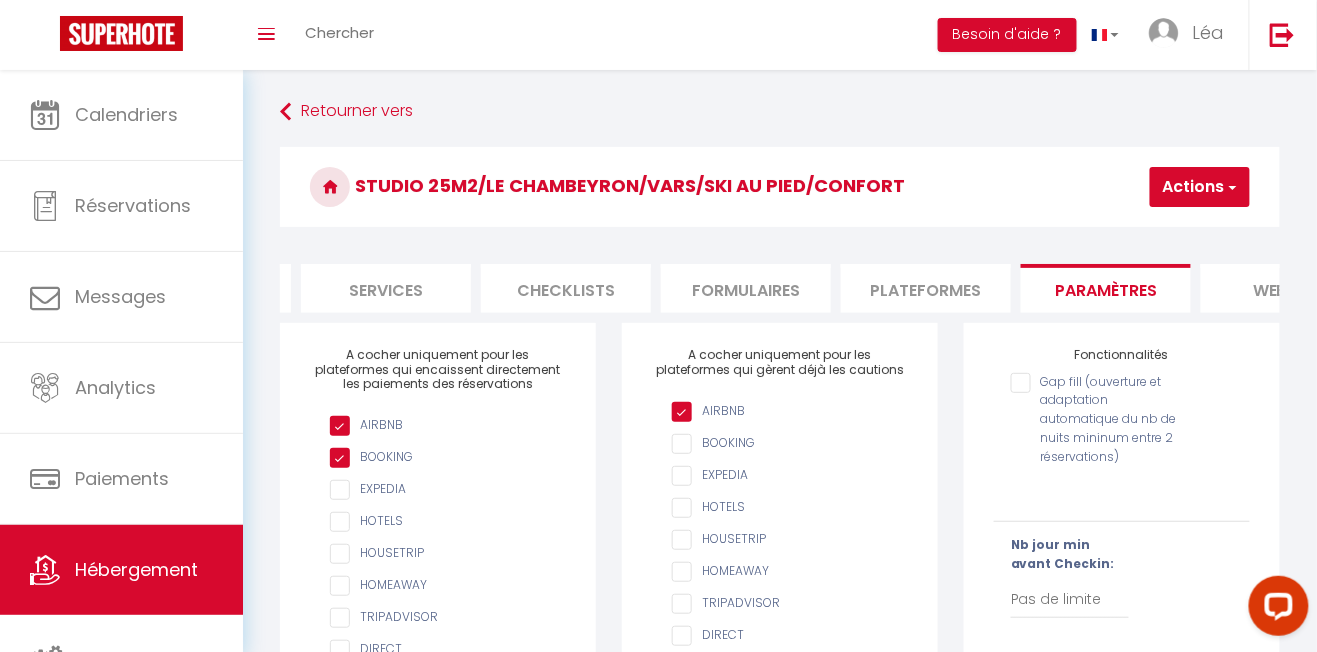 click on "website" at bounding box center [1286, 288] 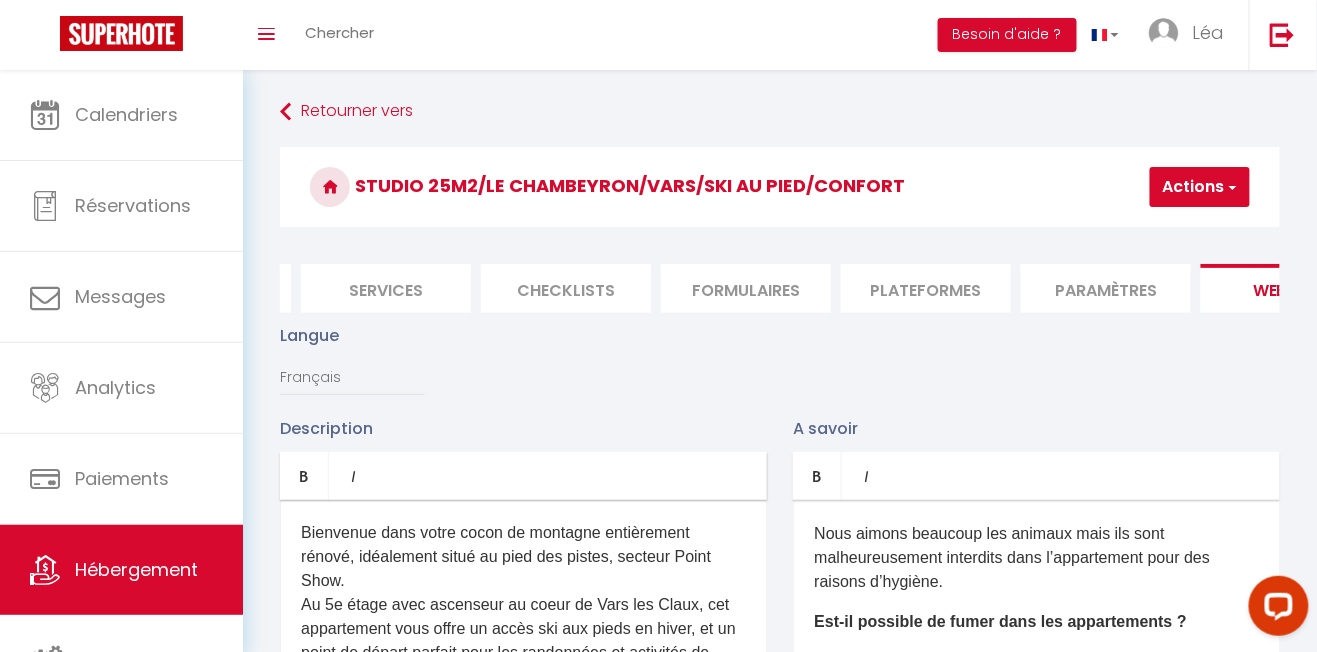 scroll, scrollTop: 250, scrollLeft: 0, axis: vertical 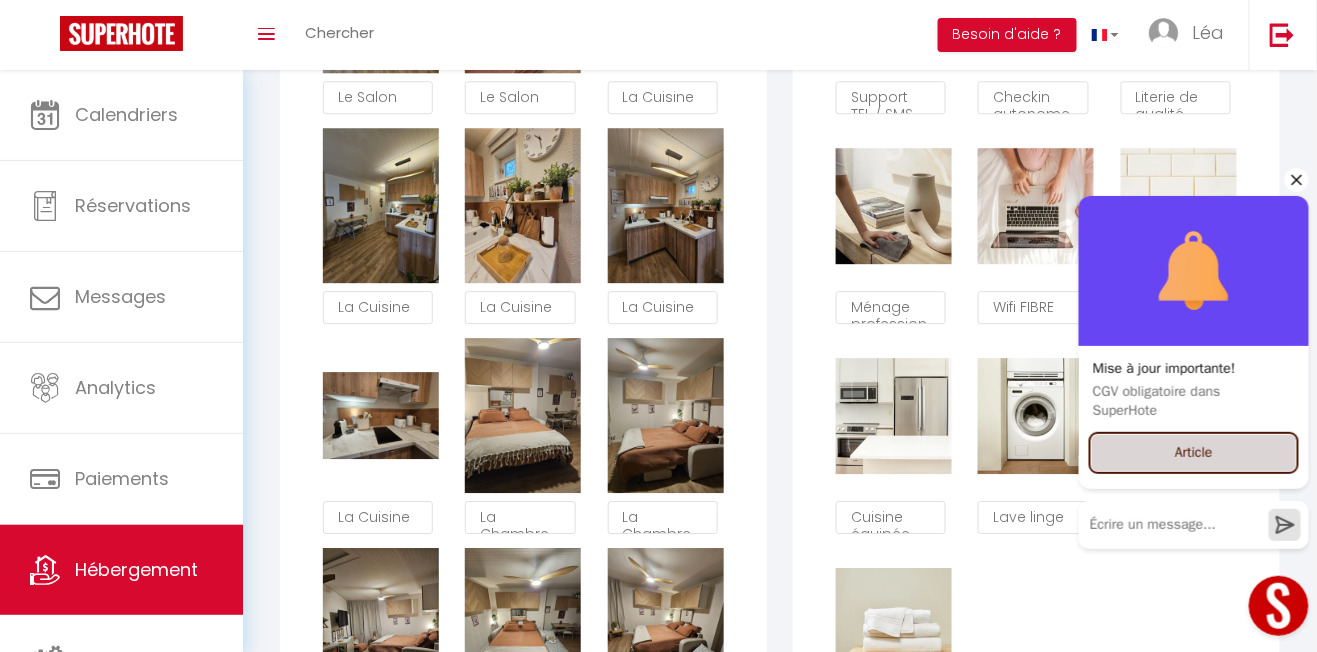 click on "Article" at bounding box center [1193, 452] 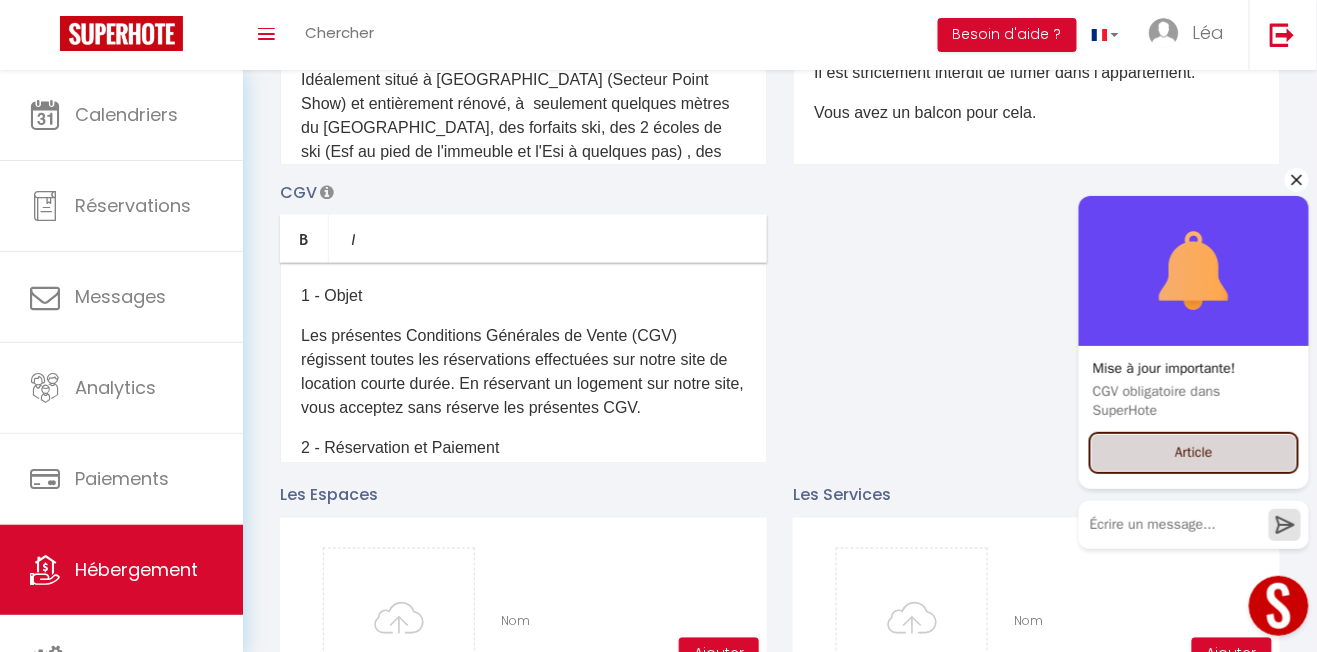 scroll, scrollTop: 533, scrollLeft: 0, axis: vertical 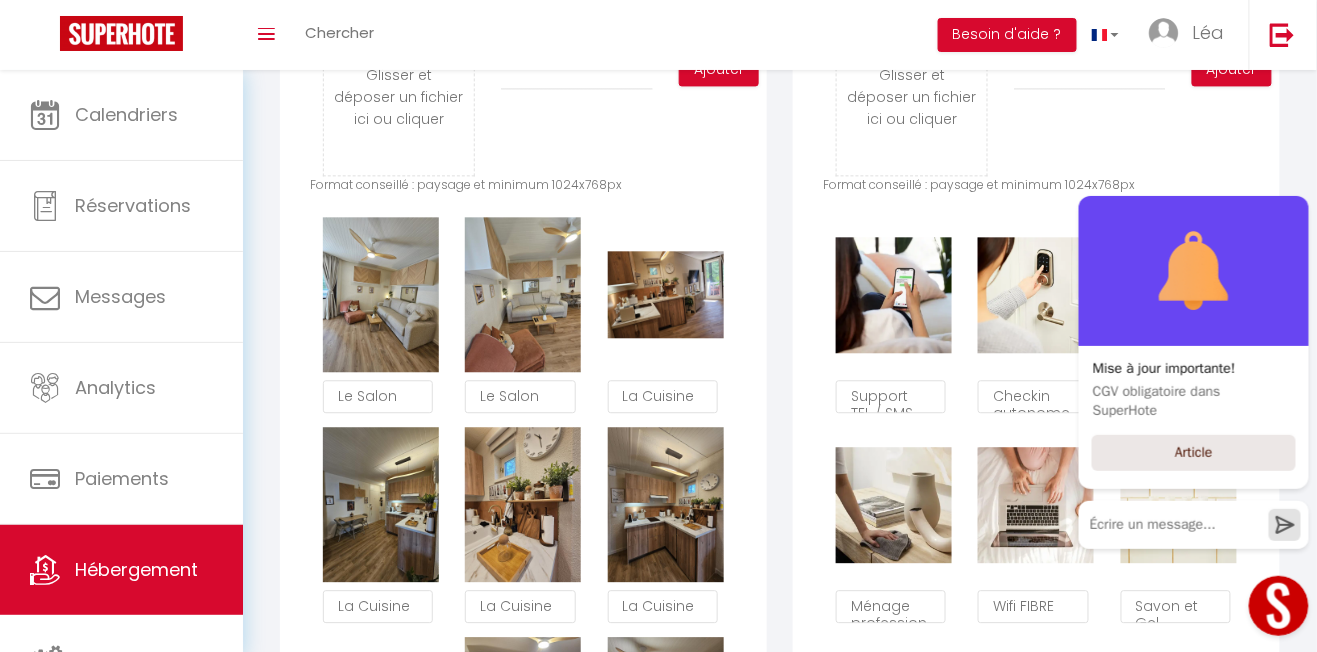 click on "Les Espaces     Glisser et déposer un fichier ici ou cliquer Ooops, something wrong happened. Remove   Drag and drop or click to replace
Nom
Ajouter
Format conseillé : paysage et minimum 1024x768px
Supprimer
Le Salon
Supprimer
Le Salon
Supprimer
La Cuisine
Supprimer
La Cuisine
Supprimer
La Cuisine
Supprimer
La Cuisine
Supprimer
La Cuisine
Supprimer
La Chambre
Supprimer
La Chambre
Supprimer
La Chambre
Supprimer
La Chambre
Supprimer
La Chambre
Supprimer
La Chambre
Supprimer
La Salle de Bain
Supprimer
La Salle de Bain
Supprimer" at bounding box center (523, 794) 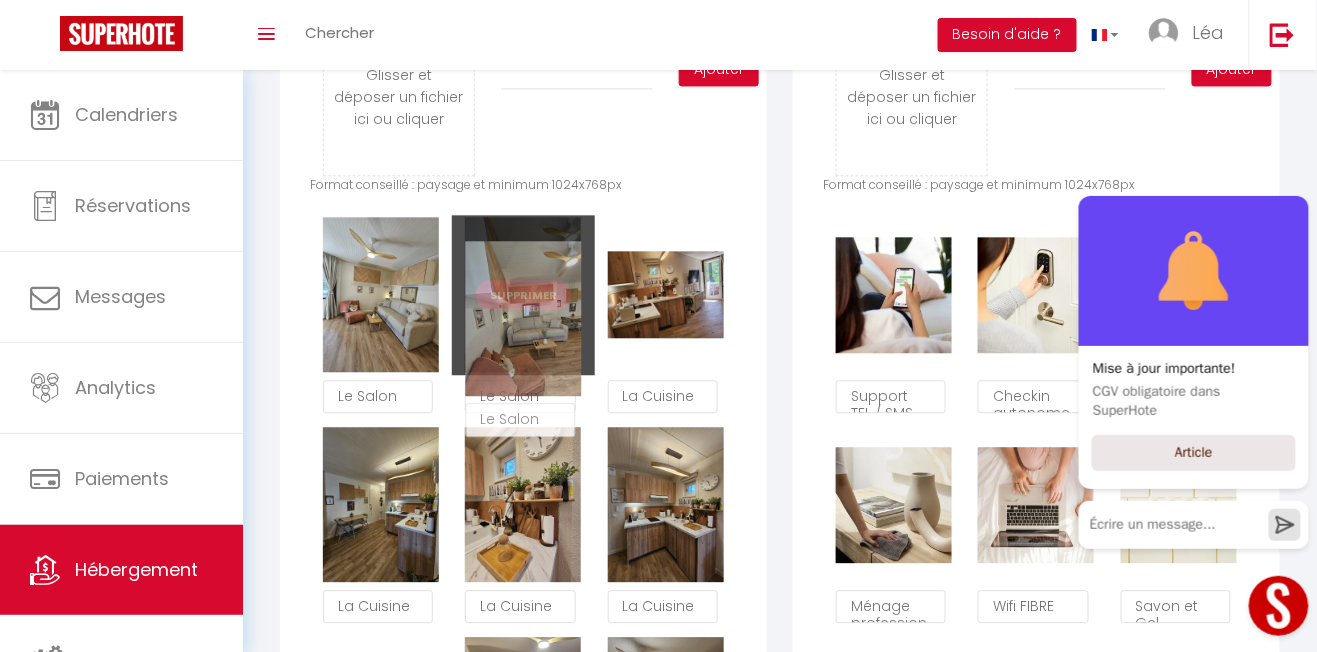 type 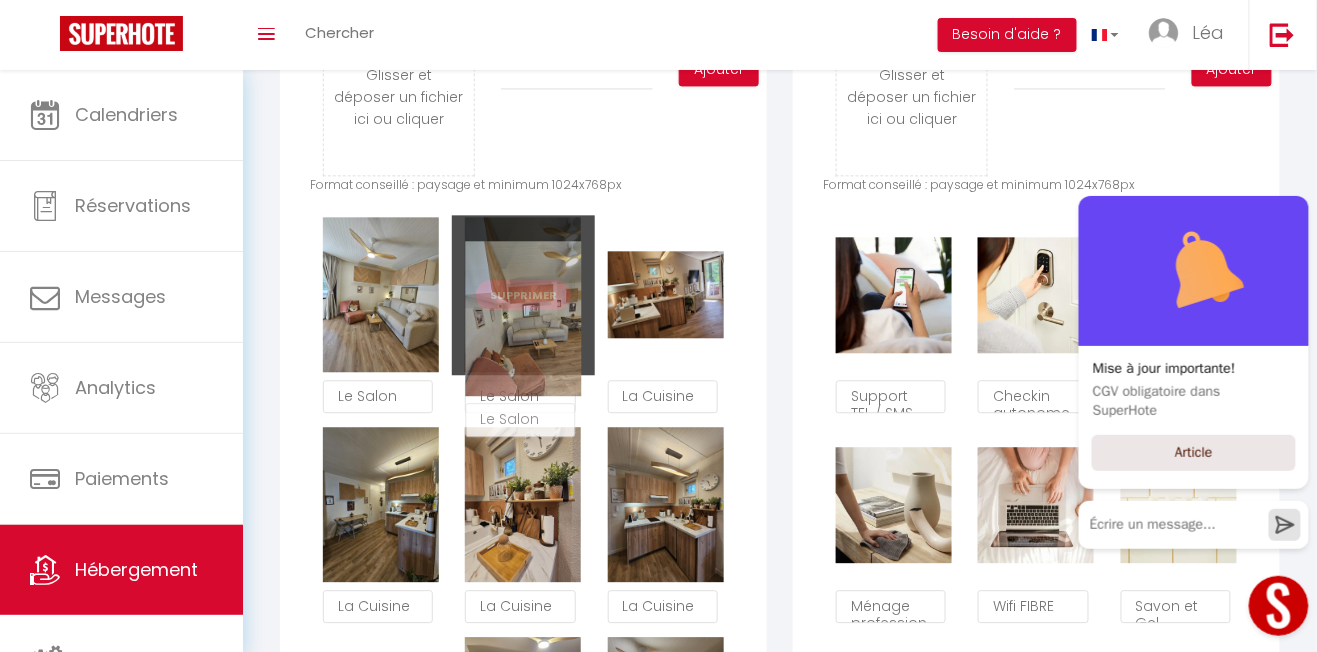 checkbox on "true" 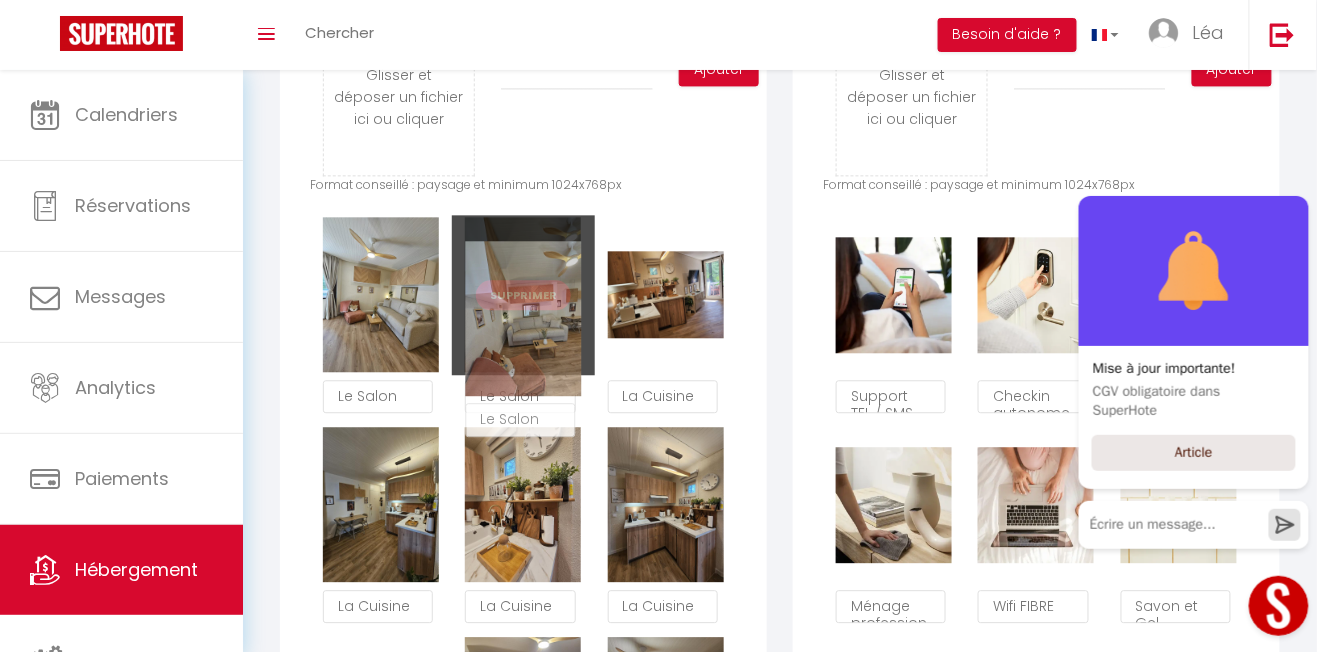 checkbox on "false" 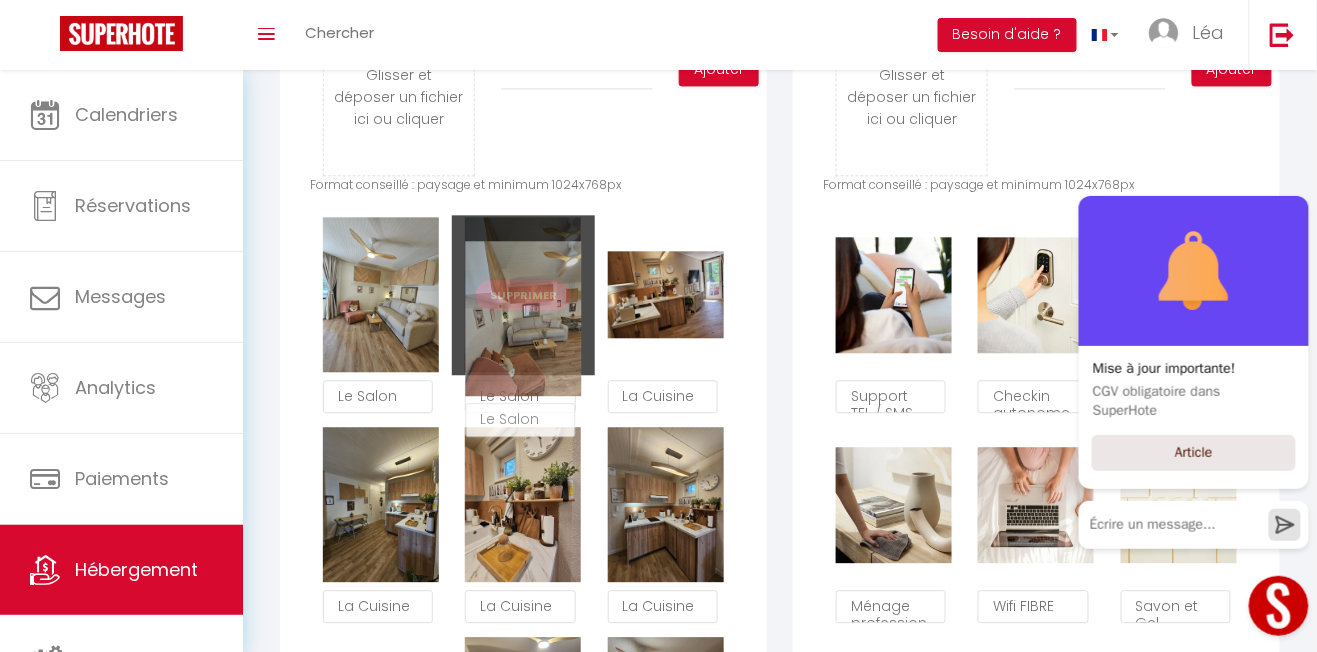 checkbox on "false" 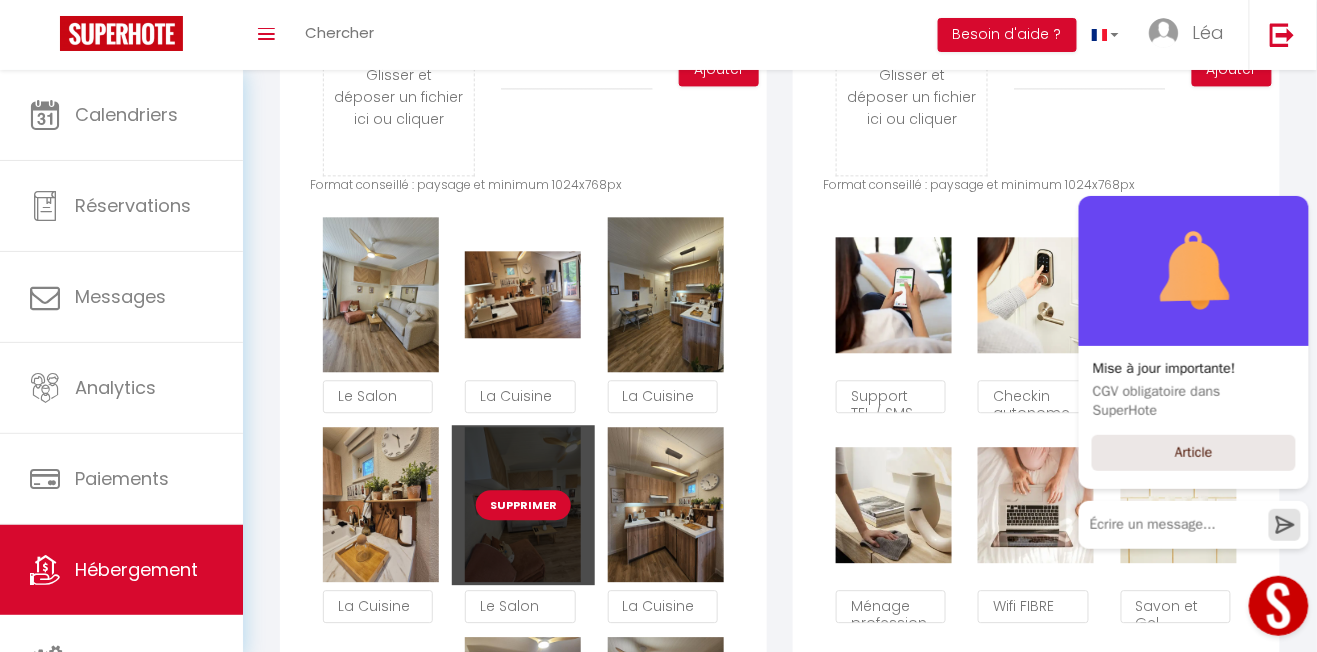 click on "Supprimer" at bounding box center [523, 505] 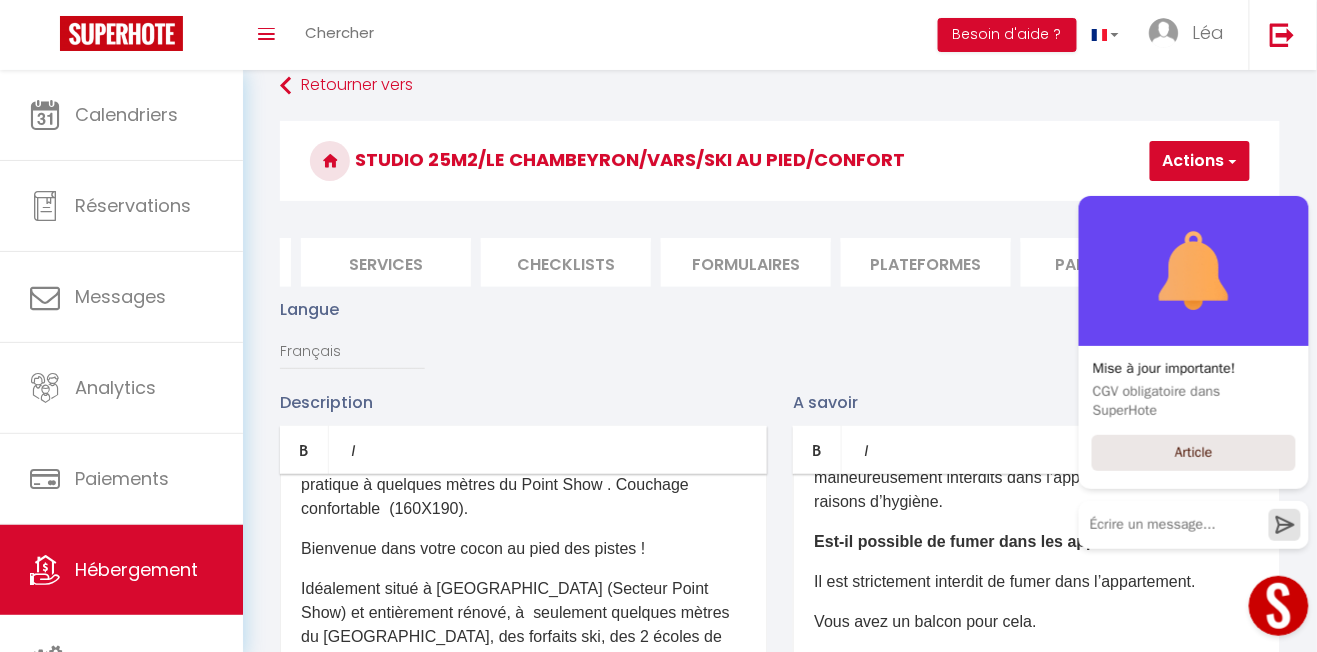 scroll, scrollTop: 0, scrollLeft: 0, axis: both 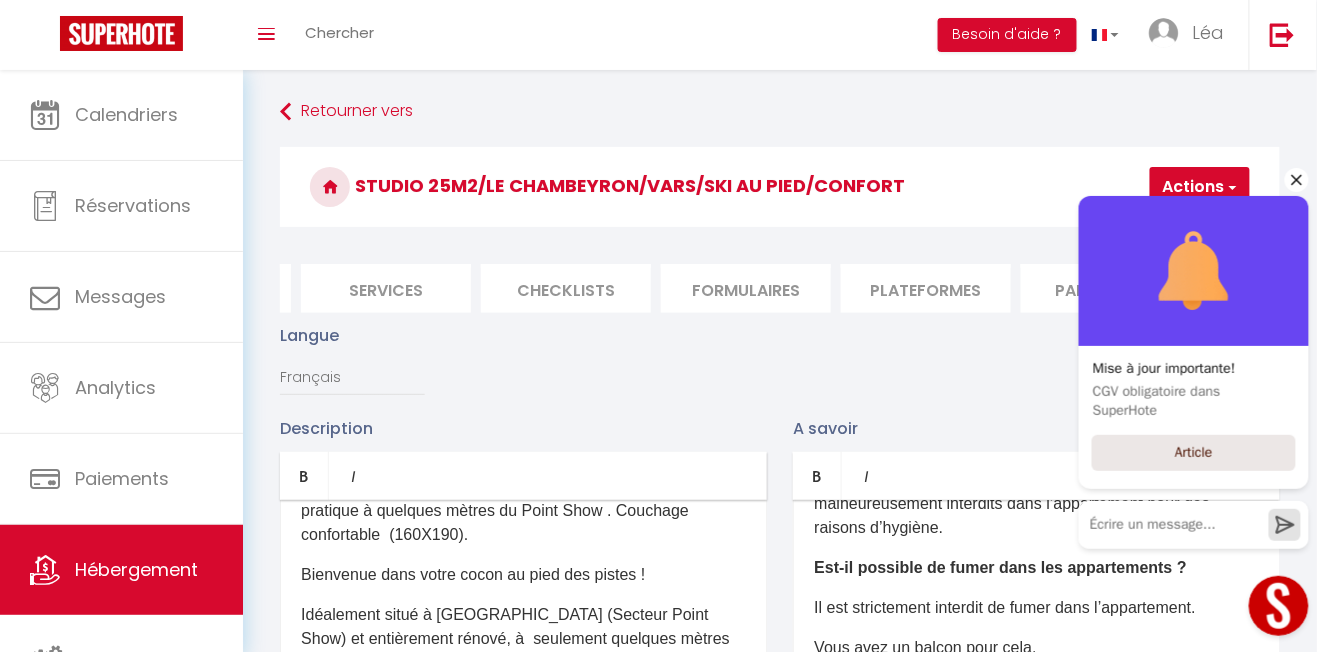 click at bounding box center [1193, 270] 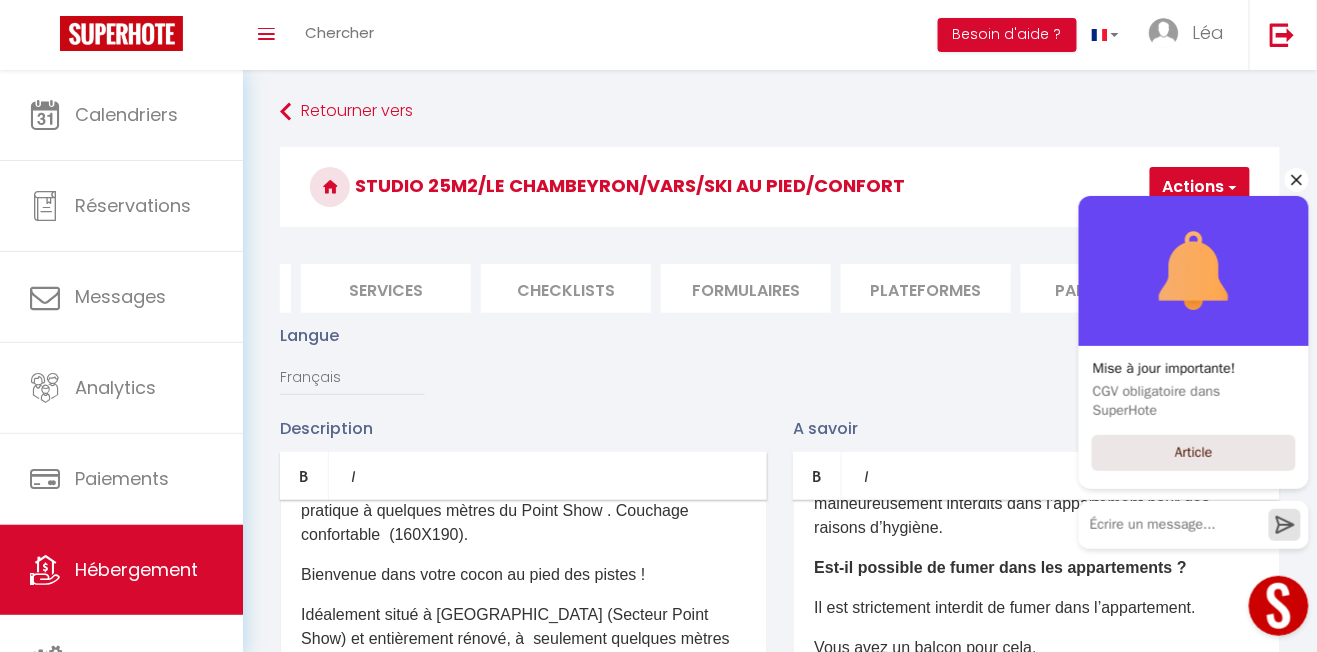 click at bounding box center [1193, 270] 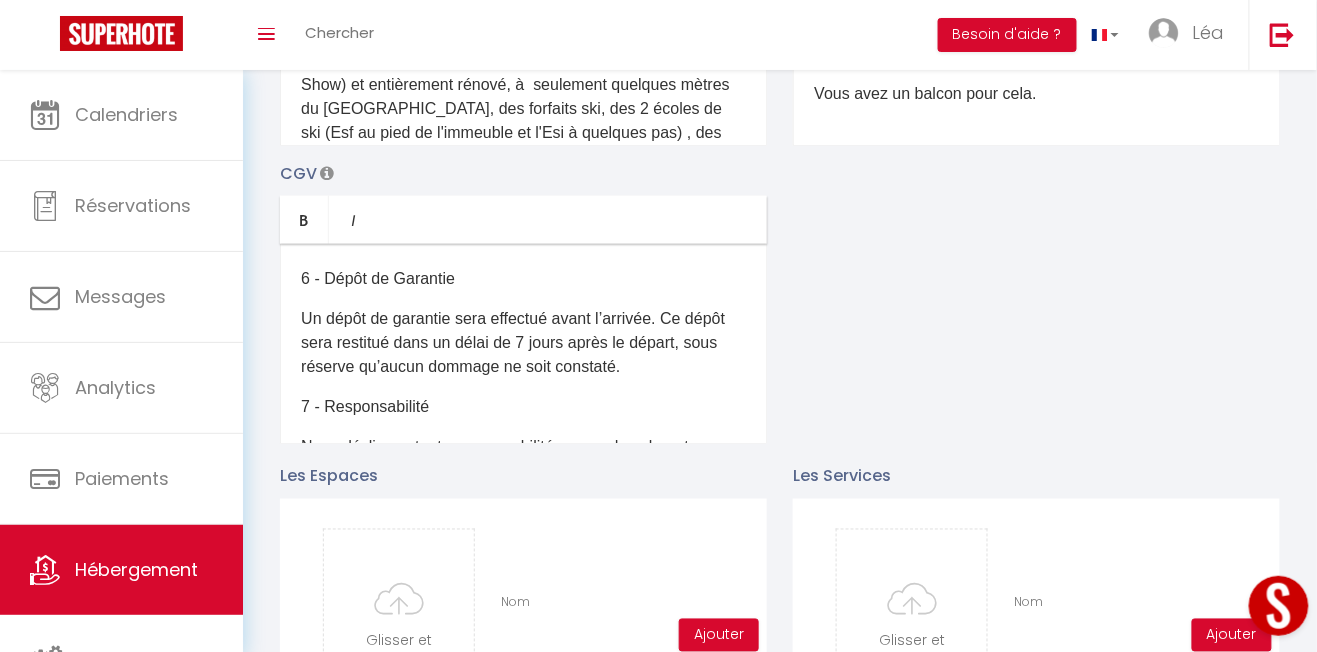 scroll, scrollTop: 0, scrollLeft: 0, axis: both 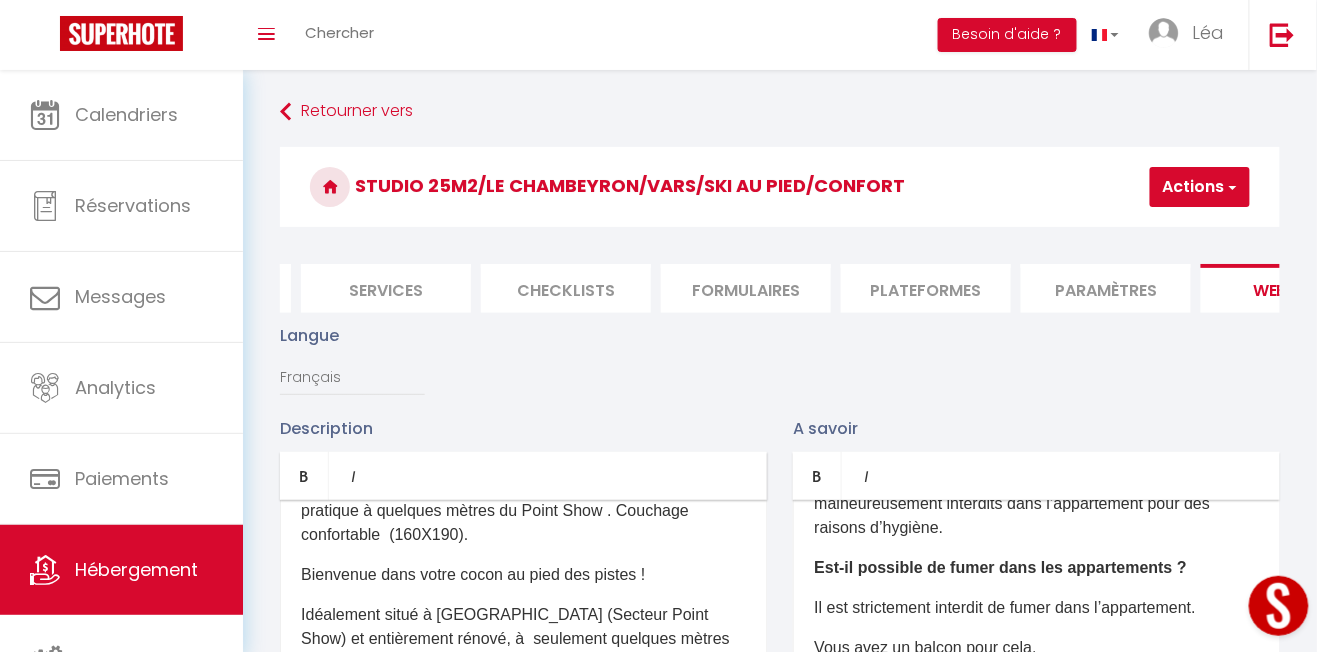 click on "Paramètres" at bounding box center [1106, 288] 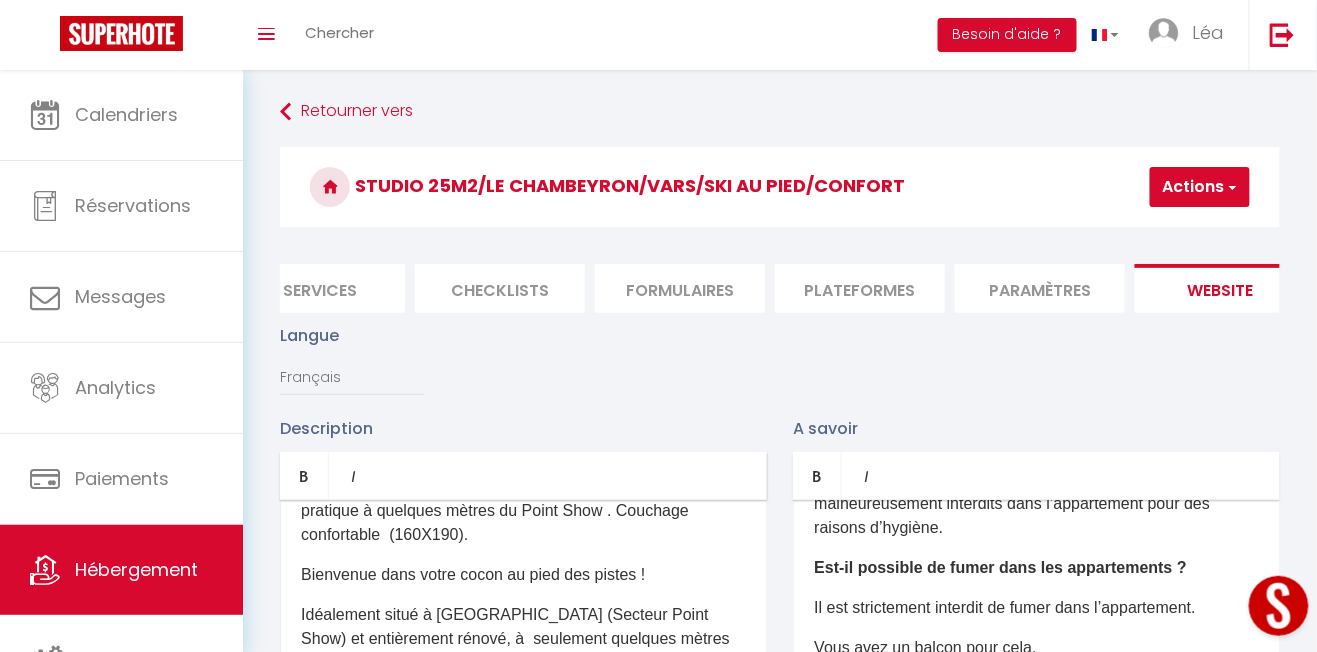 scroll, scrollTop: 0, scrollLeft: 588, axis: horizontal 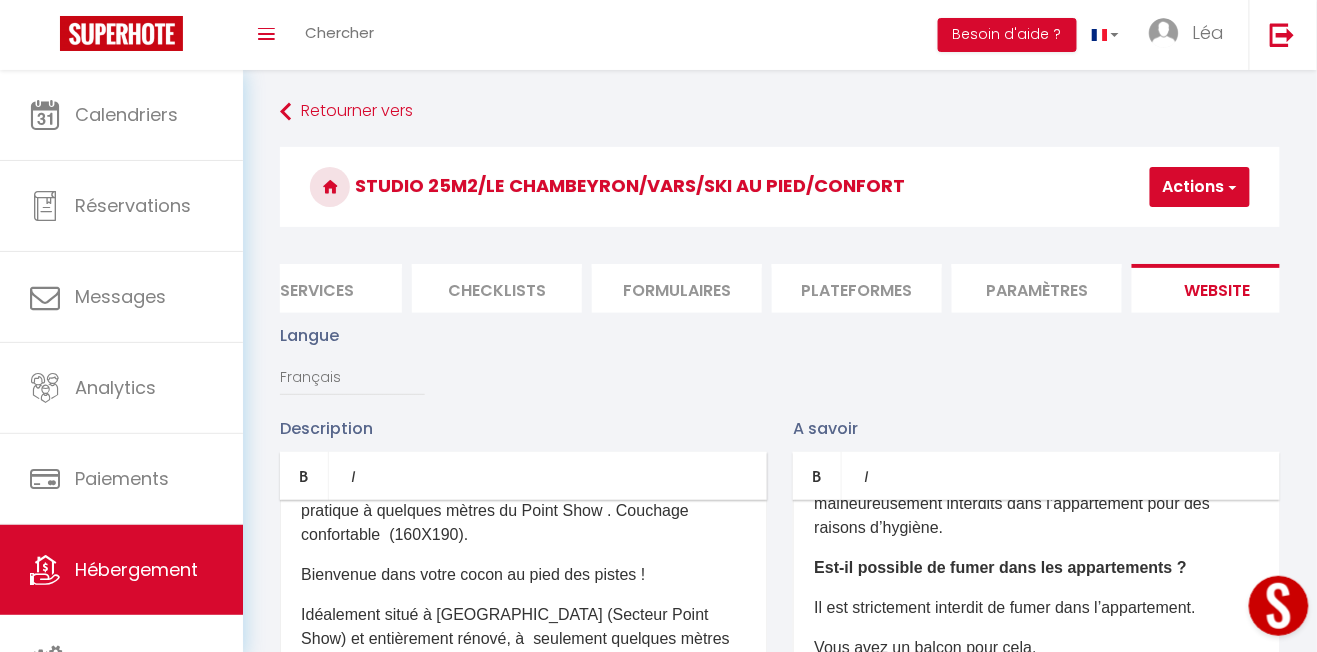 click on "Paramètres" at bounding box center [1037, 288] 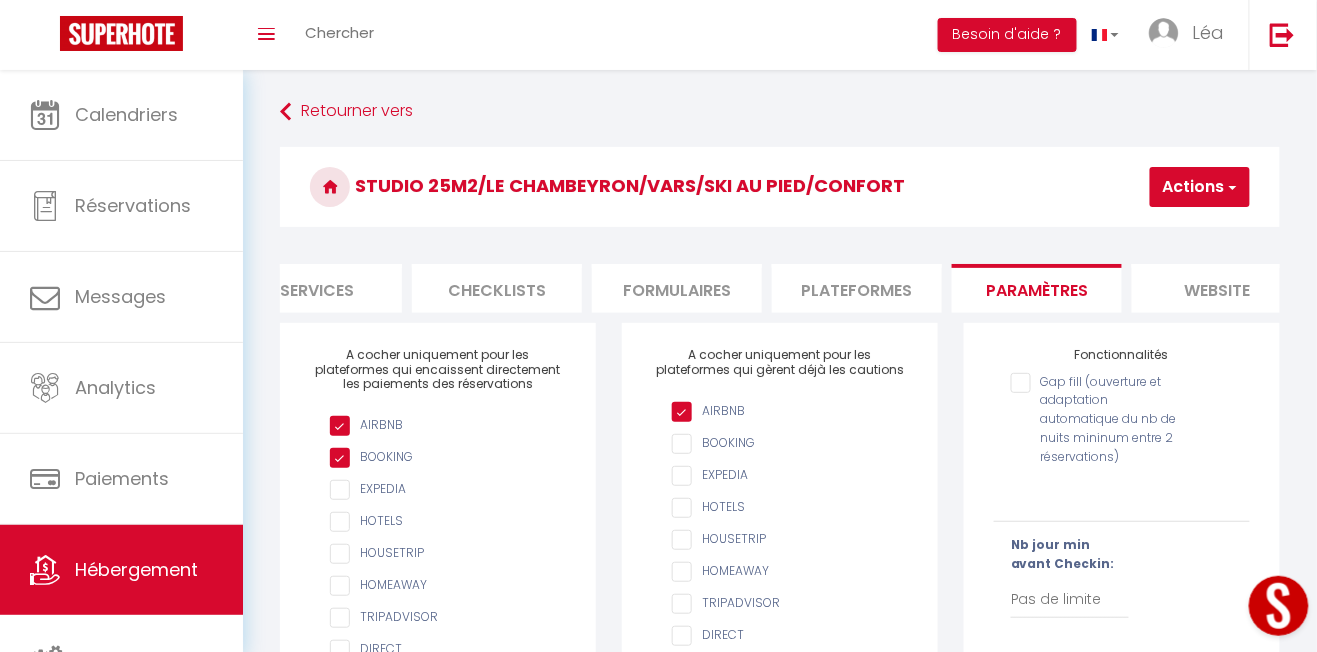 click on "Plateformes" at bounding box center [857, 288] 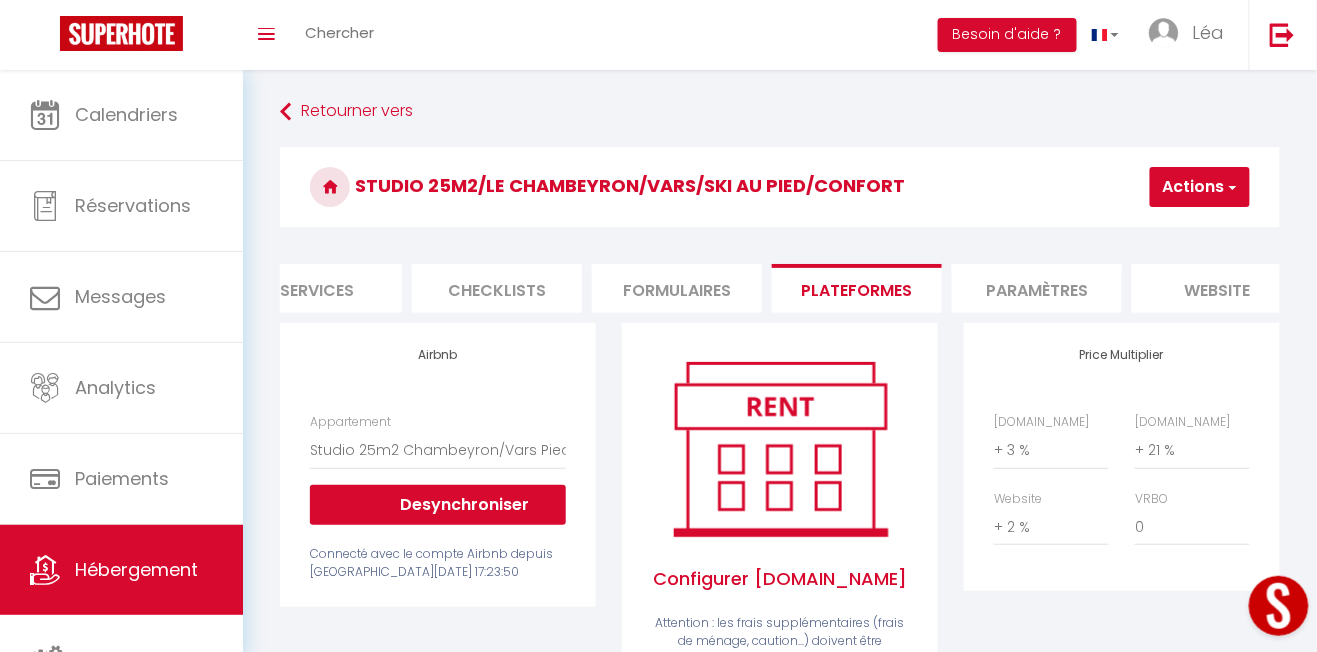 click on "Formulaires" at bounding box center (677, 288) 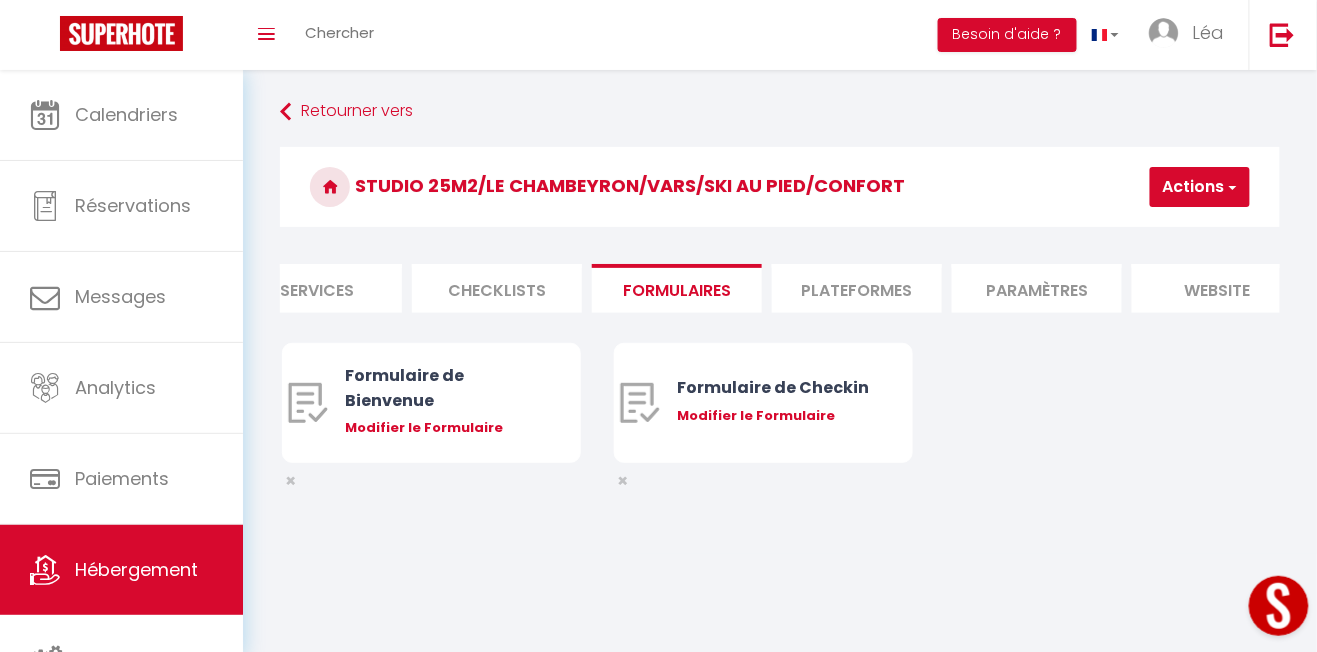 click on "Checklists" at bounding box center [497, 288] 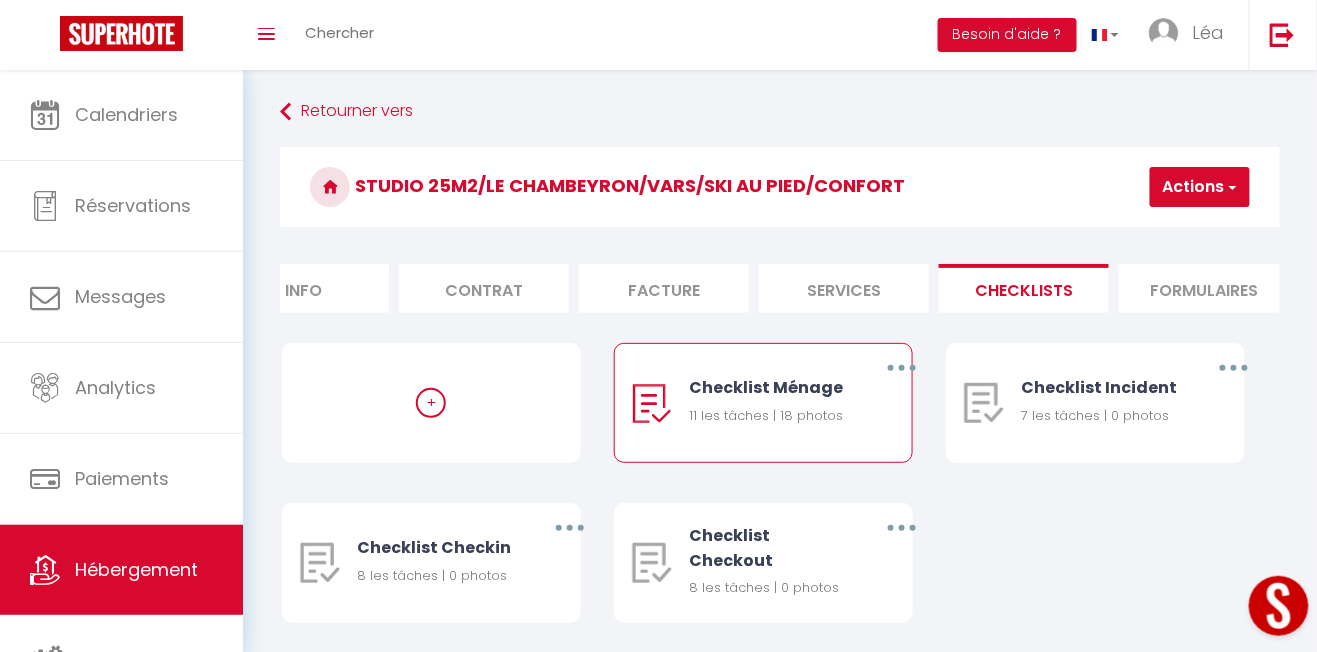 scroll, scrollTop: 0, scrollLeft: 0, axis: both 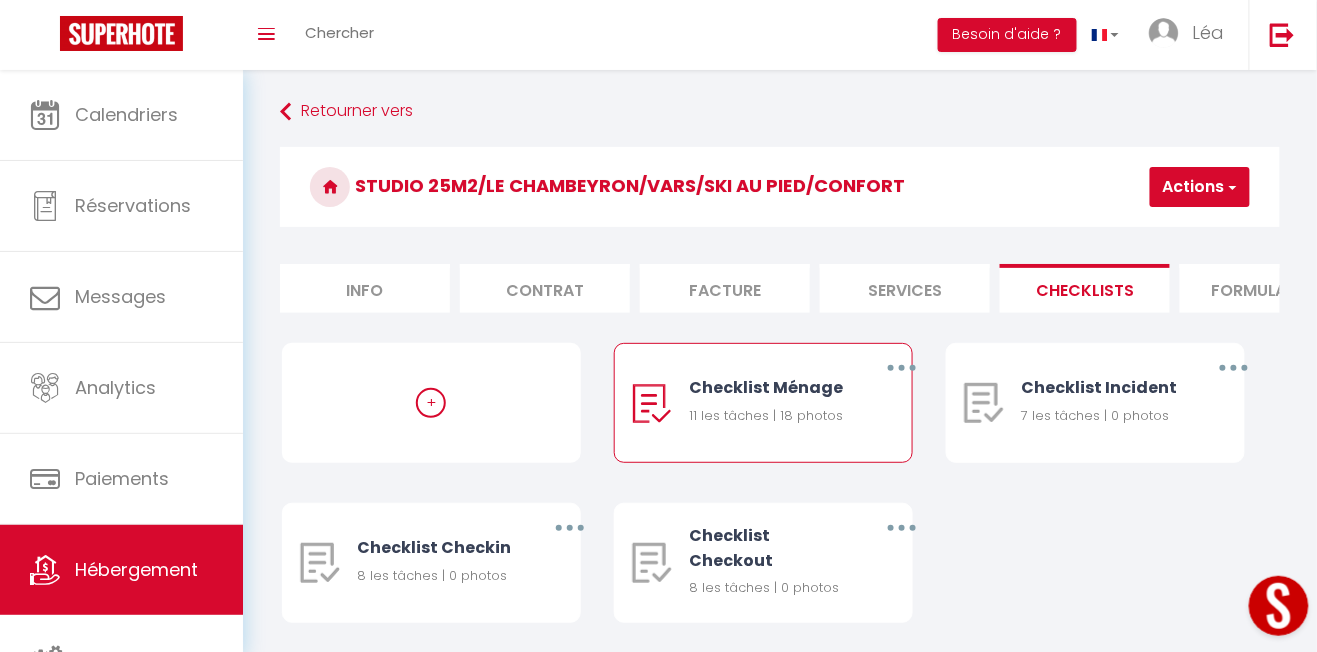 click on "Services" at bounding box center (905, 288) 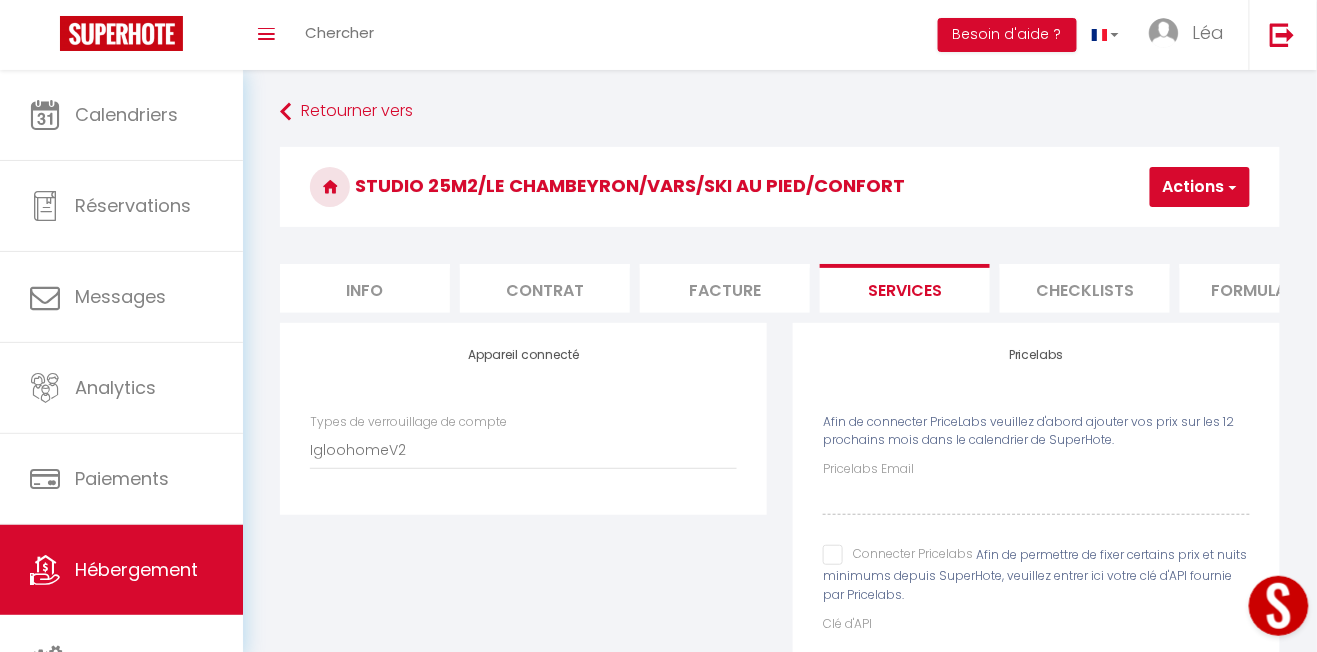click on "Facture" at bounding box center (725, 288) 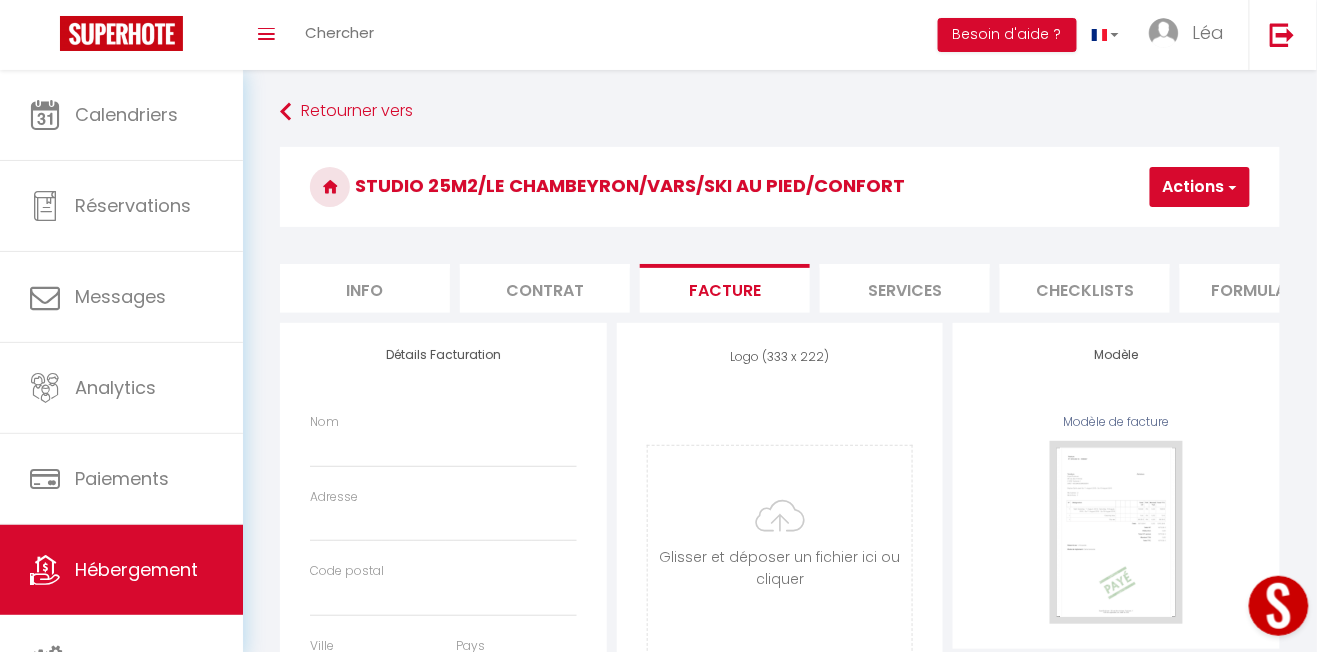 select 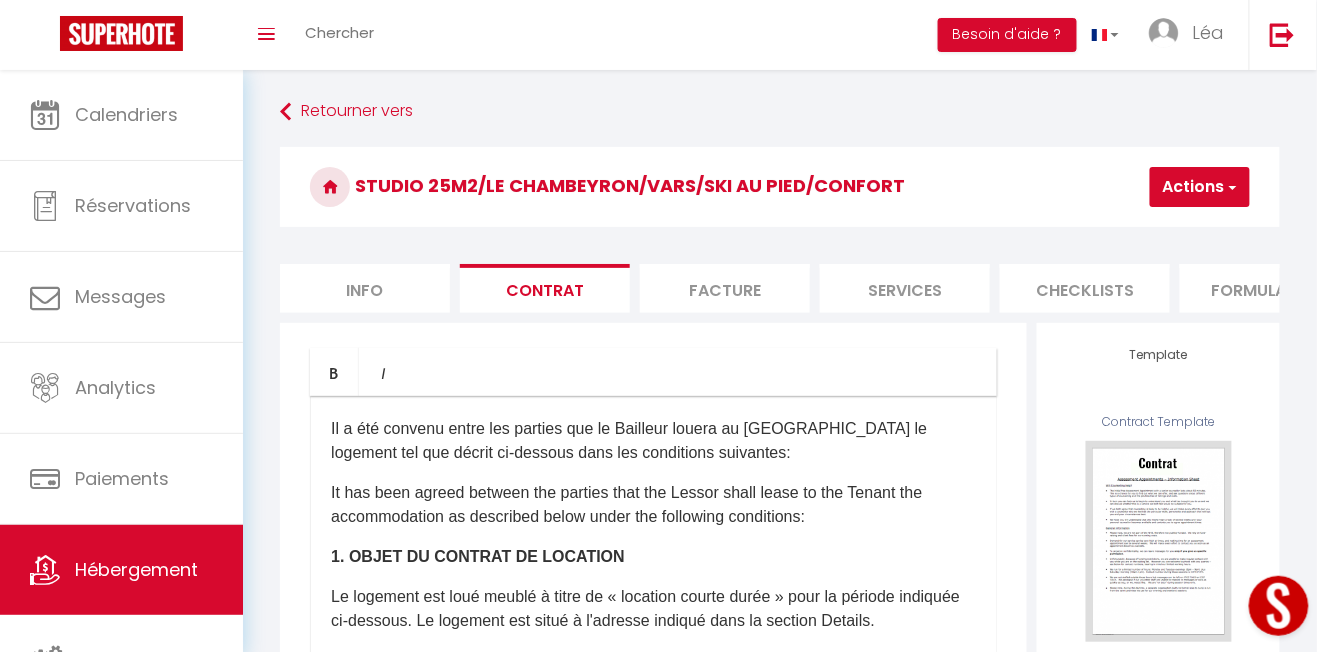 click on "Info" at bounding box center [365, 288] 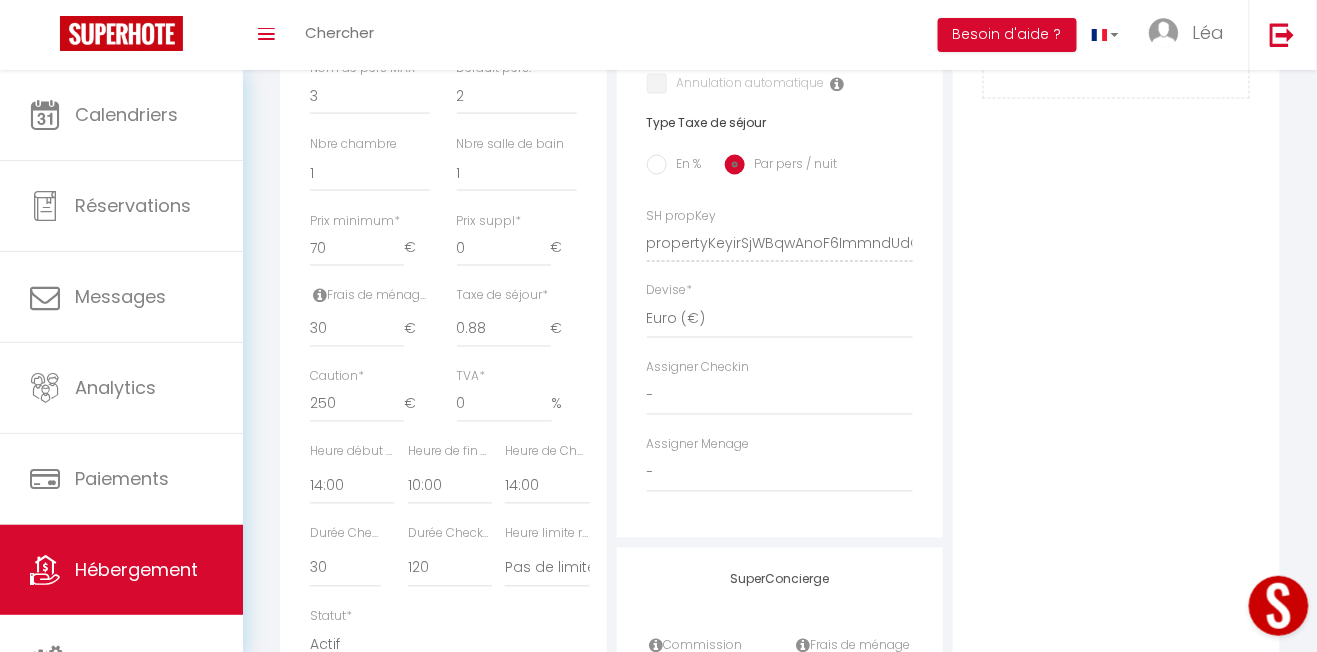 scroll, scrollTop: 782, scrollLeft: 0, axis: vertical 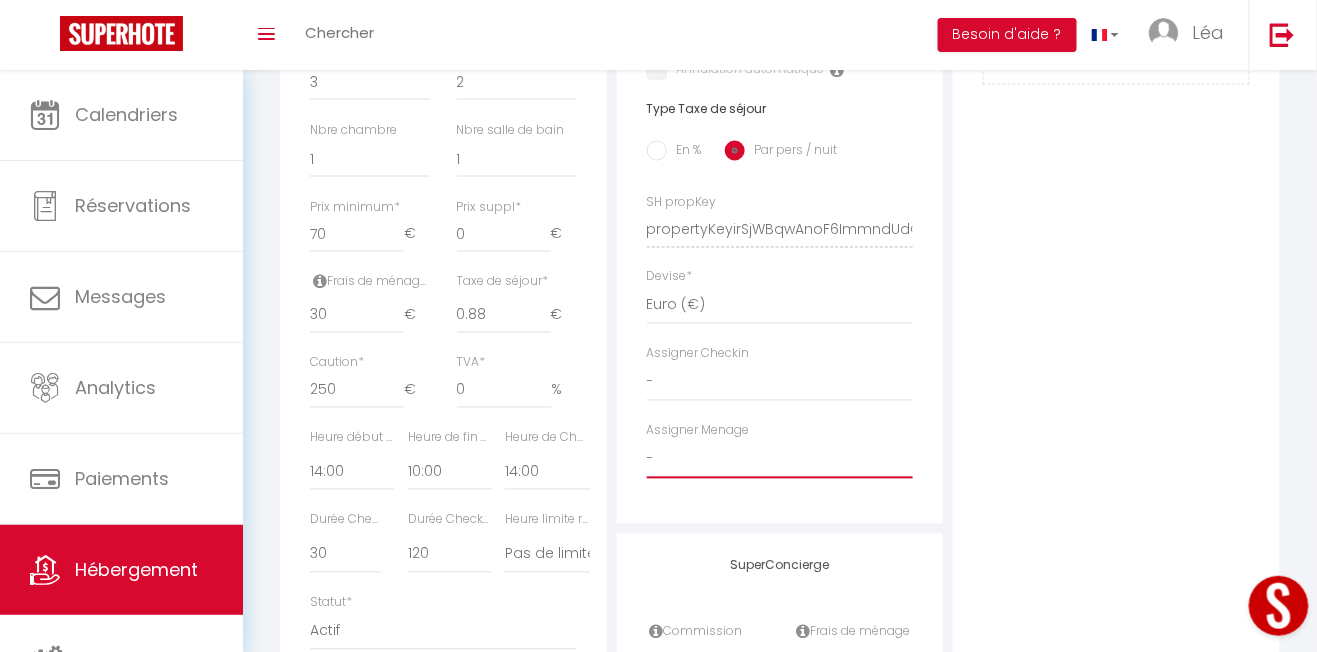 click on "-
[PERSON_NAME]
[PERSON_NAME]" at bounding box center (780, 460) 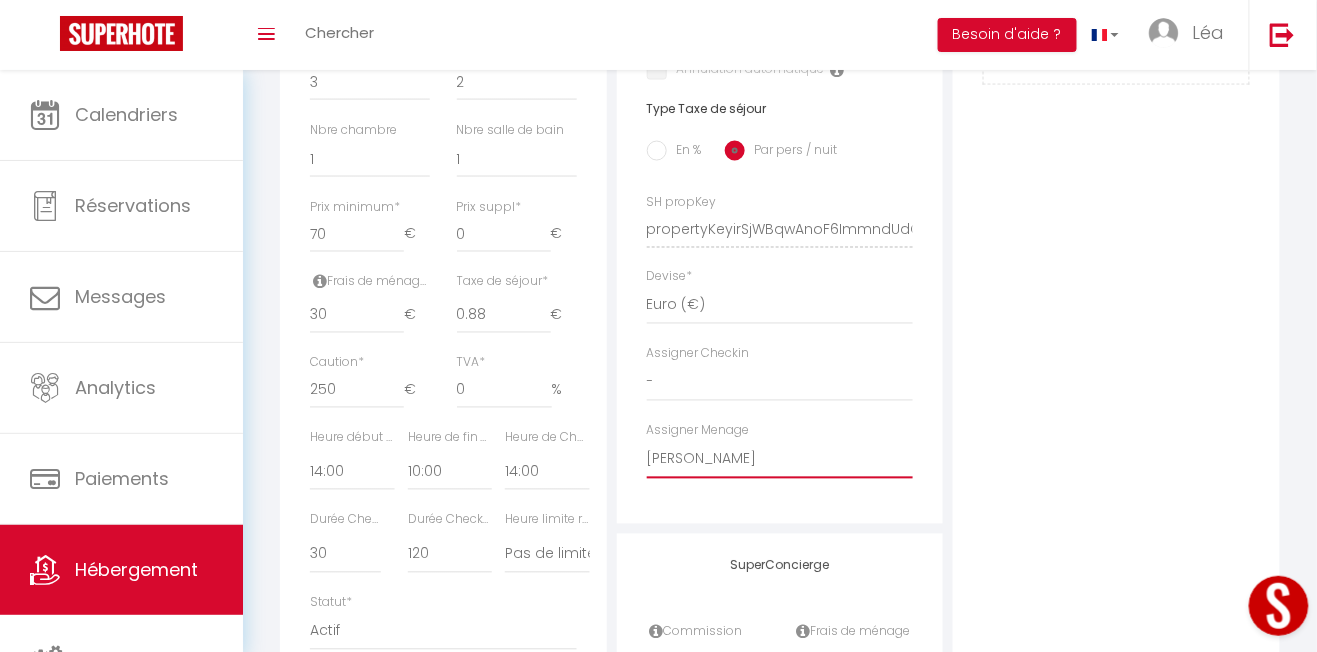 select 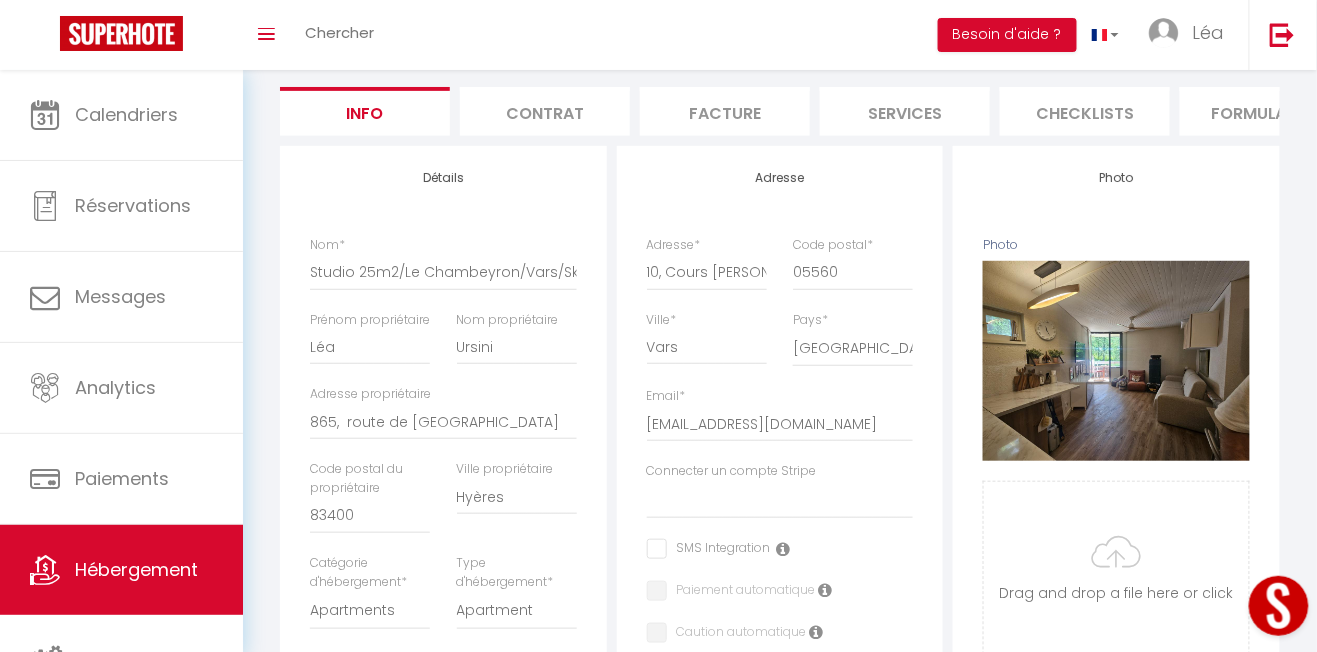 scroll, scrollTop: 0, scrollLeft: 0, axis: both 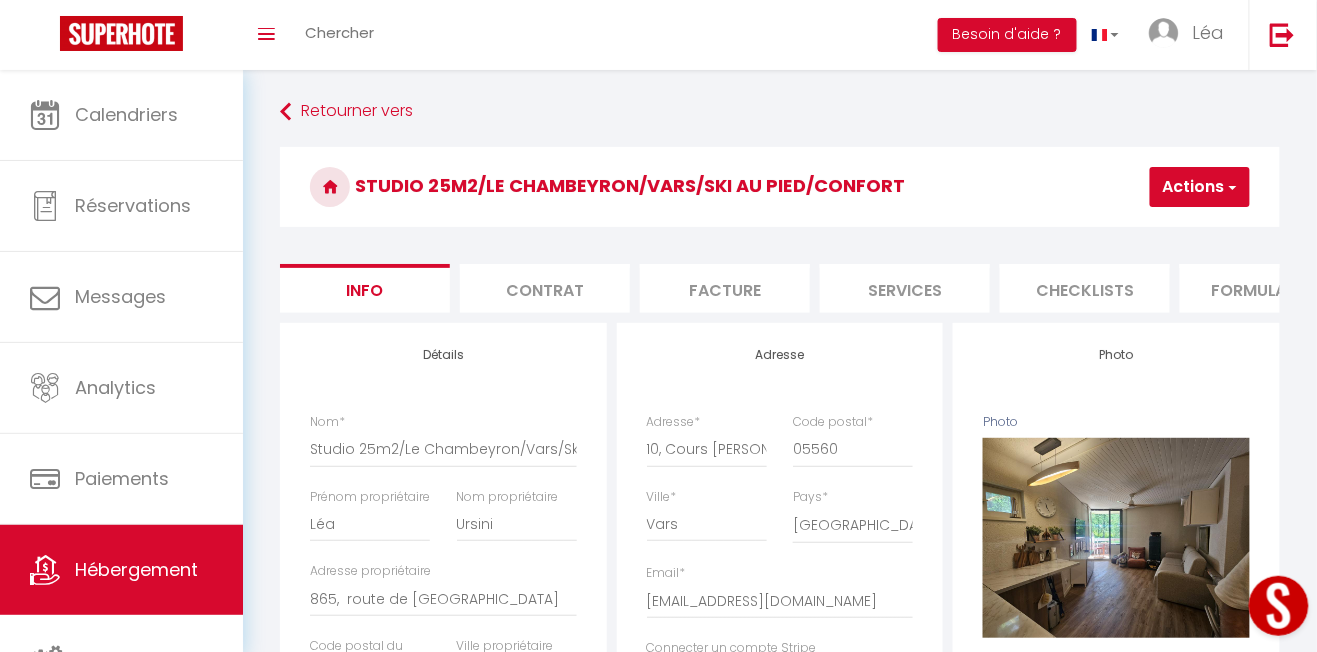click on "Actions" at bounding box center [1200, 187] 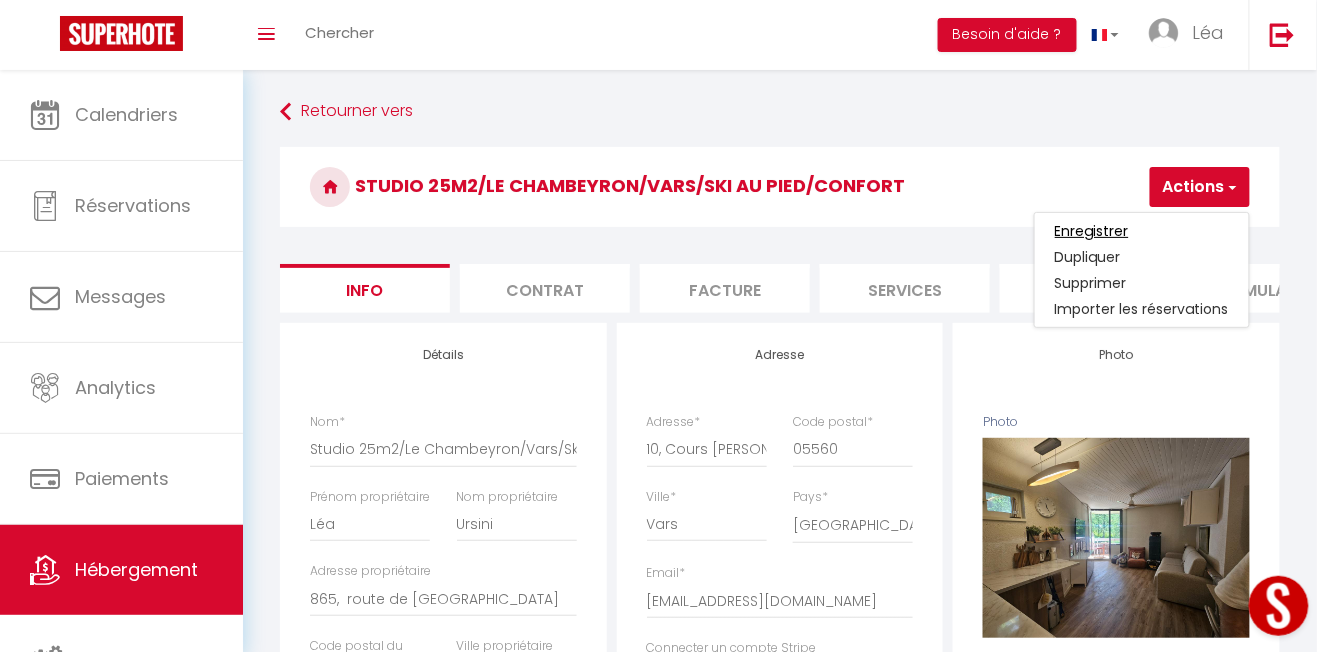 click on "Enregistrer" at bounding box center [1092, 231] 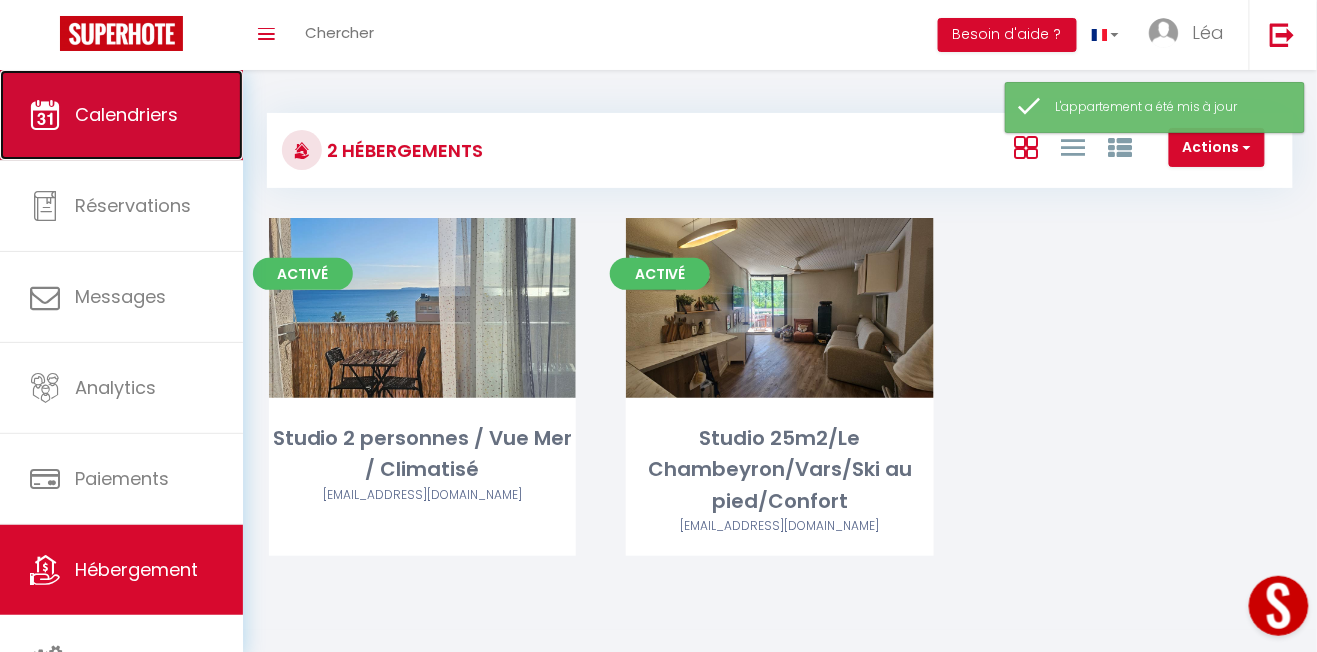 click on "Calendriers" at bounding box center [126, 114] 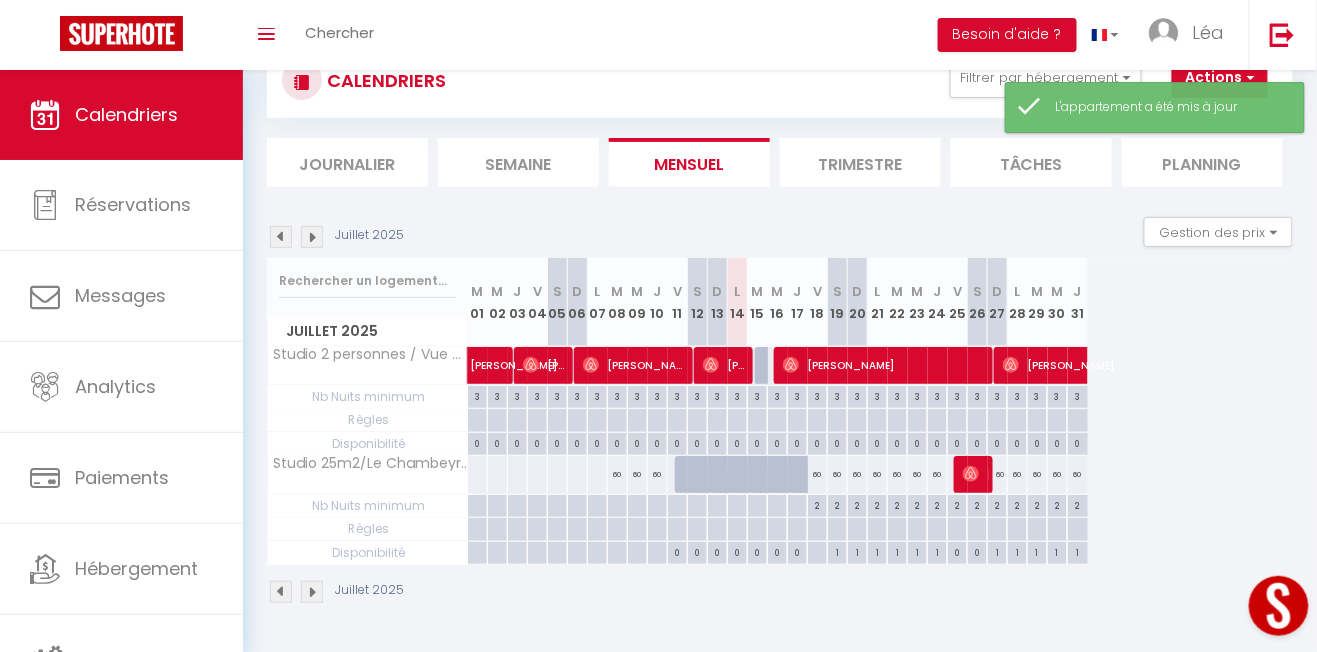 scroll, scrollTop: 153, scrollLeft: 0, axis: vertical 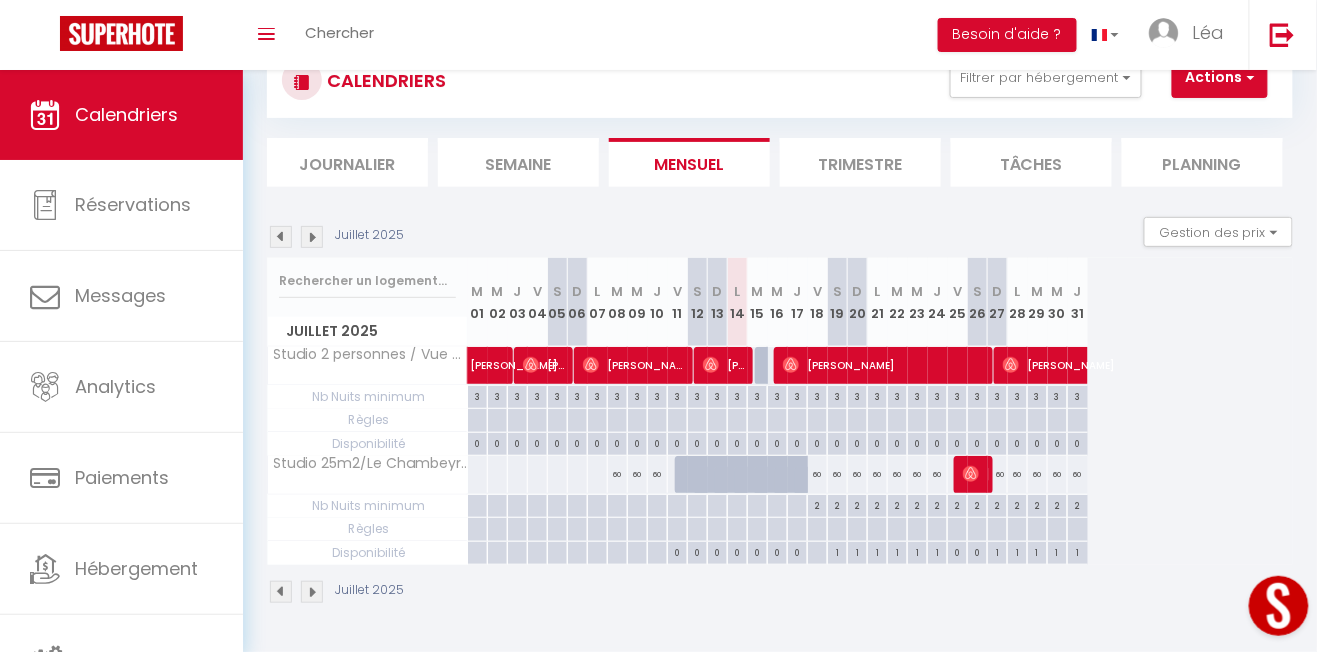 click on "Trimestre" at bounding box center (860, 162) 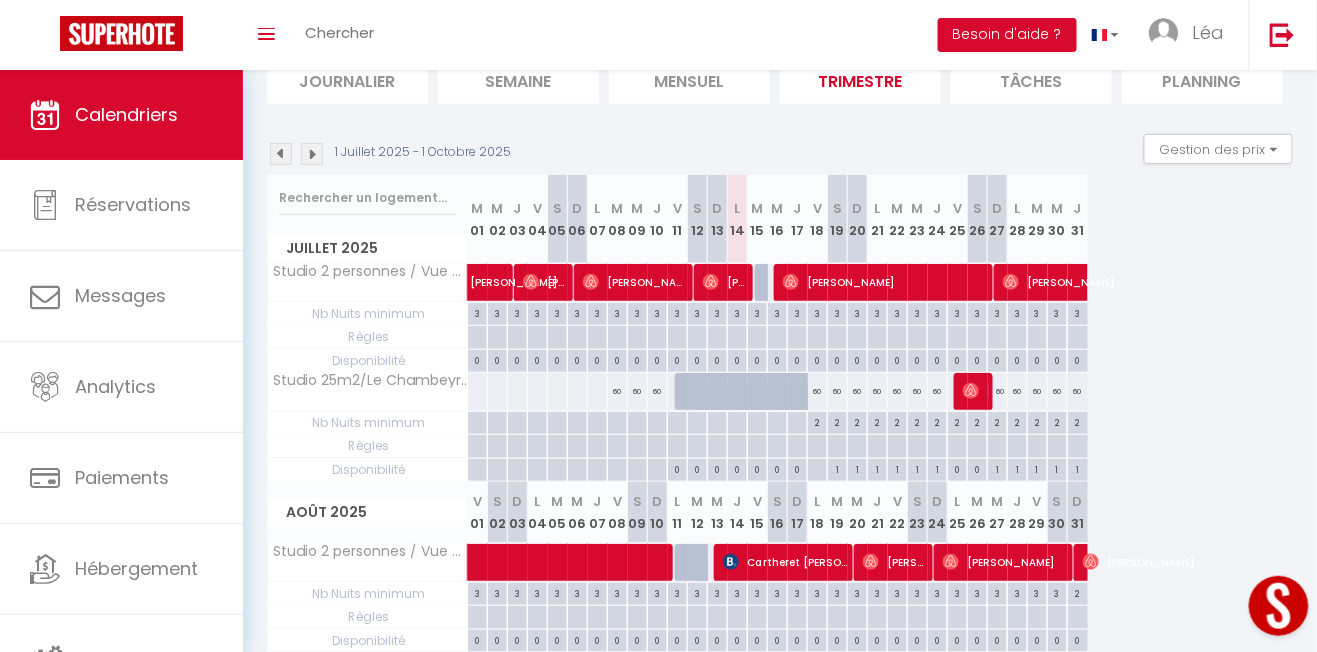 click on "60" at bounding box center (998, 391) 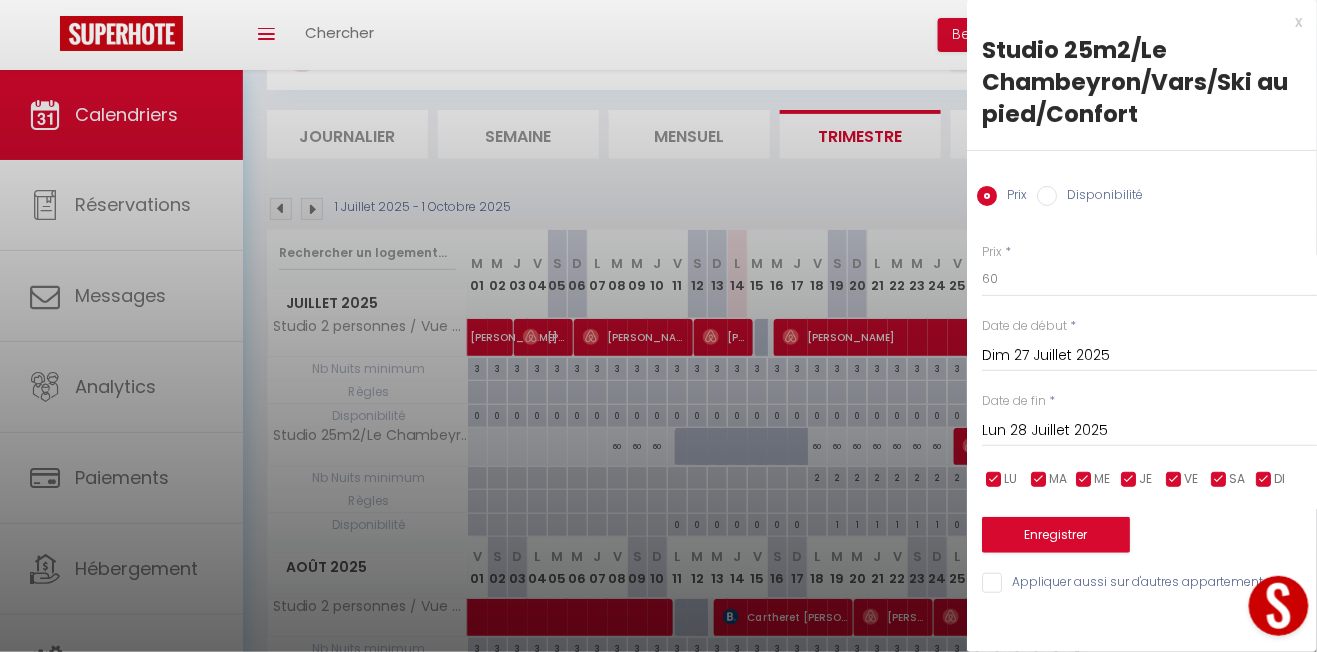 scroll, scrollTop: 0, scrollLeft: 0, axis: both 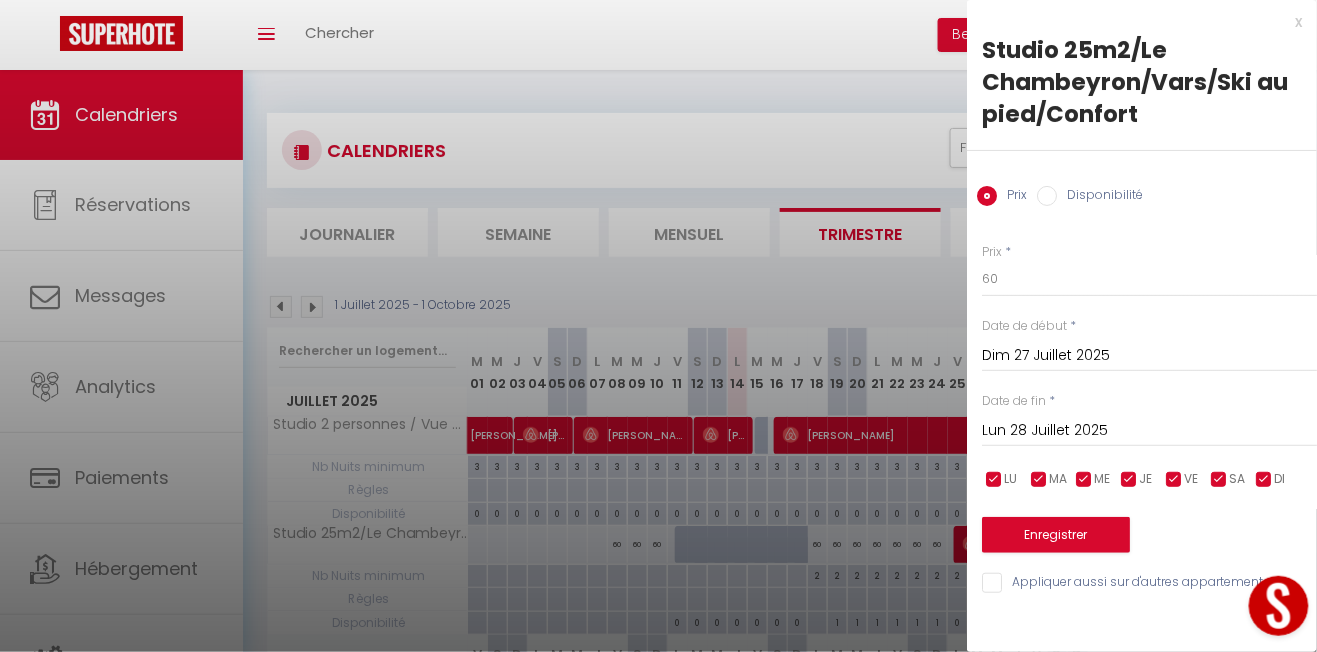 click at bounding box center (658, 326) 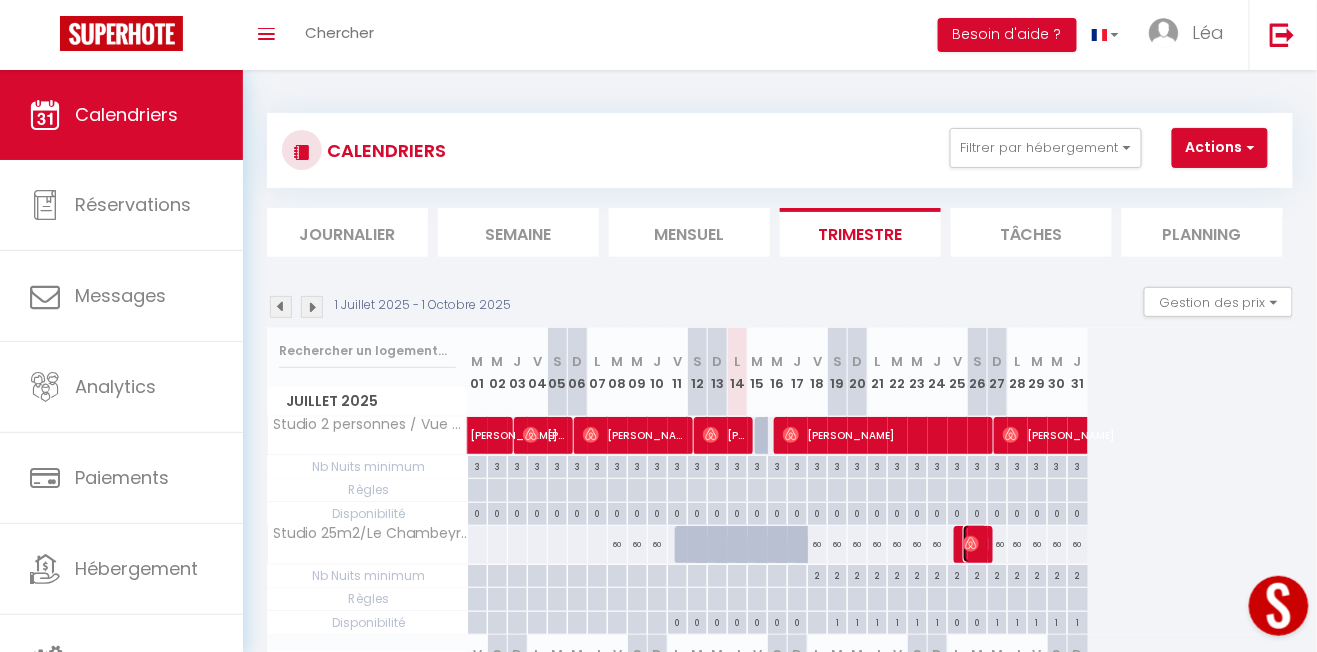 click on "[PERSON_NAME]" at bounding box center [976, 544] 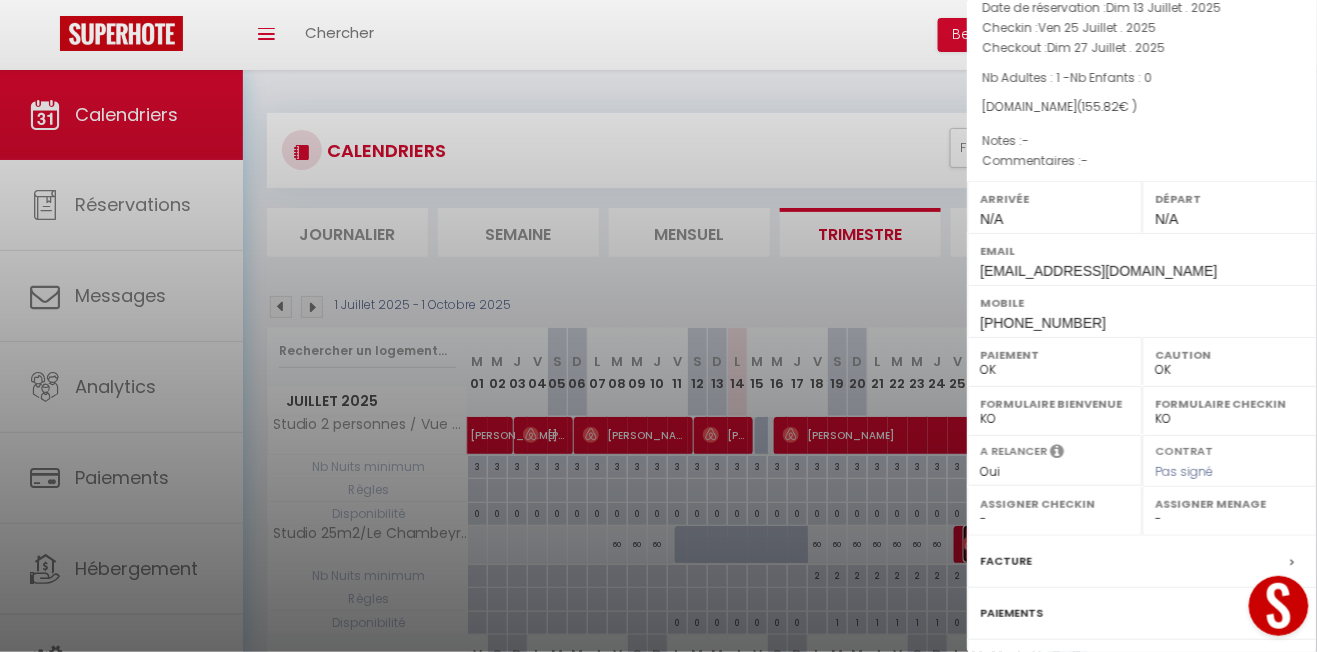 scroll, scrollTop: 298, scrollLeft: 0, axis: vertical 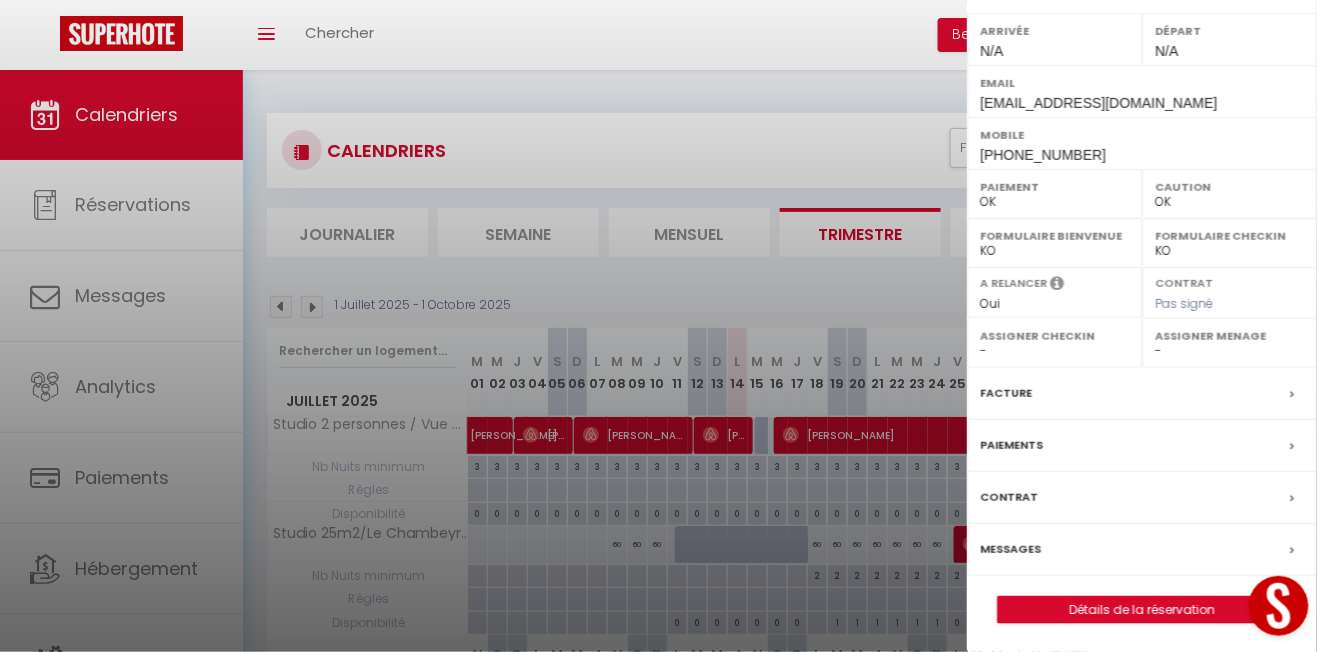click on "-
[PERSON_NAME]
[PERSON_NAME]" at bounding box center (1229, 351) 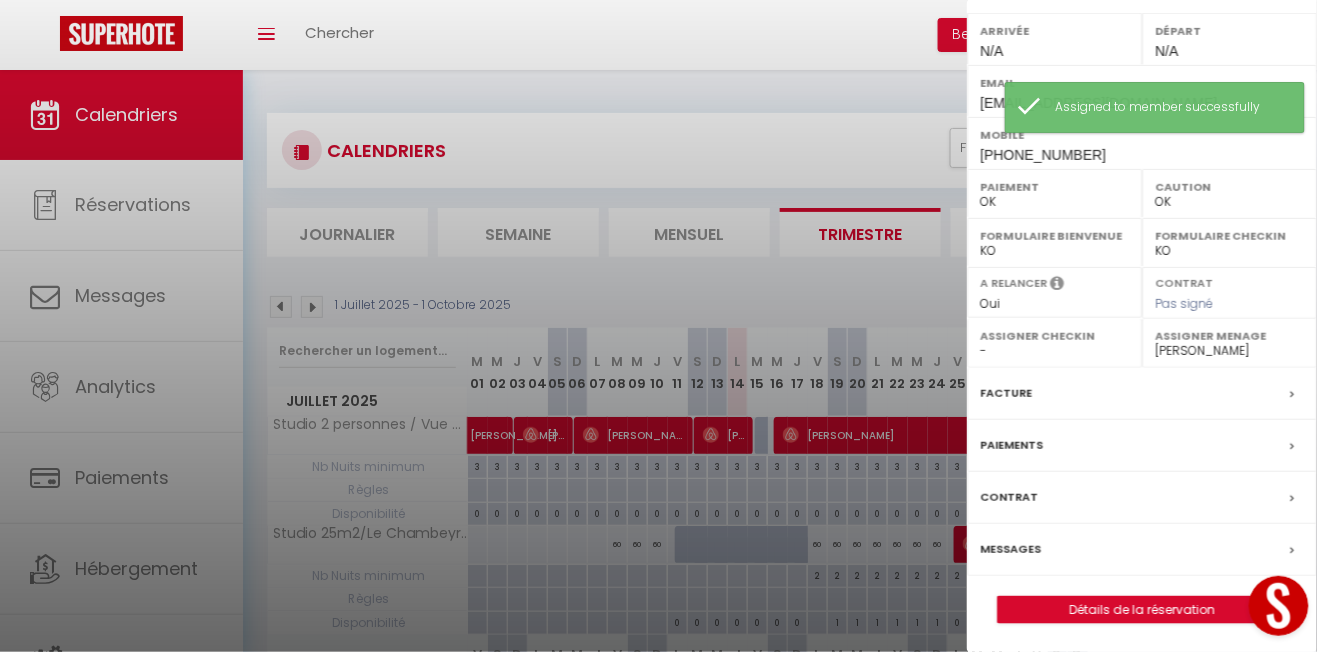 click at bounding box center [658, 326] 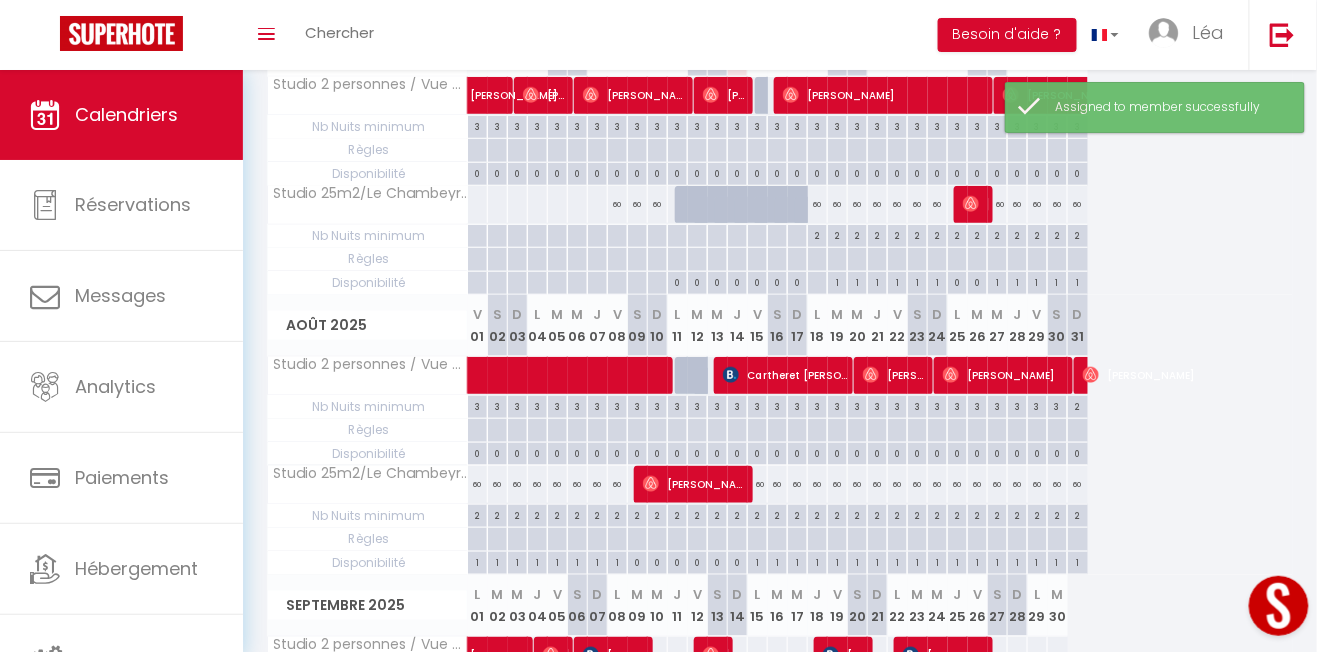 scroll, scrollTop: 342, scrollLeft: 0, axis: vertical 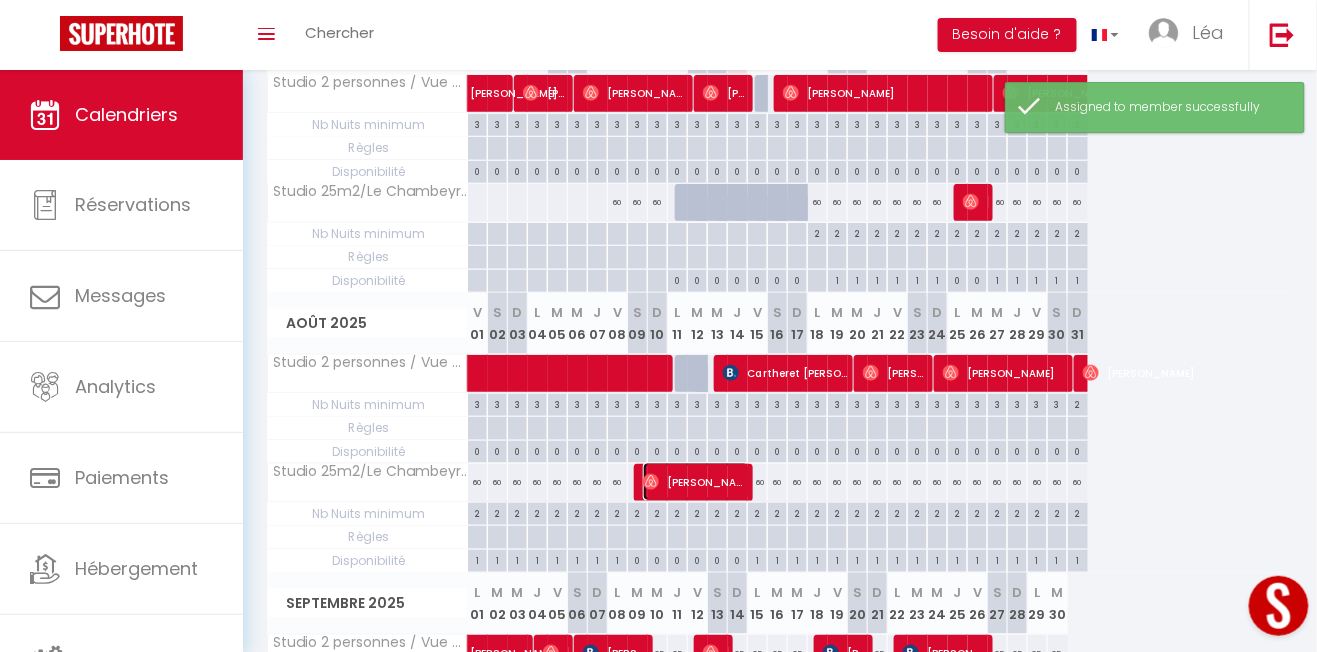 click on "[PERSON_NAME]" at bounding box center (696, 482) 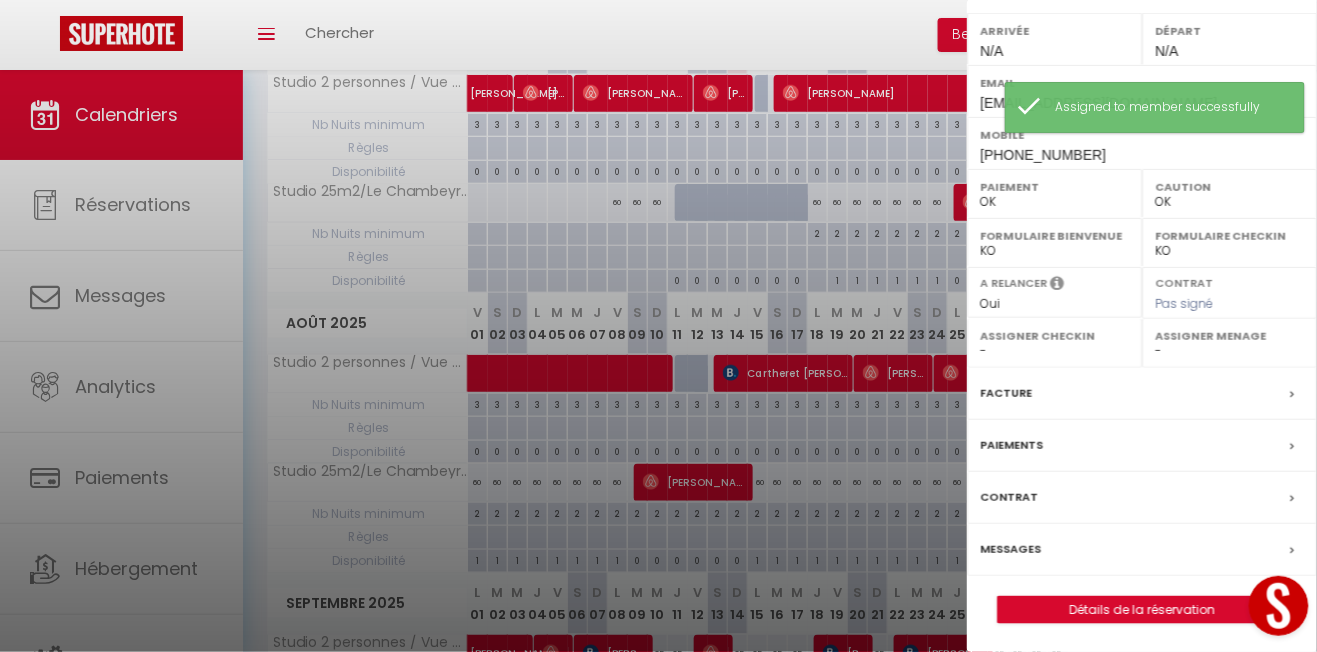 click on "Assigner Menage" at bounding box center [1229, 336] 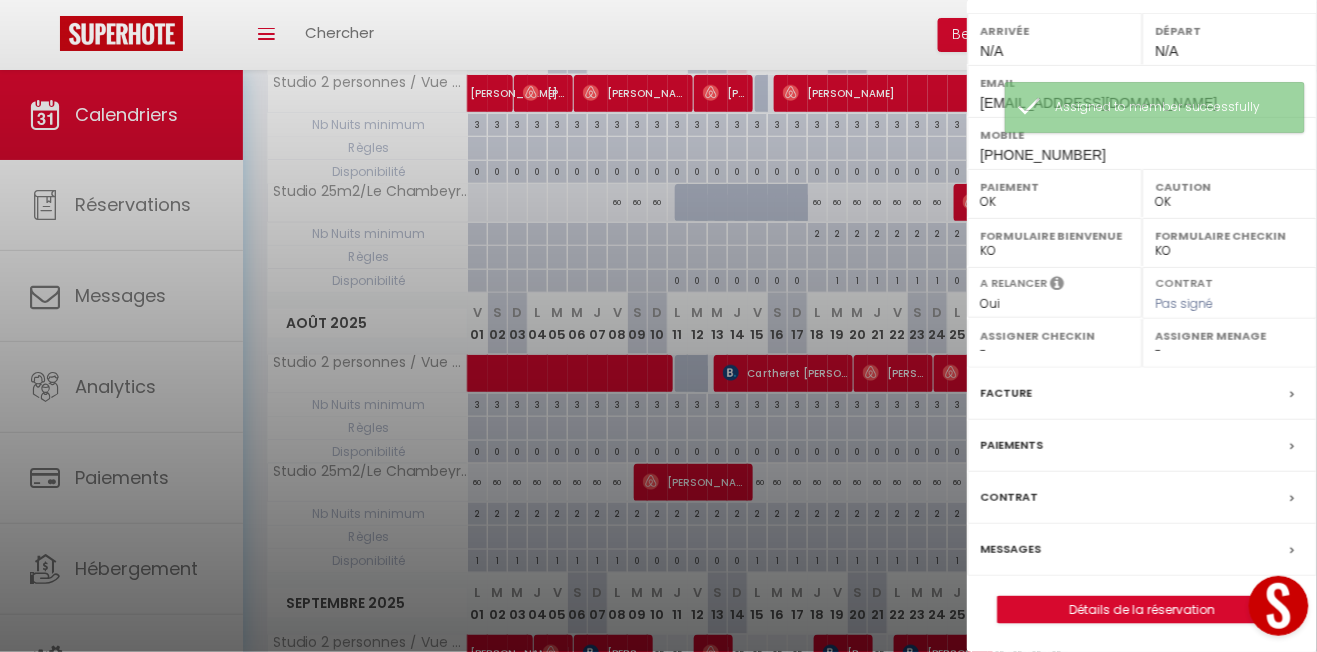 click on "-
[PERSON_NAME]
[PERSON_NAME]" at bounding box center (1229, 351) 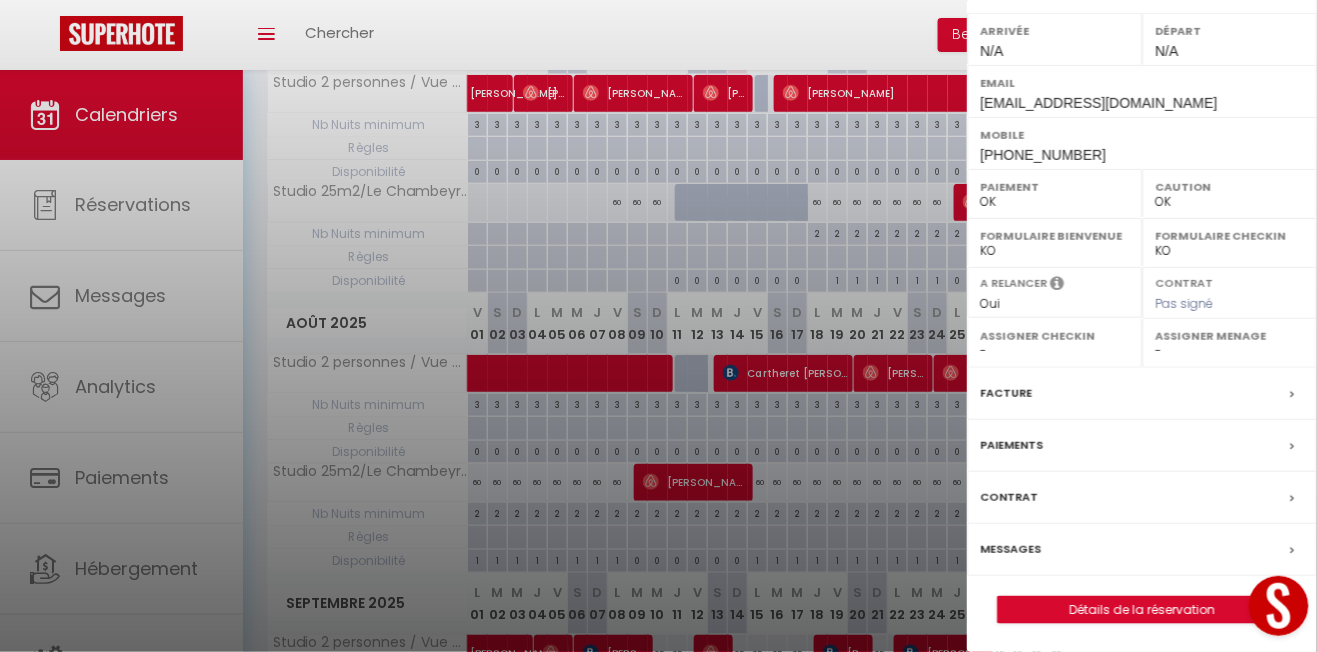 select on "49686" 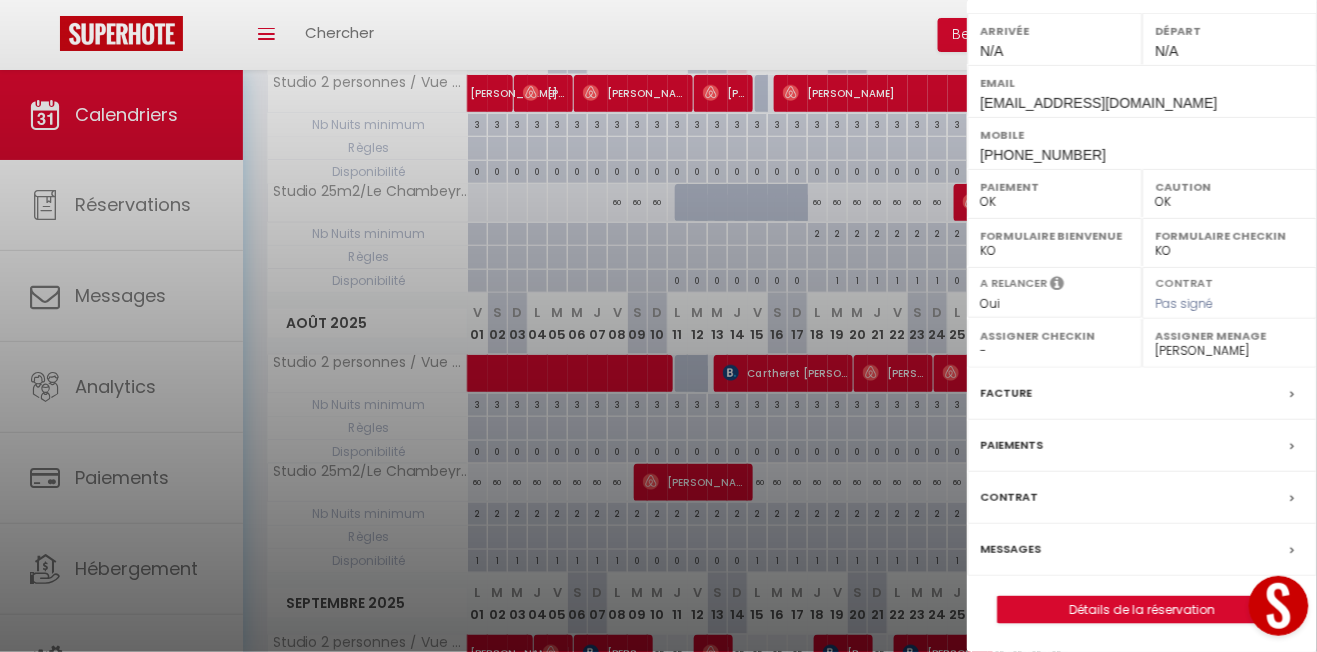 click at bounding box center [658, 326] 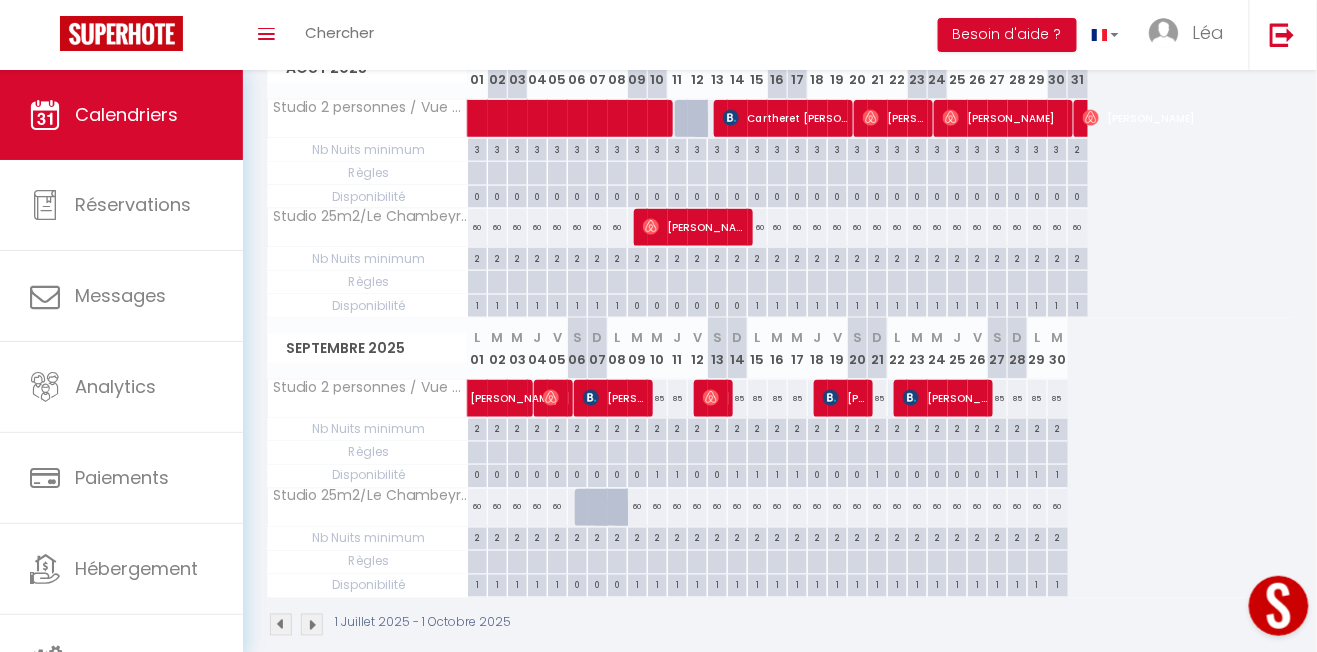 scroll, scrollTop: 596, scrollLeft: 0, axis: vertical 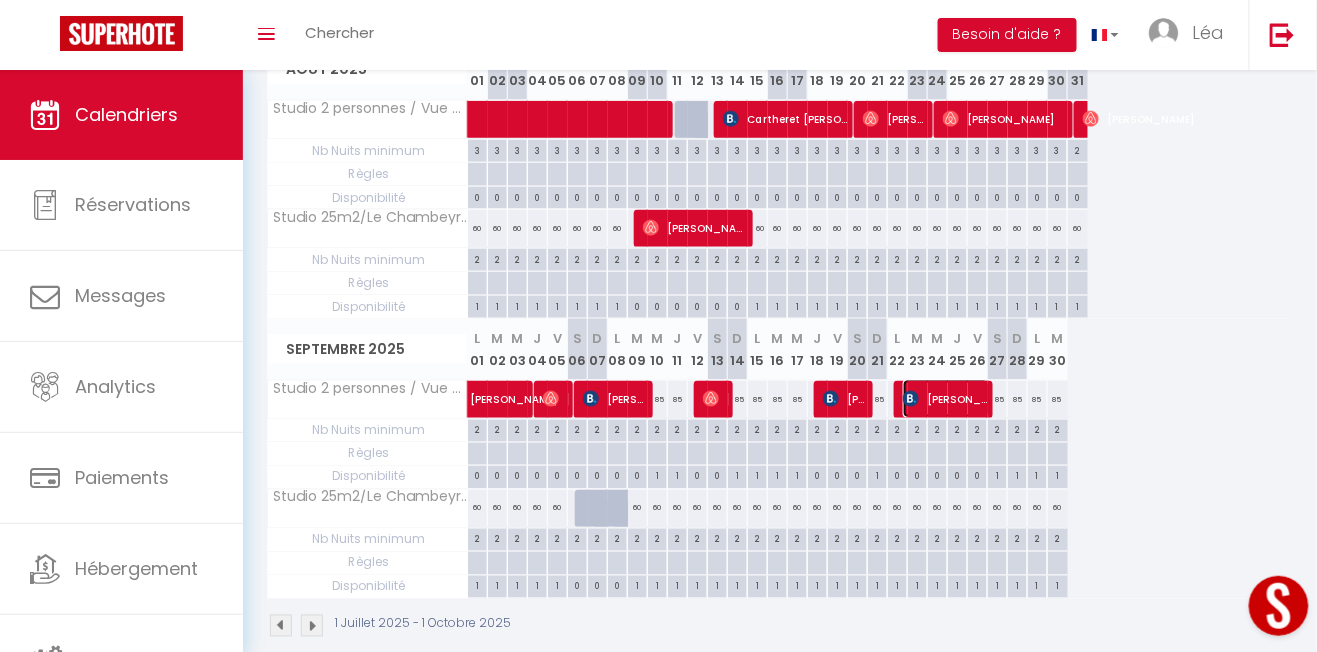 click on "[PERSON_NAME]" at bounding box center (946, 399) 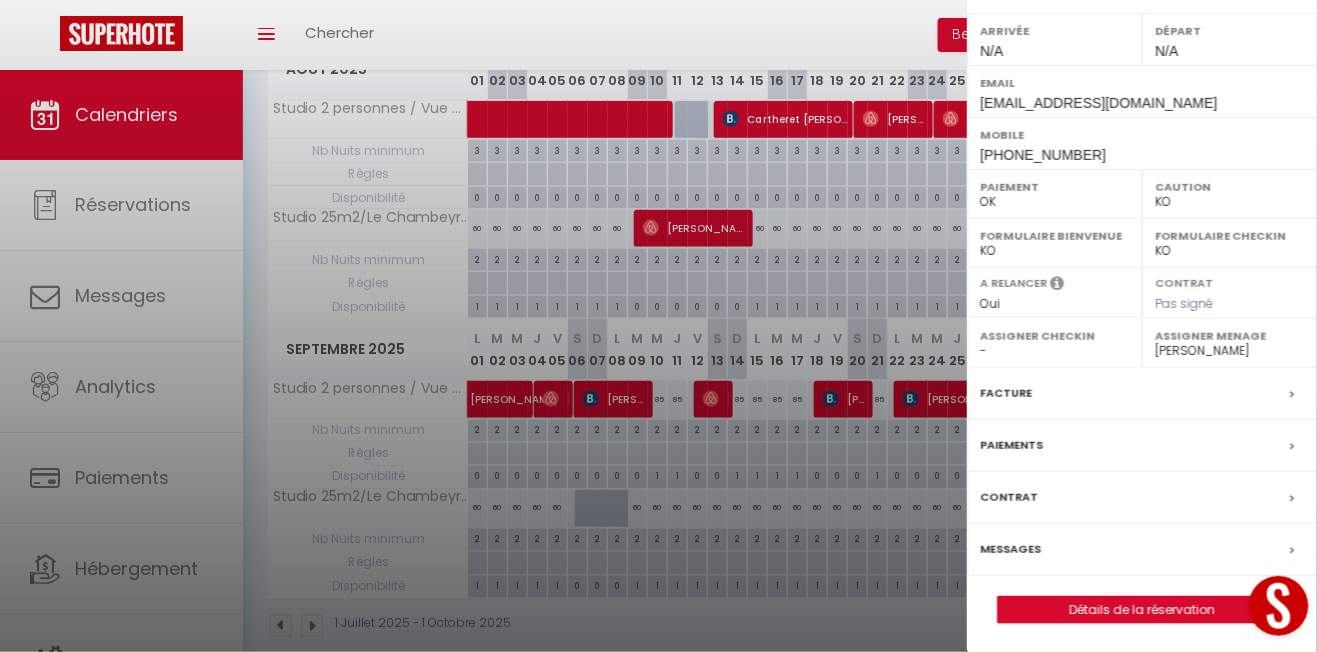 click at bounding box center [658, 326] 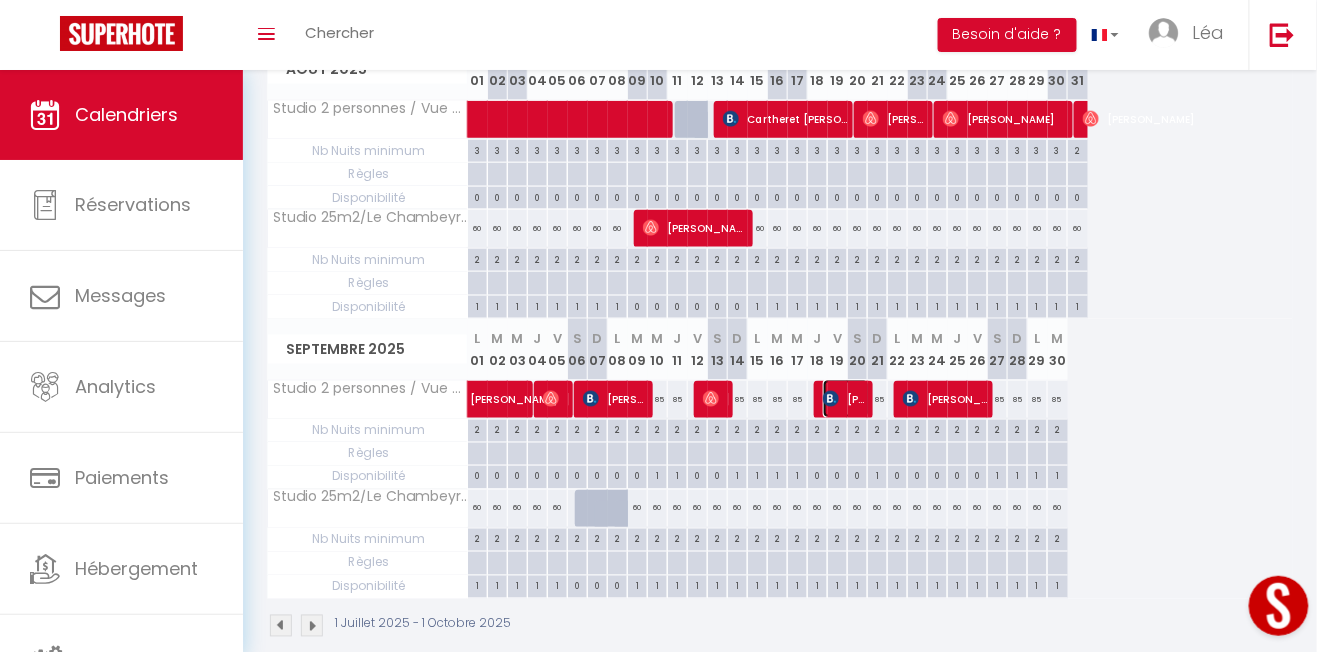 click on "[PERSON_NAME]" at bounding box center (846, 399) 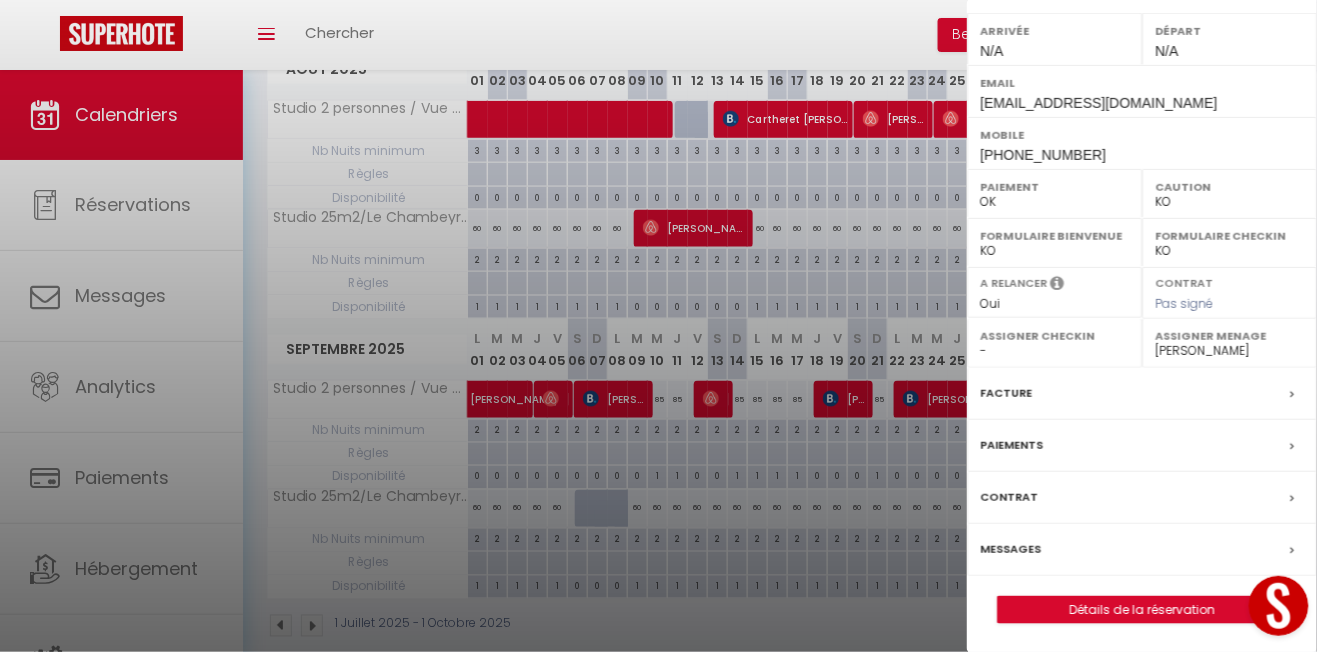 click at bounding box center [658, 326] 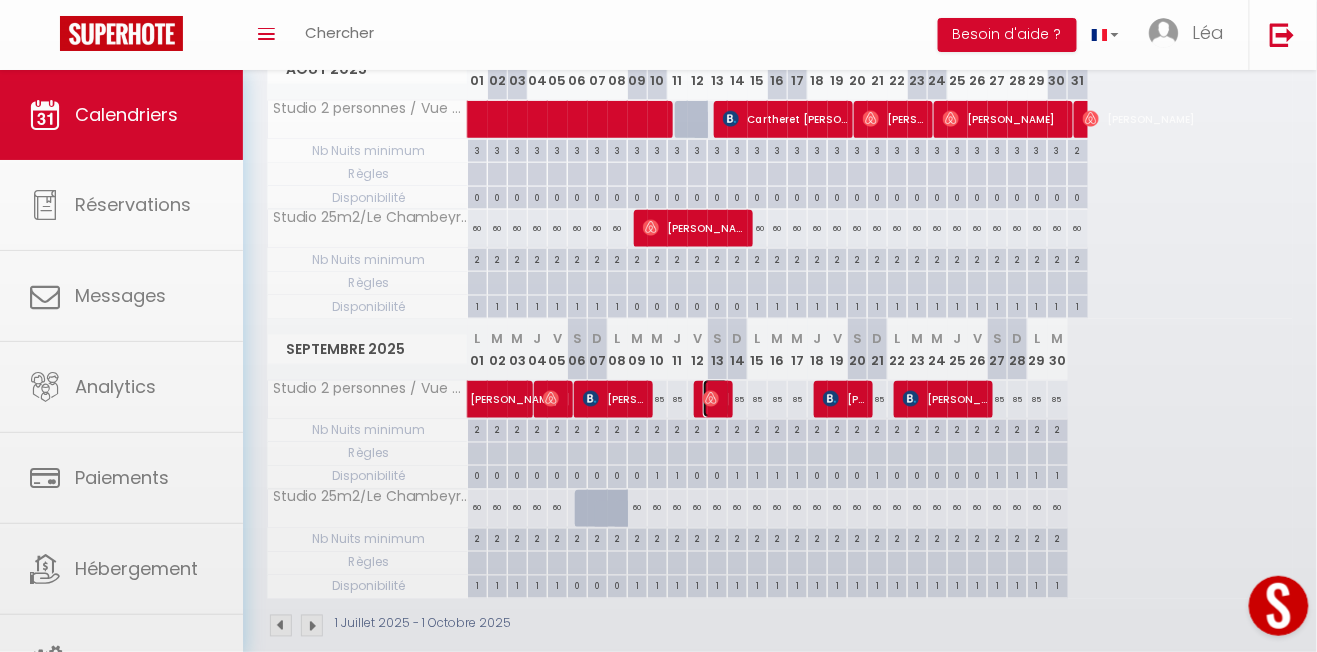 click on "[PERSON_NAME]" at bounding box center [716, 399] 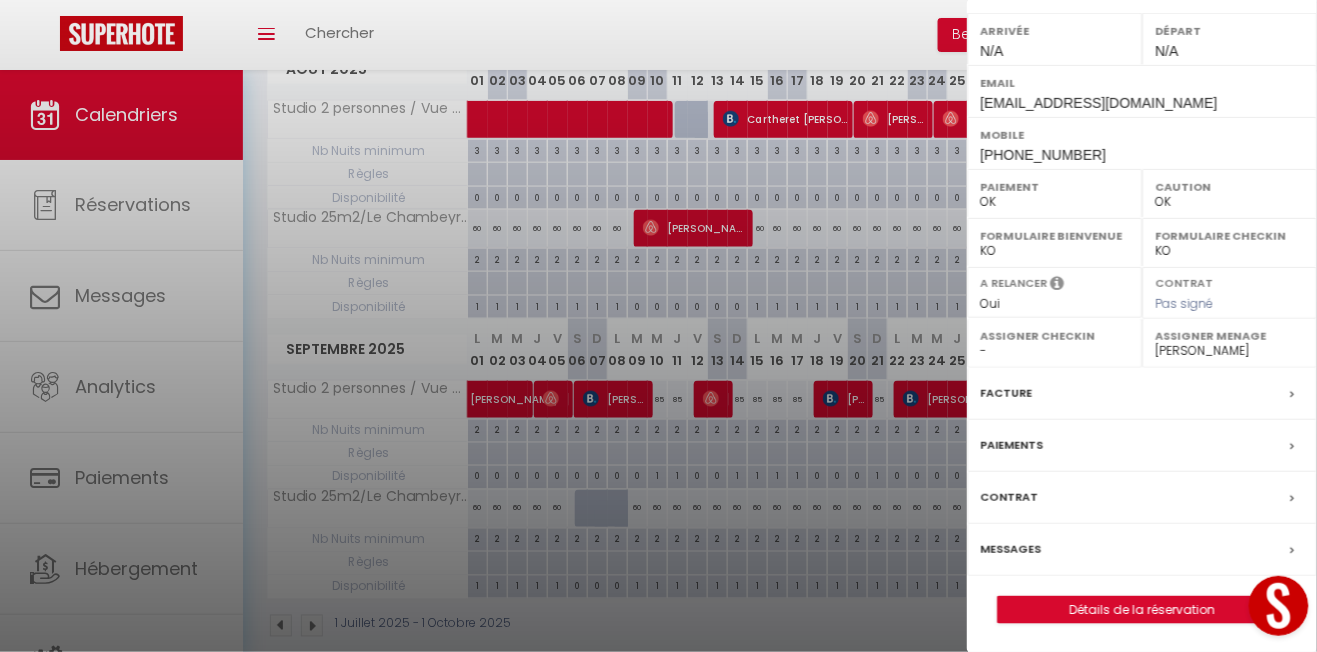 click at bounding box center [658, 326] 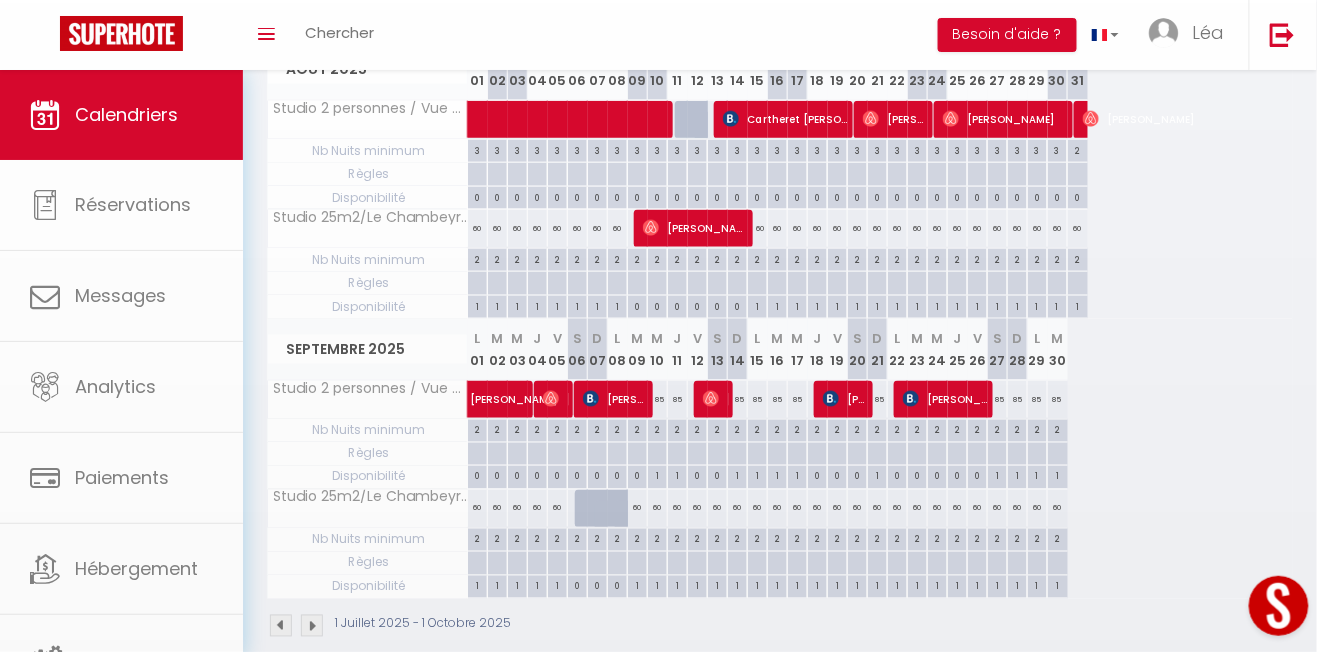 click at bounding box center (658, 326) 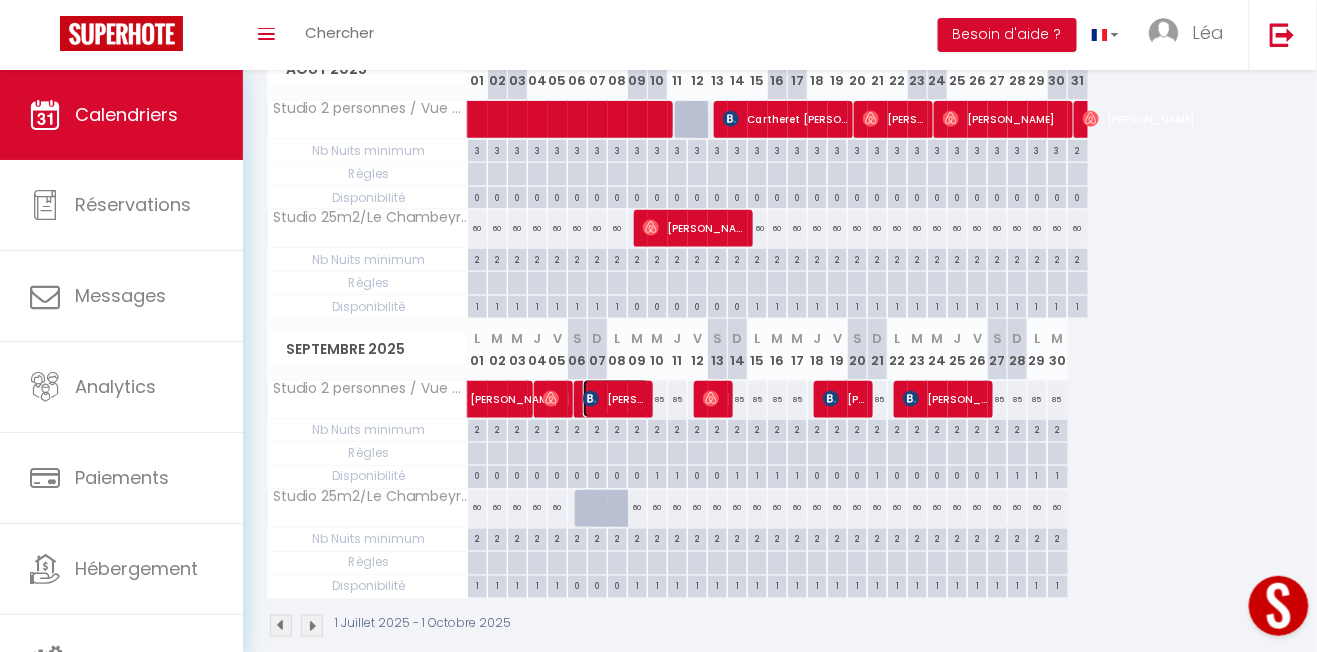 click on "[PERSON_NAME]" at bounding box center [616, 399] 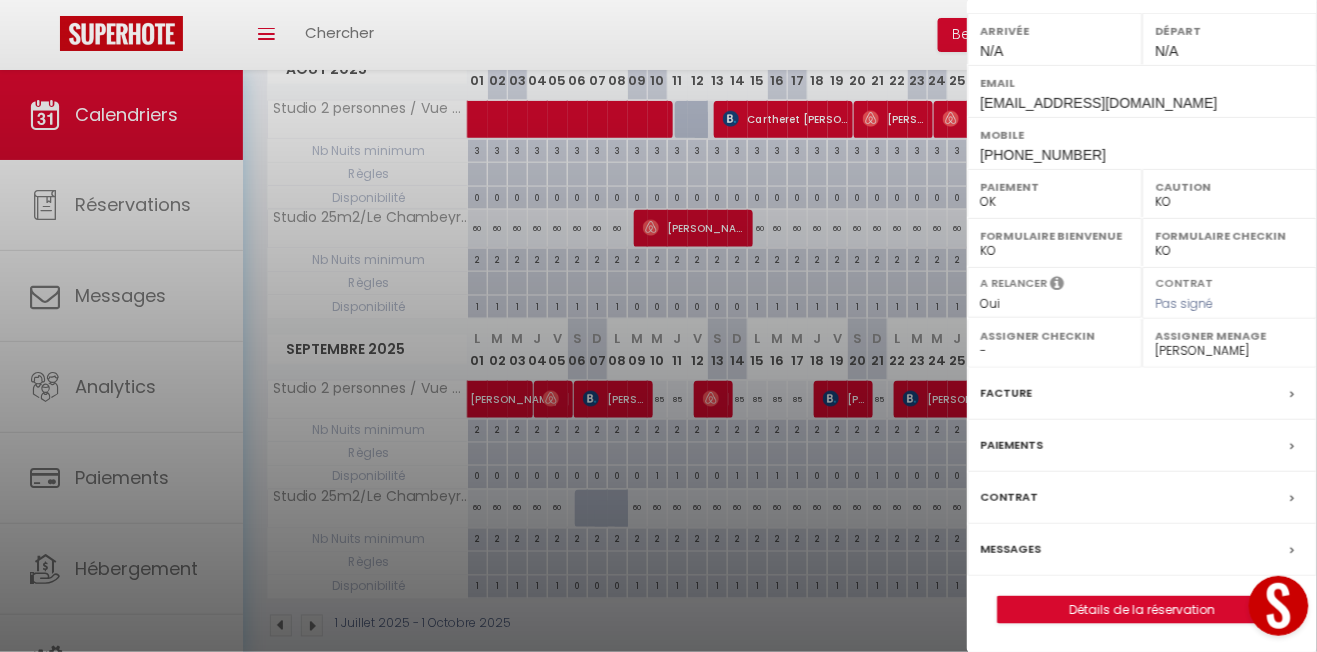 click at bounding box center (658, 326) 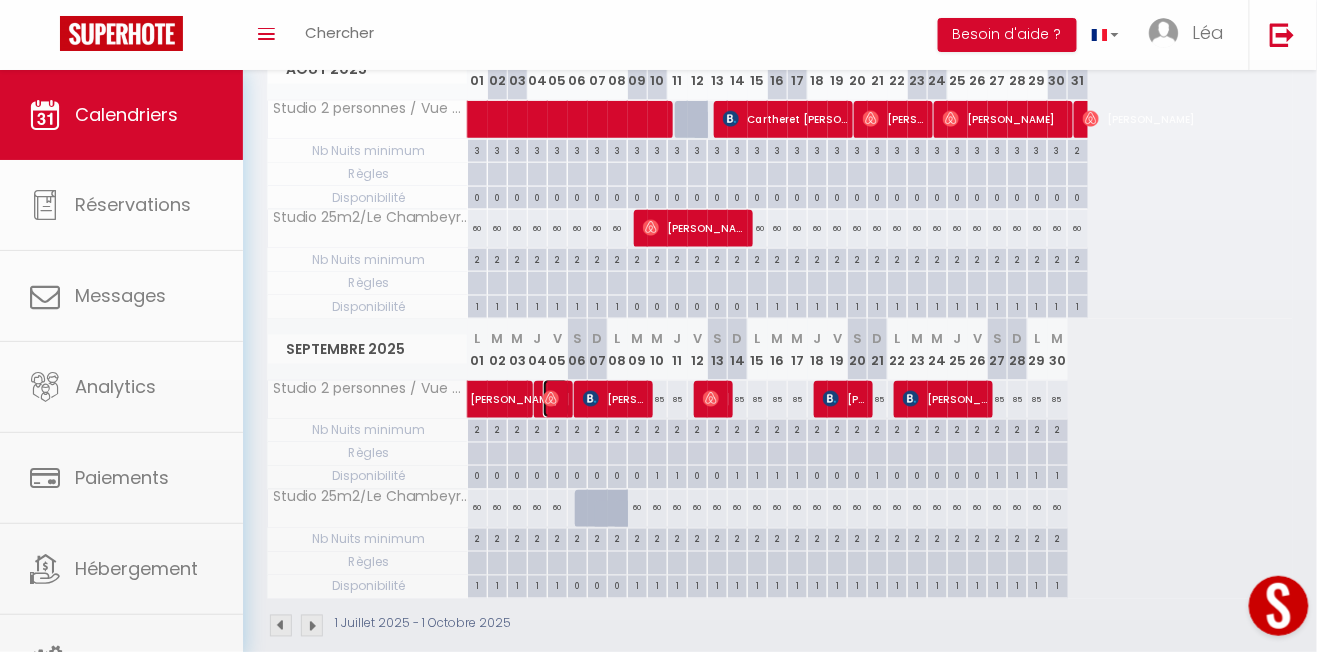 click on "[PERSON_NAME] [PERSON_NAME]" at bounding box center [556, 399] 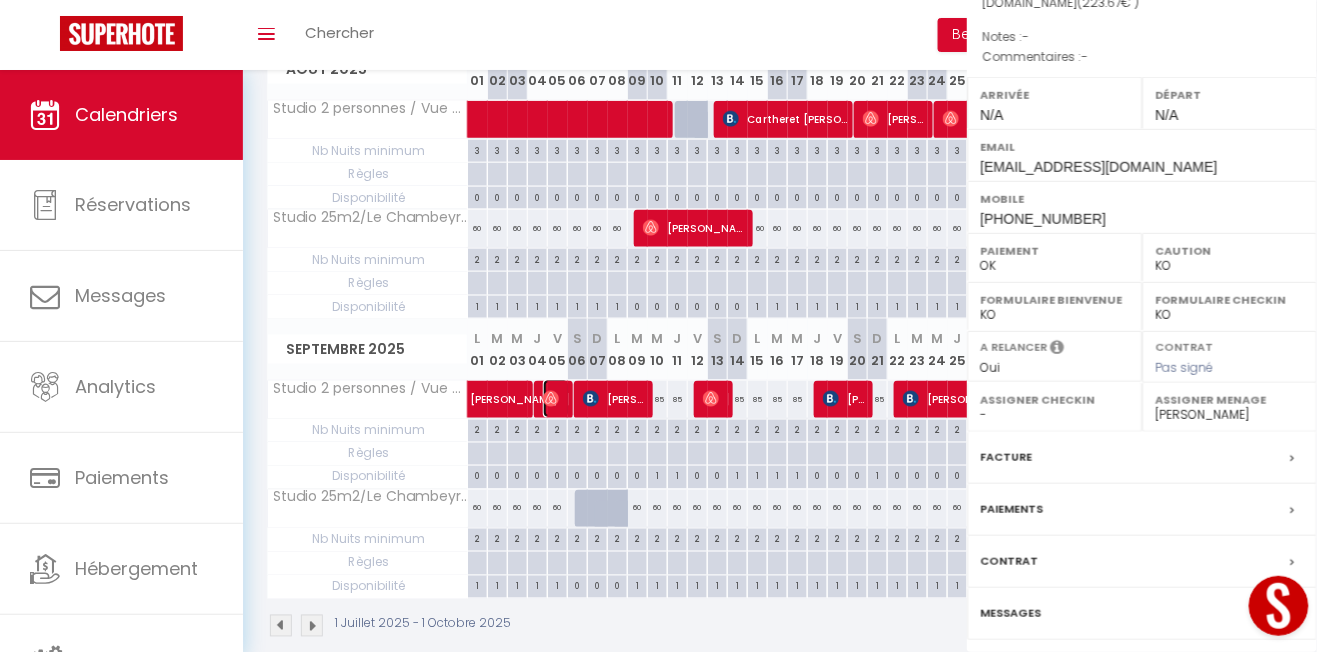 select on "OK" 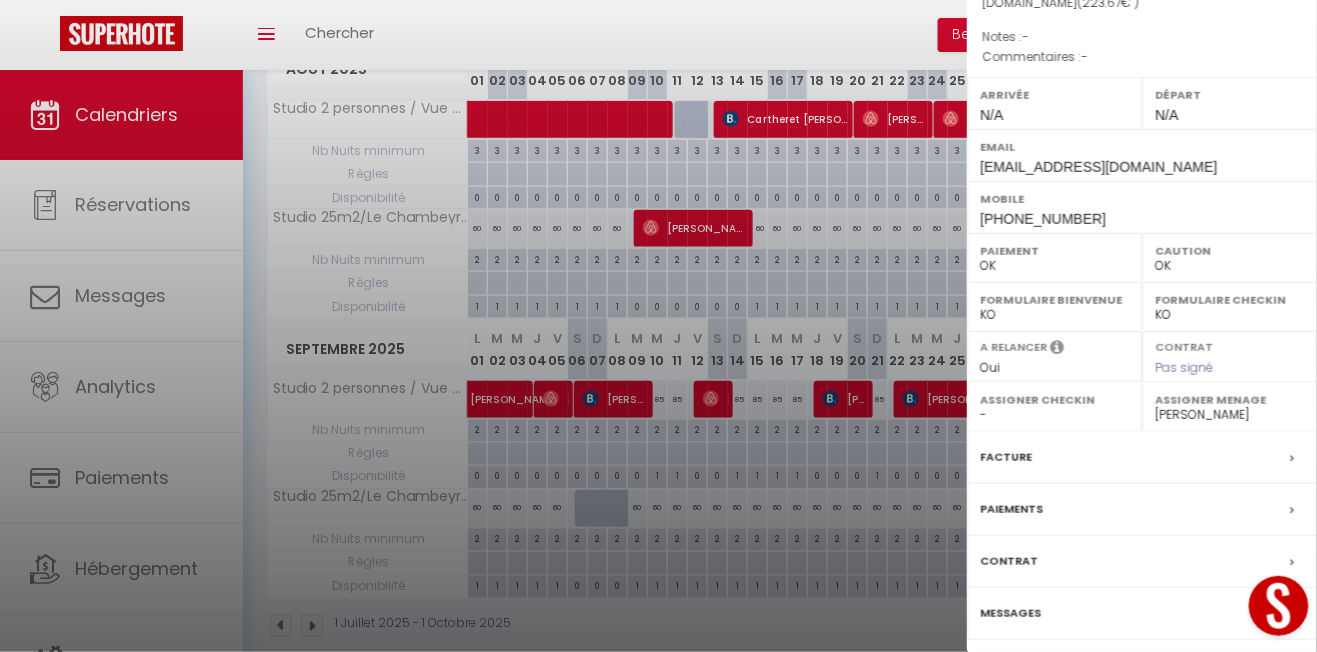 click at bounding box center (658, 326) 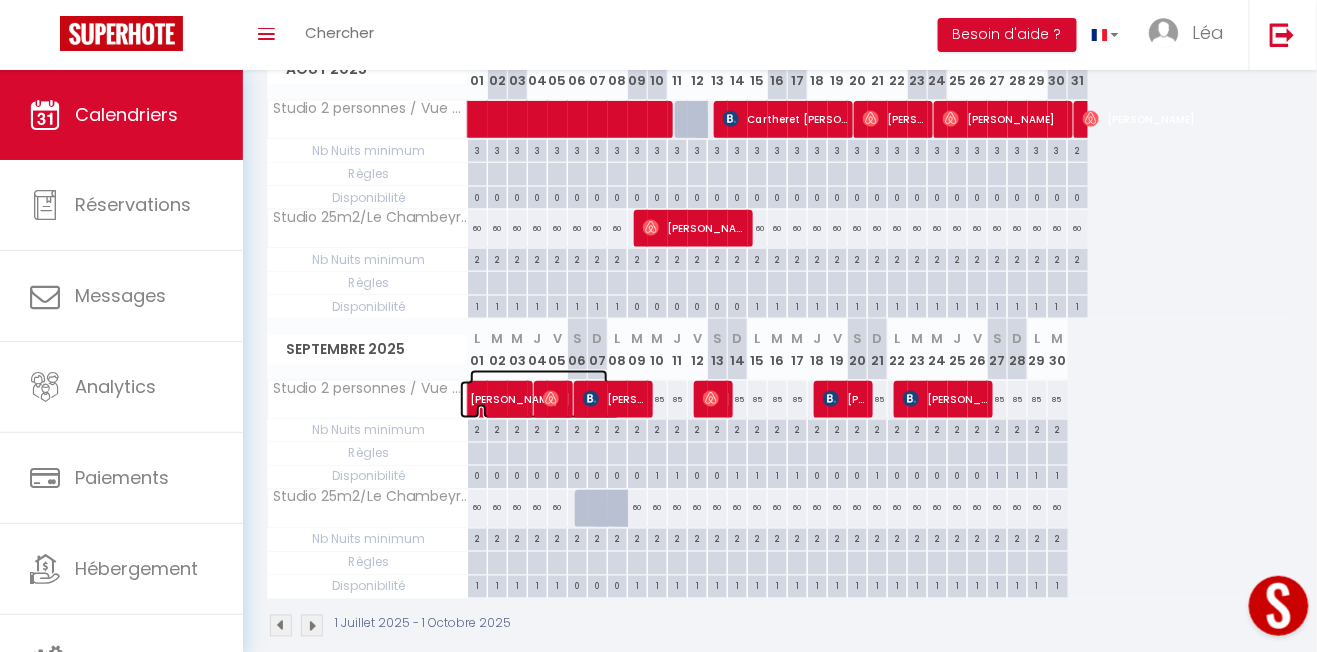 click on "[PERSON_NAME]" at bounding box center [539, 389] 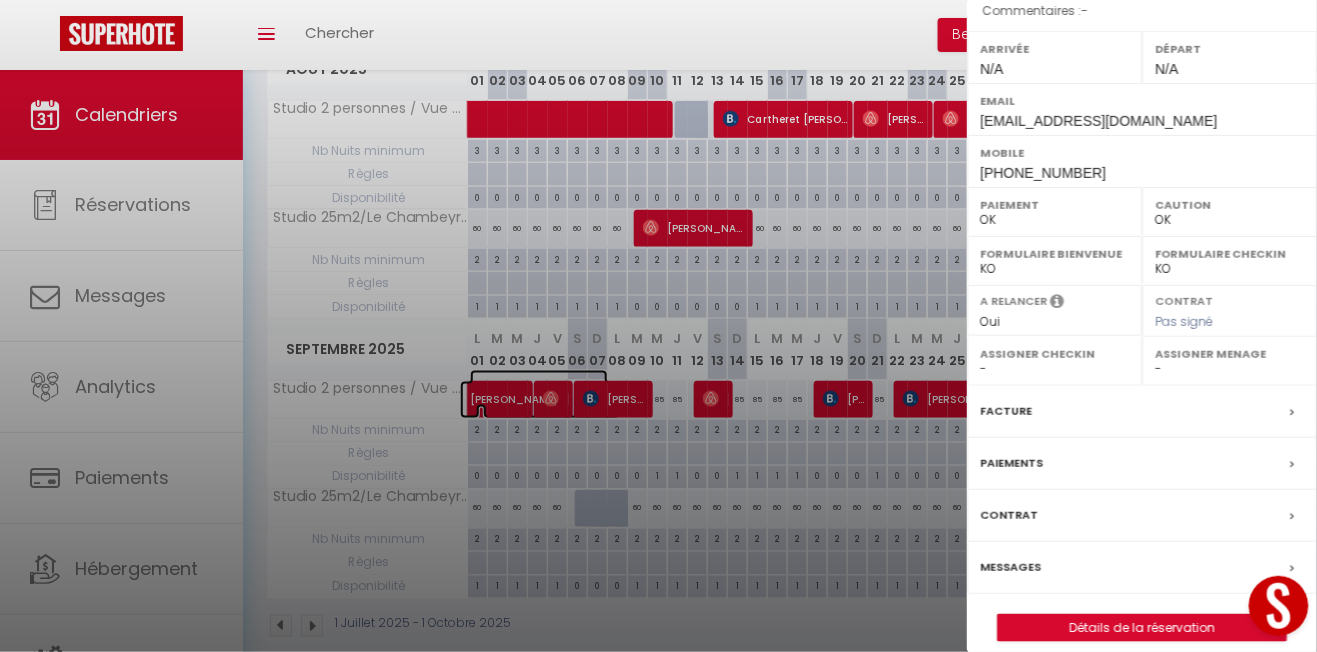scroll, scrollTop: 298, scrollLeft: 0, axis: vertical 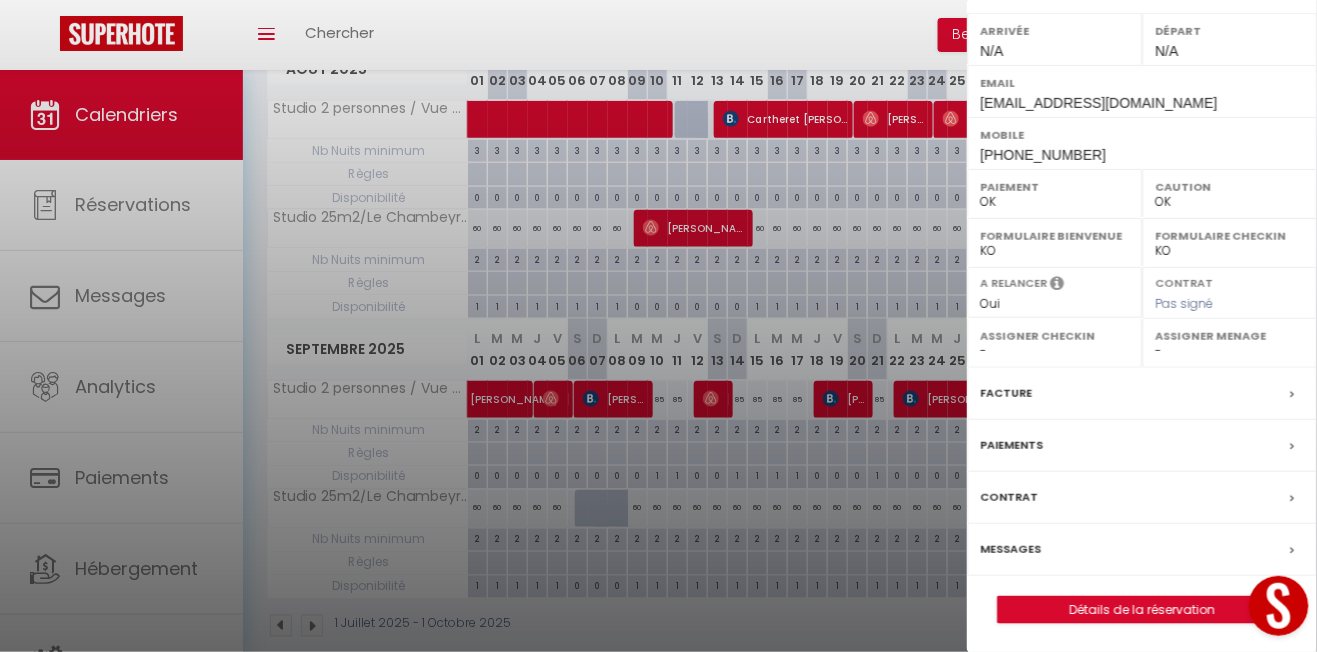 click on "Assigner Menage" at bounding box center (1229, 336) 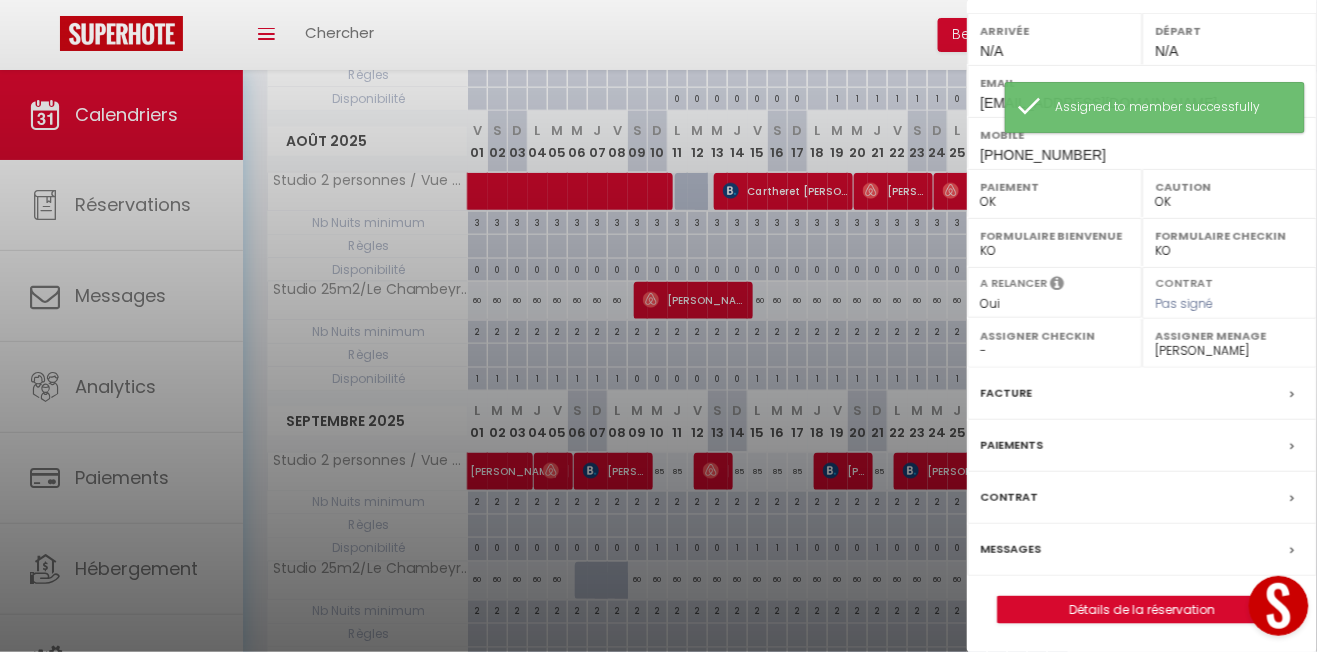 scroll, scrollTop: 501, scrollLeft: 0, axis: vertical 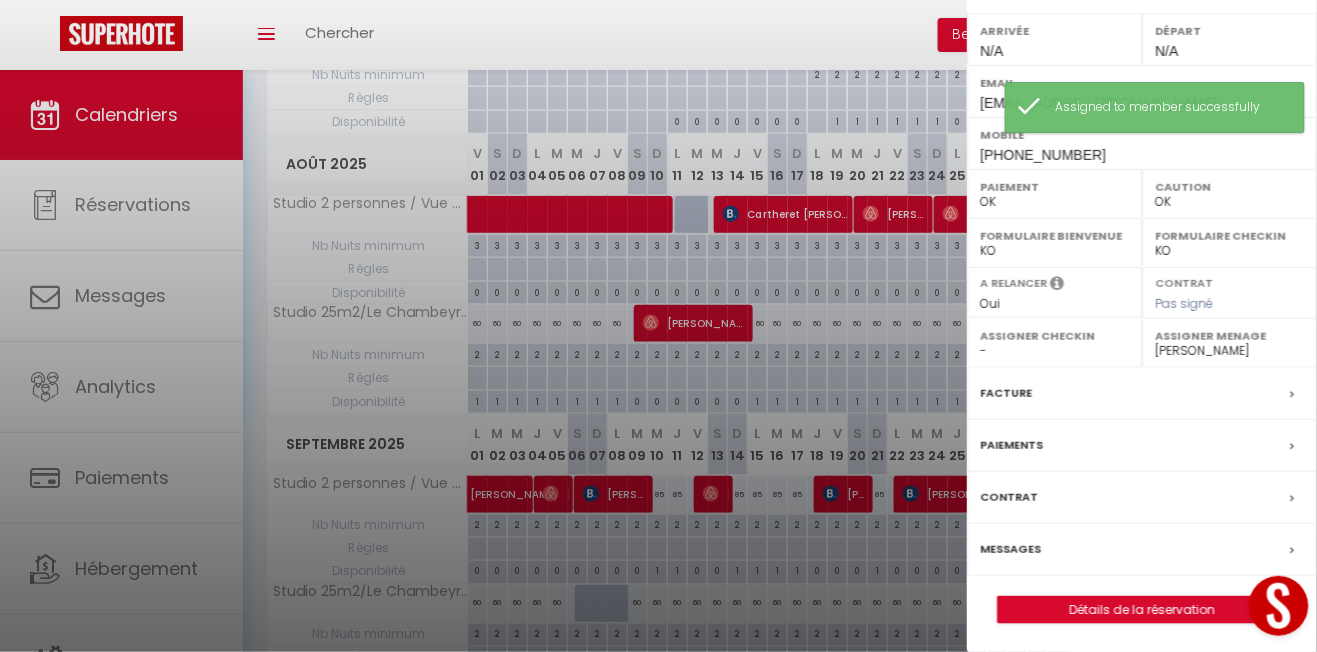 click at bounding box center [658, 326] 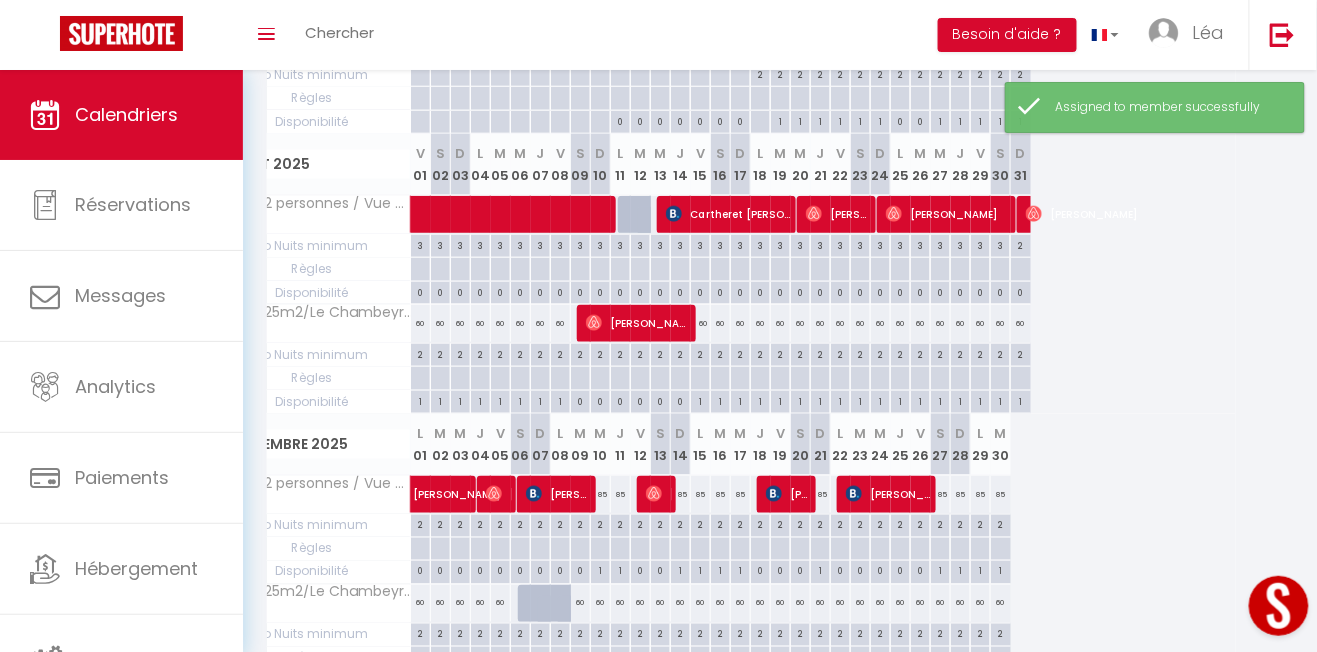 scroll, scrollTop: 0, scrollLeft: 0, axis: both 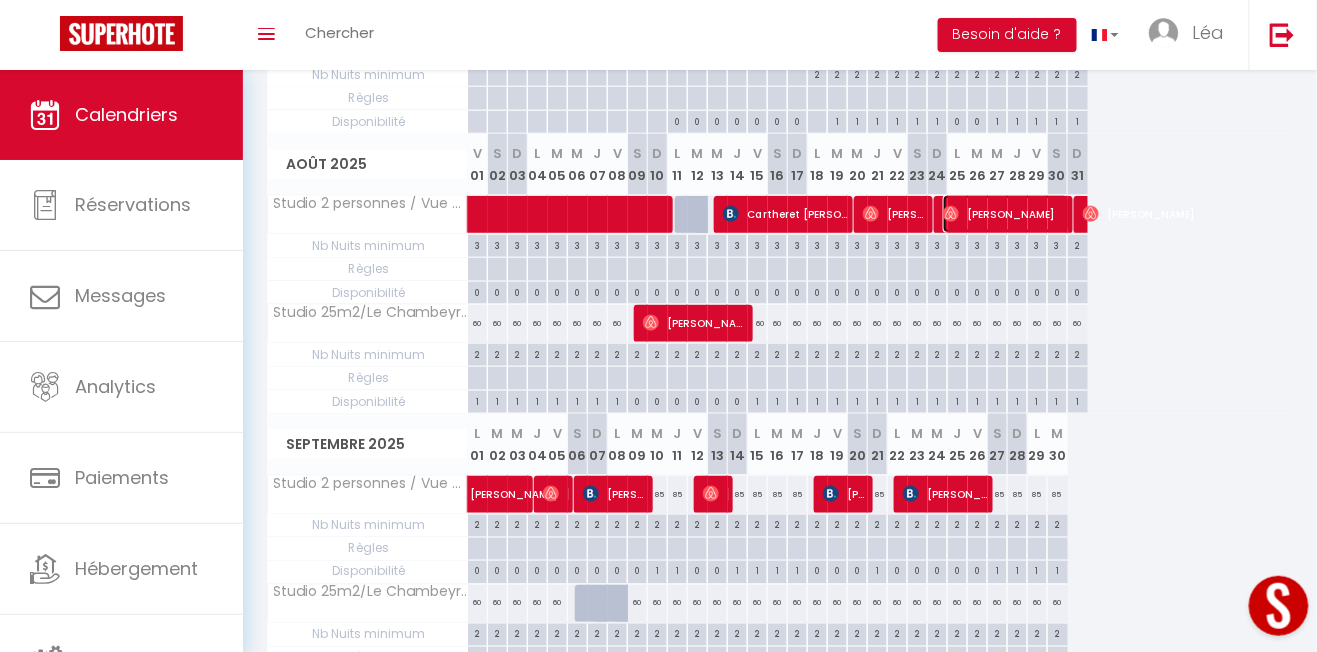 click on "[PERSON_NAME]" at bounding box center [1006, 214] 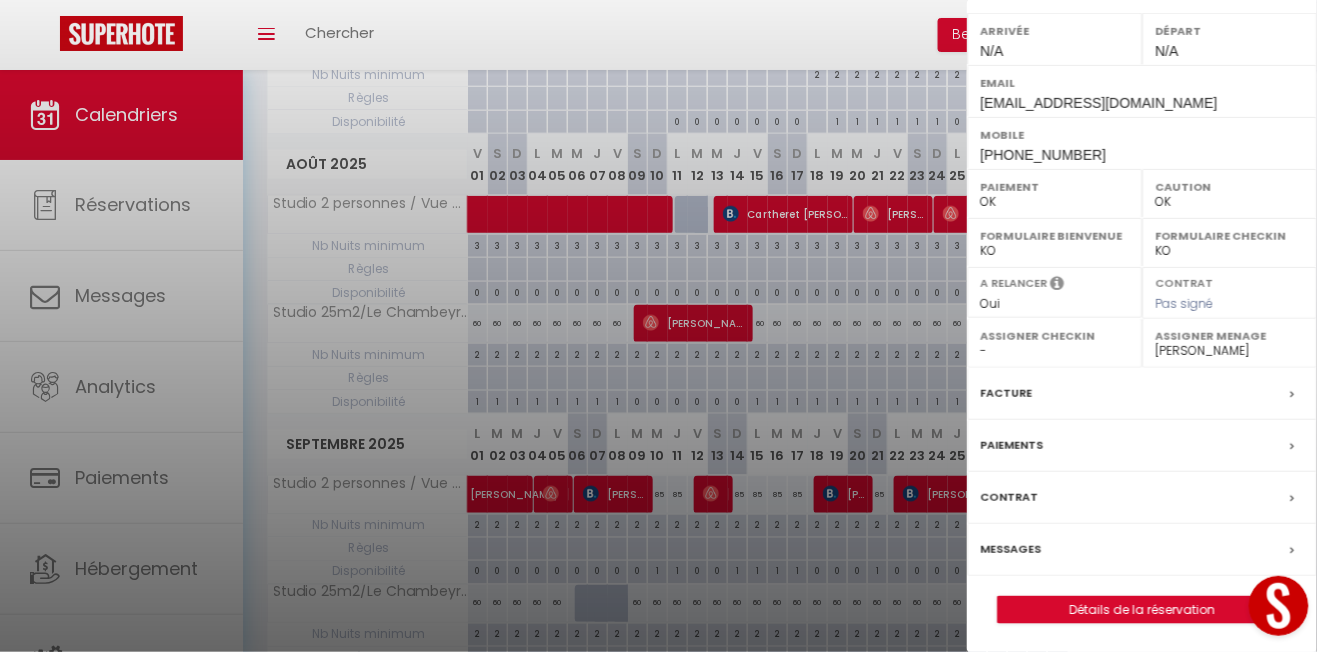 click at bounding box center [658, 326] 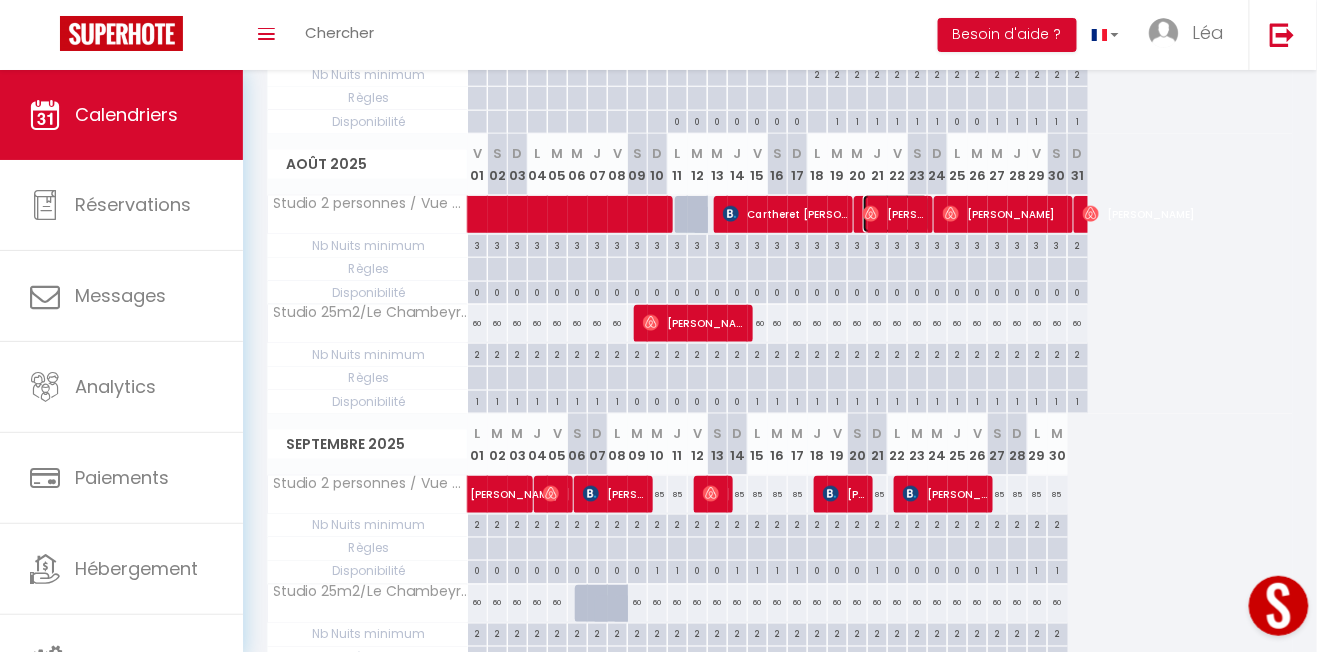 click on "[PERSON_NAME]" at bounding box center [896, 214] 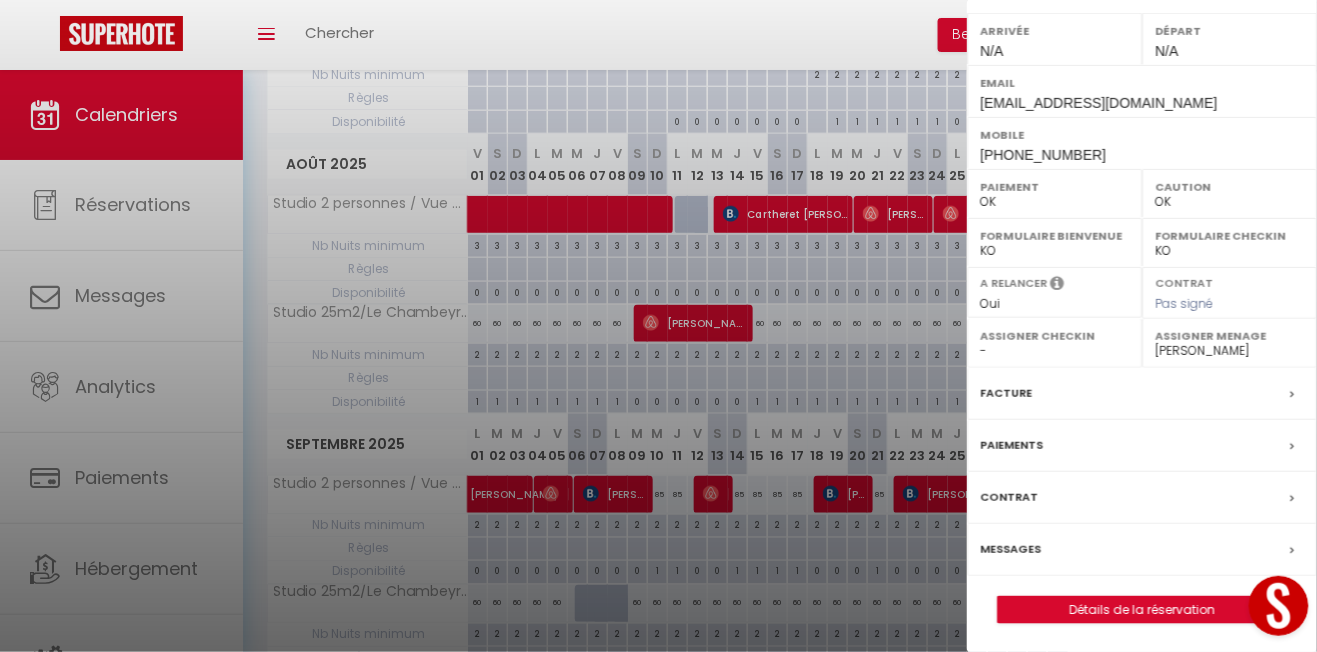 click at bounding box center (658, 326) 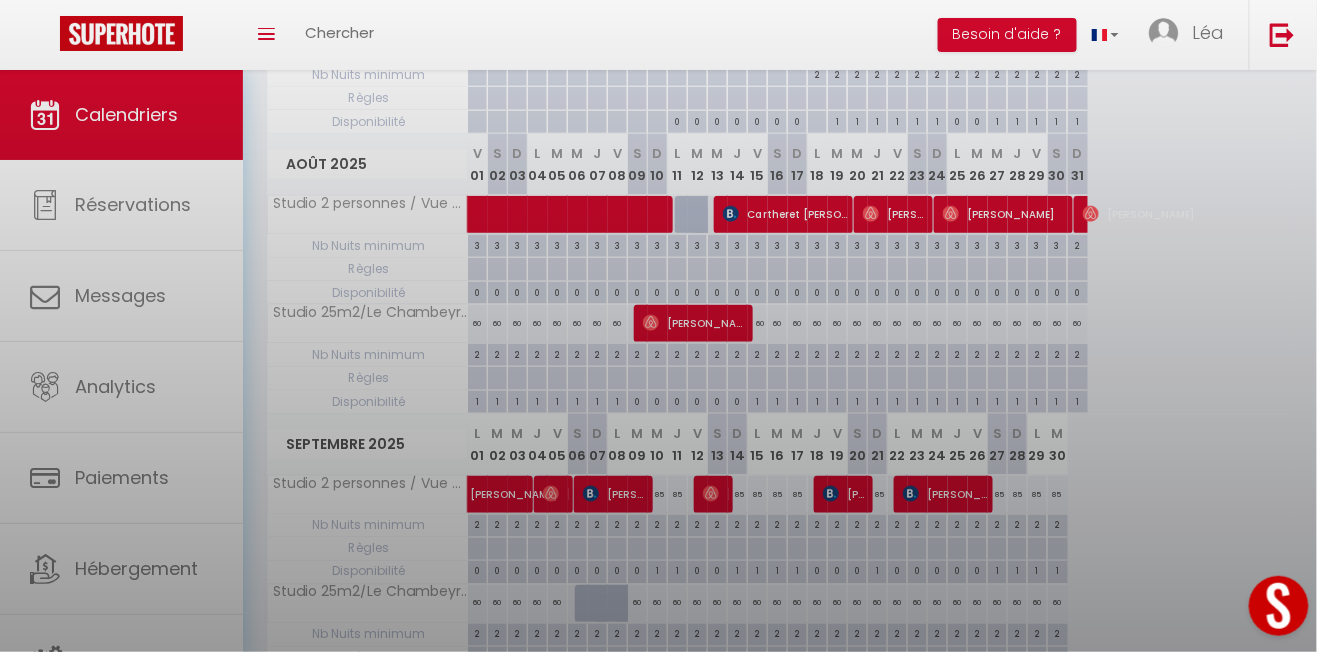 click at bounding box center (658, 326) 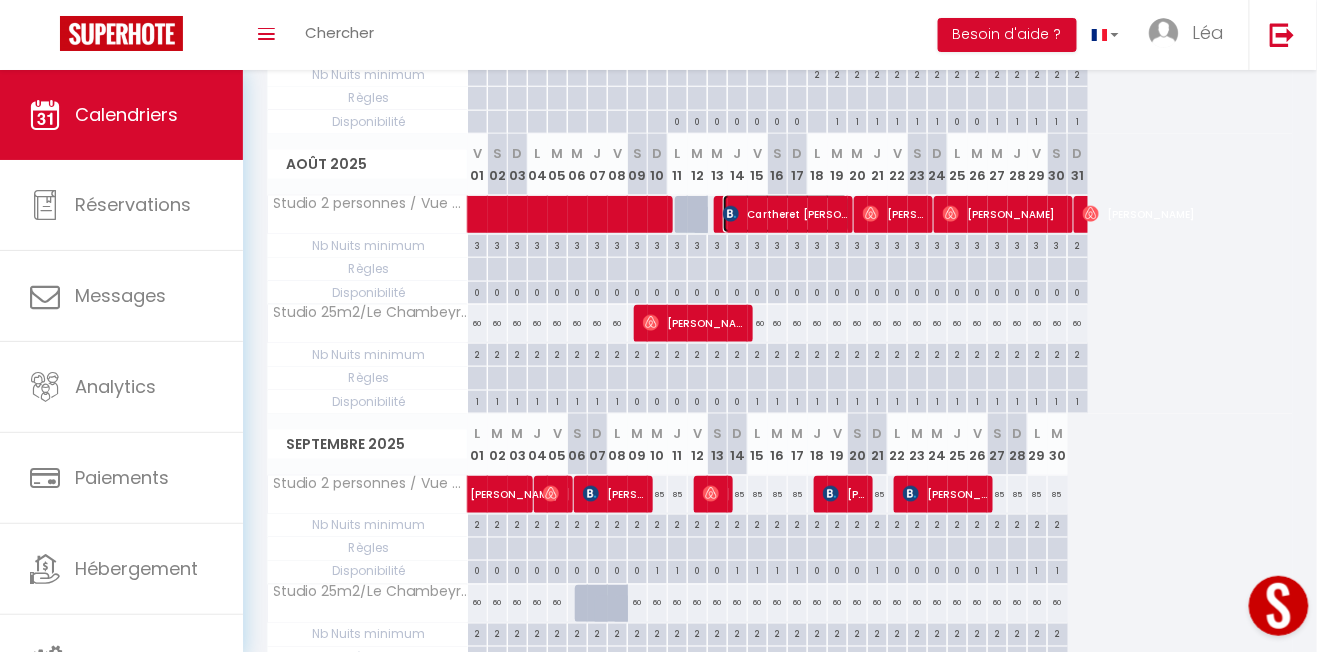 click on "Cartheret [PERSON_NAME]" at bounding box center (786, 214) 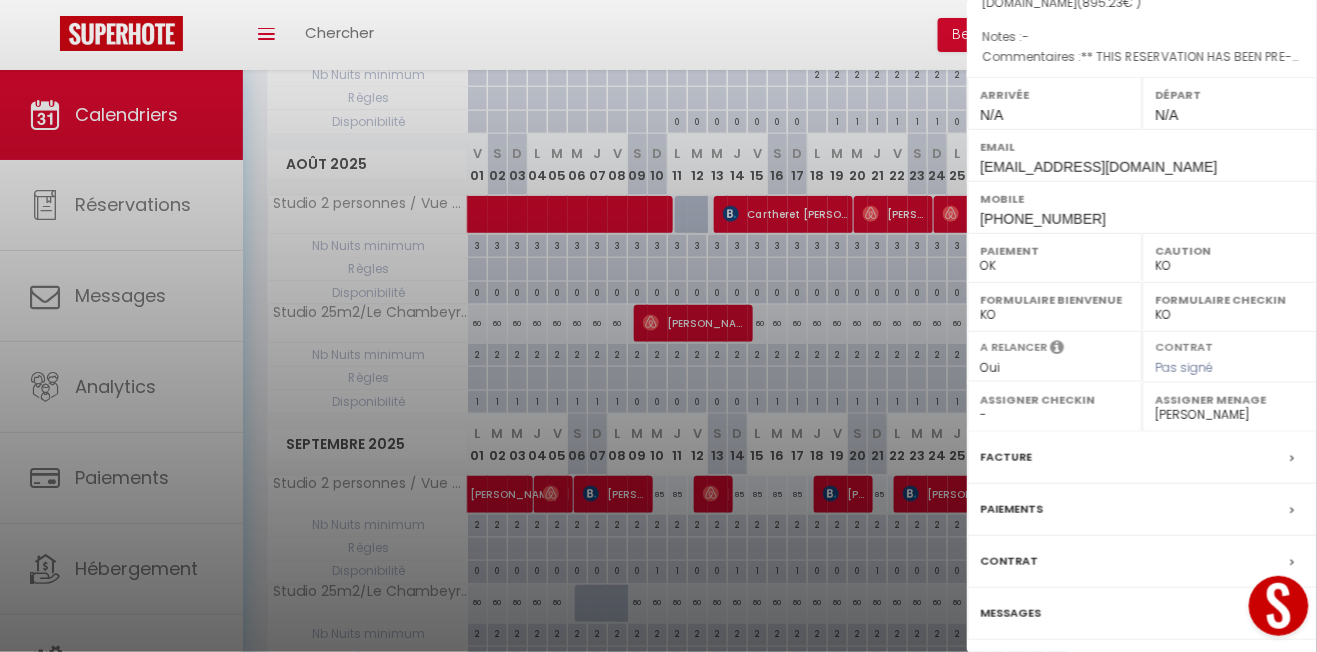 click at bounding box center (658, 326) 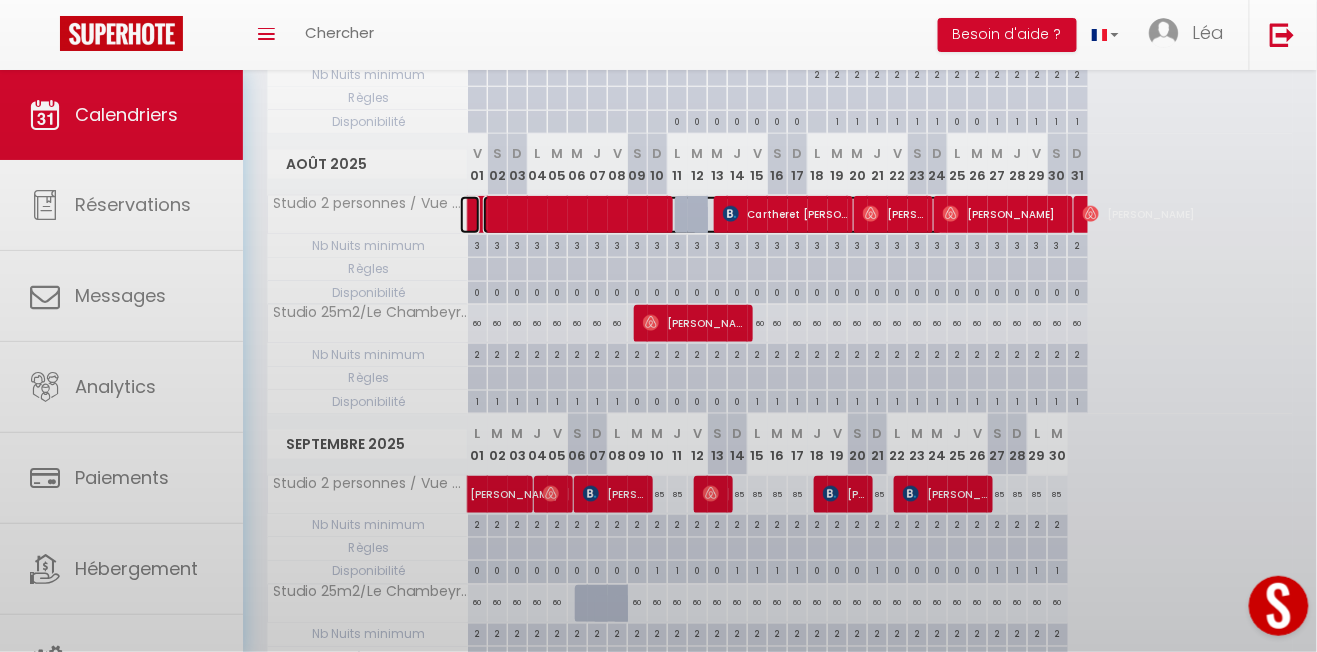 click at bounding box center [713, 215] 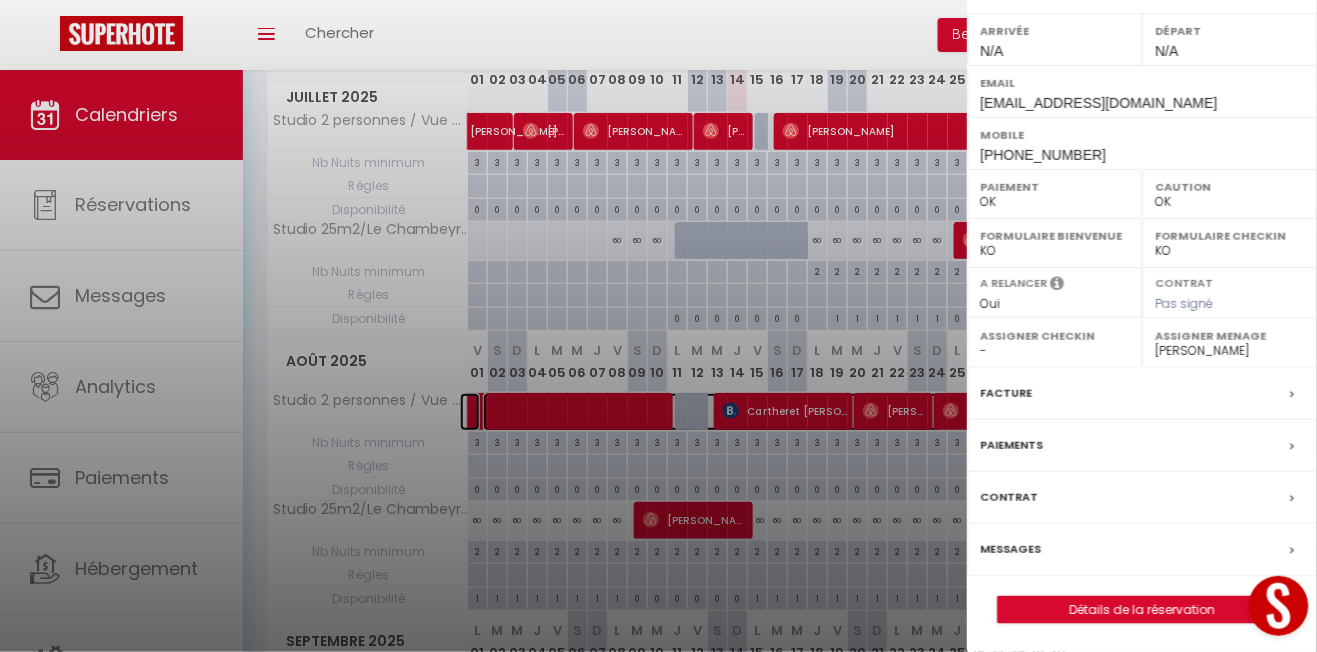 scroll, scrollTop: 305, scrollLeft: 0, axis: vertical 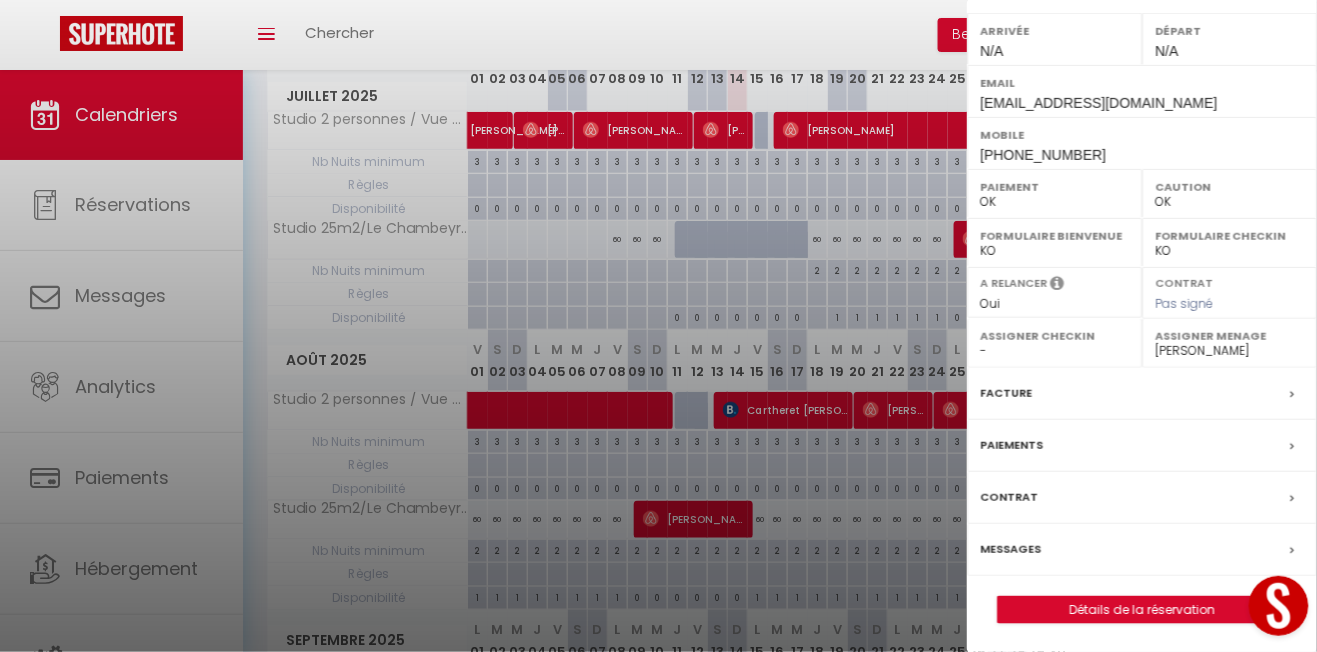click at bounding box center (658, 326) 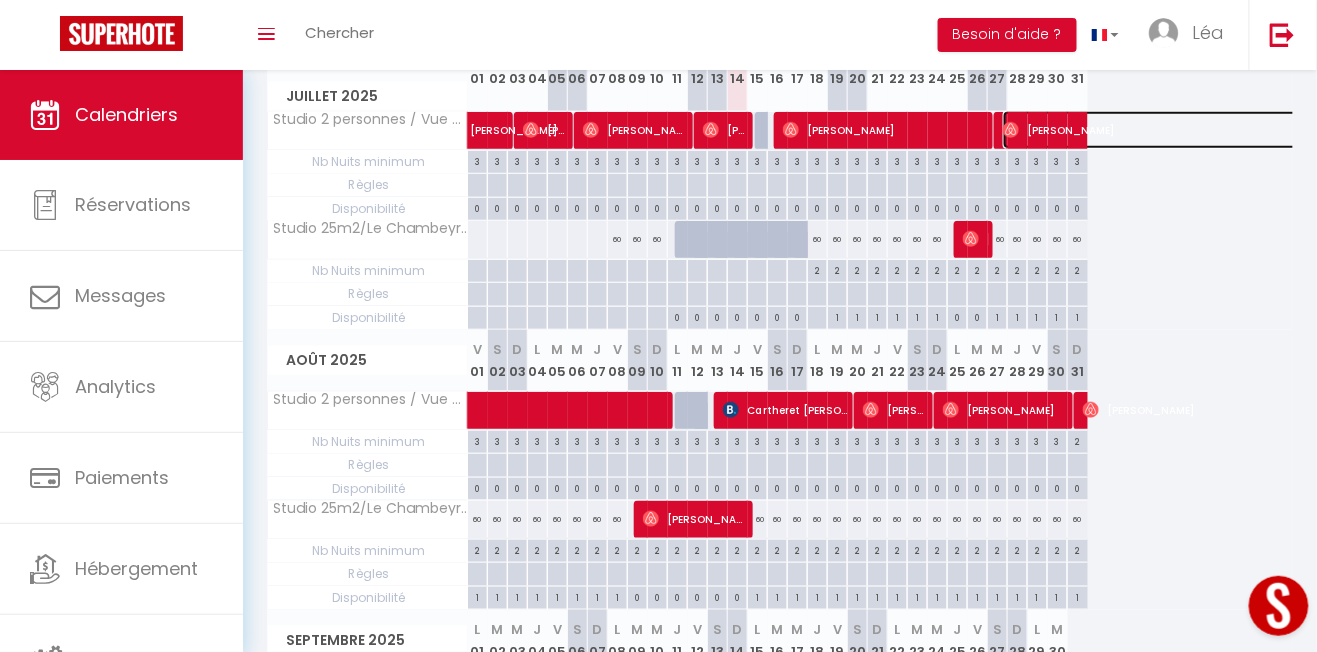 click on "[PERSON_NAME]" at bounding box center [1348, 130] 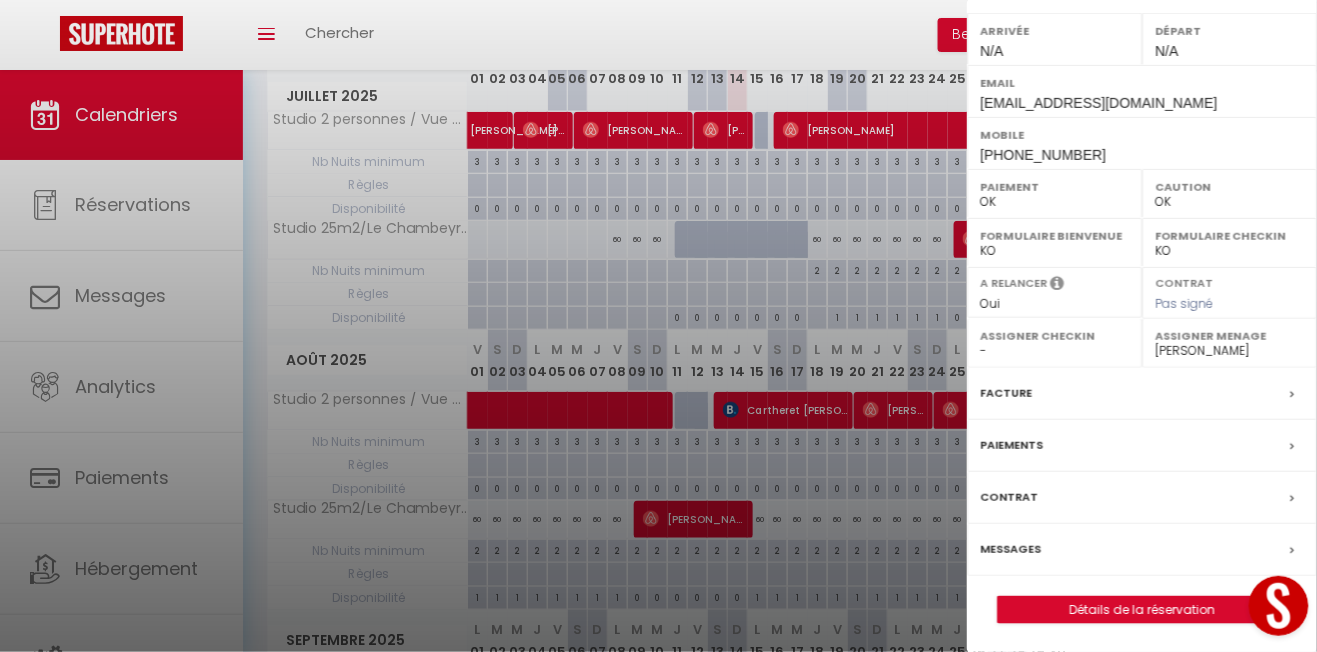 click at bounding box center [658, 326] 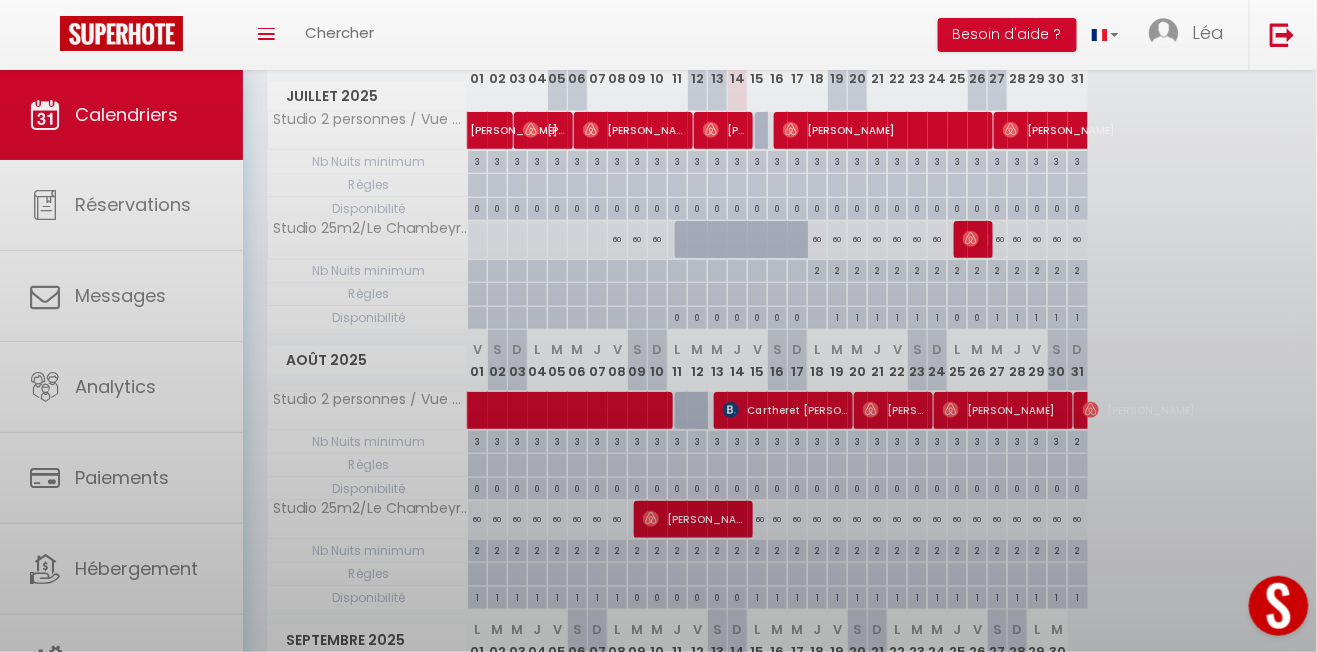 click at bounding box center [658, 326] 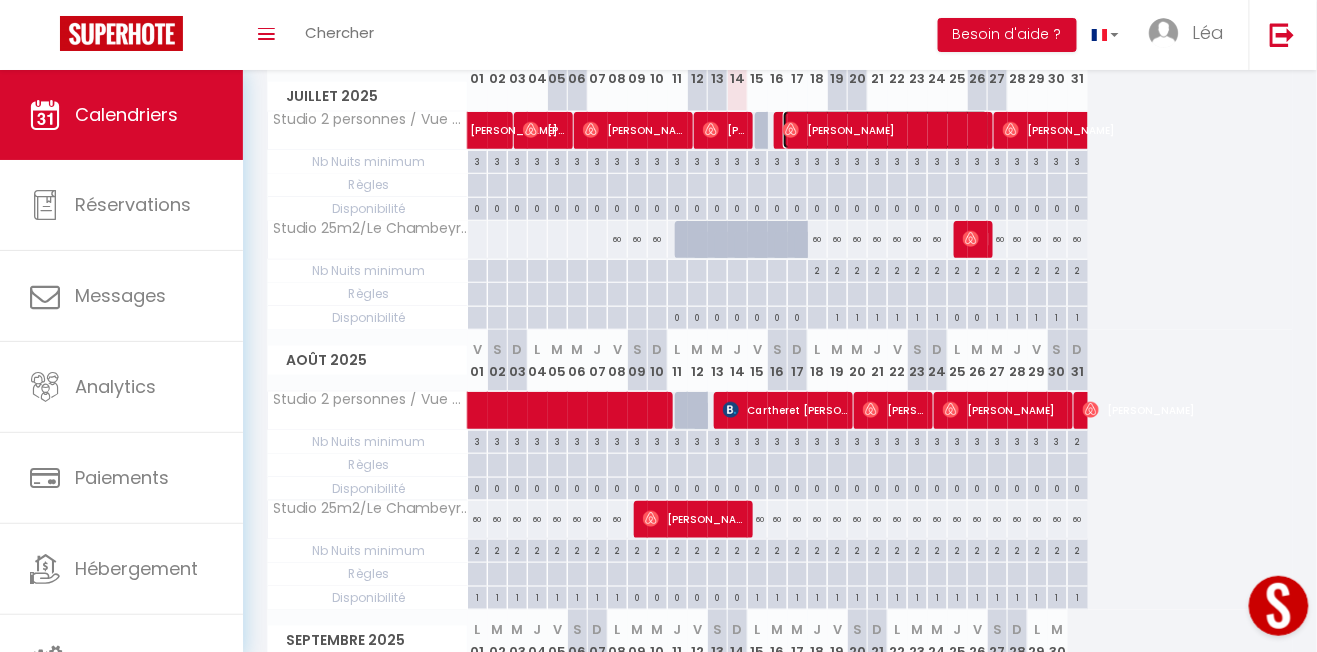 click on "[PERSON_NAME]" at bounding box center [886, 130] 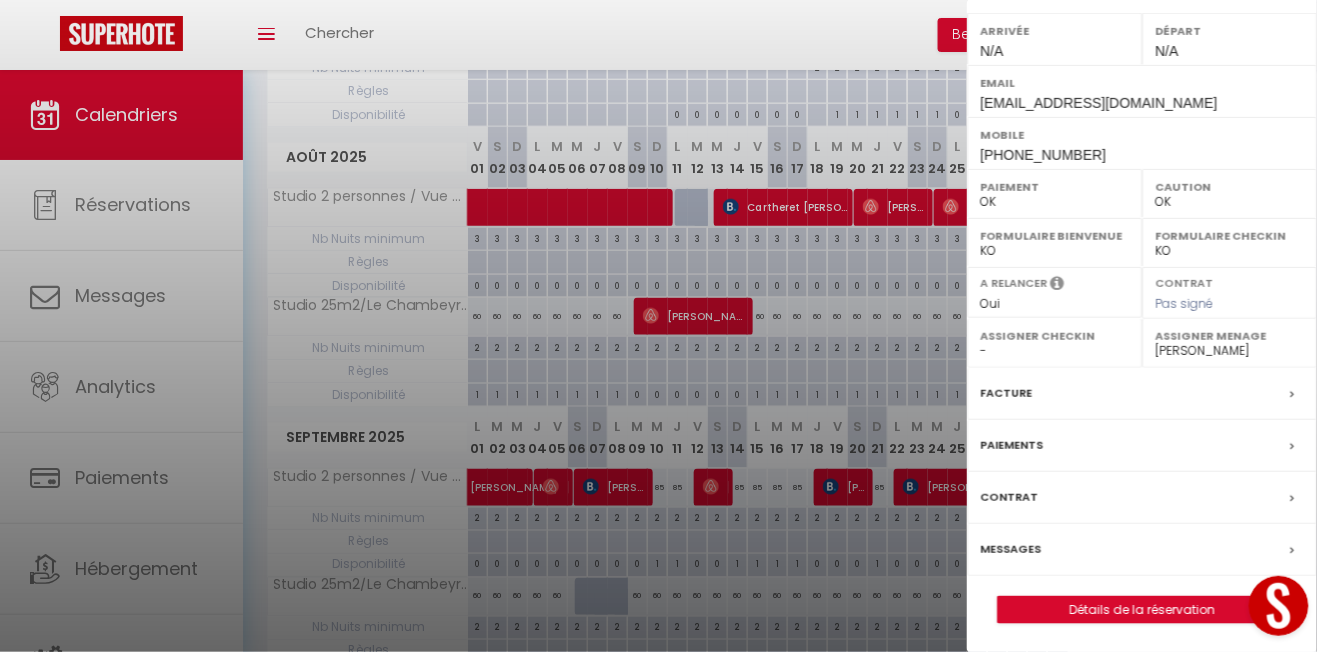 scroll, scrollTop: 623, scrollLeft: 0, axis: vertical 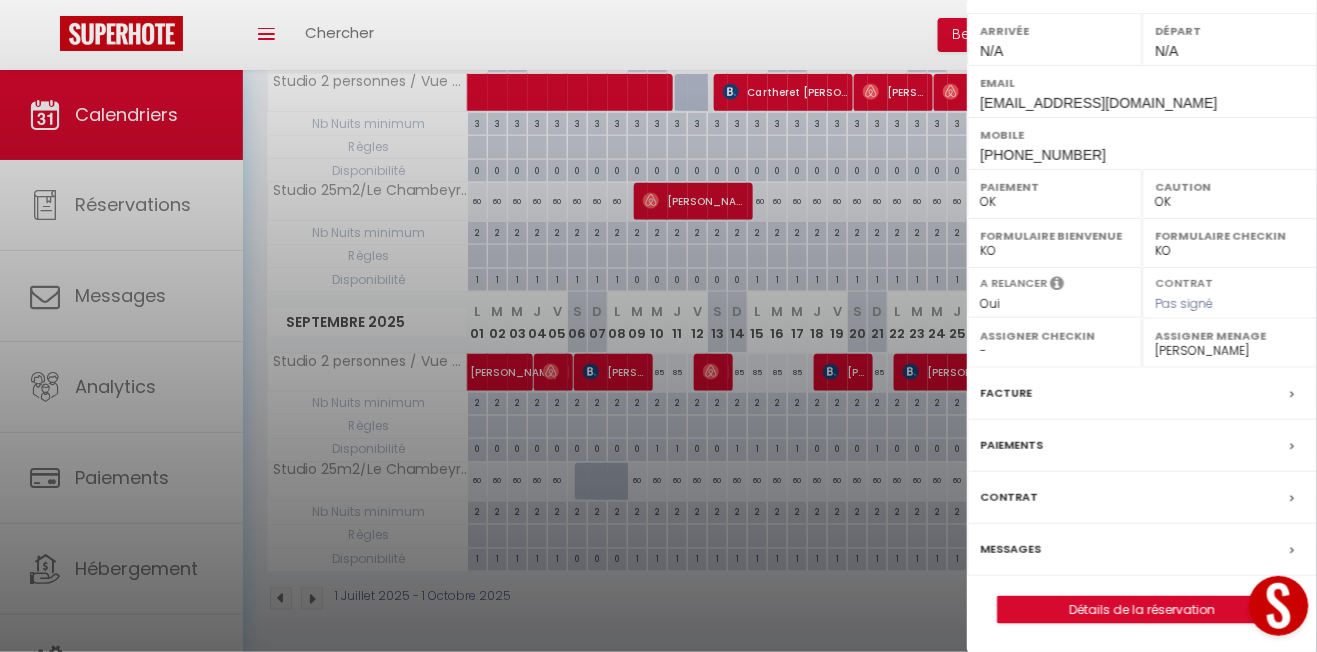 click at bounding box center (658, 326) 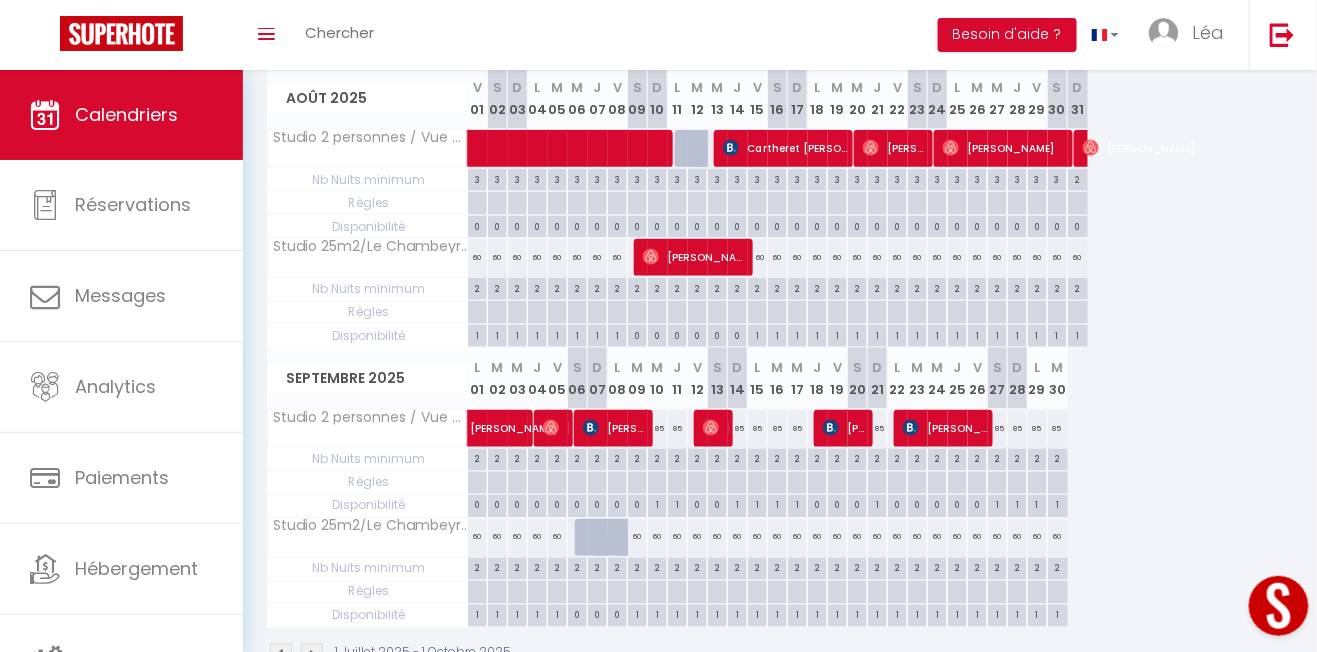 scroll, scrollTop: 623, scrollLeft: 0, axis: vertical 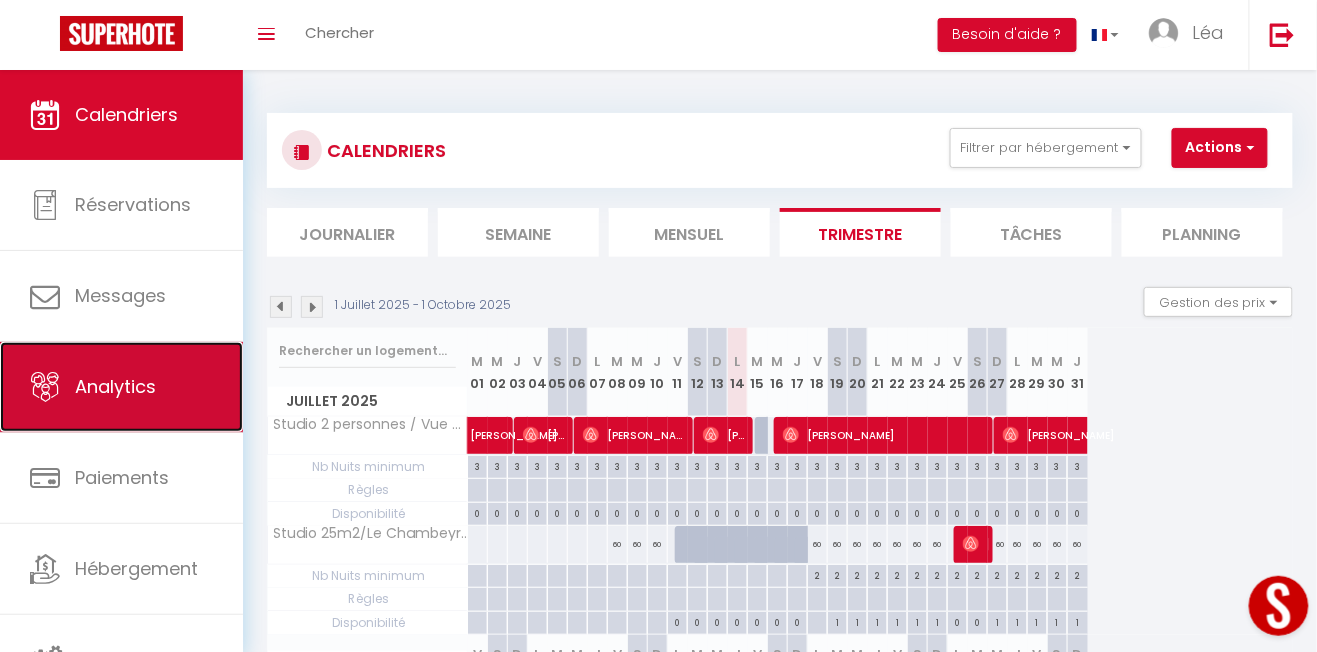 click on "Analytics" at bounding box center (115, 386) 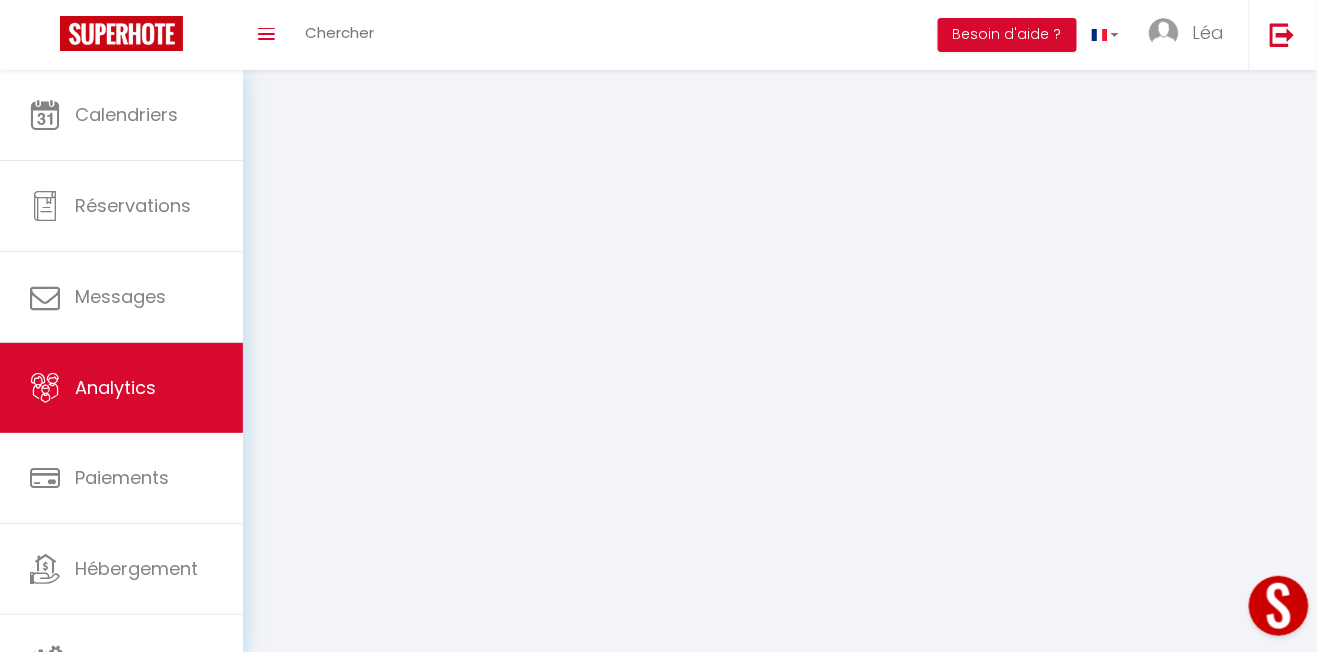 select on "2025" 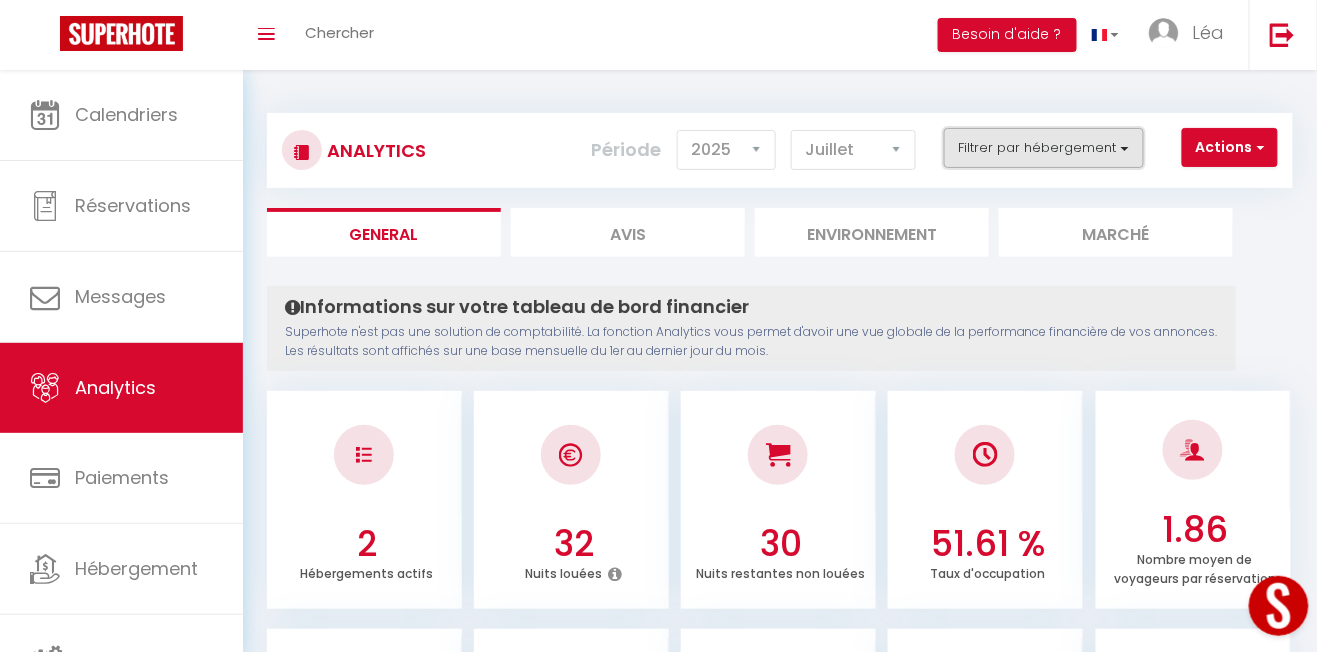 click on "Filtrer par hébergement" at bounding box center [1044, 148] 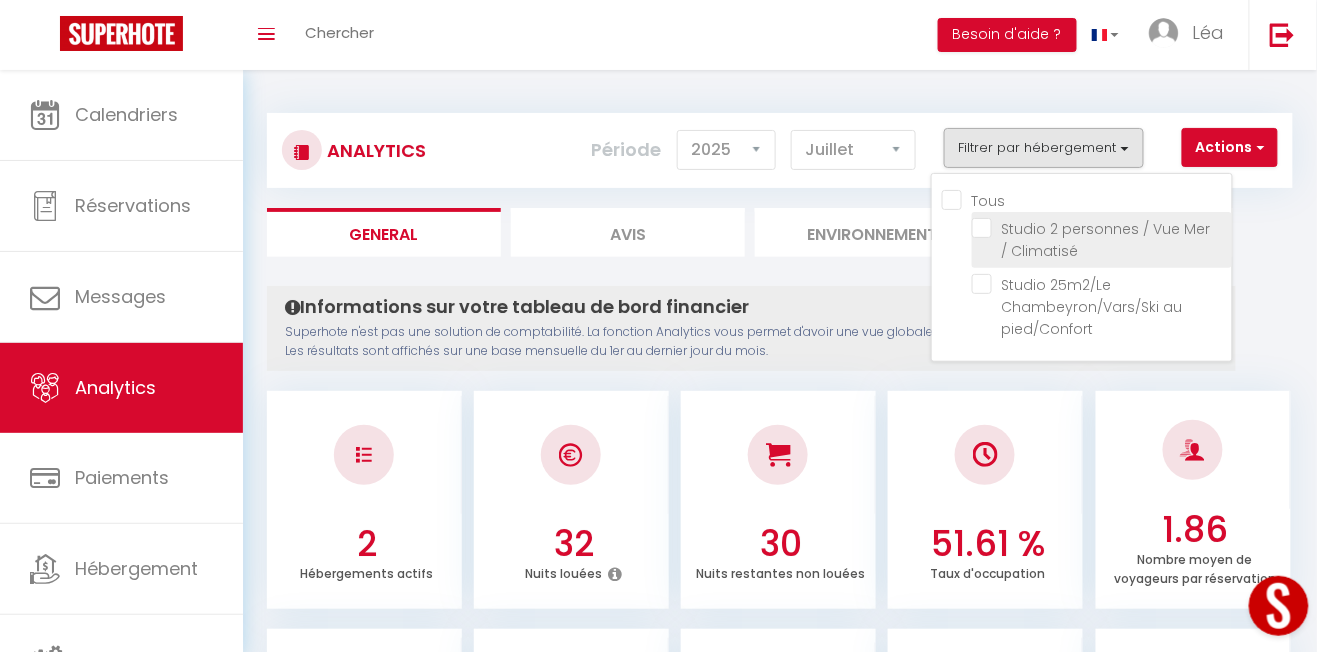 click at bounding box center (1102, 228) 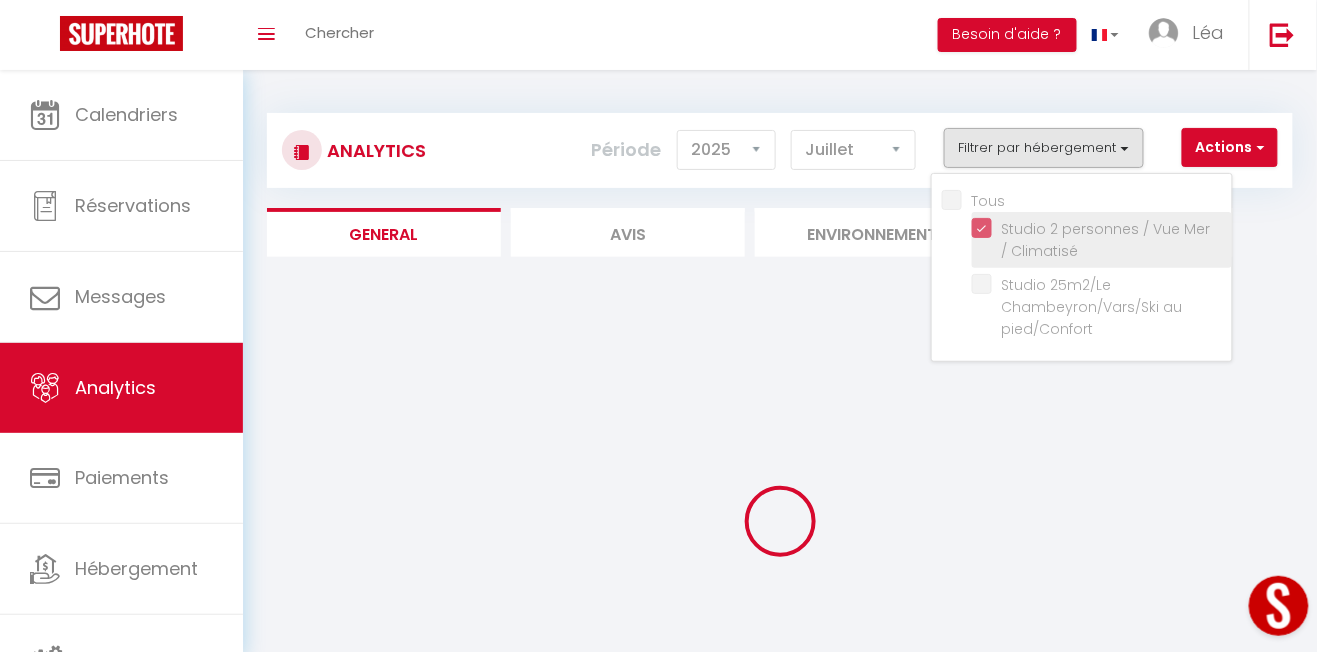 checkbox on "false" 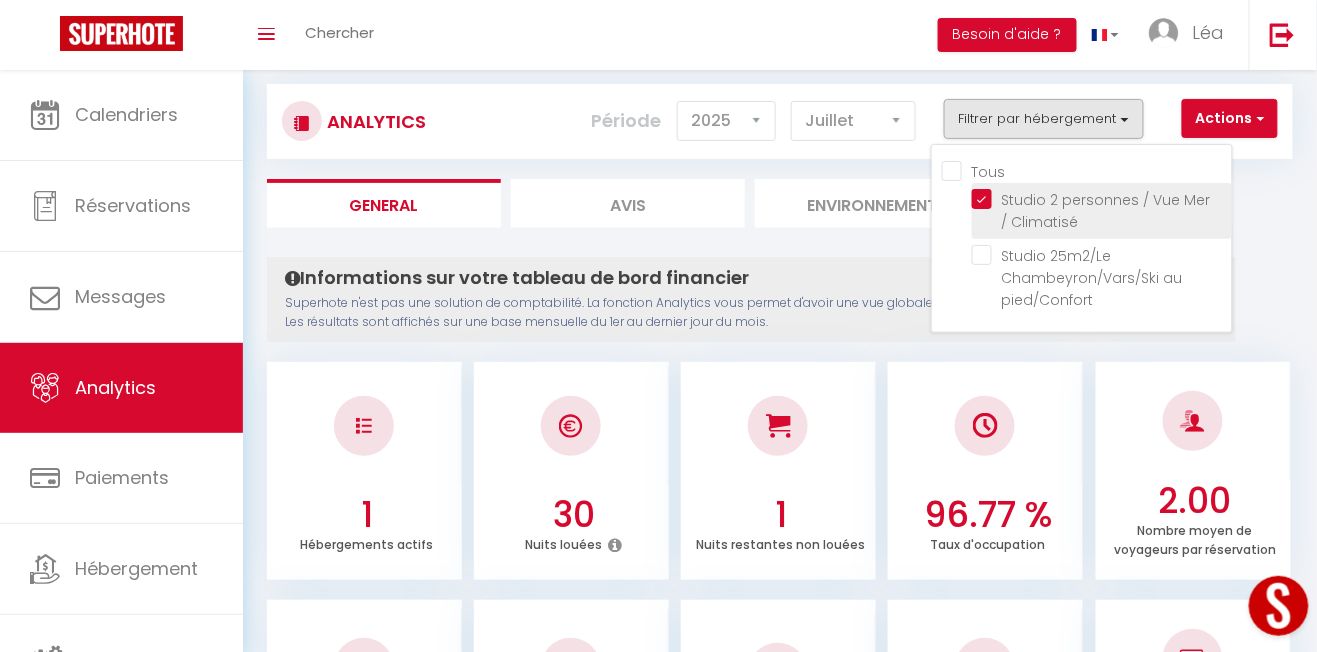 scroll, scrollTop: 0, scrollLeft: 0, axis: both 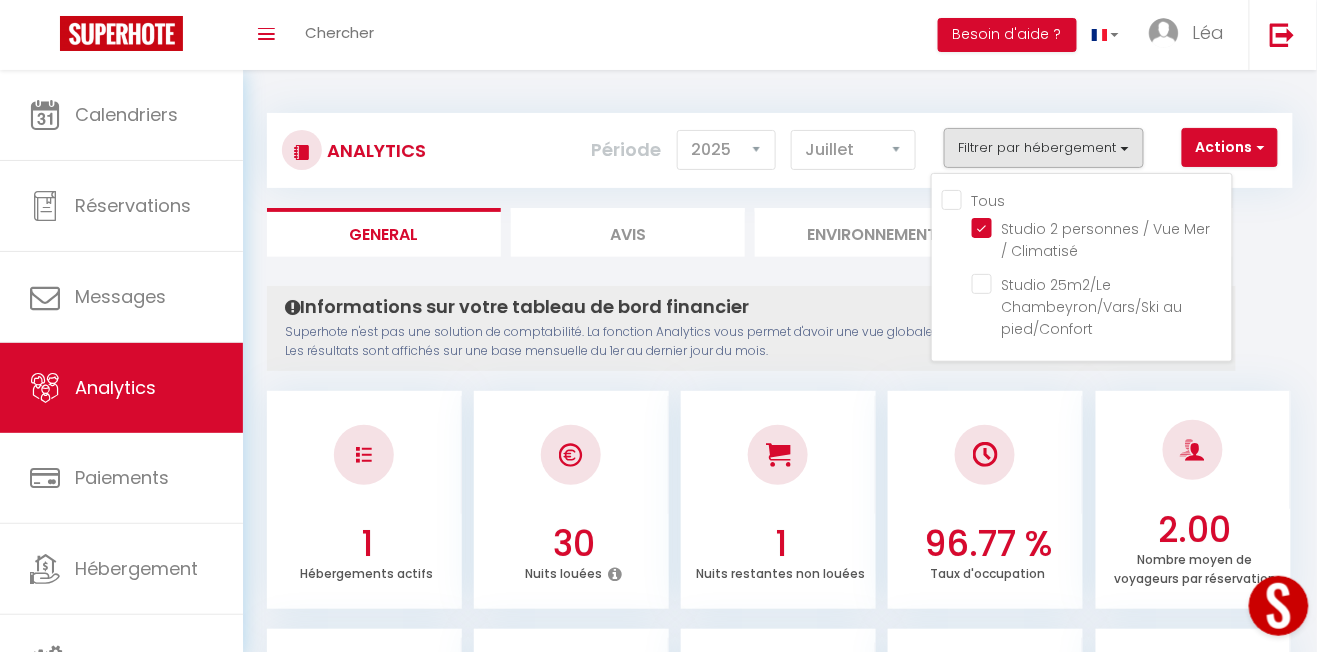 click at bounding box center [658, 326] 